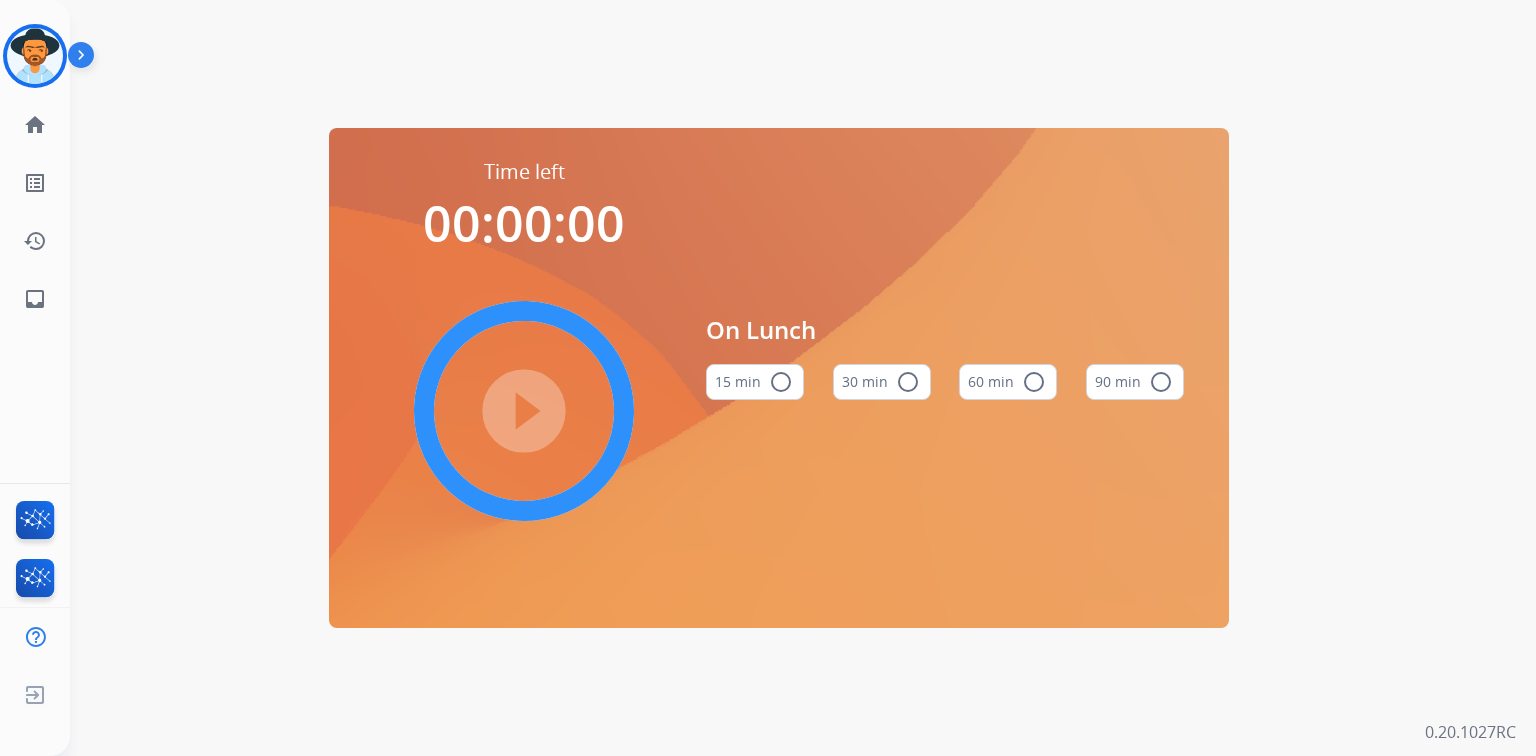 scroll, scrollTop: 0, scrollLeft: 0, axis: both 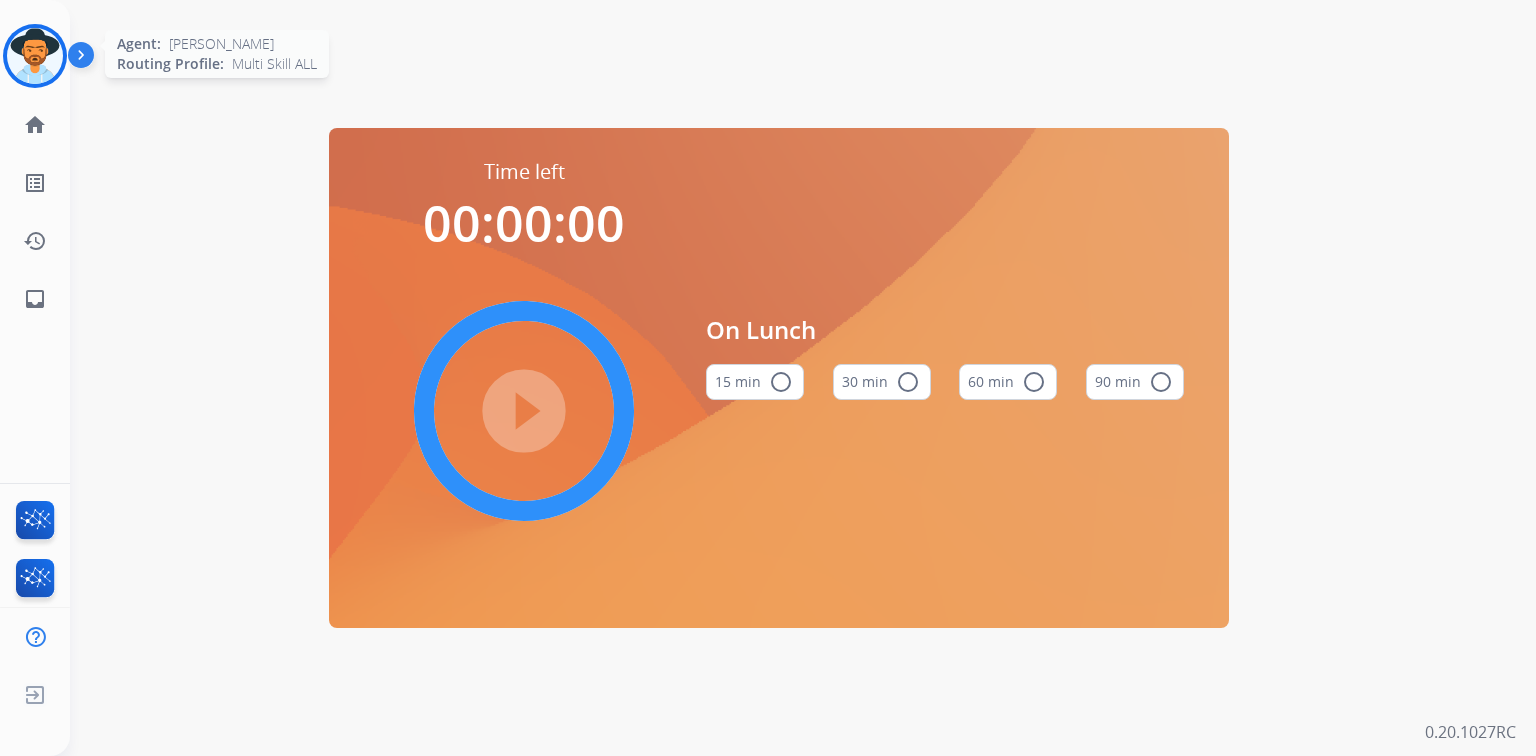 click at bounding box center [35, 56] 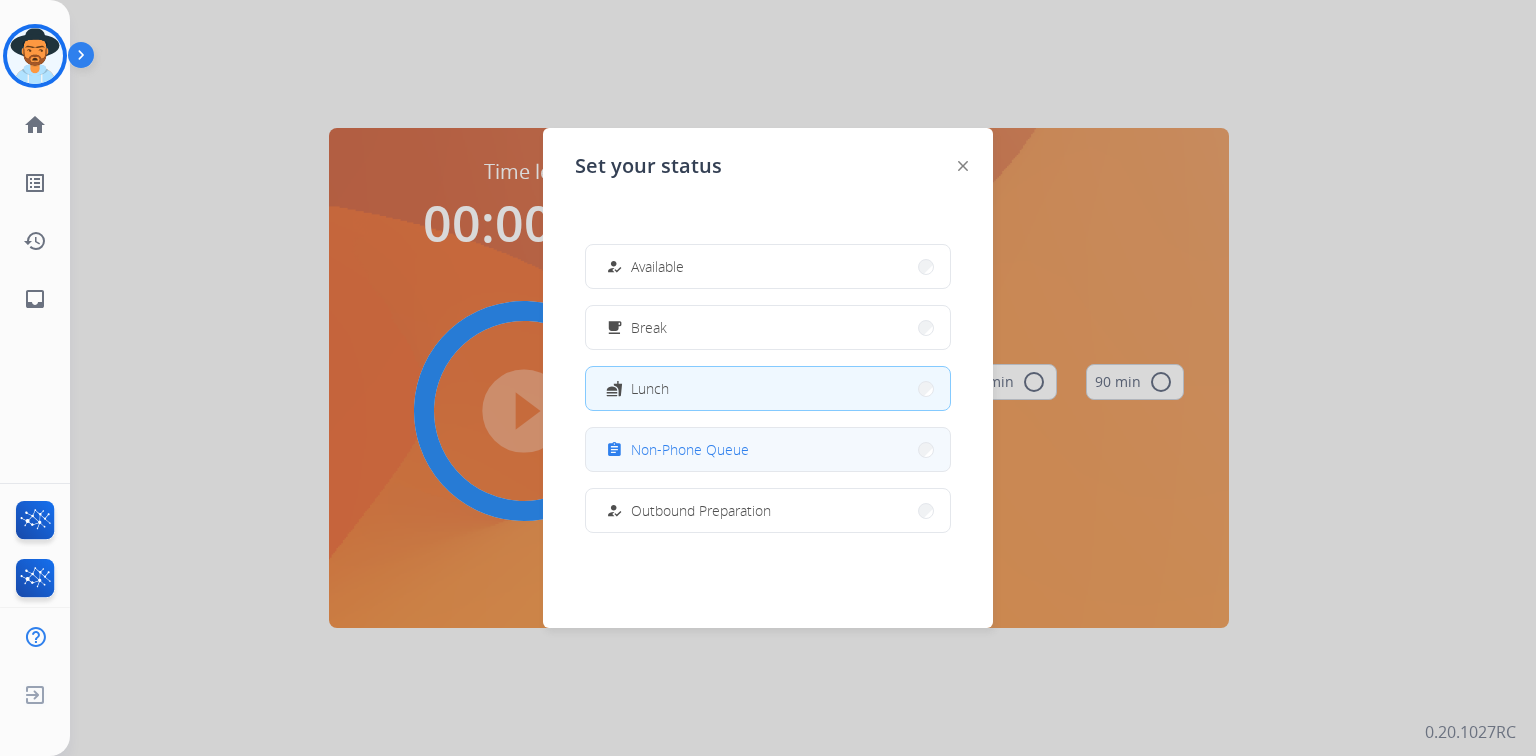 click on "assignment Non-Phone Queue" at bounding box center (768, 449) 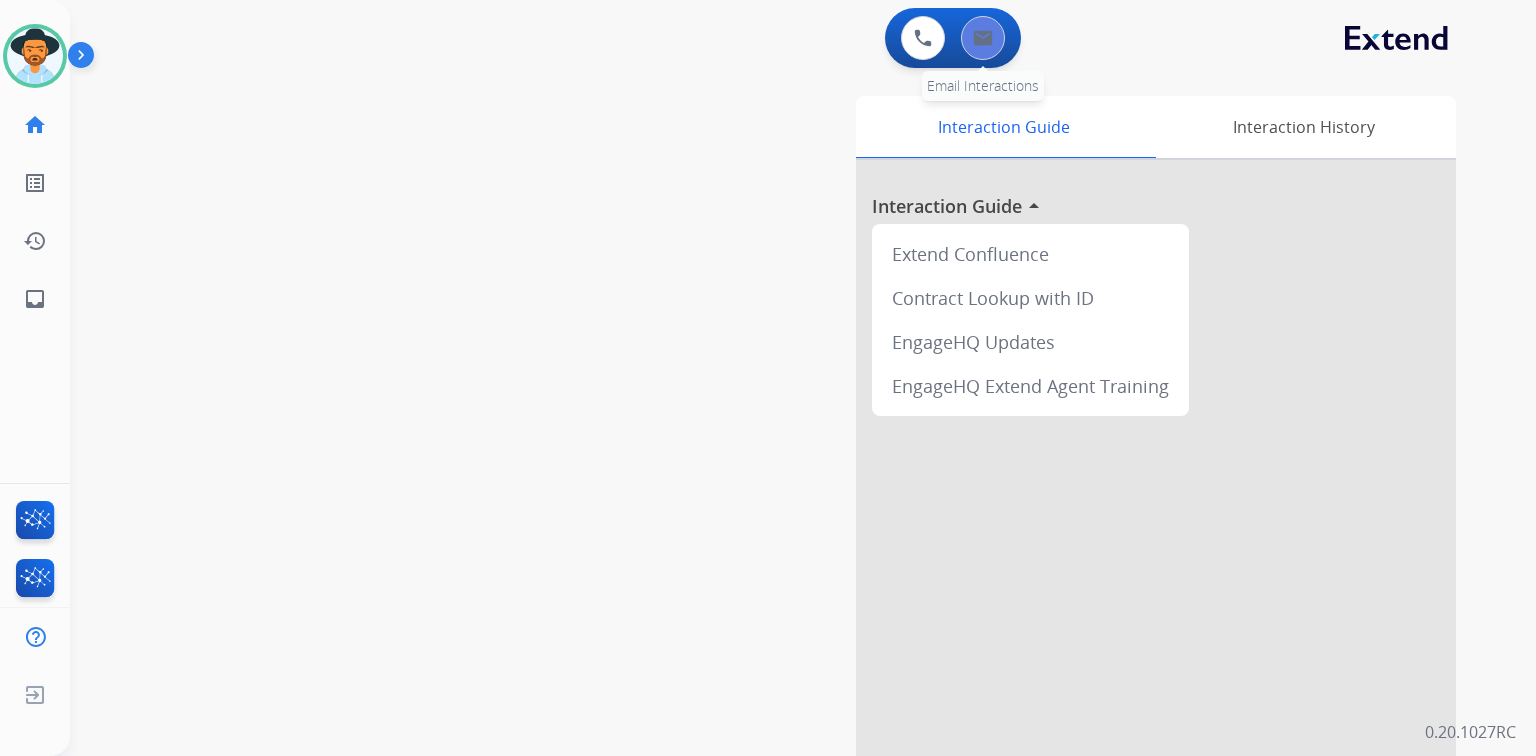 click at bounding box center [983, 38] 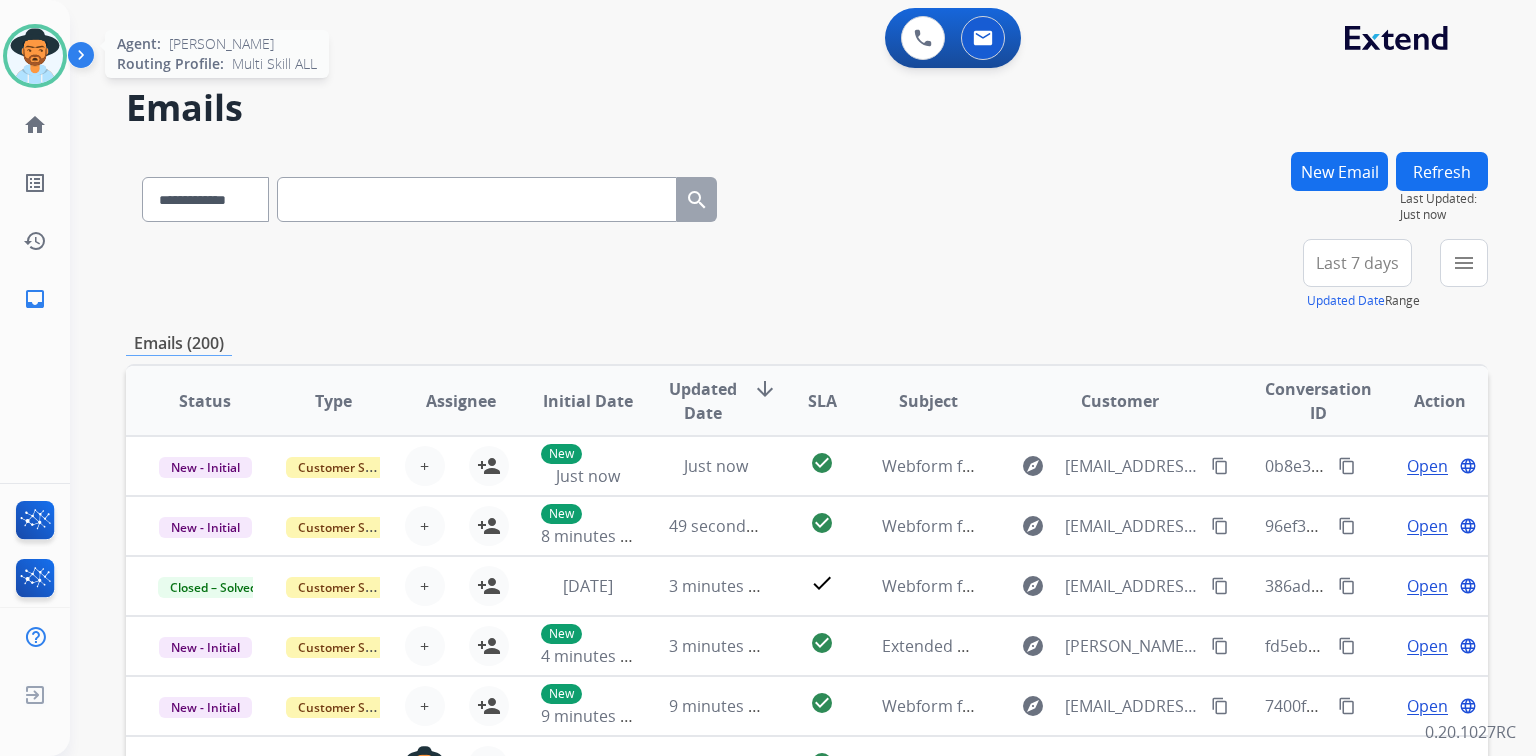 click at bounding box center (35, 56) 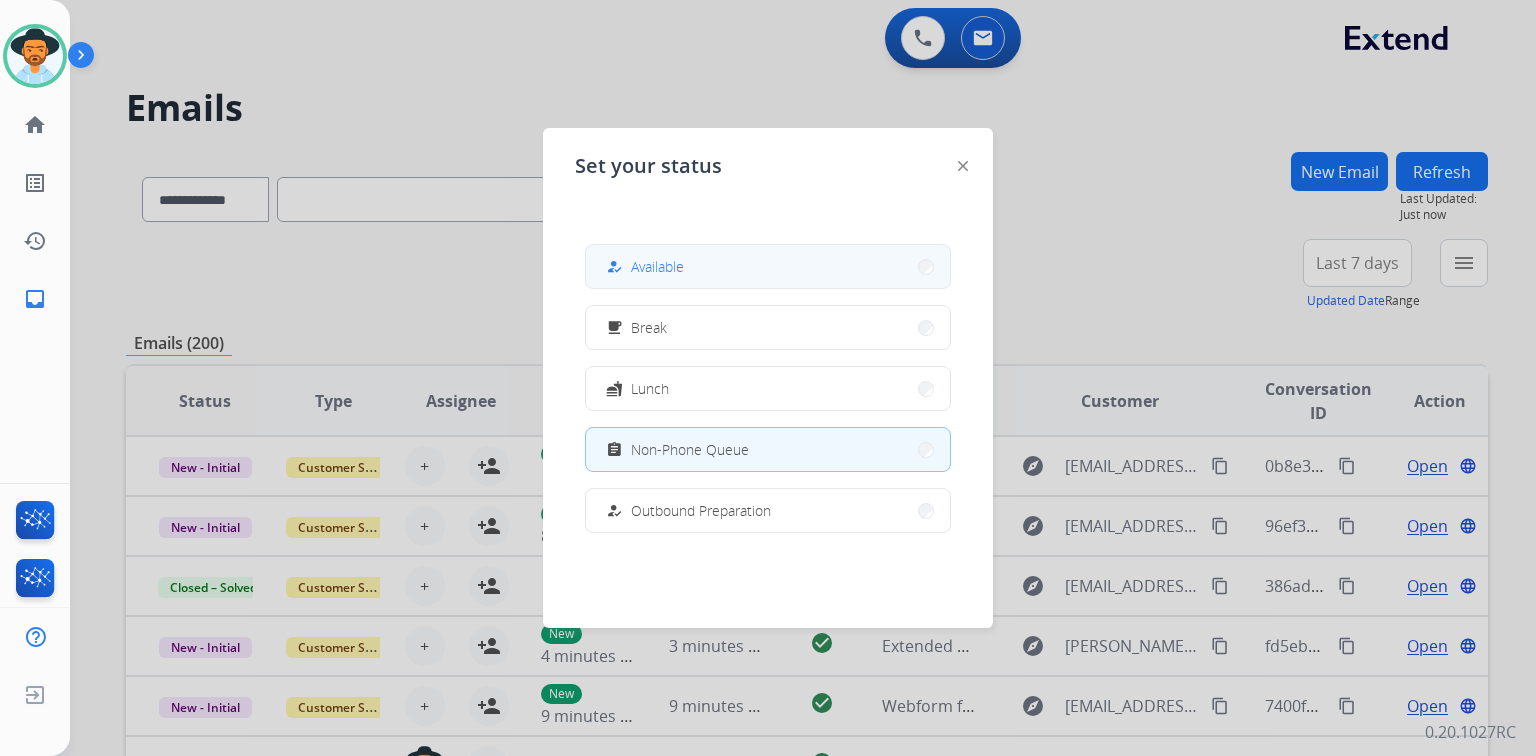 click on "how_to_reg Available" at bounding box center (768, 266) 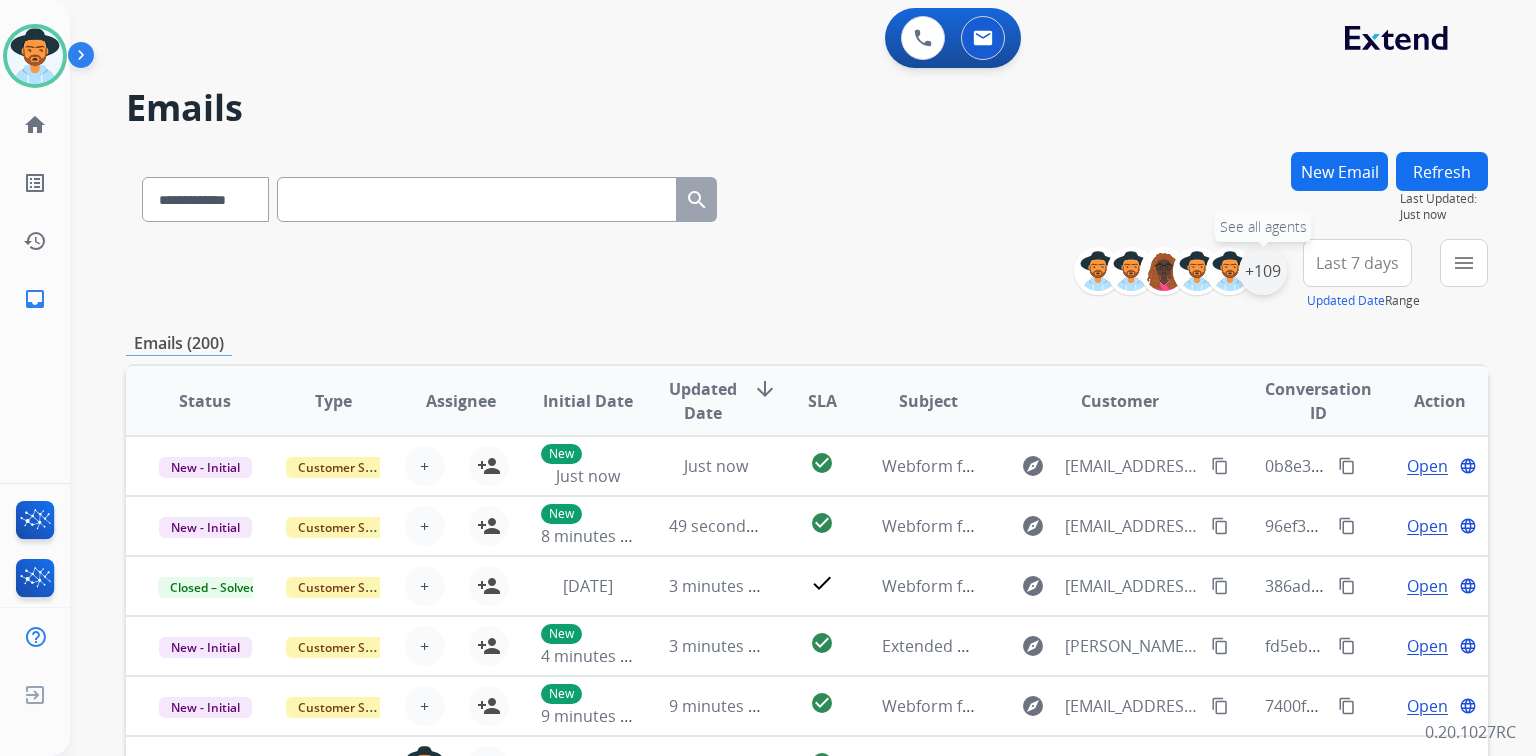 click on "+109" at bounding box center (1263, 271) 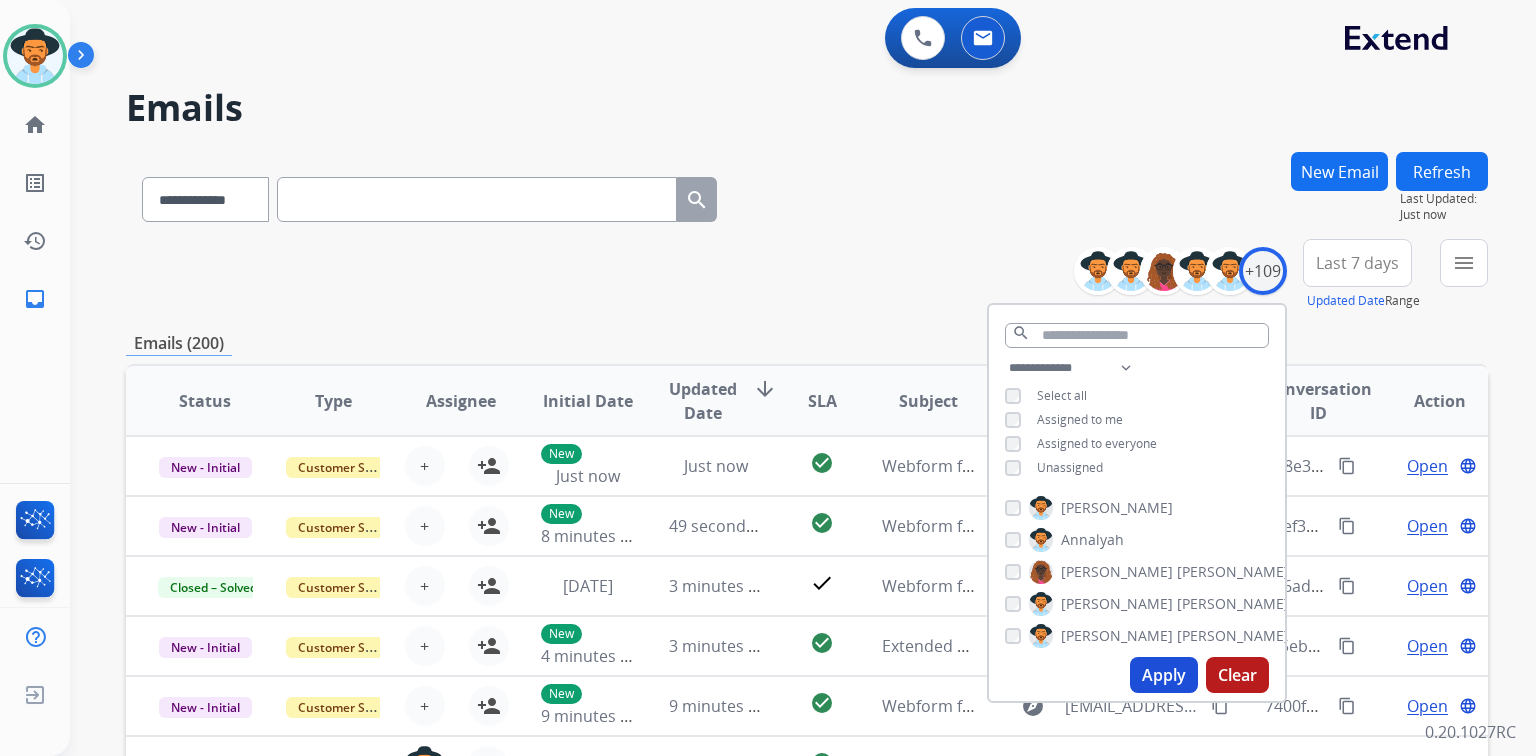 click on "Unassigned" at bounding box center [1070, 467] 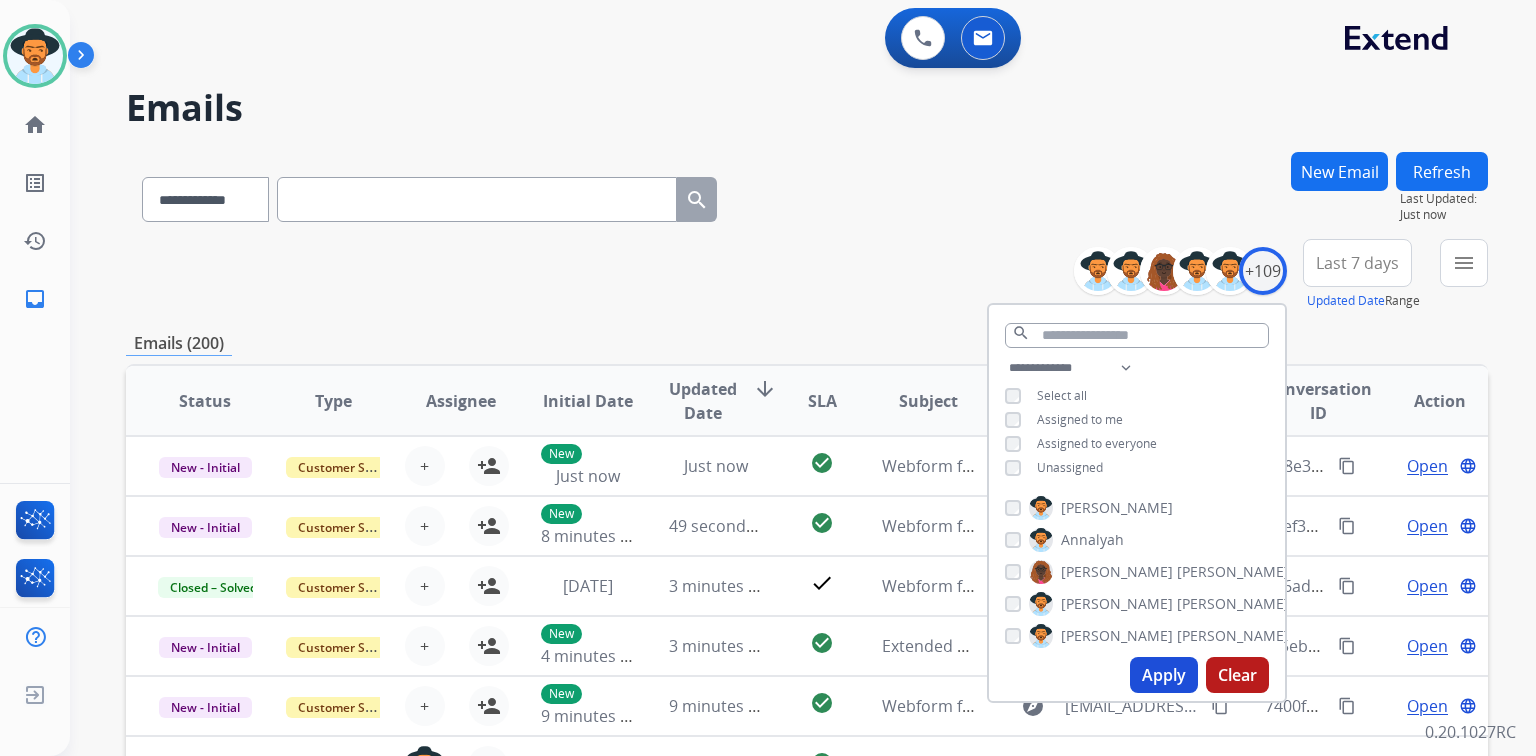 click on "Apply" at bounding box center (1164, 675) 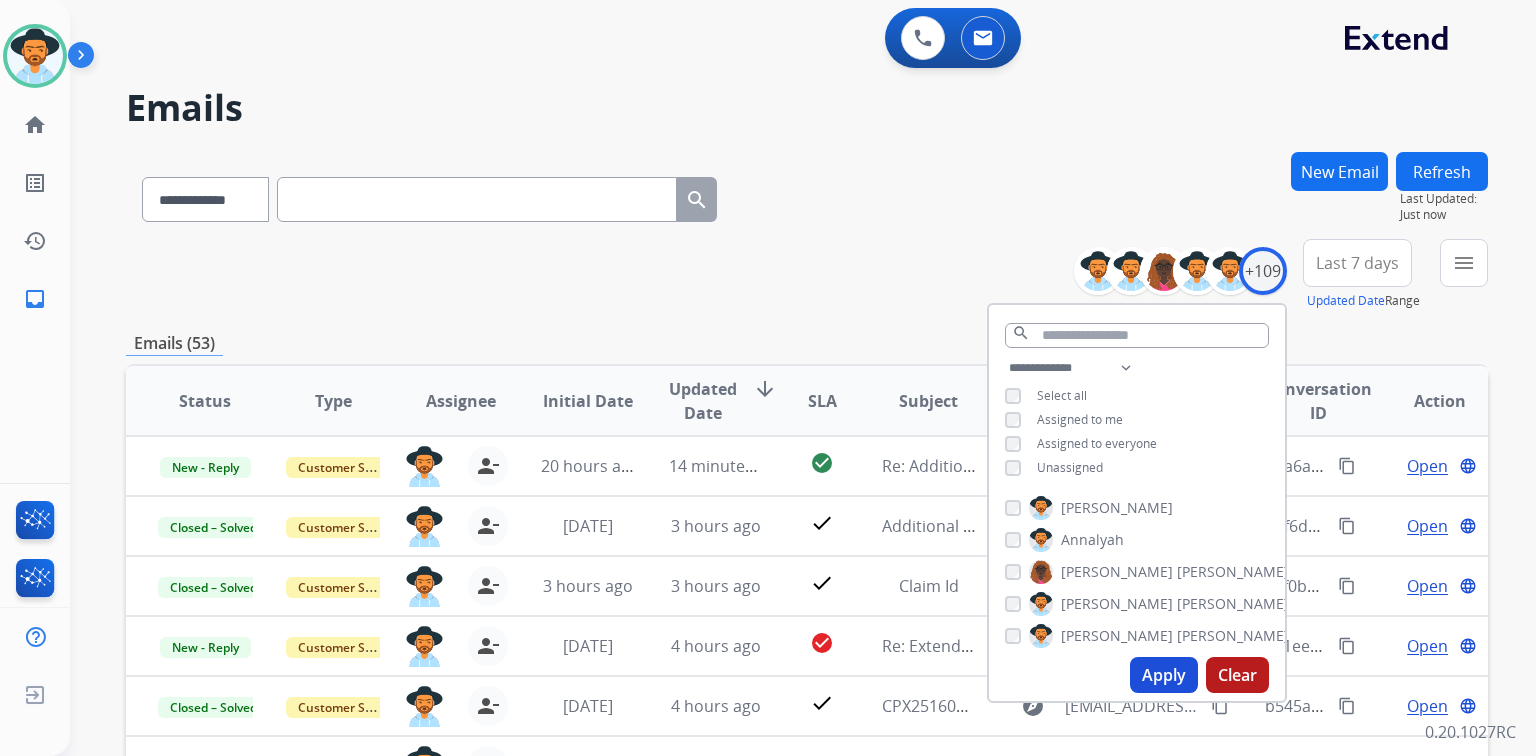 click on "Last 7 days" at bounding box center [1357, 263] 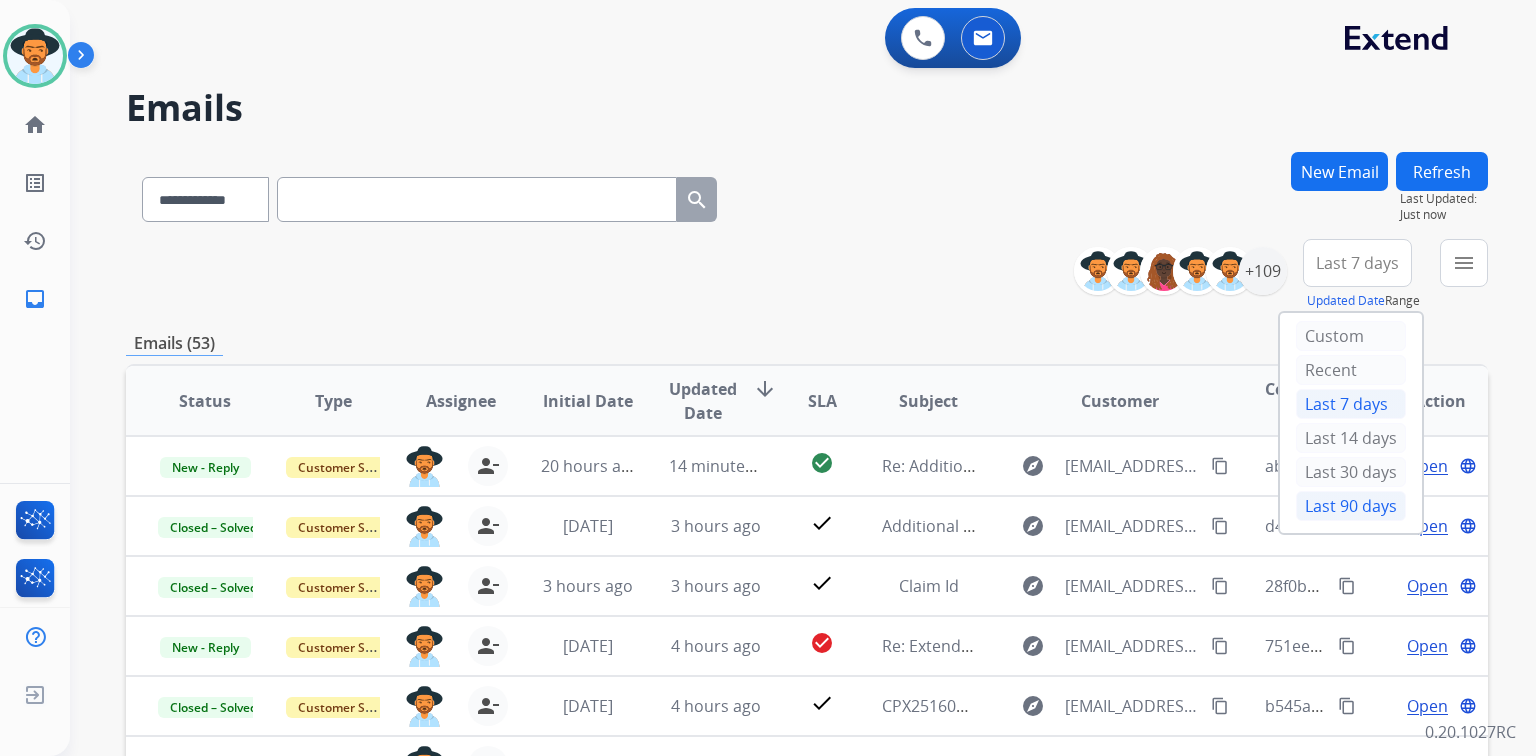 click on "Last 90 days" at bounding box center (1351, 506) 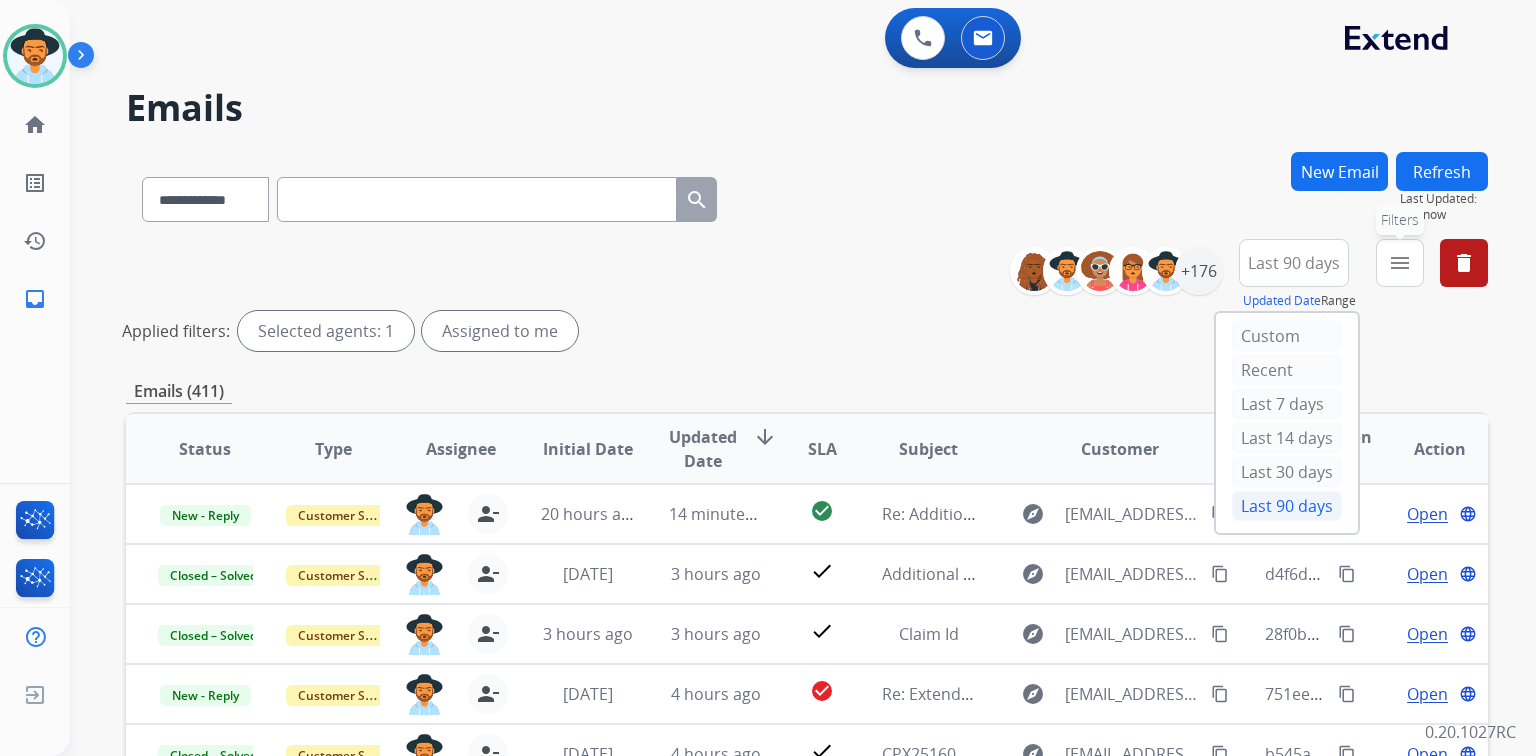 click on "menu" at bounding box center [1400, 263] 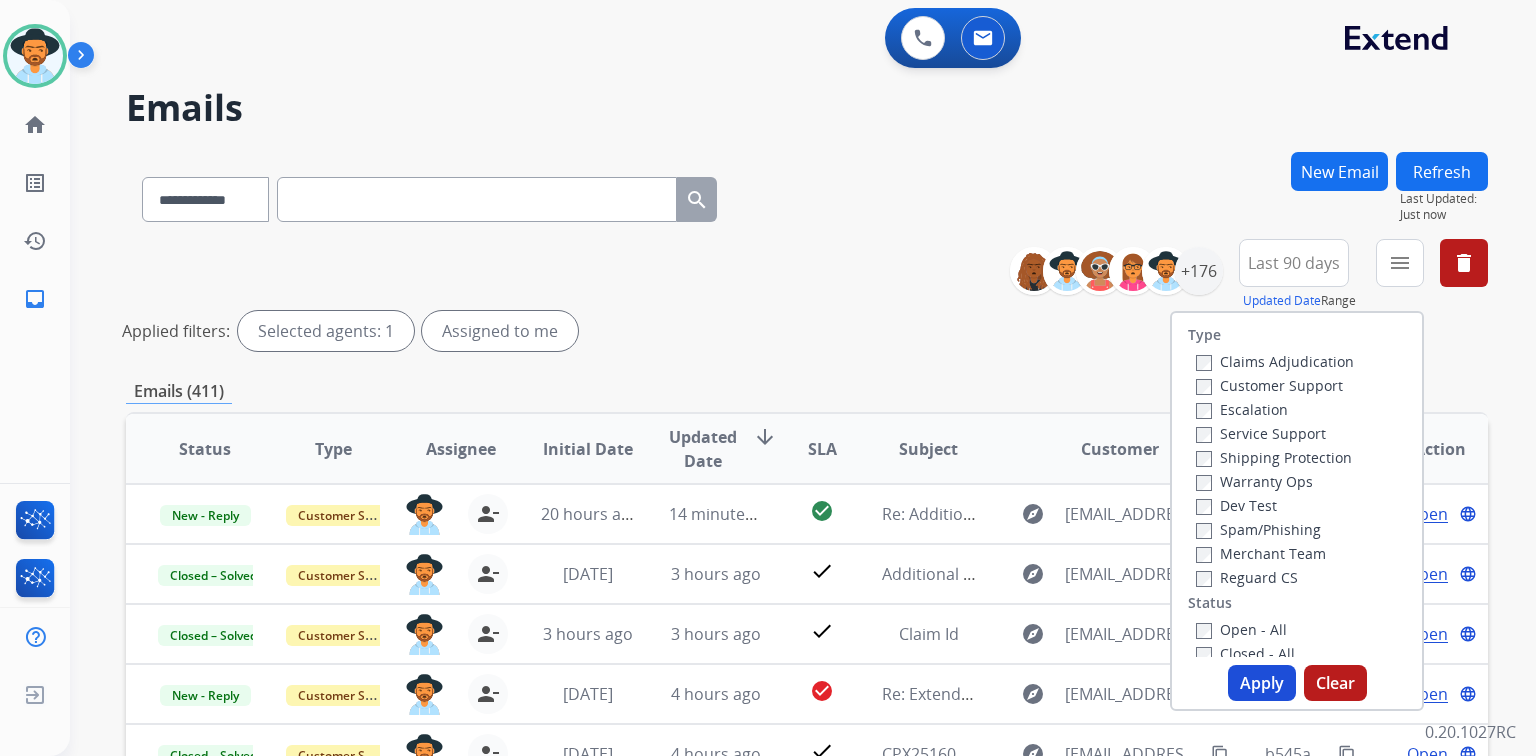 click on "Customer Support" at bounding box center [1269, 385] 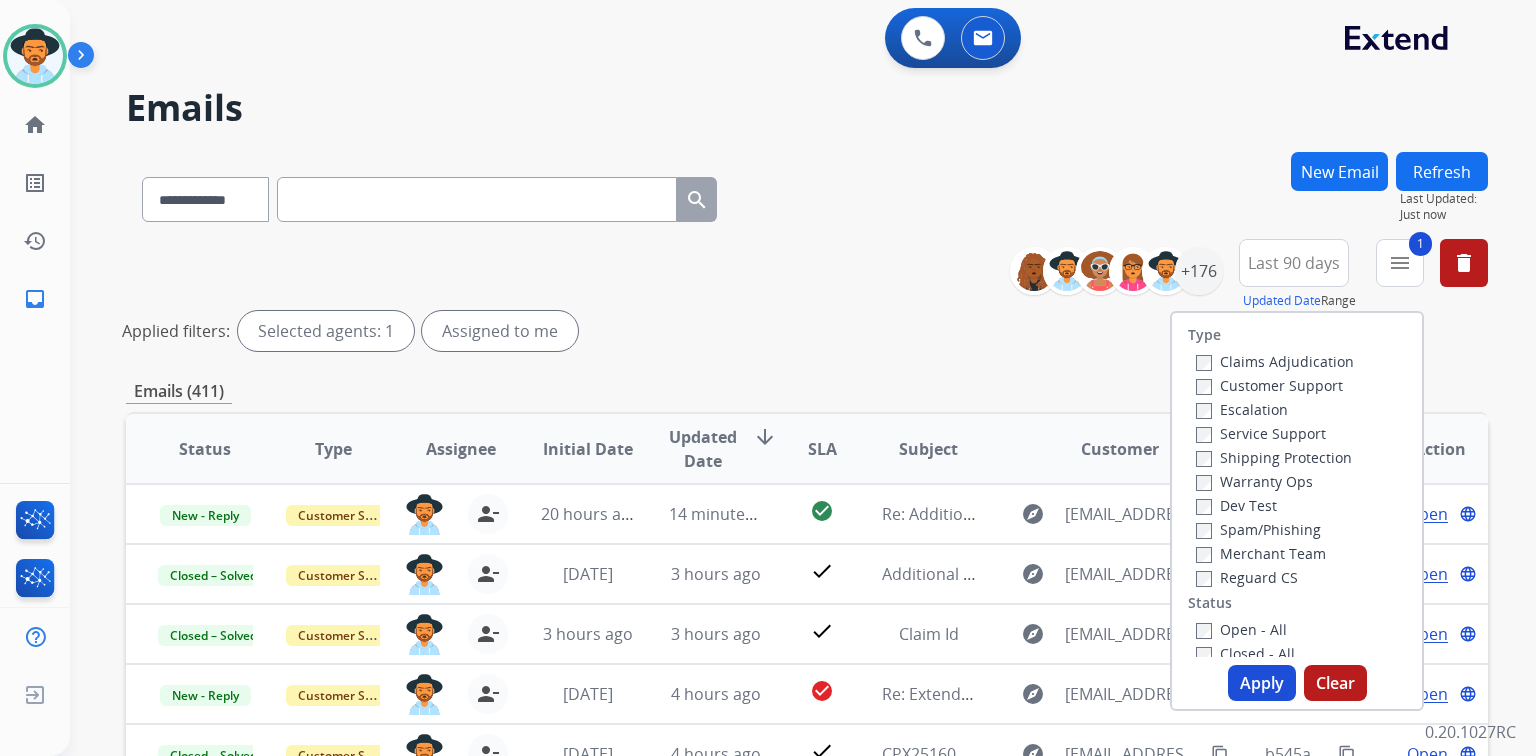 drag, startPoint x: 1286, startPoint y: 452, endPoint x: 1281, endPoint y: 480, distance: 28.442924 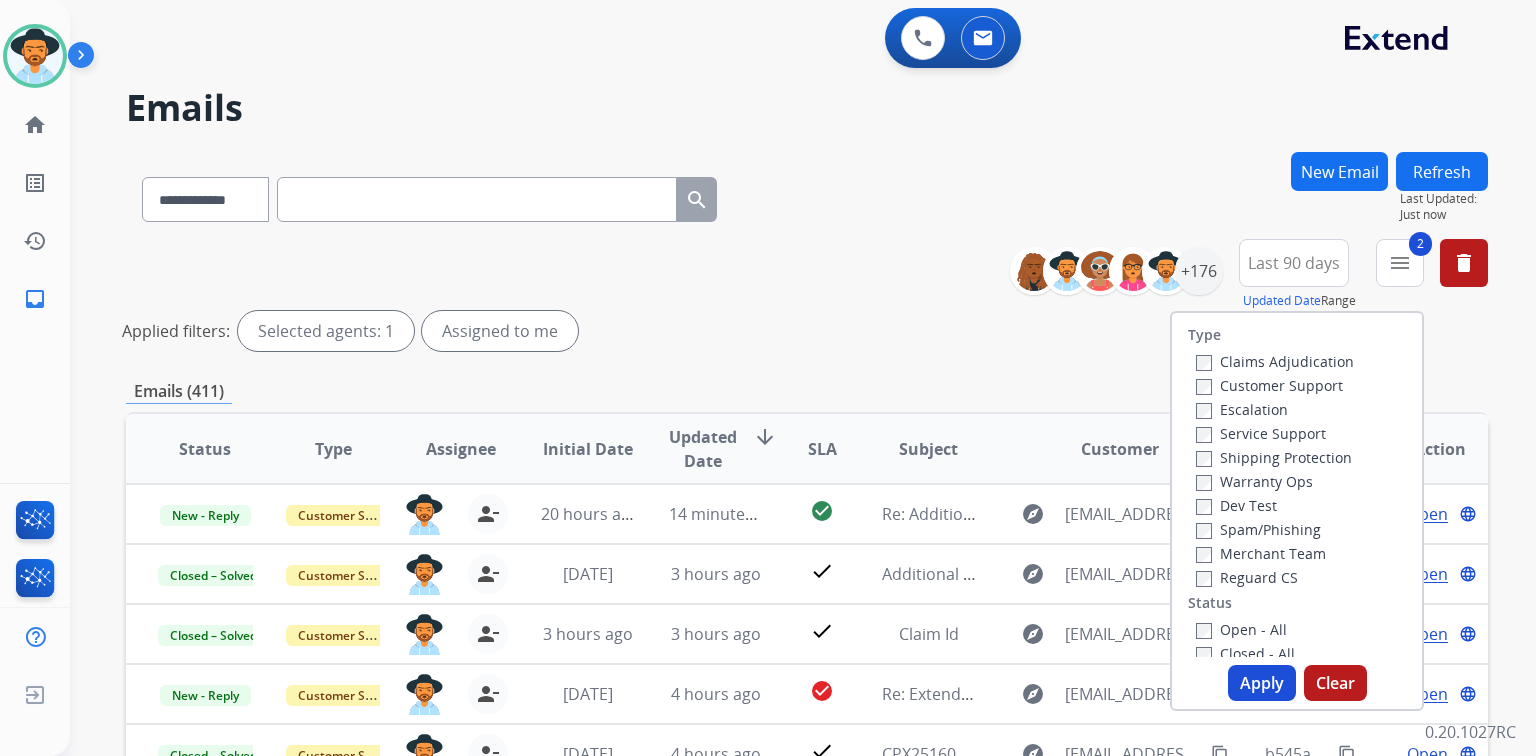 click on "Reguard CS" at bounding box center (1247, 577) 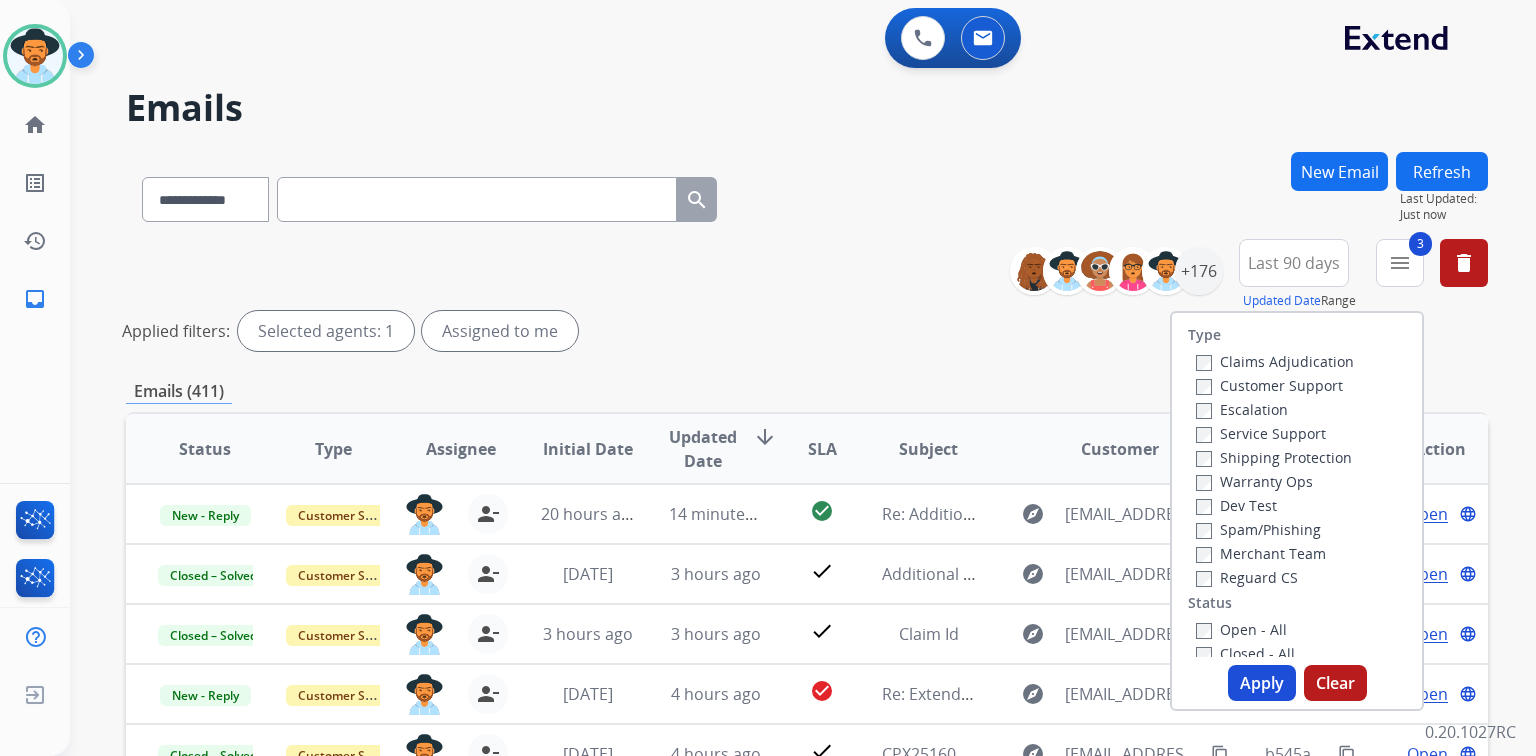 click on "Open - All   Closed - All   New - Initial   New - Reply   On-hold – Internal   On-hold - Customer   On Hold - Pending Parts   On Hold - Servicers   Closed - Unresolved   Closed – Solved   Closed – Merchant Transfer" at bounding box center (1297, 749) 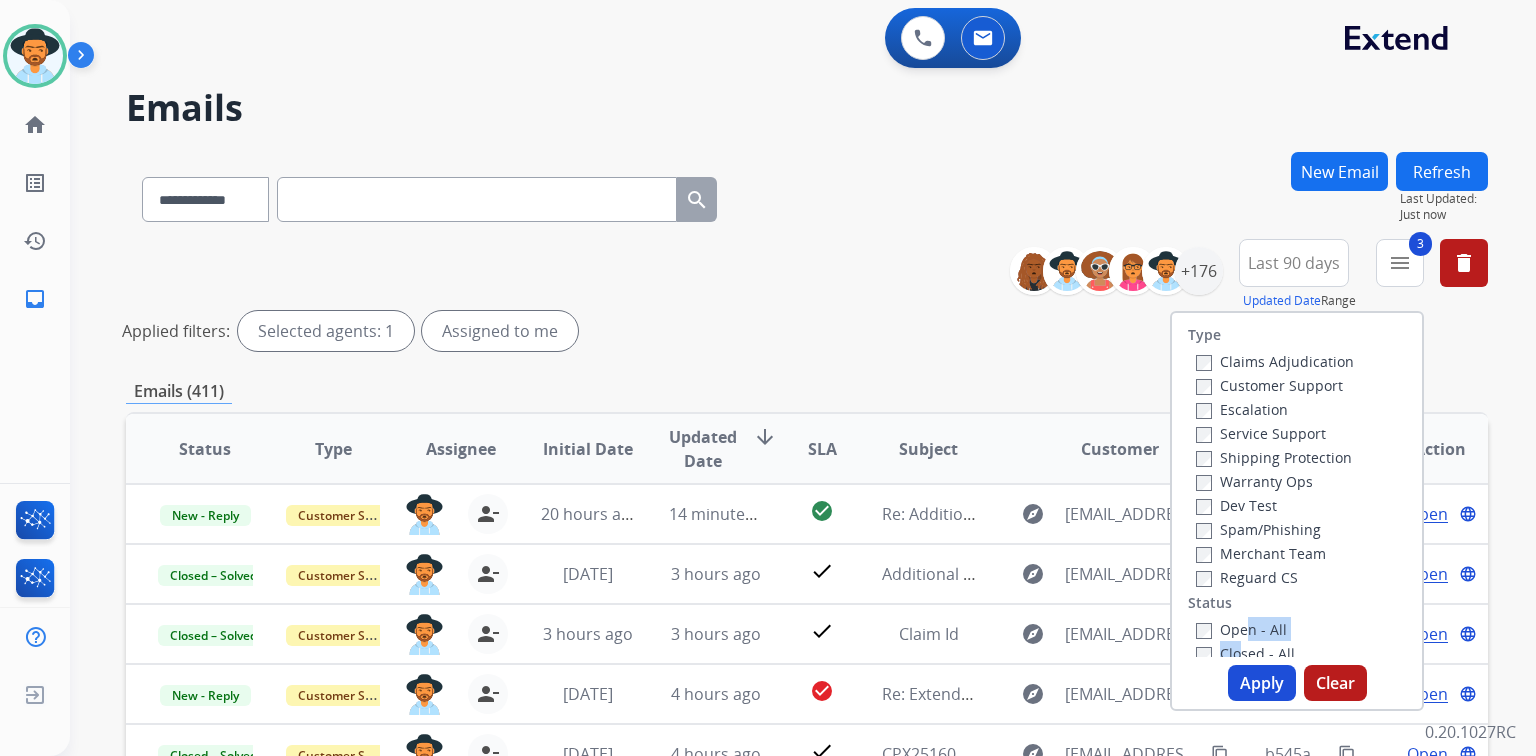 click on "Open - All" at bounding box center [1241, 629] 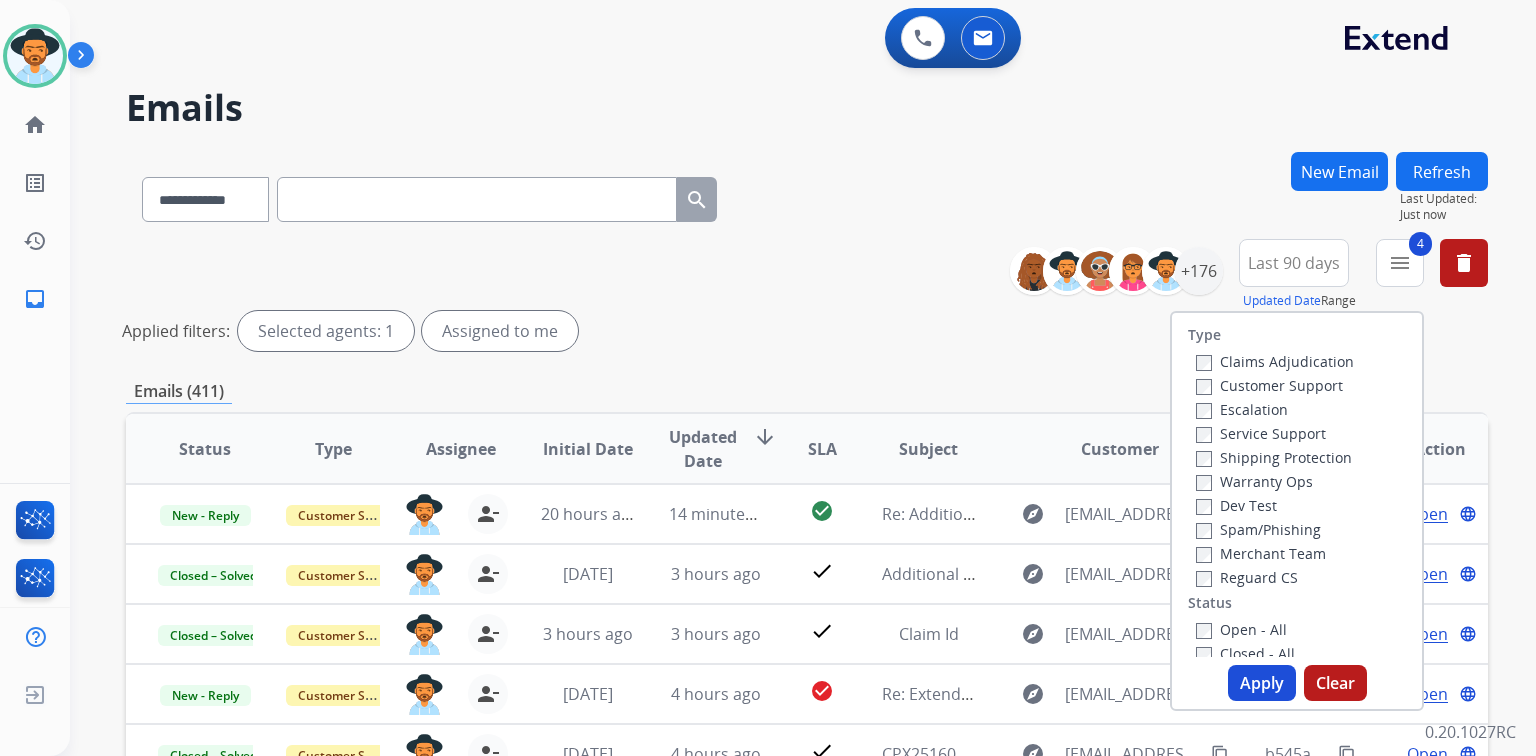 click on "Apply" at bounding box center (1262, 683) 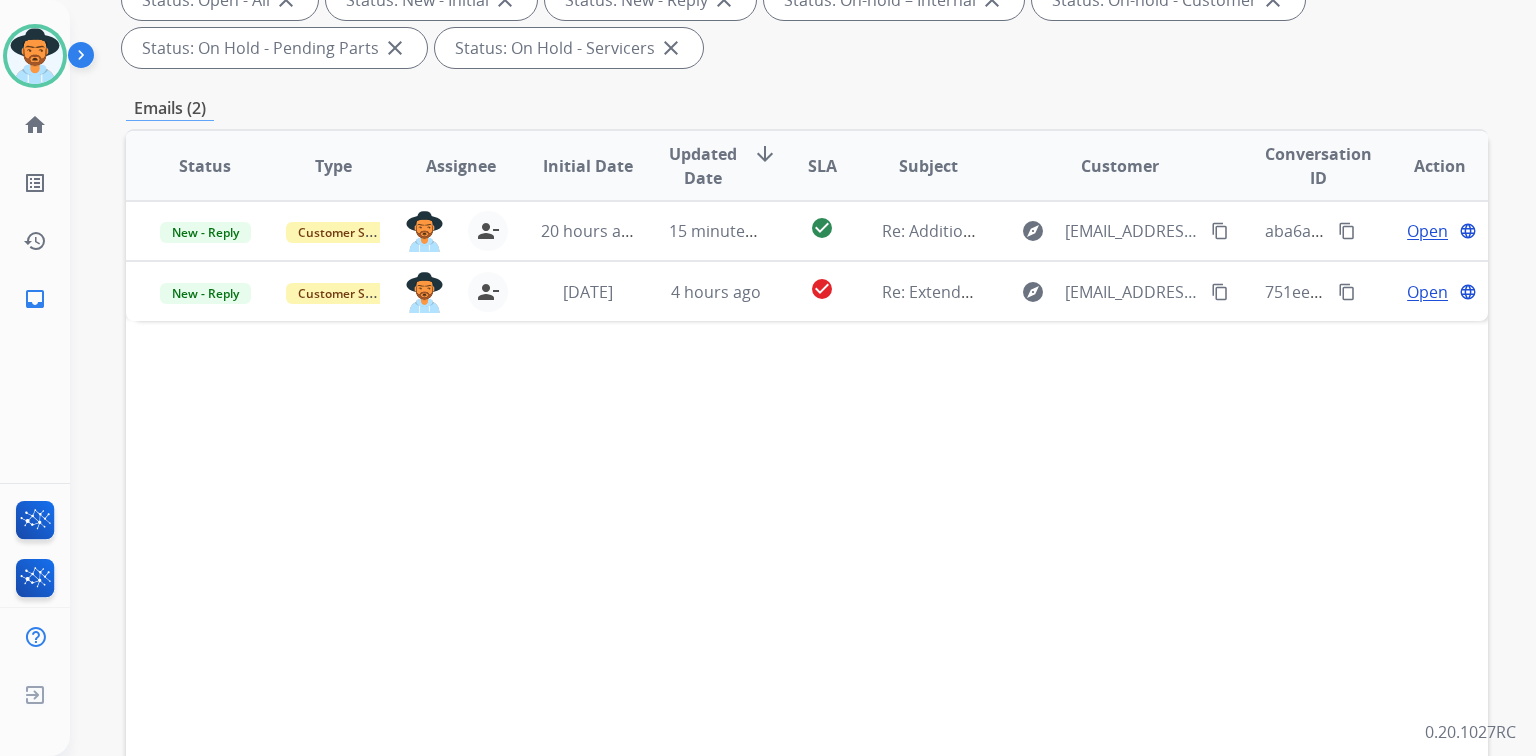 scroll, scrollTop: 400, scrollLeft: 0, axis: vertical 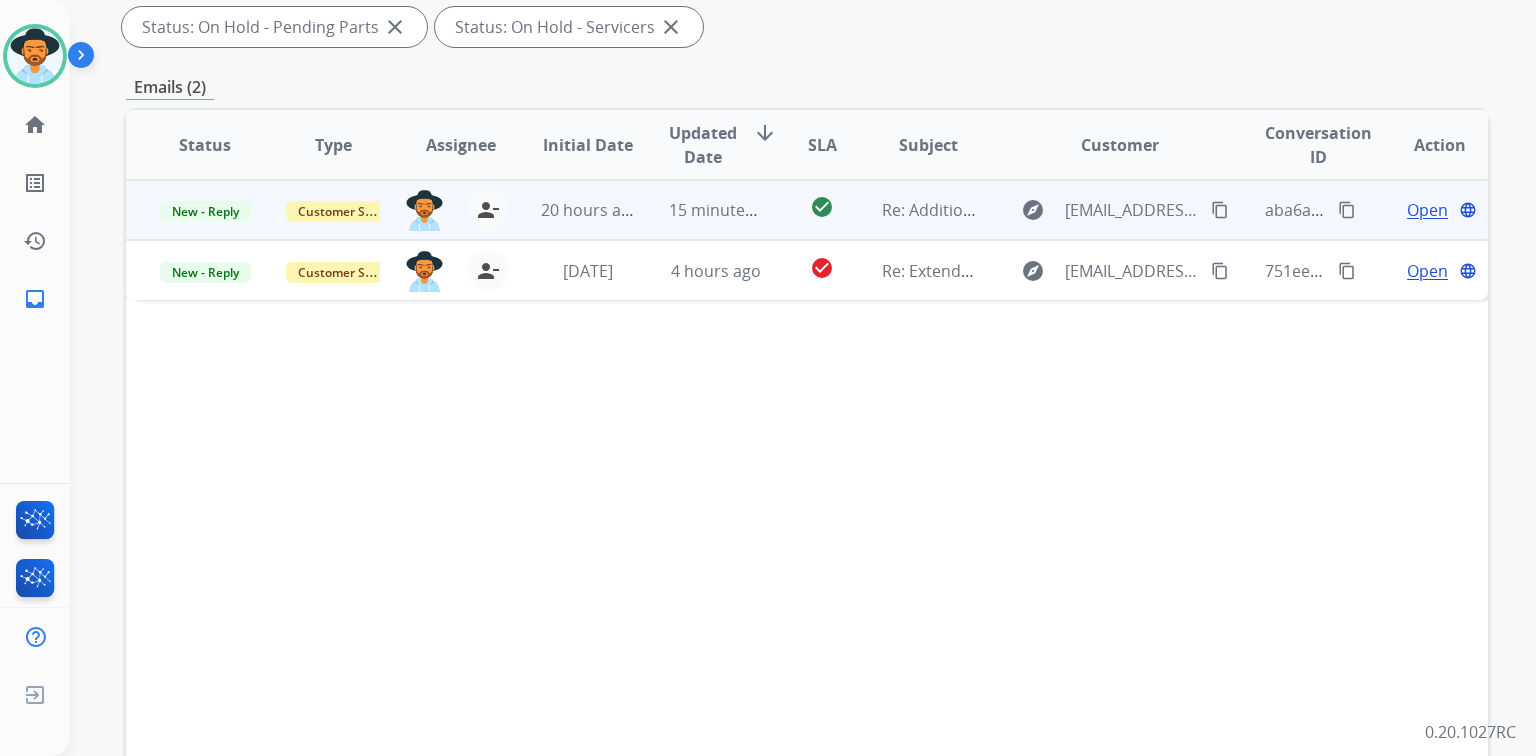 click on "Open" at bounding box center [1427, 210] 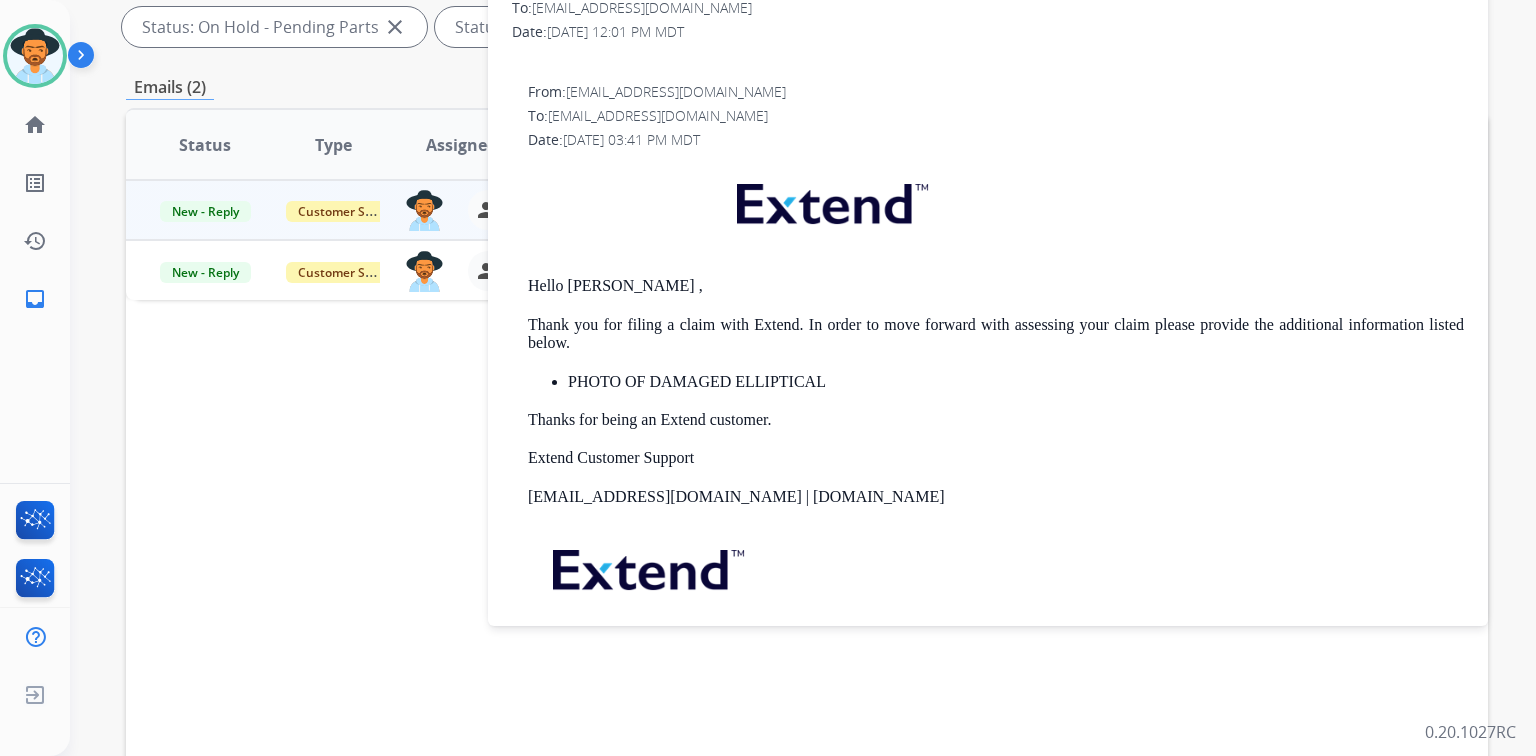 scroll, scrollTop: 0, scrollLeft: 0, axis: both 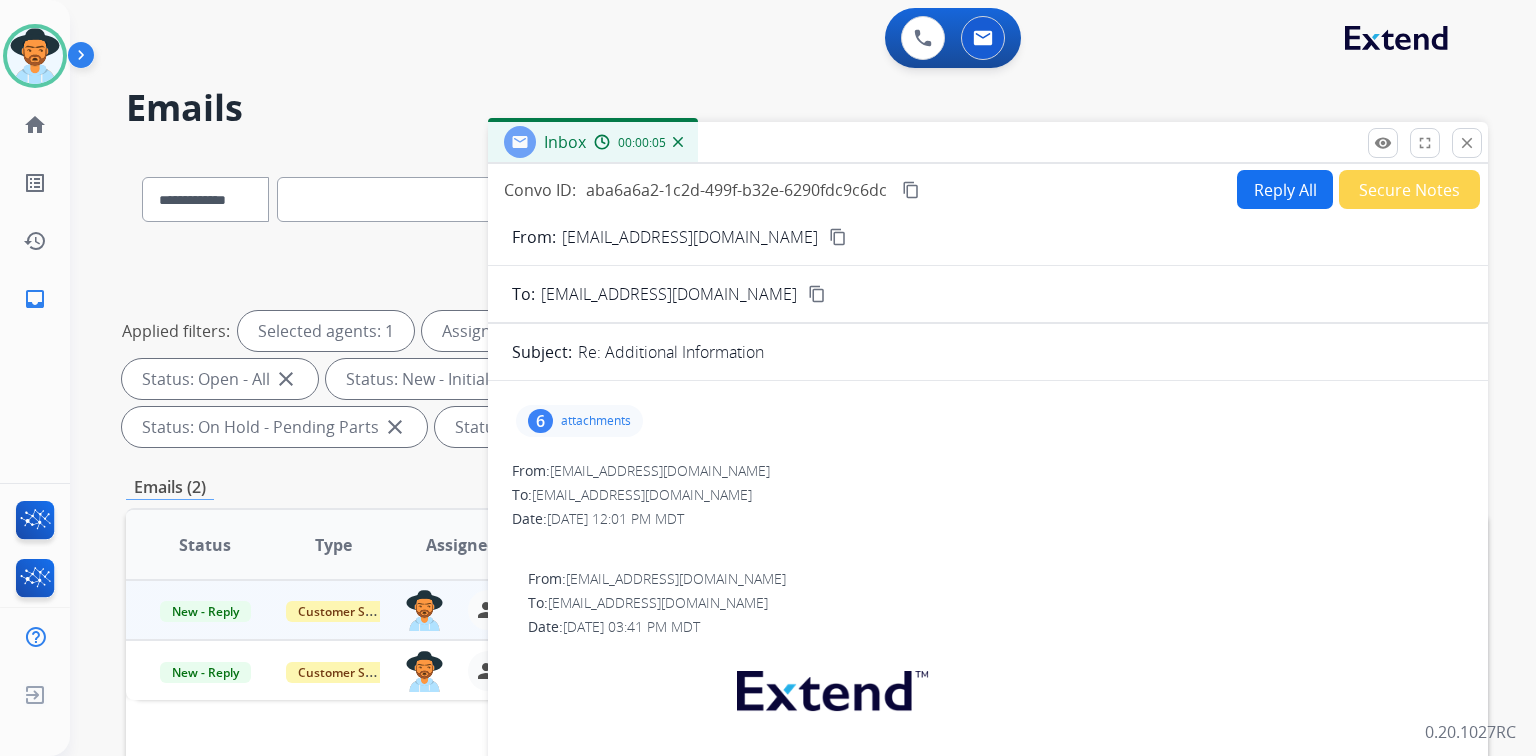 click on "6 attachments" at bounding box center [579, 421] 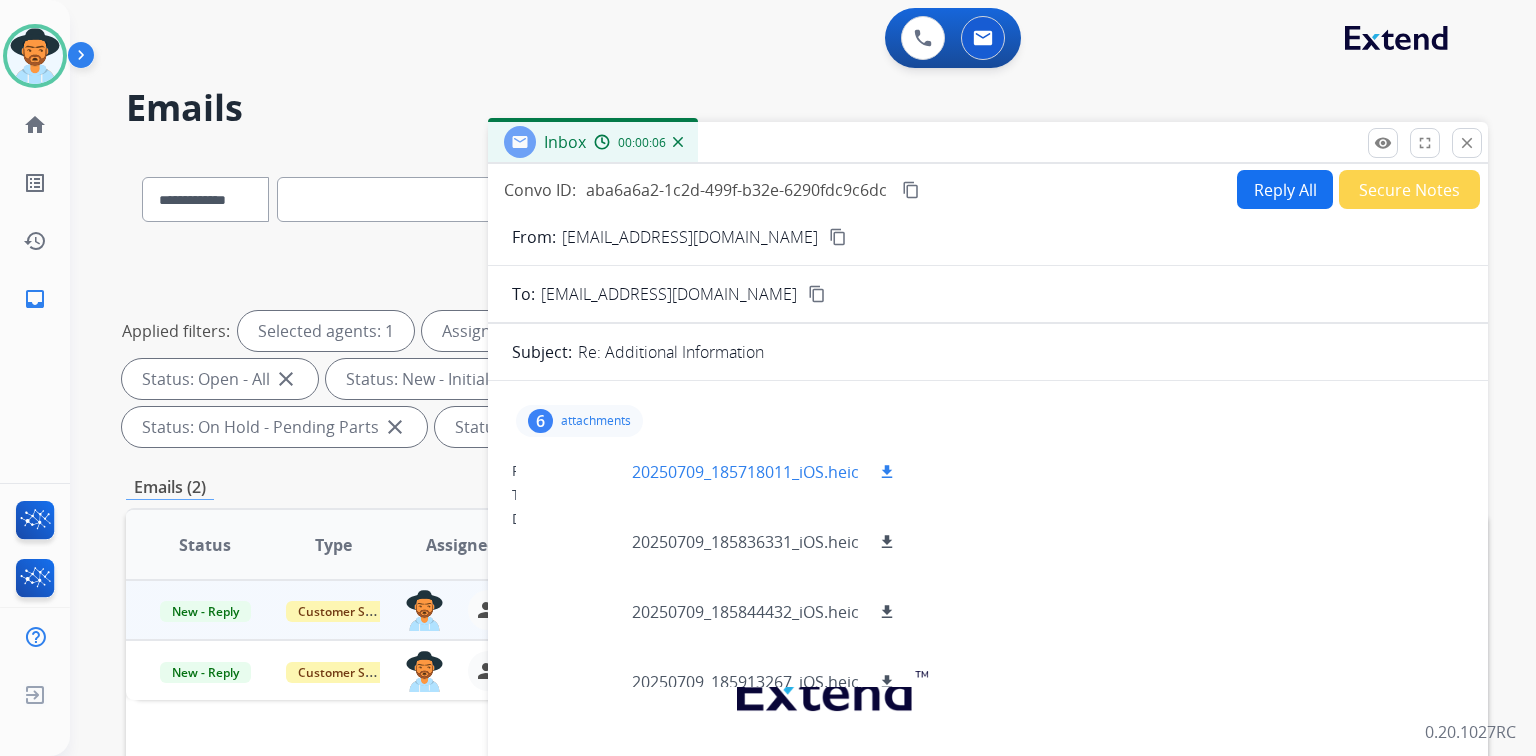 click at bounding box center (582, 472) 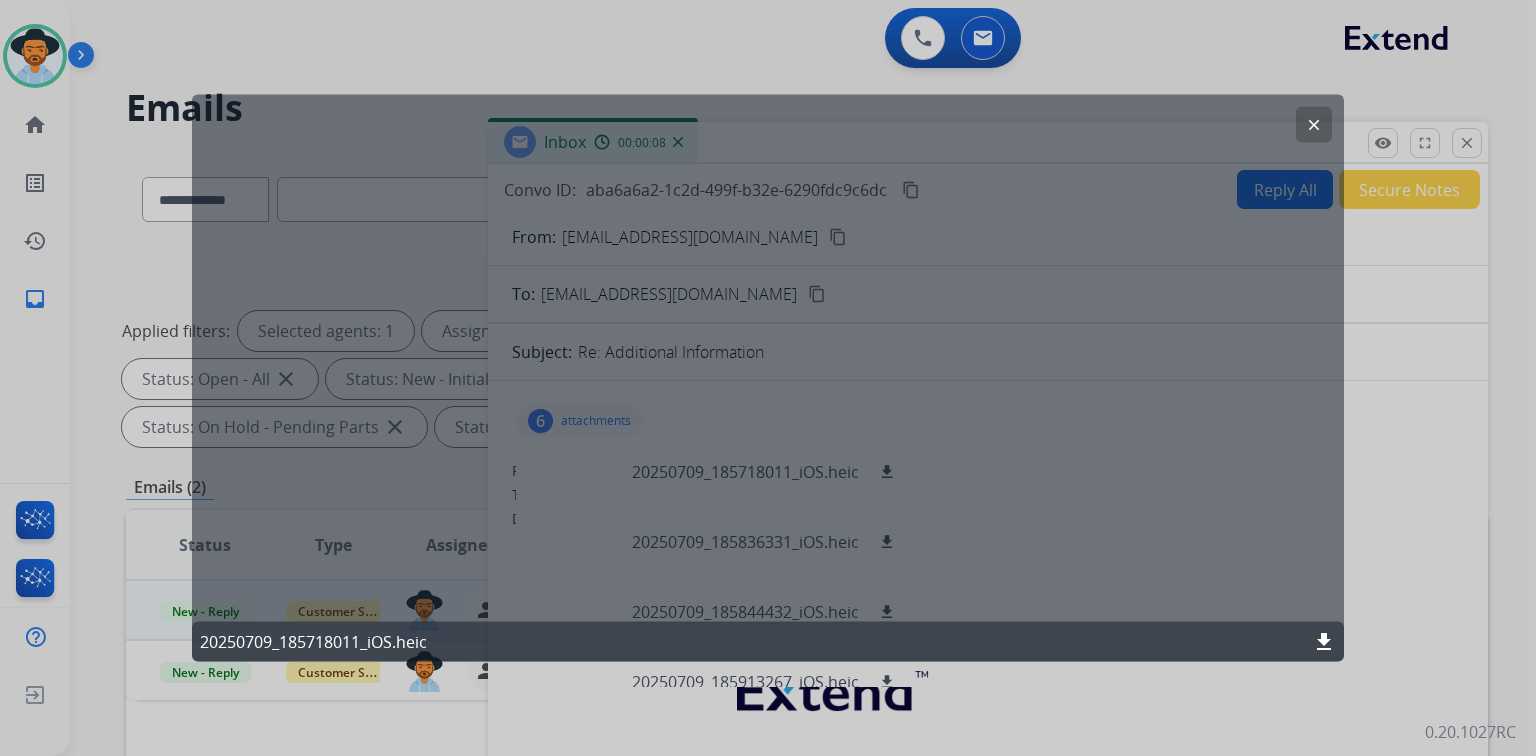 click on "clear" 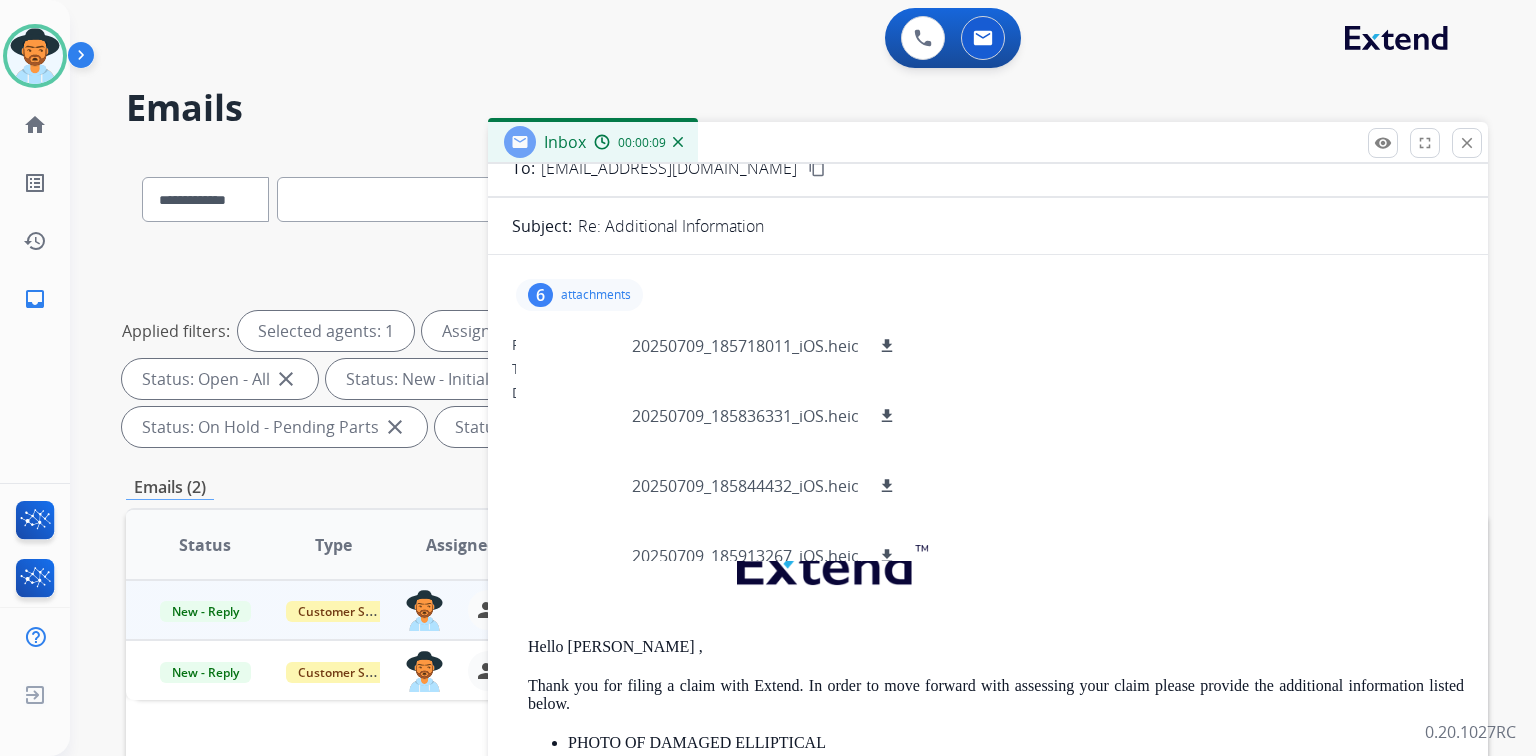 scroll, scrollTop: 204, scrollLeft: 0, axis: vertical 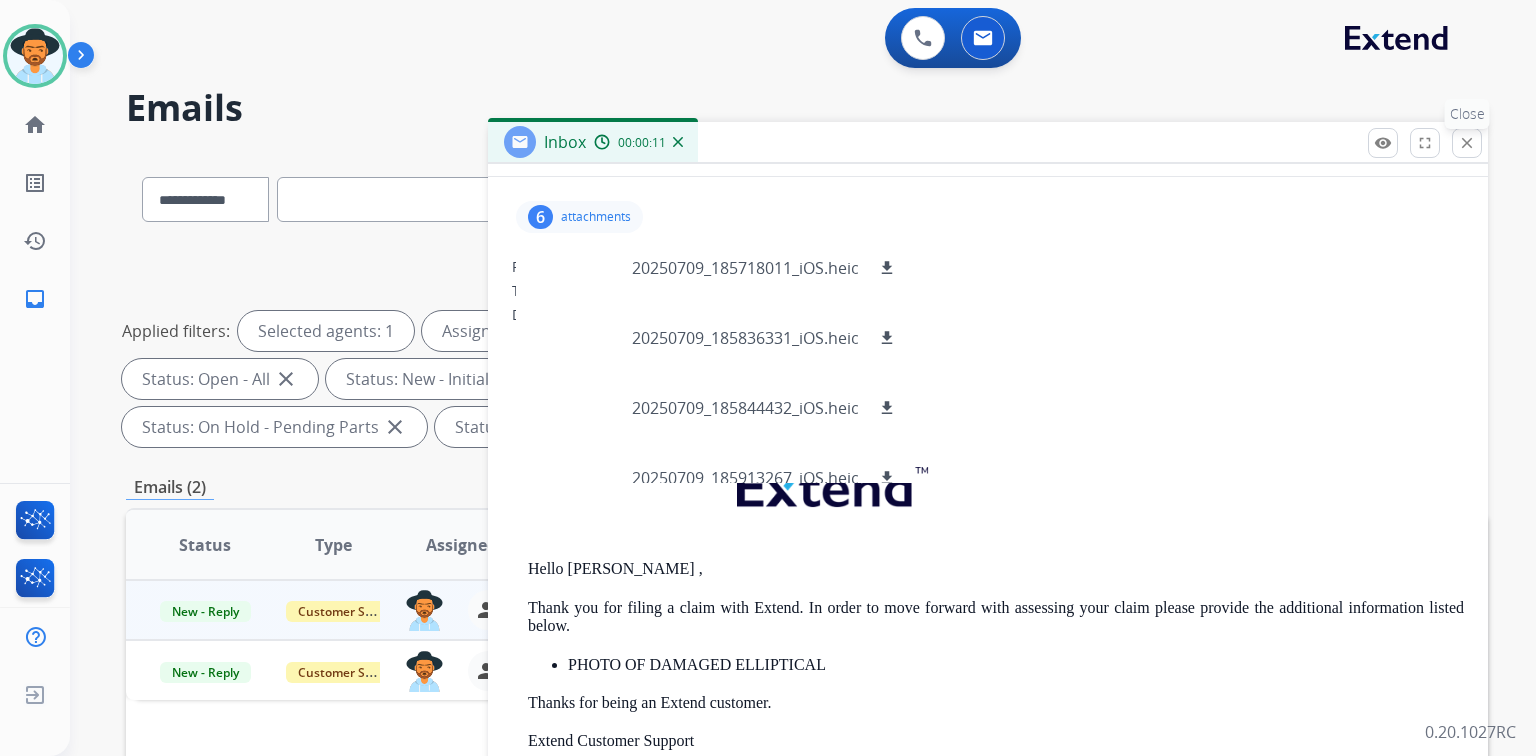 click on "close" at bounding box center [1467, 143] 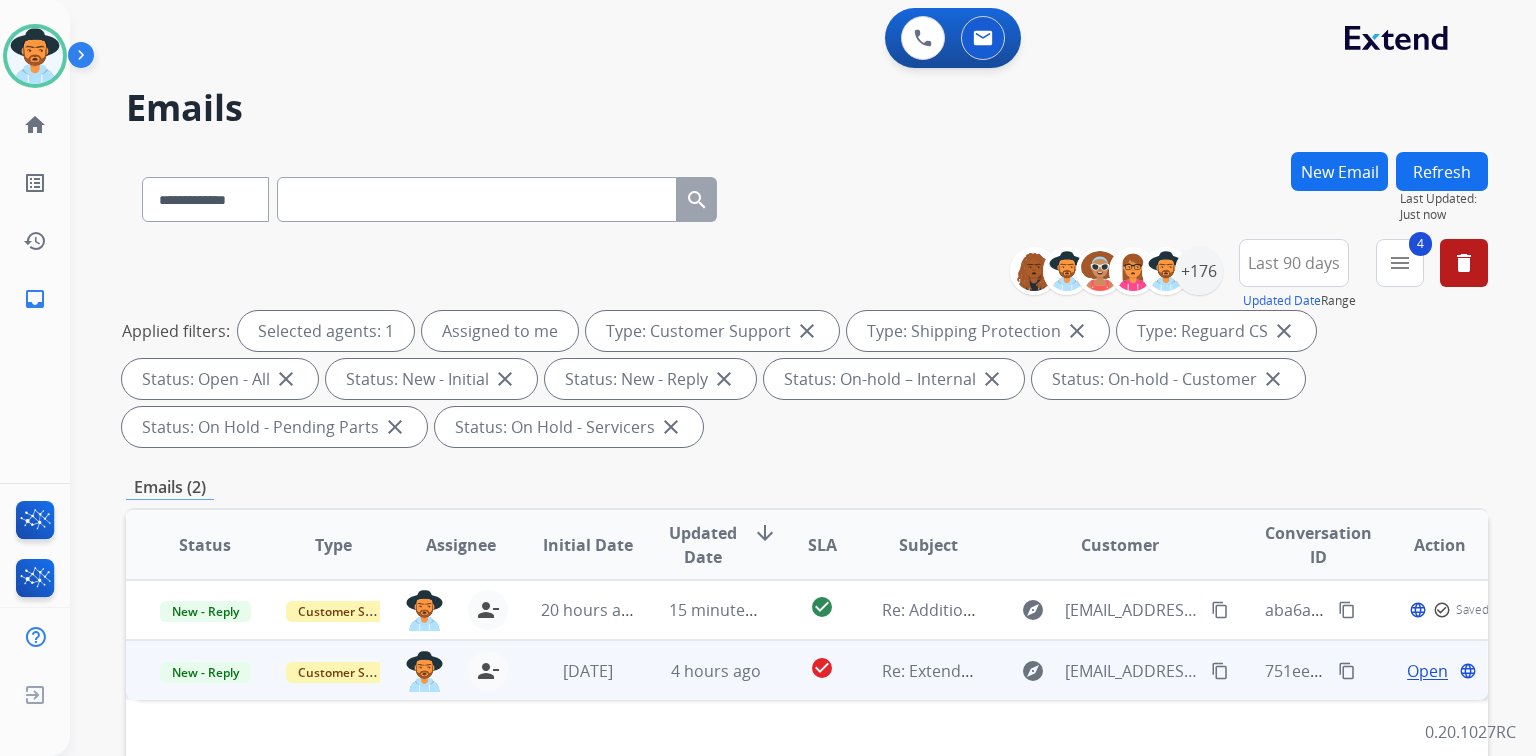 click on "Open" at bounding box center [1427, 671] 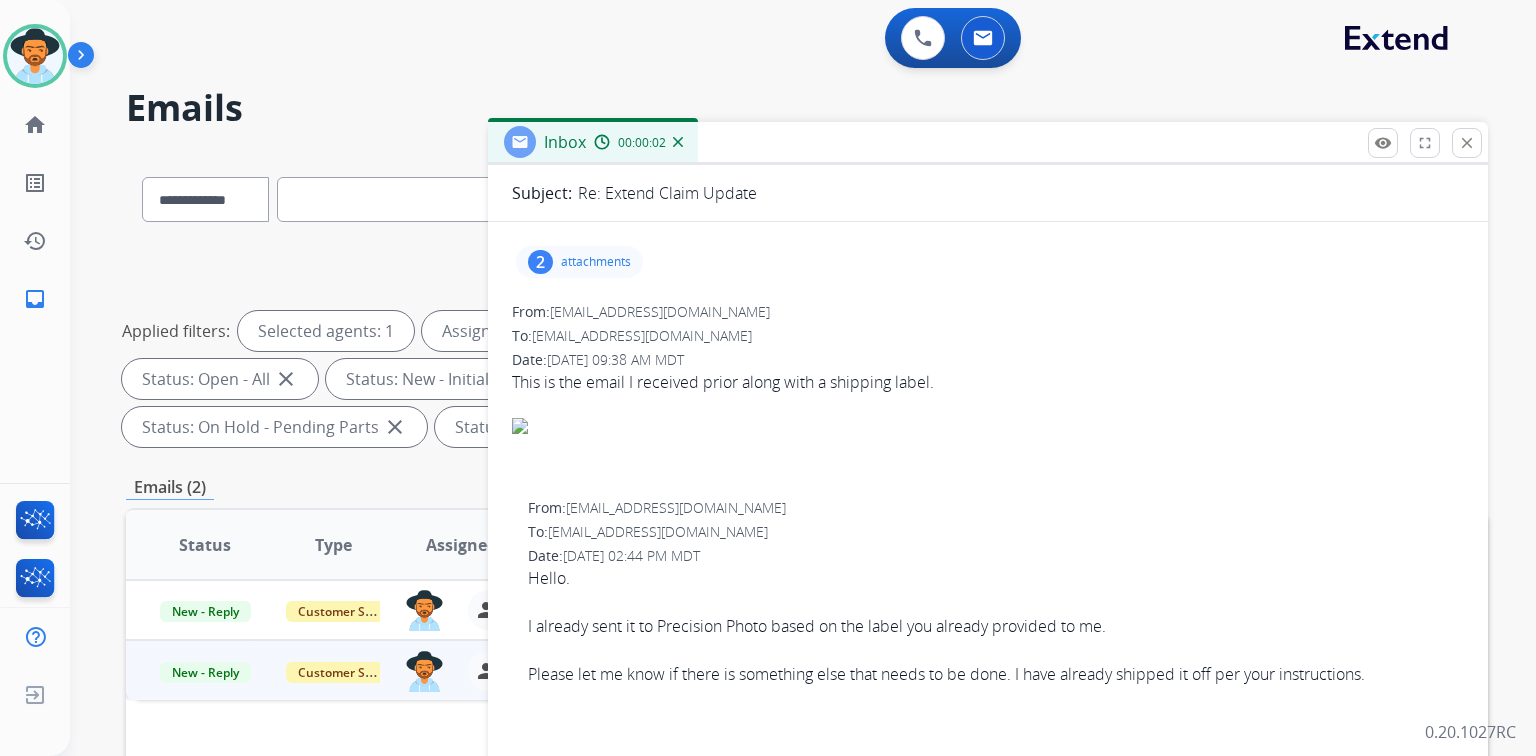 scroll, scrollTop: 160, scrollLeft: 0, axis: vertical 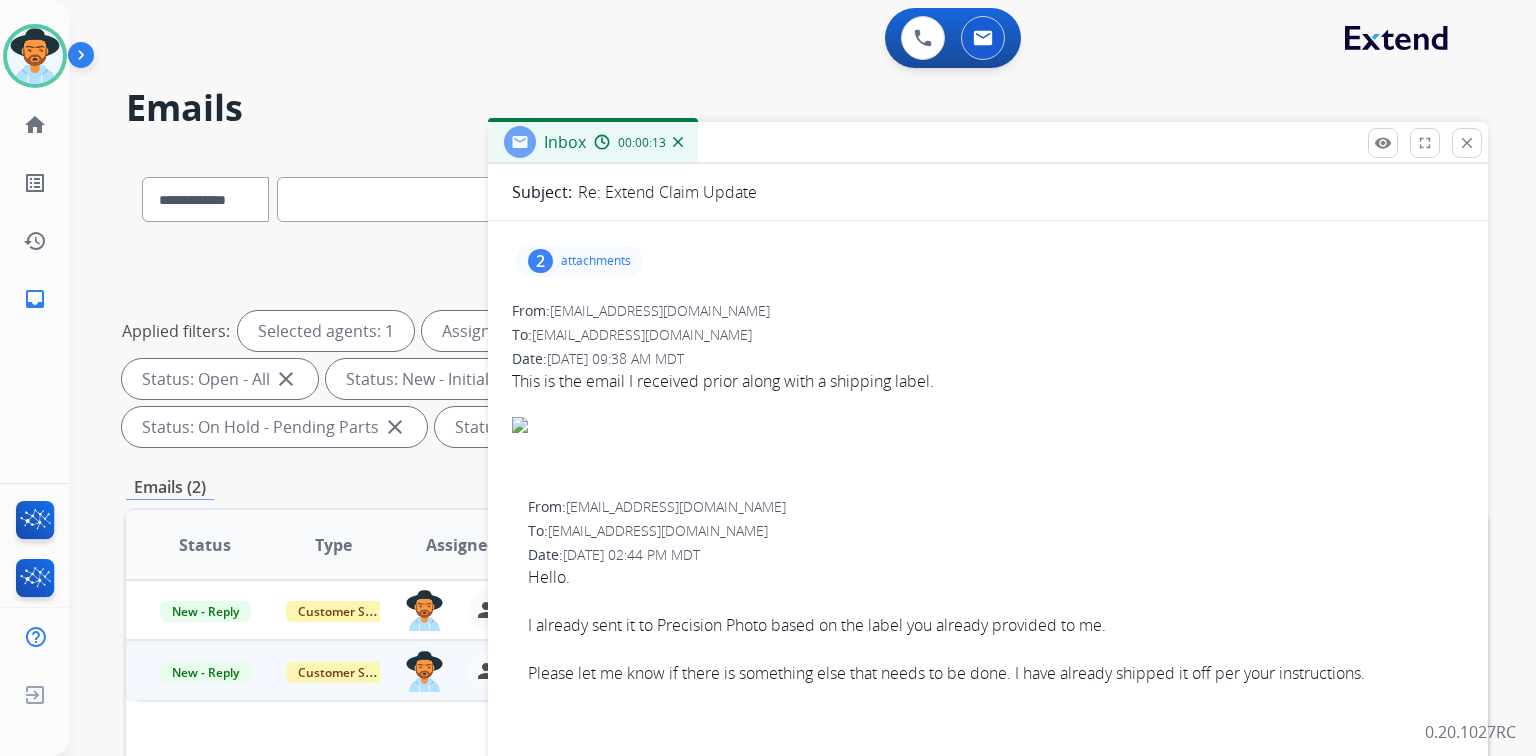 click on "2 attachments" at bounding box center [579, 261] 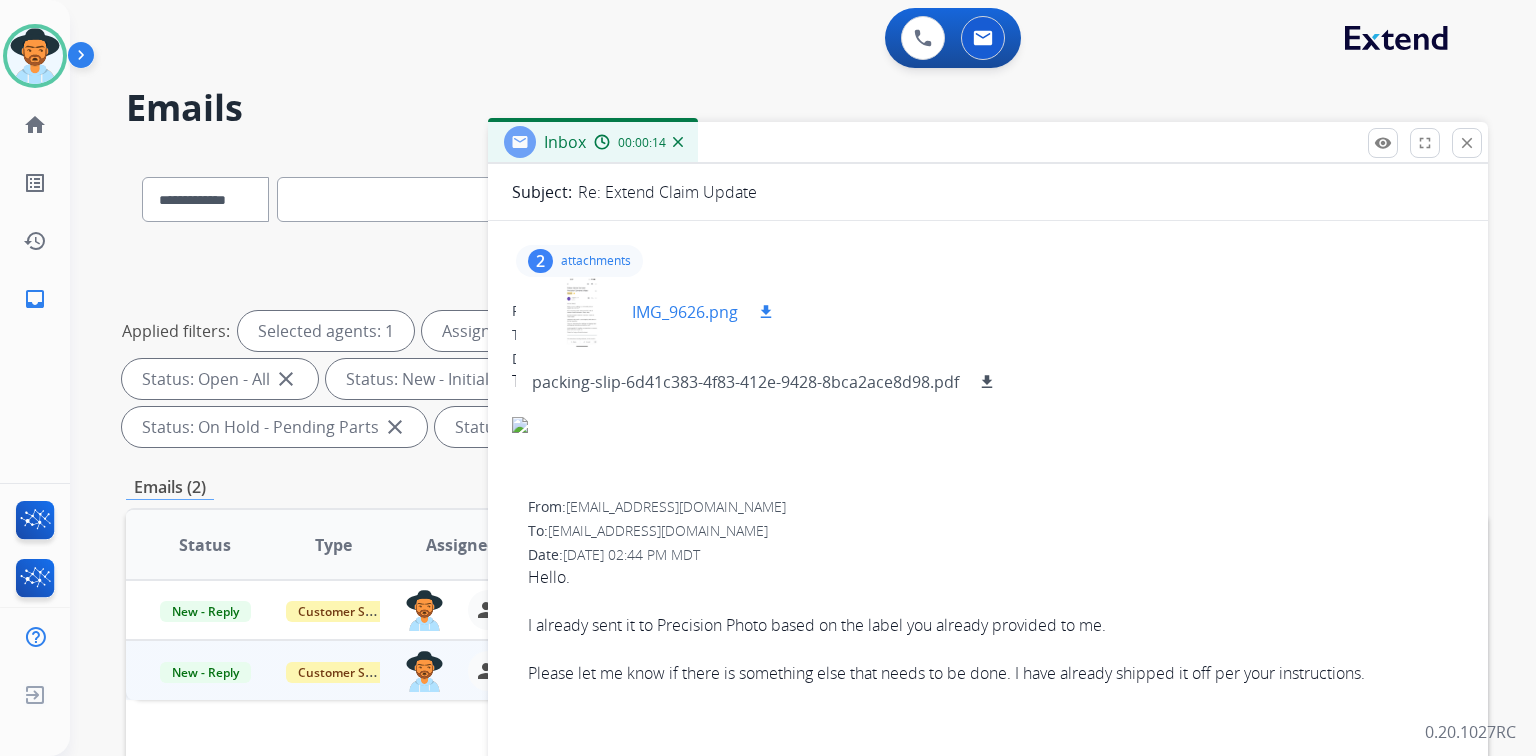 click at bounding box center [582, 312] 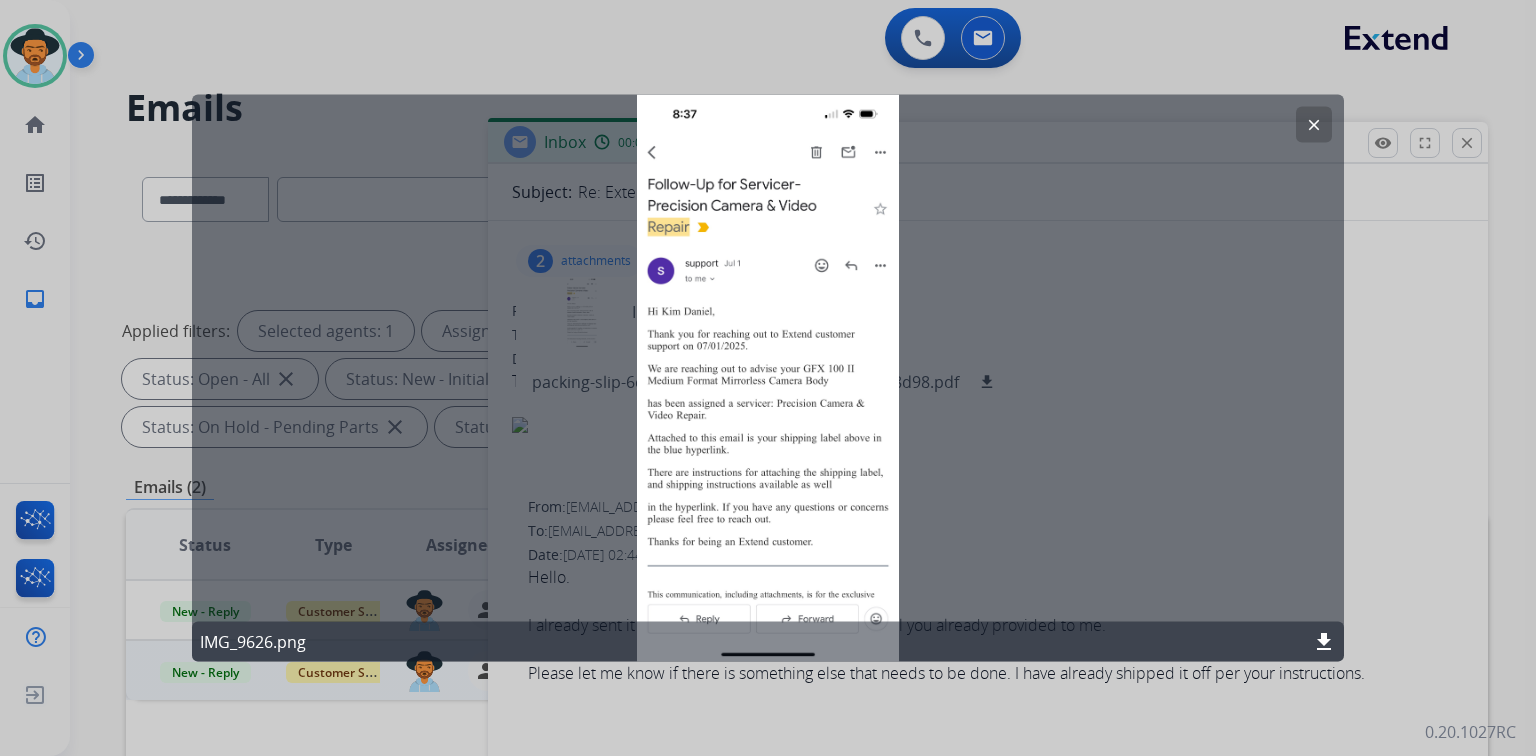 click on "clear" 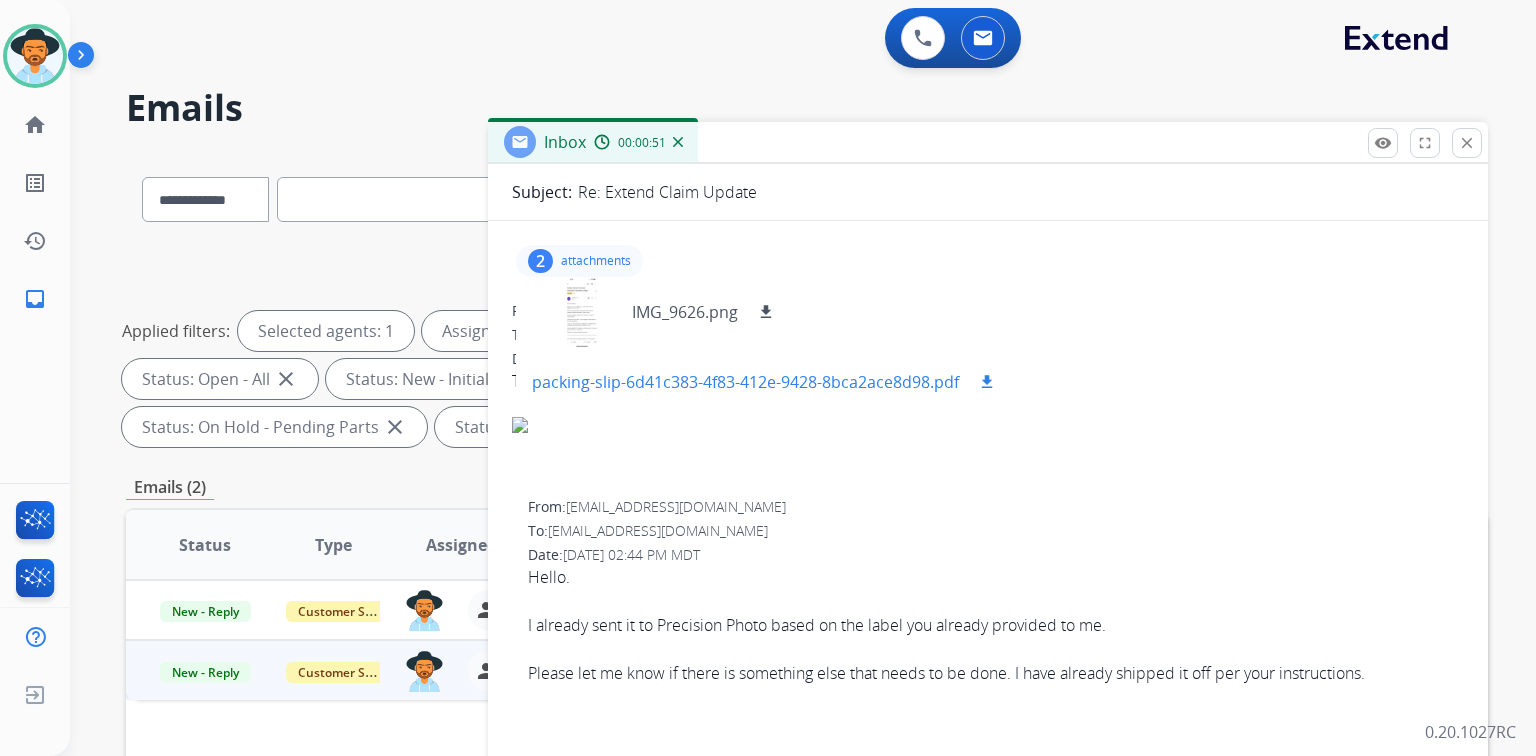 click on "packing-slip-6d41c383-4f83-412e-9428-8bca2ace8d98.pdf  download" at bounding box center [765, 382] 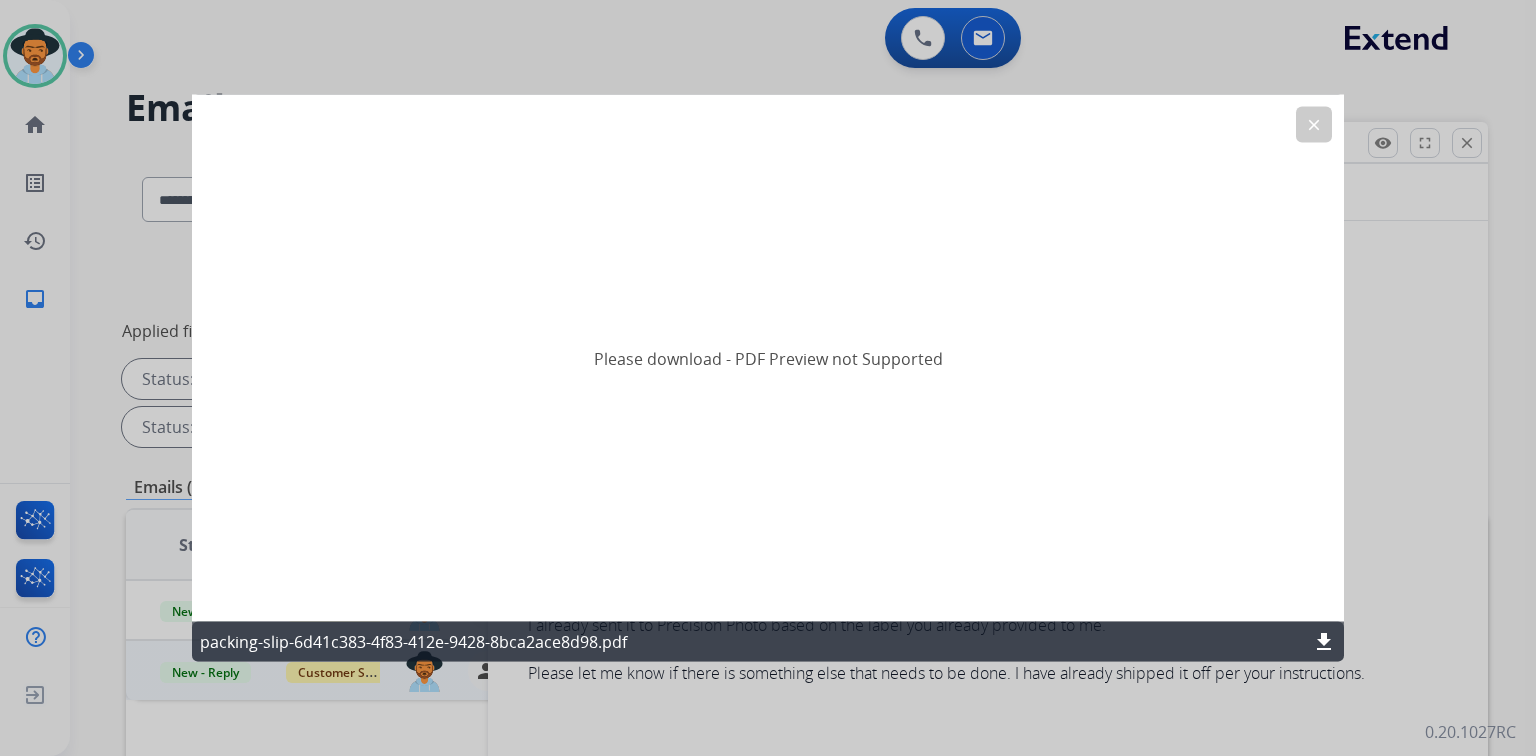 click on "clear" 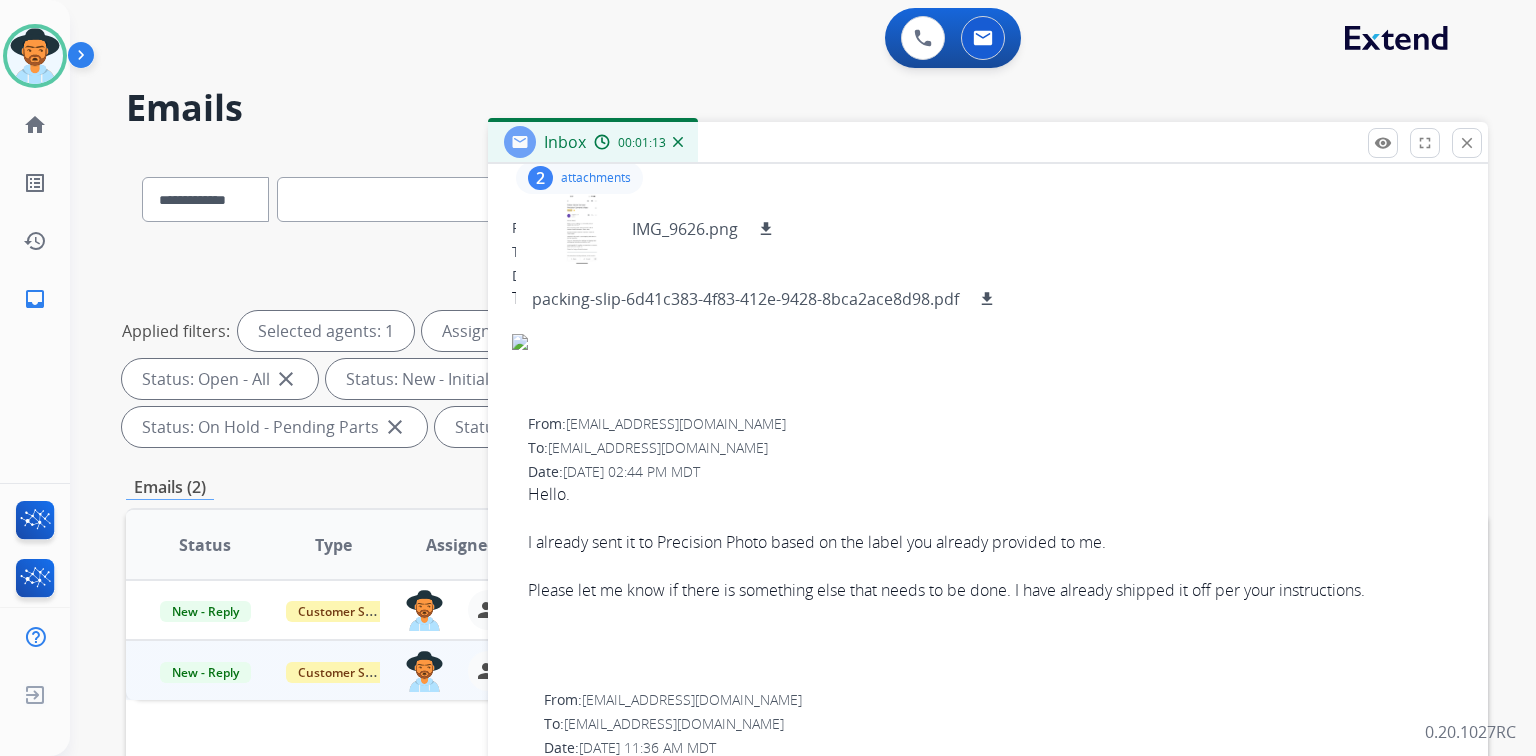 scroll, scrollTop: 320, scrollLeft: 0, axis: vertical 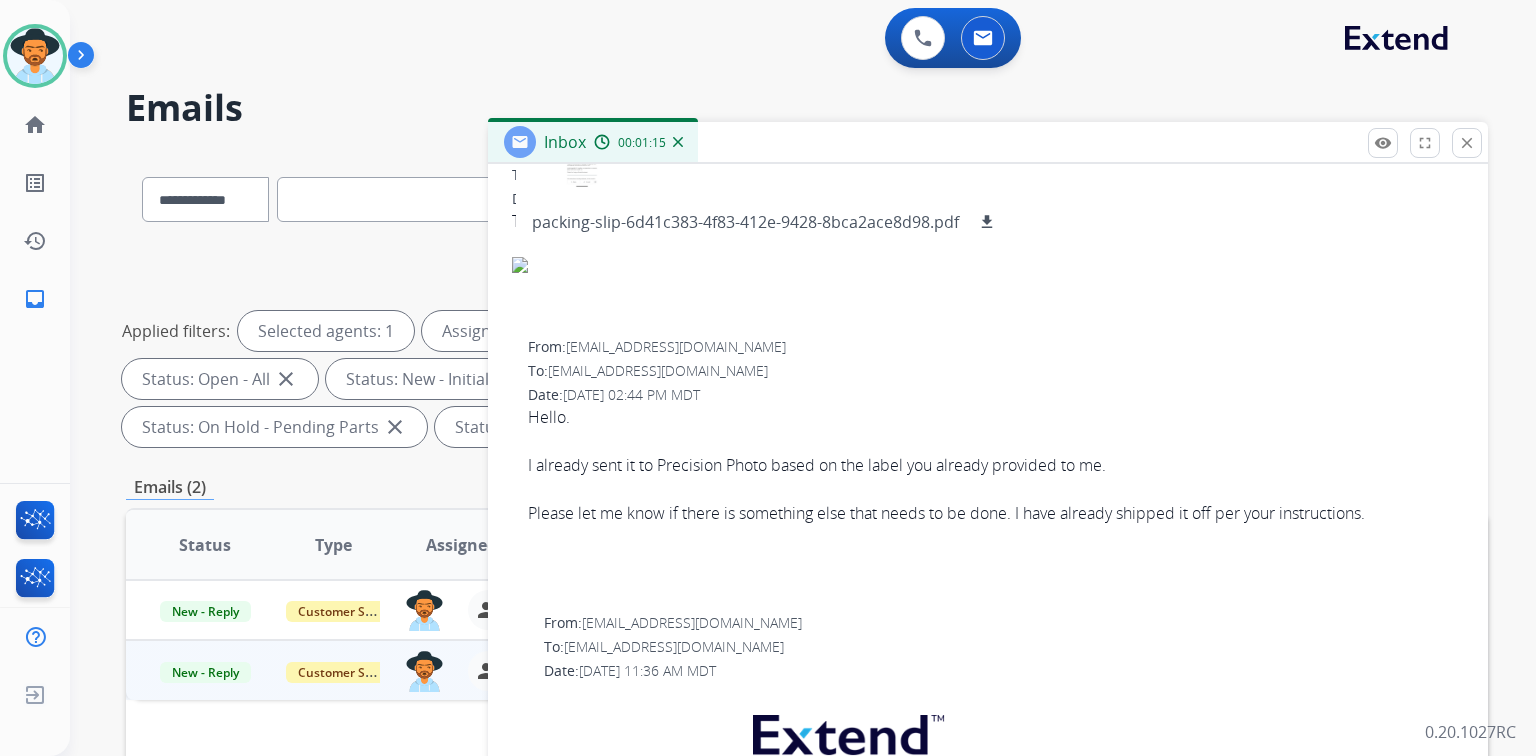 click at bounding box center [988, 277] 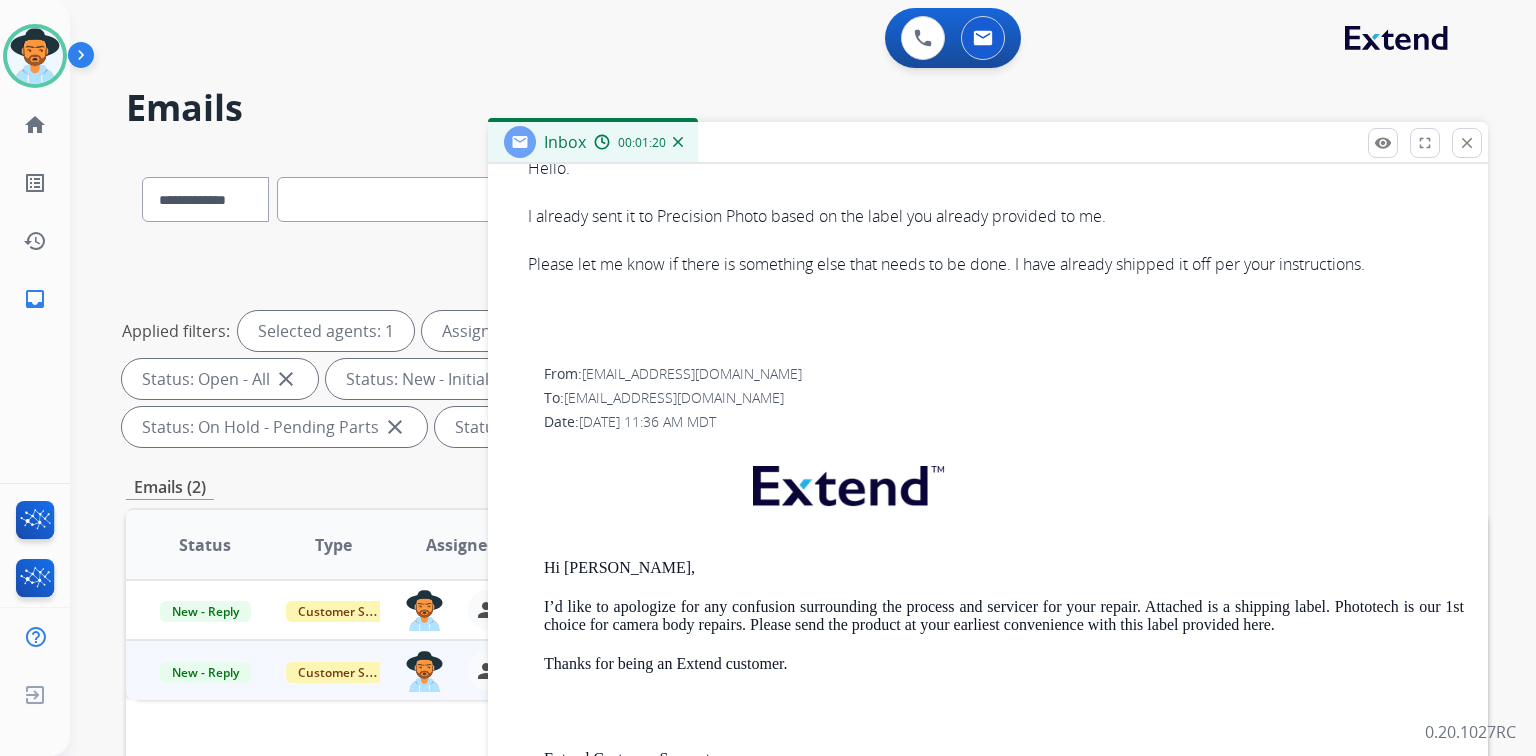 scroll, scrollTop: 587, scrollLeft: 0, axis: vertical 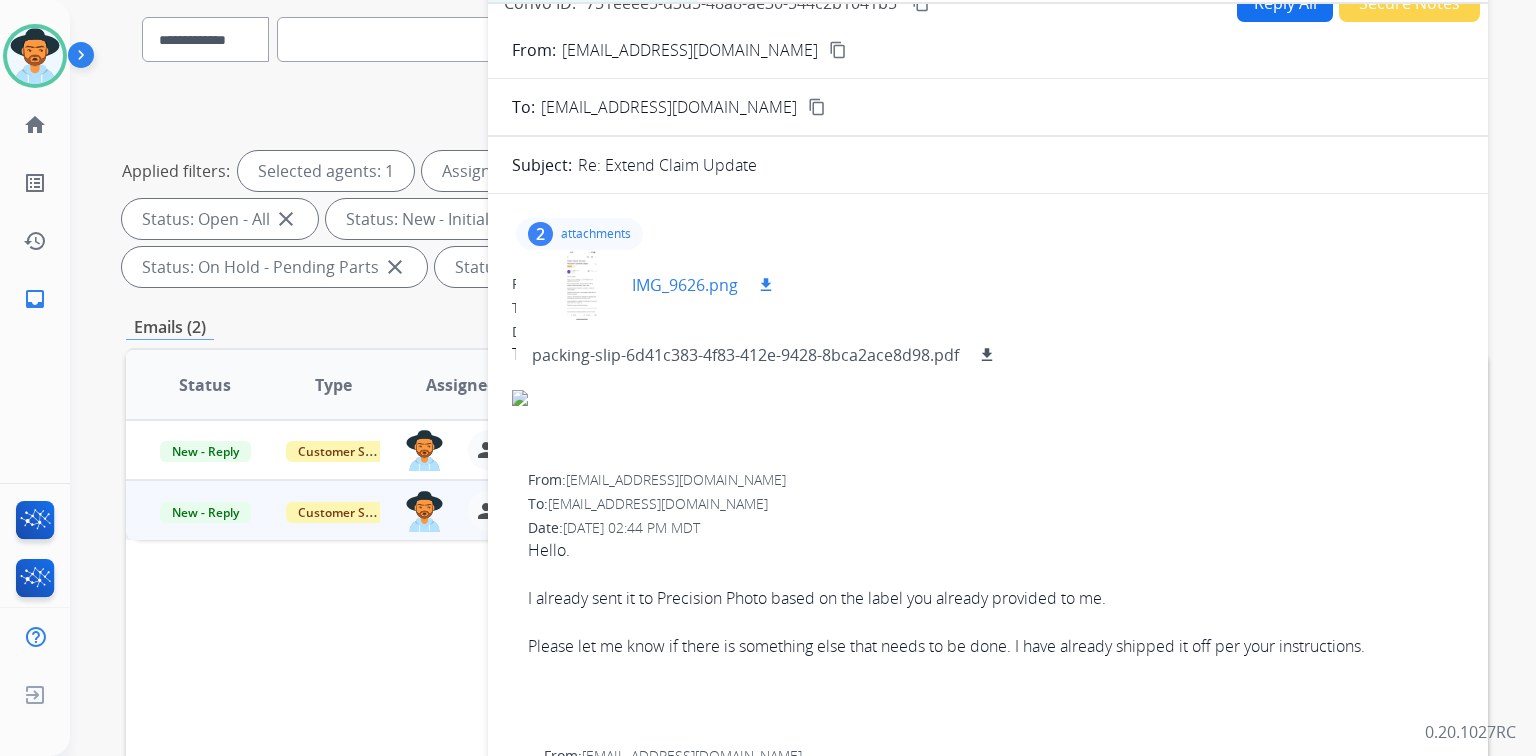 click at bounding box center [582, 285] 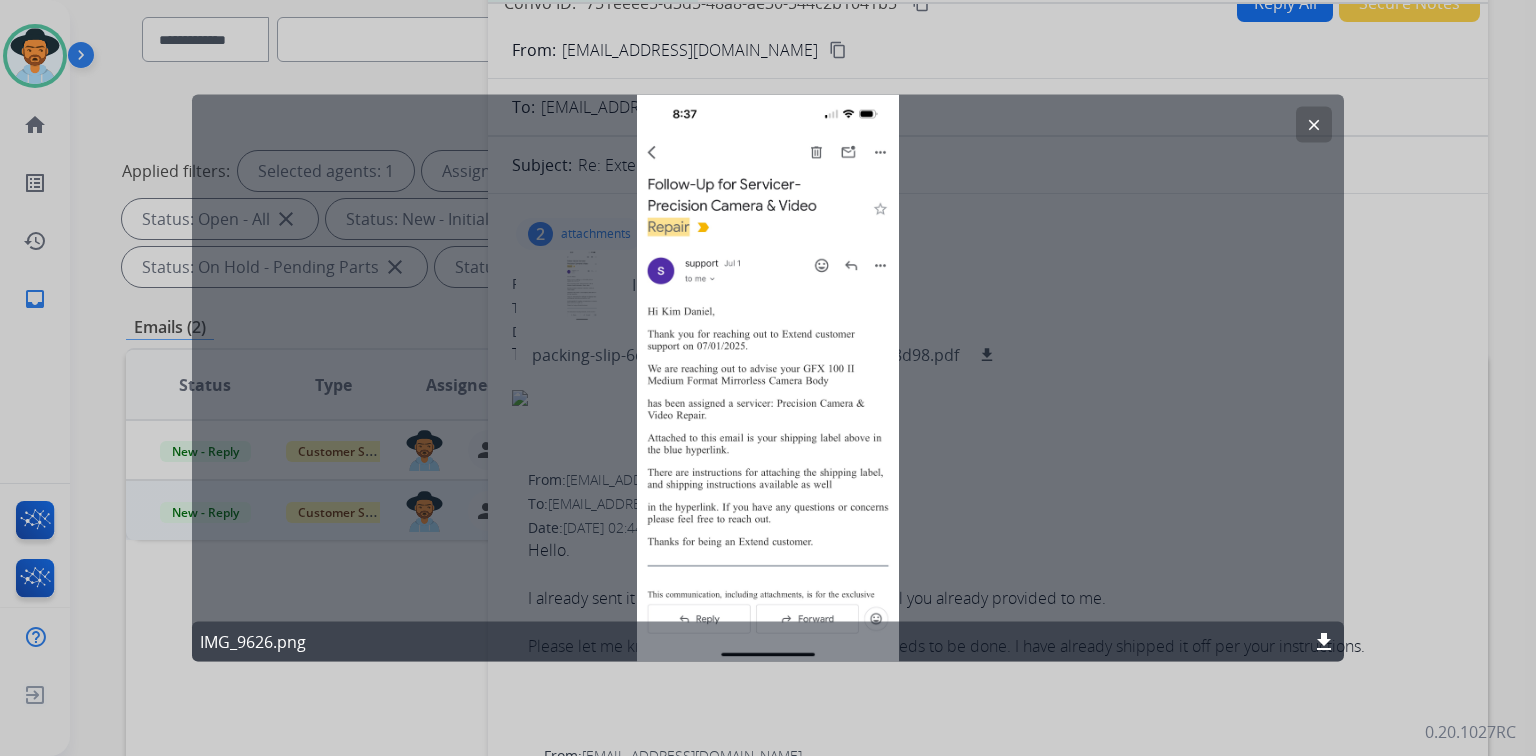 click on "clear" 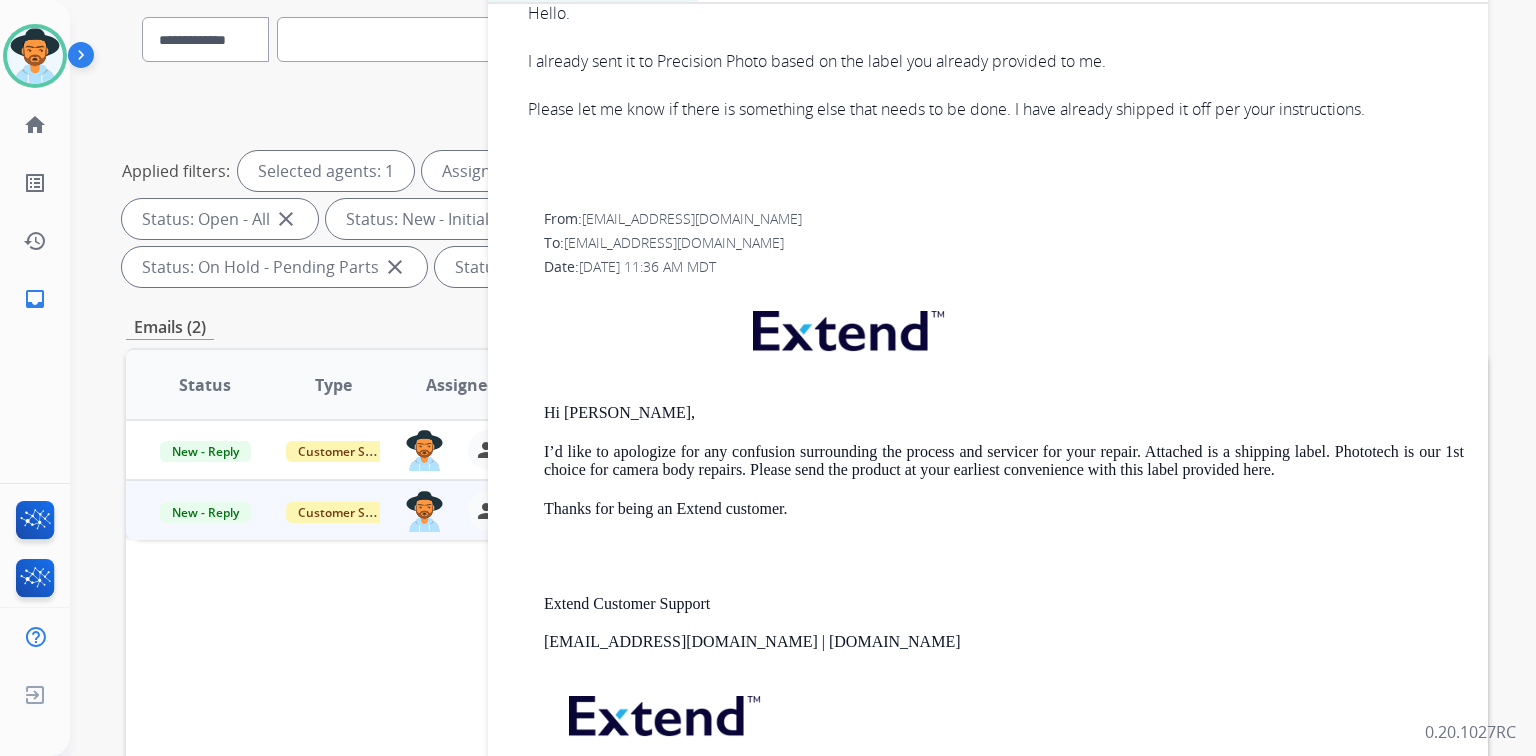 scroll, scrollTop: 587, scrollLeft: 0, axis: vertical 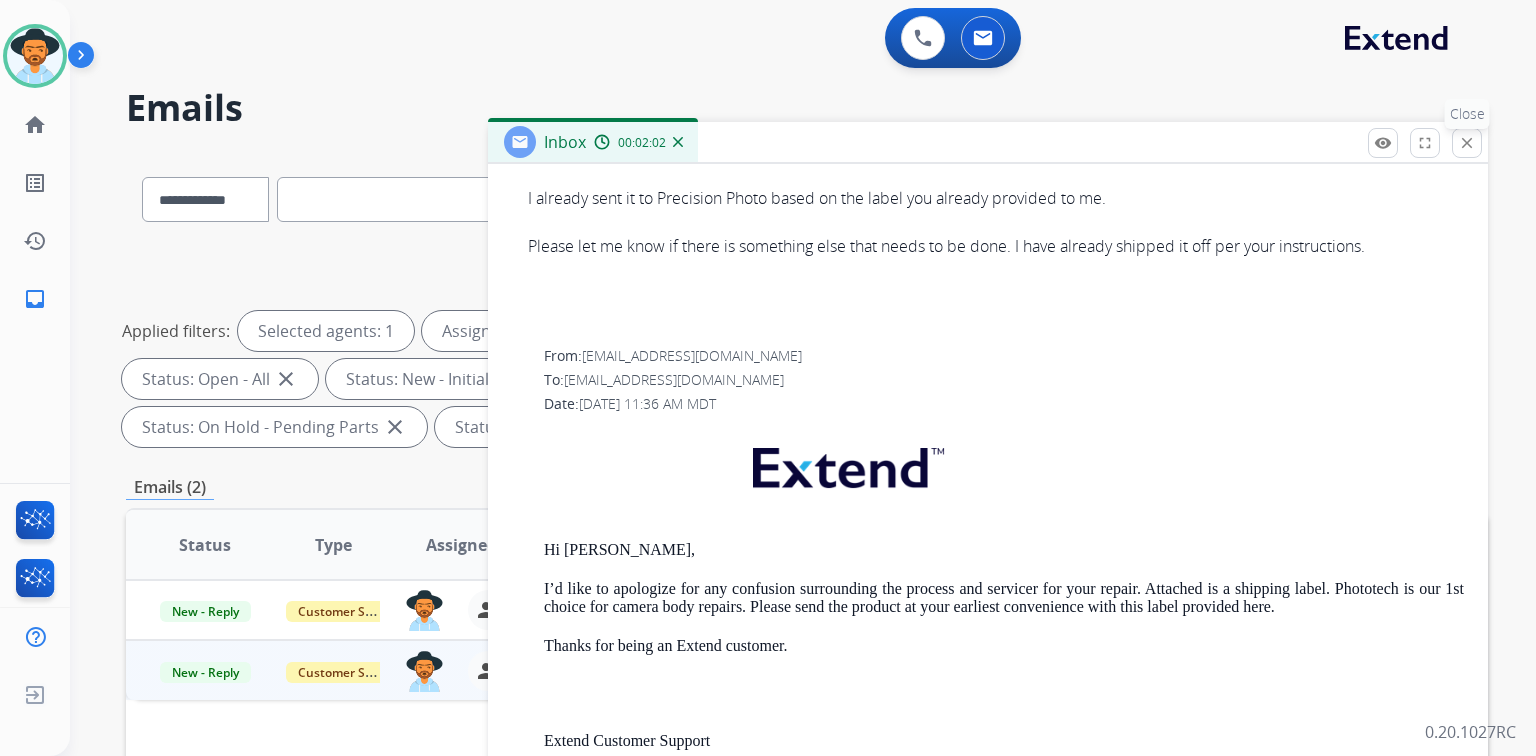 click on "close" at bounding box center (1467, 143) 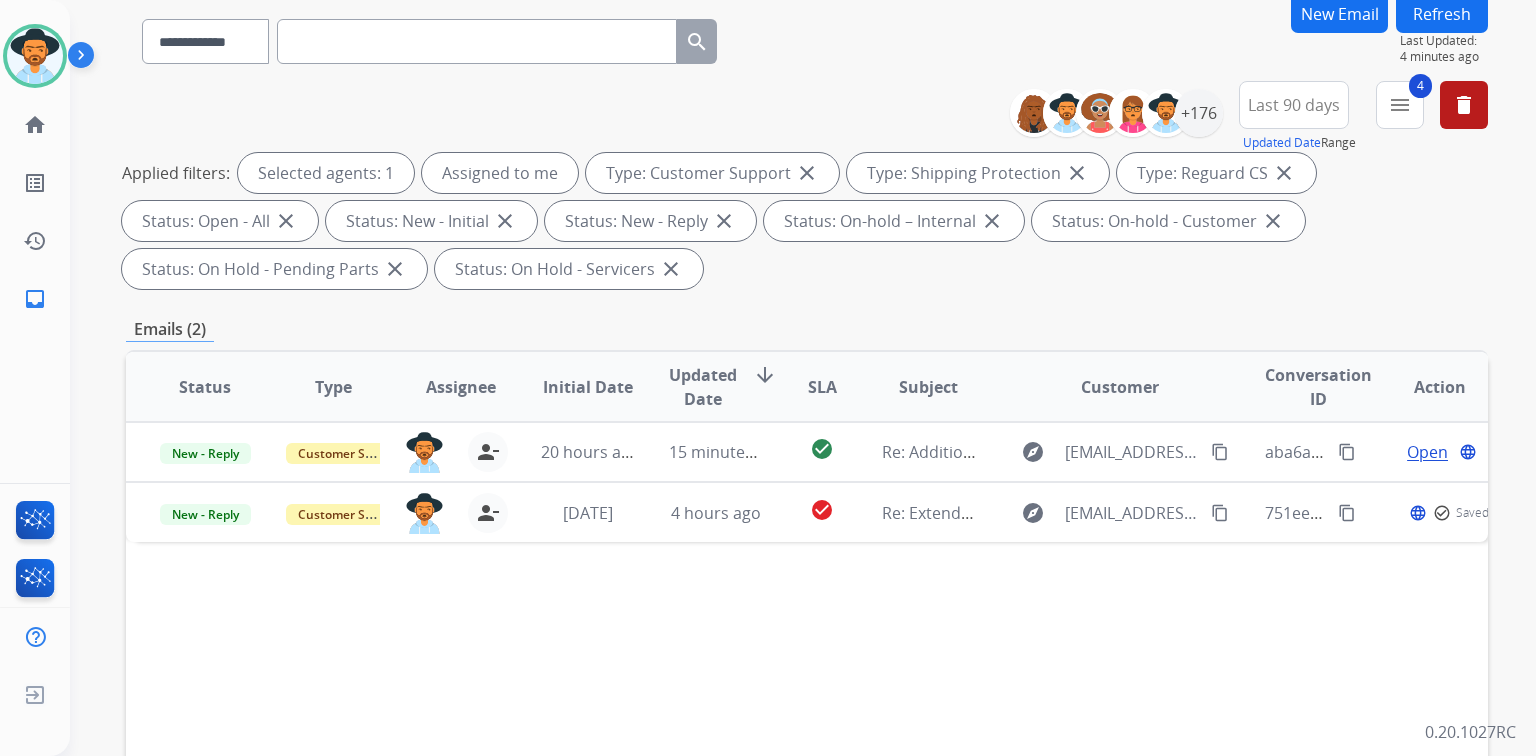 scroll, scrollTop: 160, scrollLeft: 0, axis: vertical 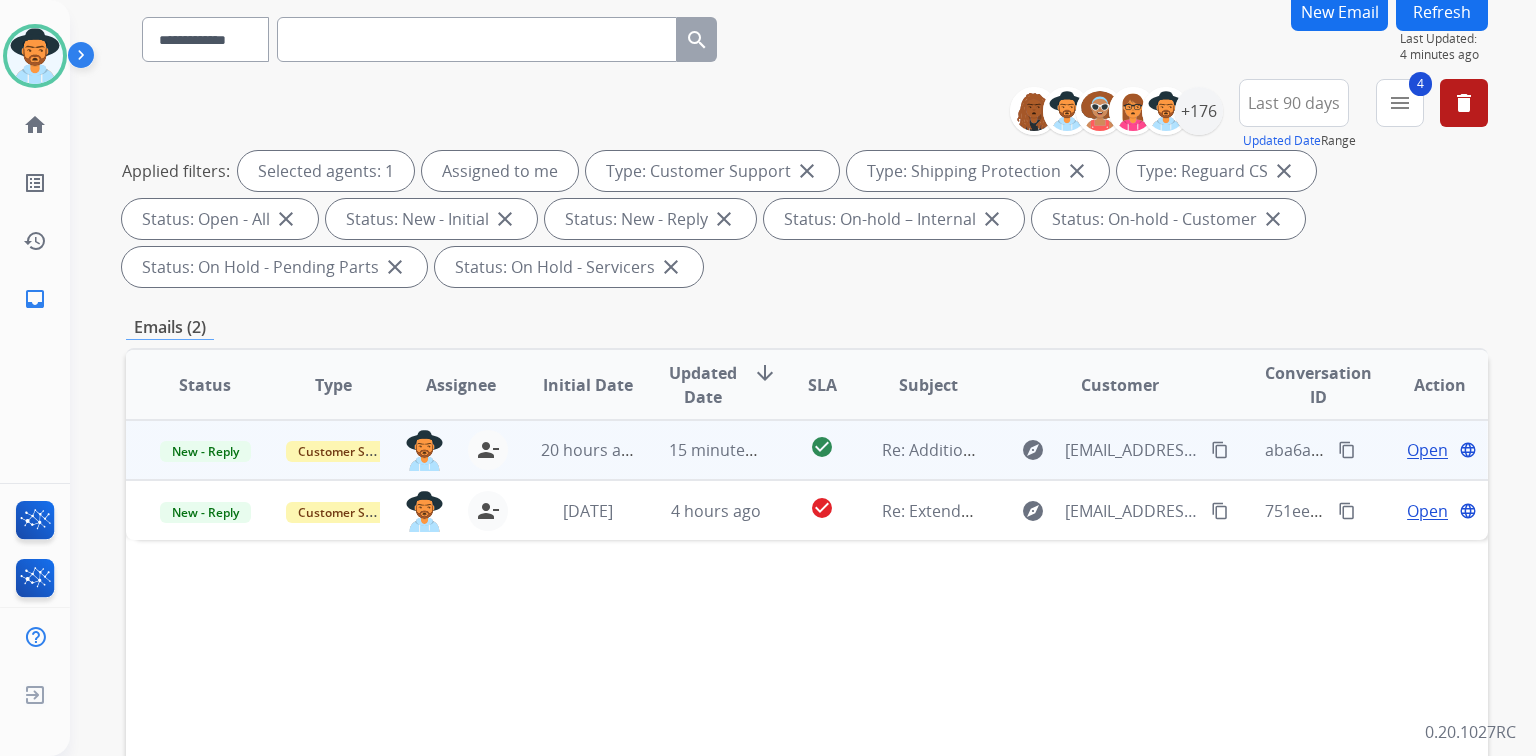 click on "Open" at bounding box center (1427, 450) 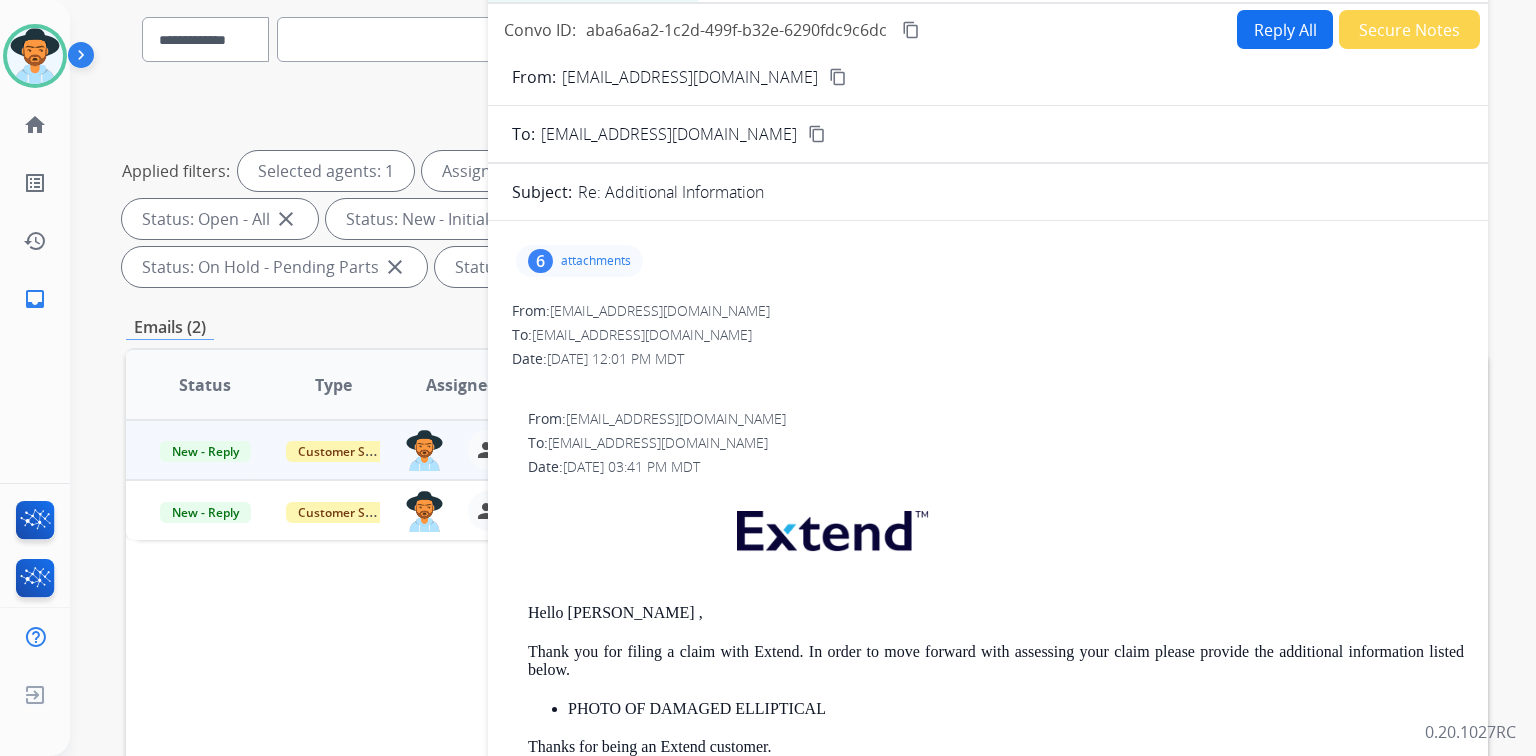 click on "content_copy" at bounding box center (838, 77) 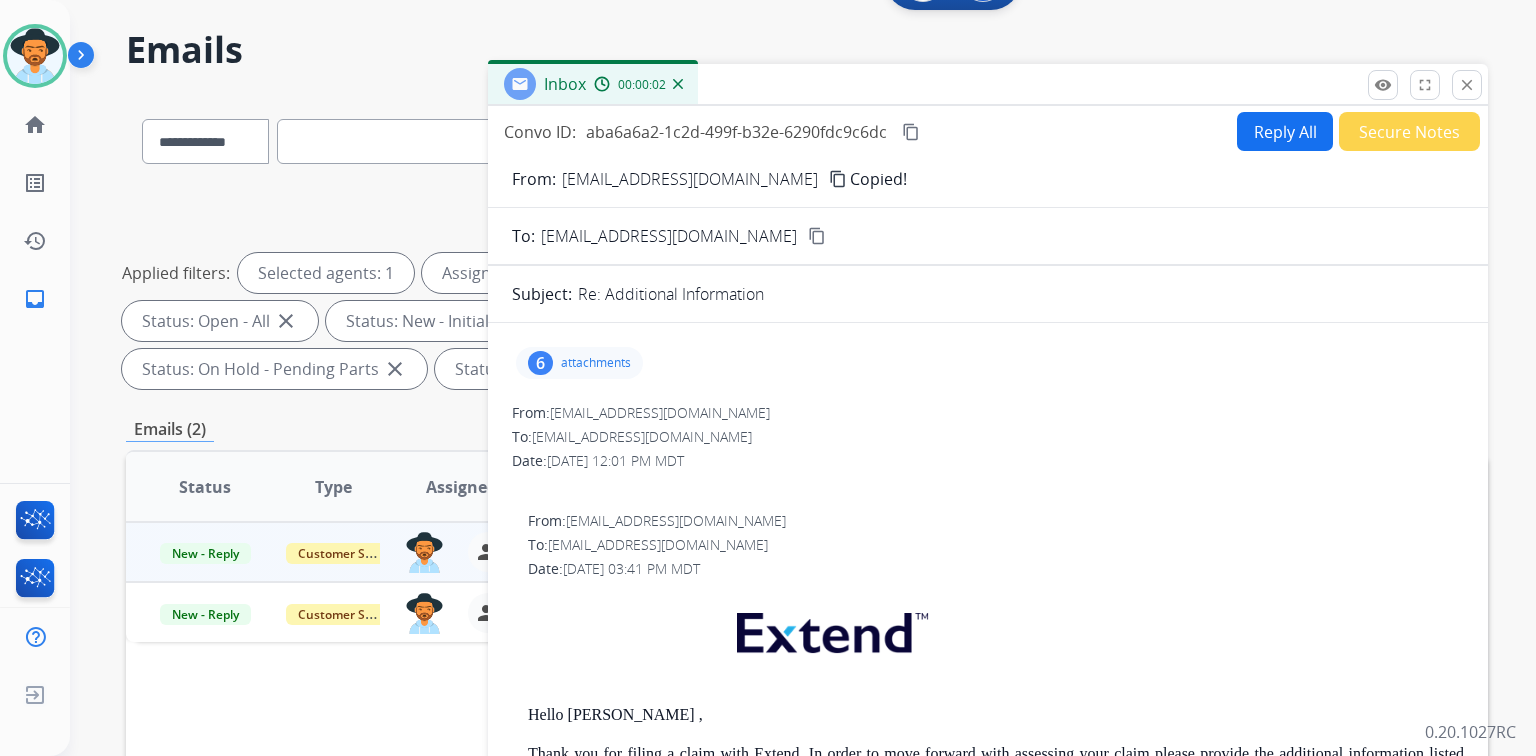 scroll, scrollTop: 0, scrollLeft: 0, axis: both 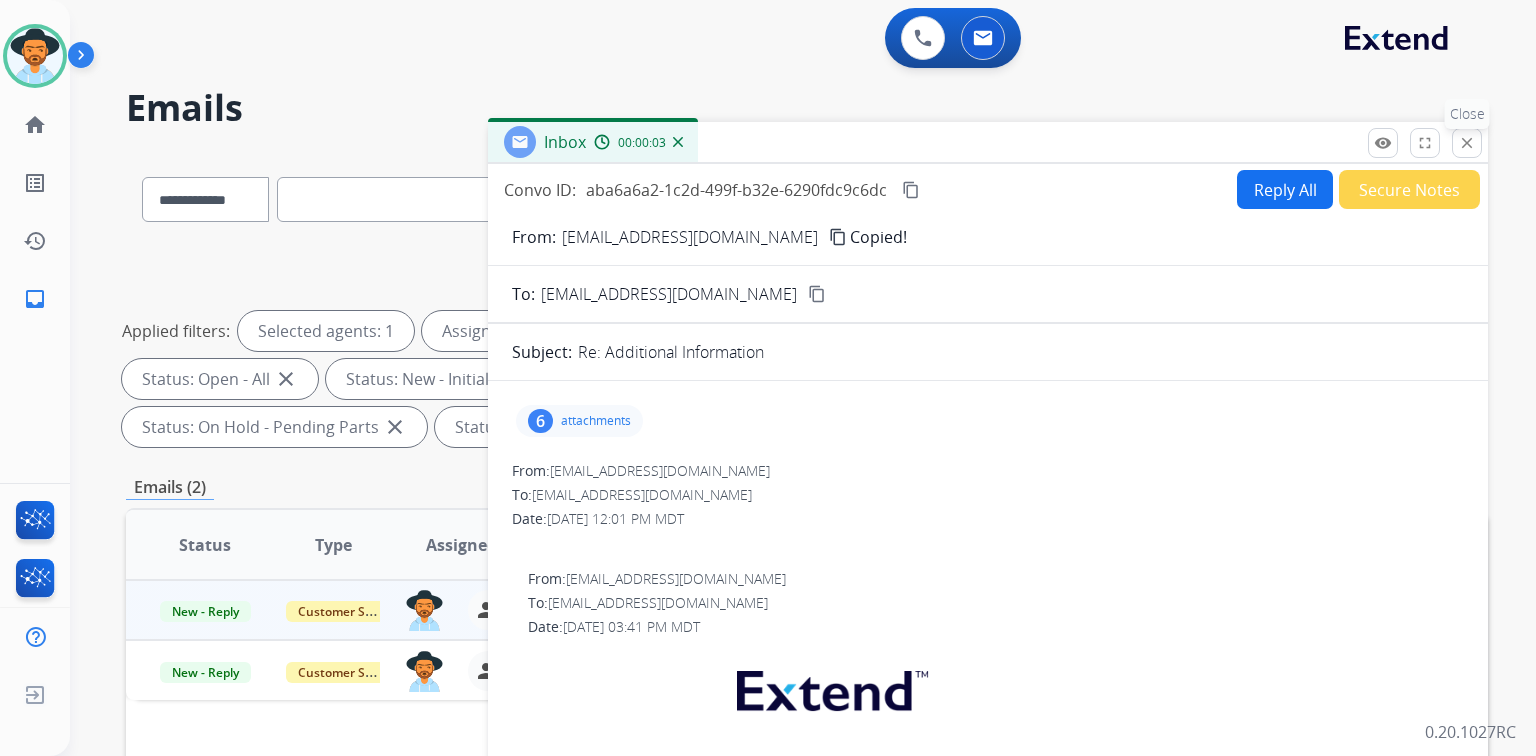 click on "close" at bounding box center [1467, 143] 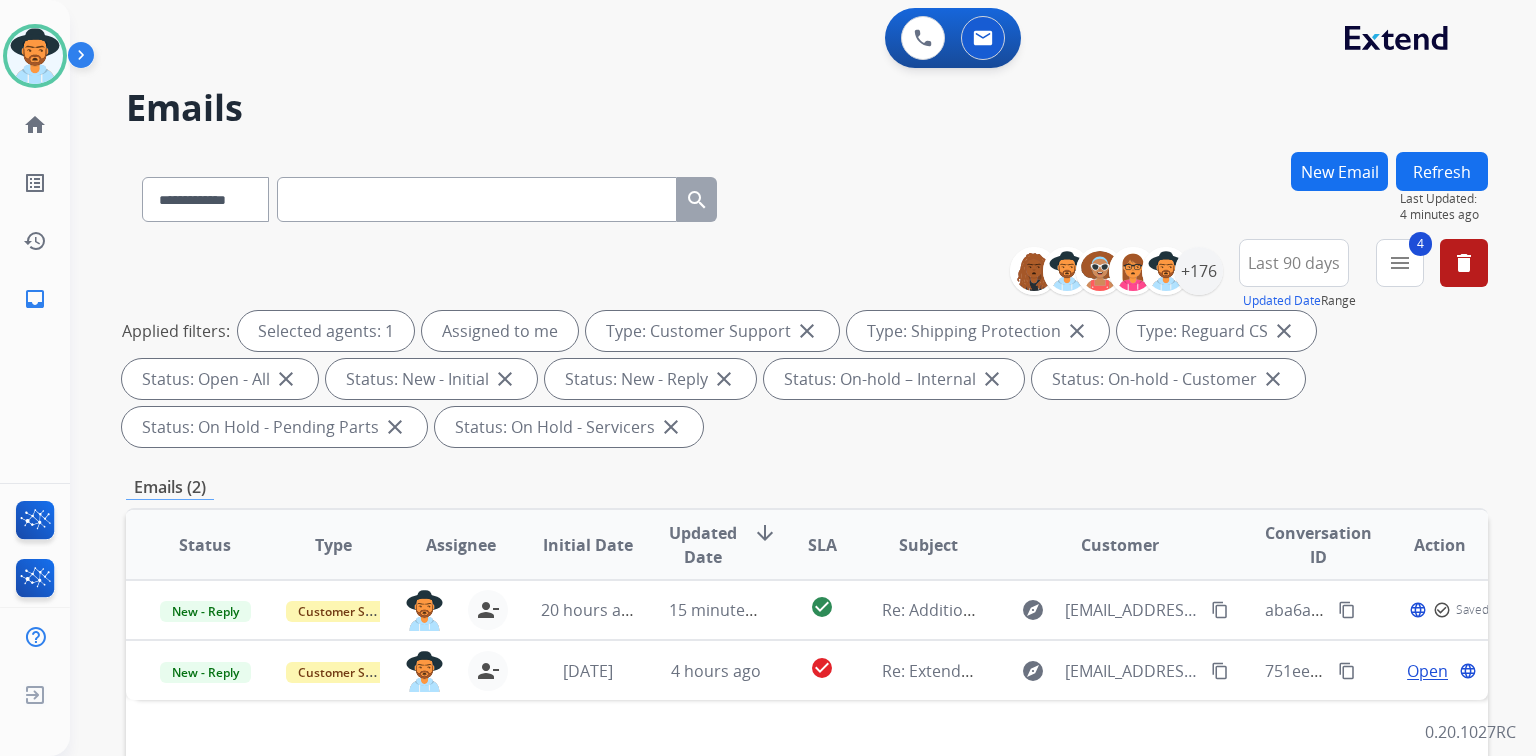 click at bounding box center [477, 199] 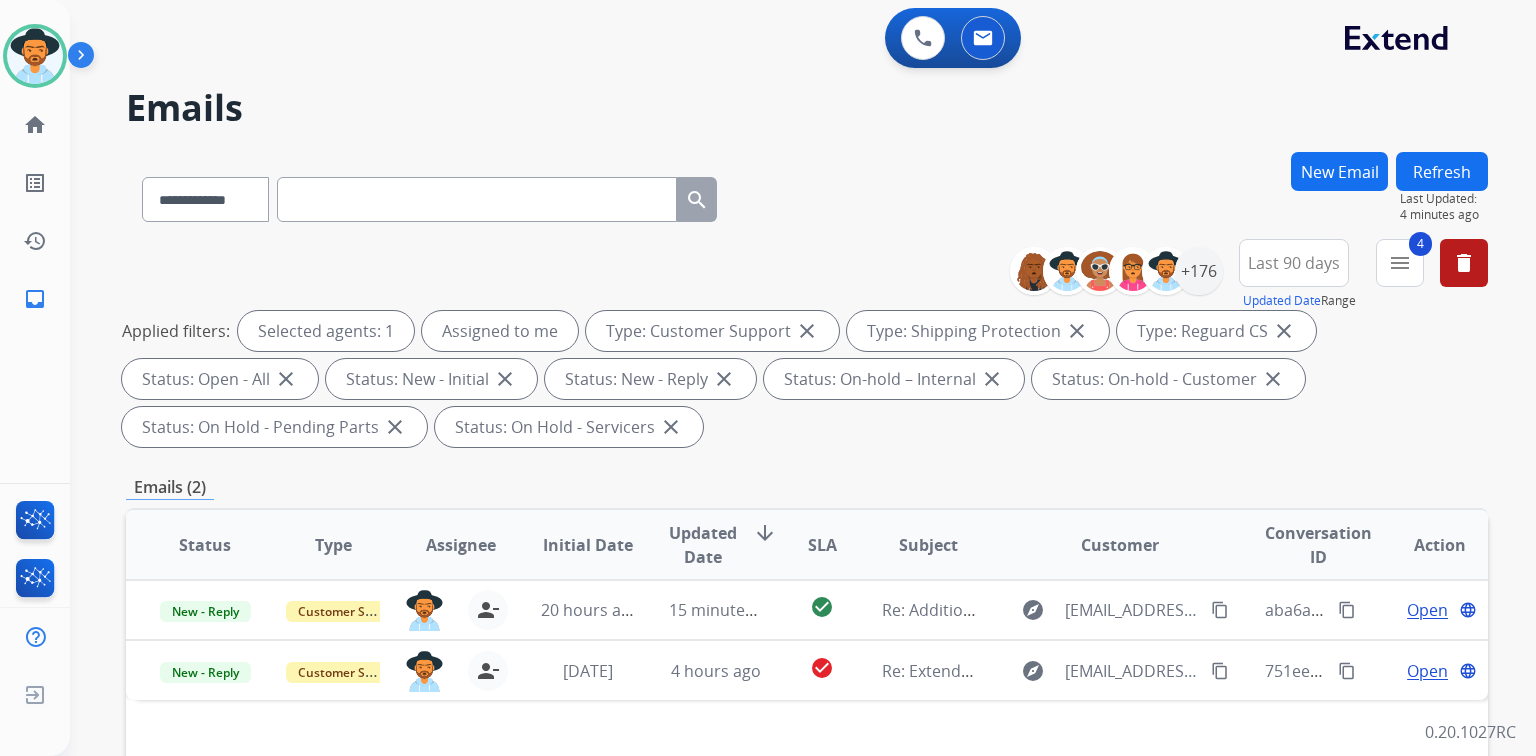 paste on "**********" 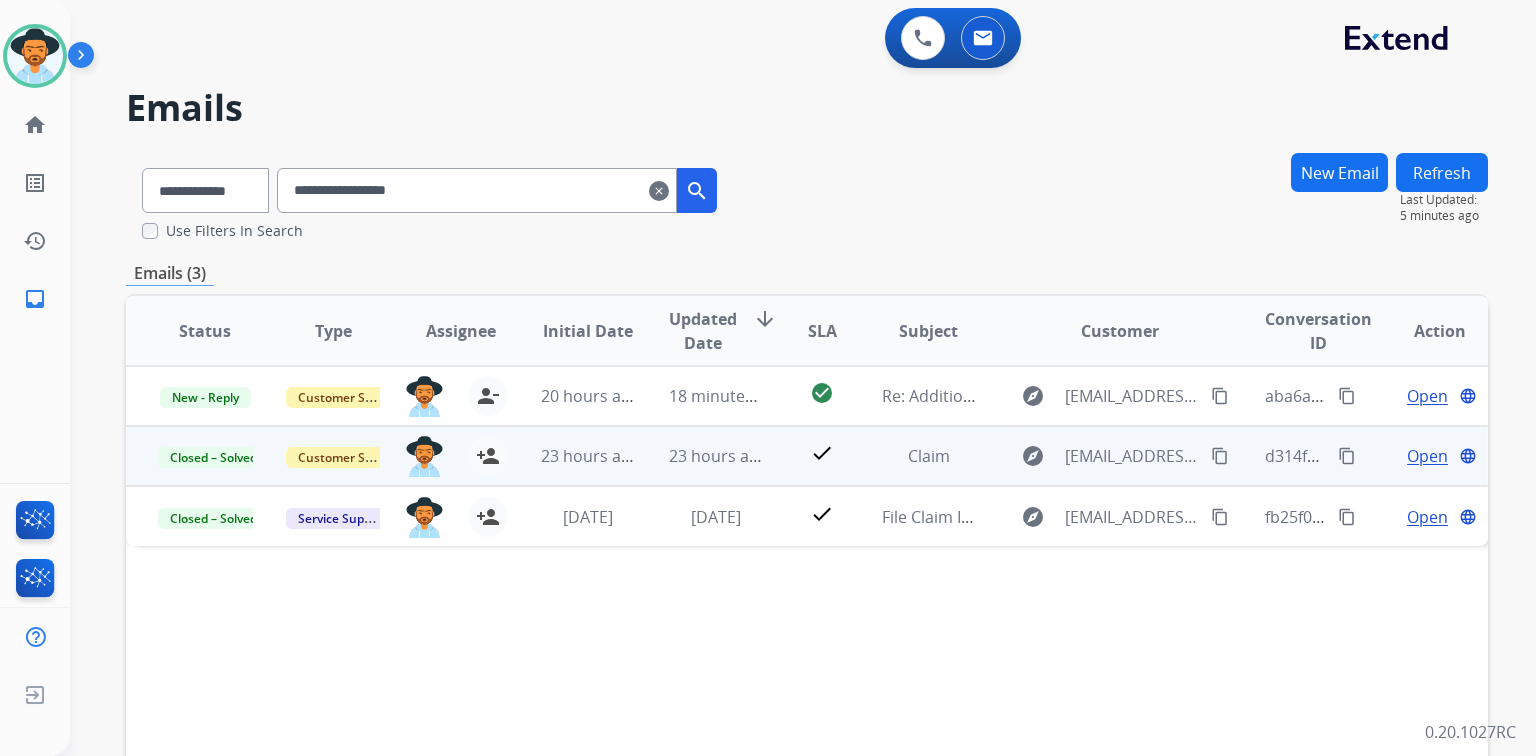 click on "Open" at bounding box center (1427, 456) 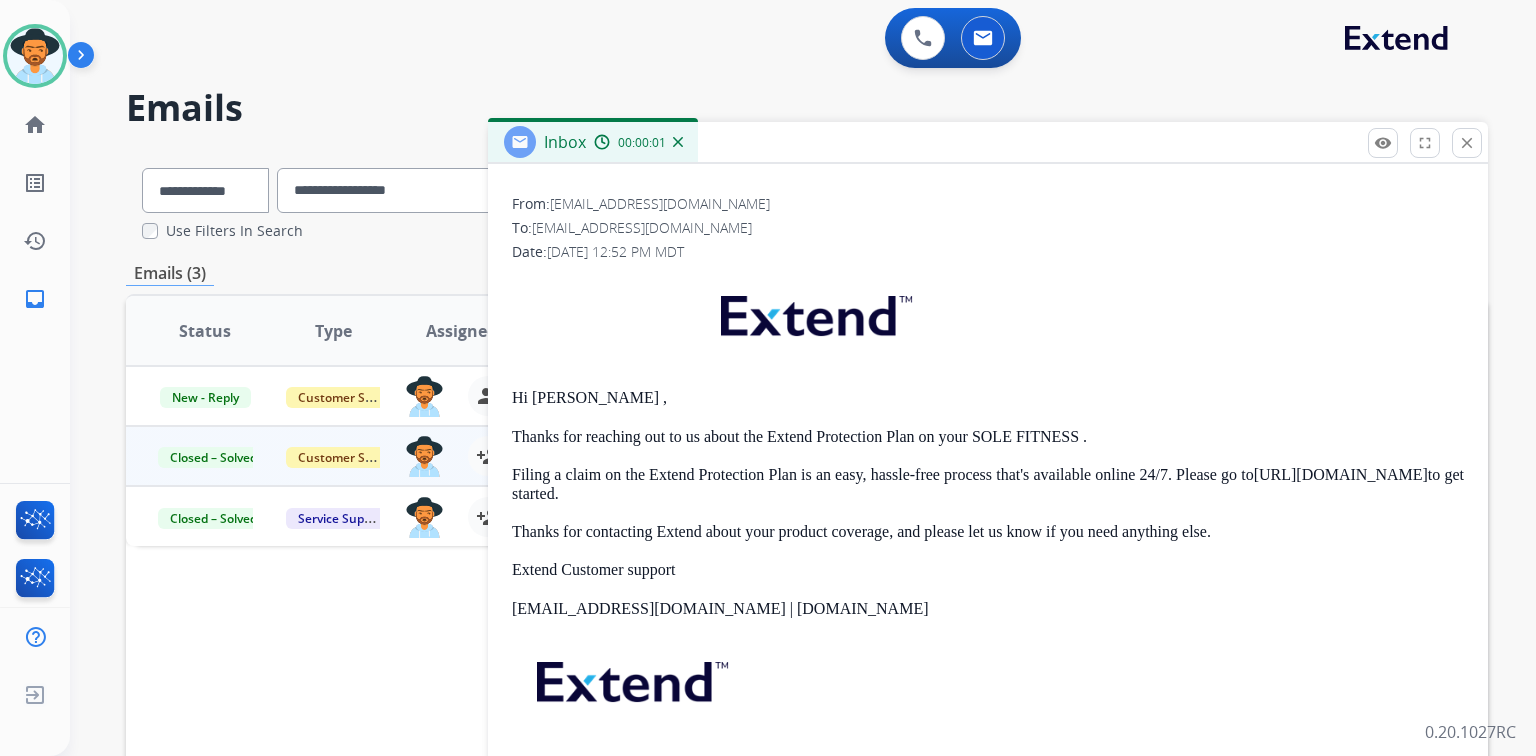 scroll, scrollTop: 324, scrollLeft: 0, axis: vertical 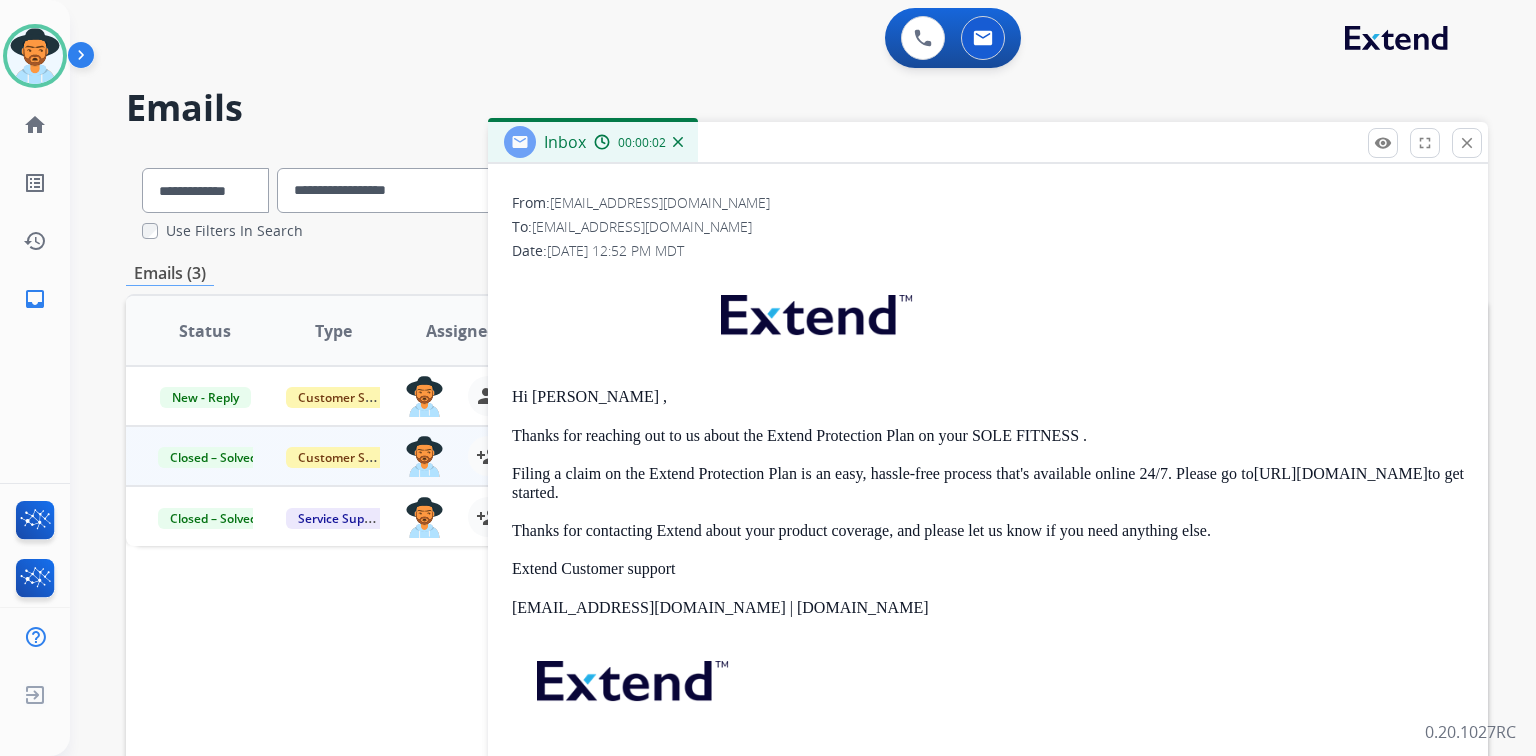 click on "close" at bounding box center [1467, 143] 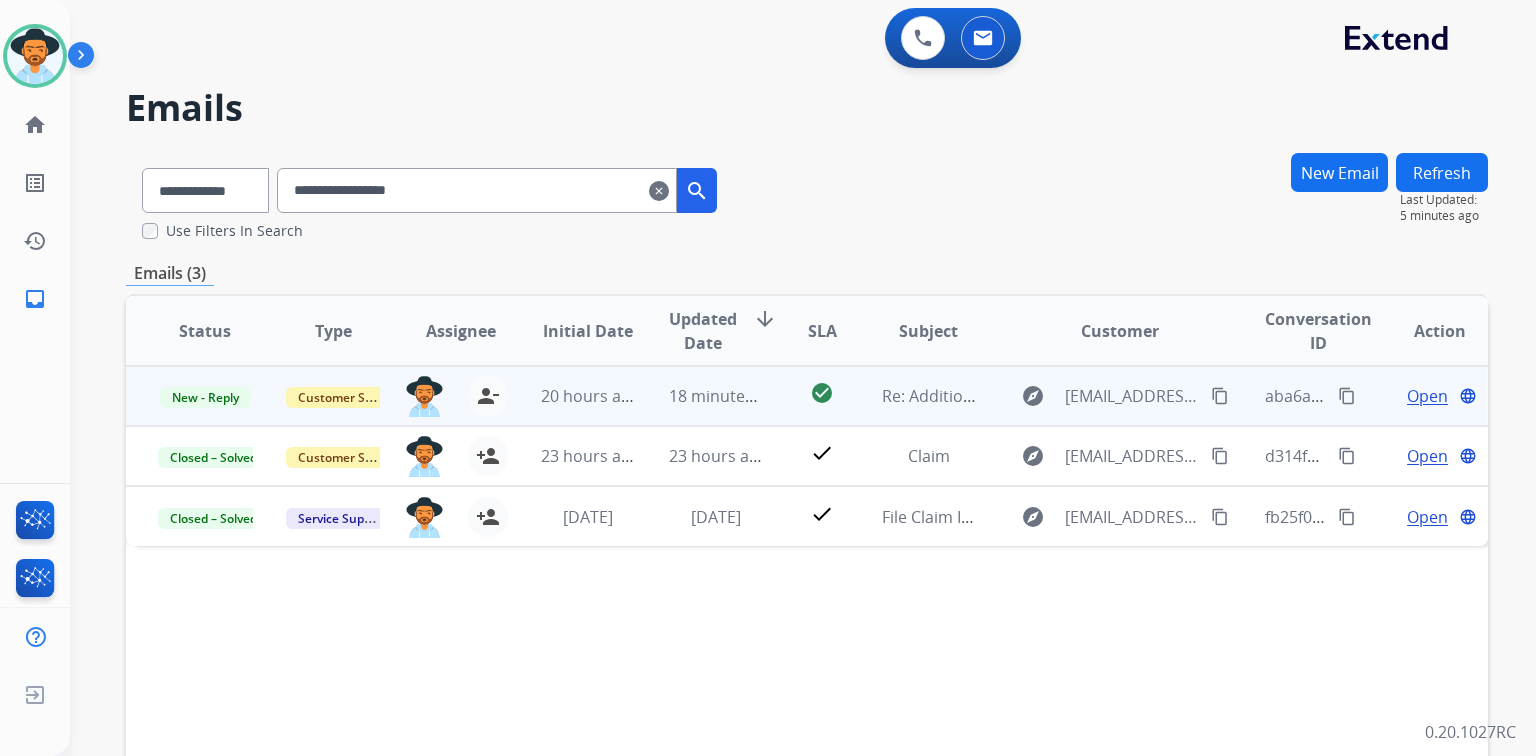 click on "Open" at bounding box center [1427, 396] 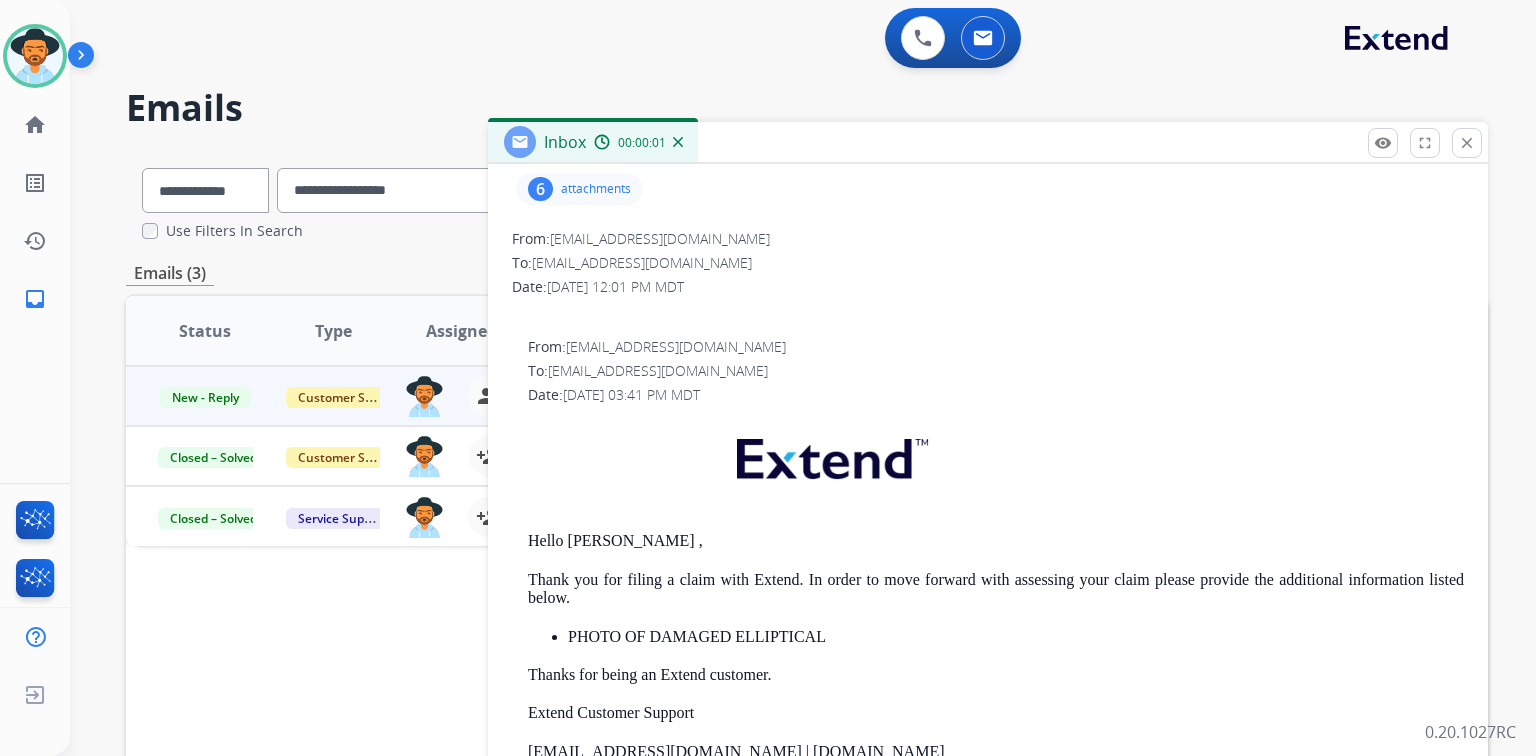 scroll, scrollTop: 376, scrollLeft: 0, axis: vertical 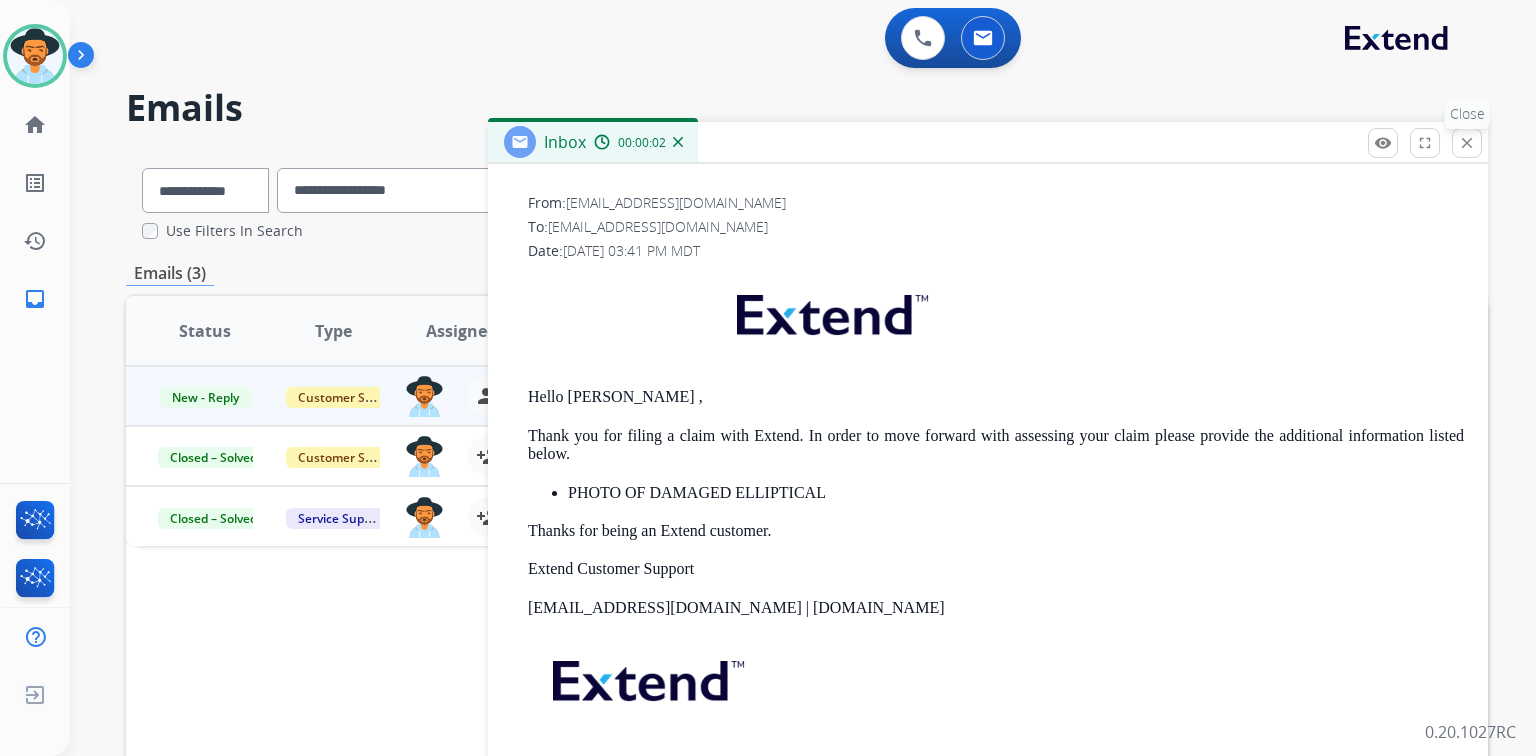 click on "close" at bounding box center (1467, 143) 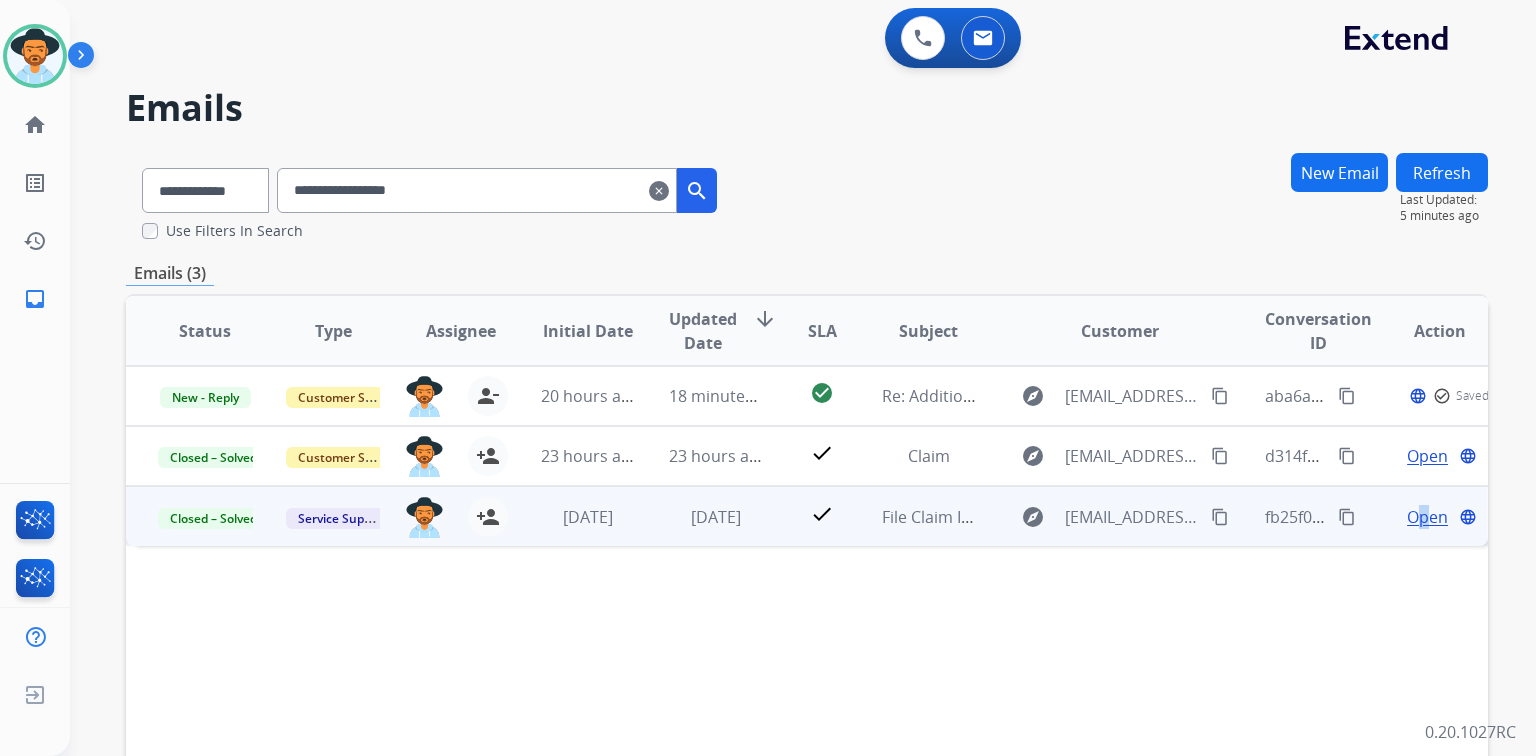 click on "Open" at bounding box center [1427, 517] 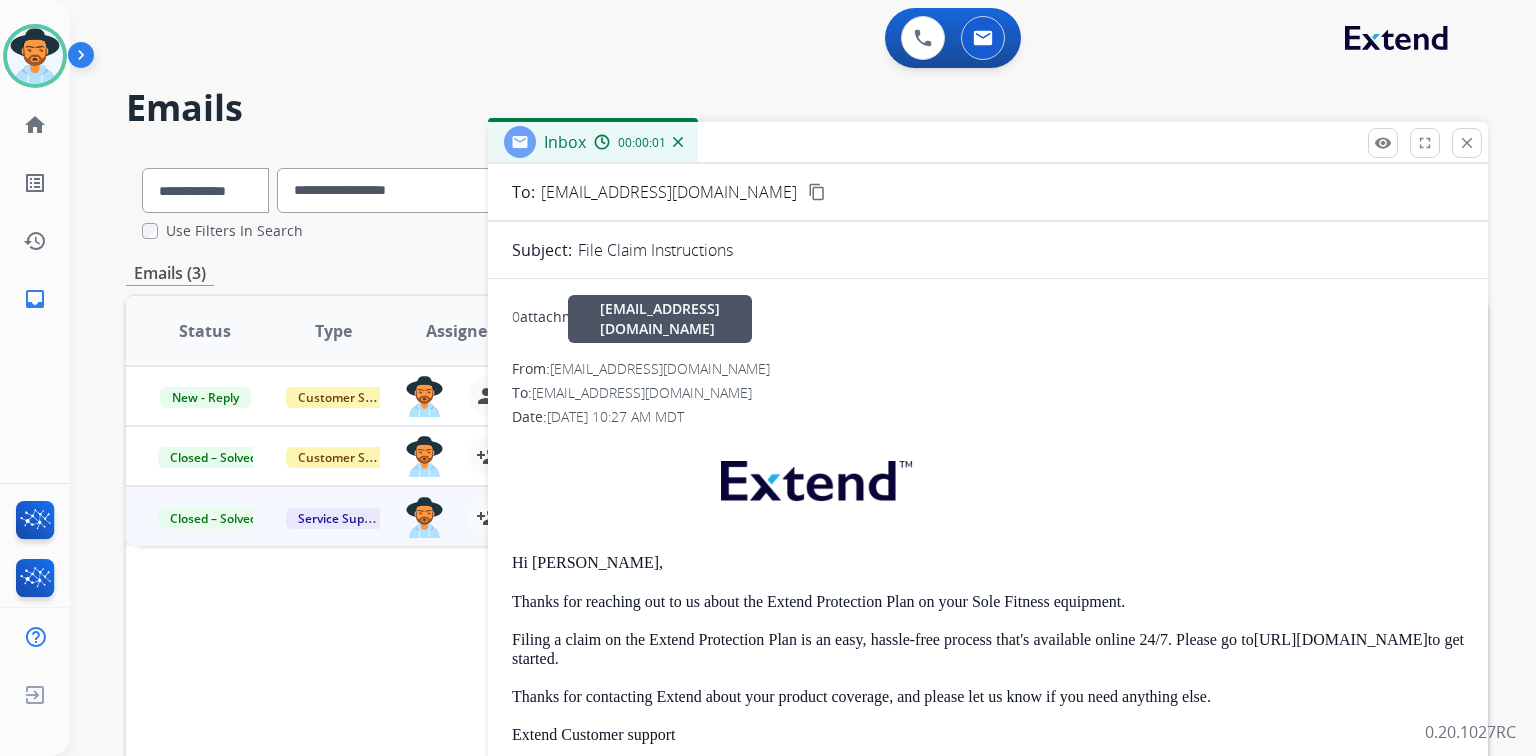 scroll, scrollTop: 0, scrollLeft: 0, axis: both 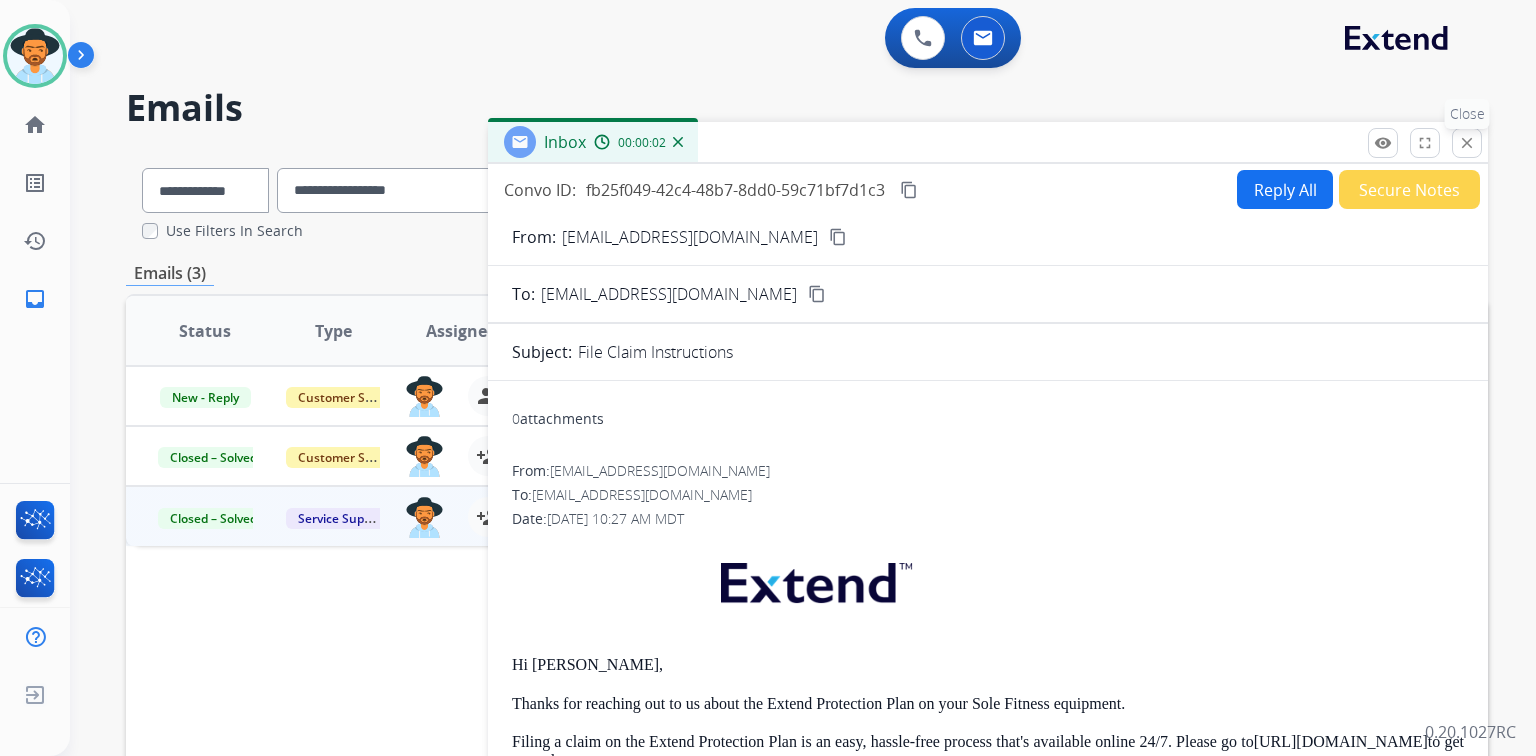 click on "close Close" at bounding box center [1467, 143] 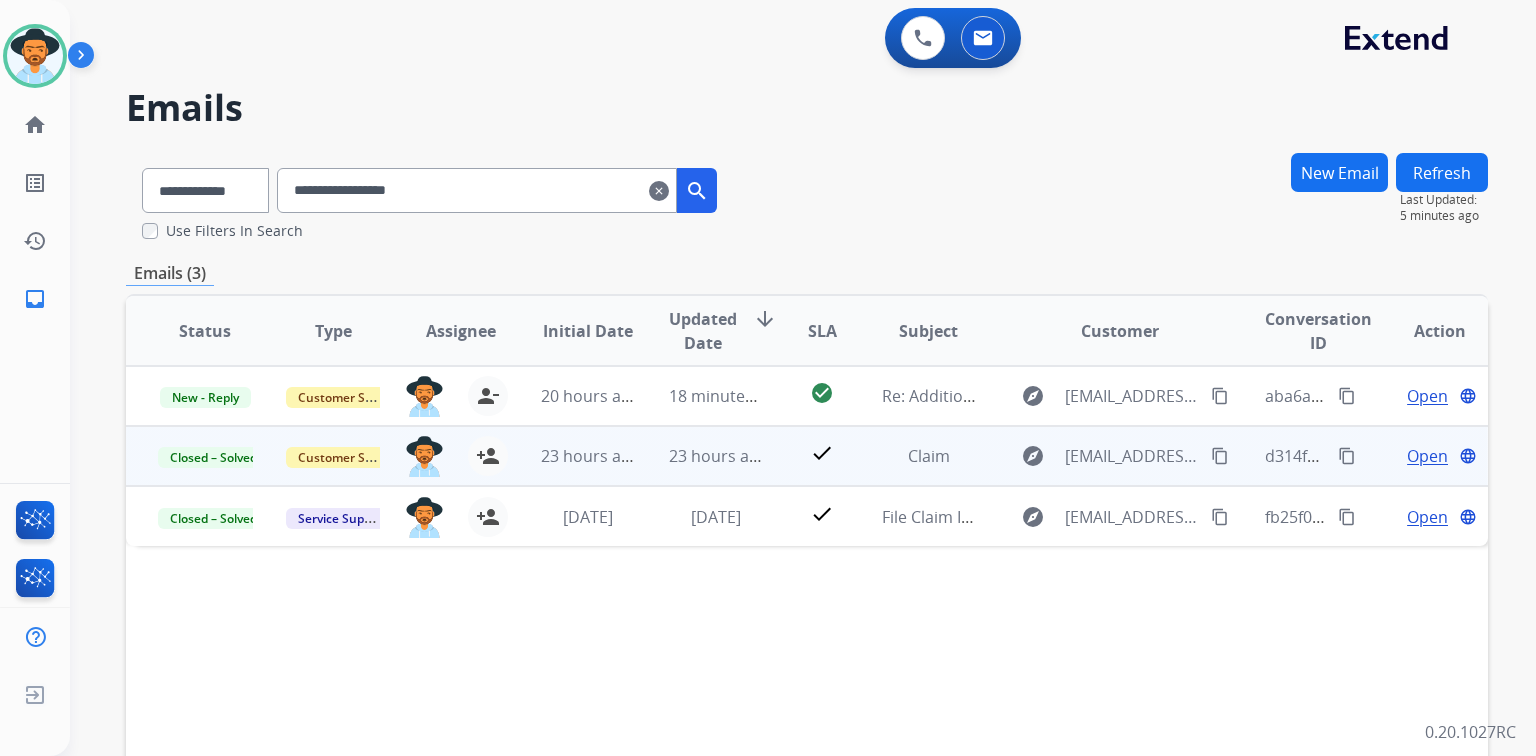 click on "Open" at bounding box center (1427, 456) 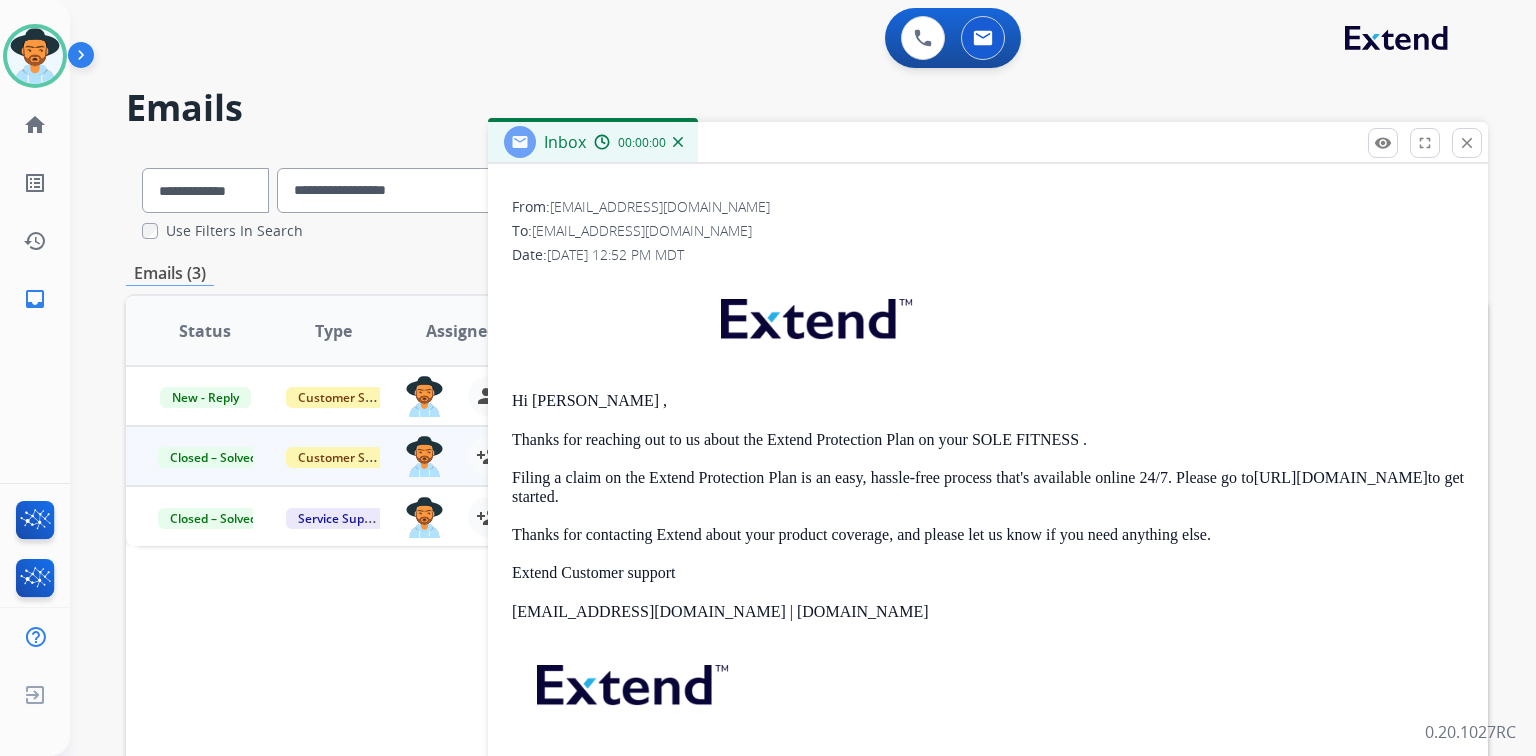 scroll, scrollTop: 324, scrollLeft: 0, axis: vertical 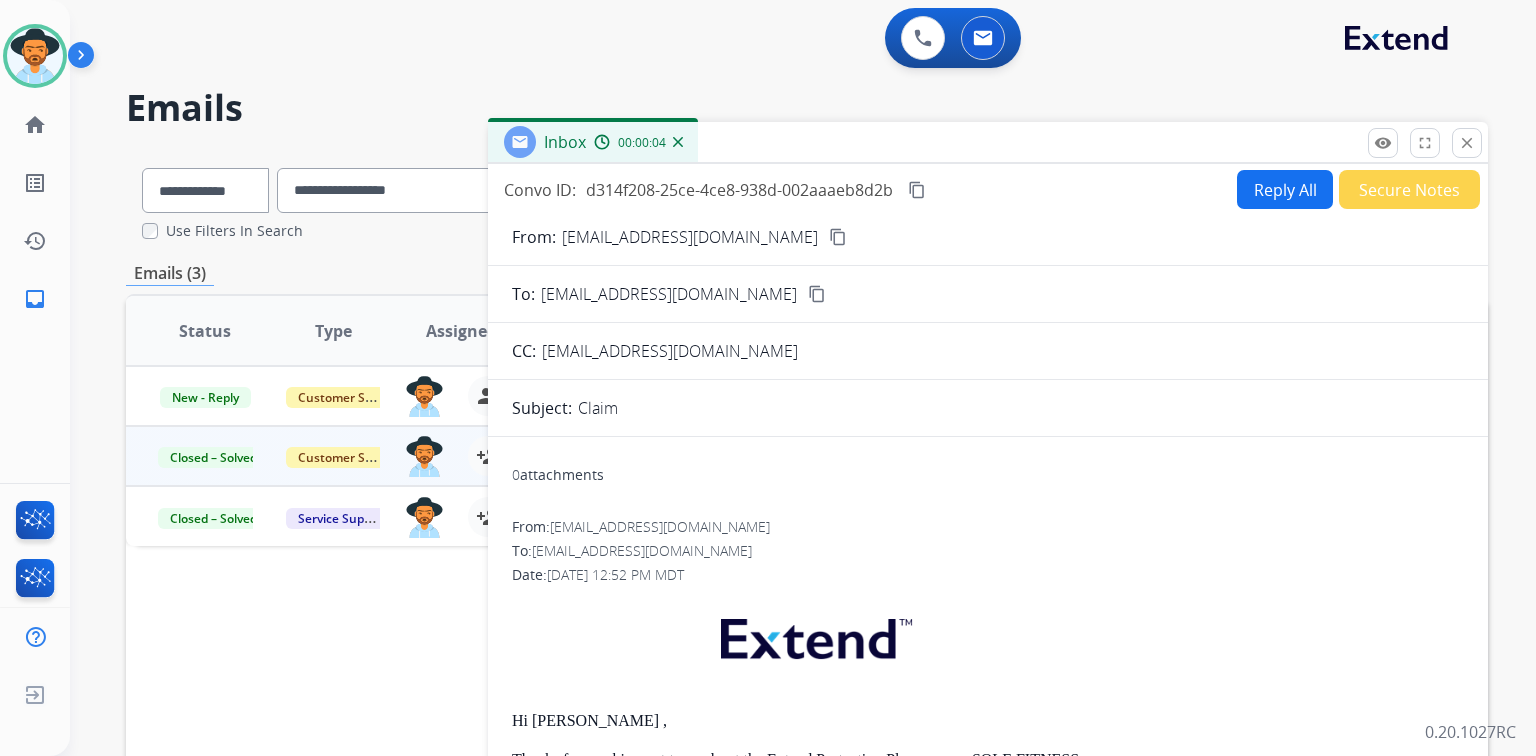 click on "close" at bounding box center (1467, 143) 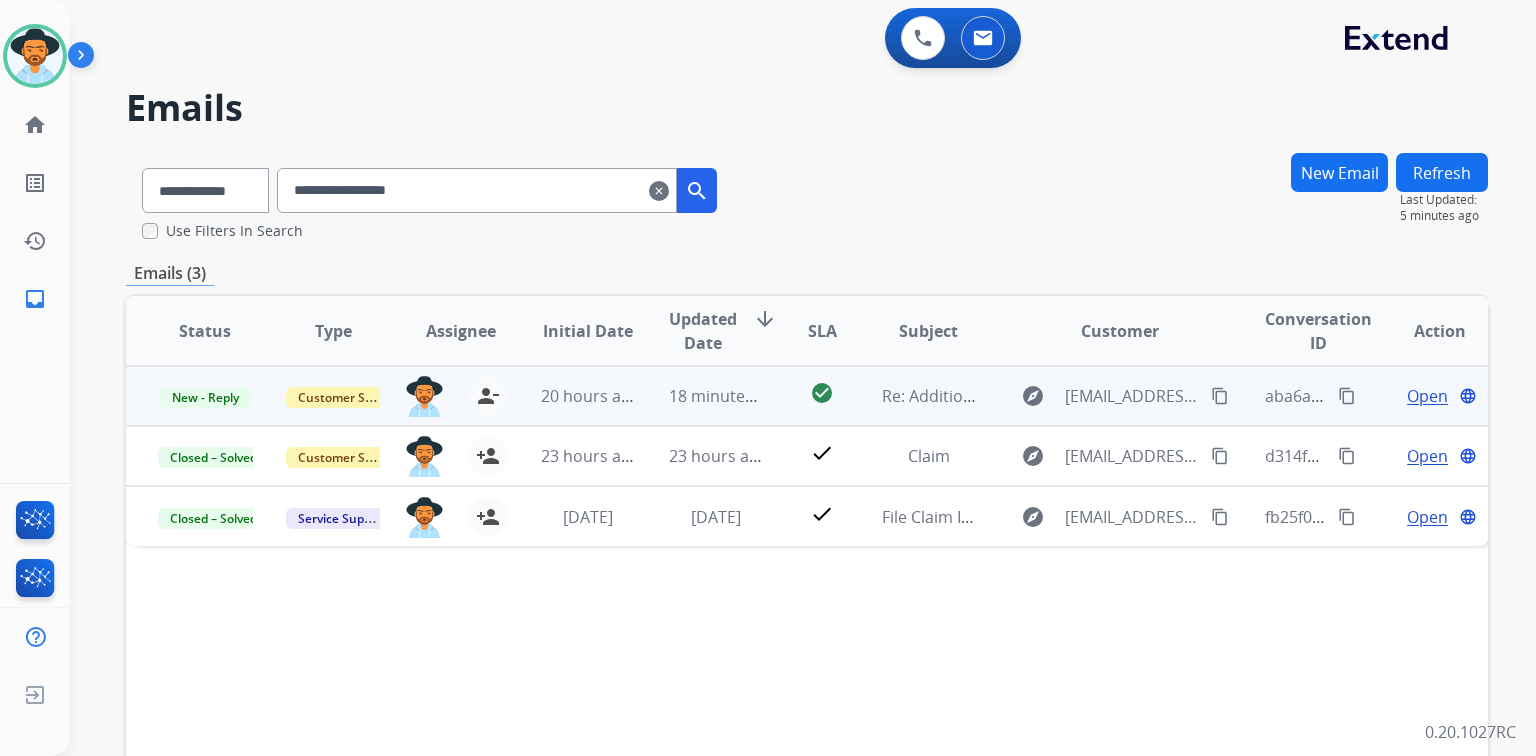 click on "Open" at bounding box center (1427, 396) 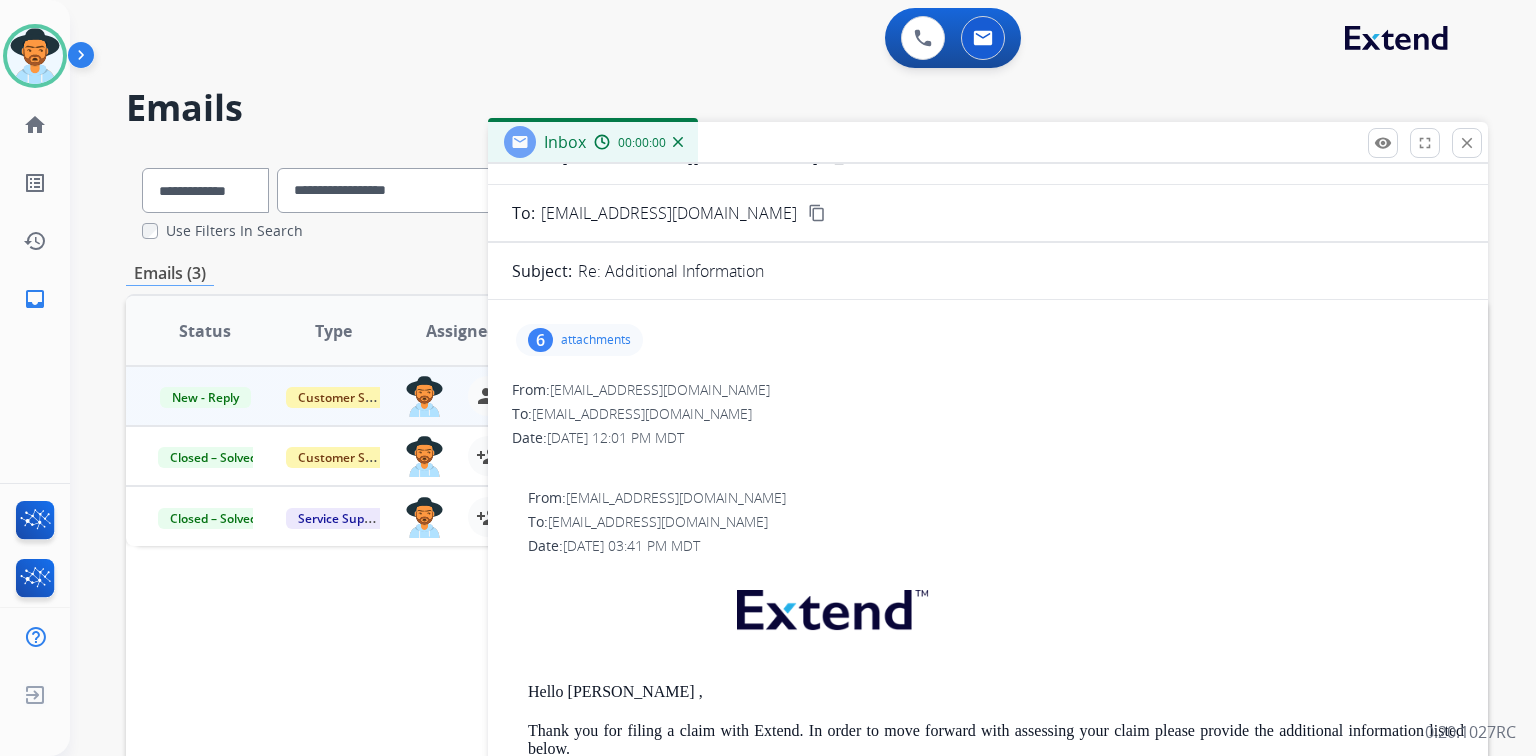 scroll, scrollTop: 376, scrollLeft: 0, axis: vertical 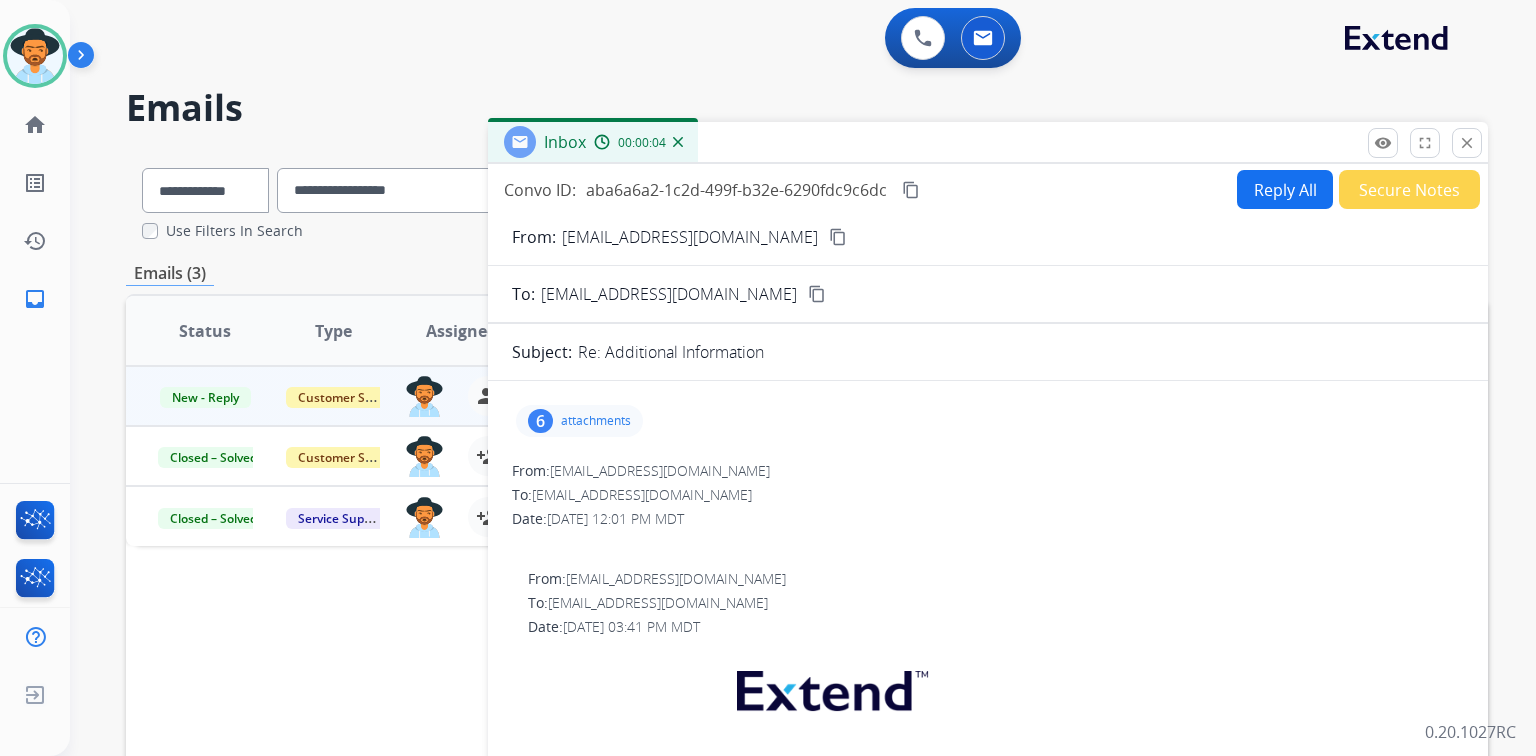 click on "attachments" at bounding box center [596, 421] 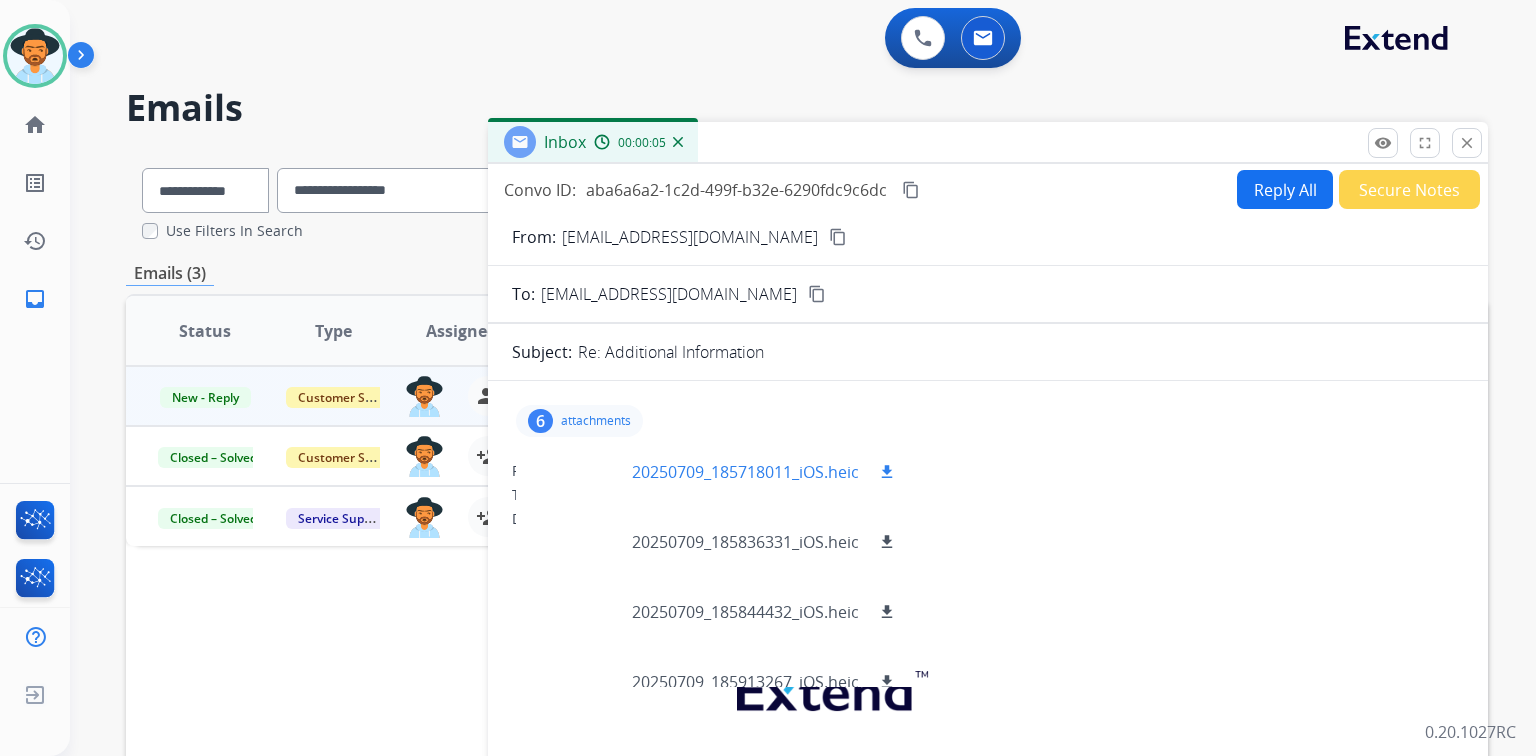 click at bounding box center [582, 472] 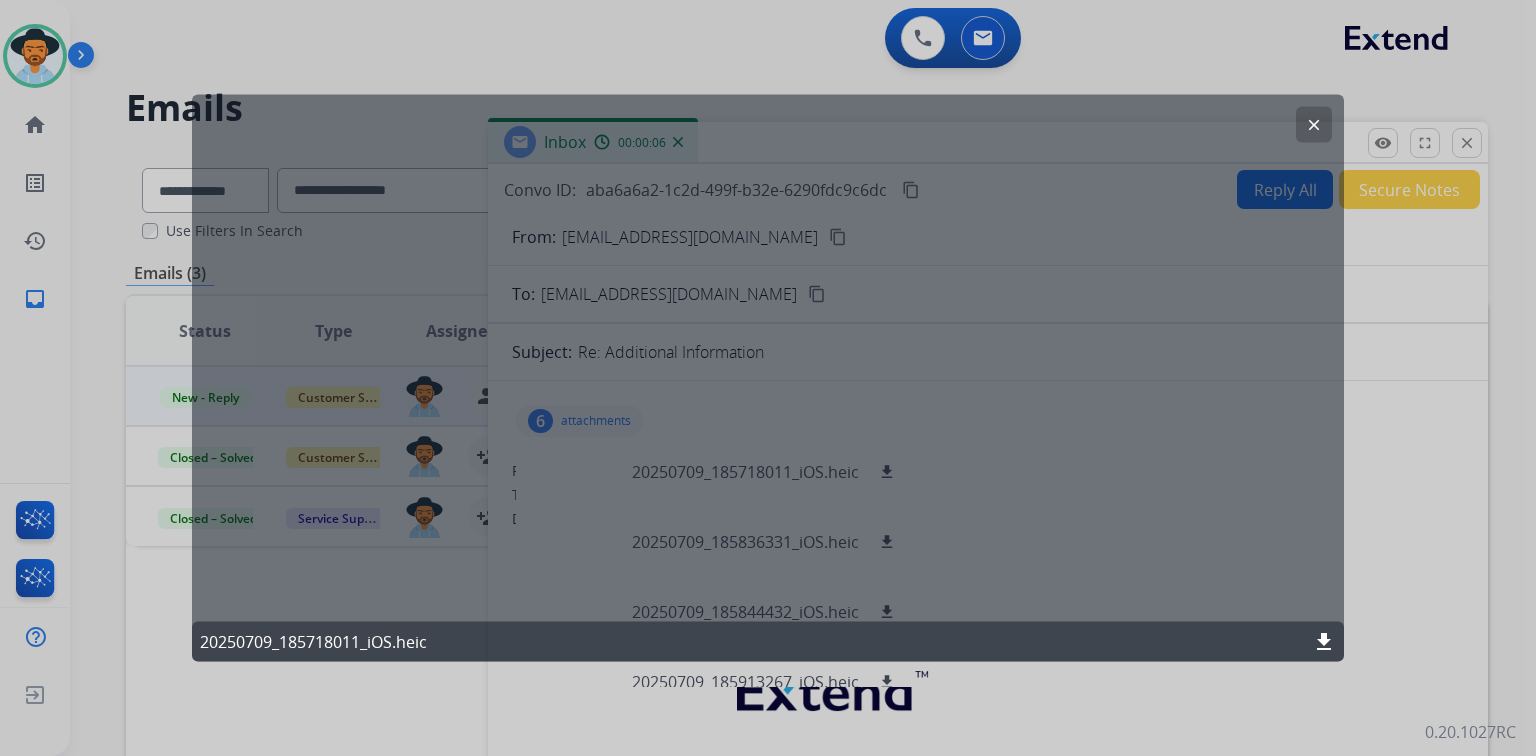 click on "clear" 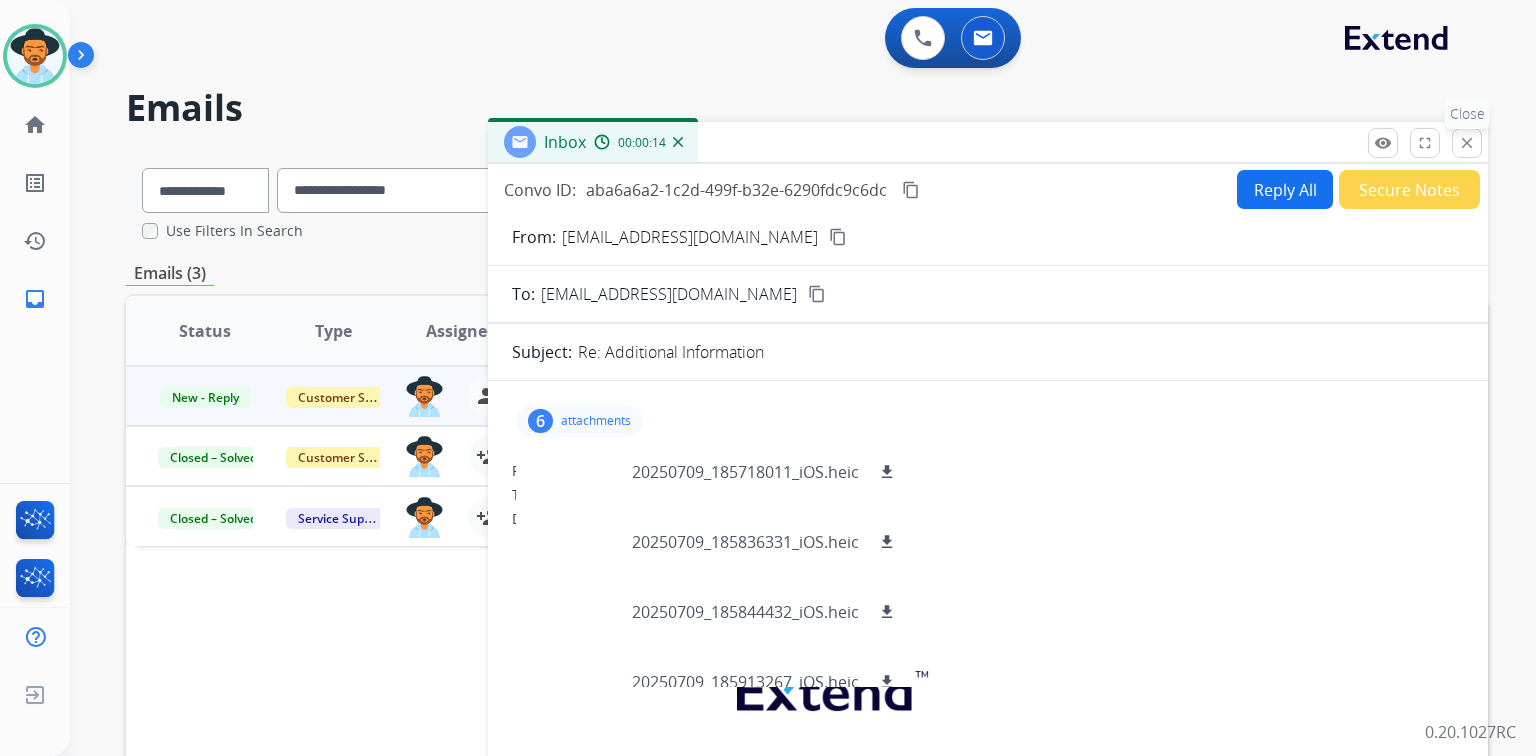 click on "close Close" at bounding box center (1467, 143) 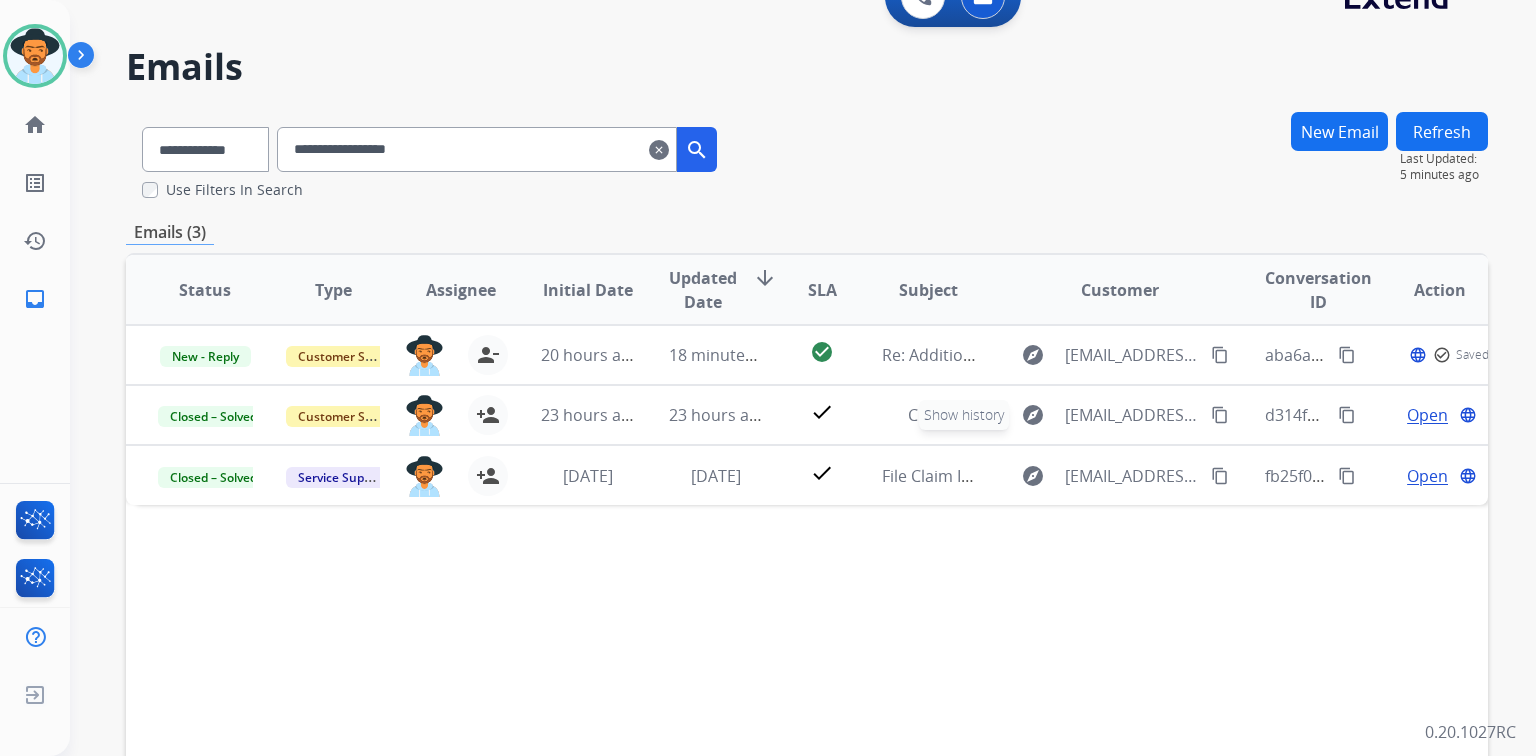 scroll, scrollTop: 160, scrollLeft: 0, axis: vertical 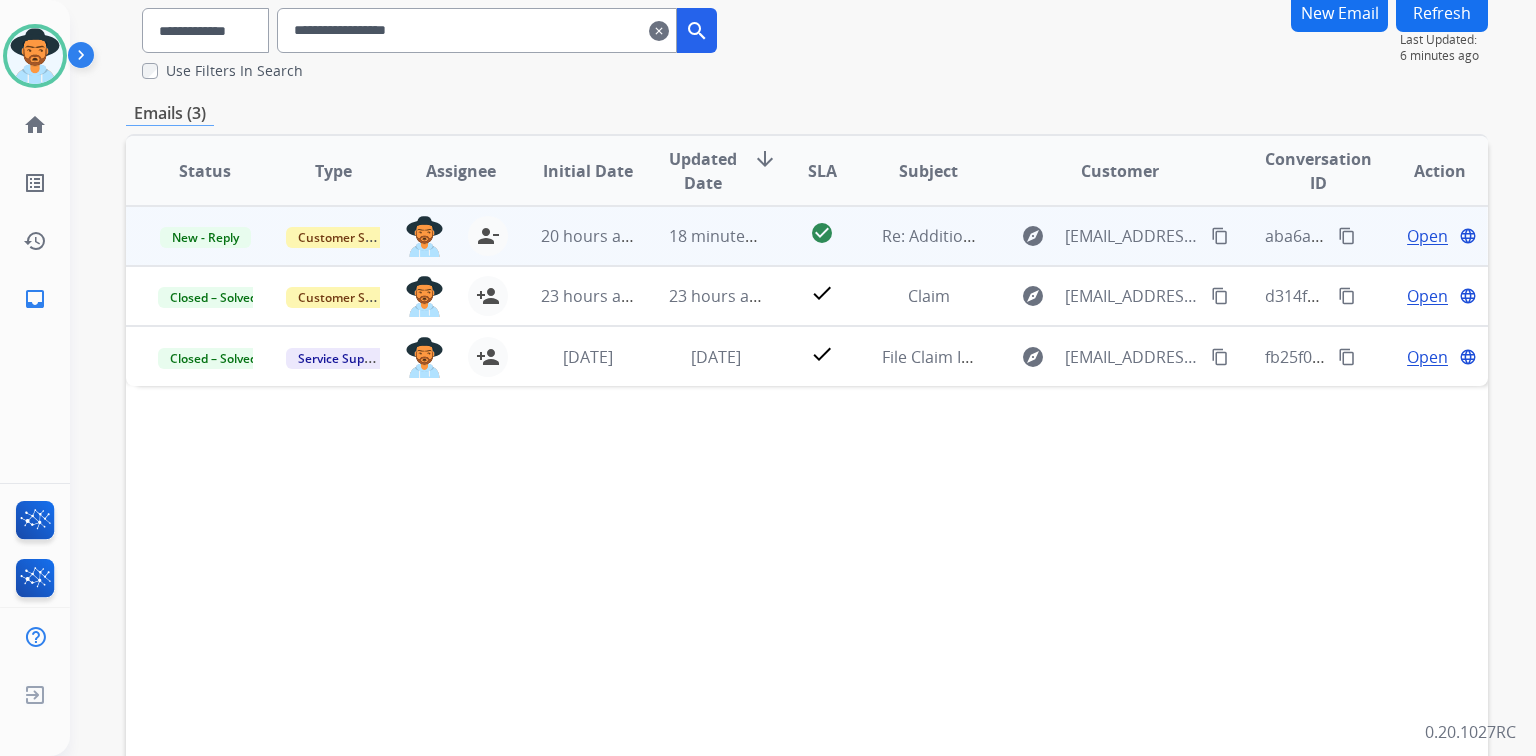 click on "content_copy" at bounding box center (1220, 236) 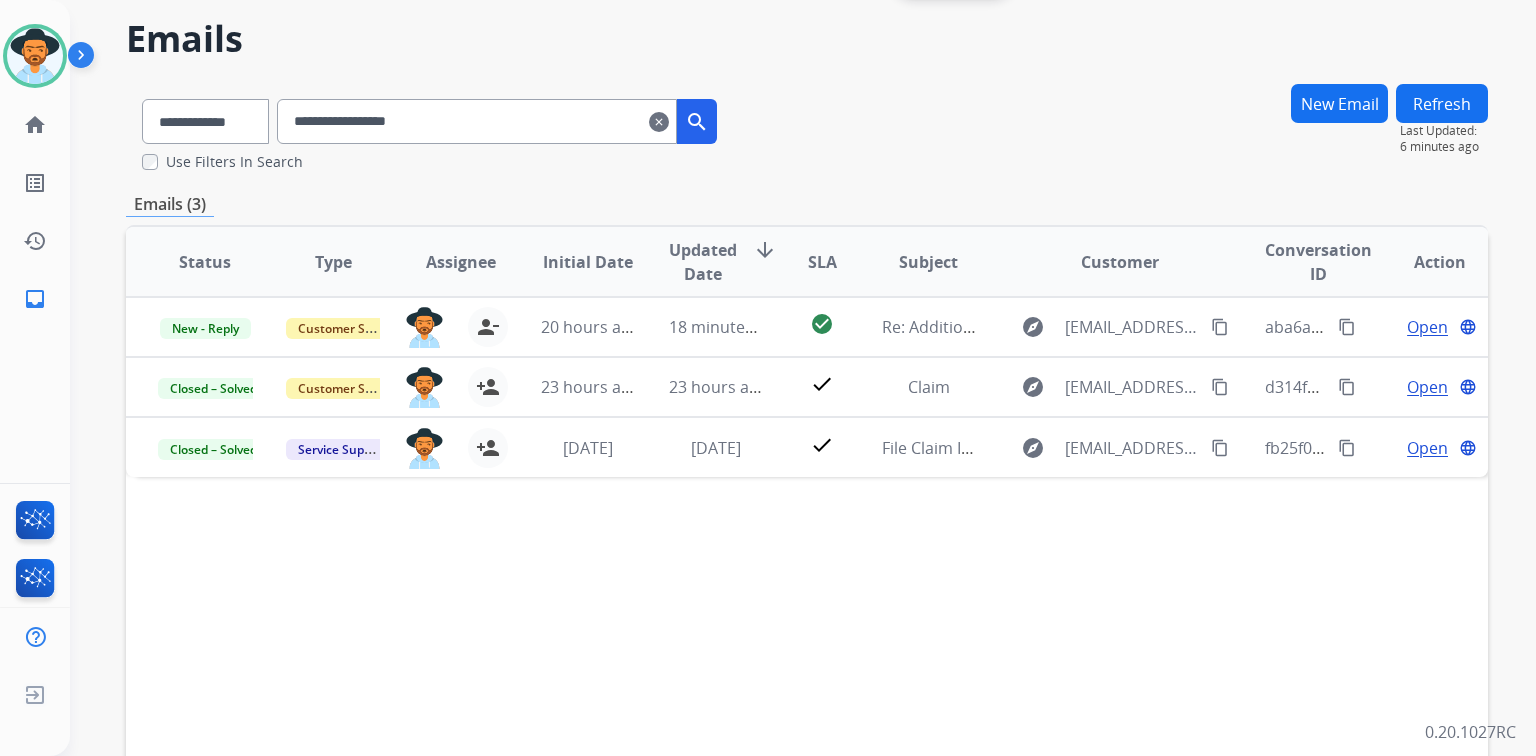 scroll, scrollTop: 0, scrollLeft: 0, axis: both 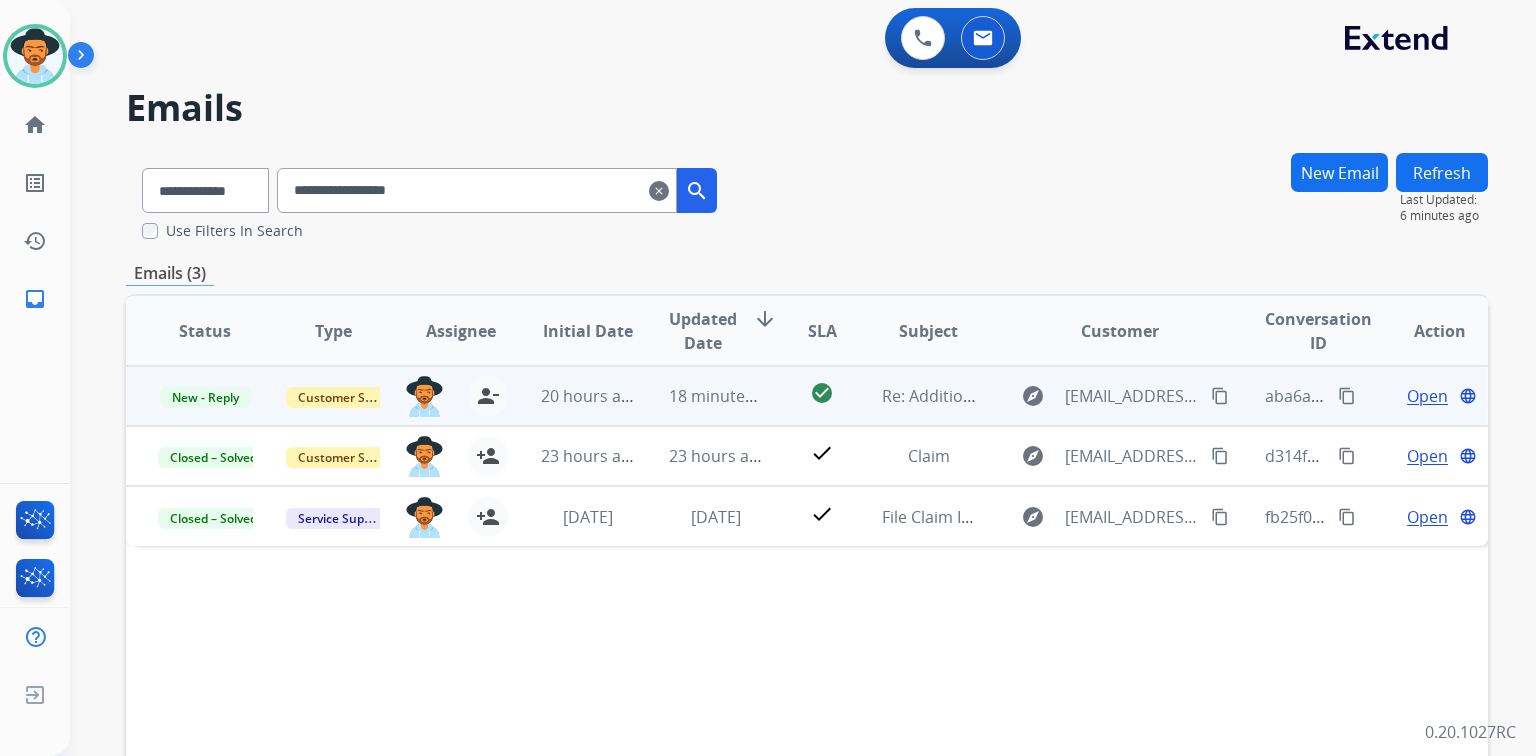 click on "Open" at bounding box center [1427, 396] 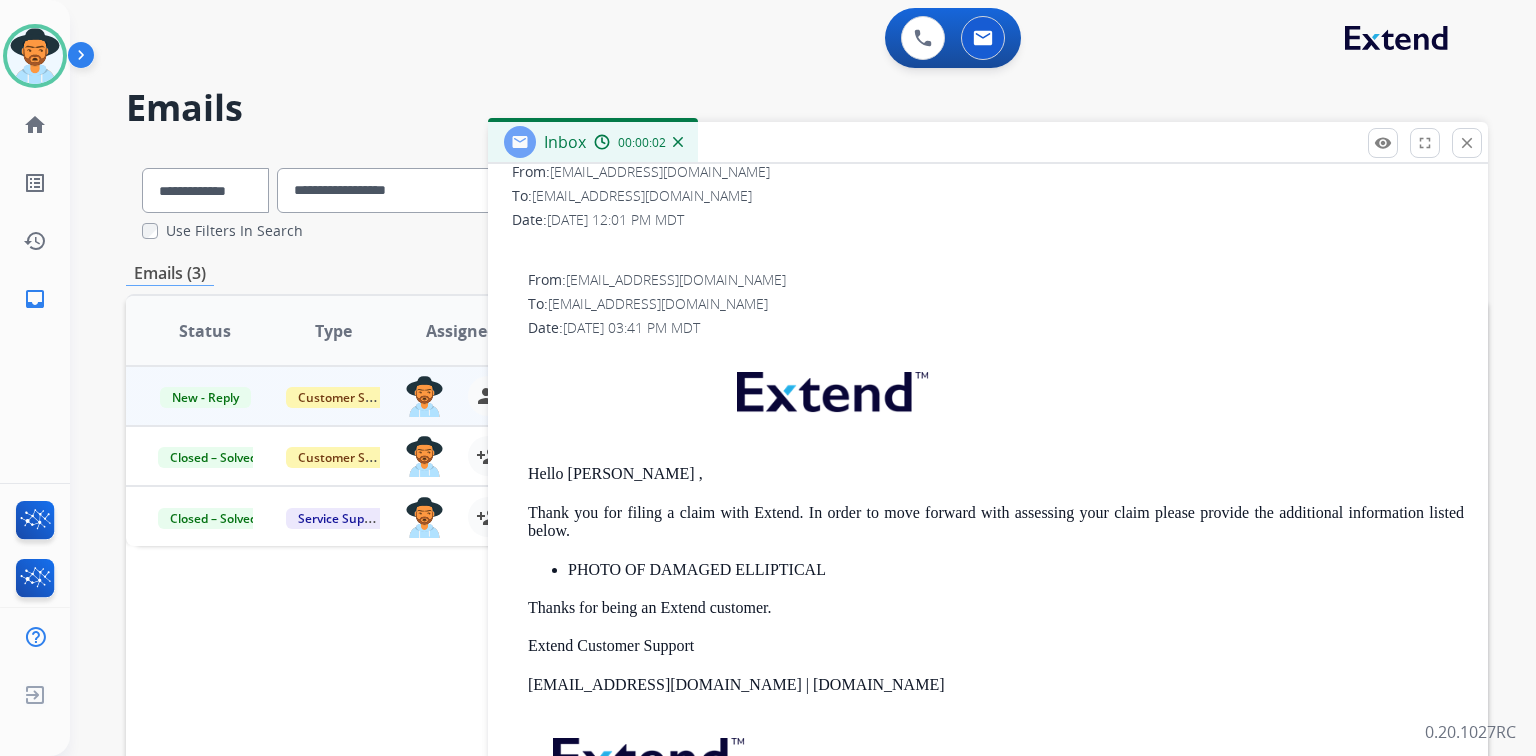 scroll, scrollTop: 216, scrollLeft: 0, axis: vertical 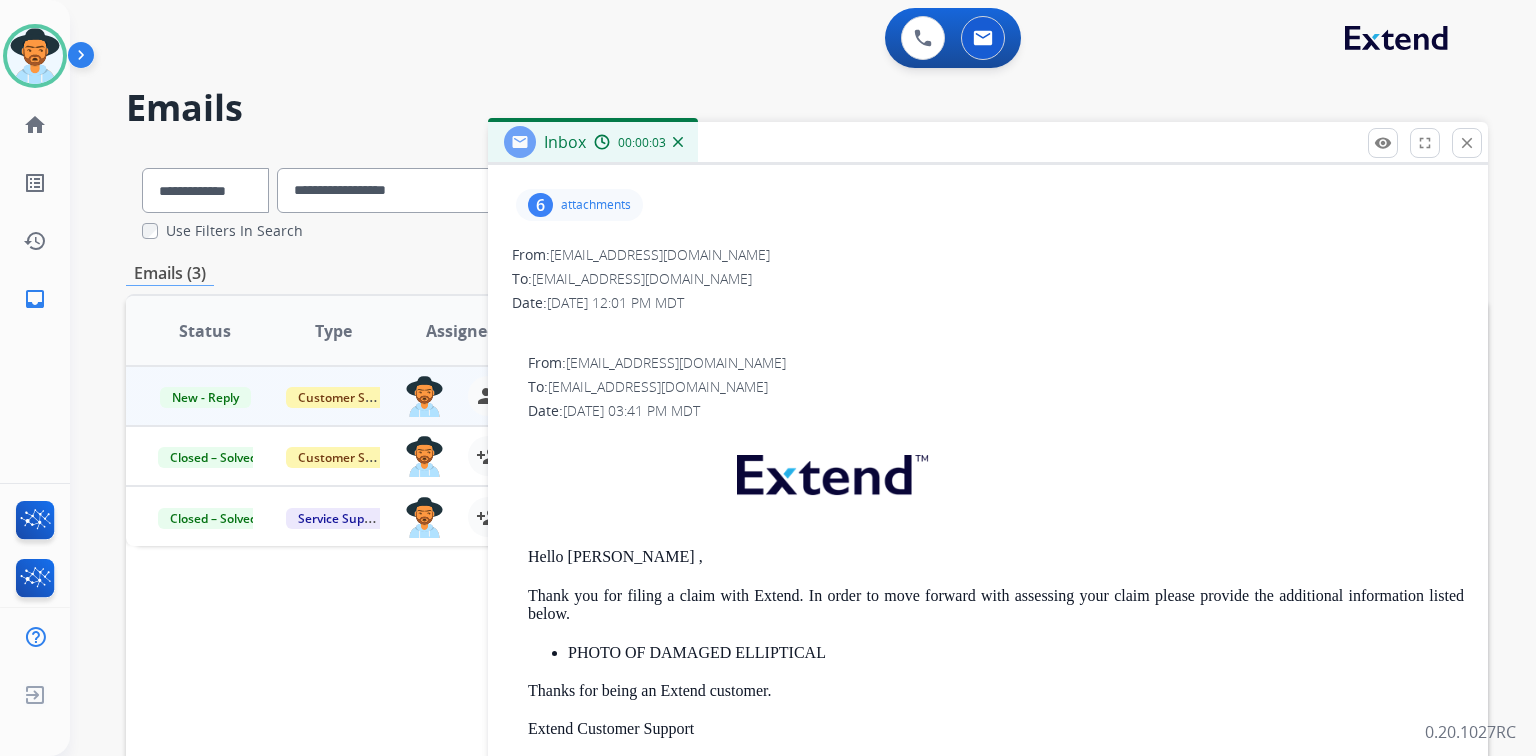 click on "attachments" at bounding box center (596, 205) 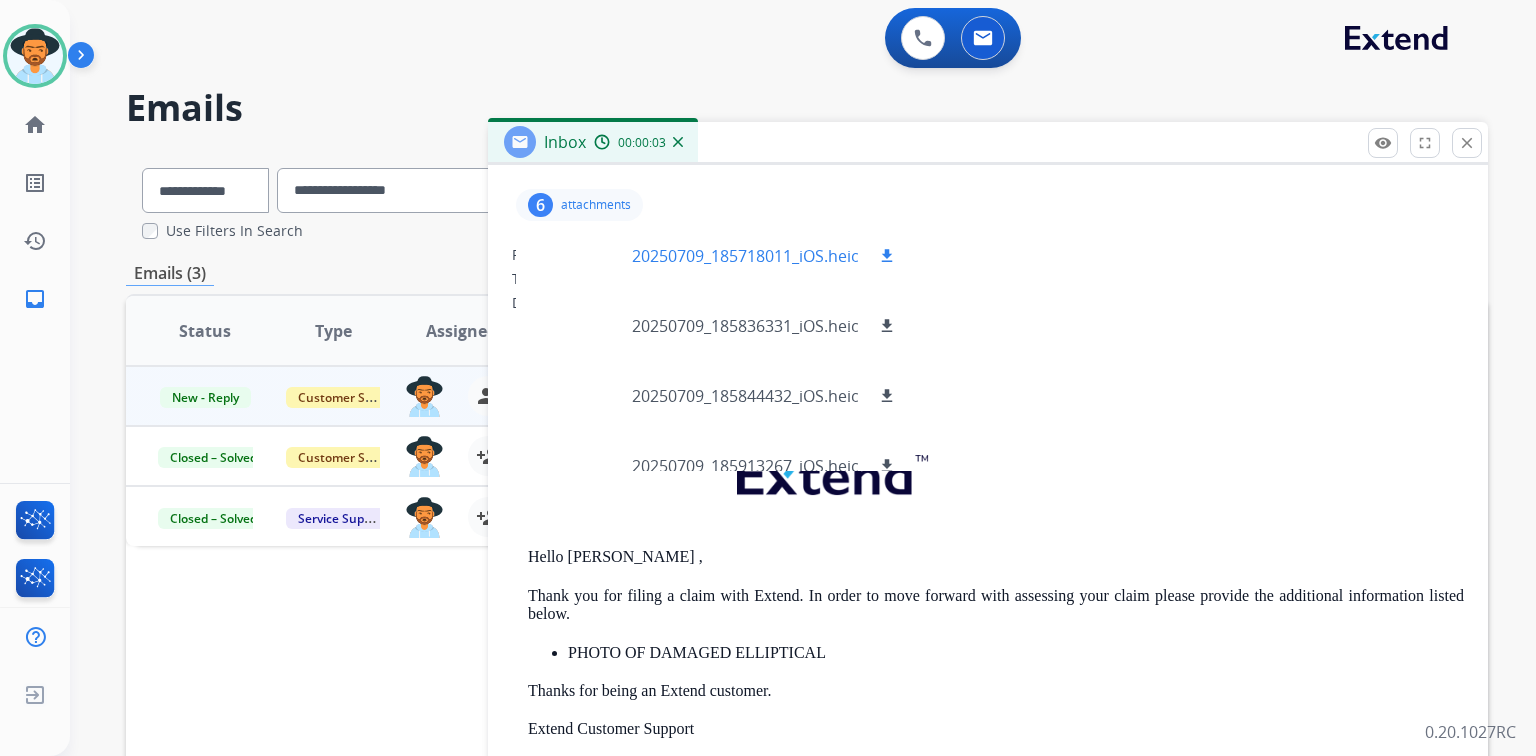 click at bounding box center [582, 256] 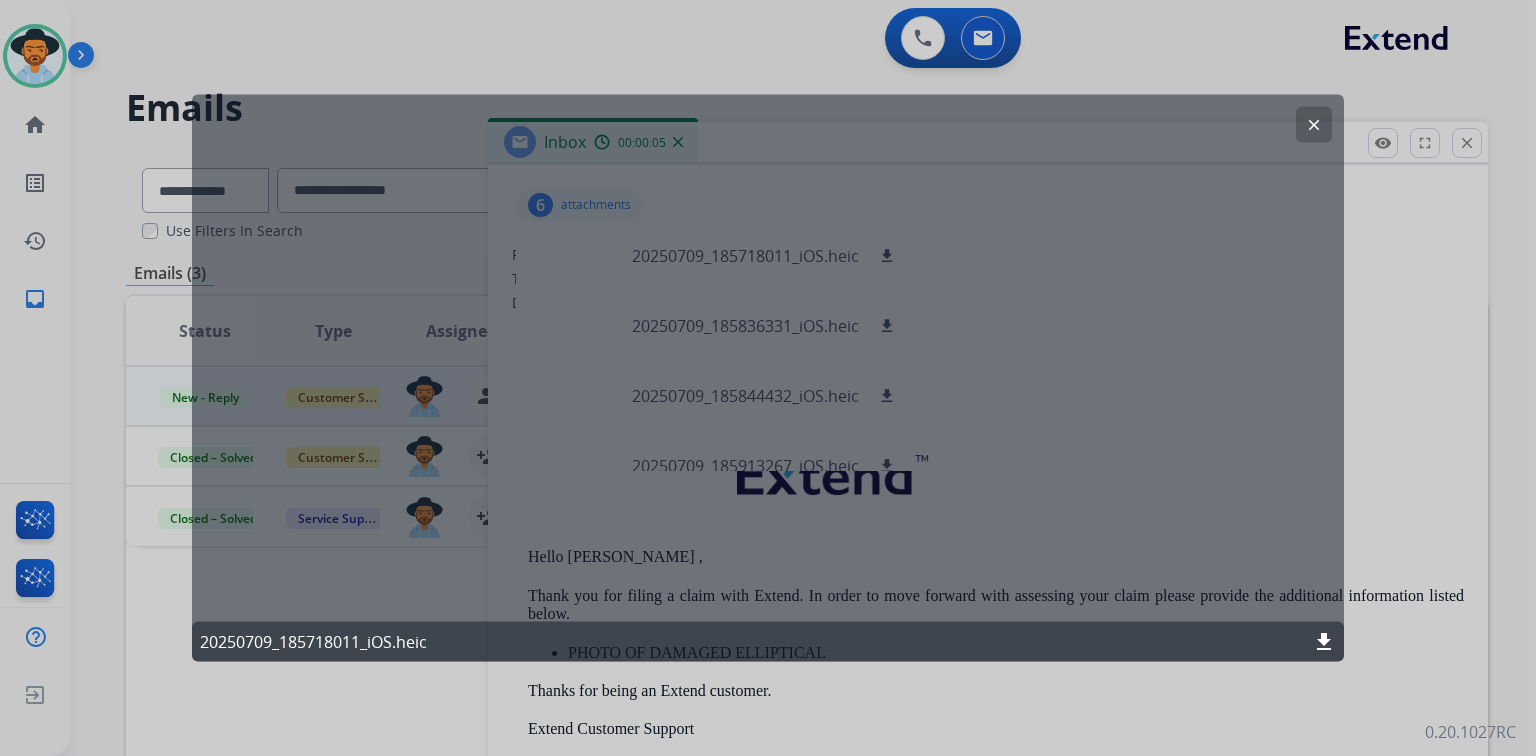click on "clear" 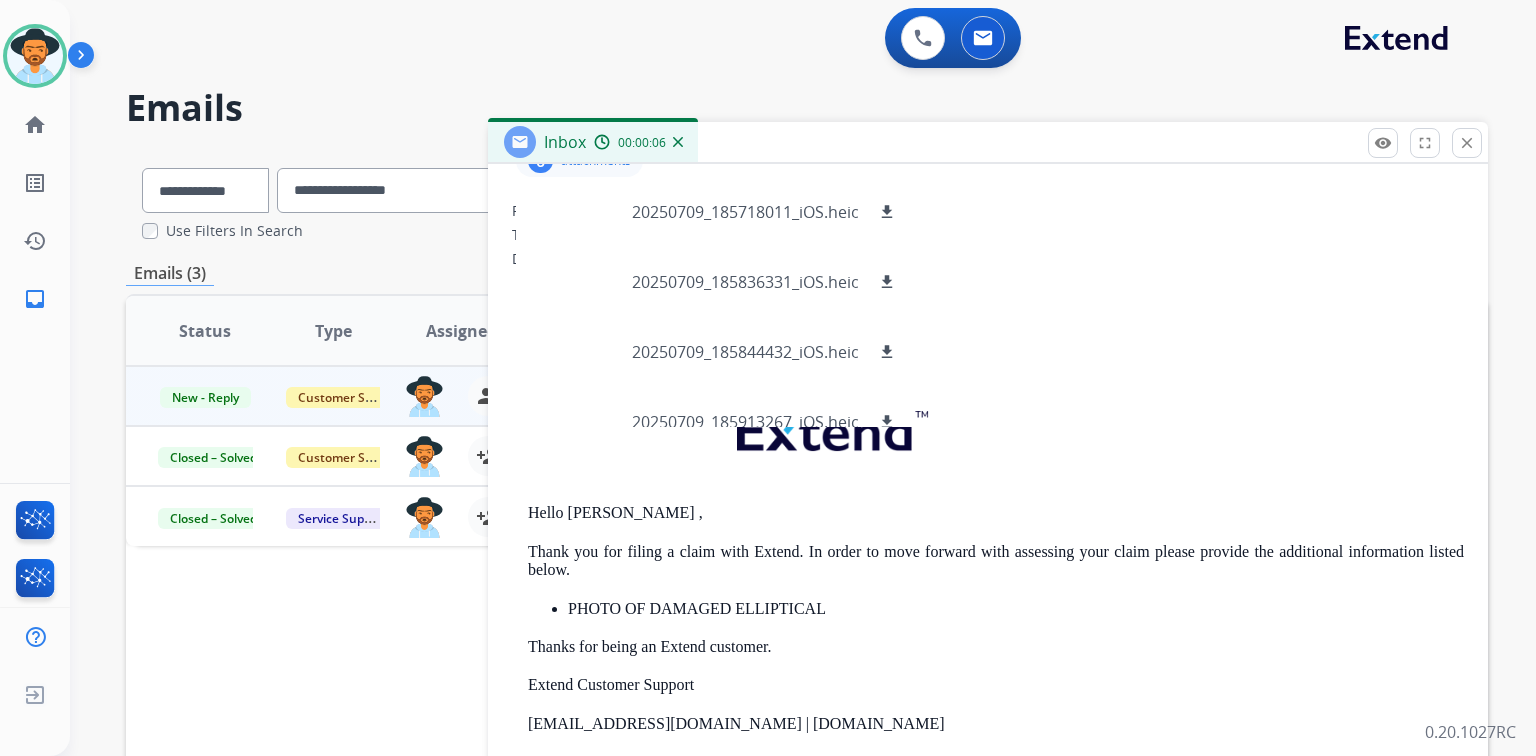scroll, scrollTop: 376, scrollLeft: 0, axis: vertical 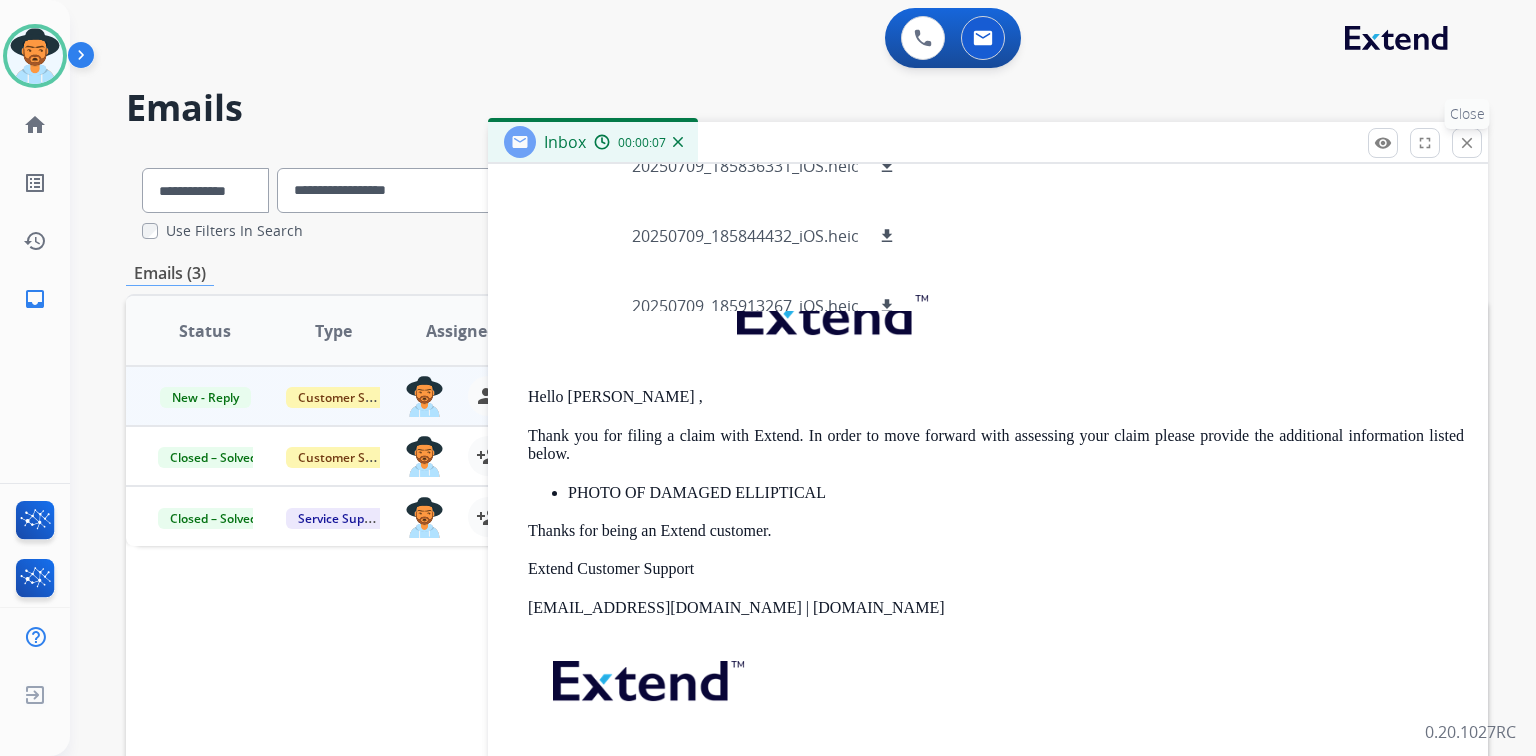 click on "close Close" at bounding box center (1467, 143) 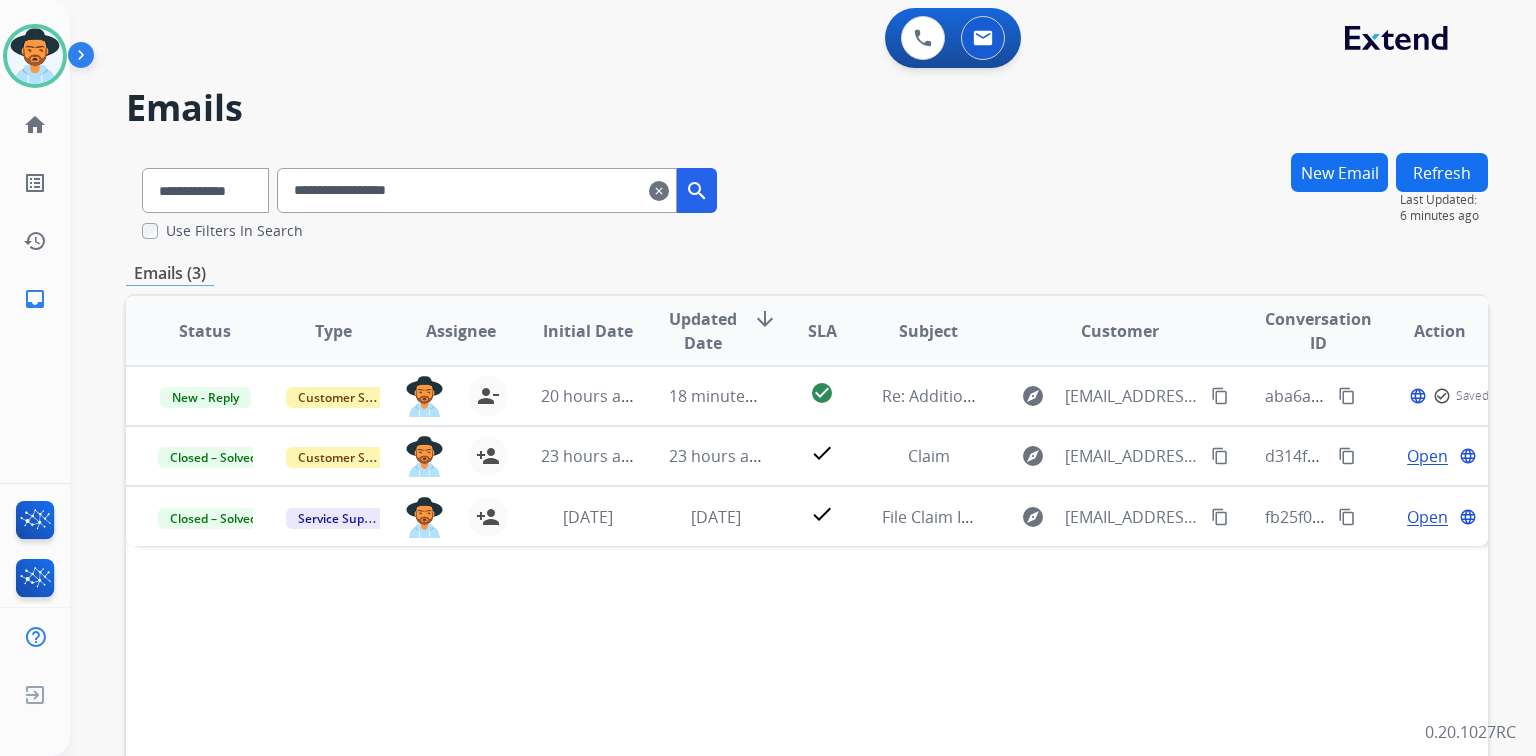 click on "**********" at bounding box center (807, 196) 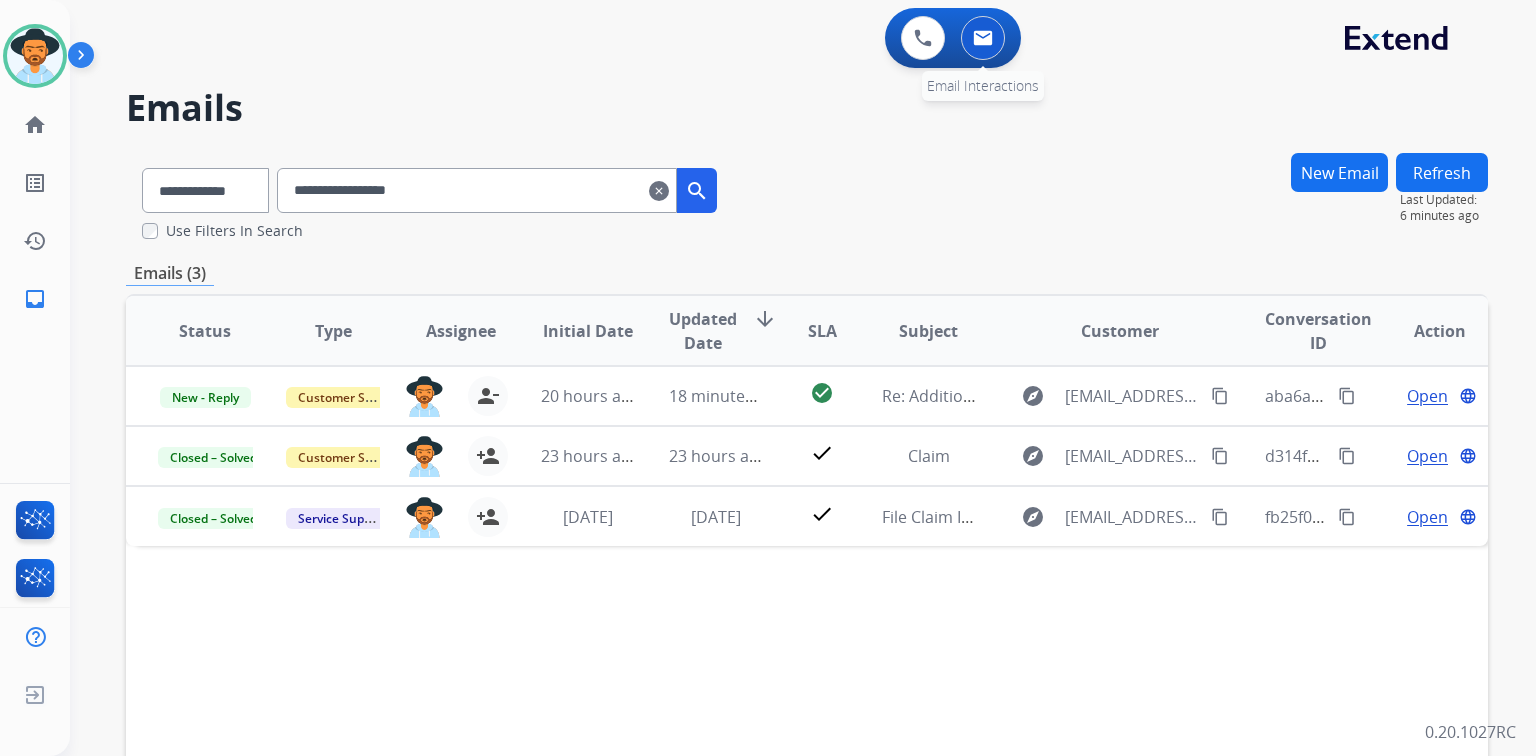 click at bounding box center (983, 38) 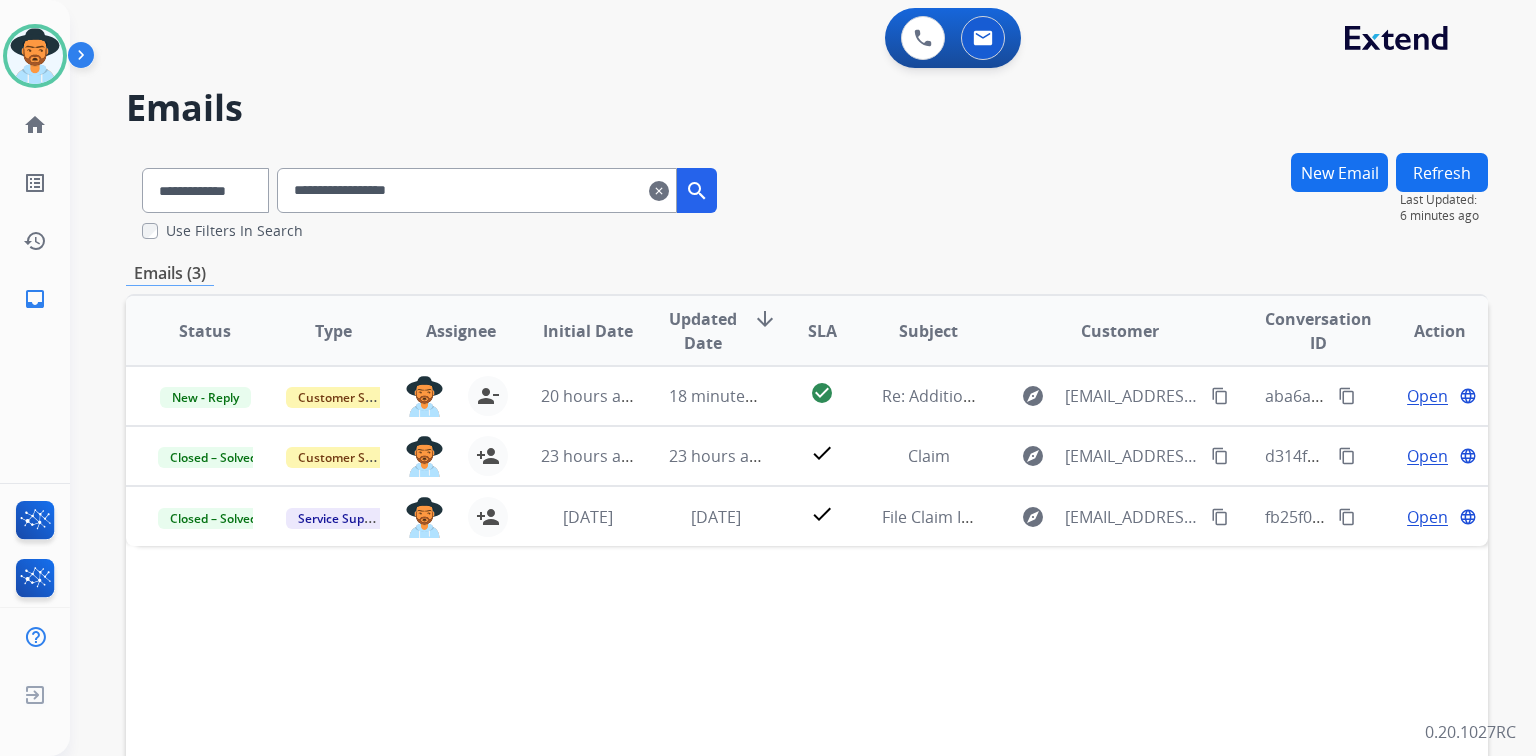 click on "clear" at bounding box center [659, 191] 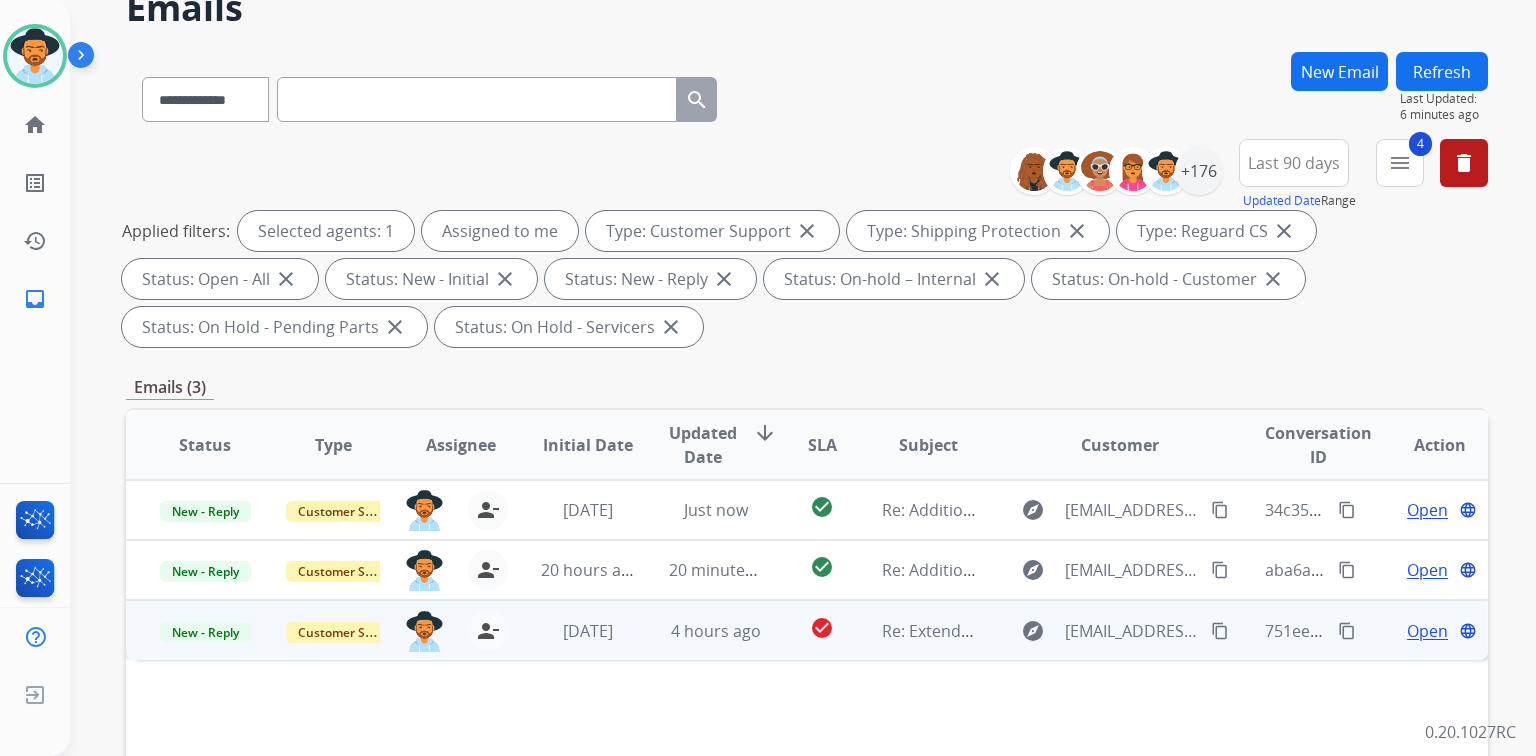 scroll, scrollTop: 160, scrollLeft: 0, axis: vertical 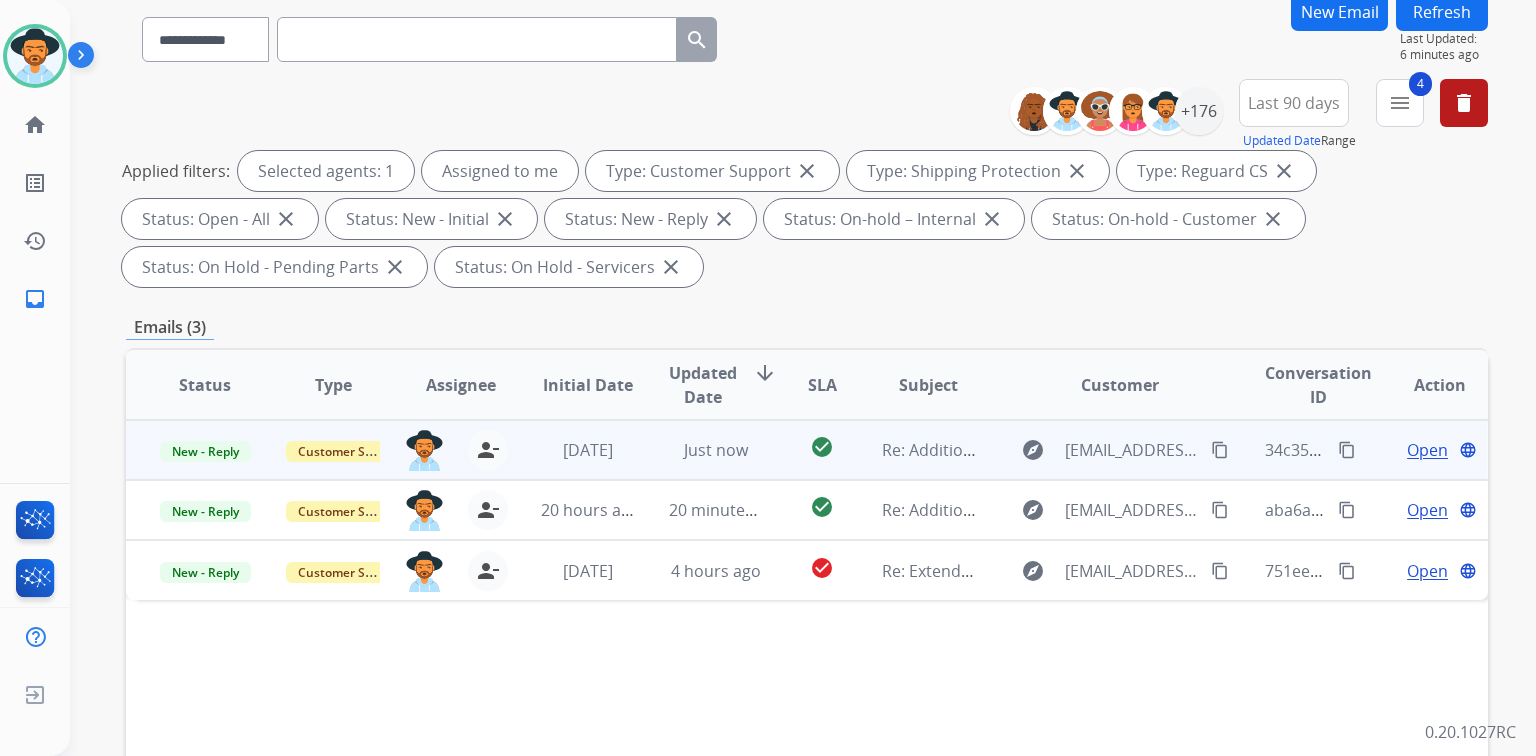 click on "Open" at bounding box center (1427, 450) 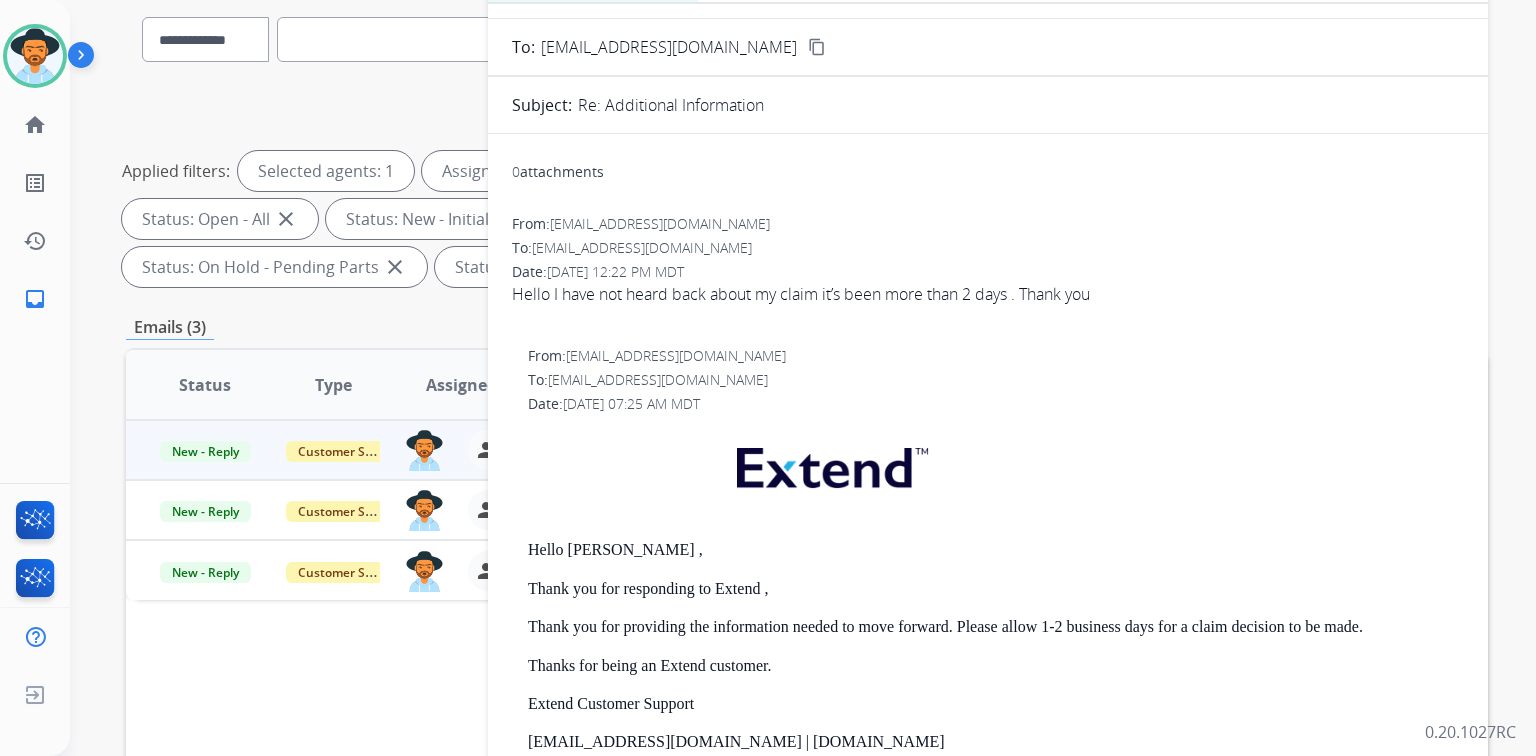 scroll, scrollTop: 0, scrollLeft: 0, axis: both 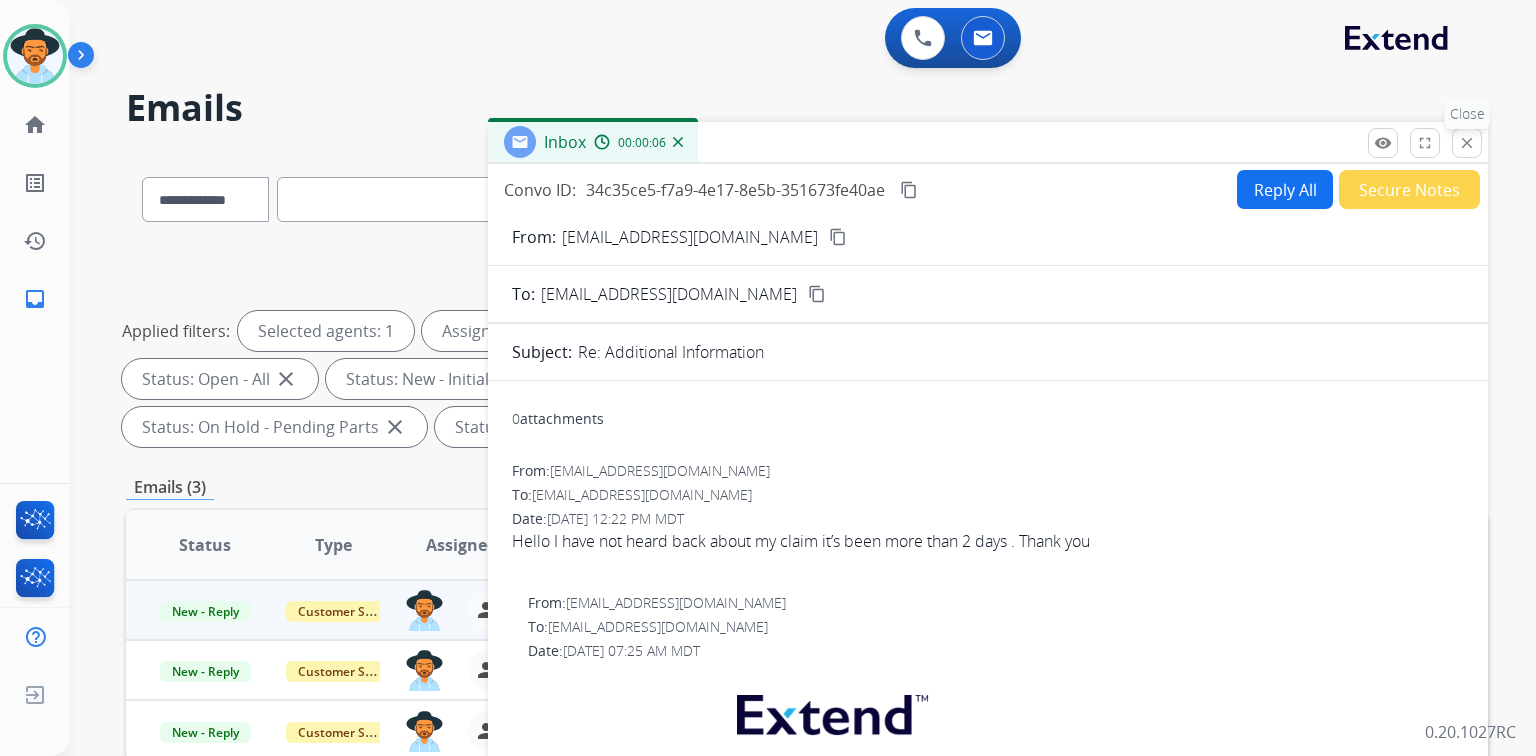 click on "close" at bounding box center (1467, 143) 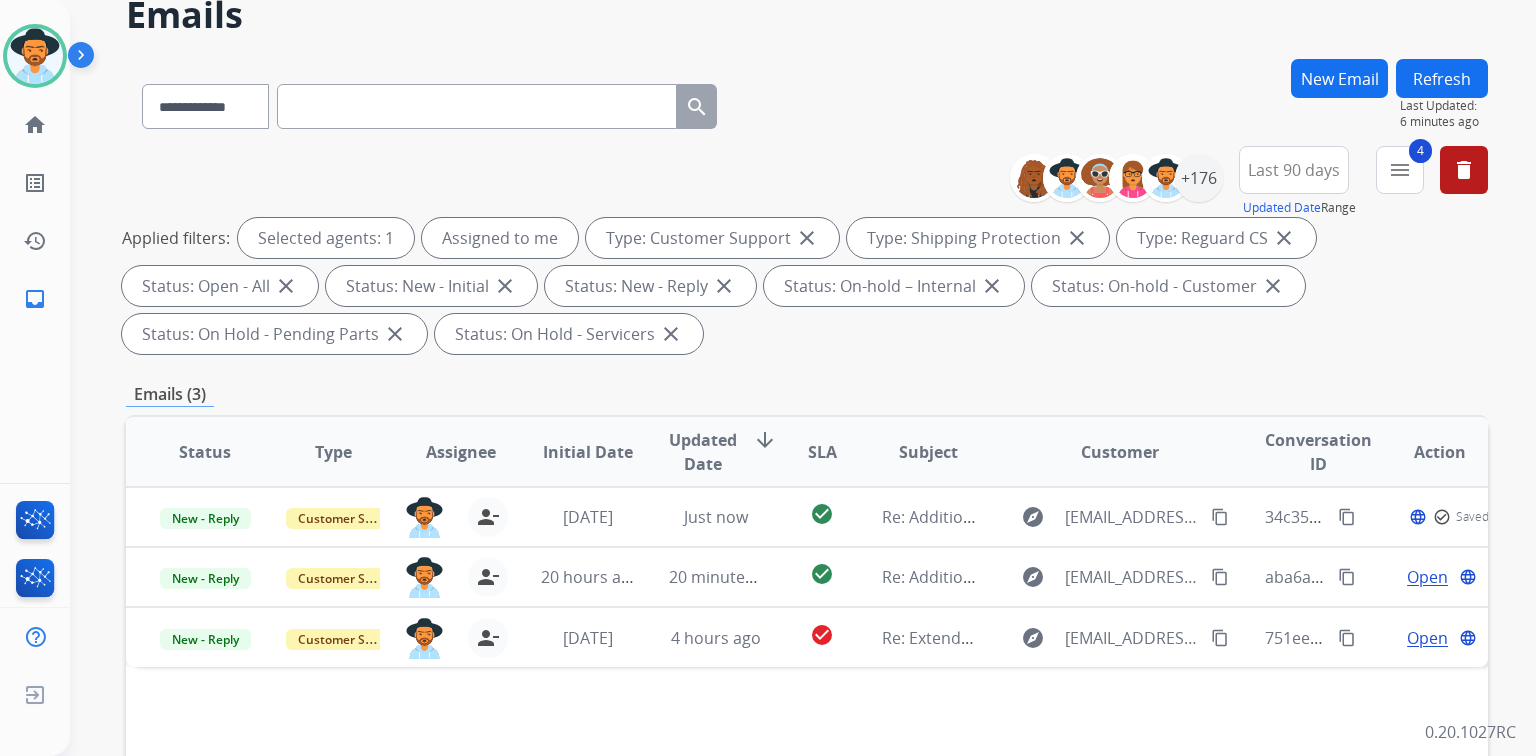 scroll, scrollTop: 400, scrollLeft: 0, axis: vertical 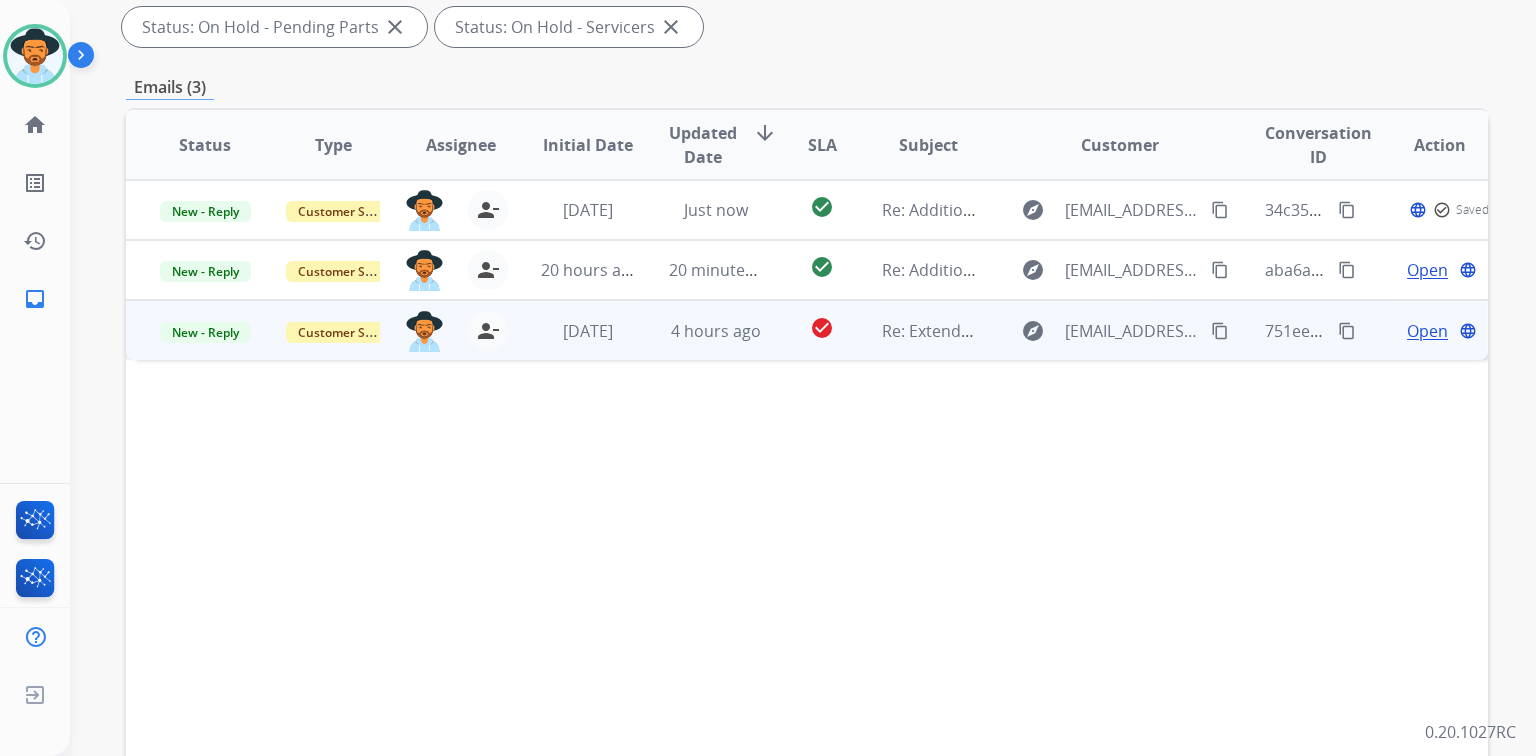 click on "Open" at bounding box center [1427, 331] 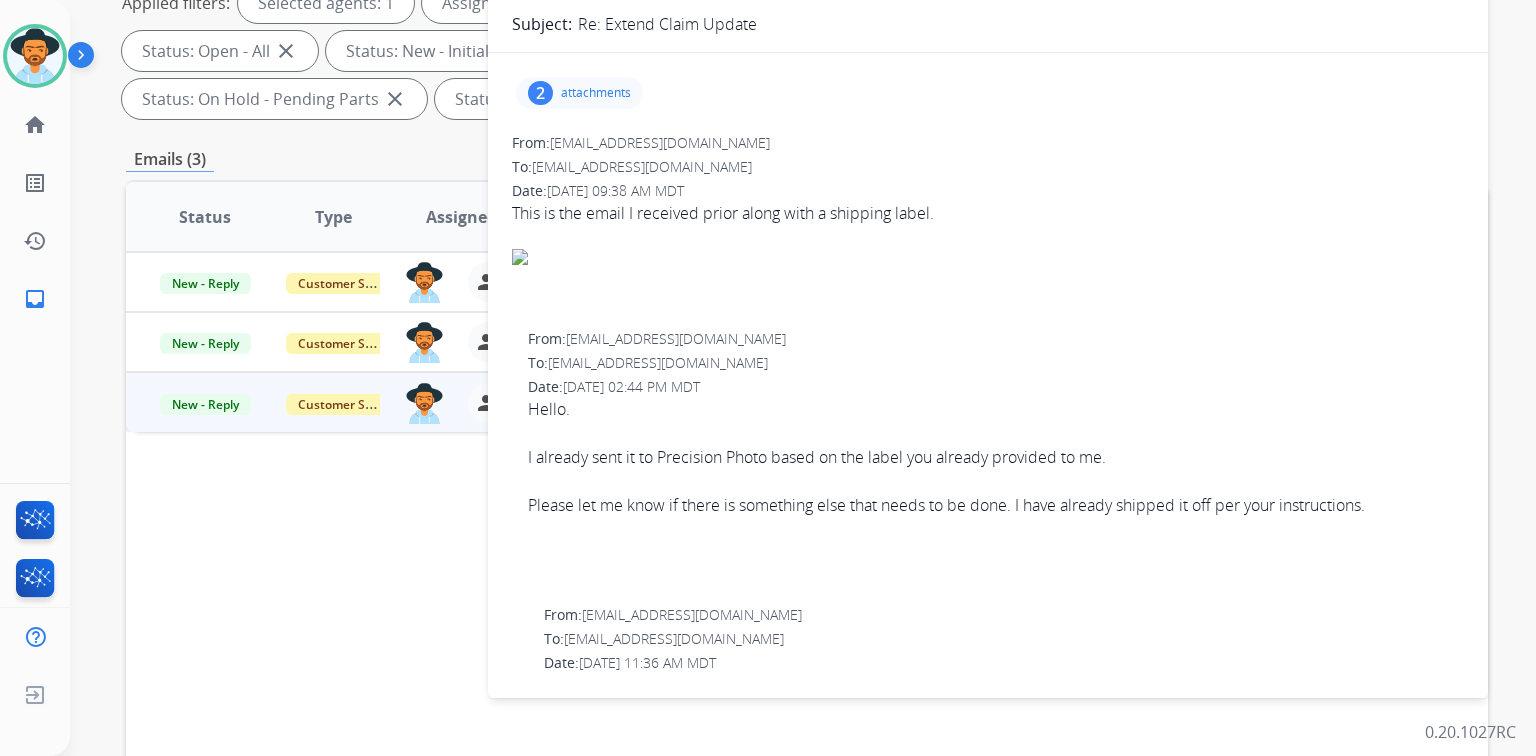 scroll, scrollTop: 160, scrollLeft: 0, axis: vertical 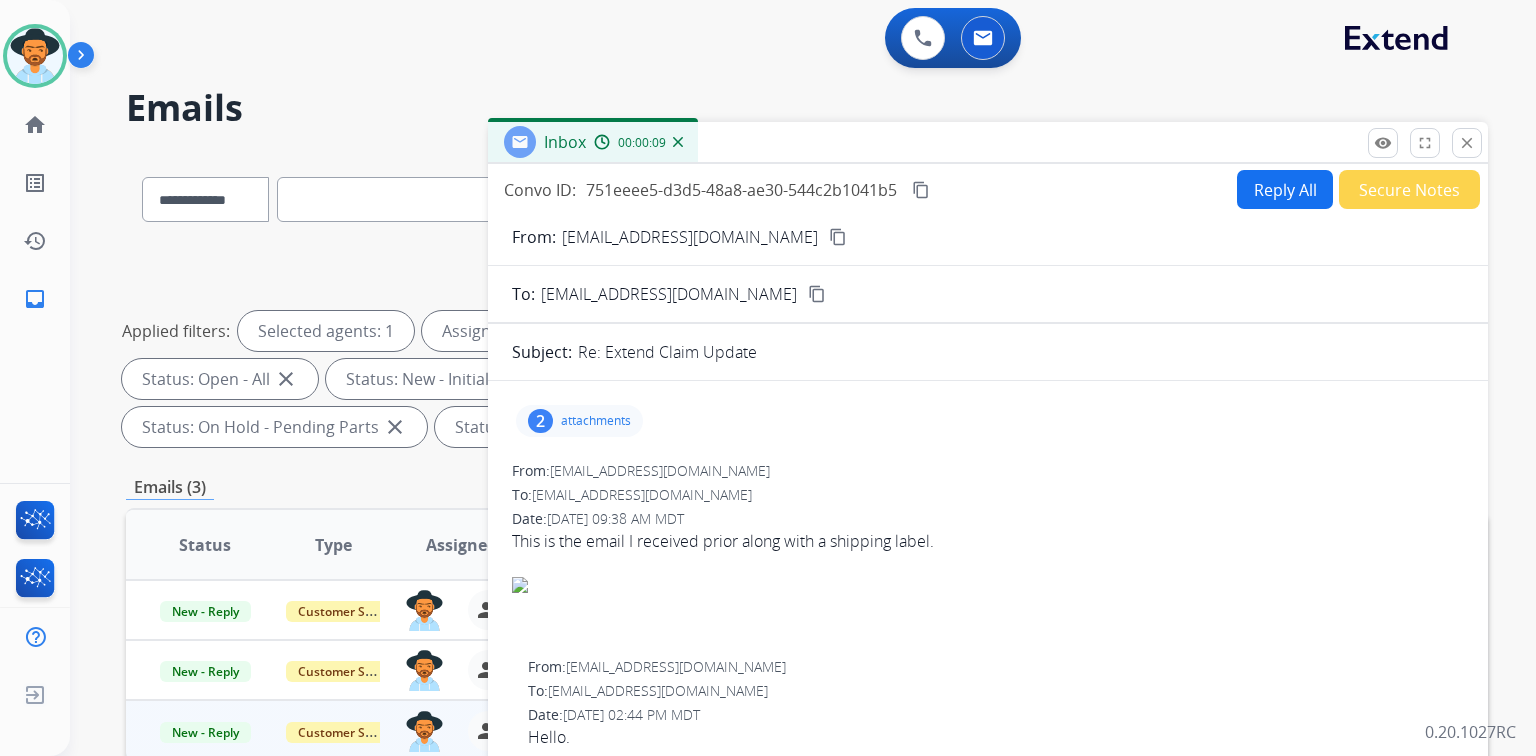 click on "content_copy" at bounding box center (838, 237) 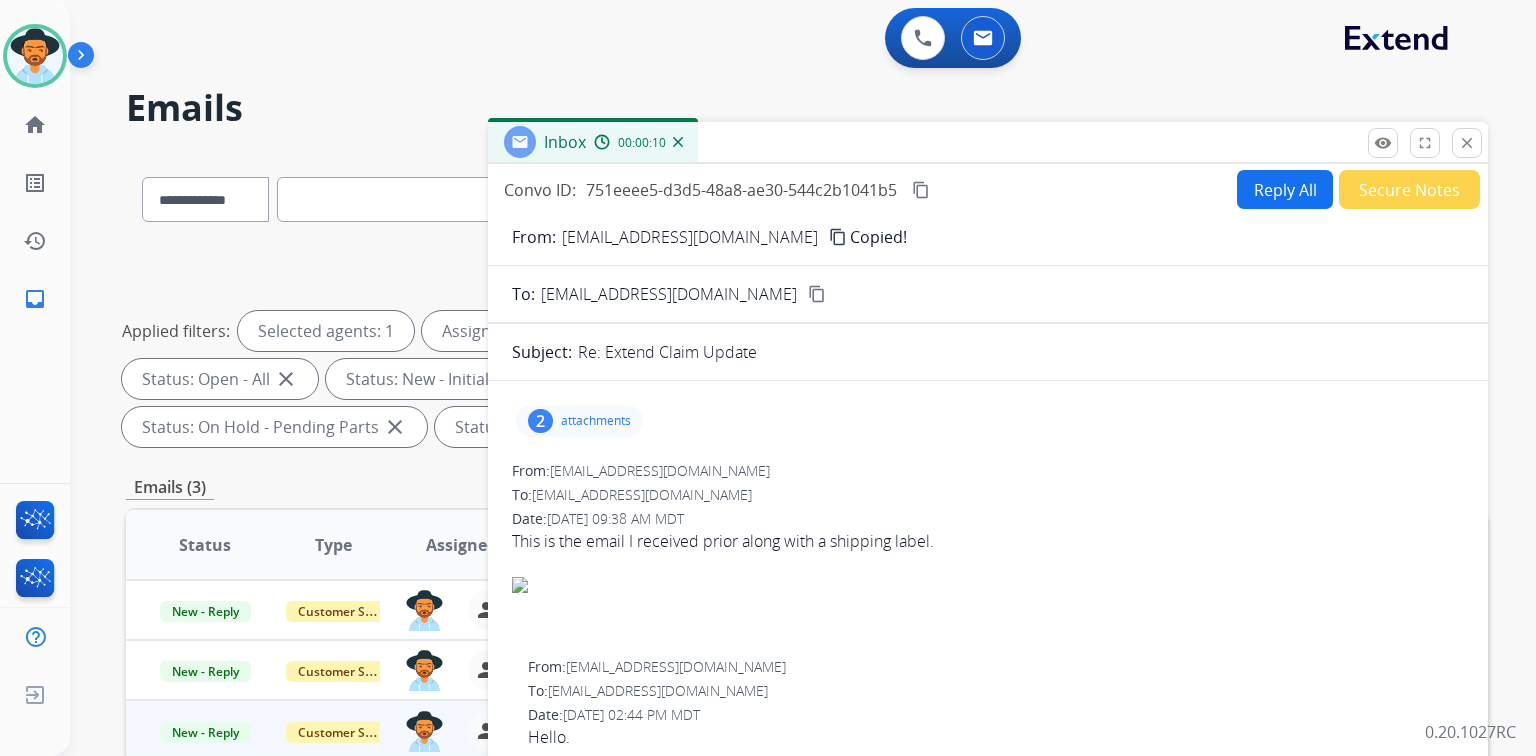 drag, startPoint x: 349, startPoint y: 188, endPoint x: 350, endPoint y: 199, distance: 11.045361 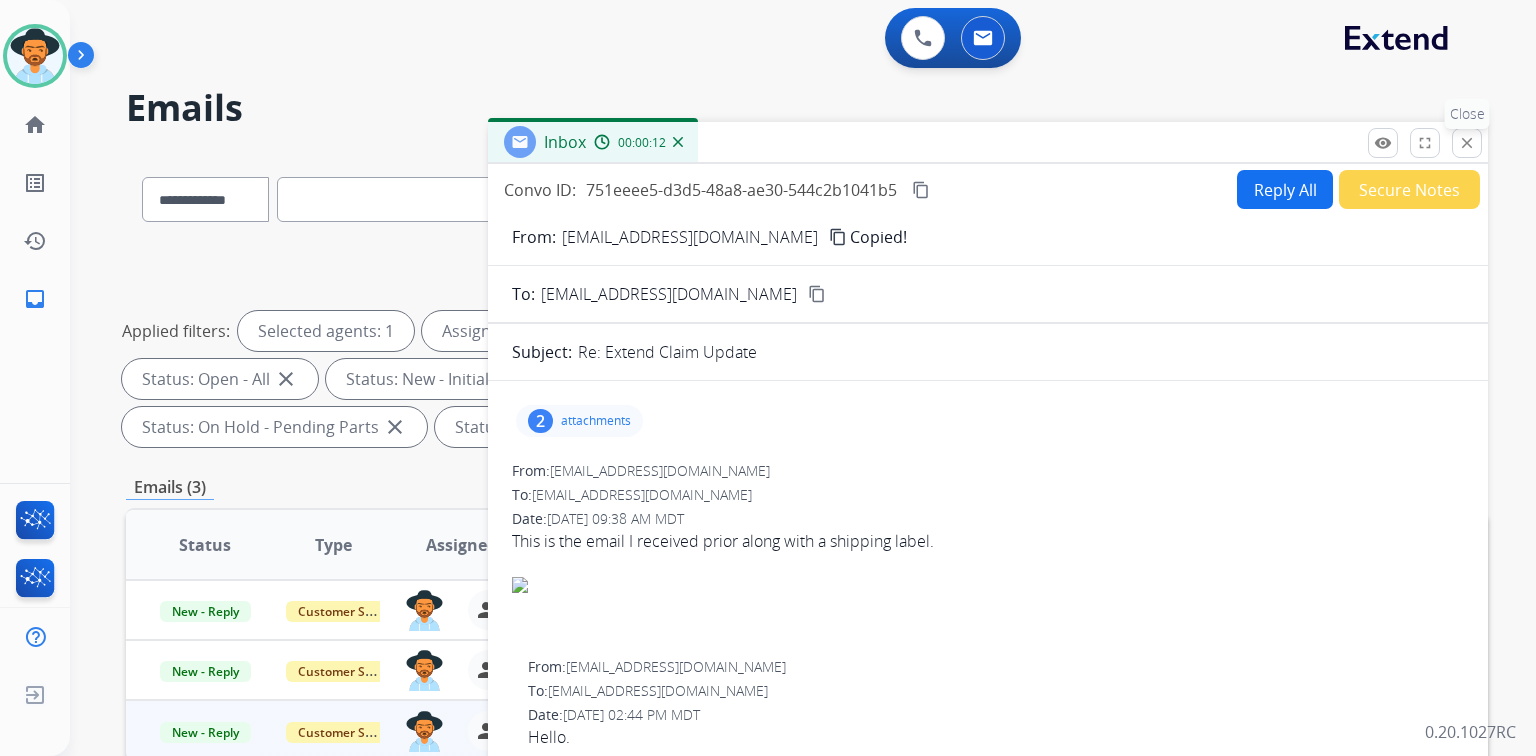 click on "close Close" at bounding box center (1467, 143) 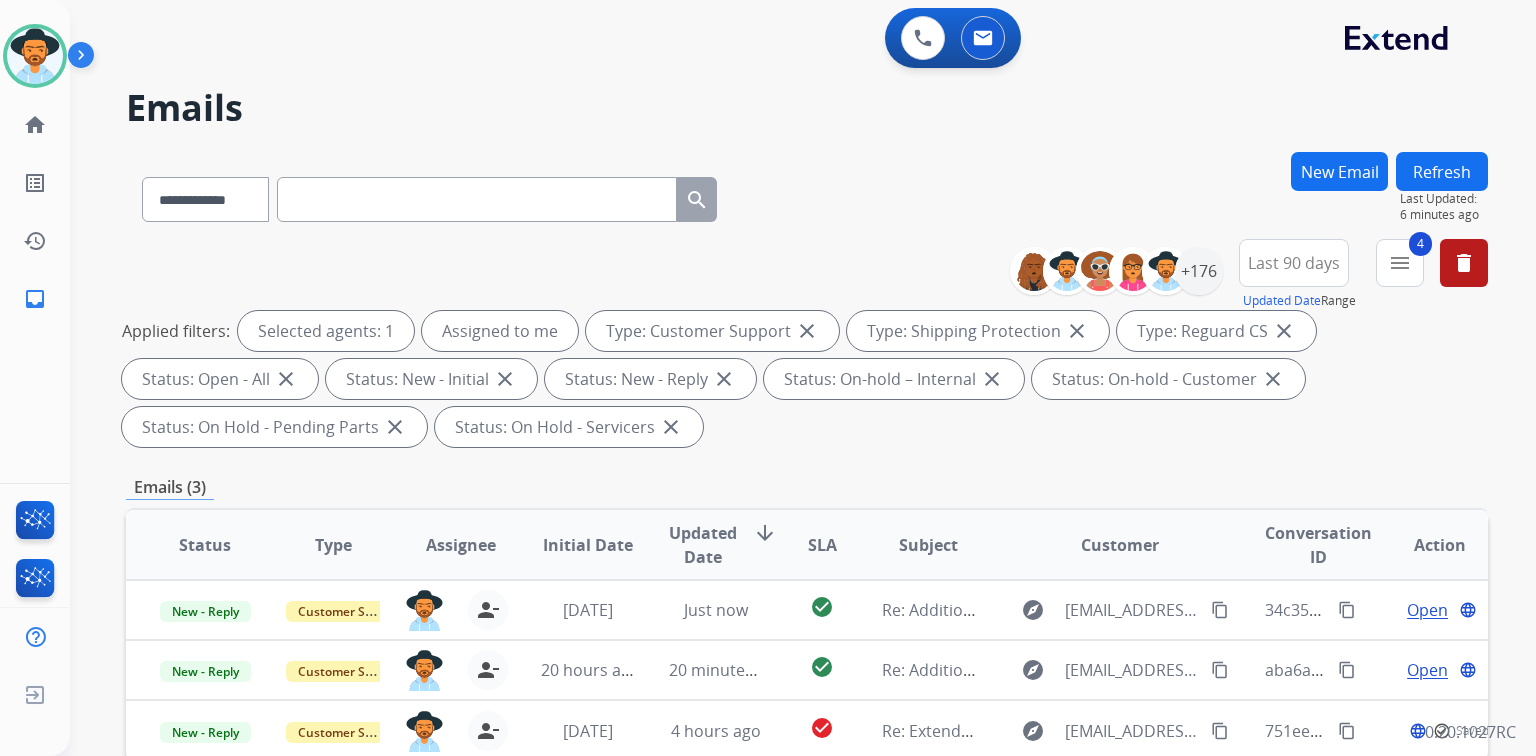 click at bounding box center (477, 199) 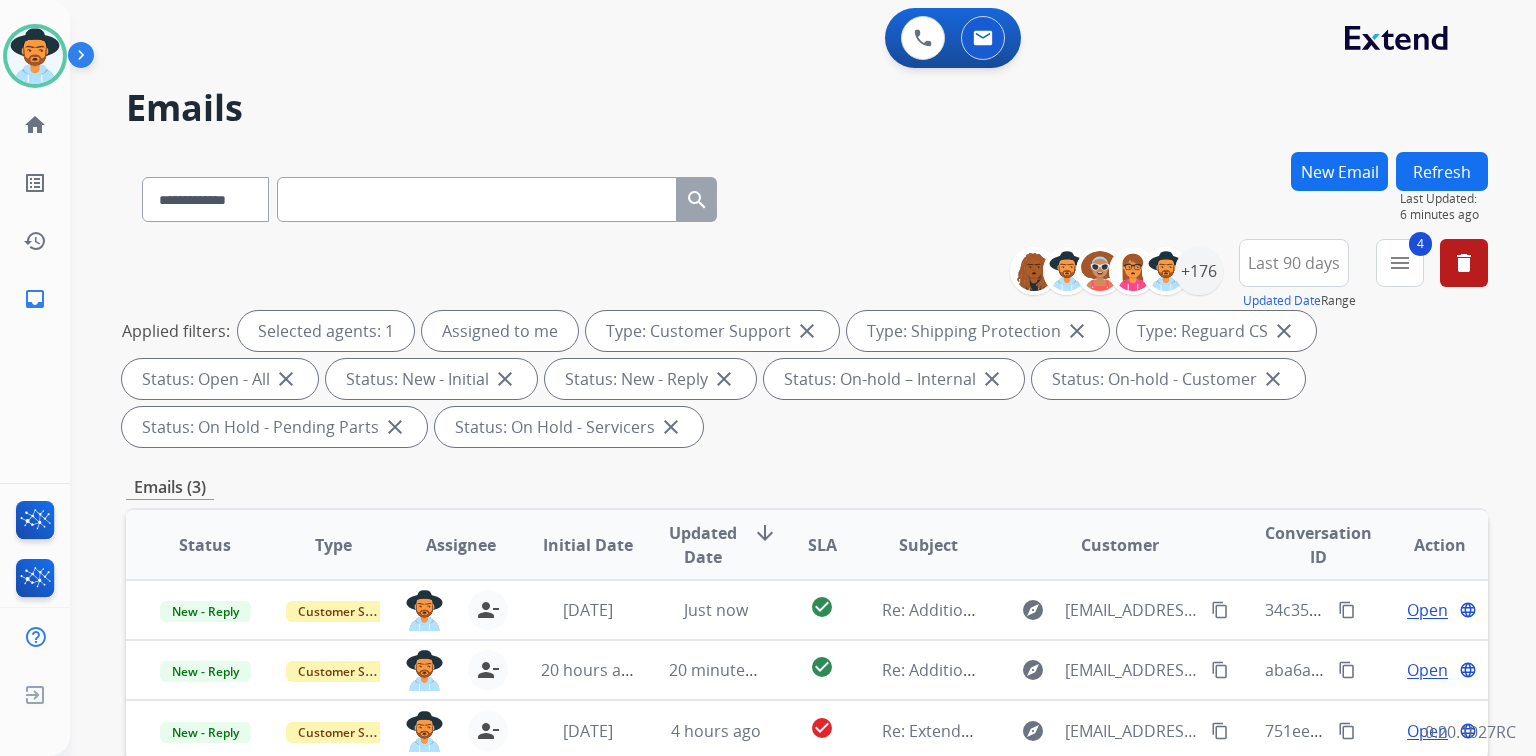paste on "**********" 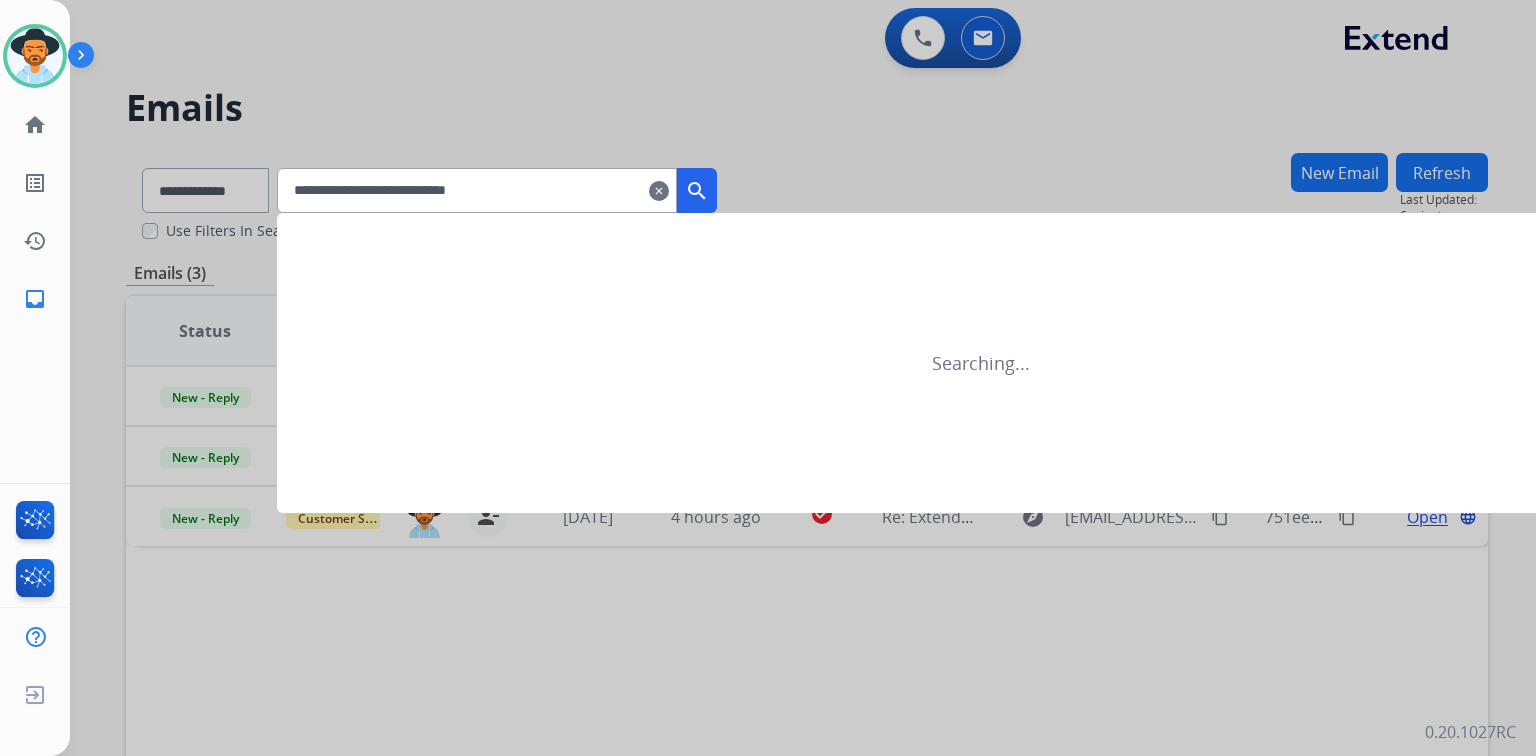 type on "**********" 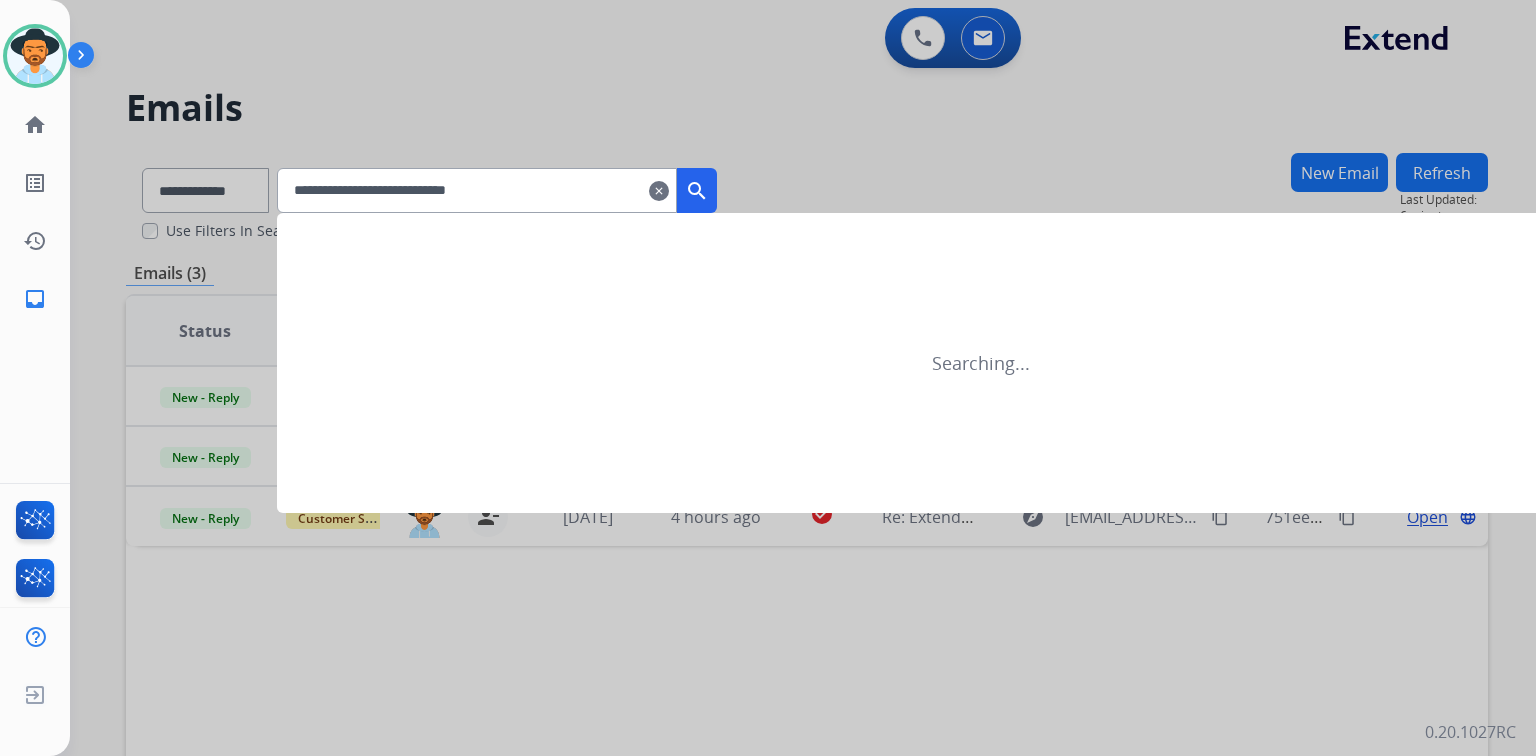 click on "**********" 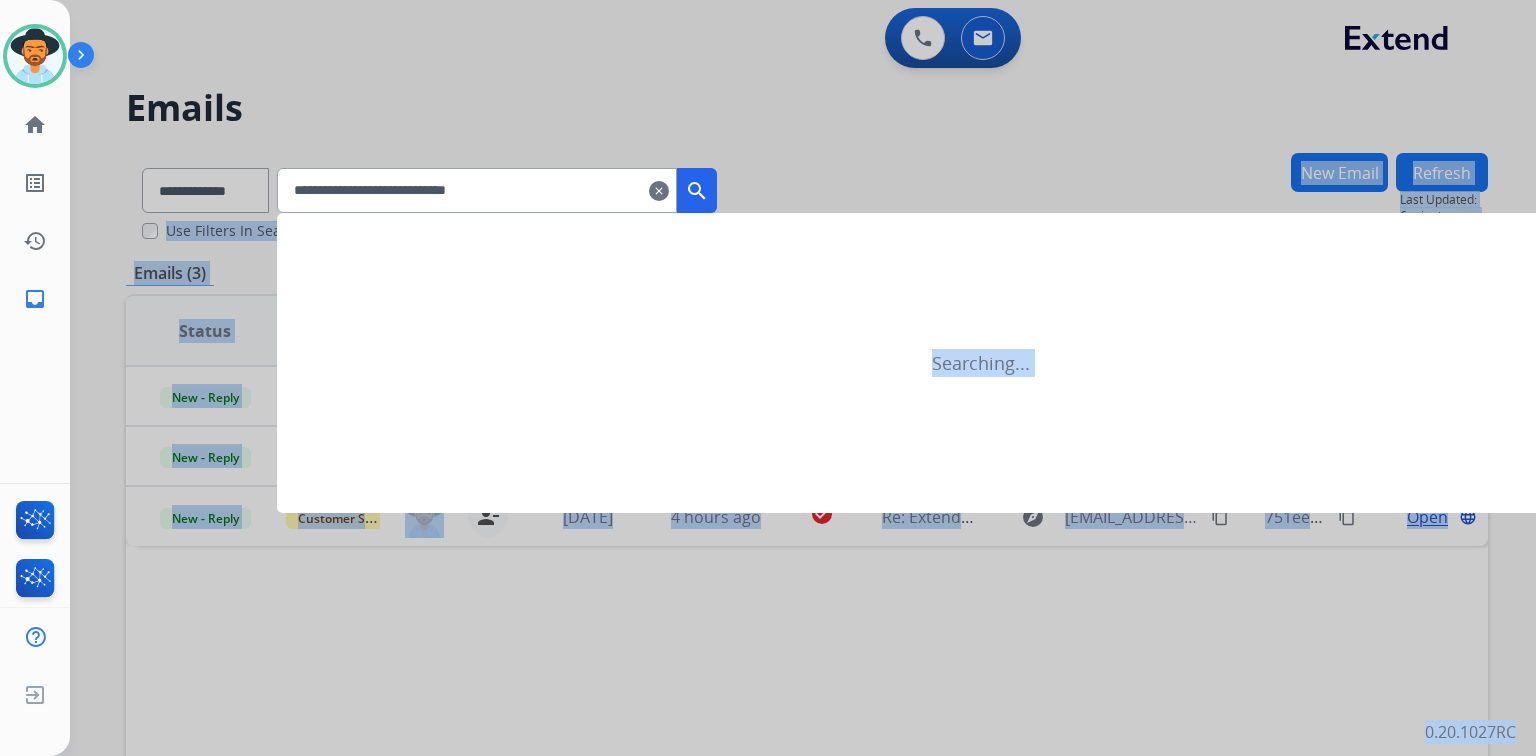 click on "search" at bounding box center (697, 191) 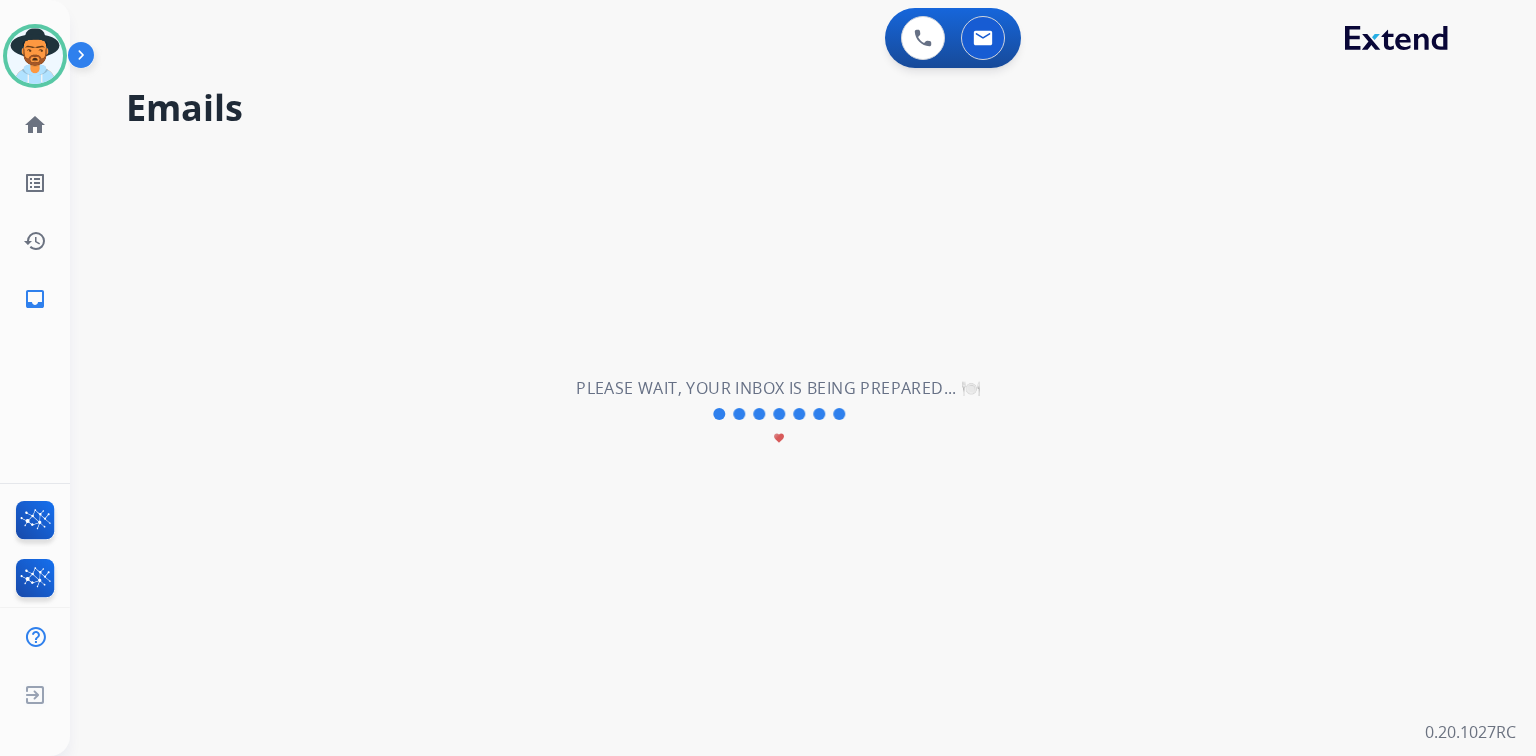 click on "**********" at bounding box center (779, 414) 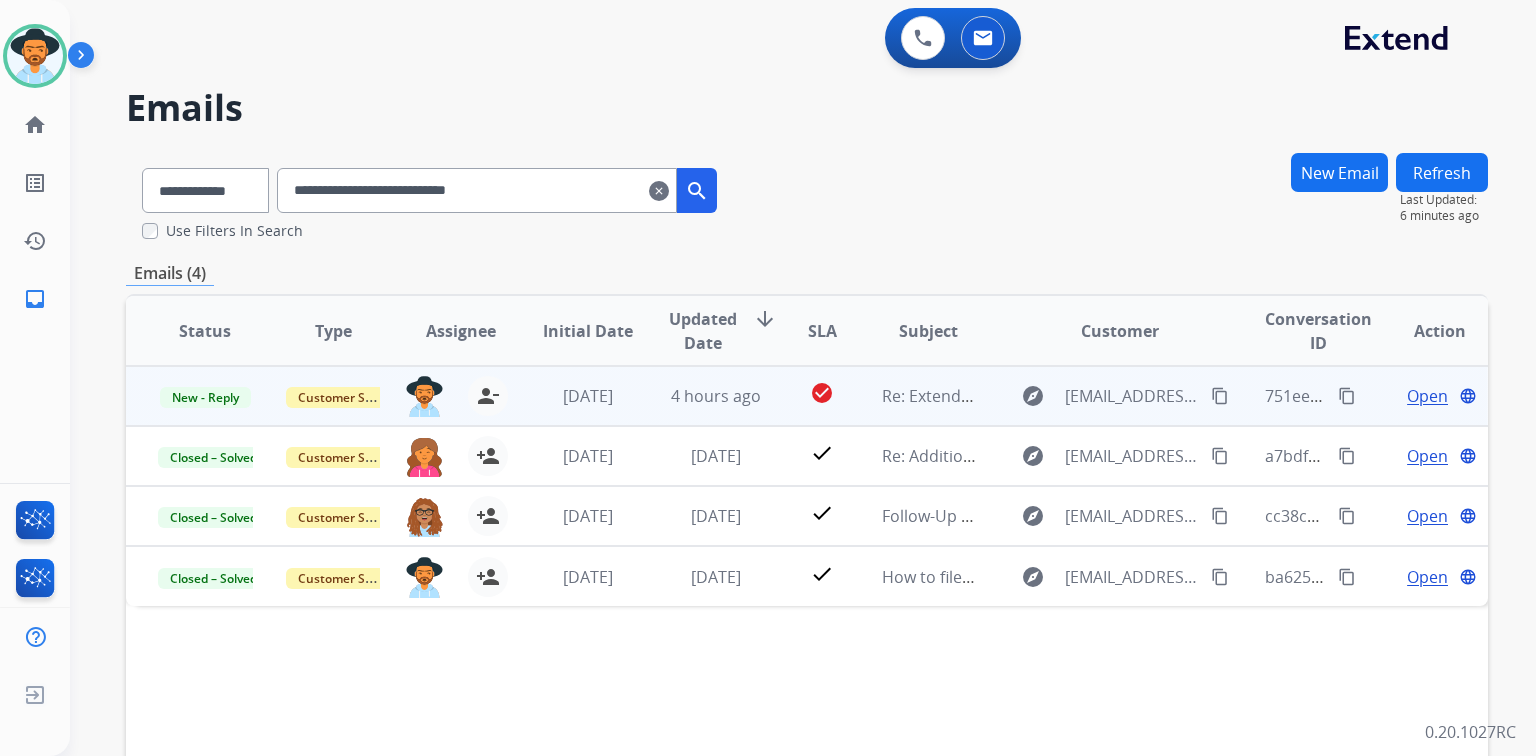 click on "Open" at bounding box center (1427, 396) 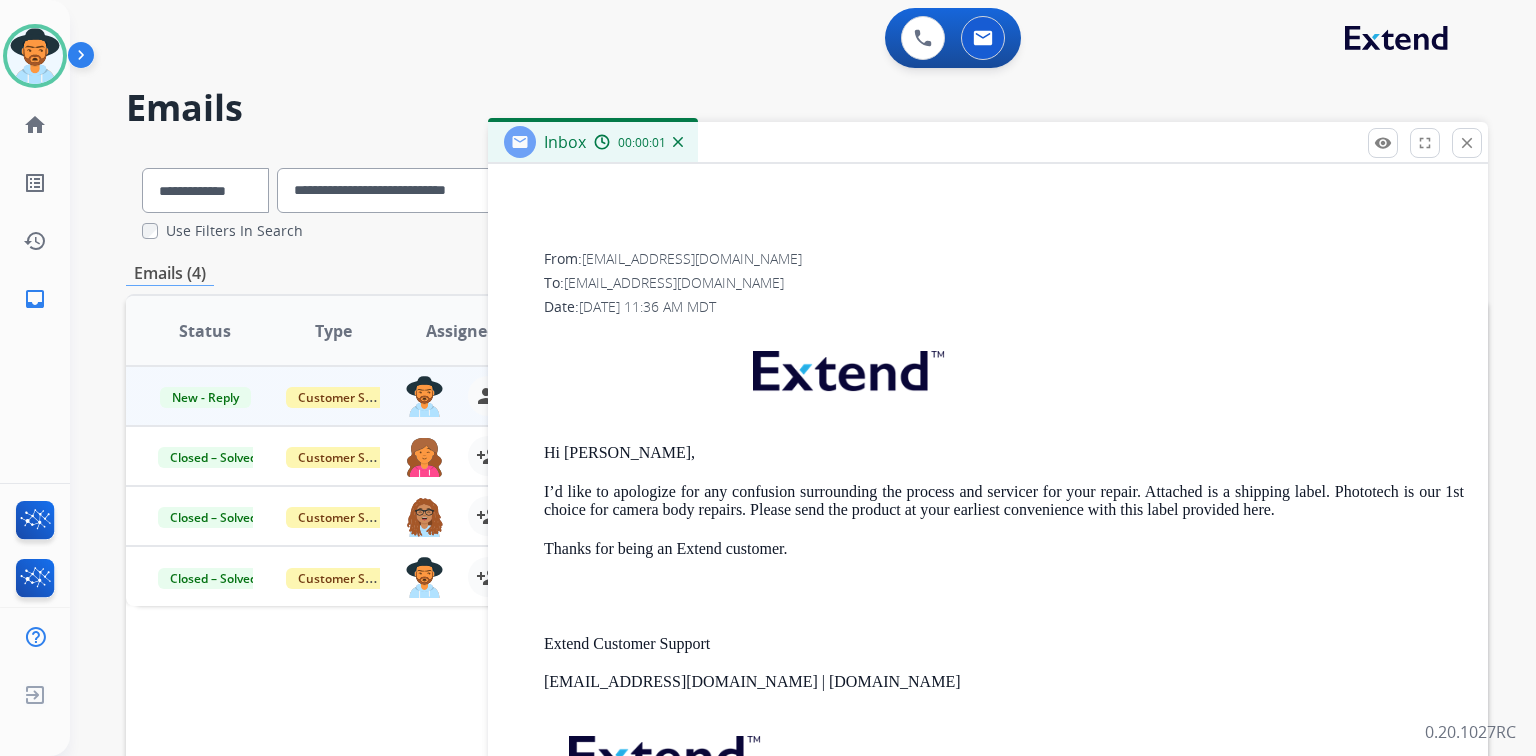 scroll, scrollTop: 758, scrollLeft: 0, axis: vertical 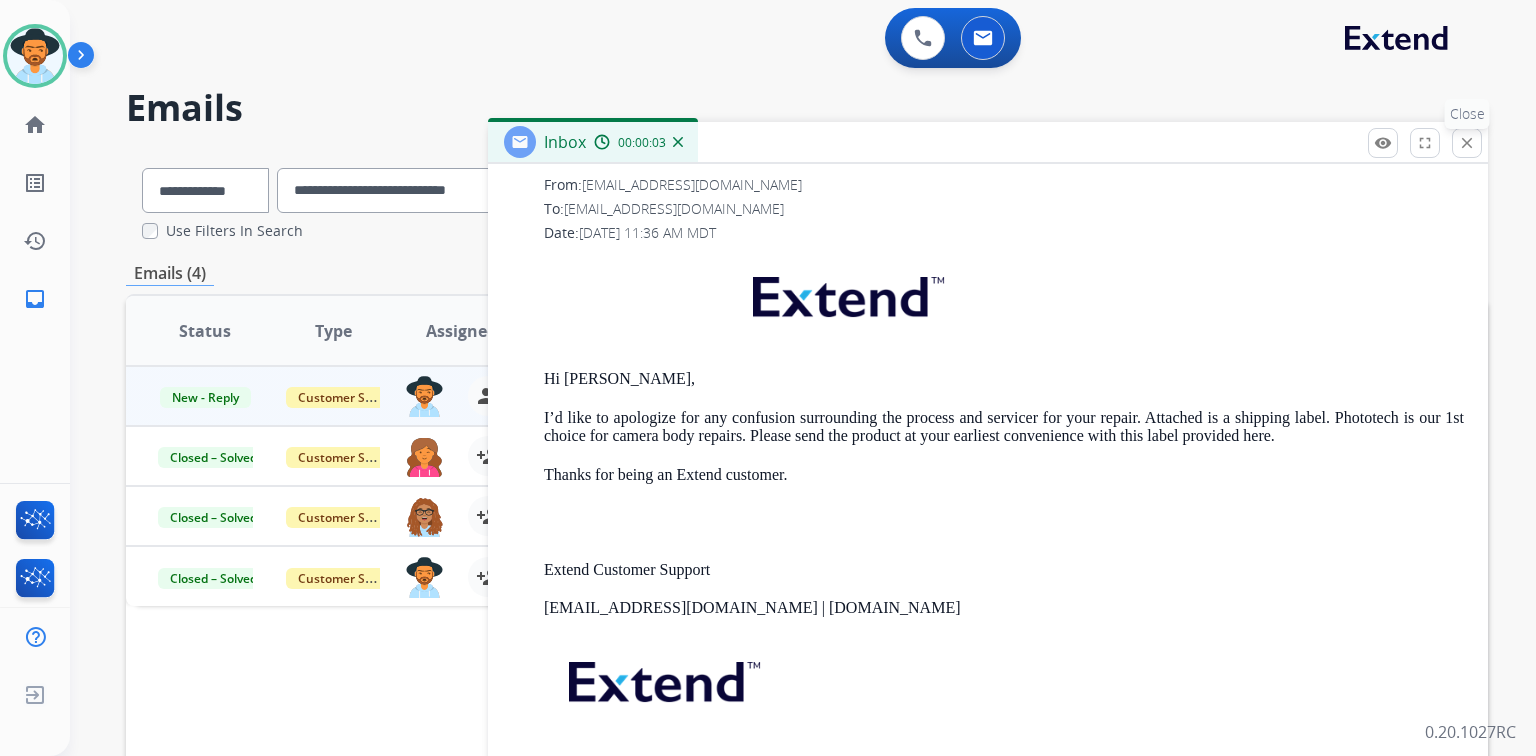click on "close Close" at bounding box center [1467, 143] 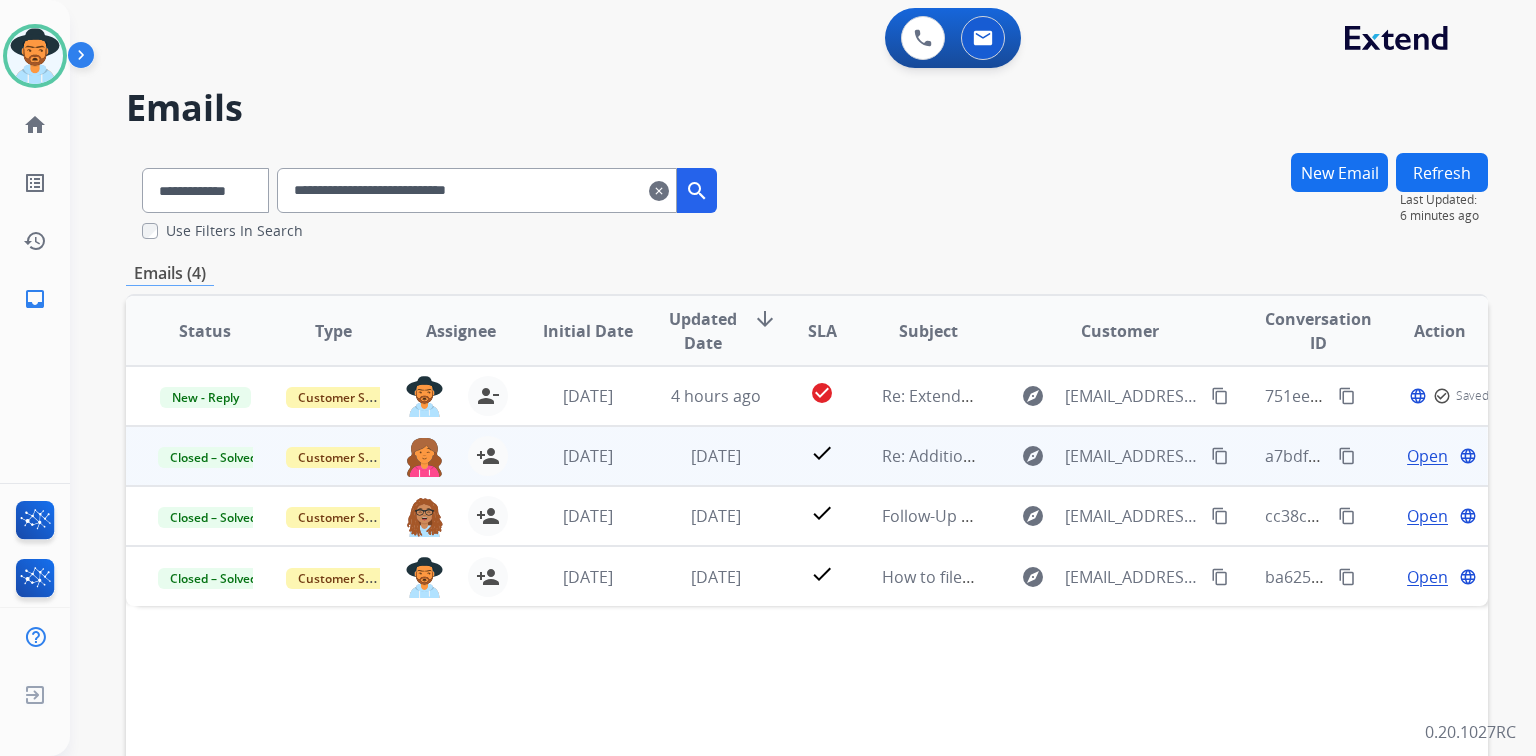 click on "Open" at bounding box center [1427, 456] 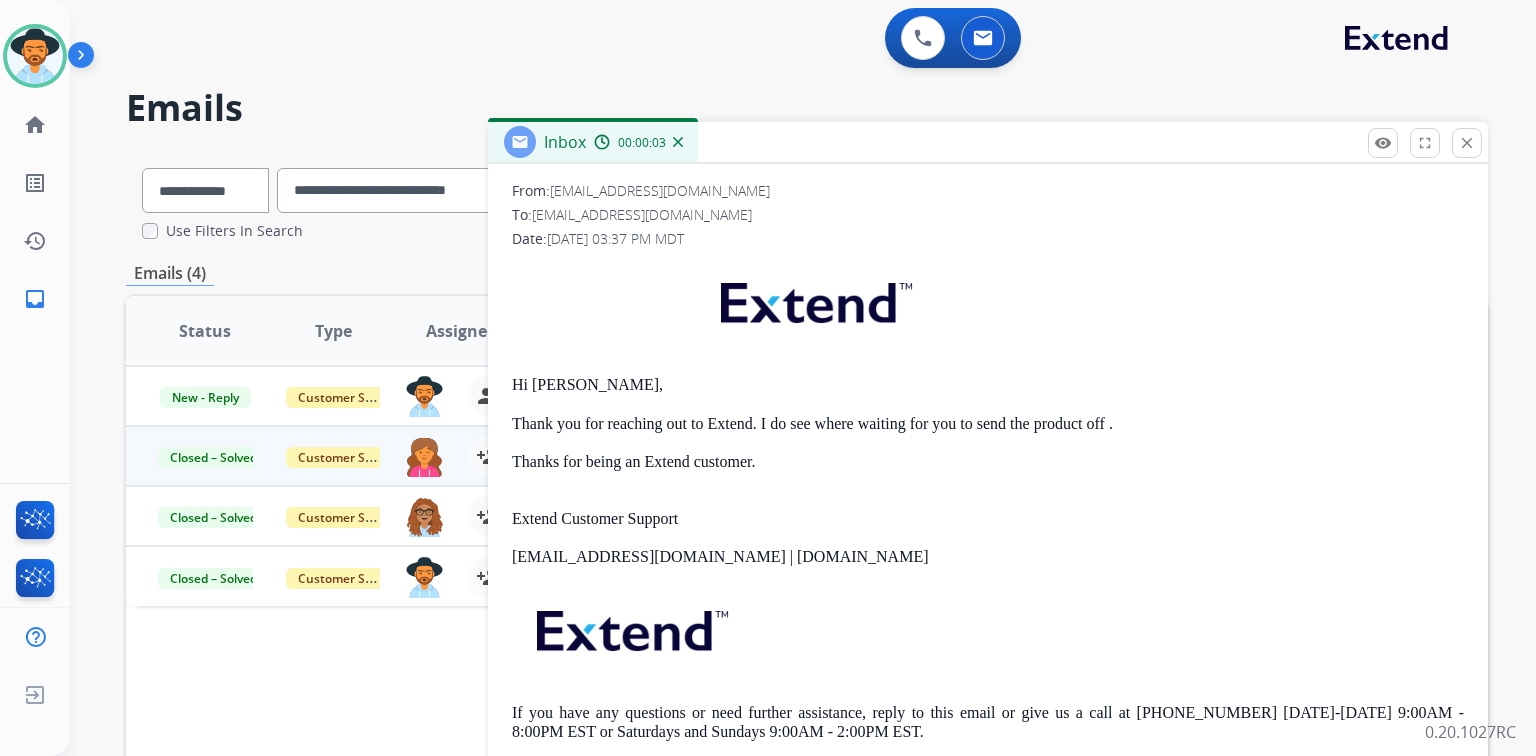 scroll, scrollTop: 160, scrollLeft: 0, axis: vertical 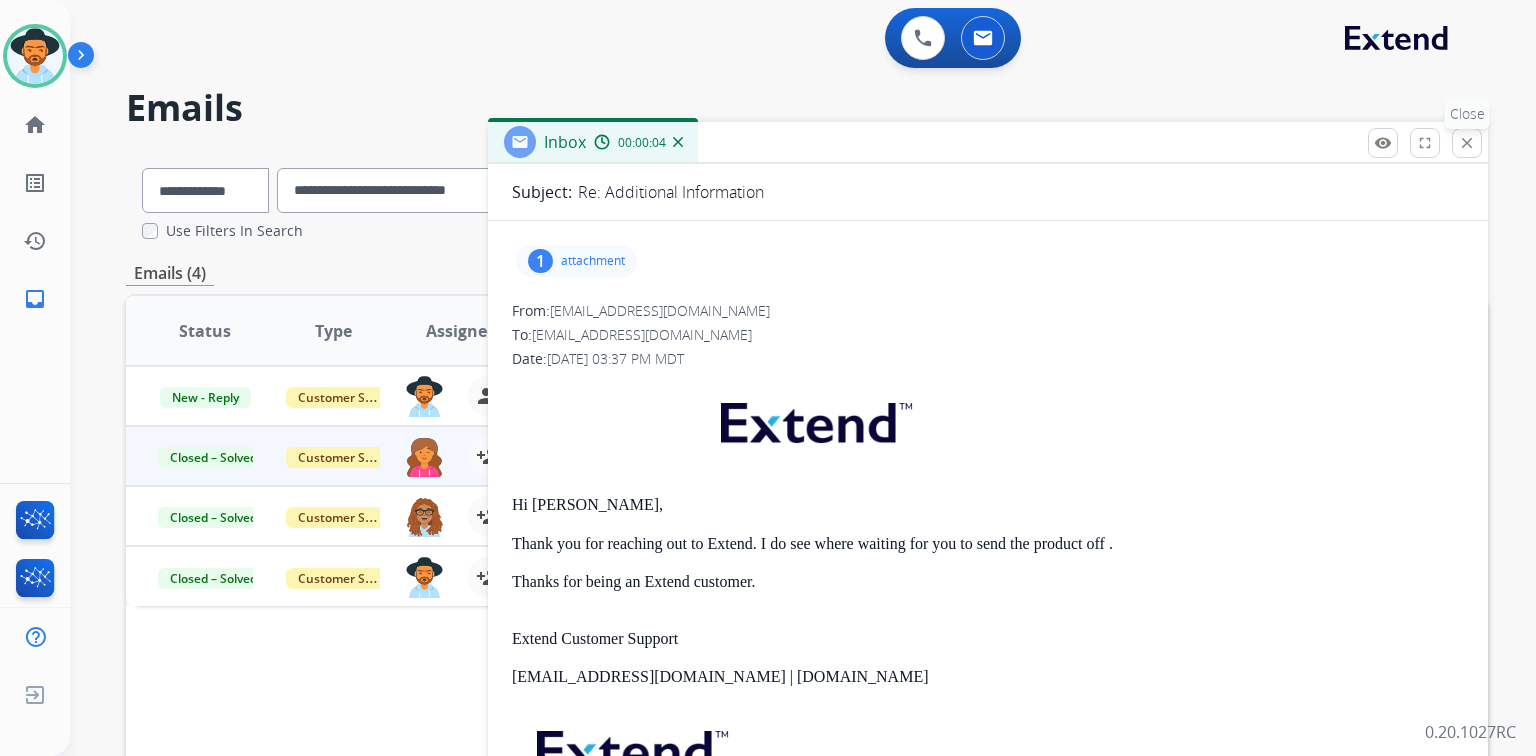 click on "close" at bounding box center [1467, 143] 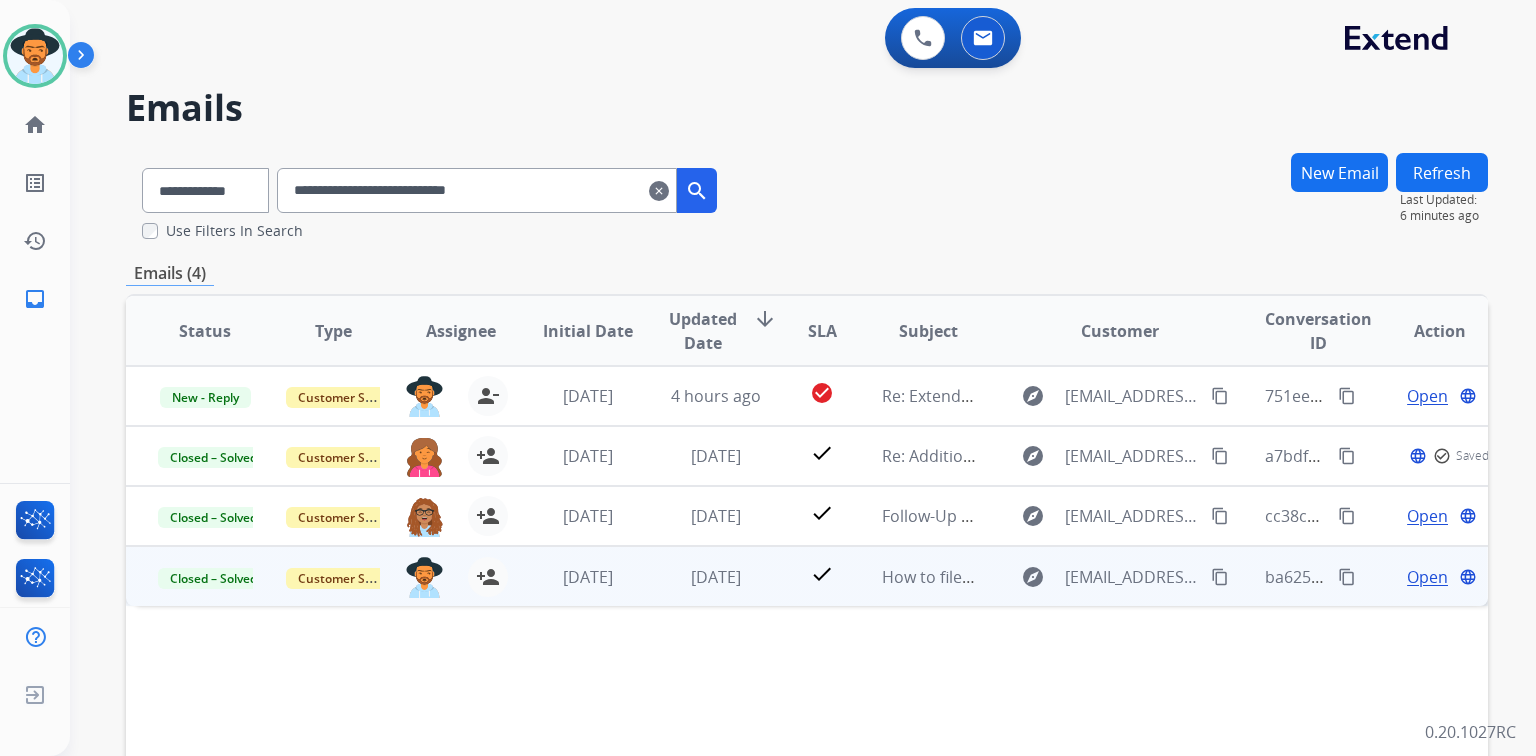 click on "Open" at bounding box center [1427, 577] 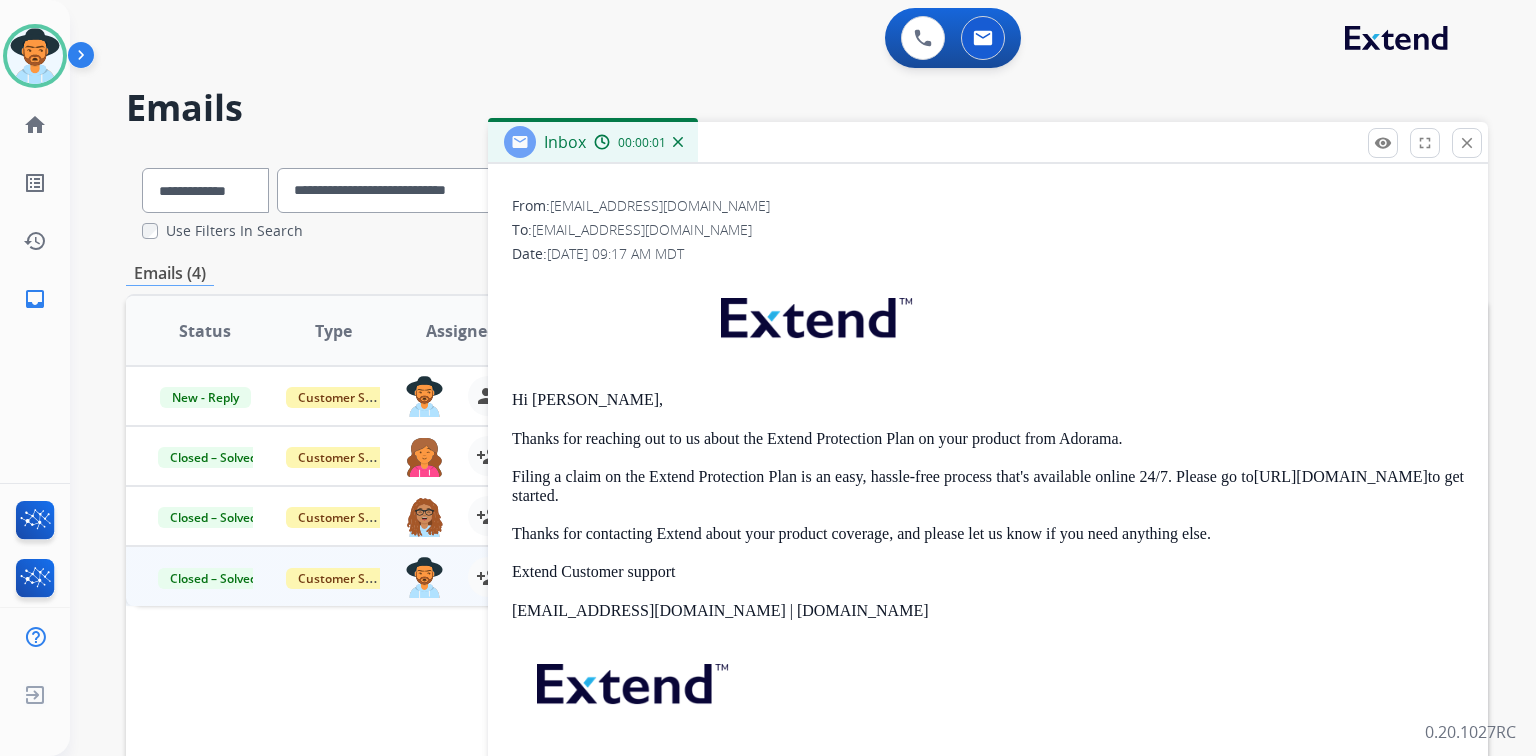 scroll, scrollTop: 268, scrollLeft: 0, axis: vertical 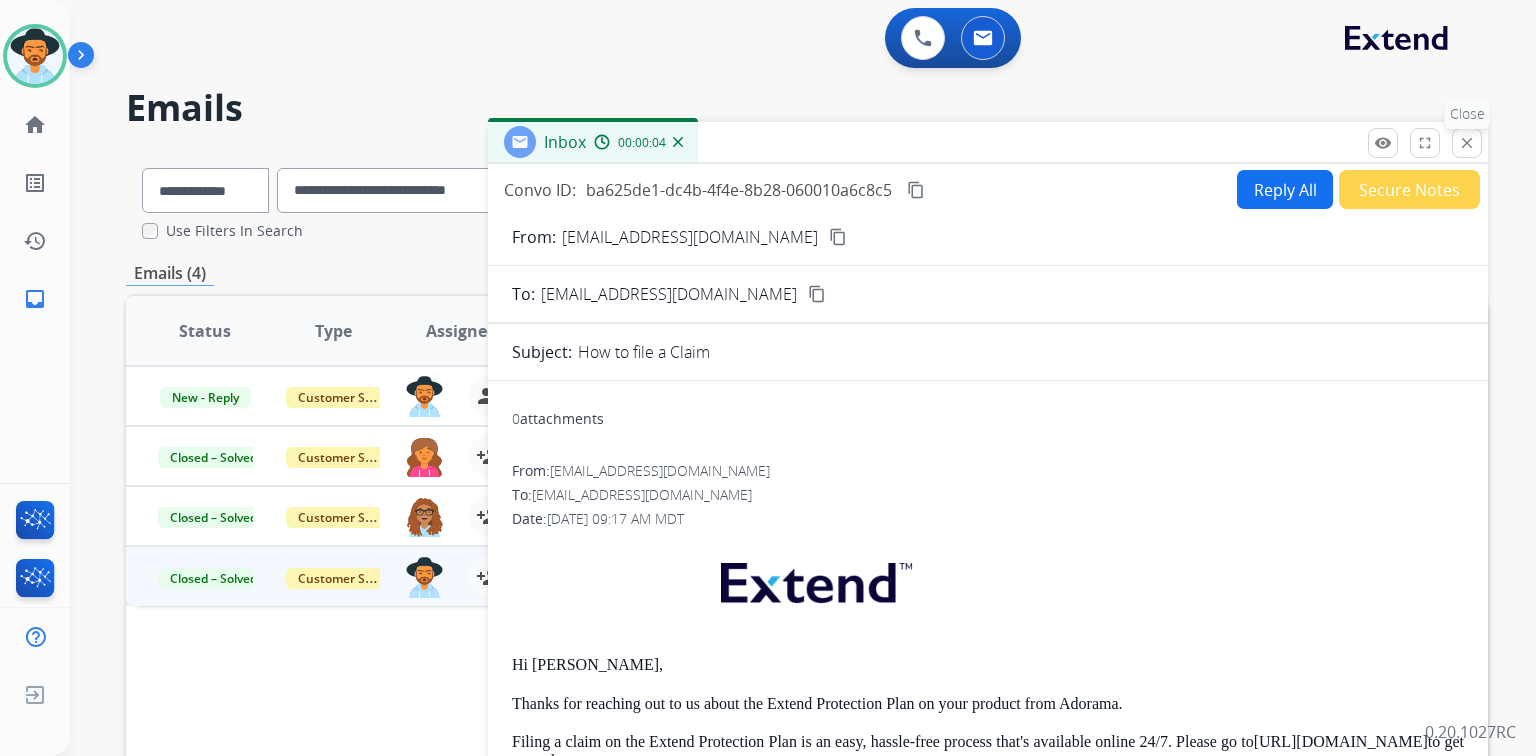 click on "close" at bounding box center (1467, 143) 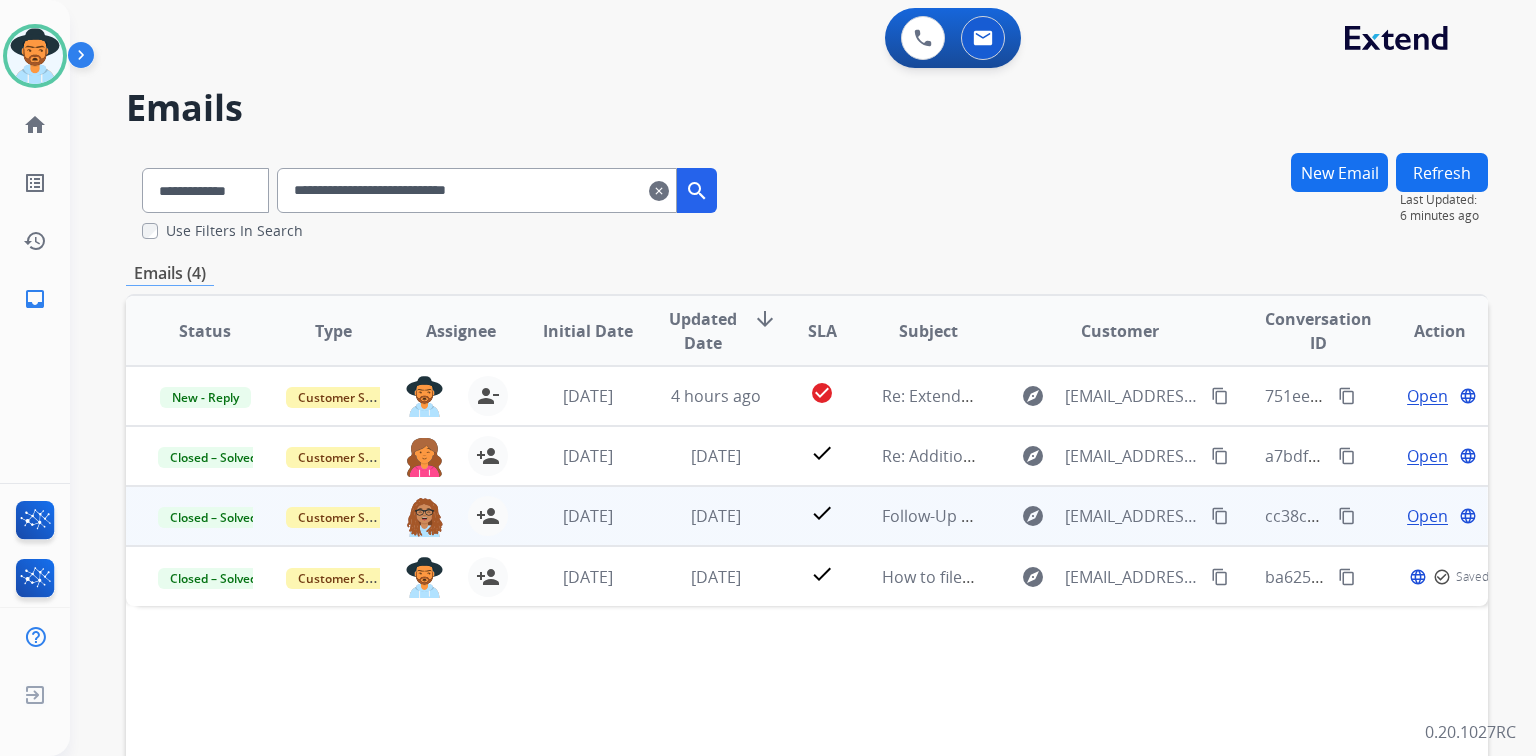 click on "Open" at bounding box center (1427, 516) 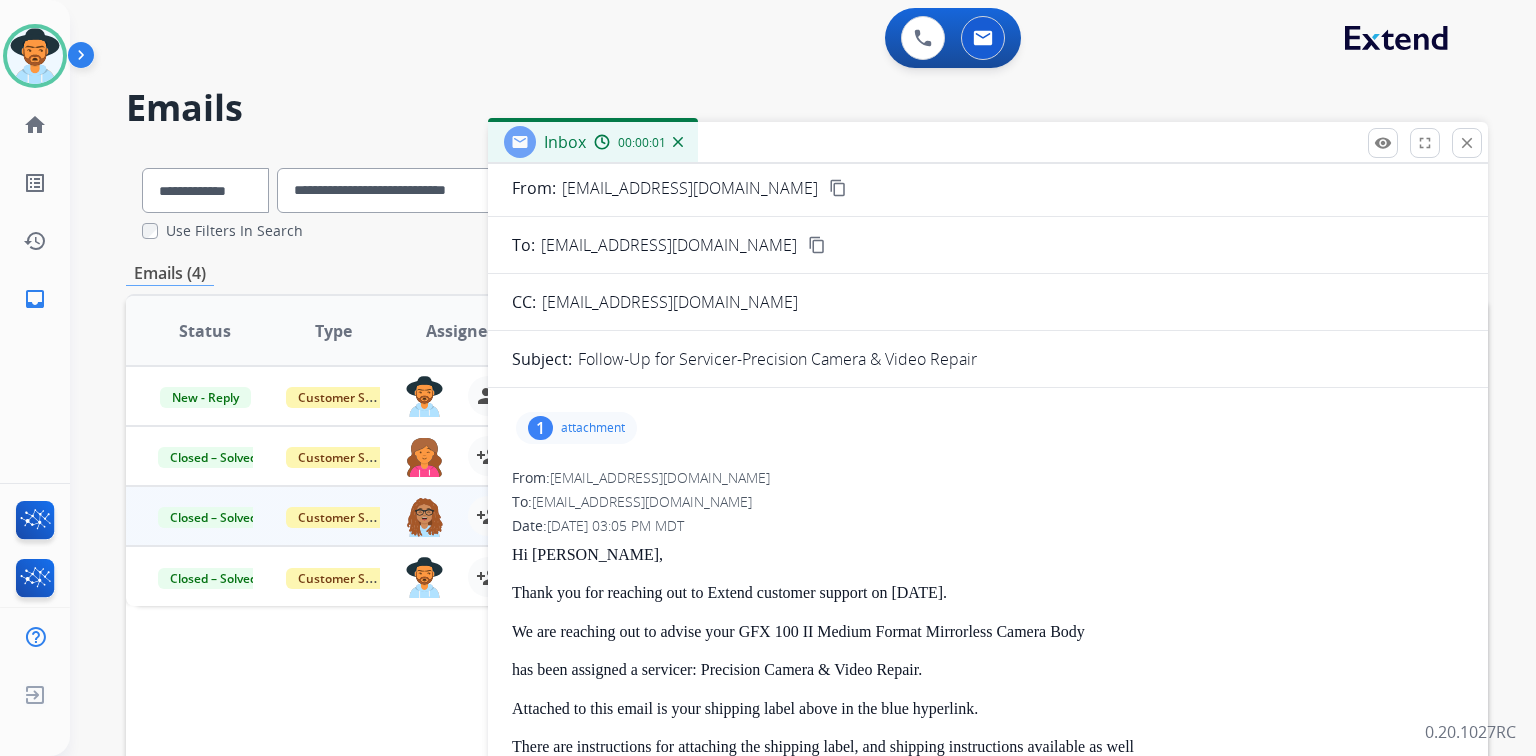 scroll, scrollTop: 112, scrollLeft: 0, axis: vertical 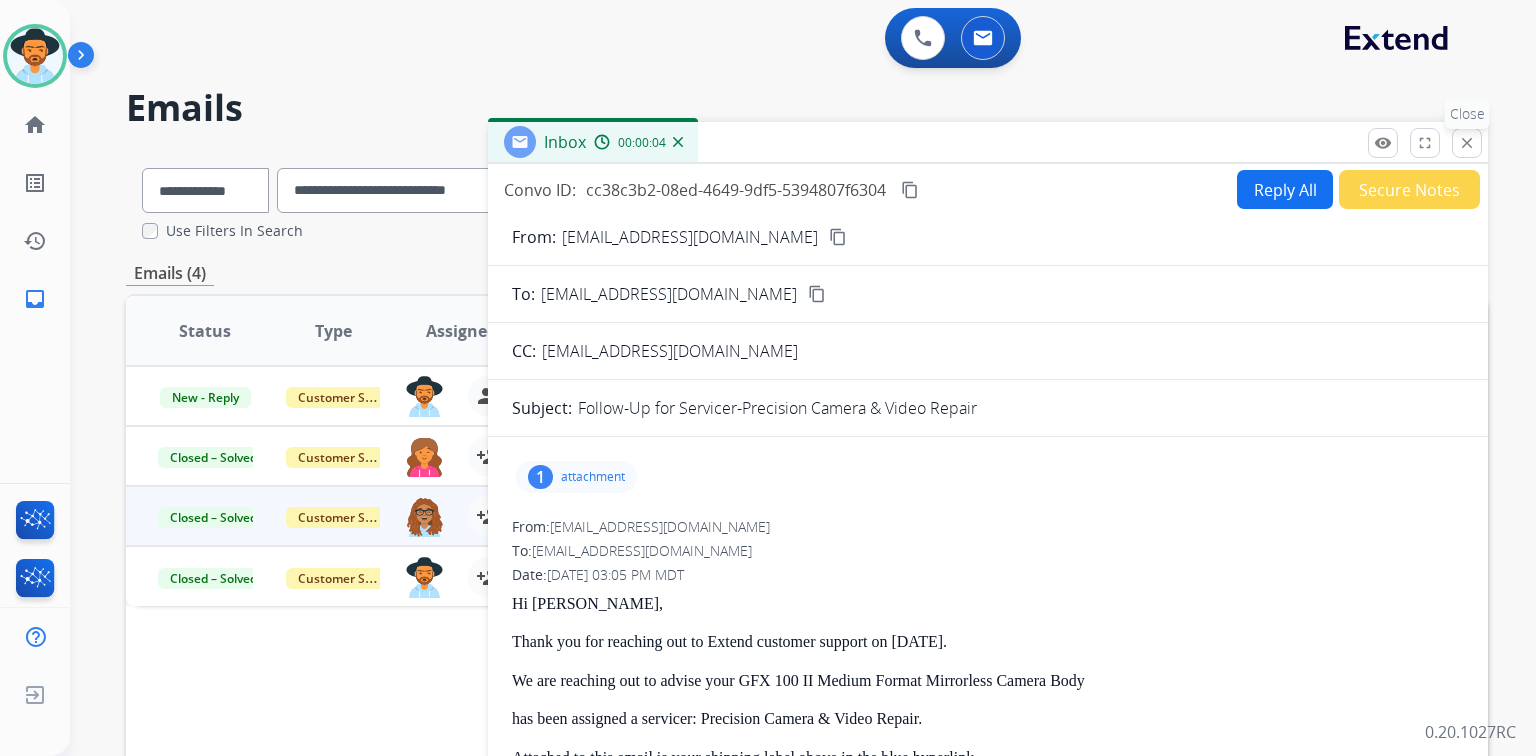 click on "close Close" at bounding box center (1467, 143) 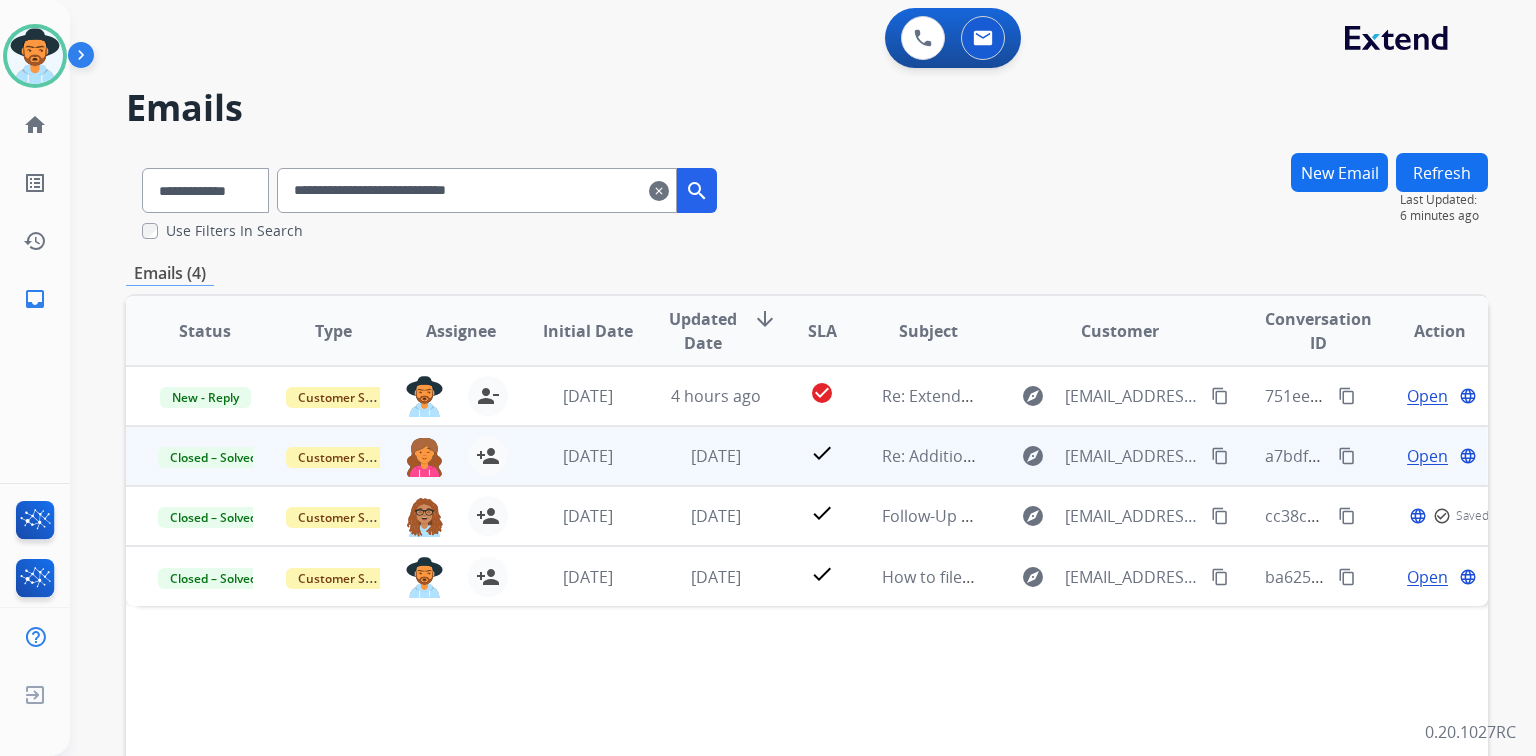 click on "Open" at bounding box center [1427, 456] 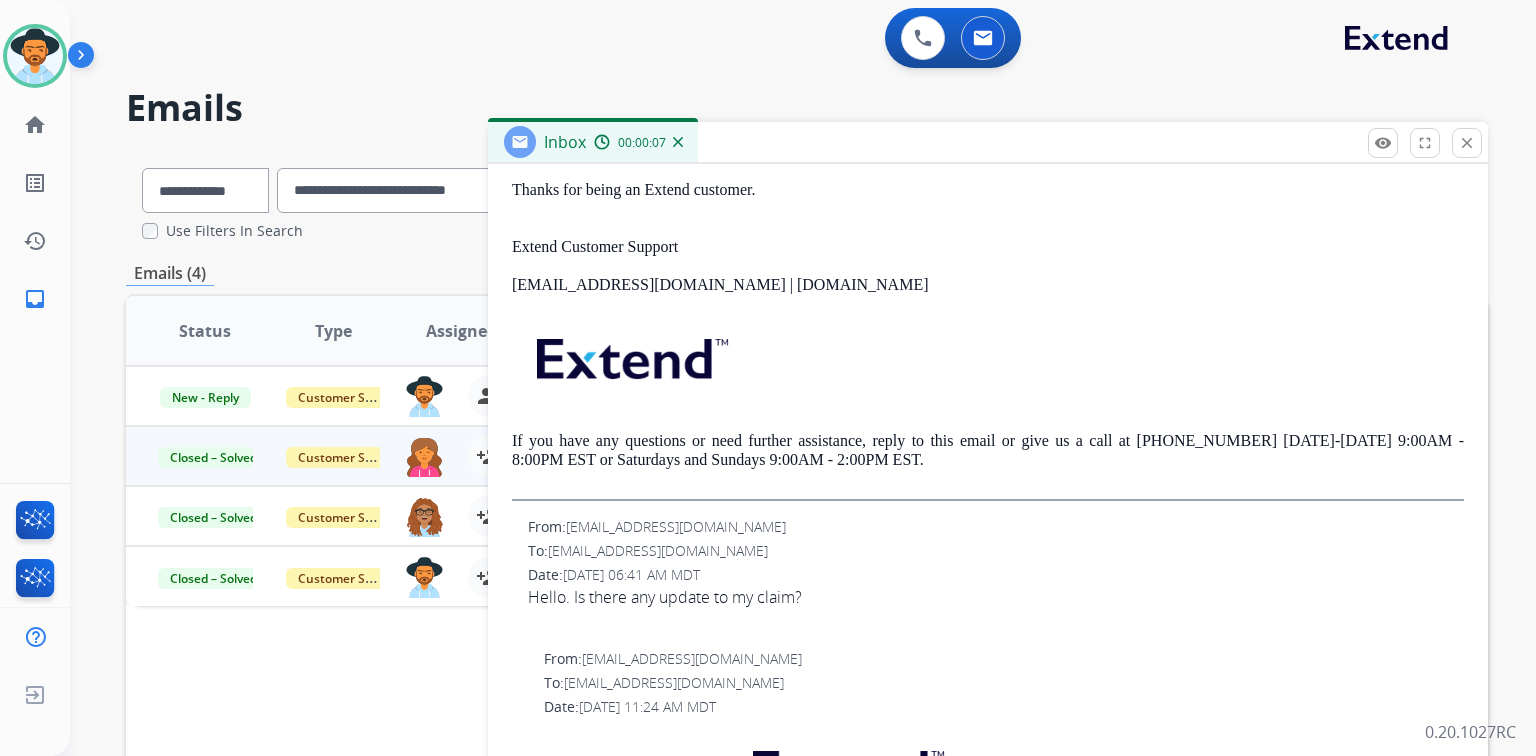 scroll, scrollTop: 80, scrollLeft: 0, axis: vertical 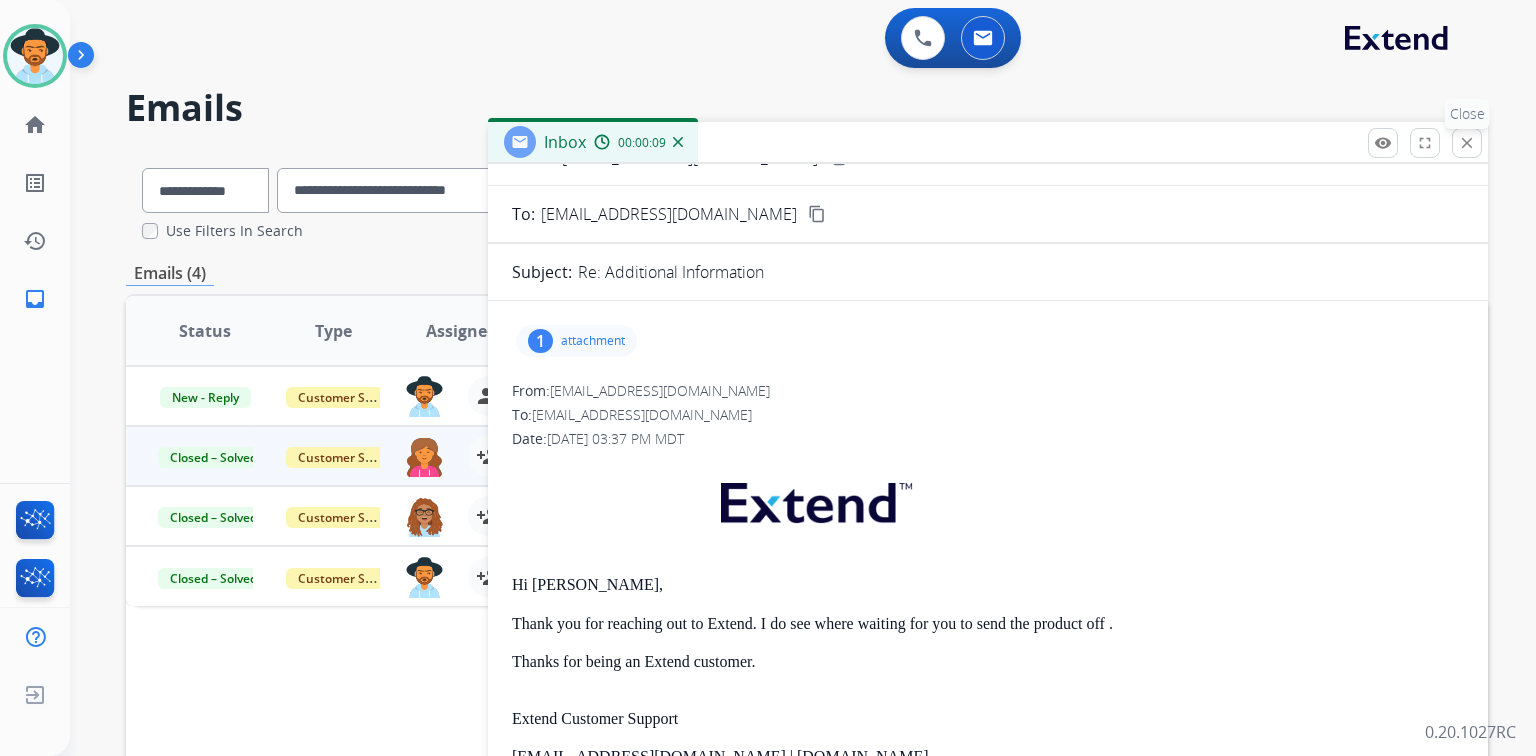 click on "close" at bounding box center [1467, 143] 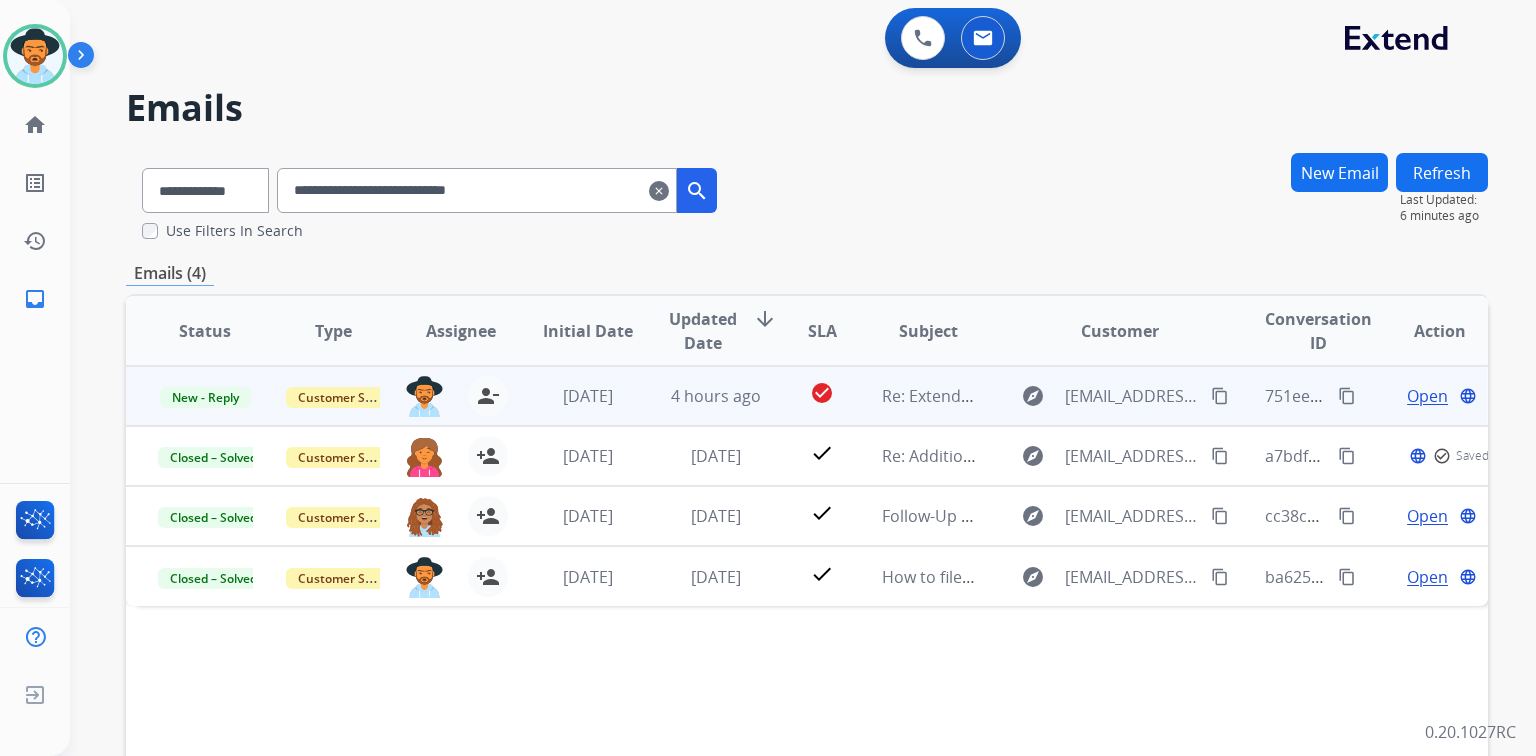 click on "Open" at bounding box center (1427, 396) 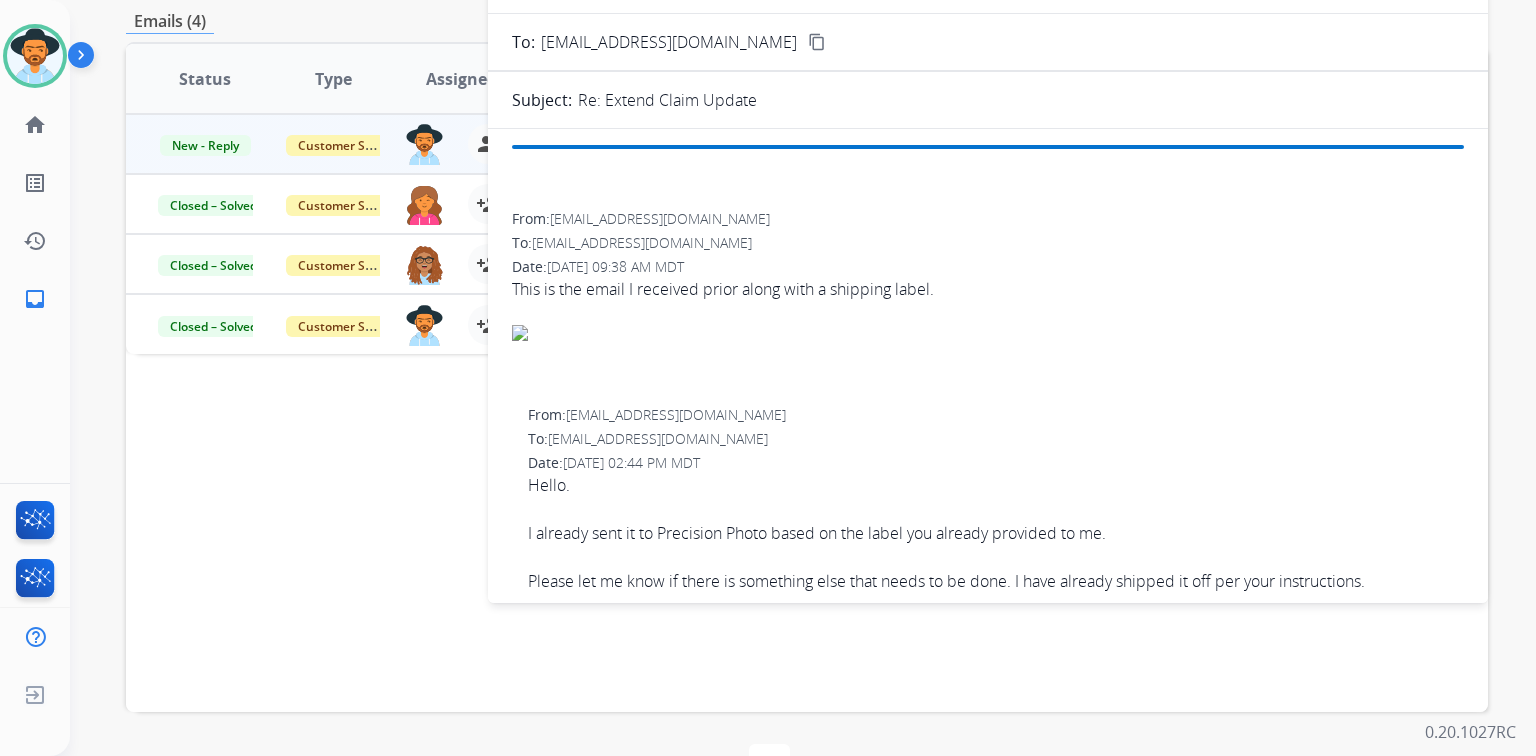 scroll, scrollTop: 312, scrollLeft: 0, axis: vertical 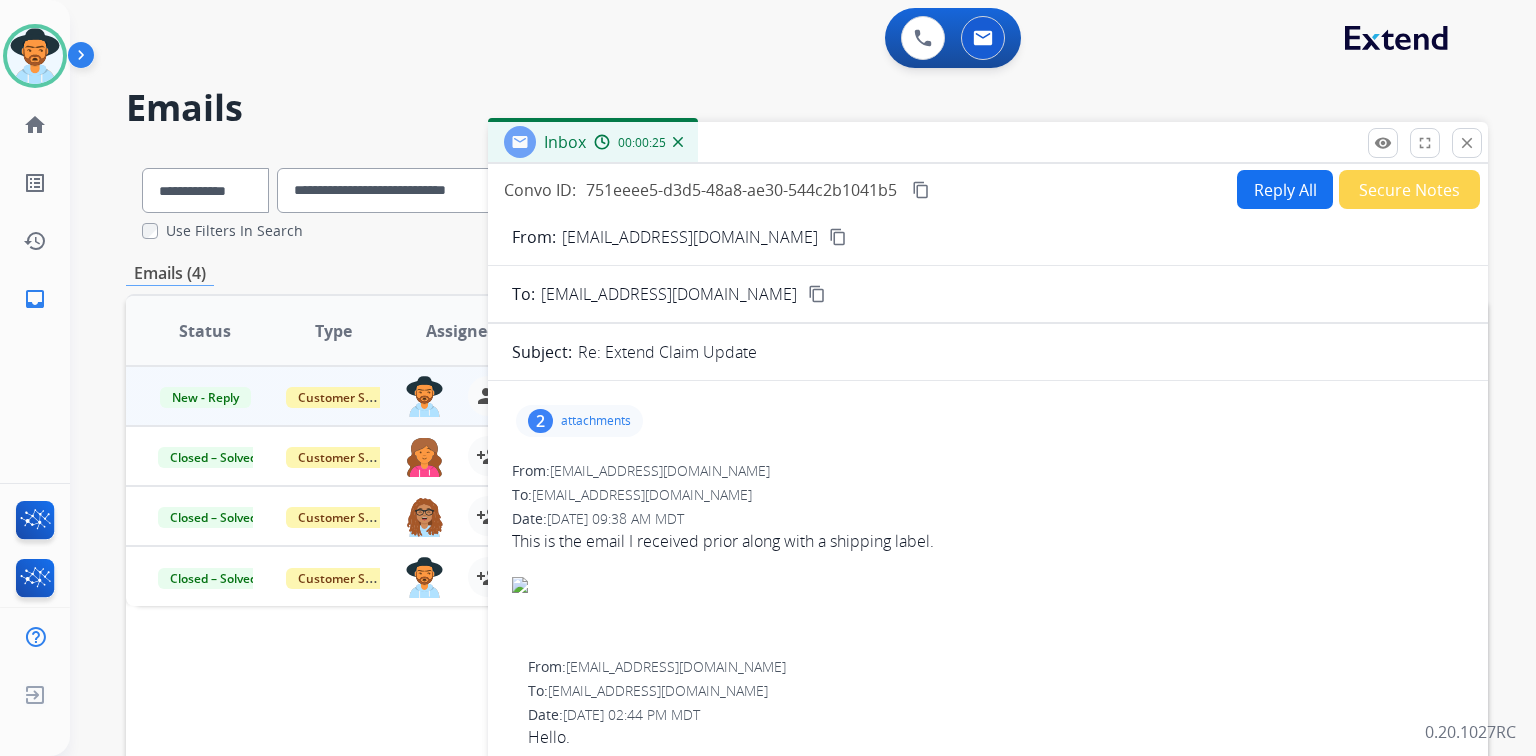 click on "content_copy" at bounding box center (838, 237) 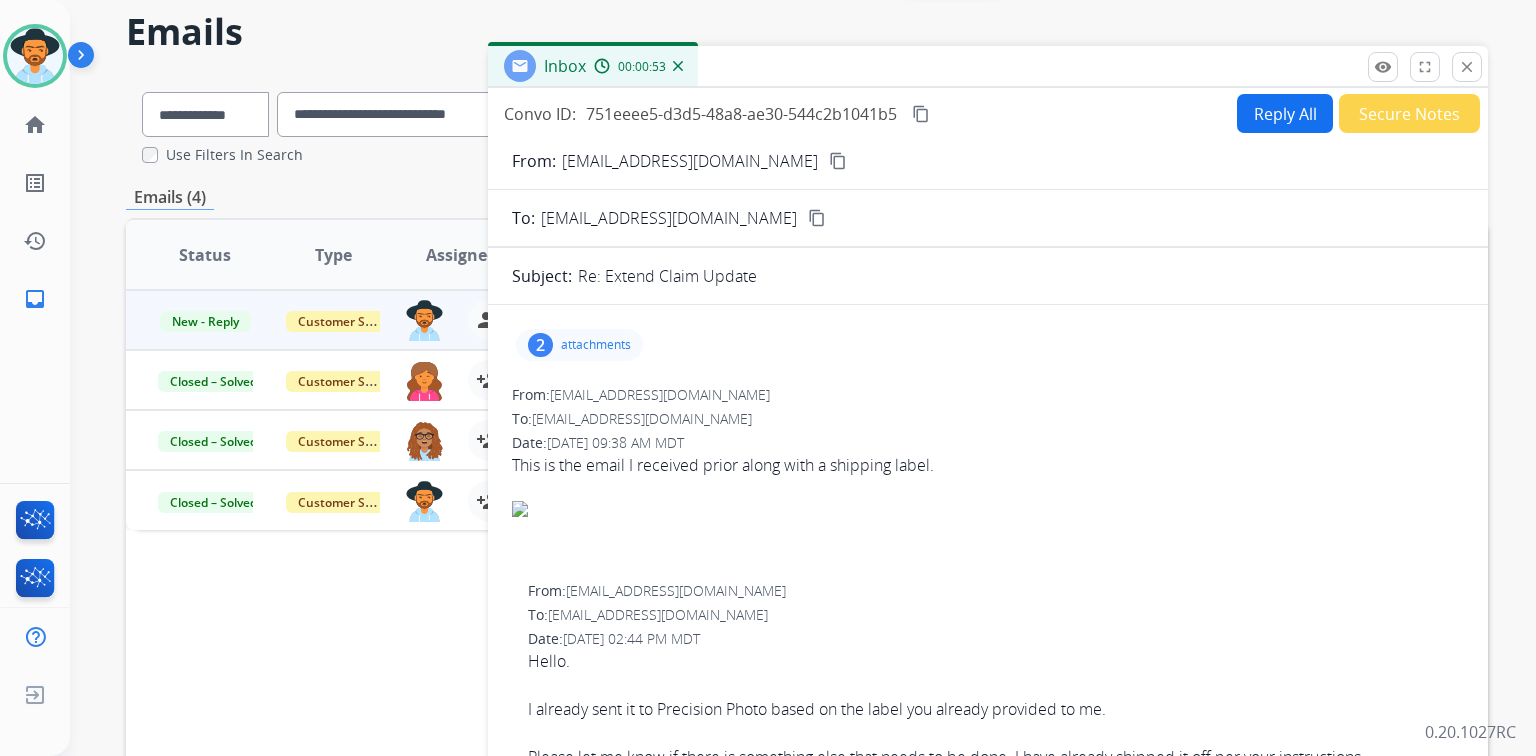 scroll, scrollTop: 80, scrollLeft: 0, axis: vertical 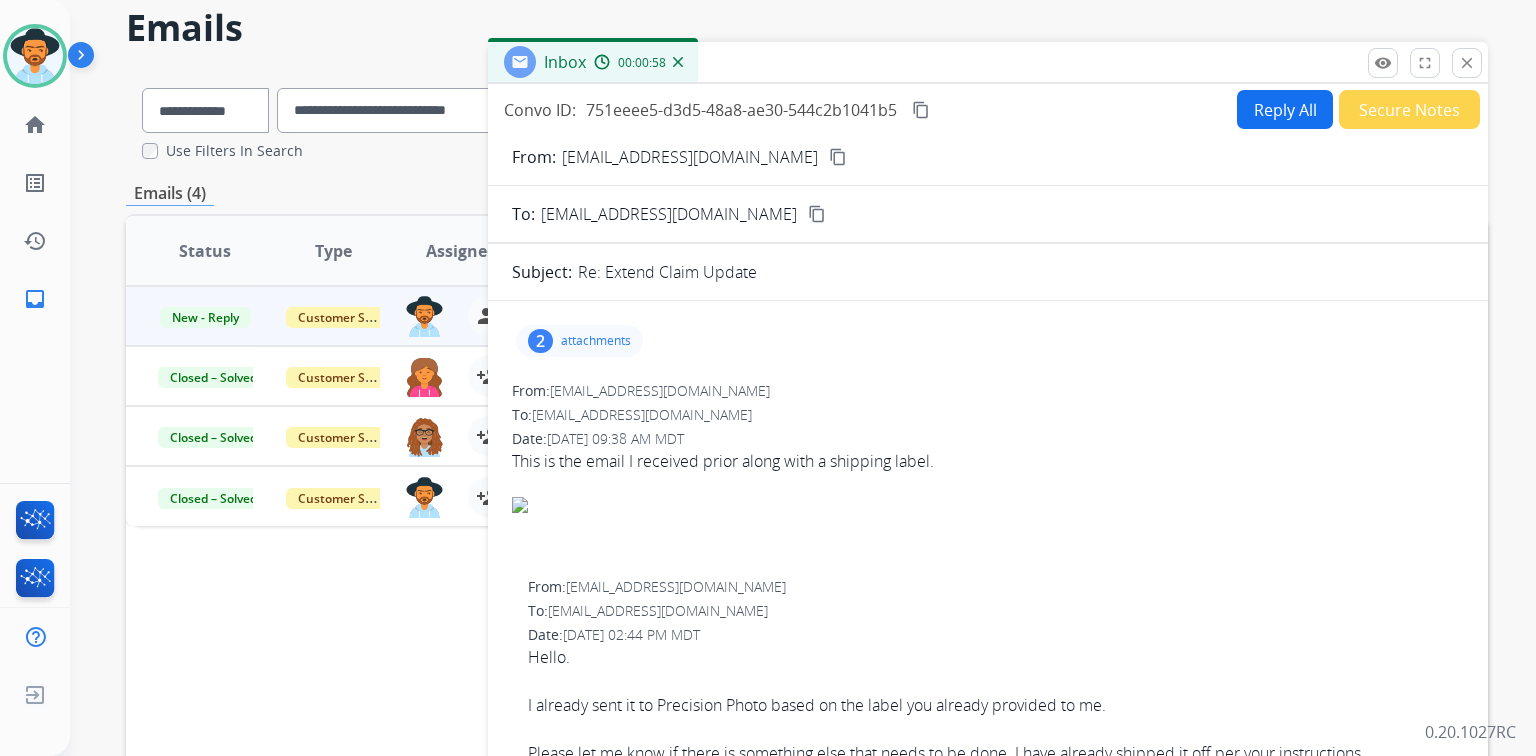 click on "attachments" at bounding box center (596, 341) 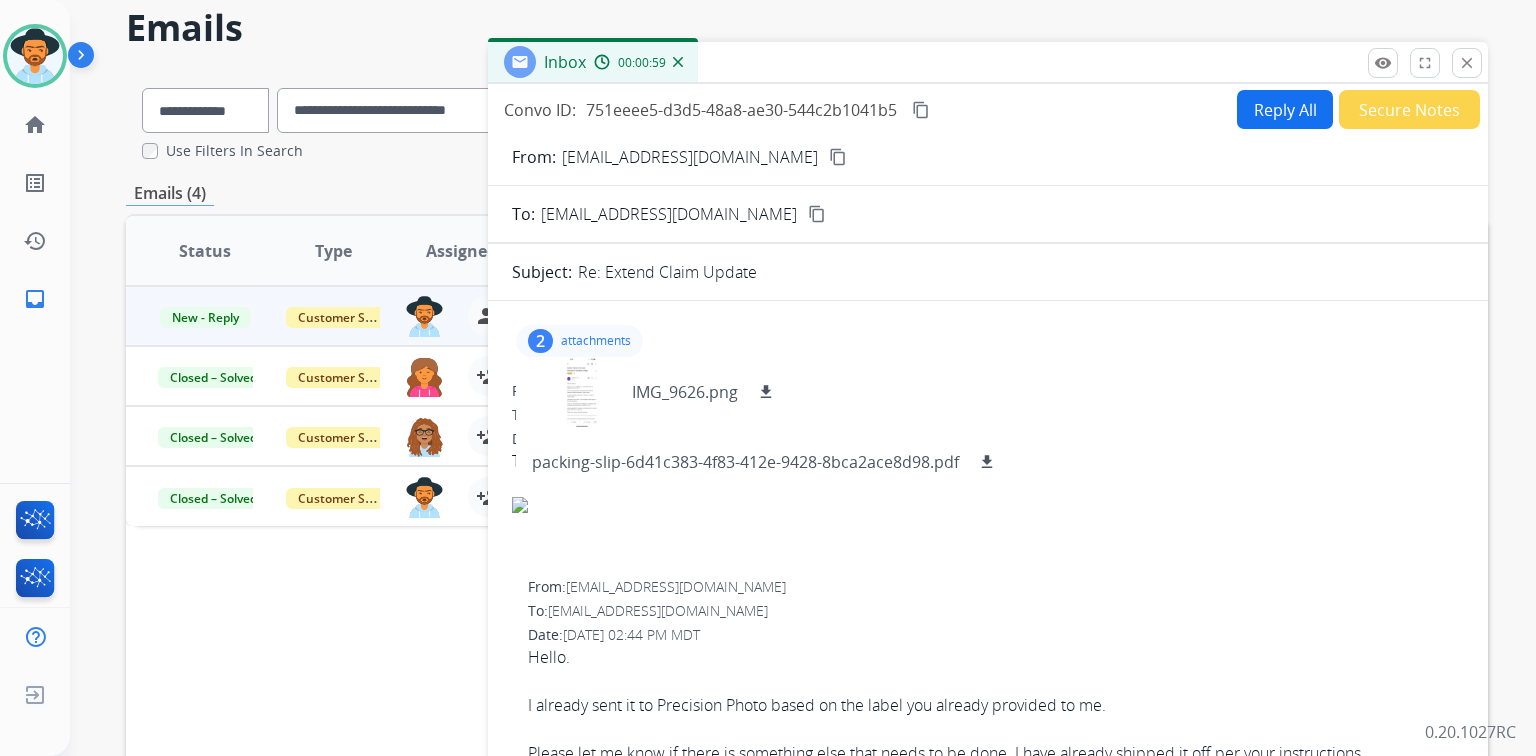 click at bounding box center (988, 517) 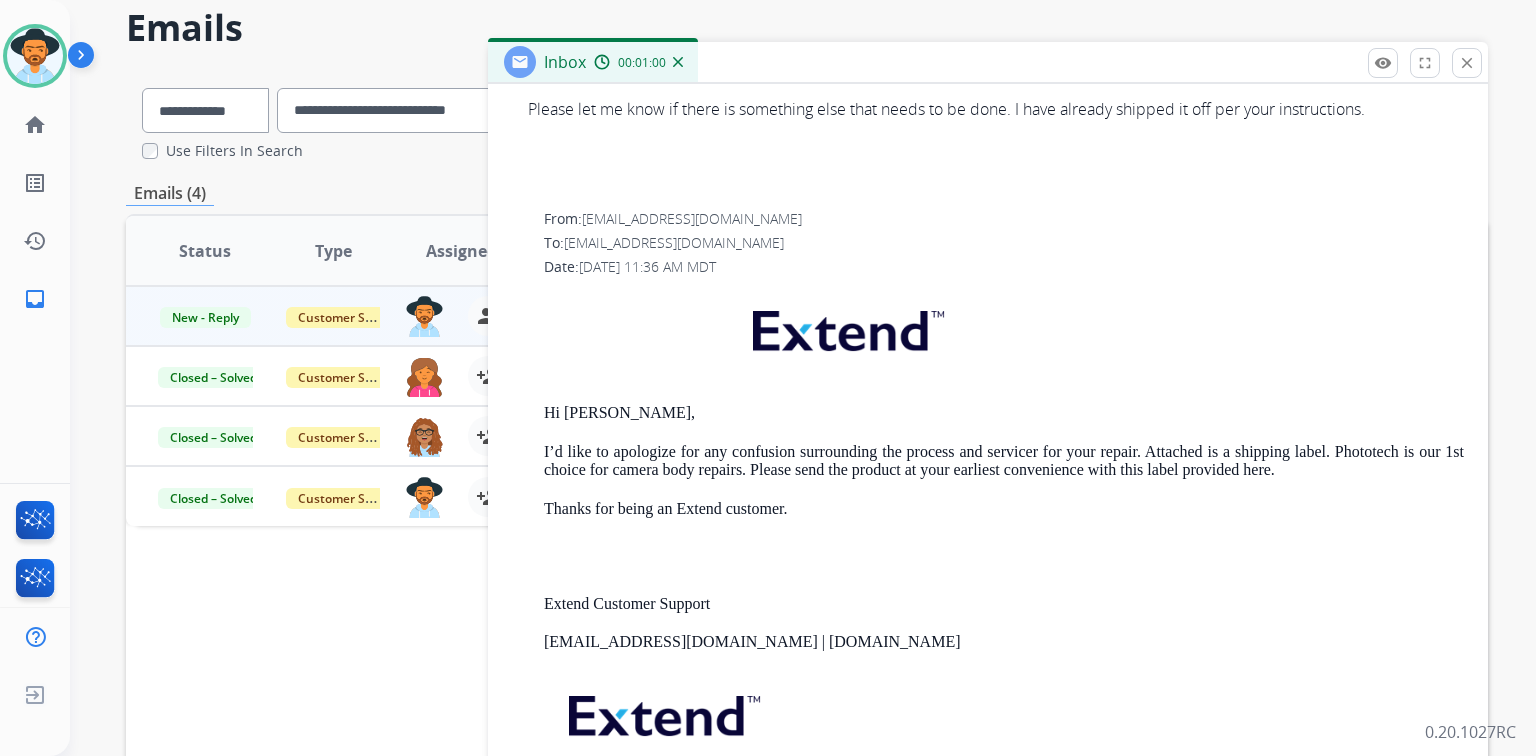 scroll, scrollTop: 758, scrollLeft: 0, axis: vertical 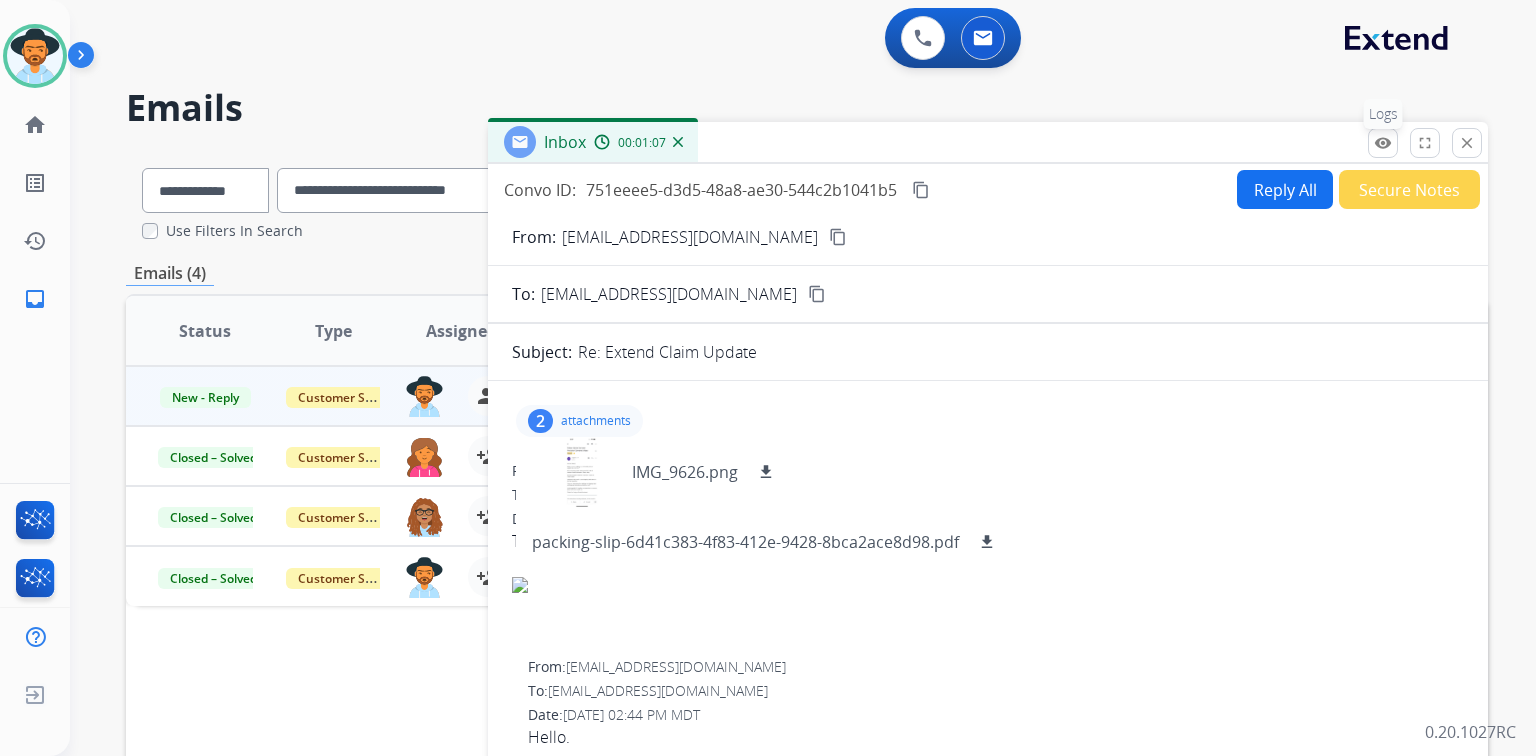 click on "remove_red_eye Logs" at bounding box center [1383, 143] 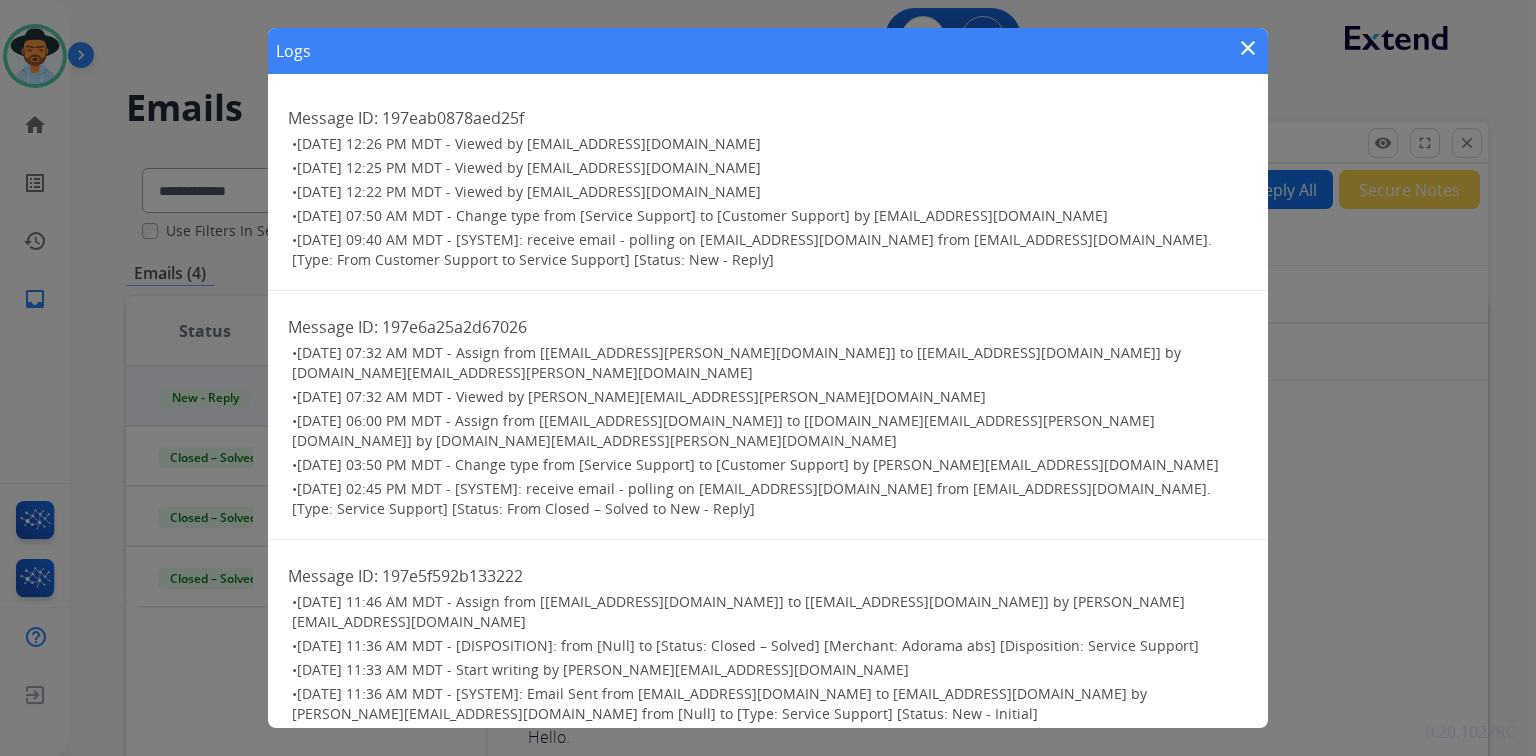 click on "close" at bounding box center [1248, 48] 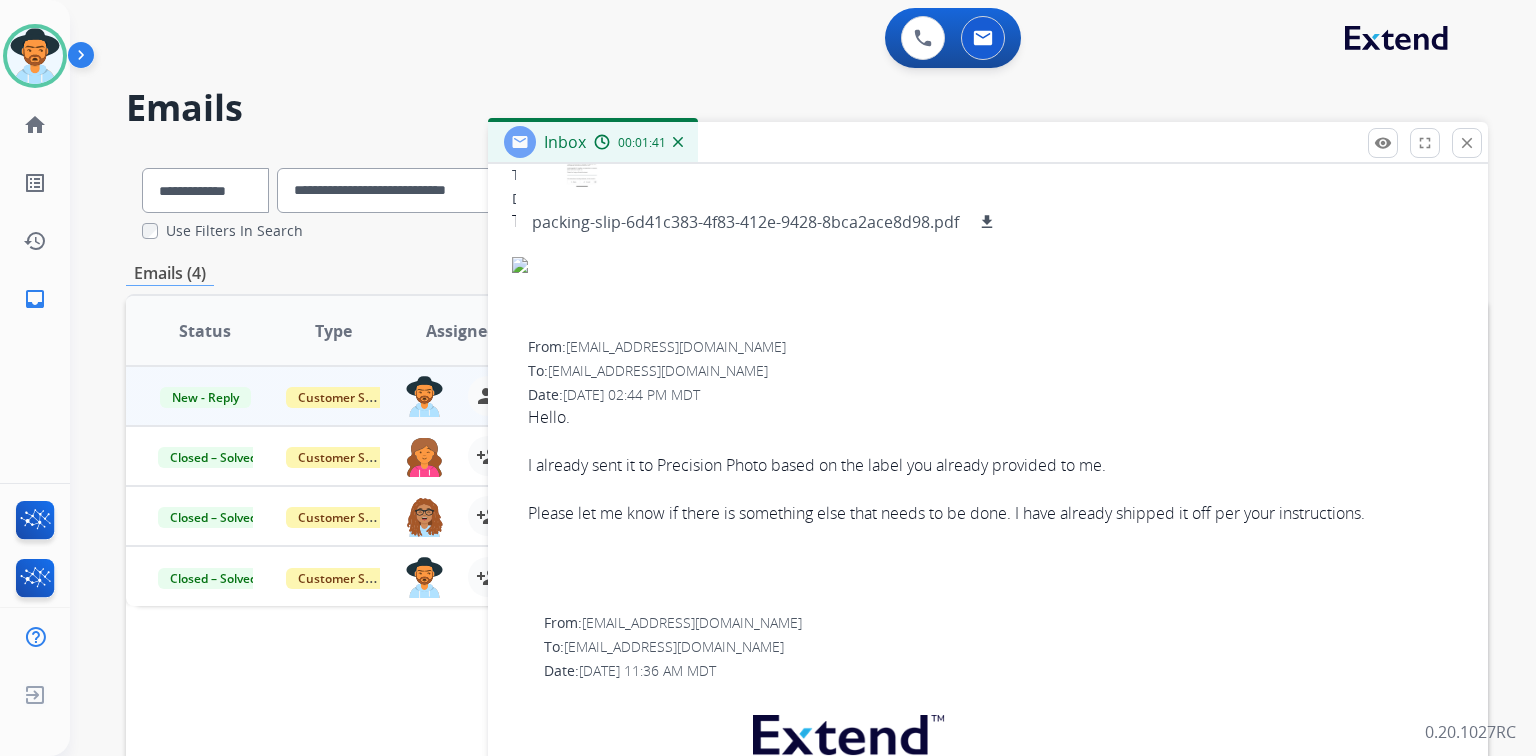 scroll, scrollTop: 0, scrollLeft: 0, axis: both 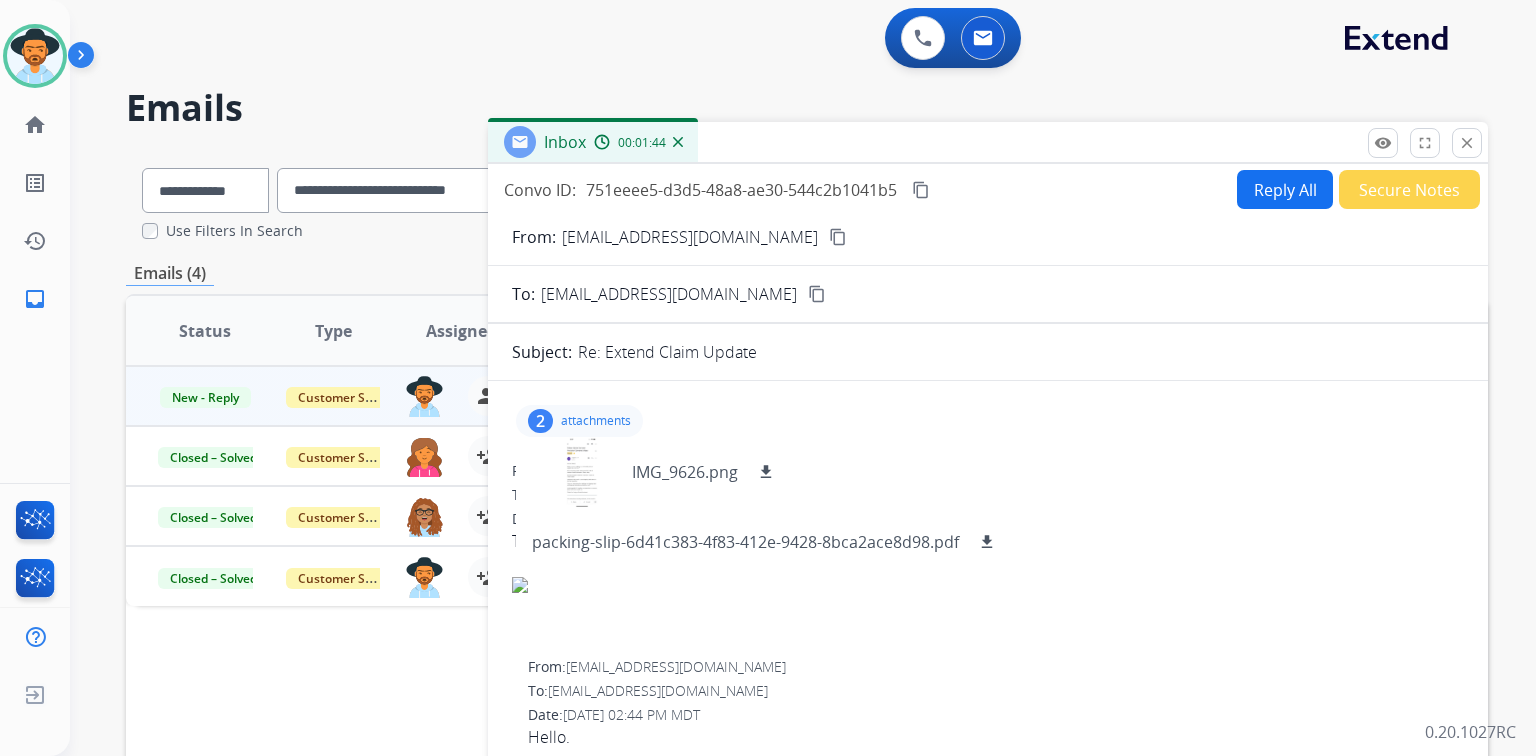click on "Reply All" at bounding box center (1285, 189) 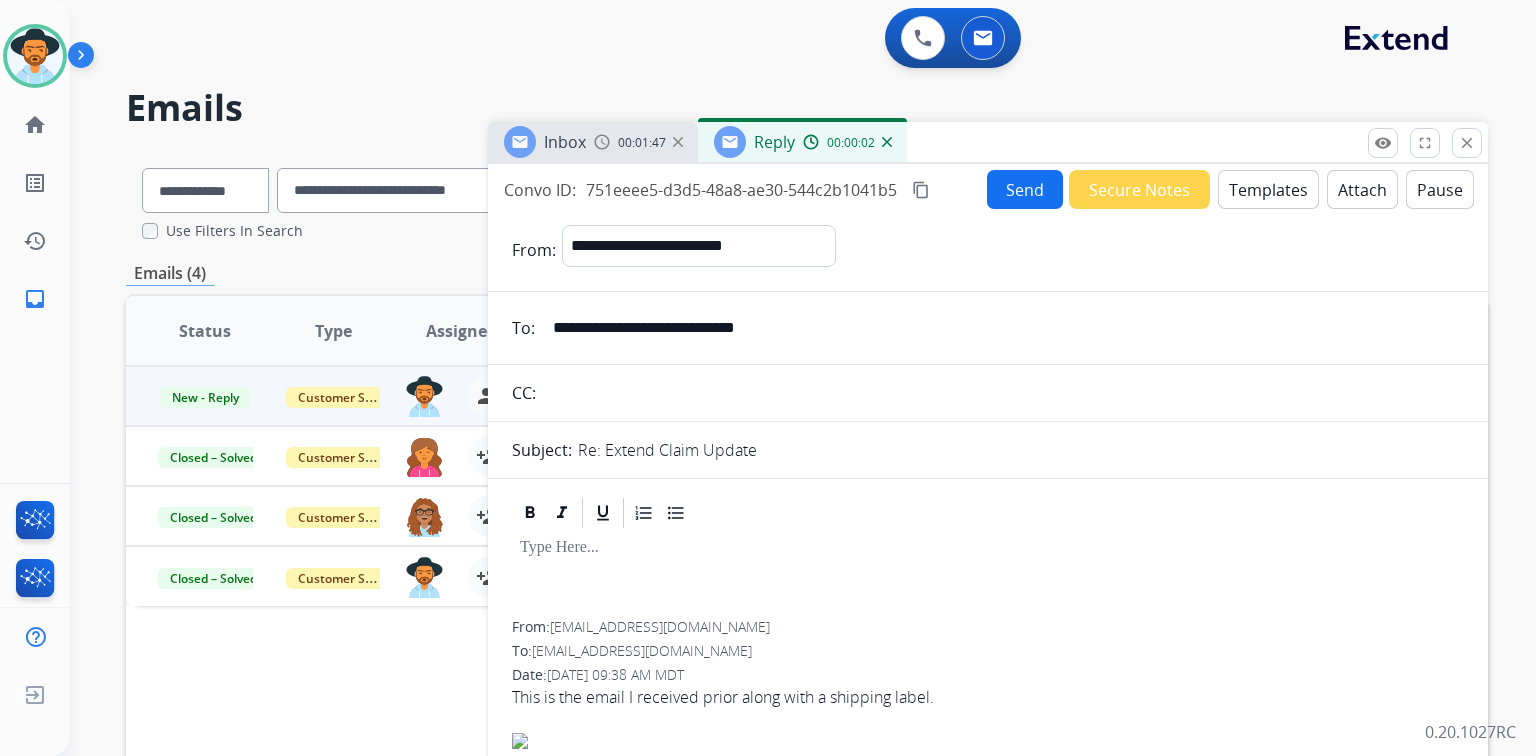 click on "Templates" at bounding box center [1268, 189] 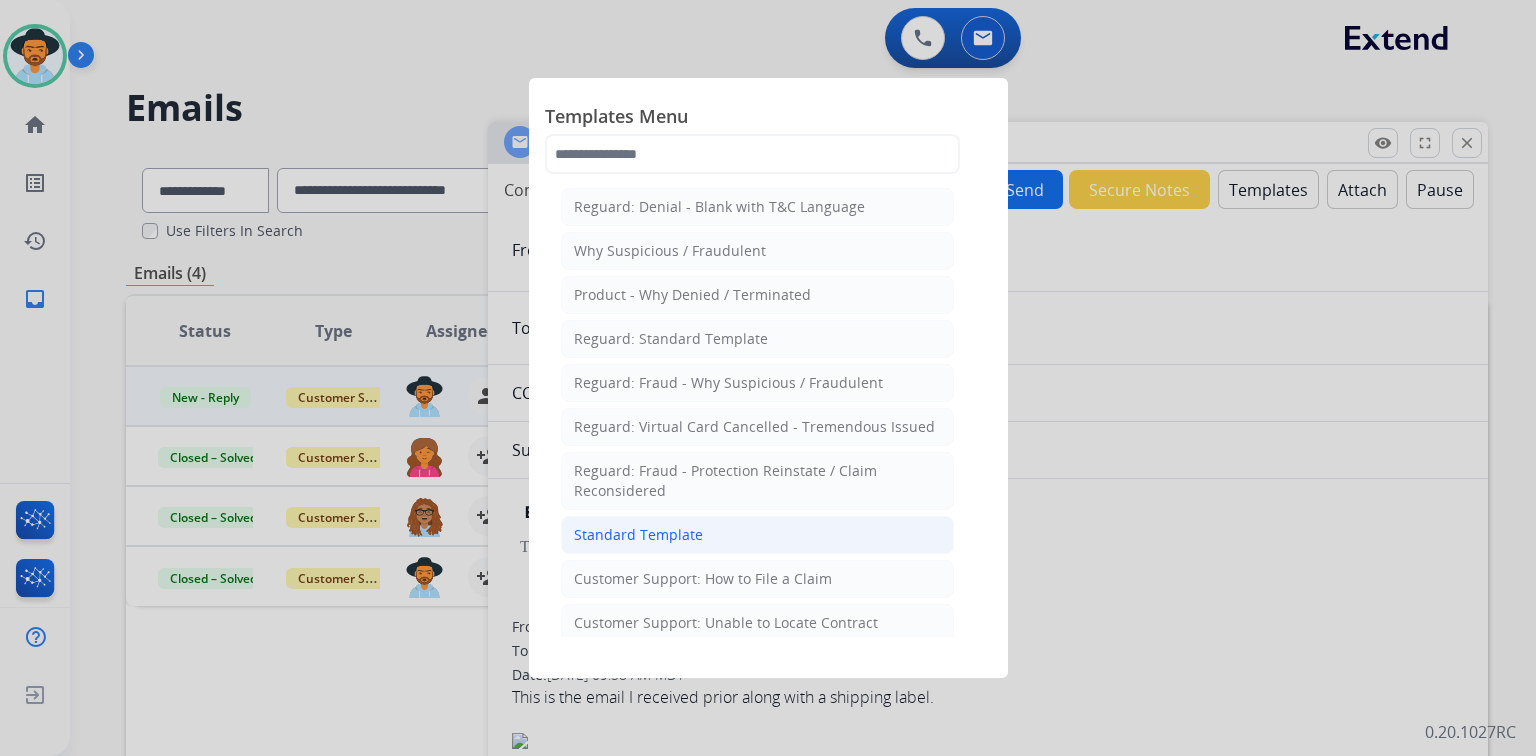 click on "Standard Template" 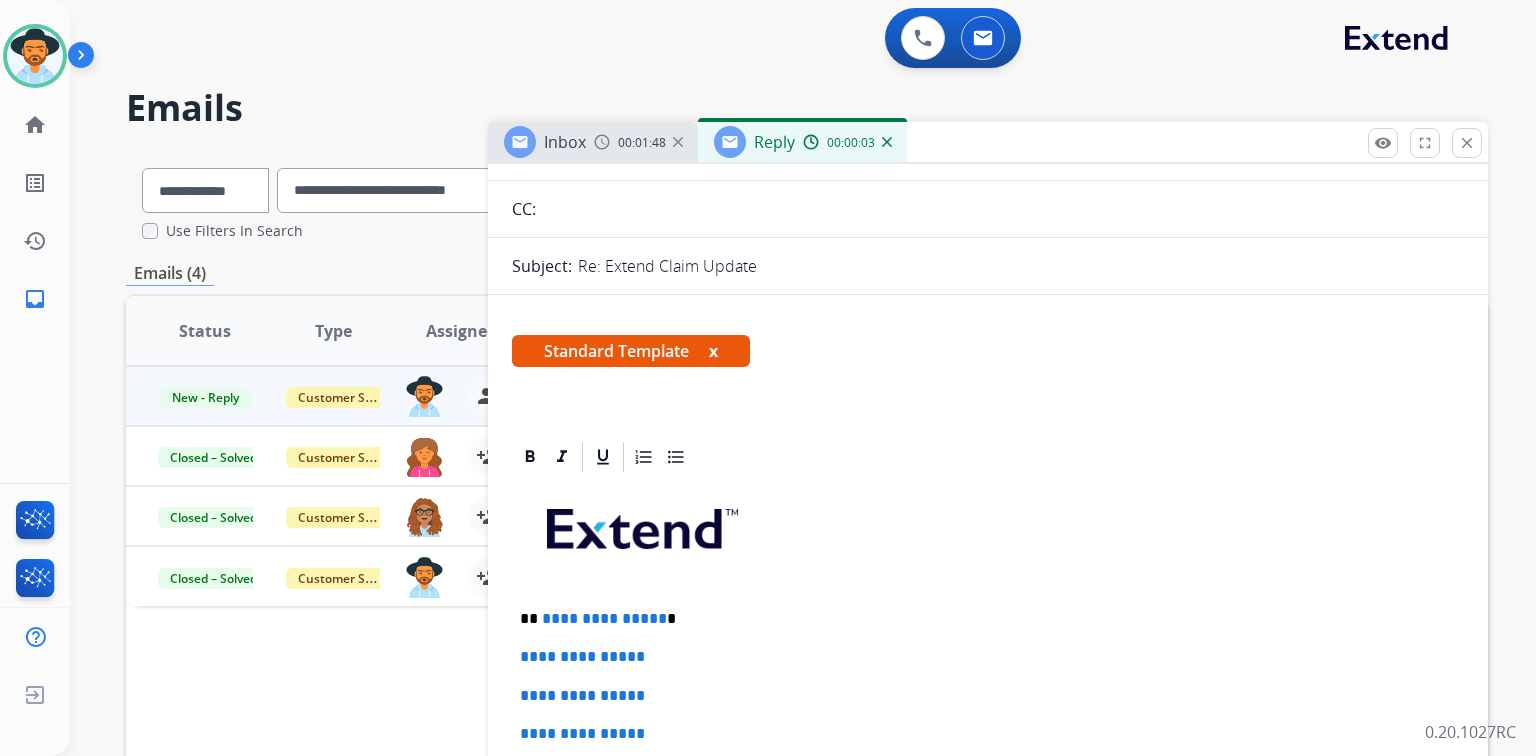 scroll, scrollTop: 480, scrollLeft: 0, axis: vertical 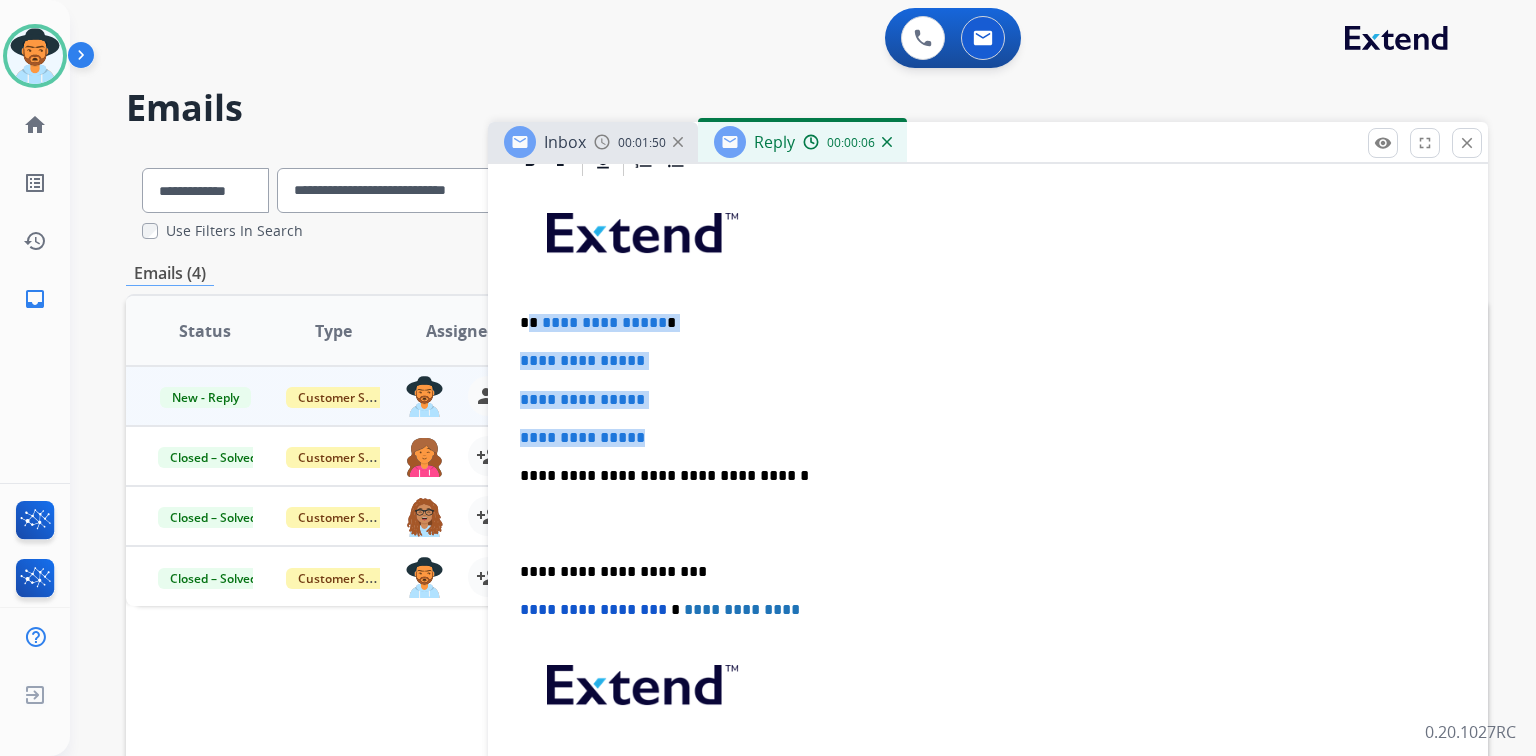 drag, startPoint x: 531, startPoint y: 320, endPoint x: 701, endPoint y: 444, distance: 210.41862 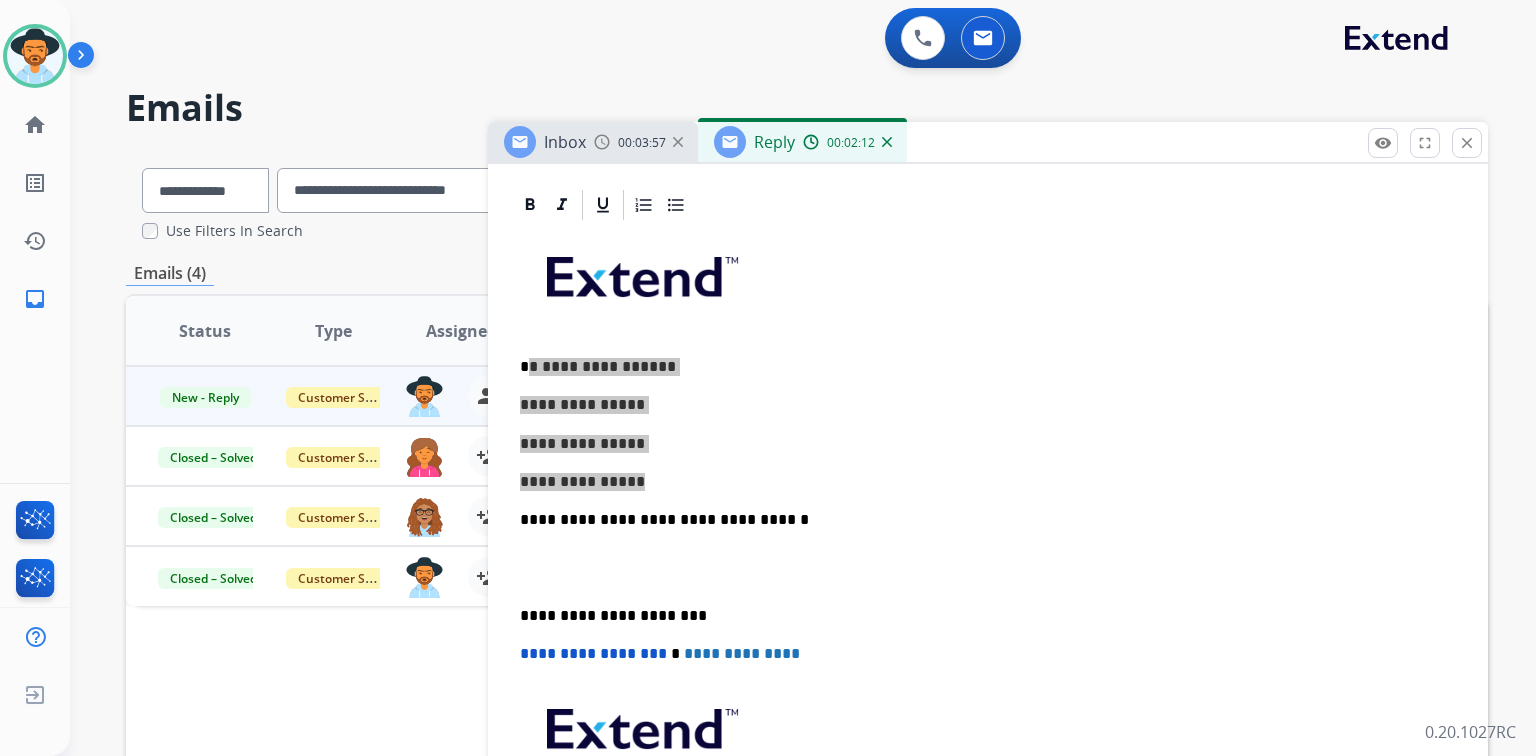 scroll, scrollTop: 240, scrollLeft: 0, axis: vertical 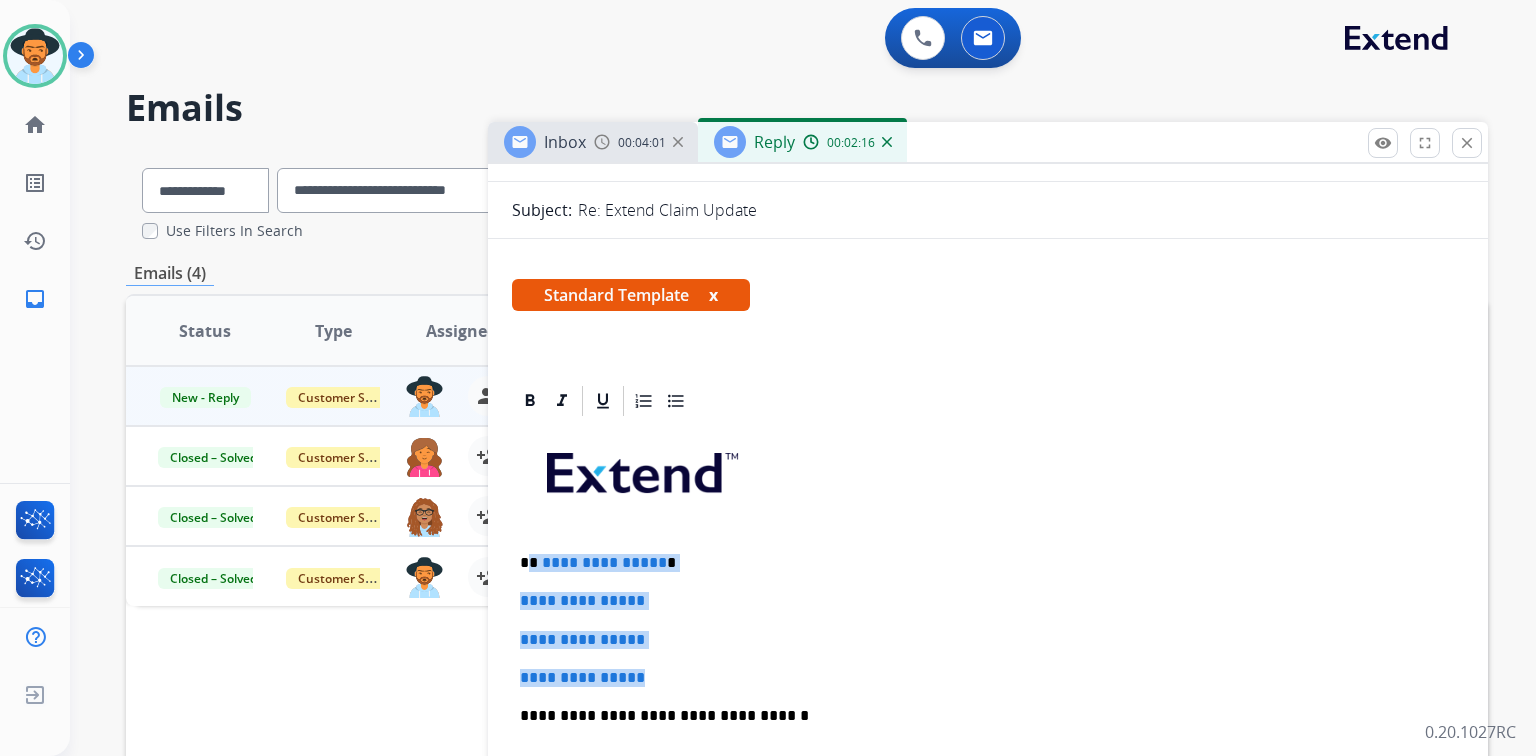 click on "**********" at bounding box center (988, 601) 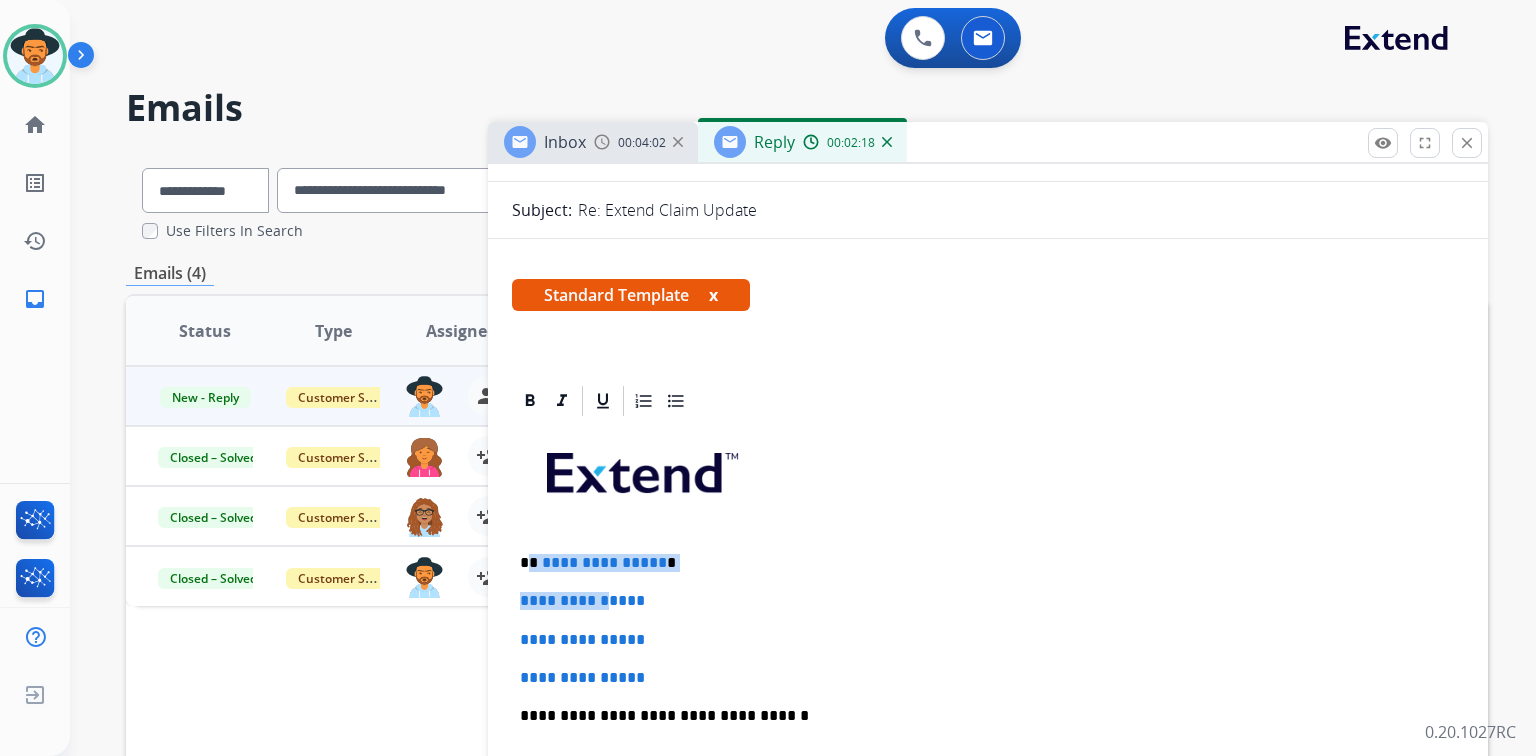 drag, startPoint x: 532, startPoint y: 556, endPoint x: 644, endPoint y: 564, distance: 112.28535 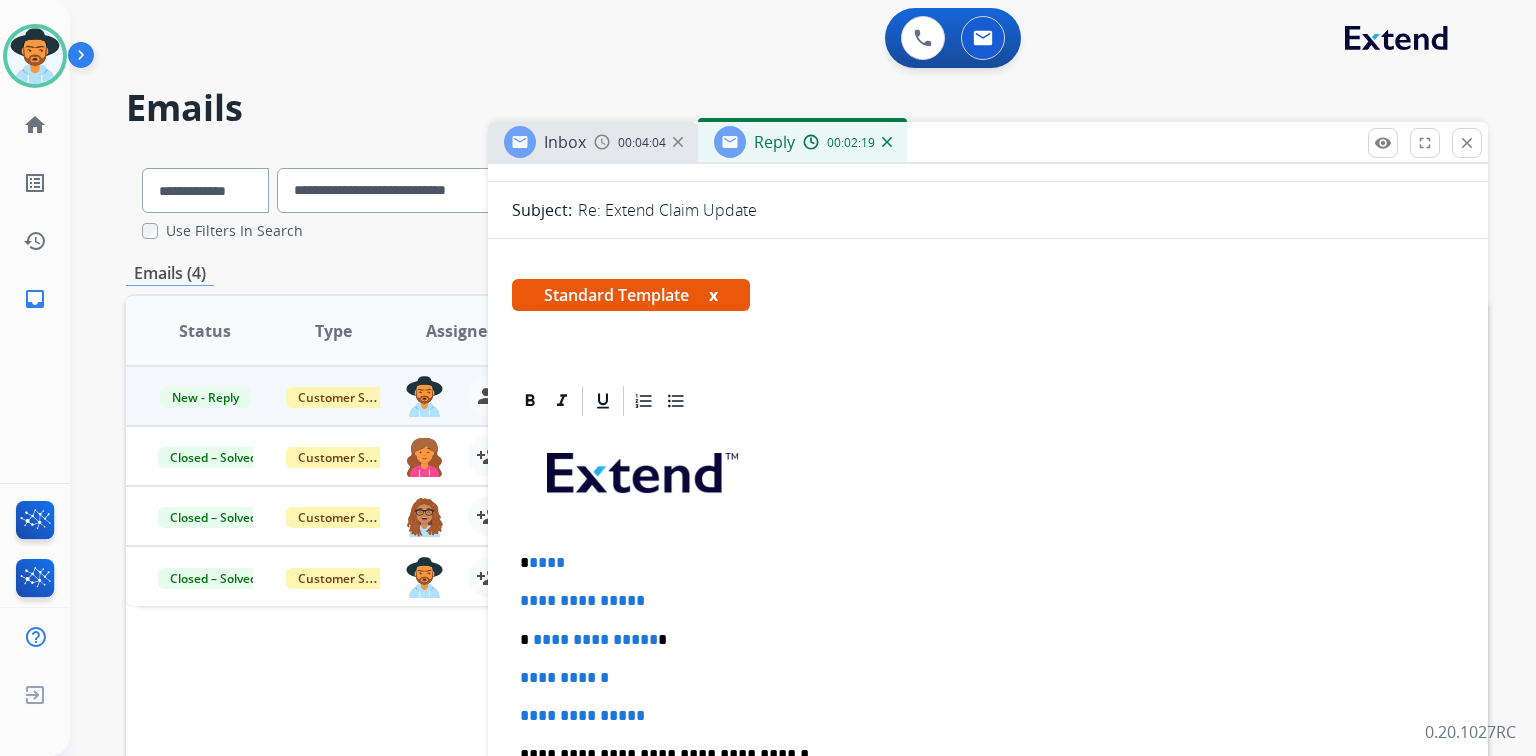 click on "* ****" at bounding box center (980, 563) 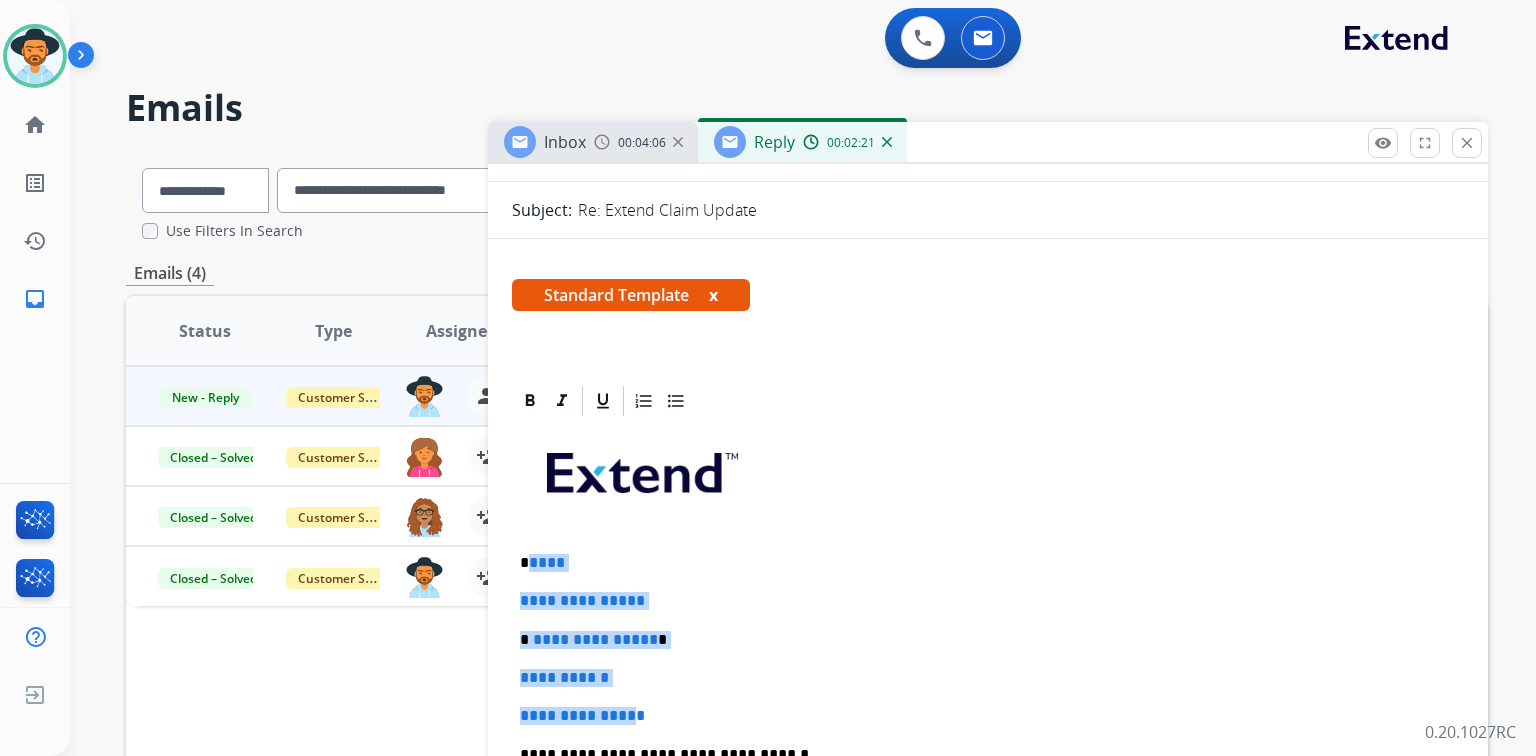 drag, startPoint x: 530, startPoint y: 557, endPoint x: 650, endPoint y: 713, distance: 196.81464 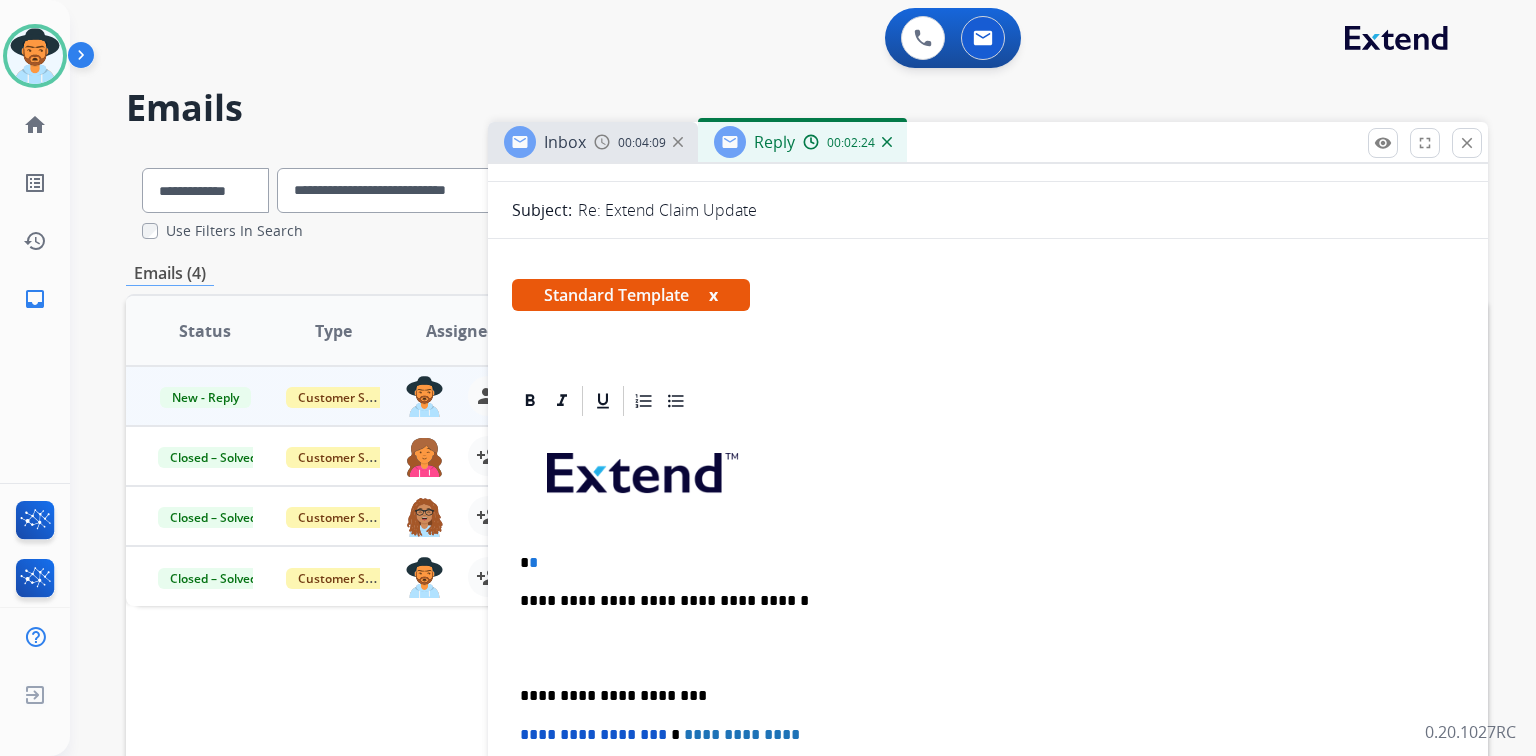 click on "*" at bounding box center [533, 562] 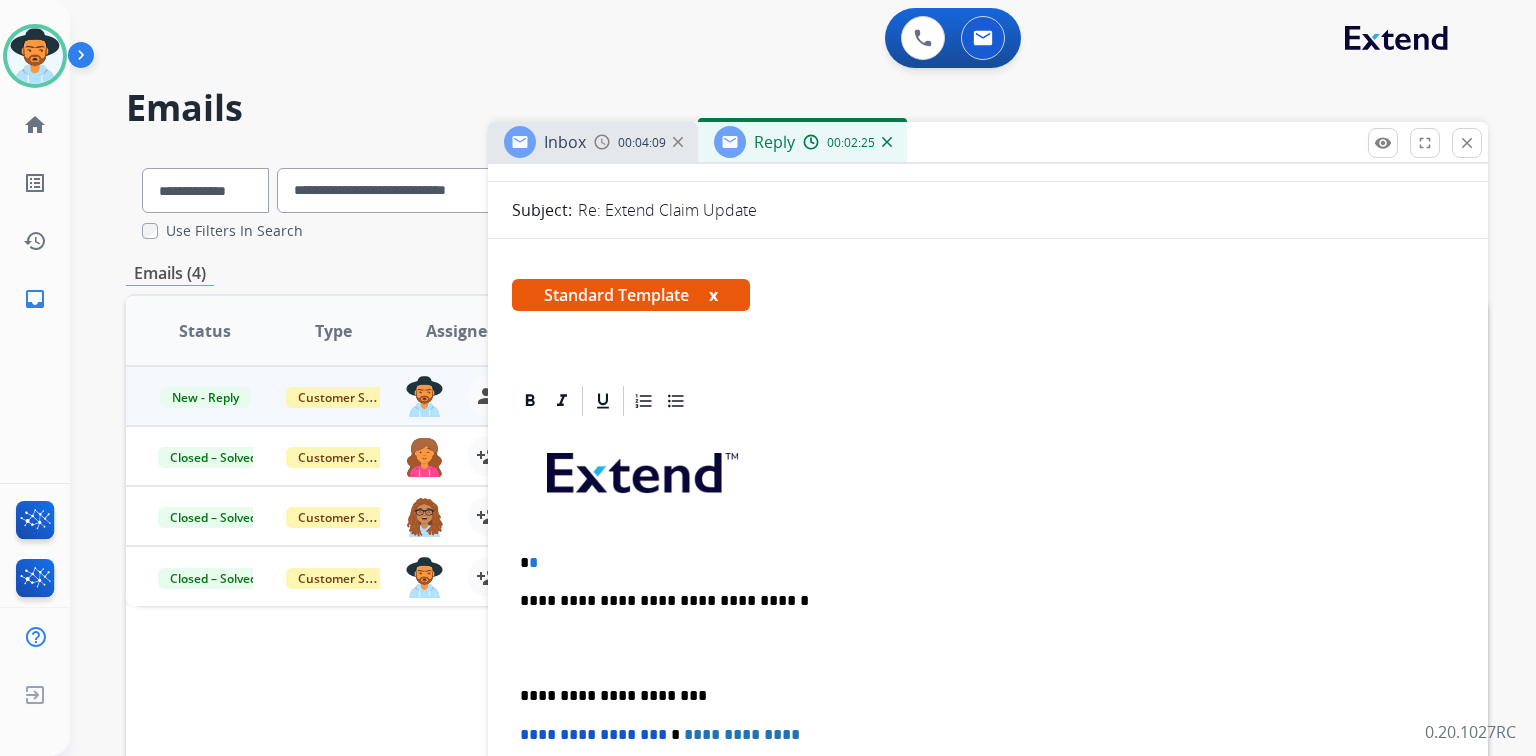 type 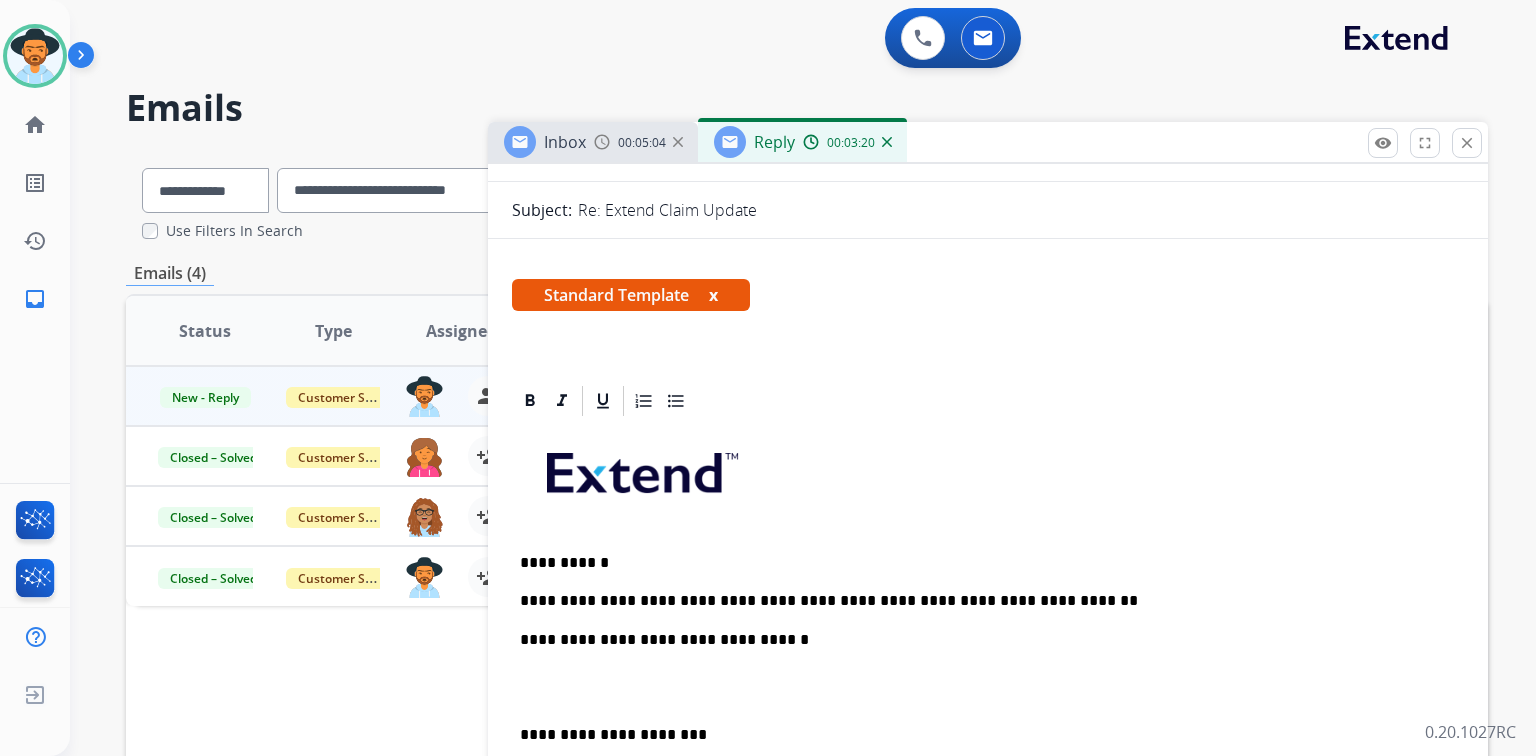 click on "**********" at bounding box center (980, 601) 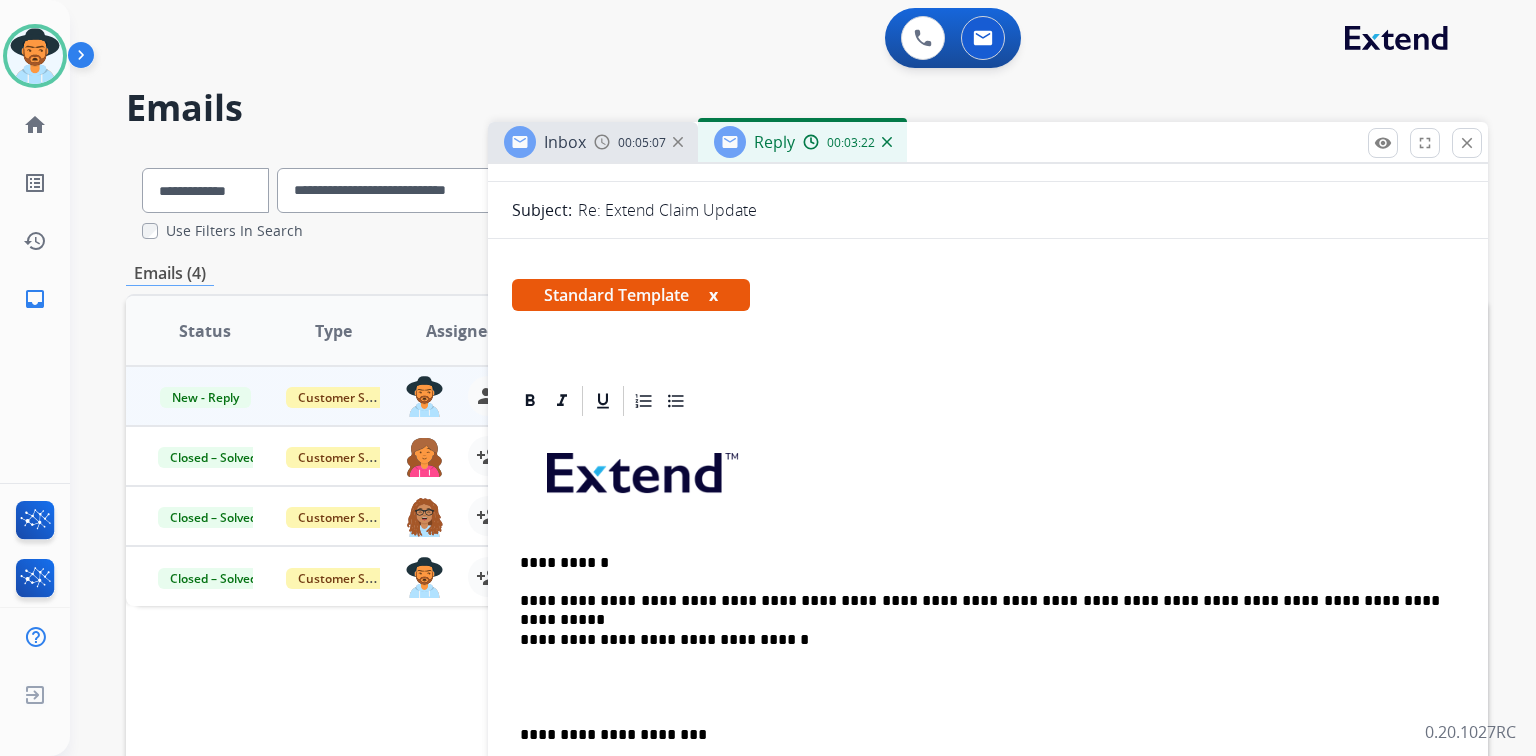 click at bounding box center [988, 687] 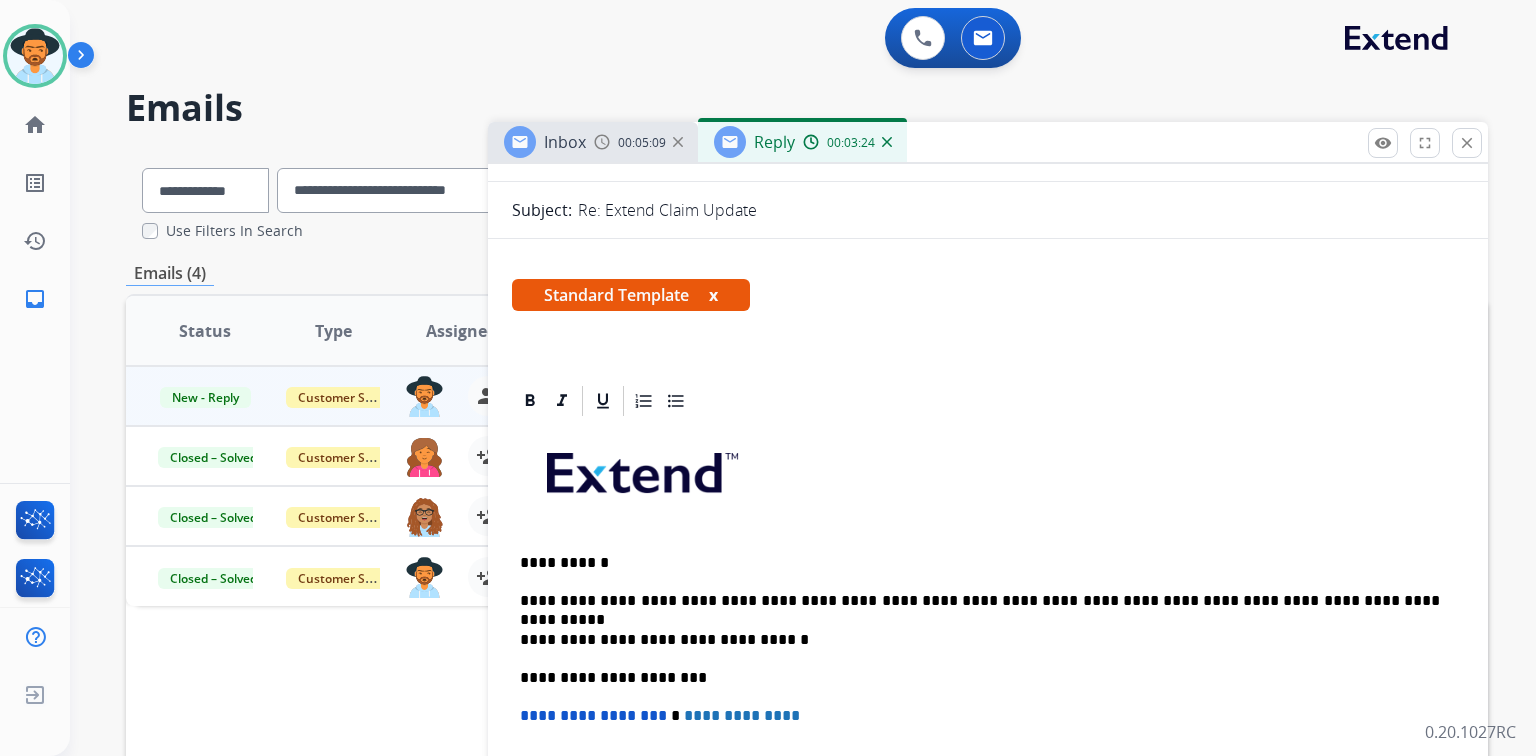 click on "**********" at bounding box center (980, 601) 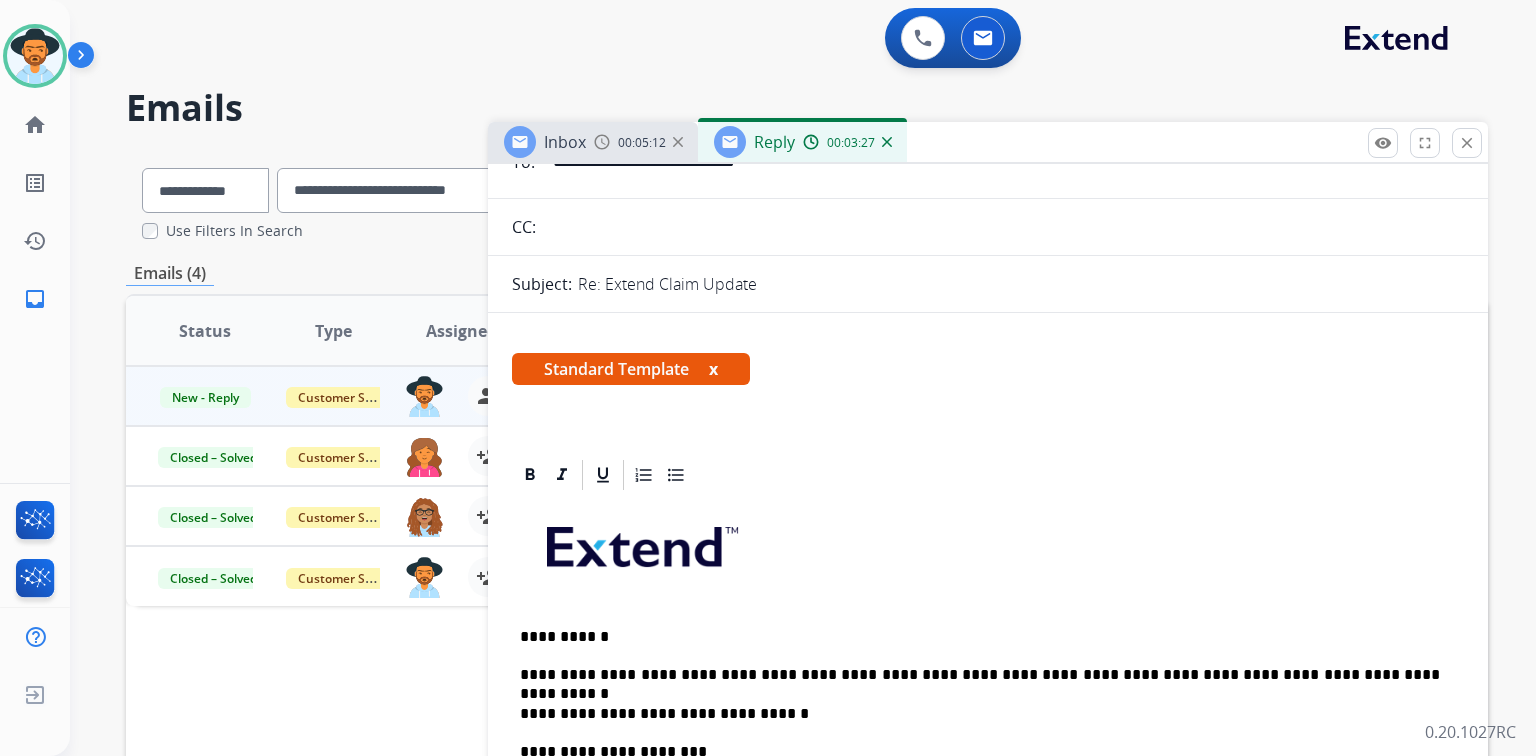 scroll, scrollTop: 0, scrollLeft: 0, axis: both 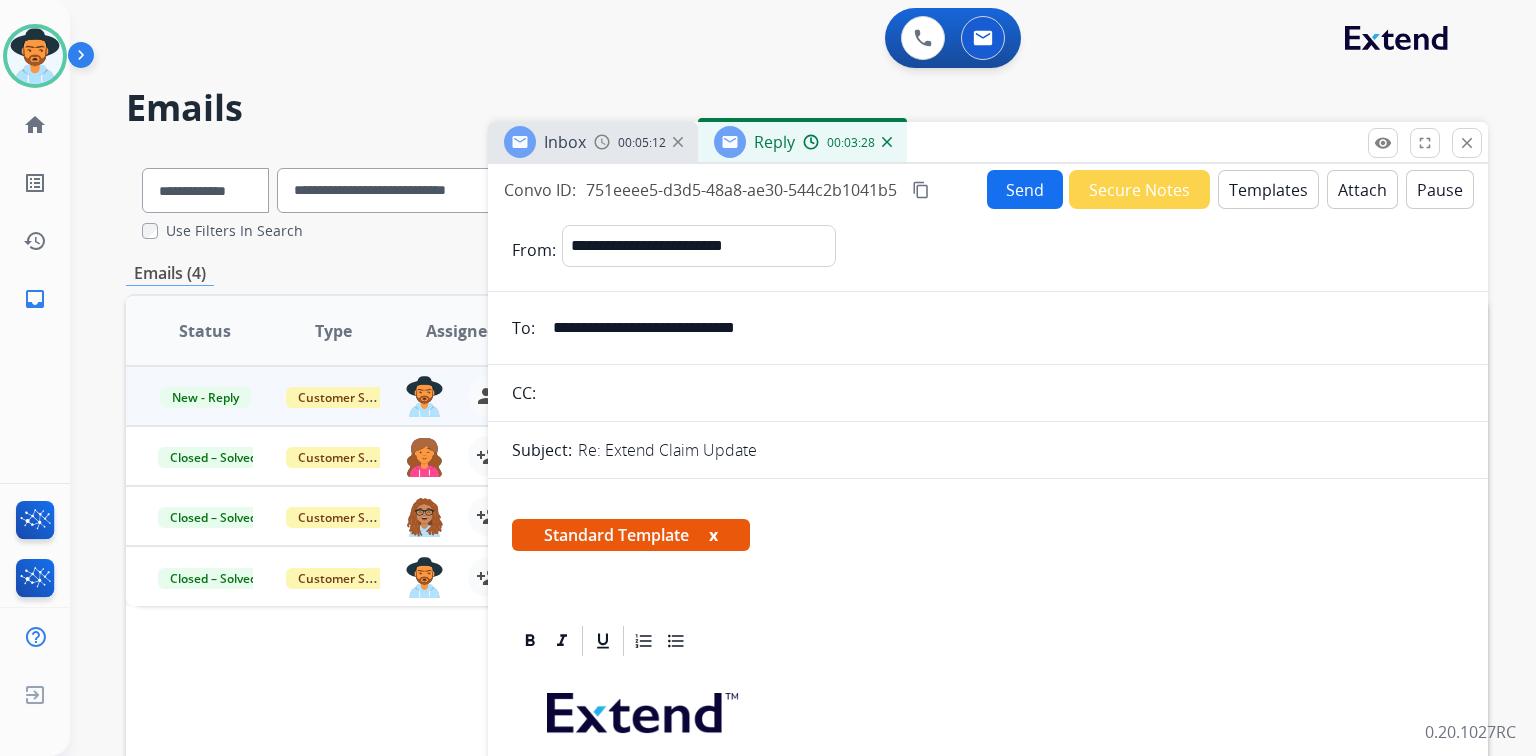 click on "Send" at bounding box center [1025, 189] 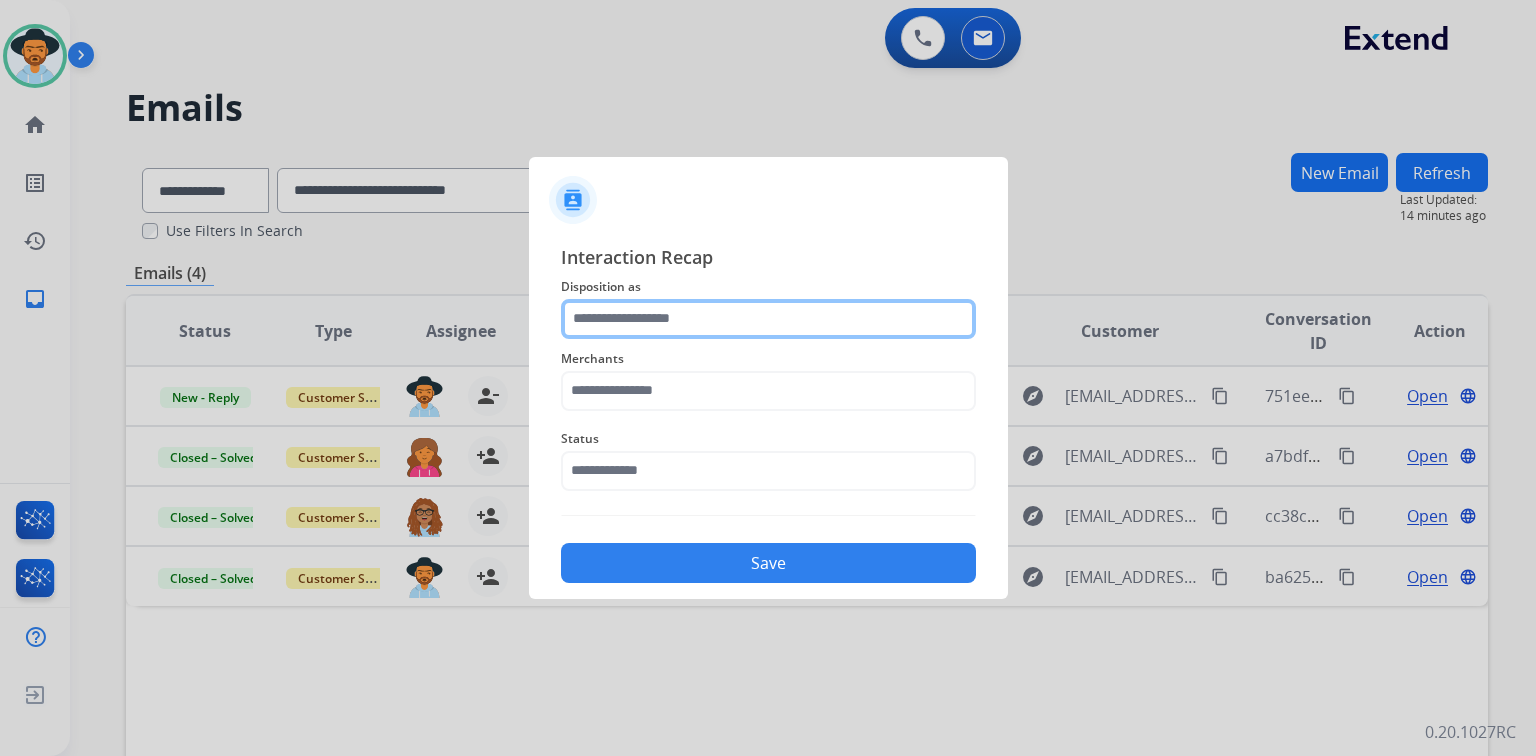 click 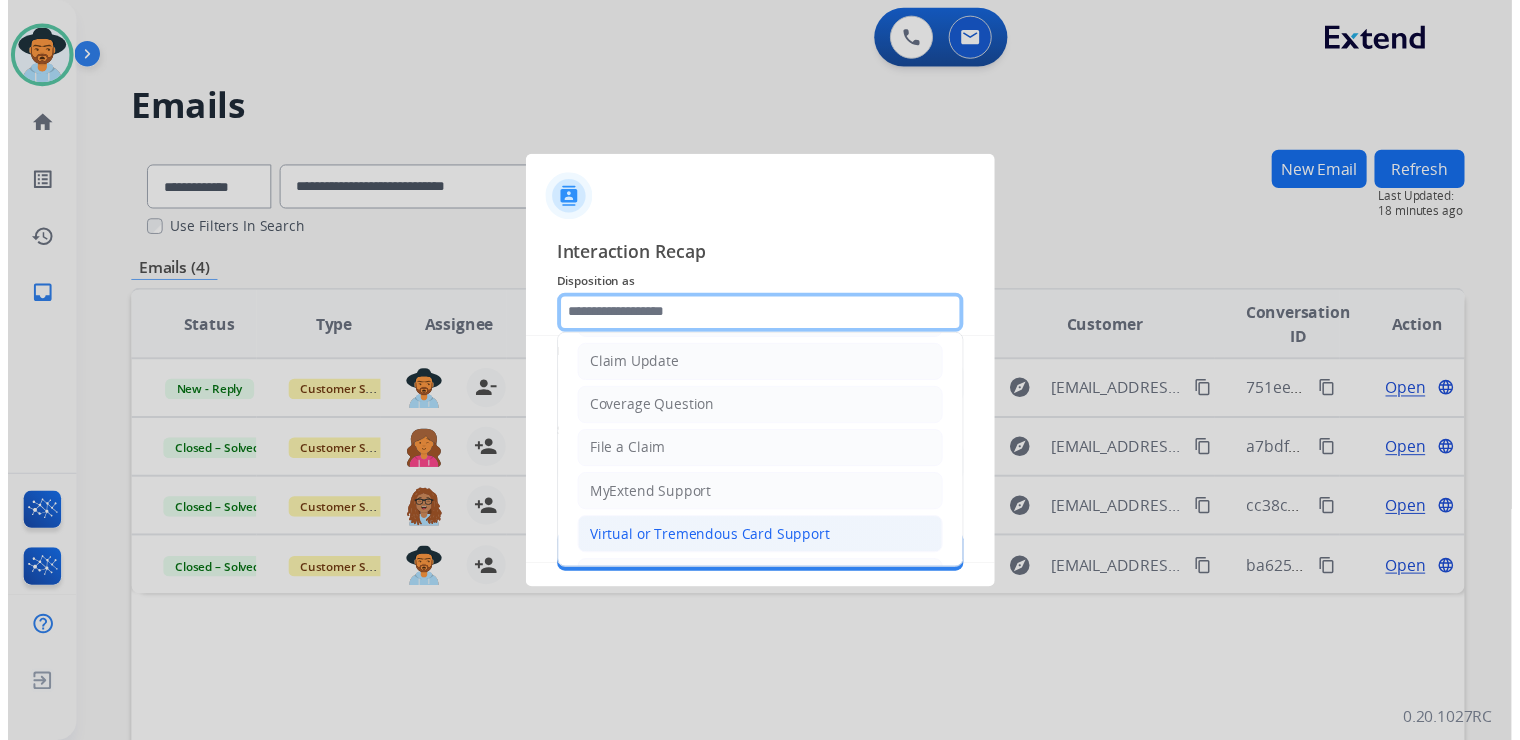 scroll, scrollTop: 0, scrollLeft: 0, axis: both 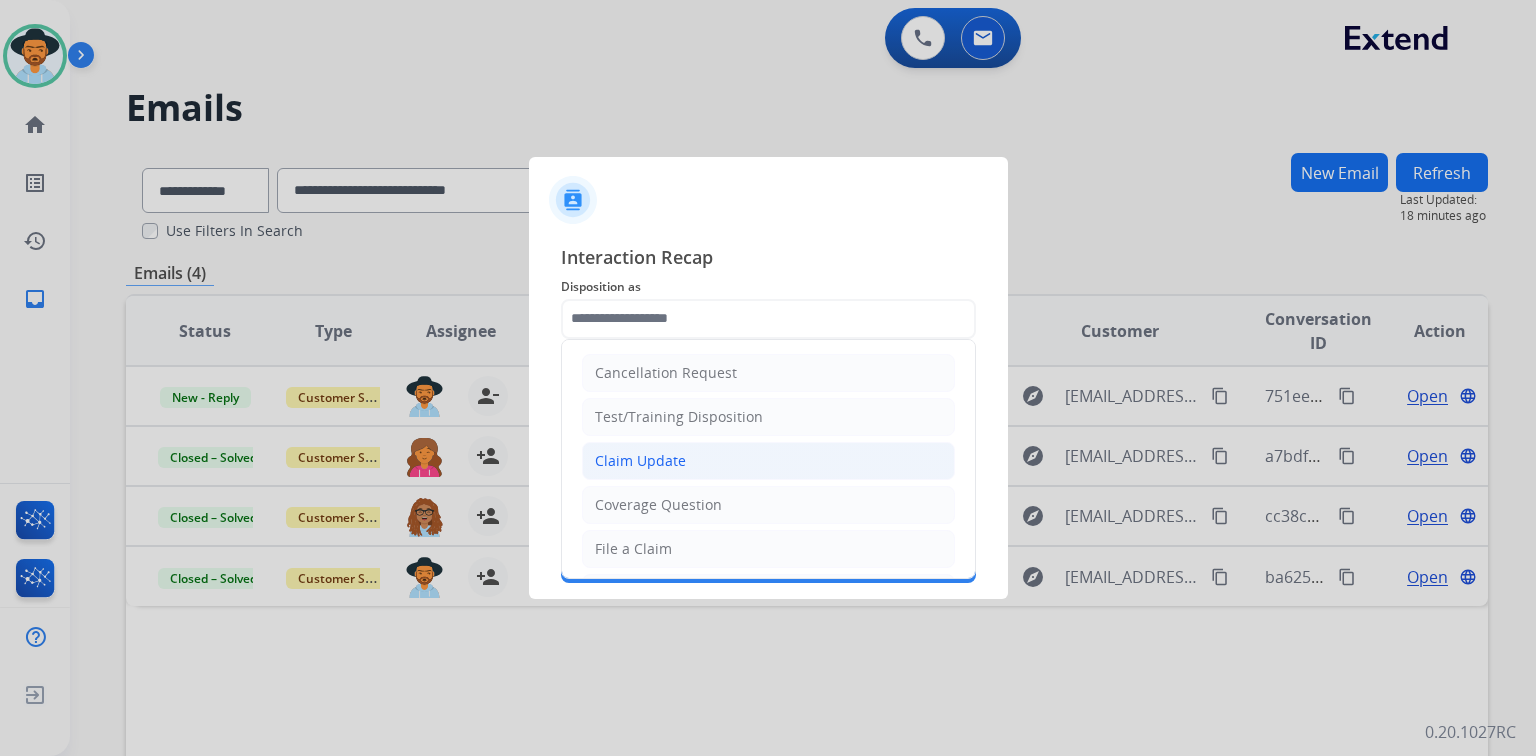 click on "Claim Update" 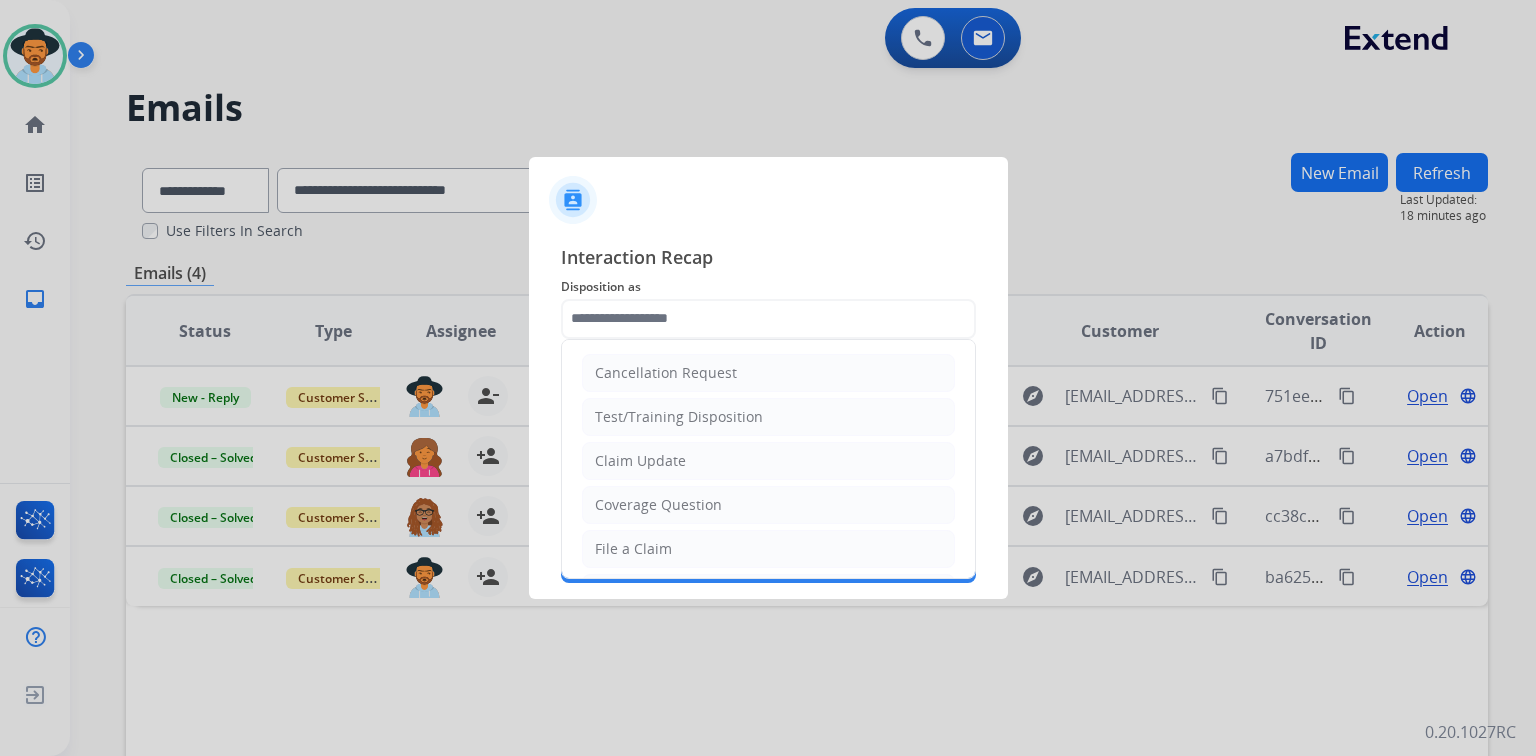 type on "**********" 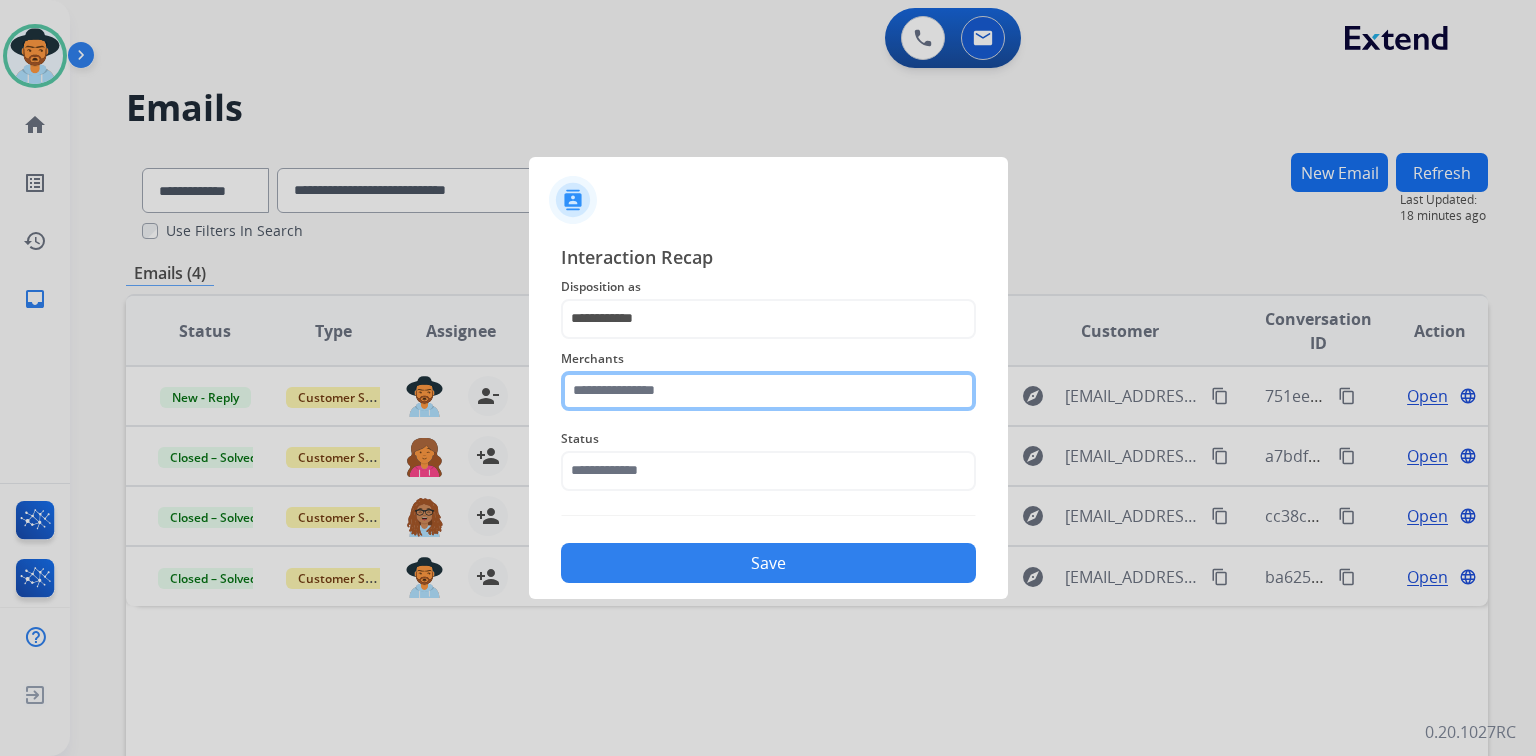 click 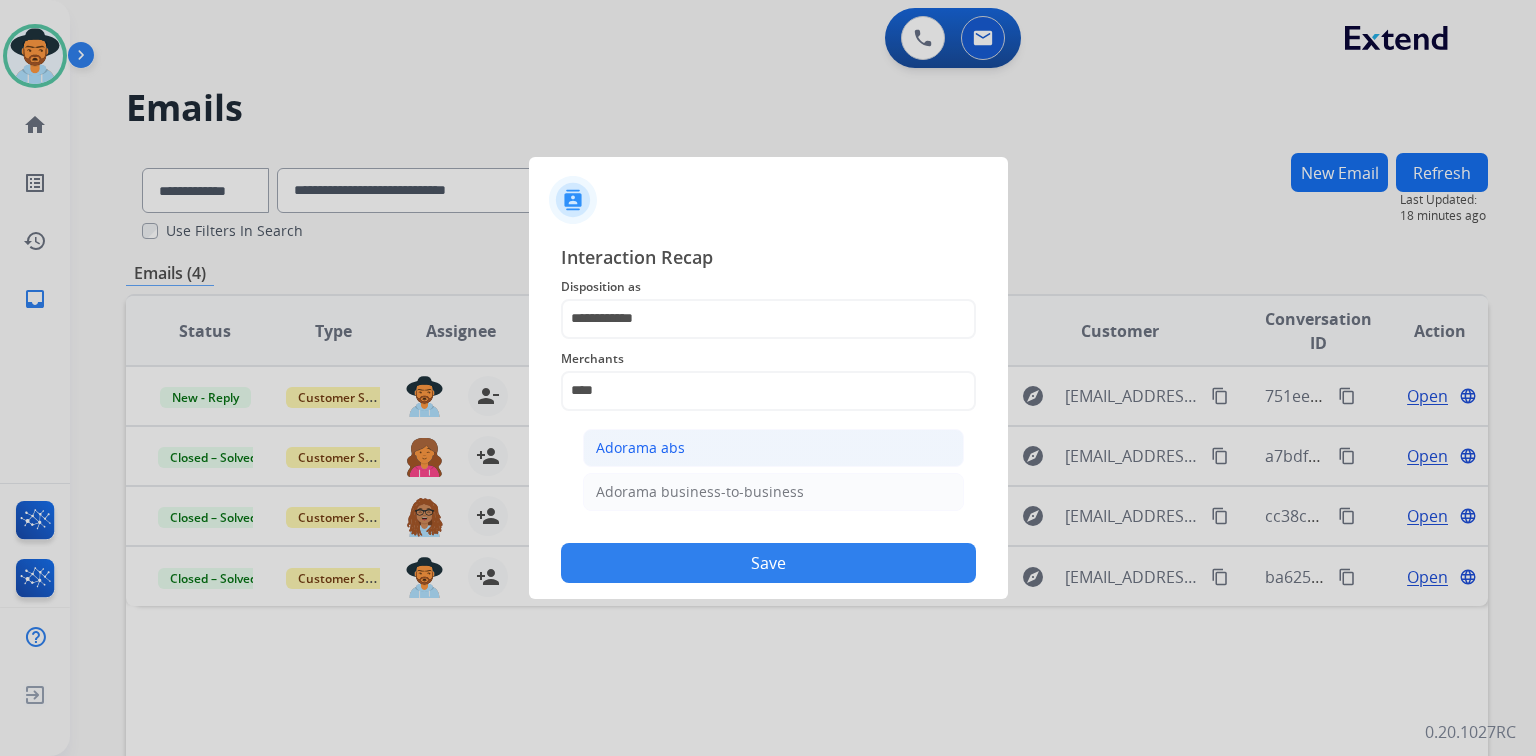 click on "Adorama abs" 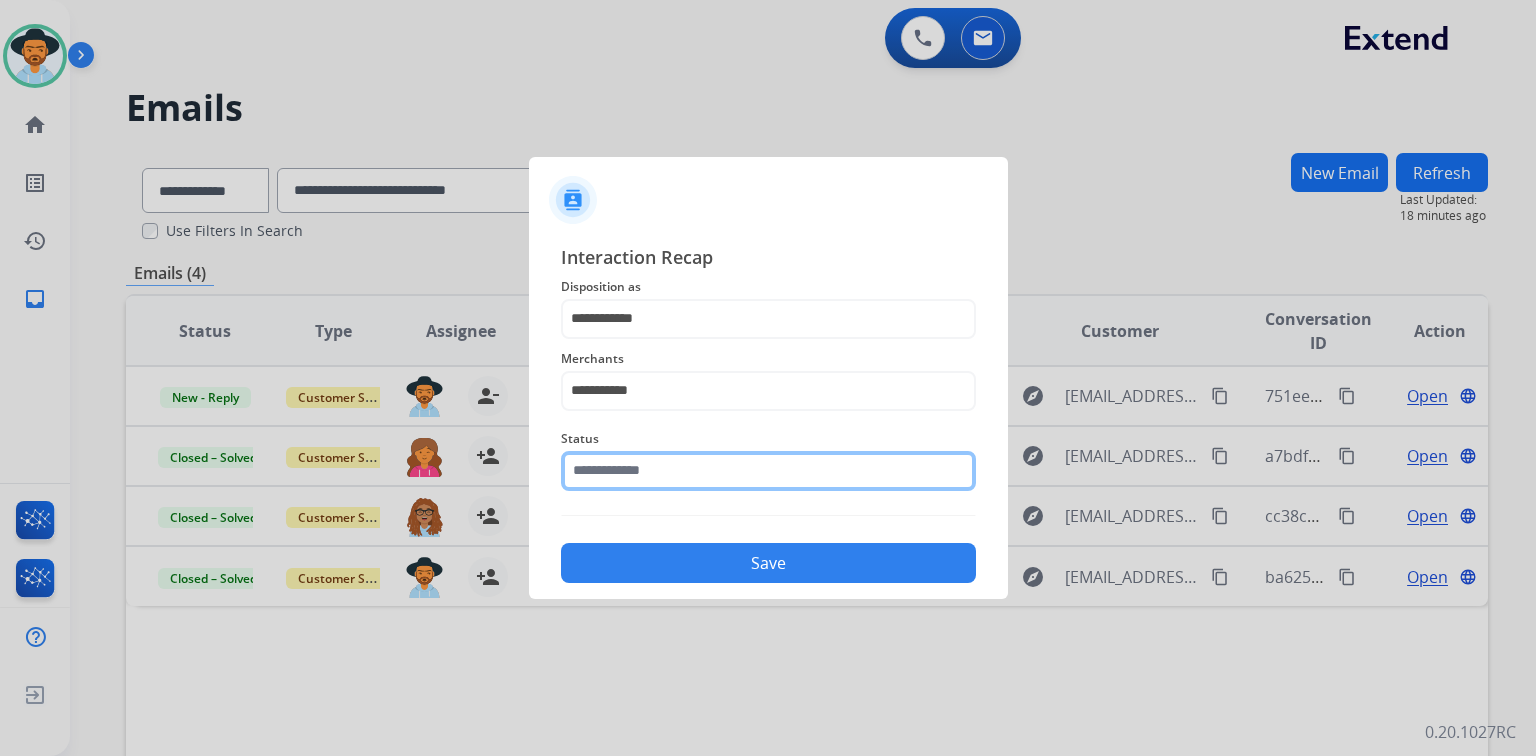 click 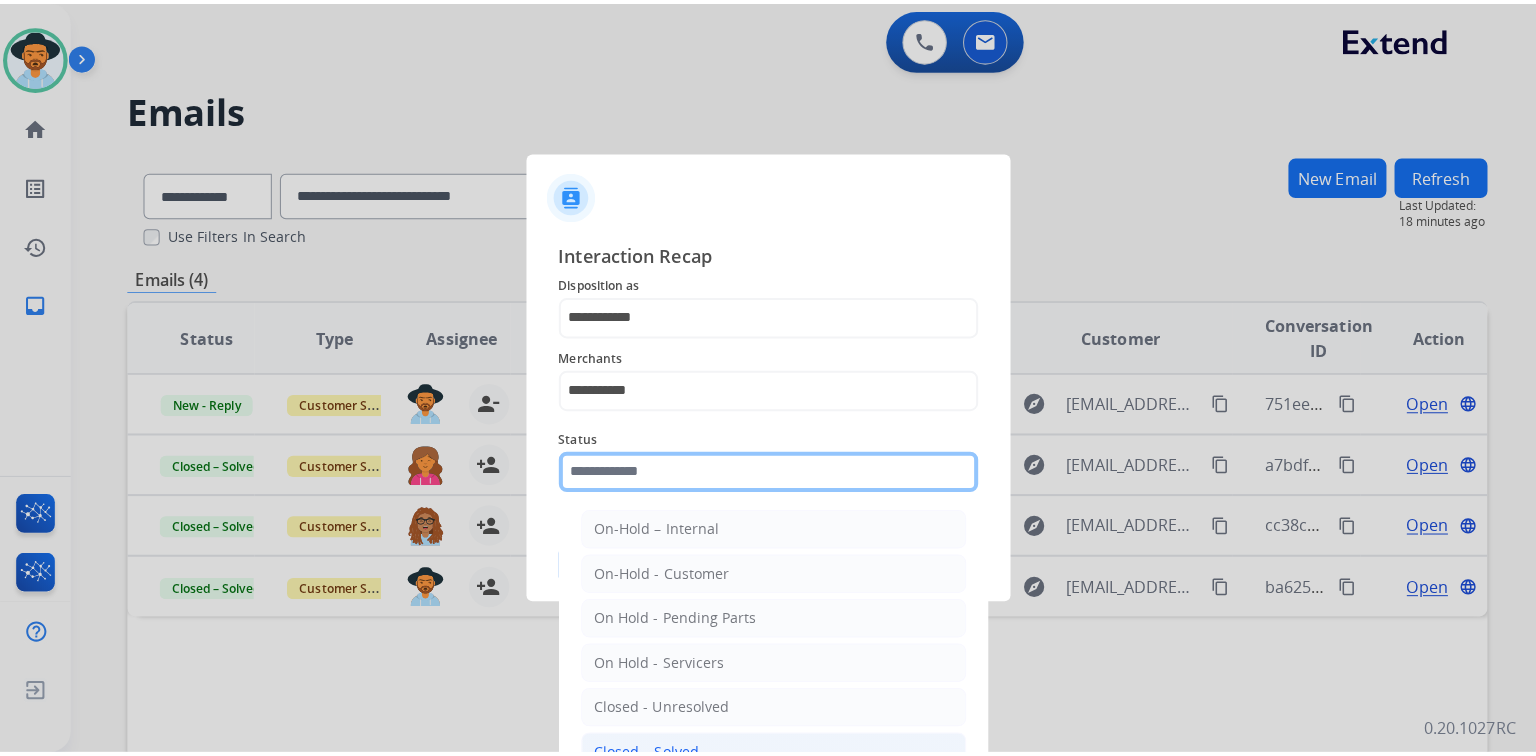 scroll, scrollTop: 116, scrollLeft: 0, axis: vertical 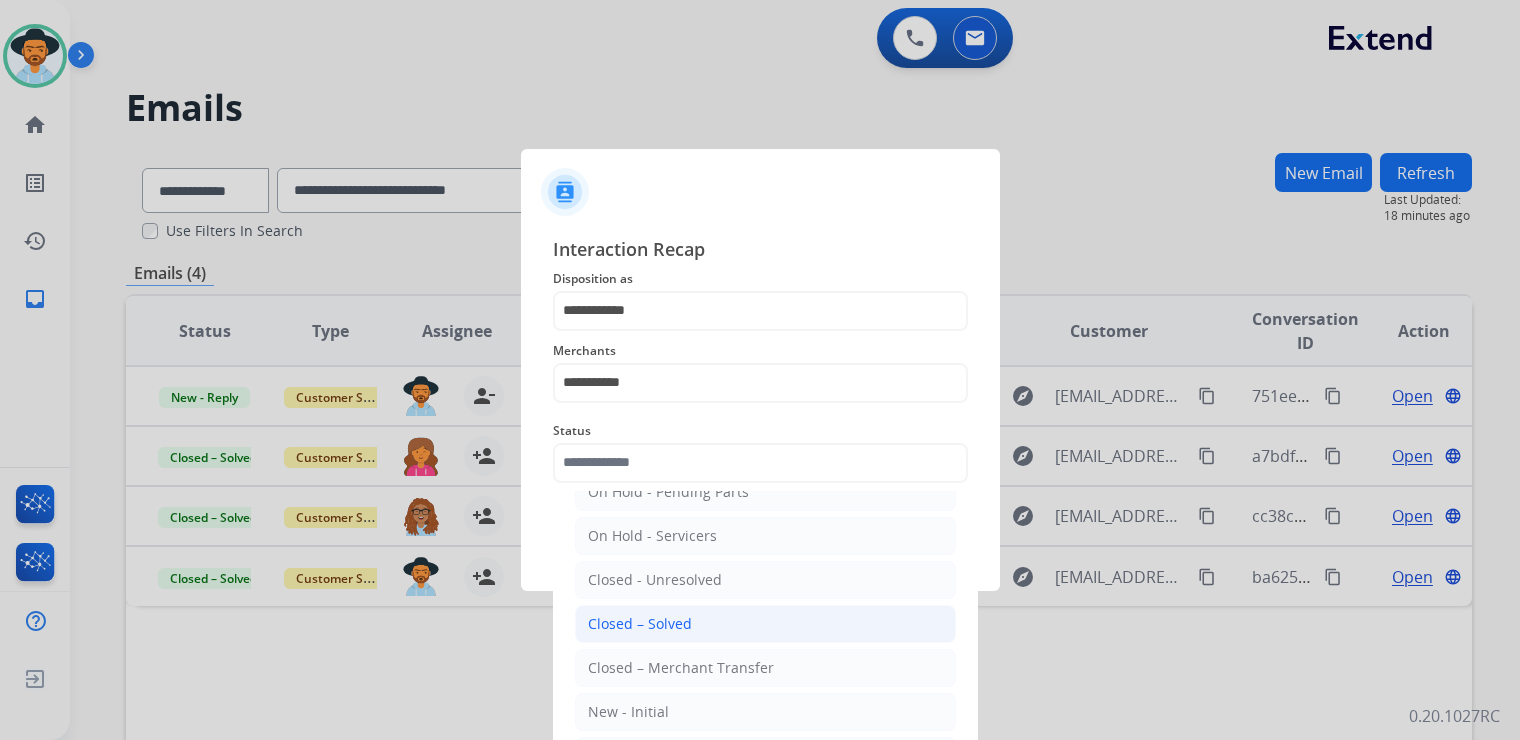 click on "Closed – Solved" 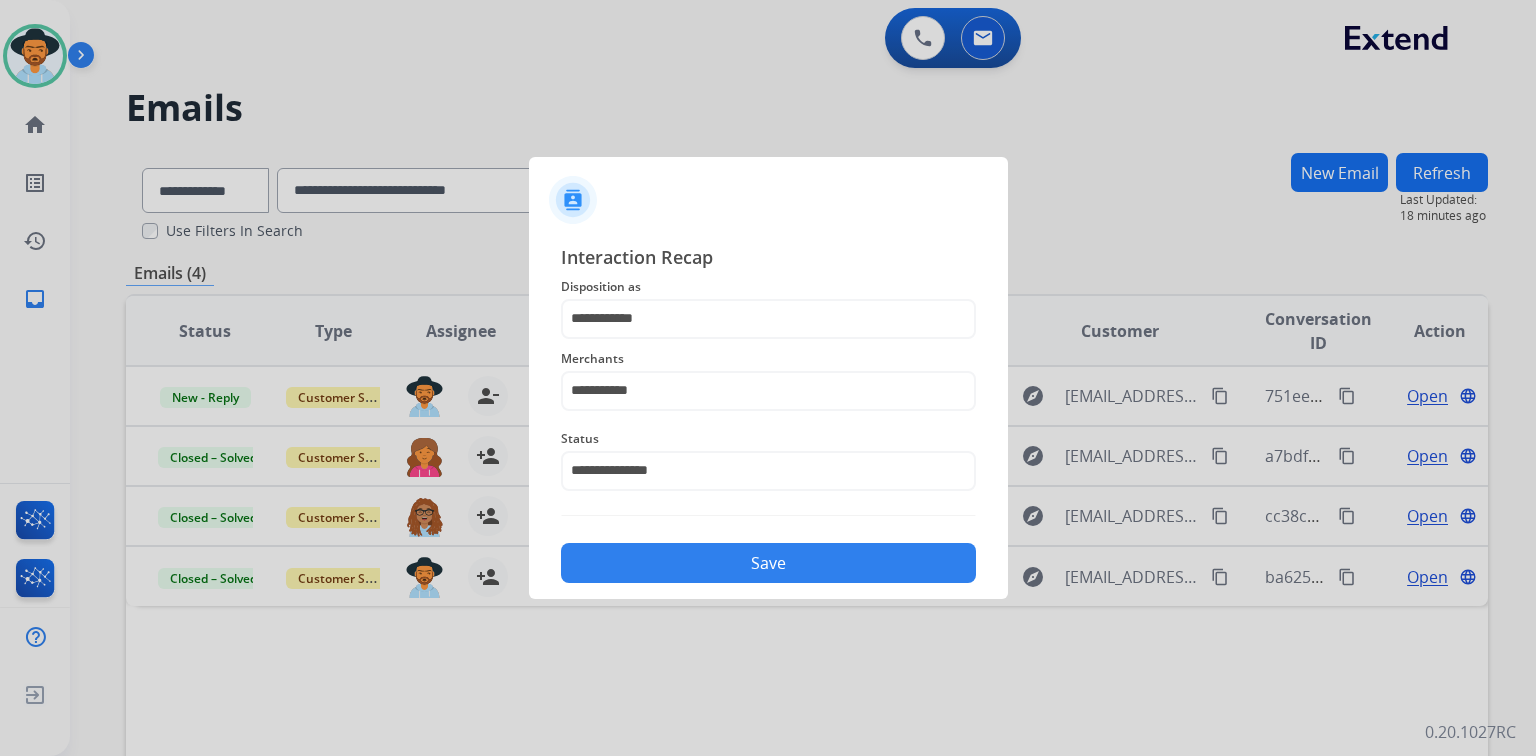 click on "Save" 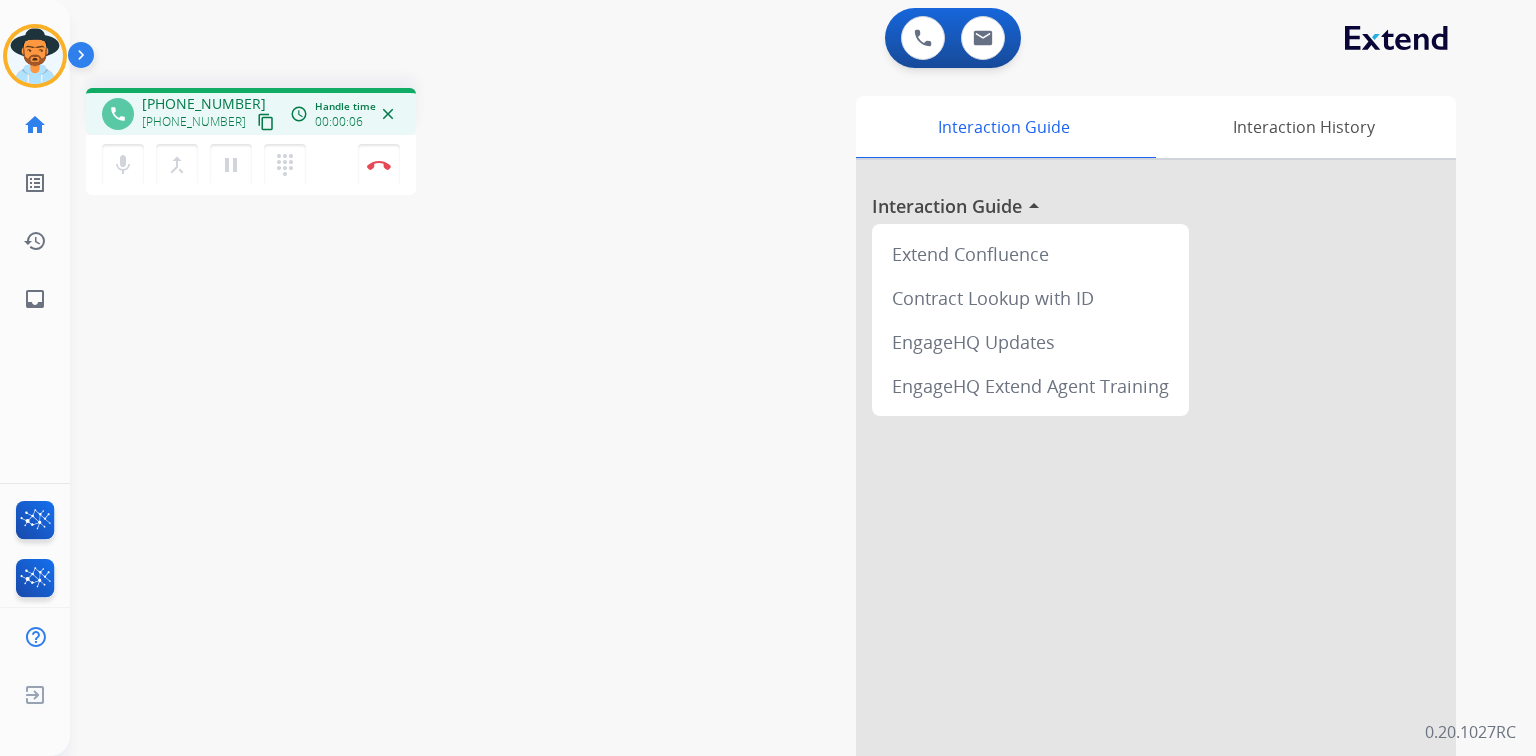 type 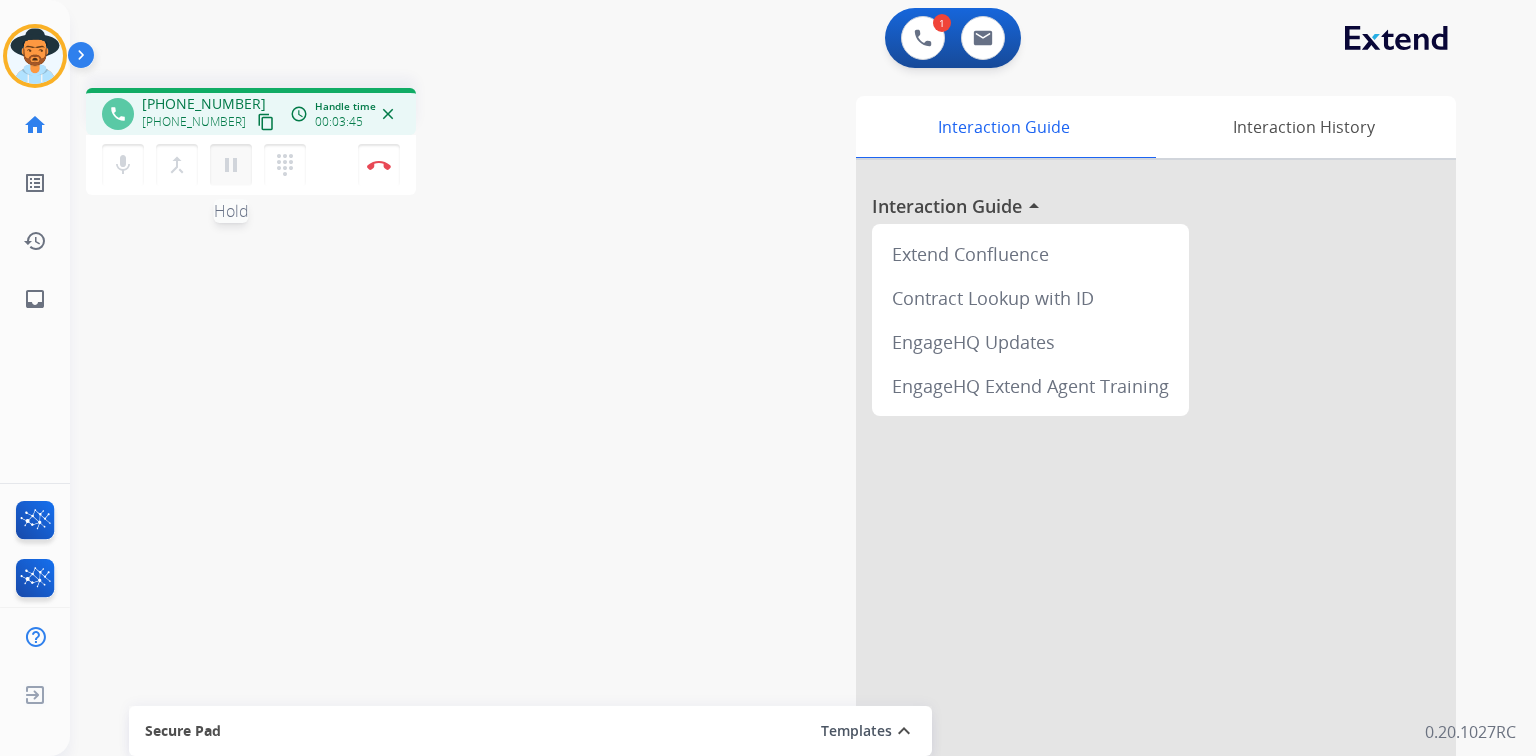 click on "pause" at bounding box center [231, 165] 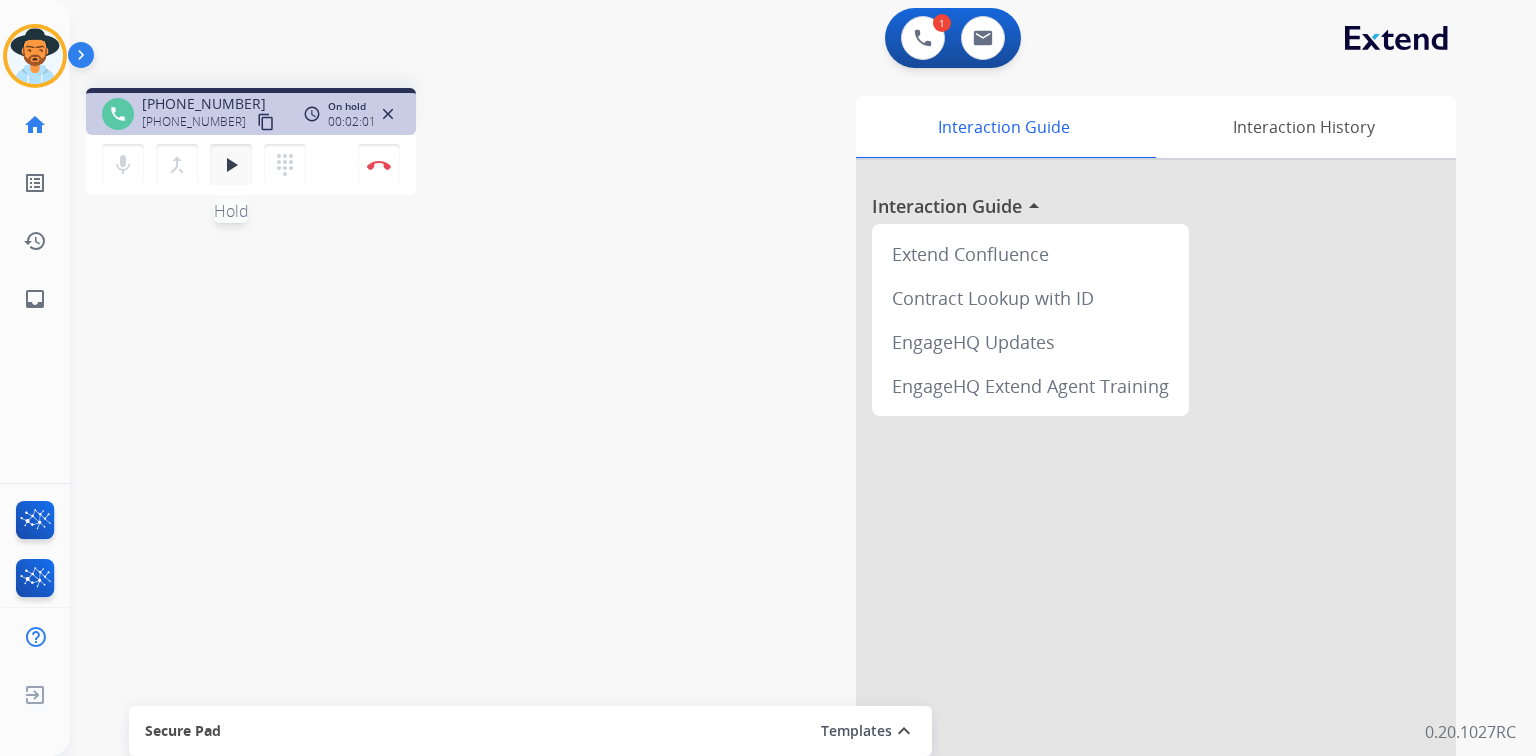 click on "play_arrow Hold" at bounding box center (231, 165) 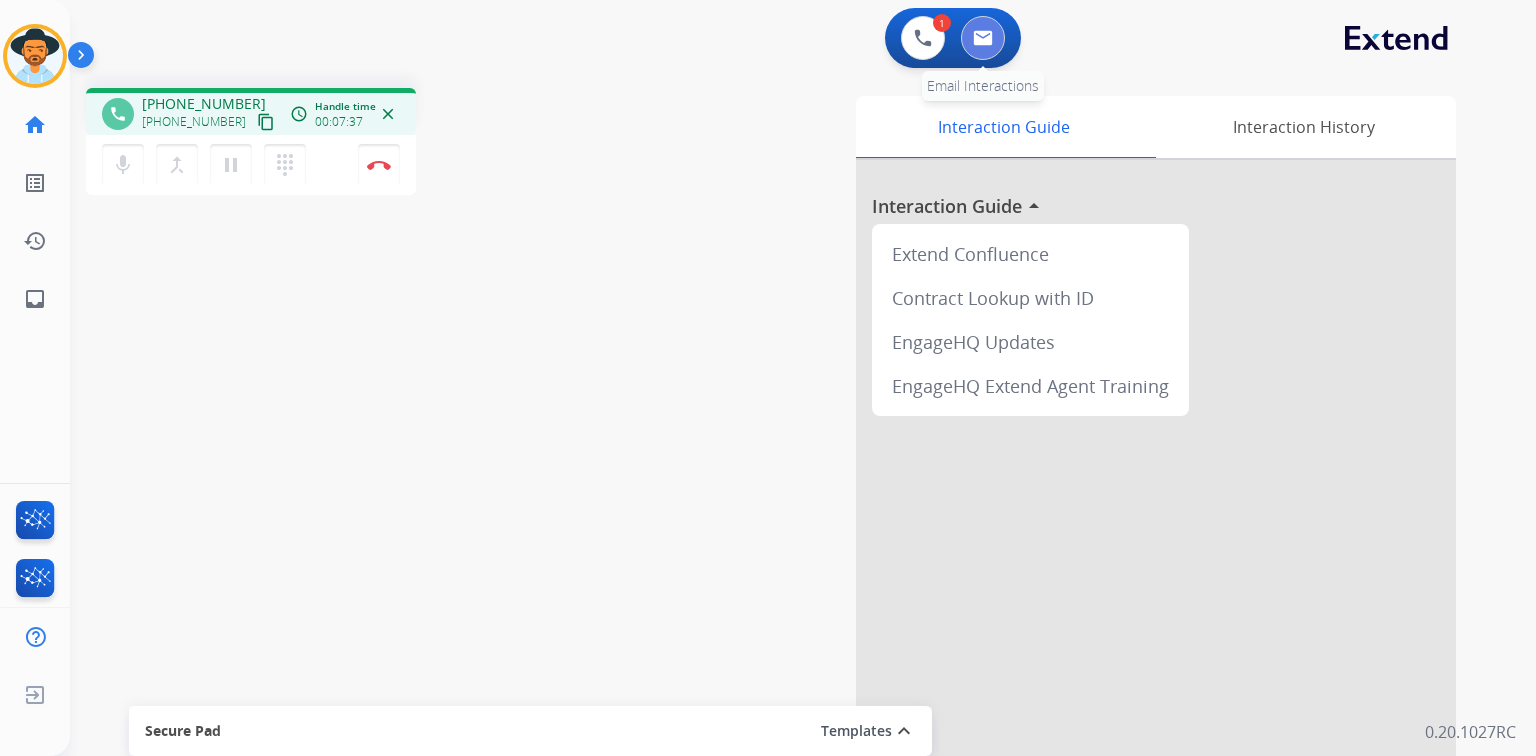 click at bounding box center (983, 38) 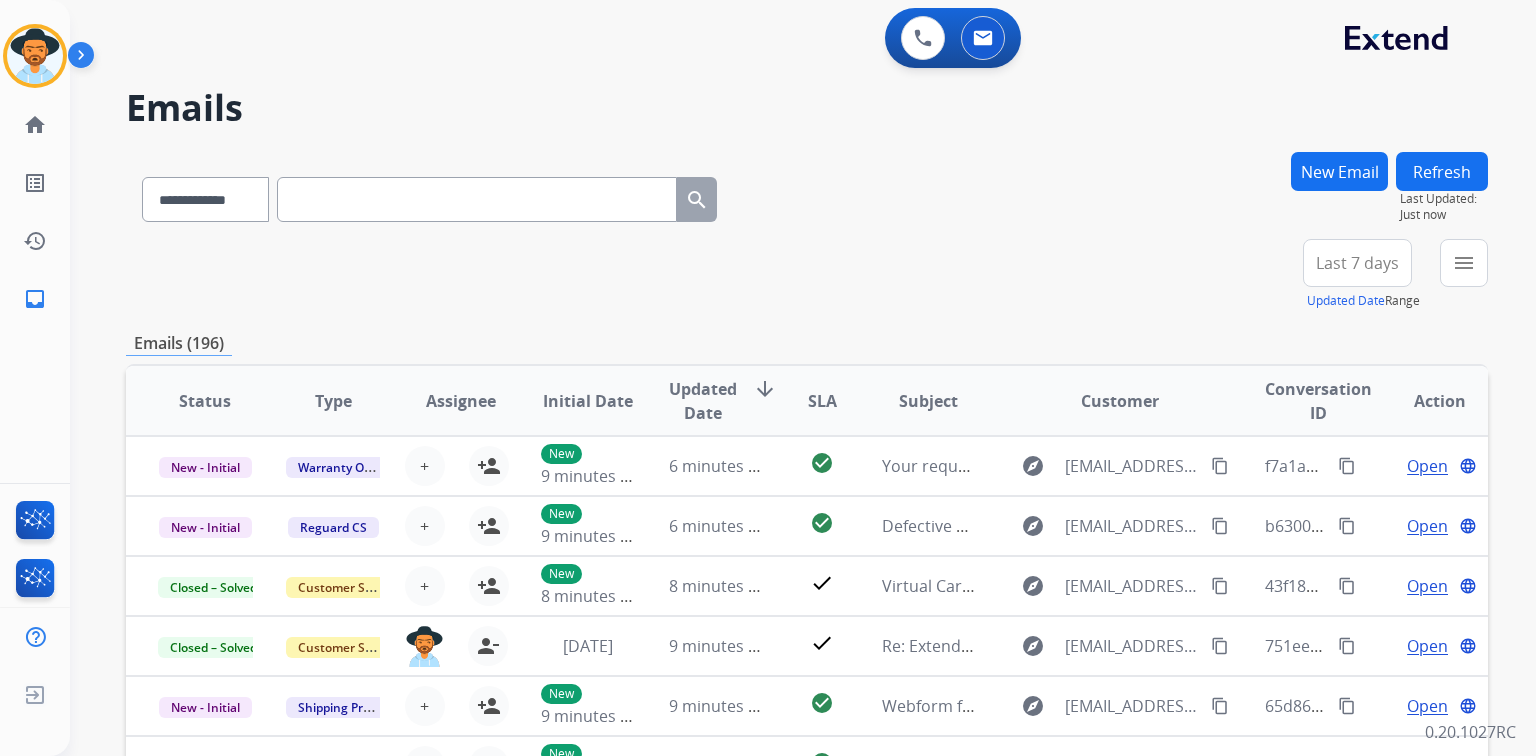 click at bounding box center [477, 199] 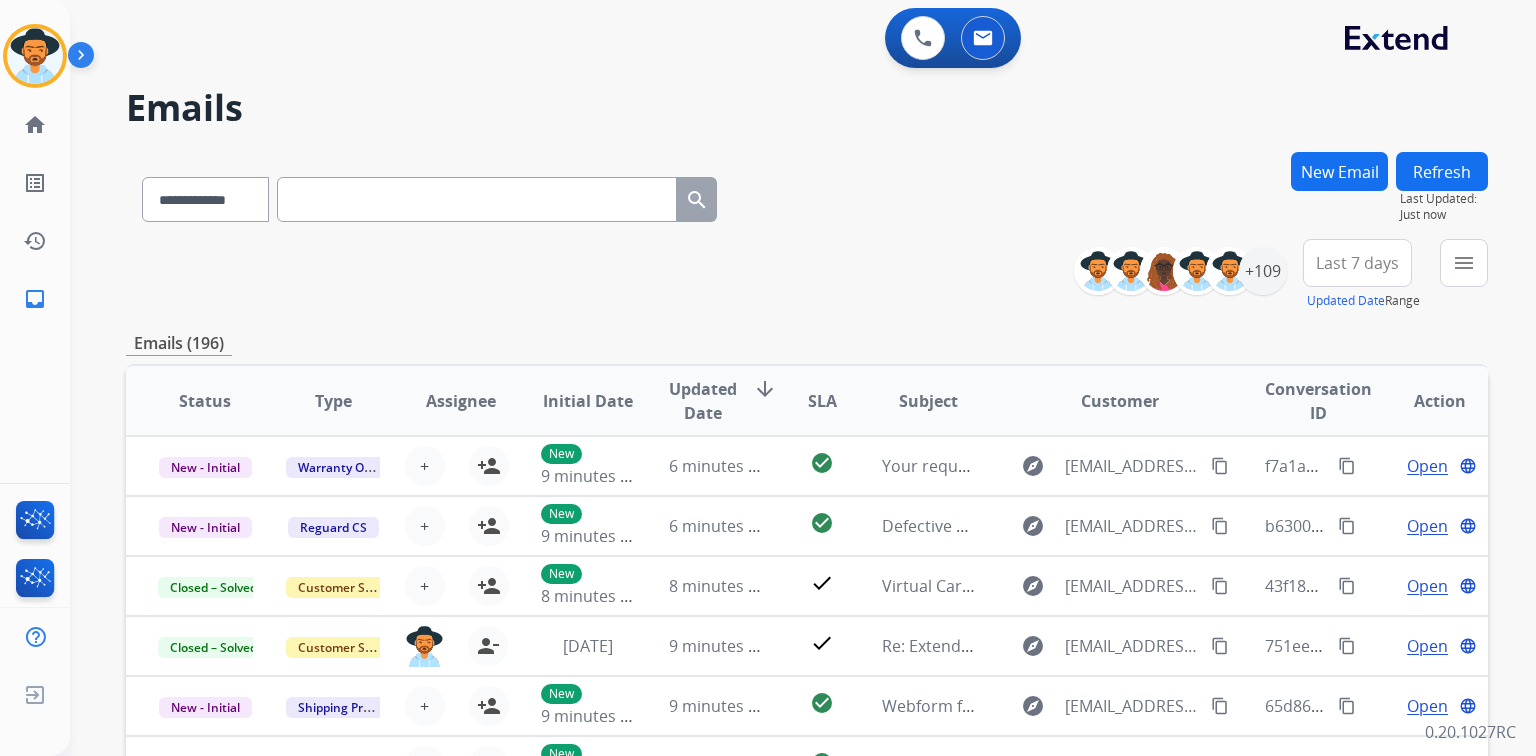 paste on "**********" 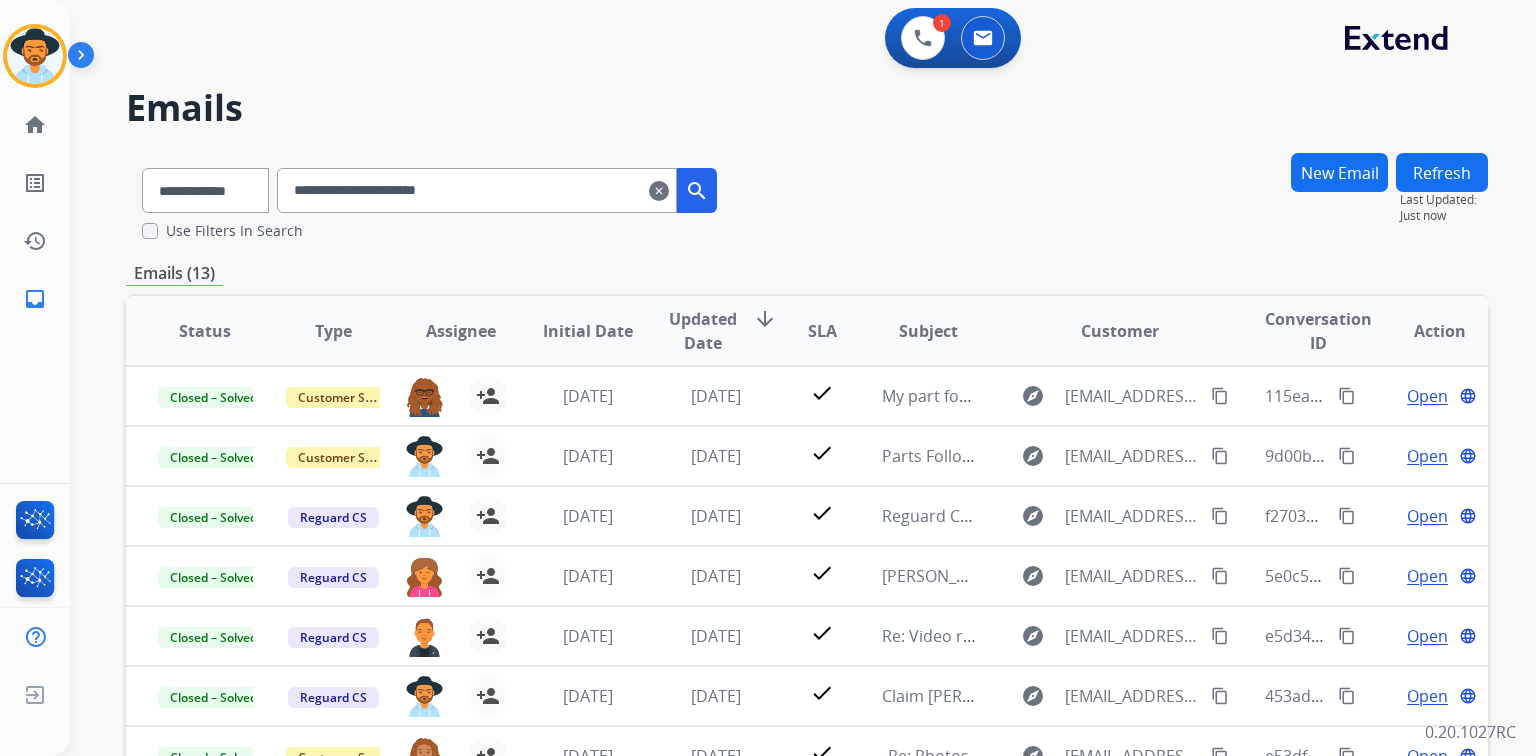 click on "search" at bounding box center (697, 191) 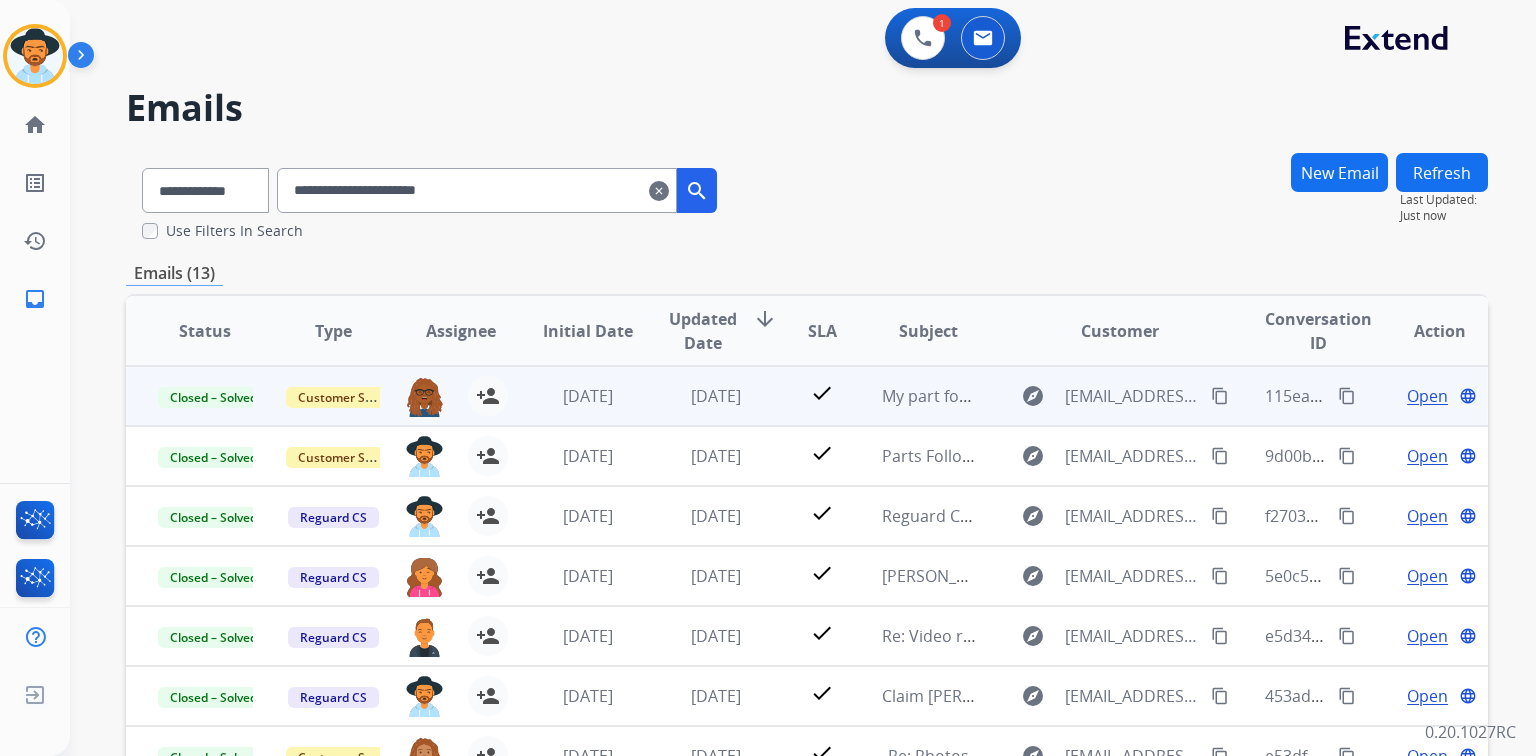 click on "Open" at bounding box center (1427, 396) 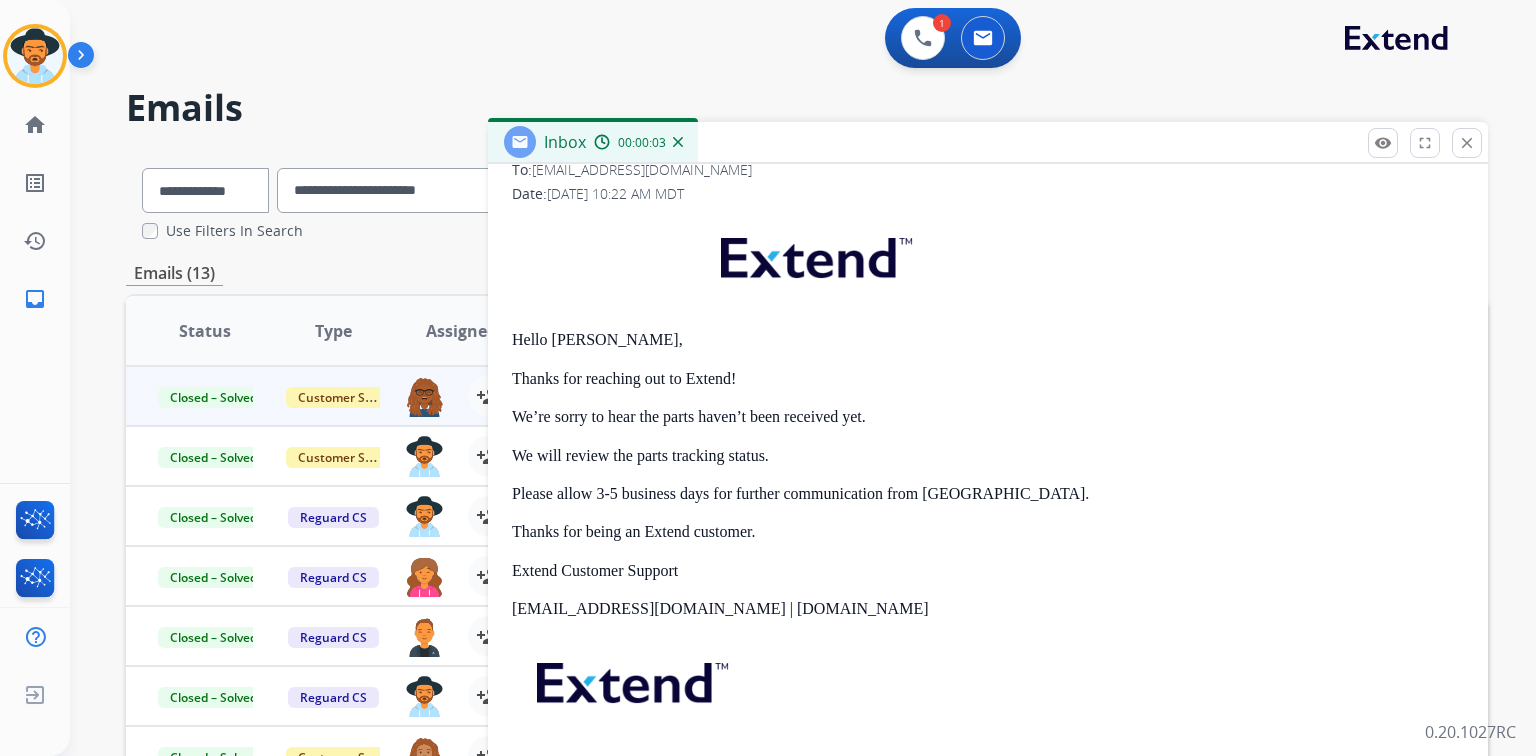 scroll, scrollTop: 80, scrollLeft: 0, axis: vertical 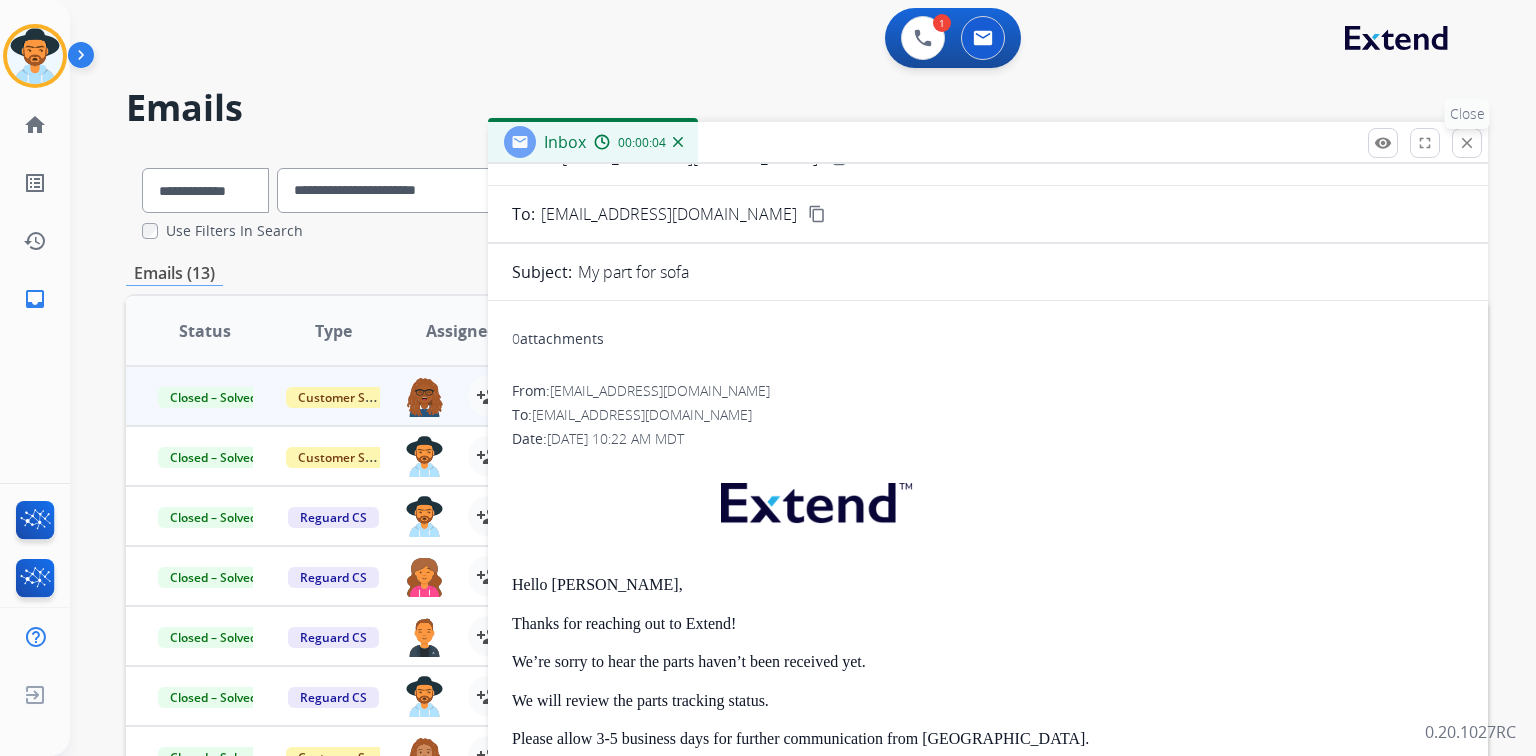 click on "close Close" at bounding box center [1467, 143] 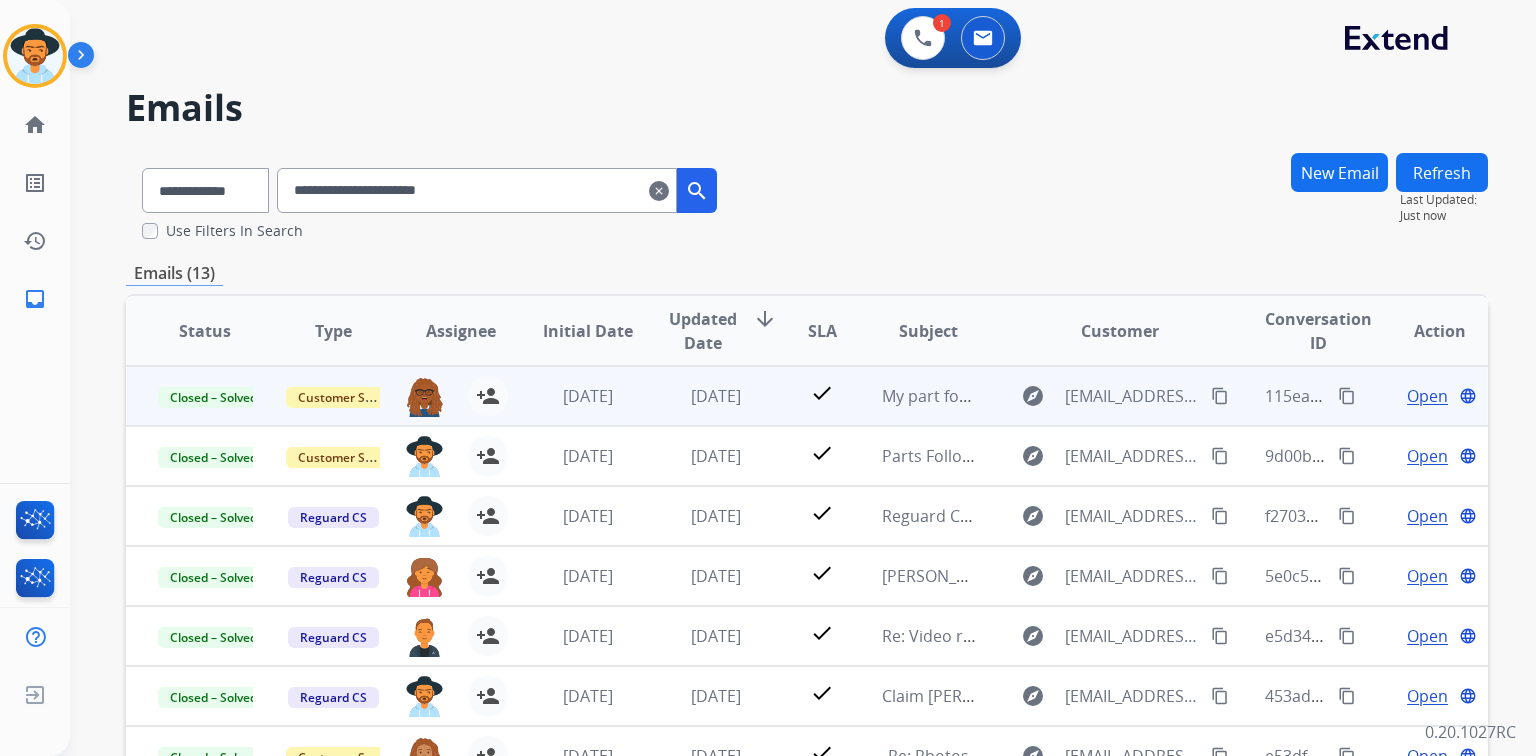 click on "Open" at bounding box center (1427, 396) 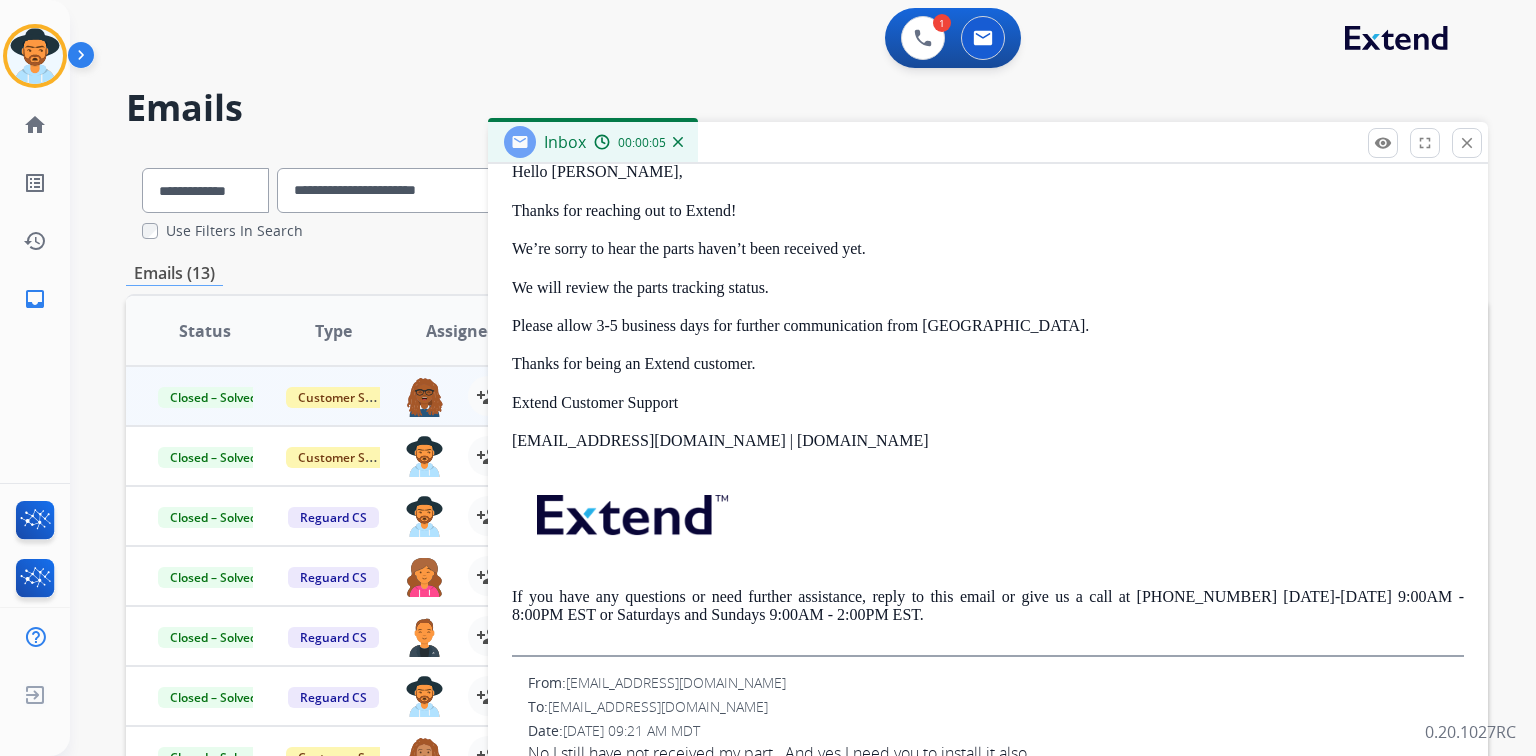 scroll, scrollTop: 530, scrollLeft: 0, axis: vertical 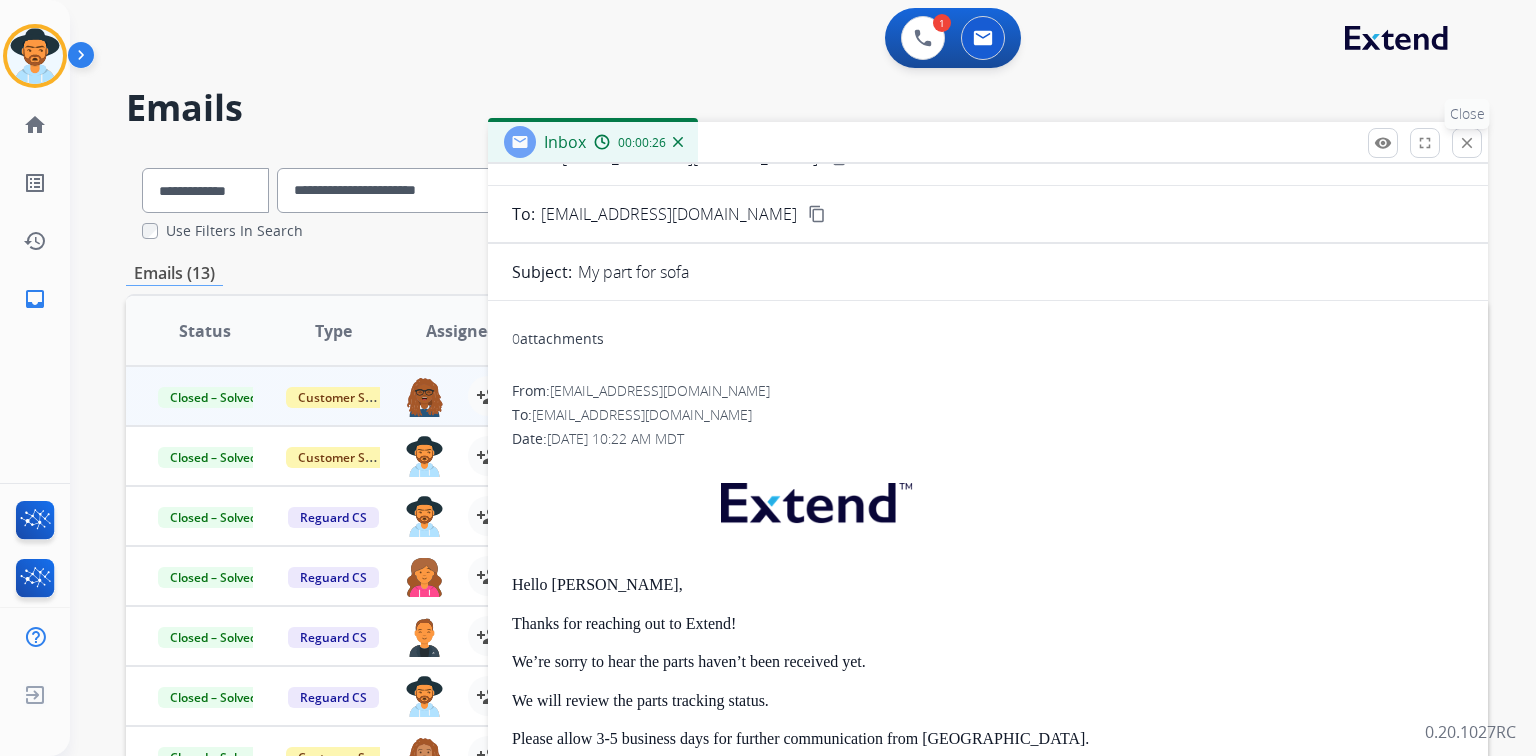 click on "close" at bounding box center (1467, 143) 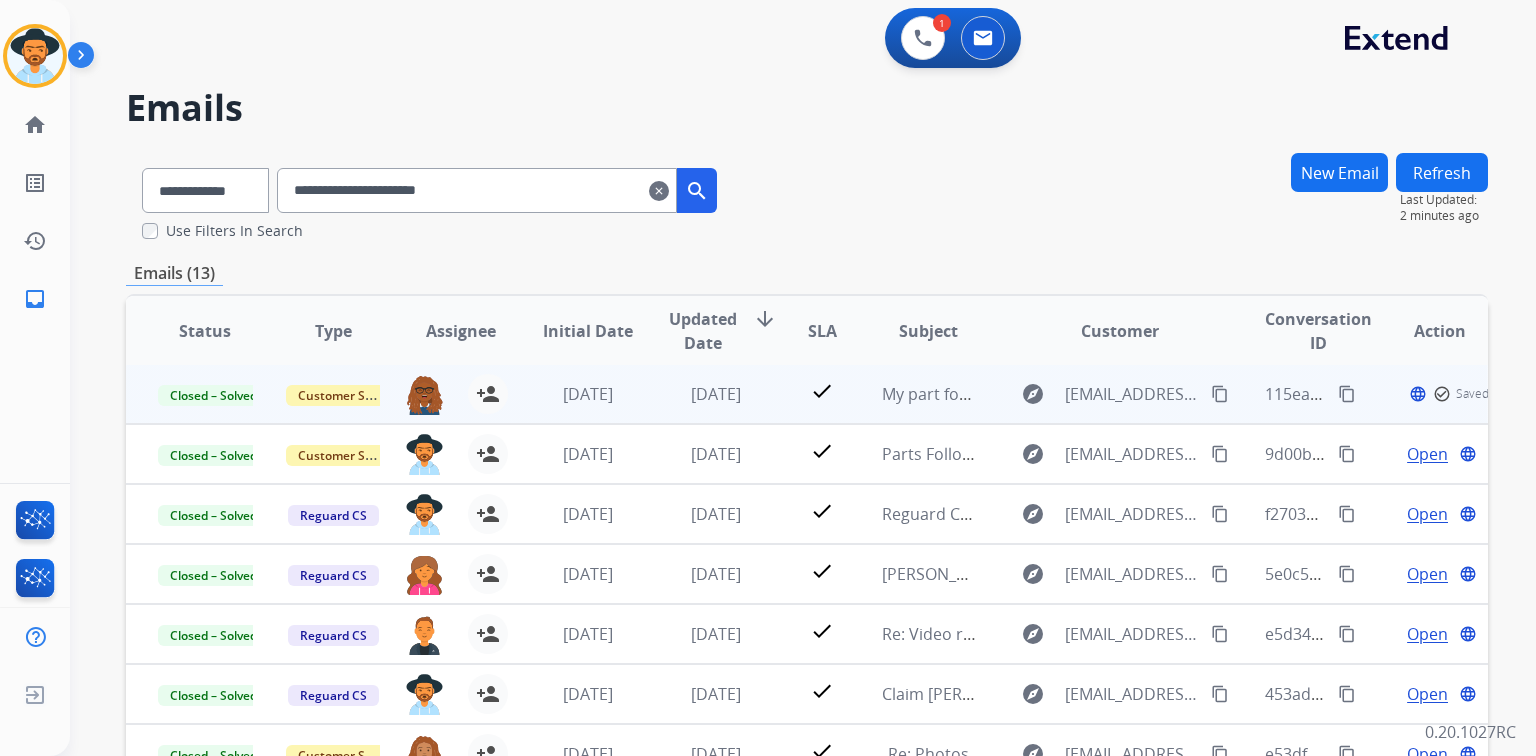 scroll, scrollTop: 17, scrollLeft: 0, axis: vertical 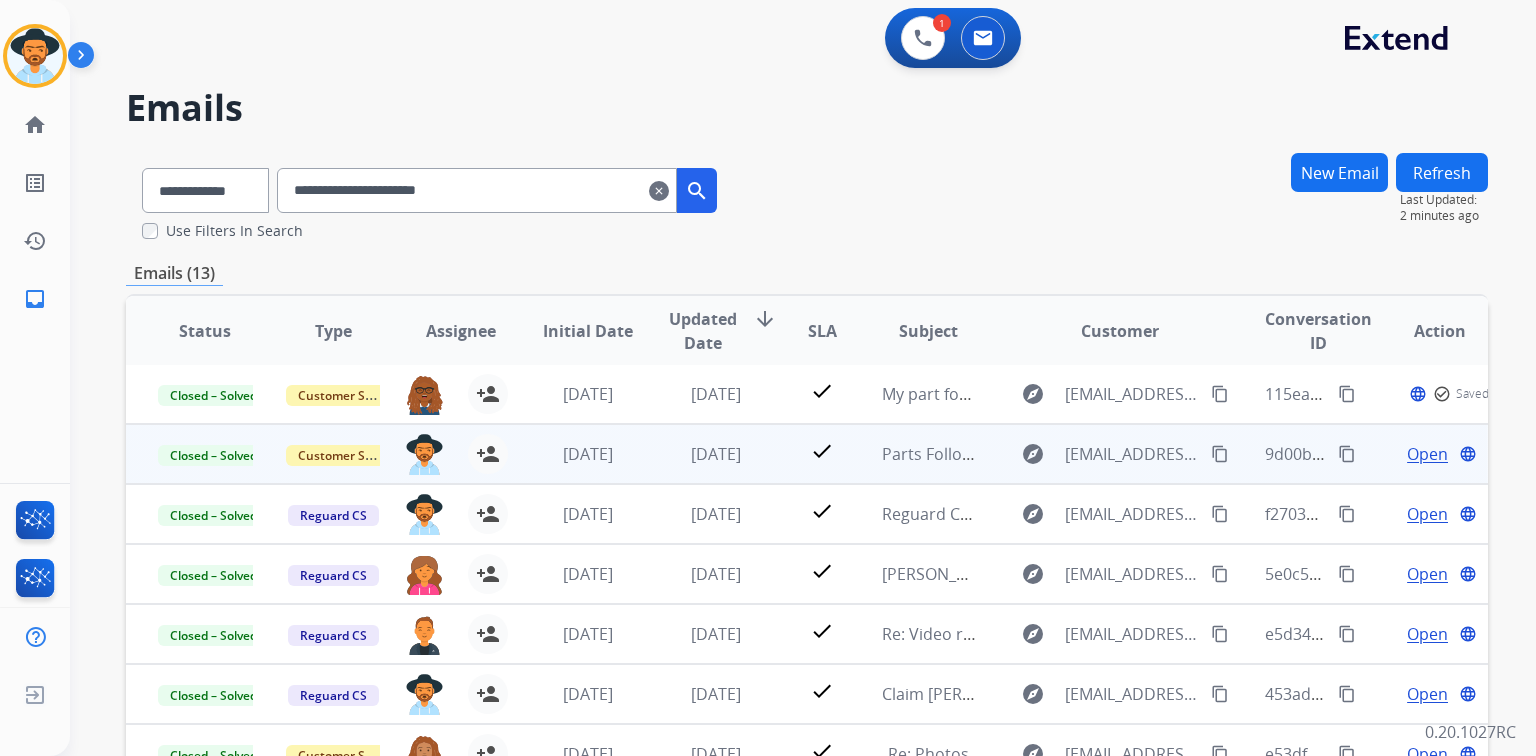 click on "Open" at bounding box center (1427, 454) 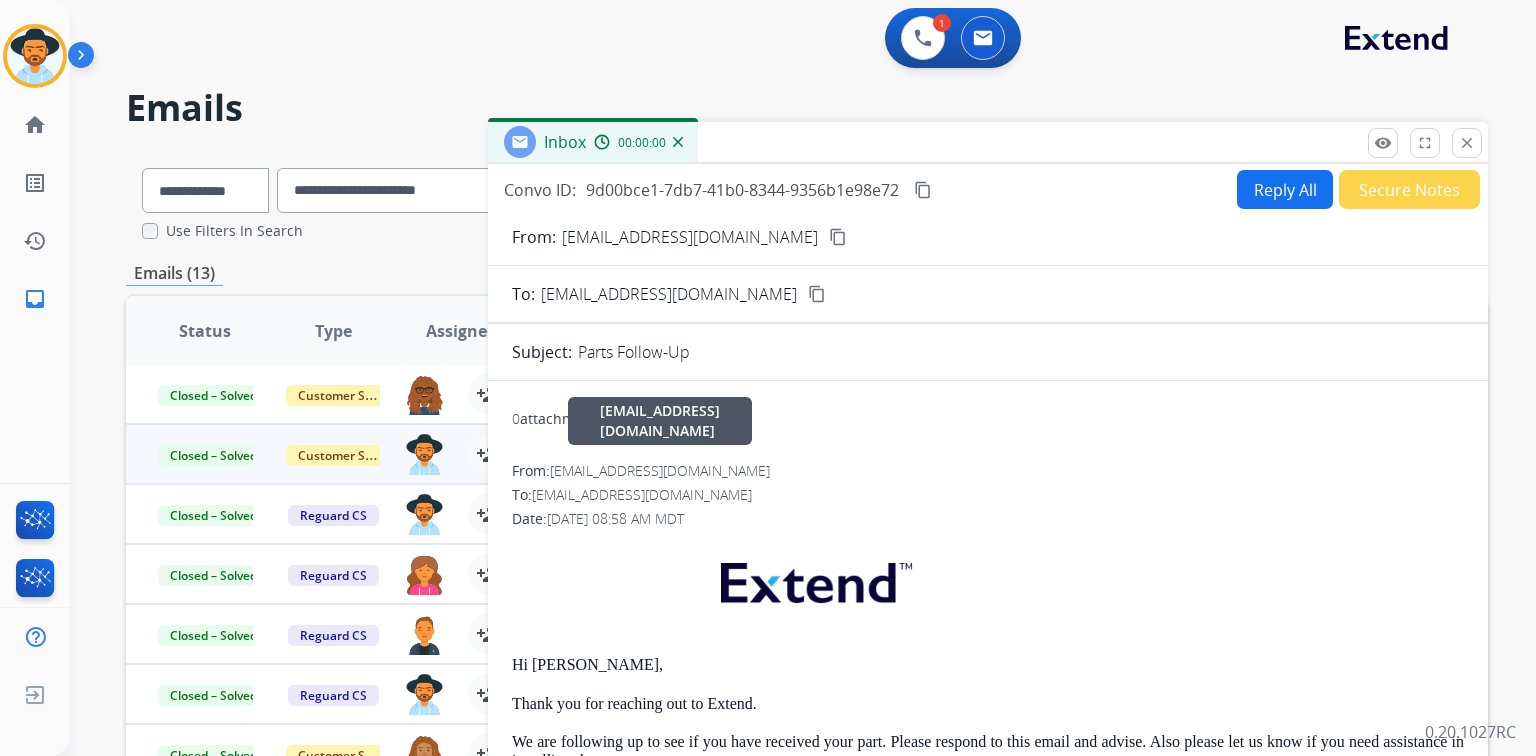 scroll, scrollTop: 1, scrollLeft: 0, axis: vertical 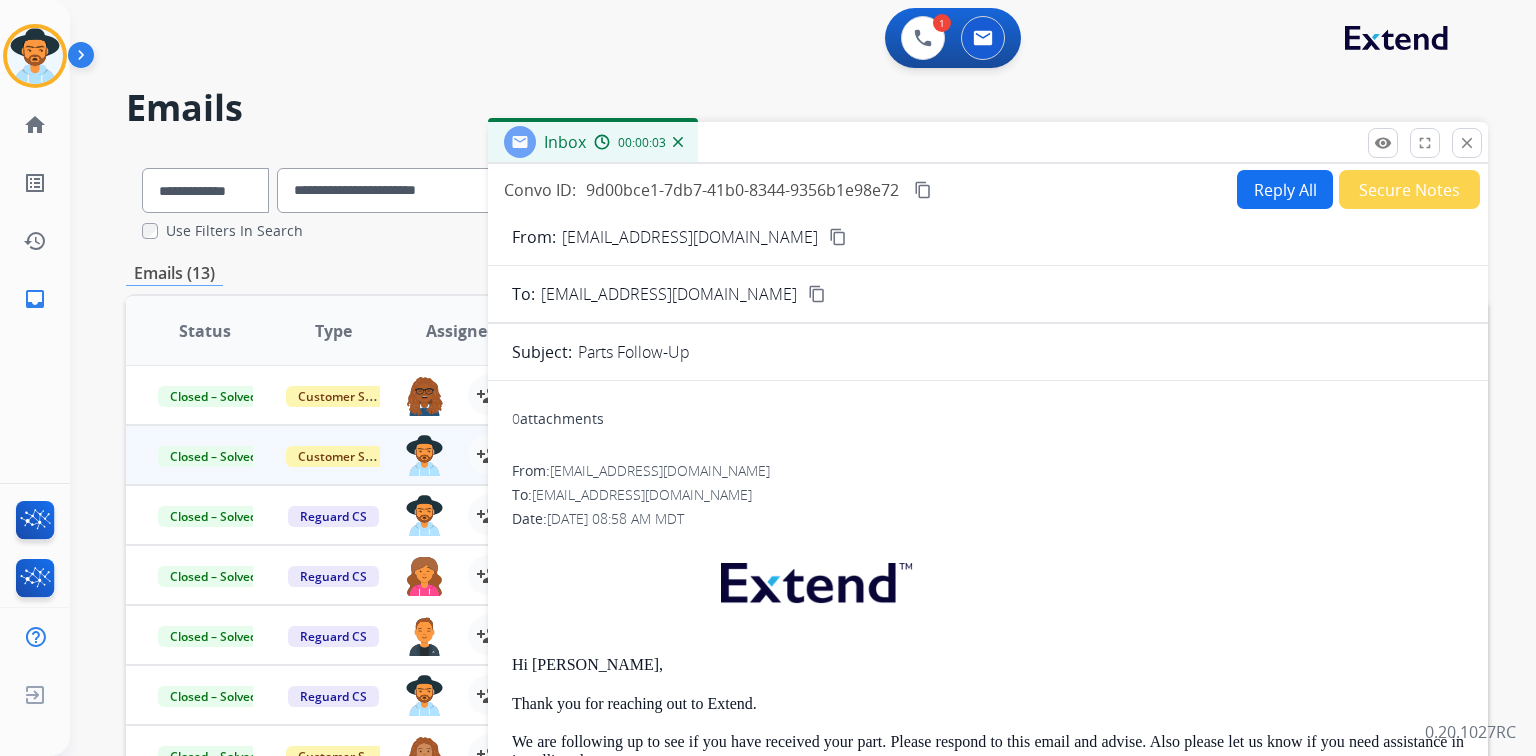 click on "Inbox  00:00:03" at bounding box center [988, 143] 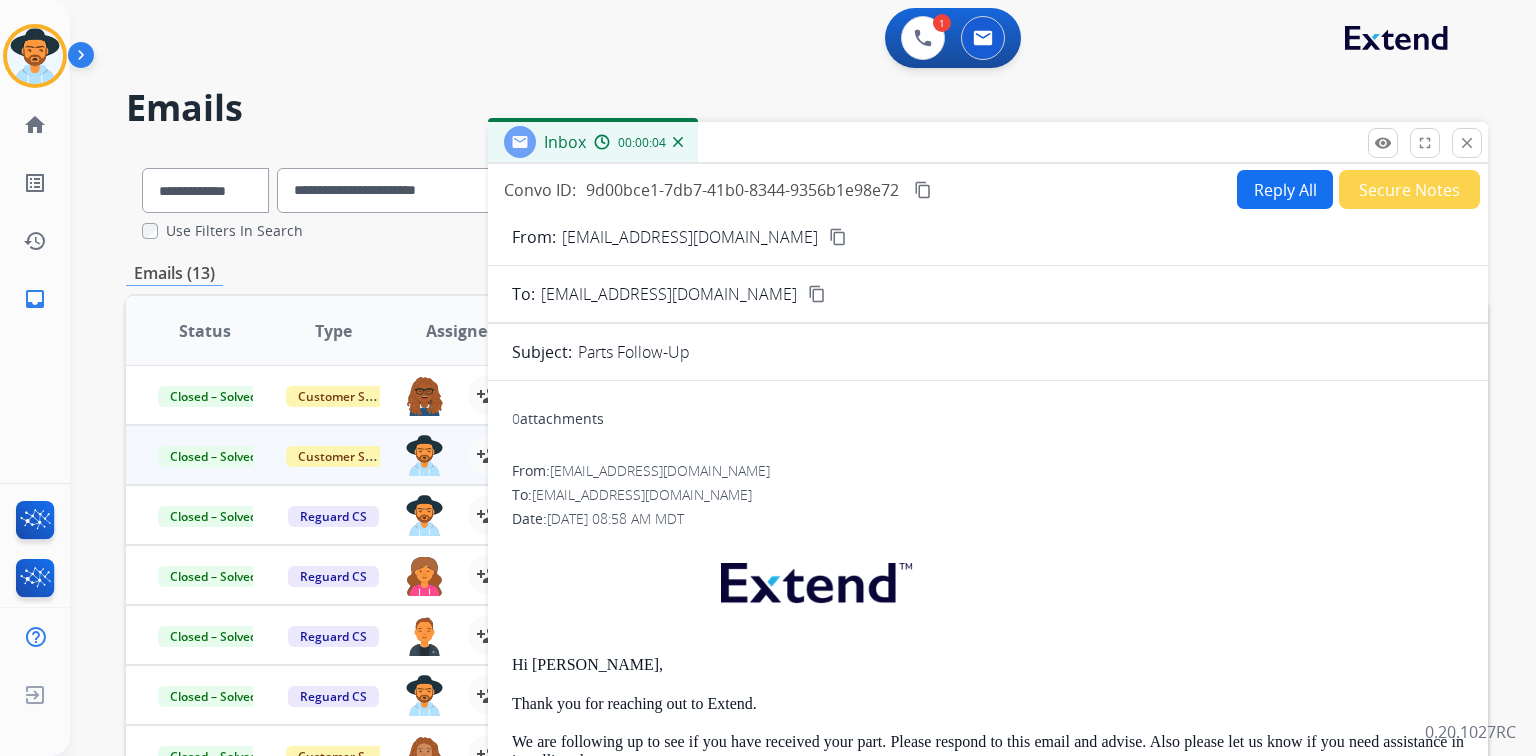 drag, startPoint x: 1468, startPoint y: 138, endPoint x: 1462, endPoint y: 114, distance: 24.738634 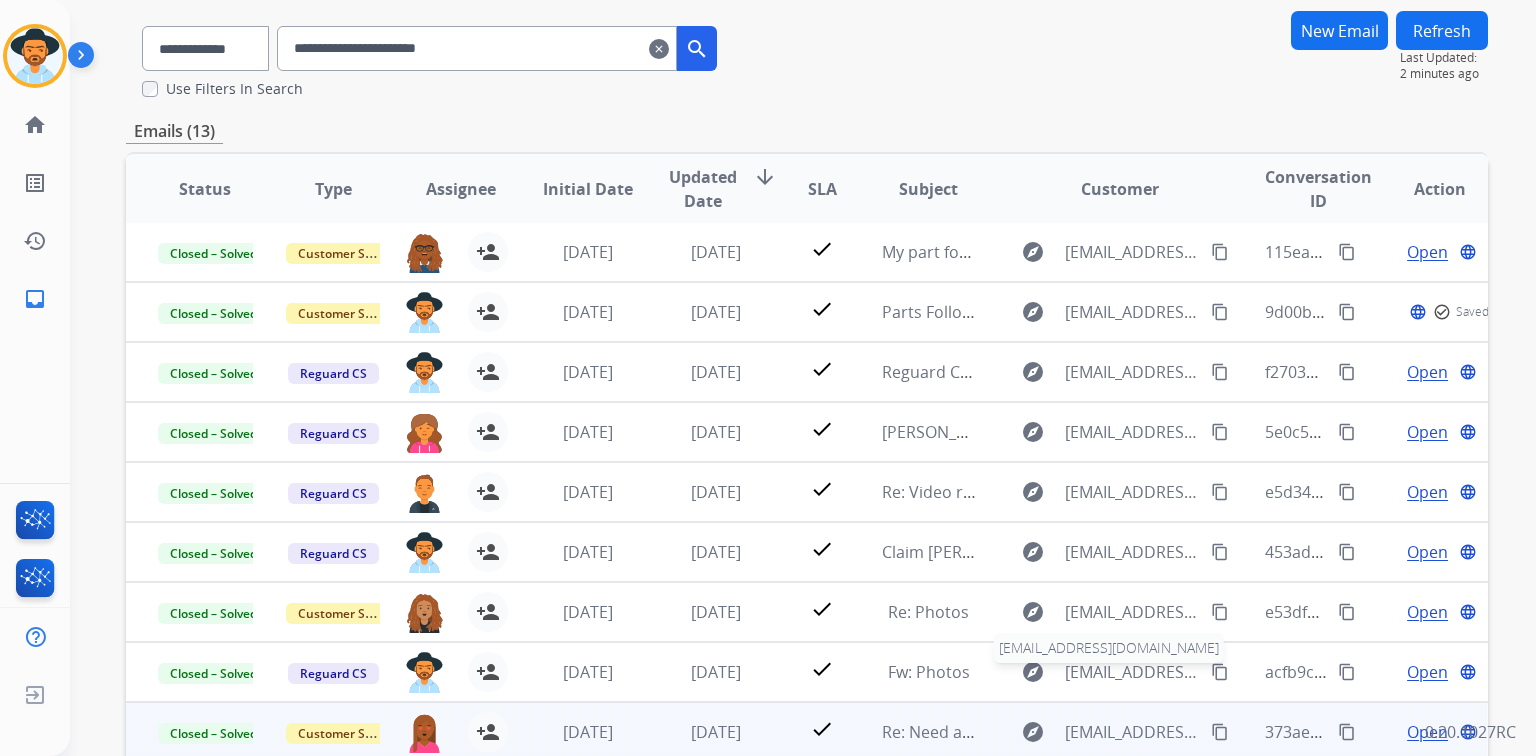 scroll, scrollTop: 312, scrollLeft: 0, axis: vertical 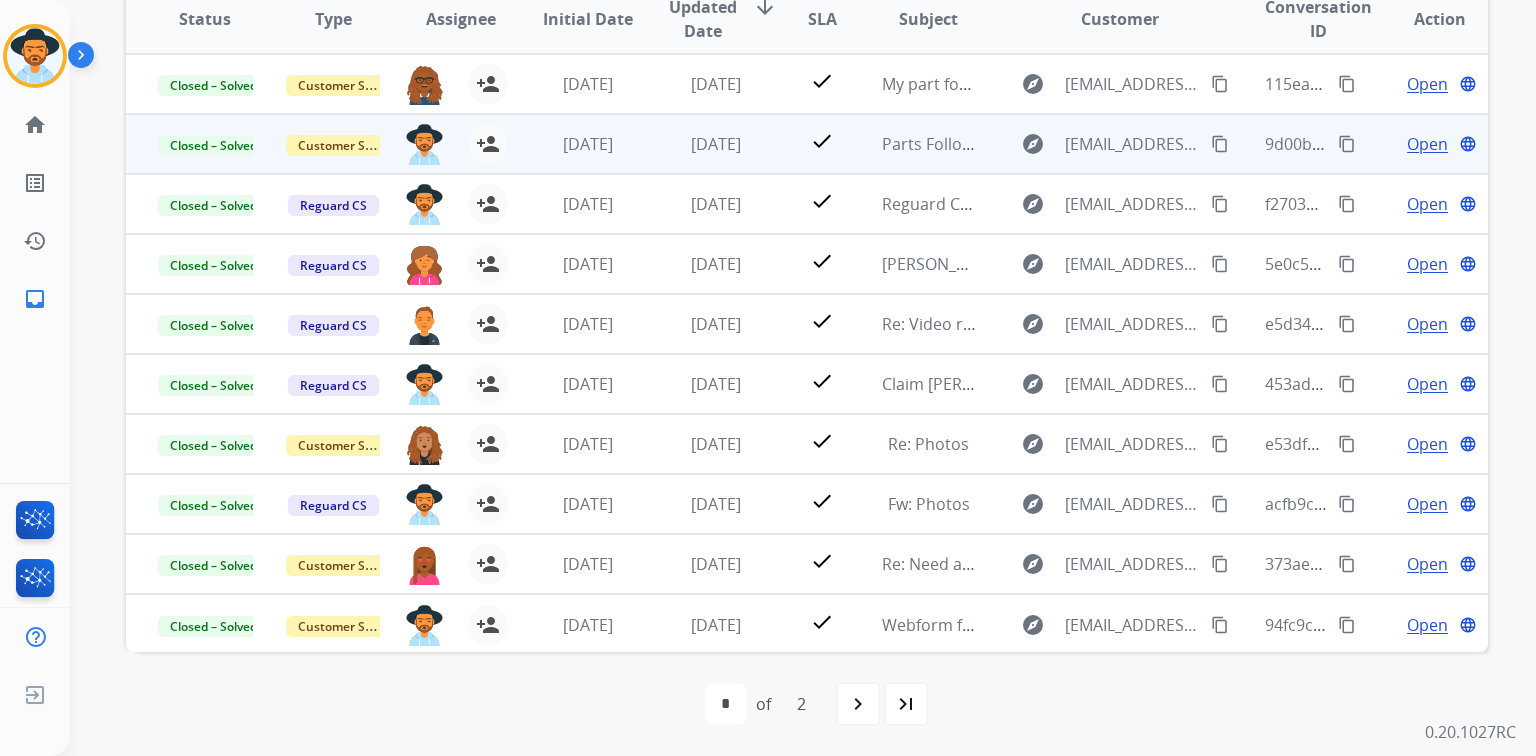 click on "Open" at bounding box center (1427, 144) 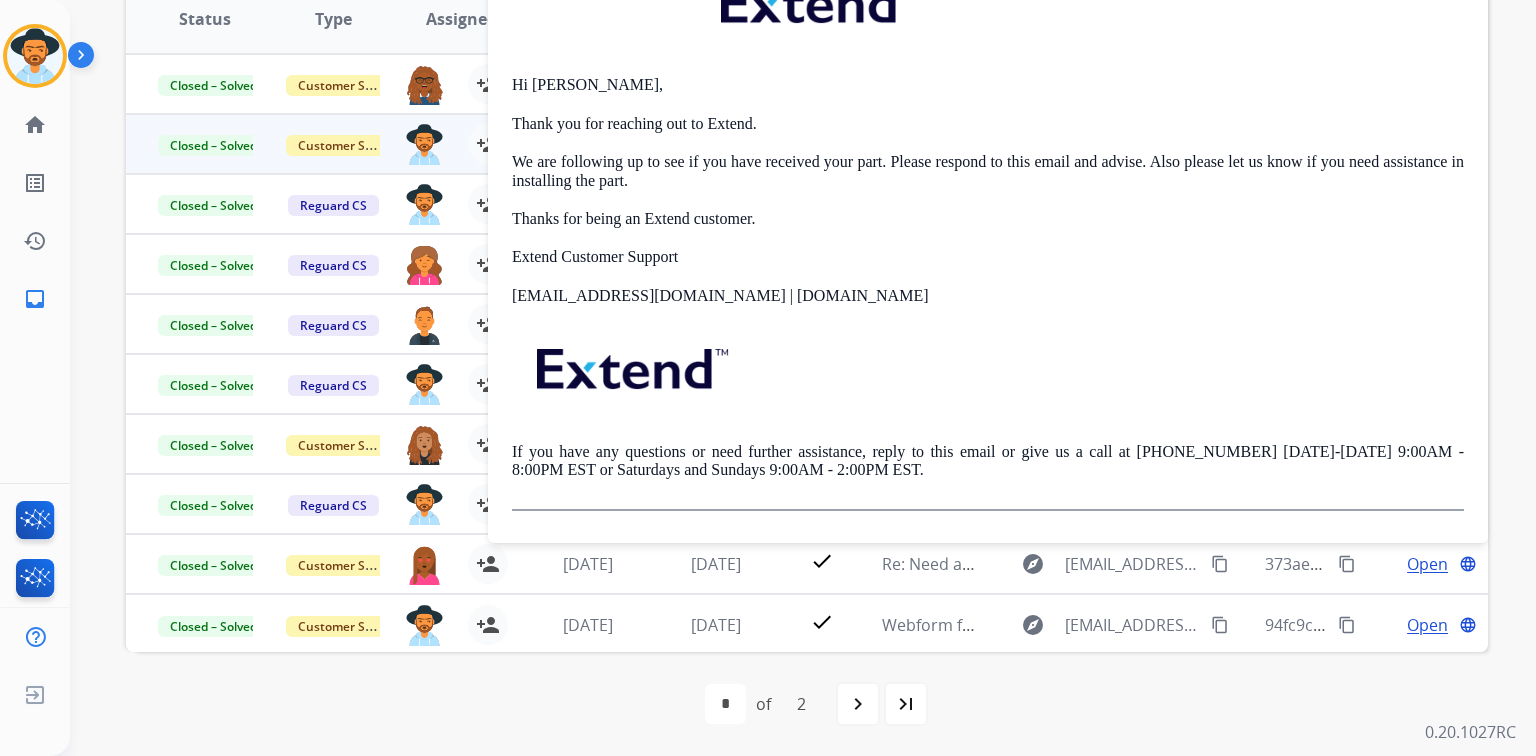 scroll, scrollTop: 0, scrollLeft: 0, axis: both 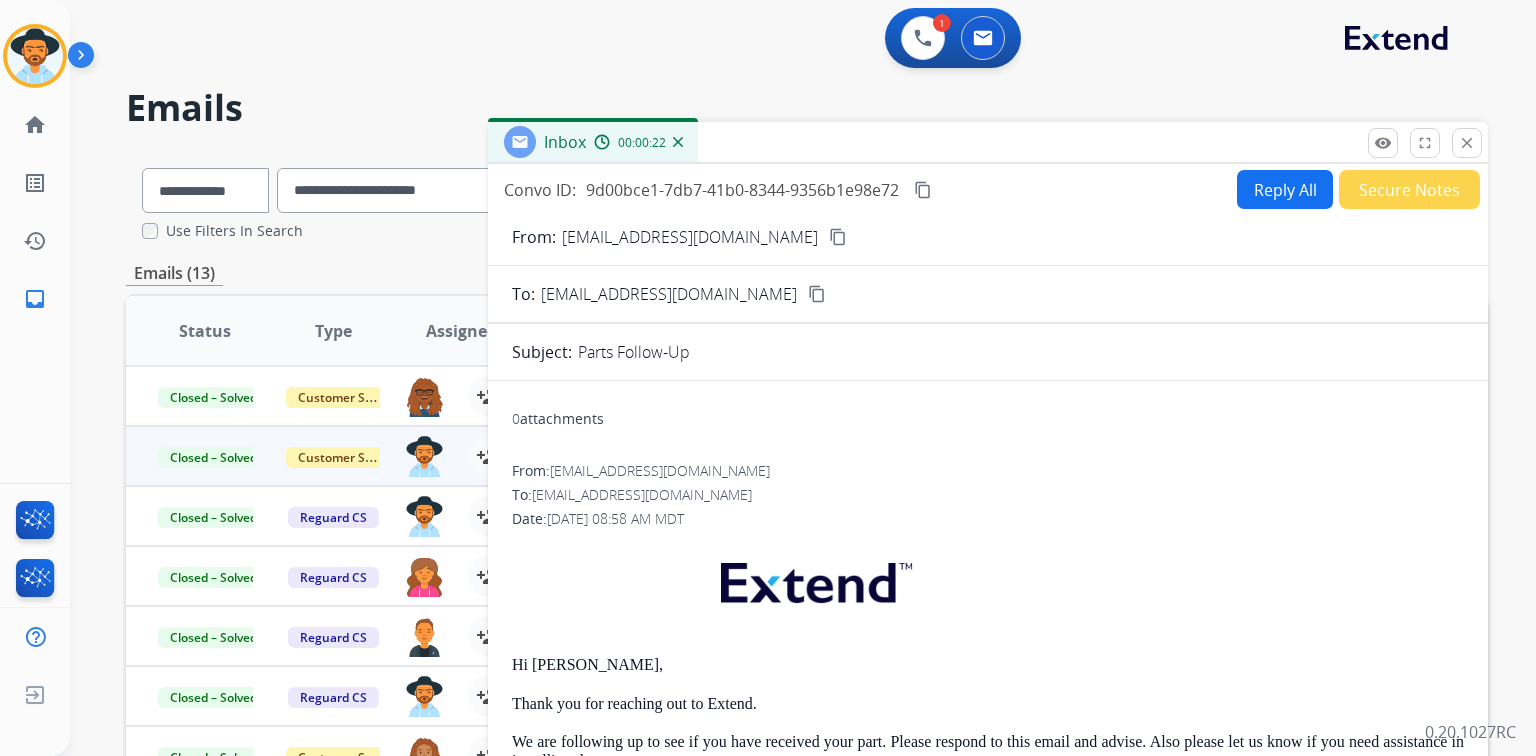 click on "Inbox  00:00:22" at bounding box center (988, 143) 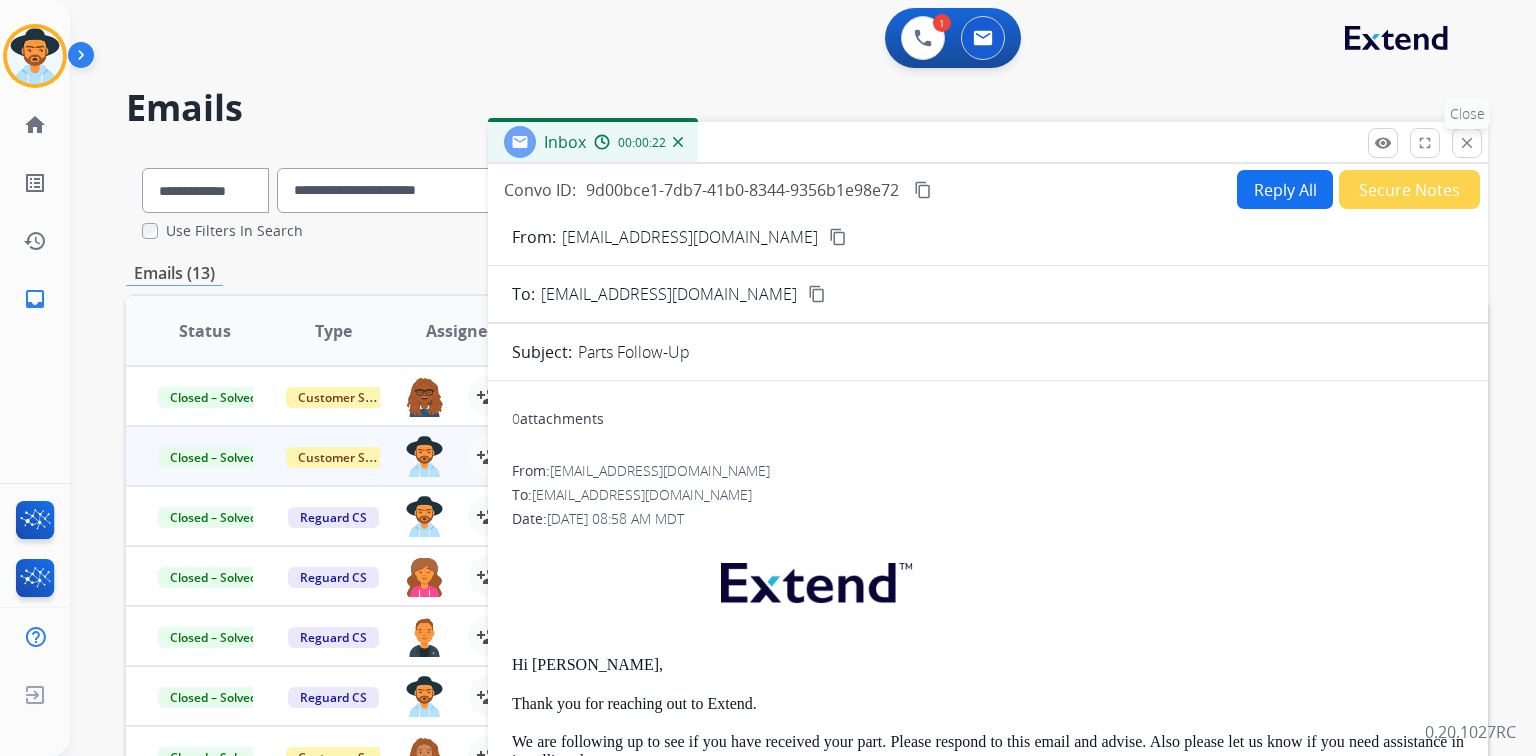 click on "close" at bounding box center (1467, 143) 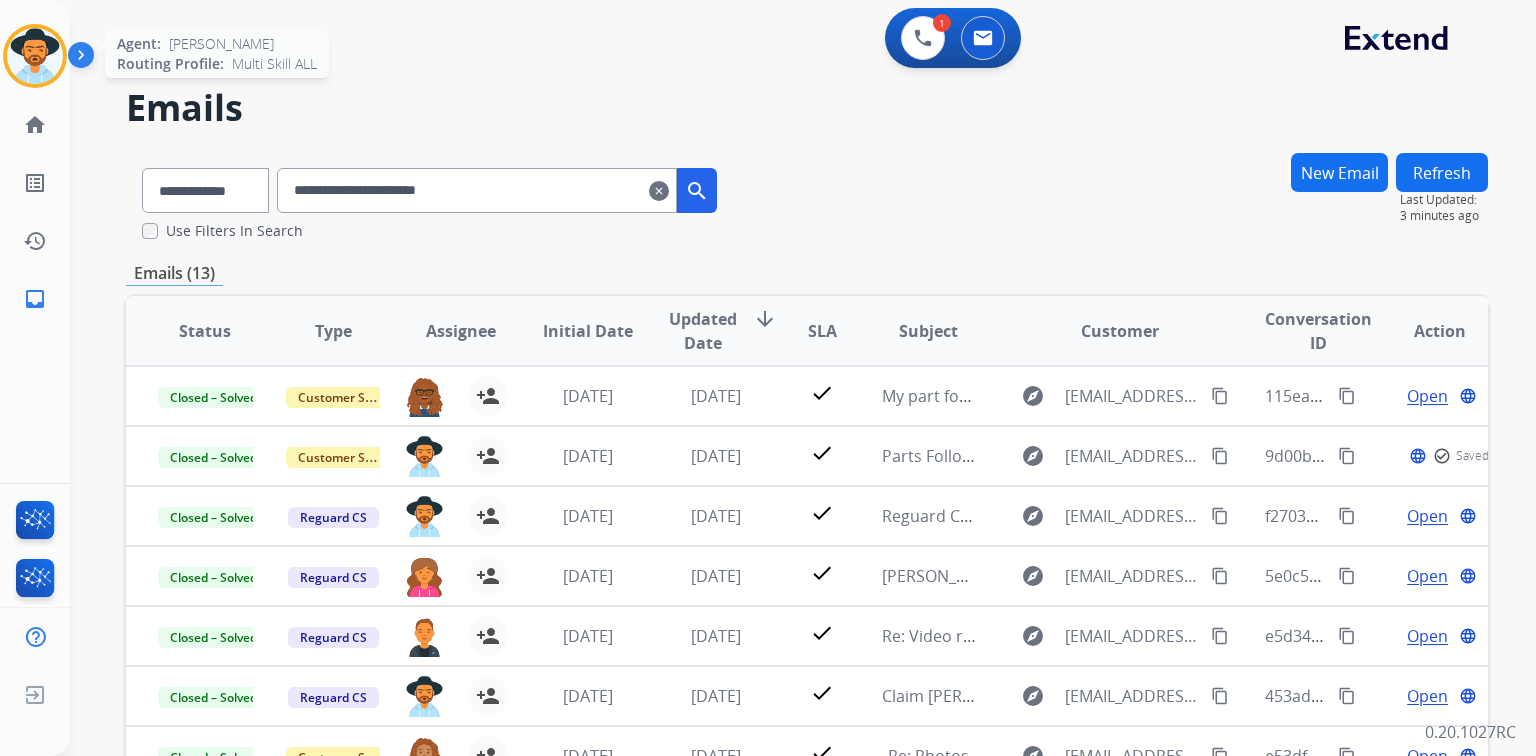 click at bounding box center [35, 56] 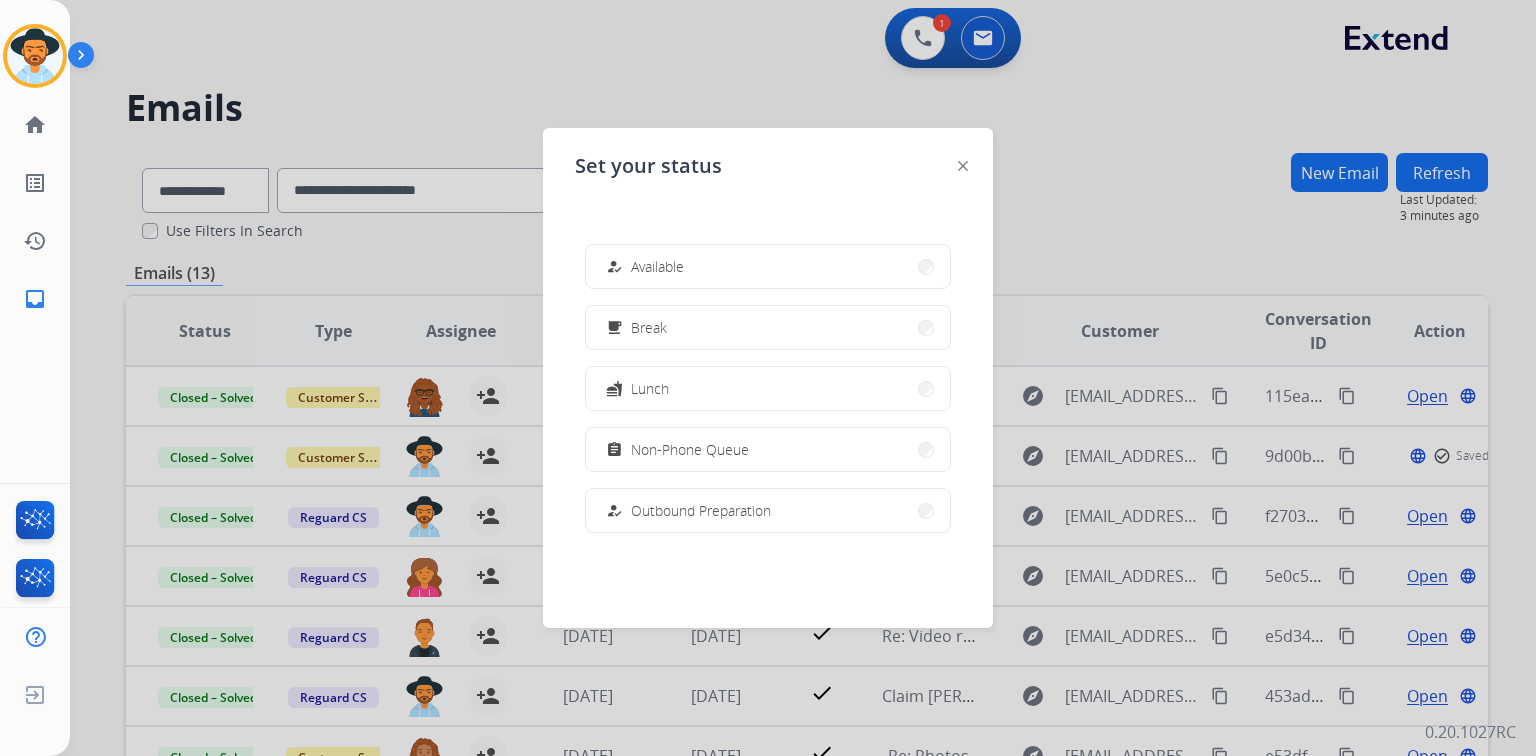 click at bounding box center [768, 378] 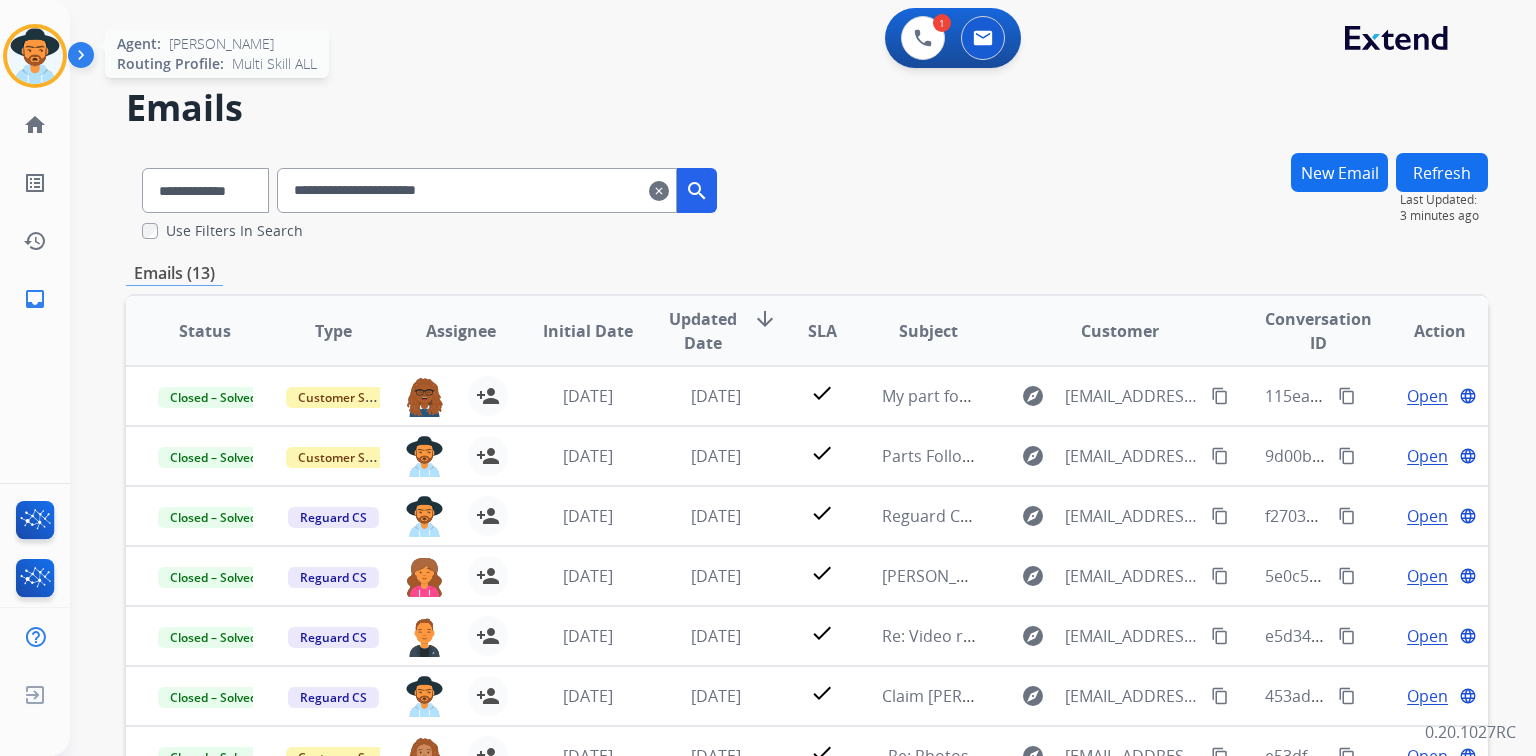 click at bounding box center [35, 56] 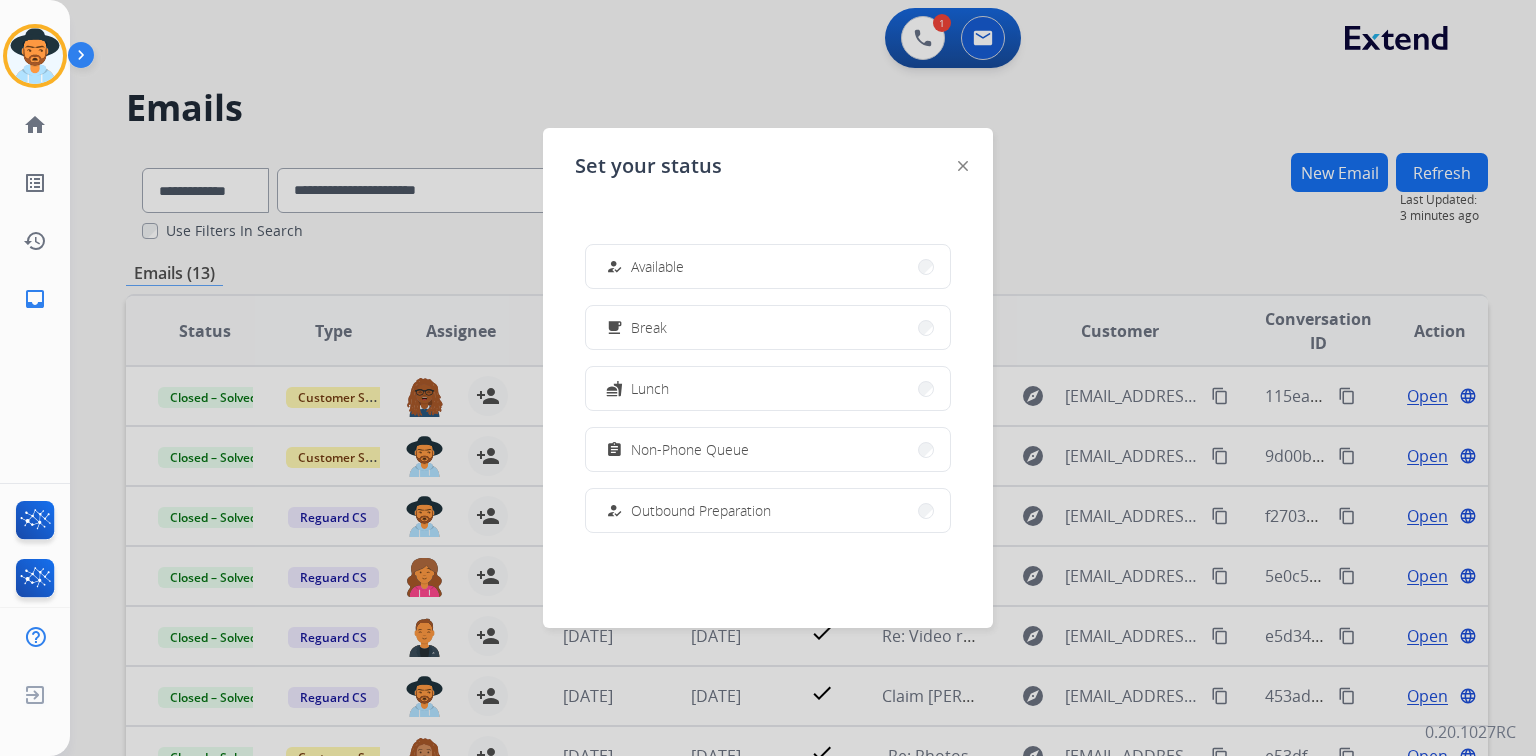 drag, startPoint x: 569, startPoint y: 104, endPoint x: 579, endPoint y: 101, distance: 10.440307 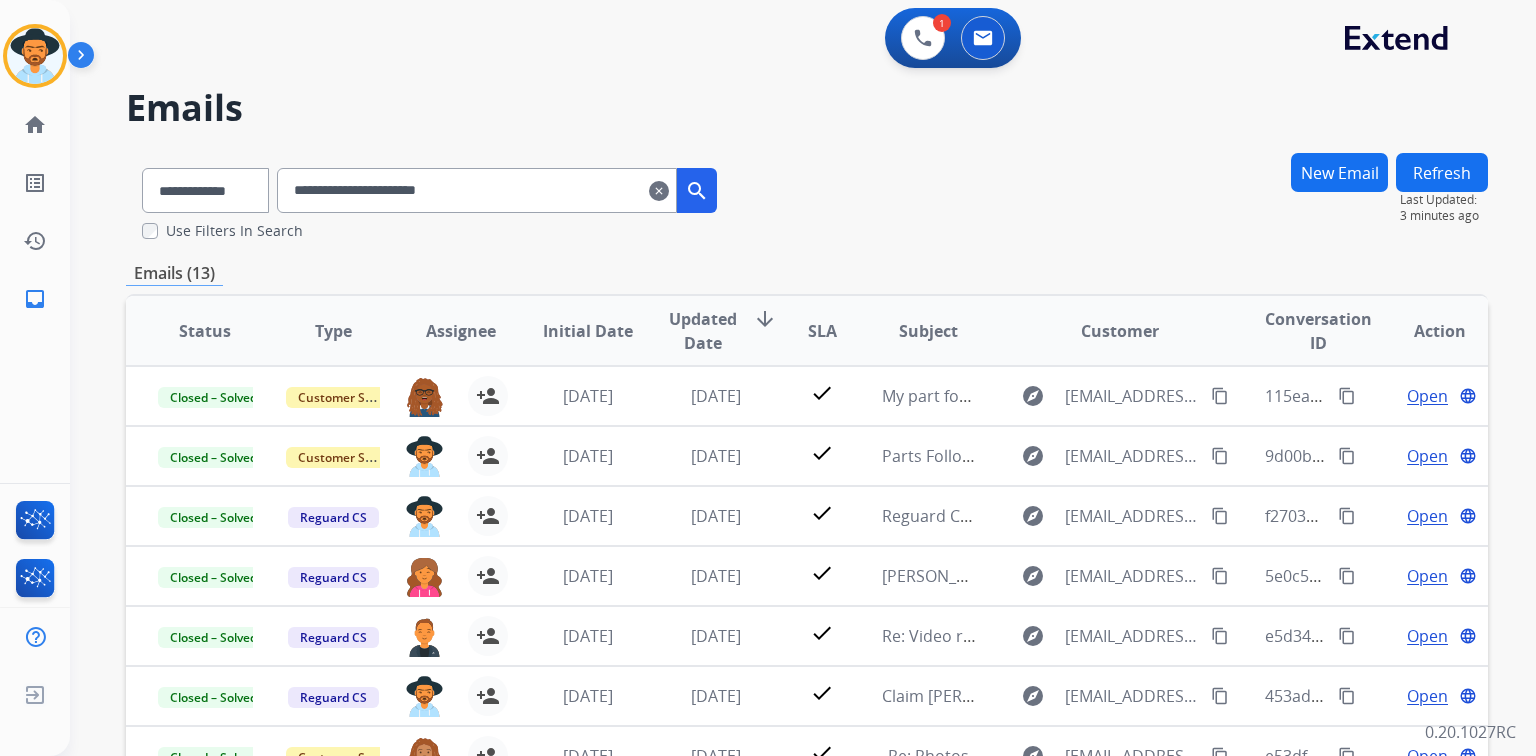 click on "1 Voice Interactions  0  Email Interactions" at bounding box center (953, 38) 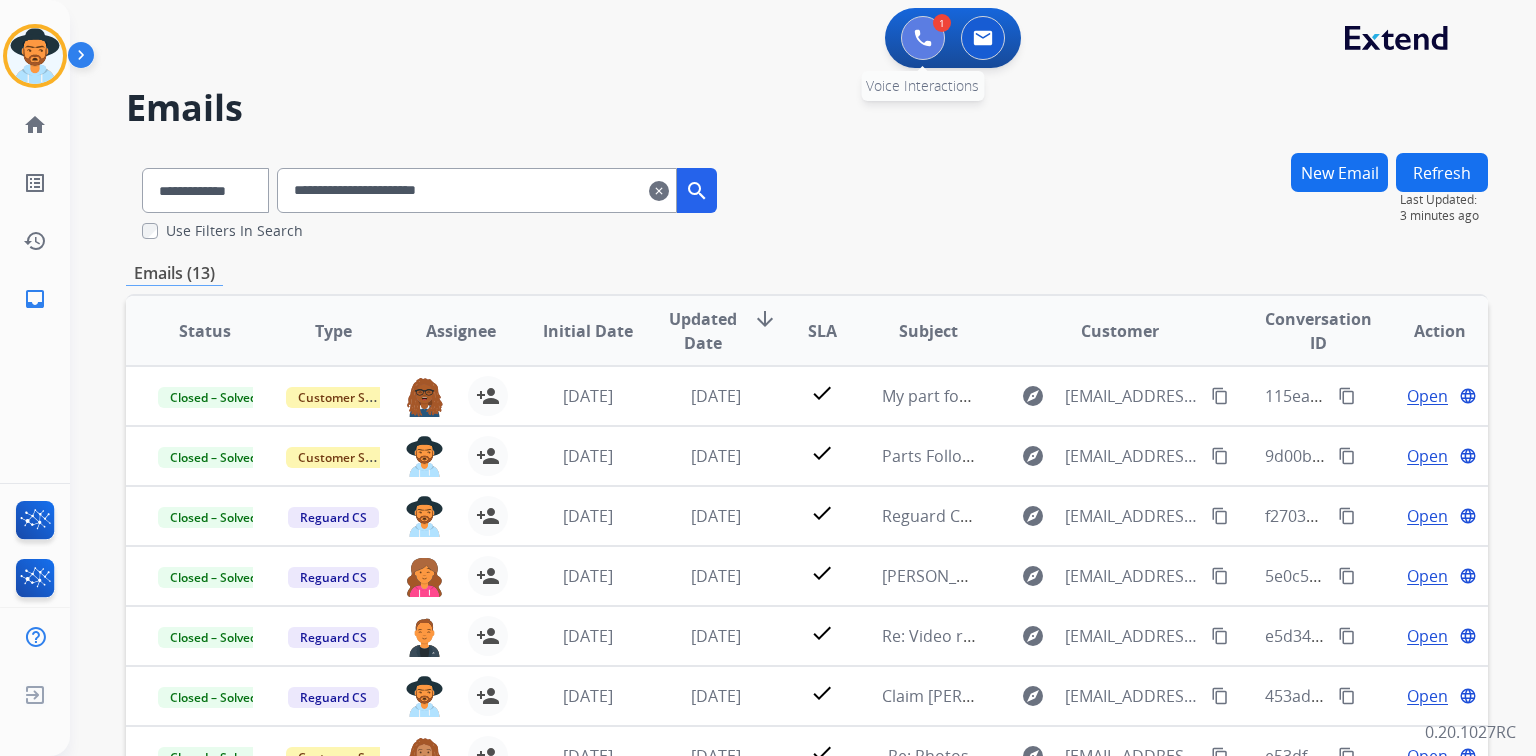 click at bounding box center (923, 38) 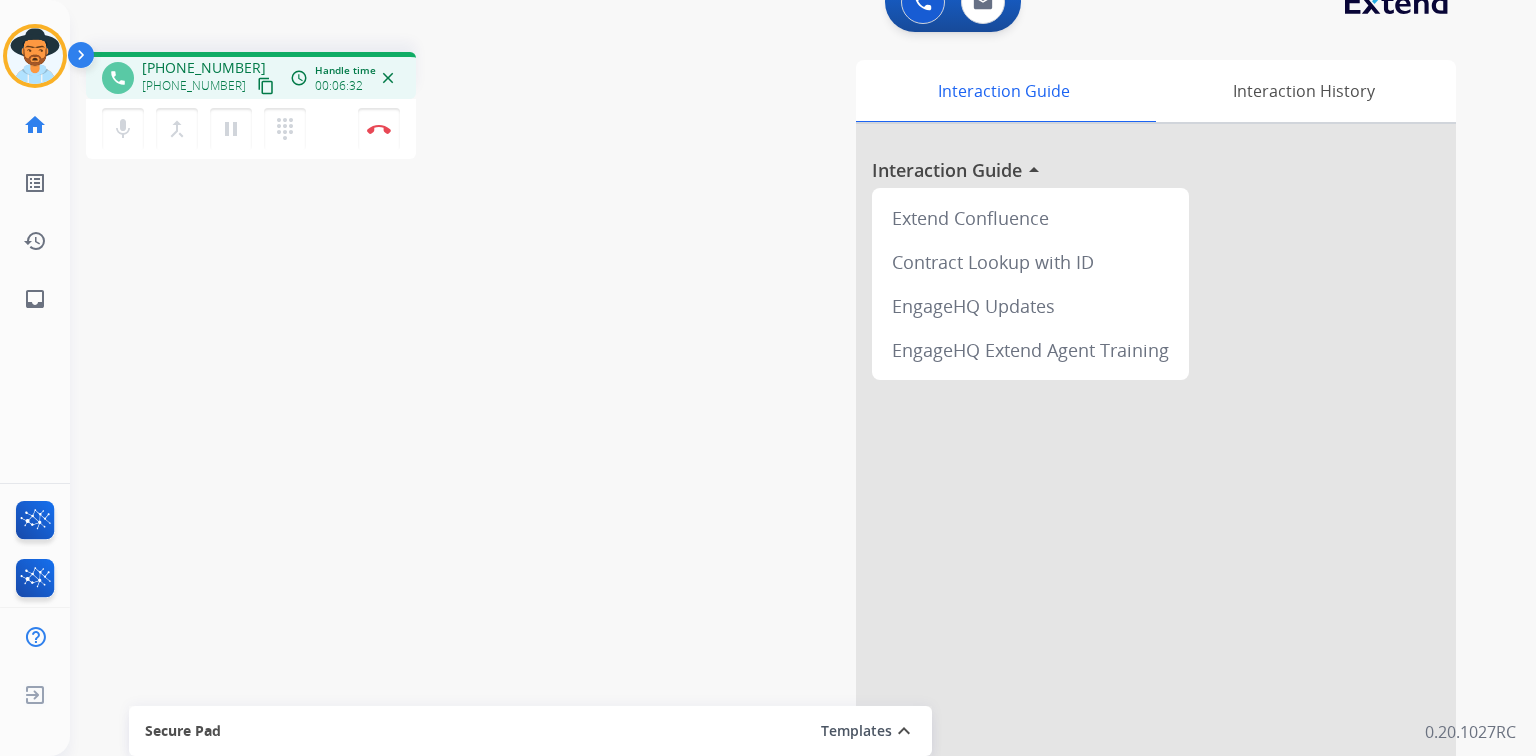 scroll, scrollTop: 0, scrollLeft: 0, axis: both 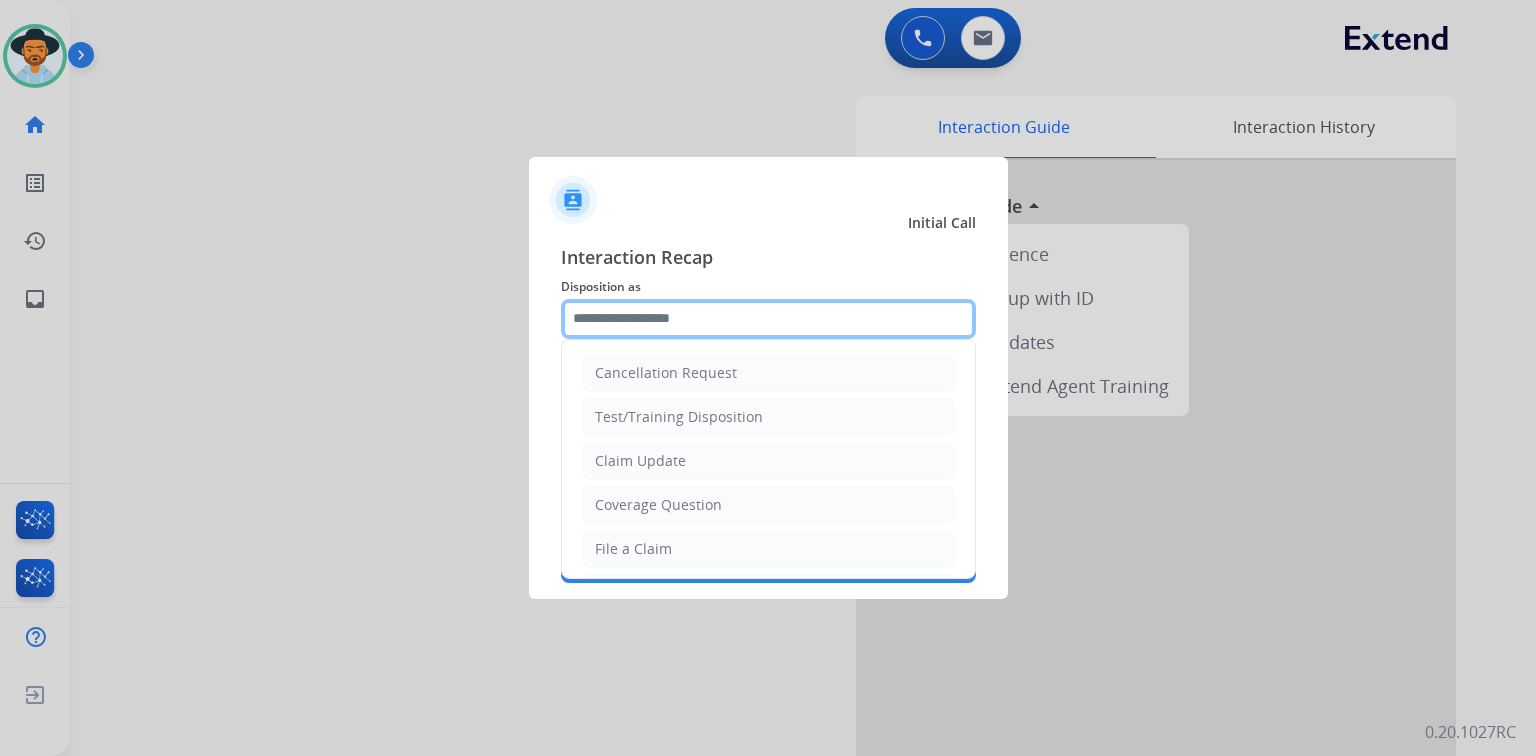 click 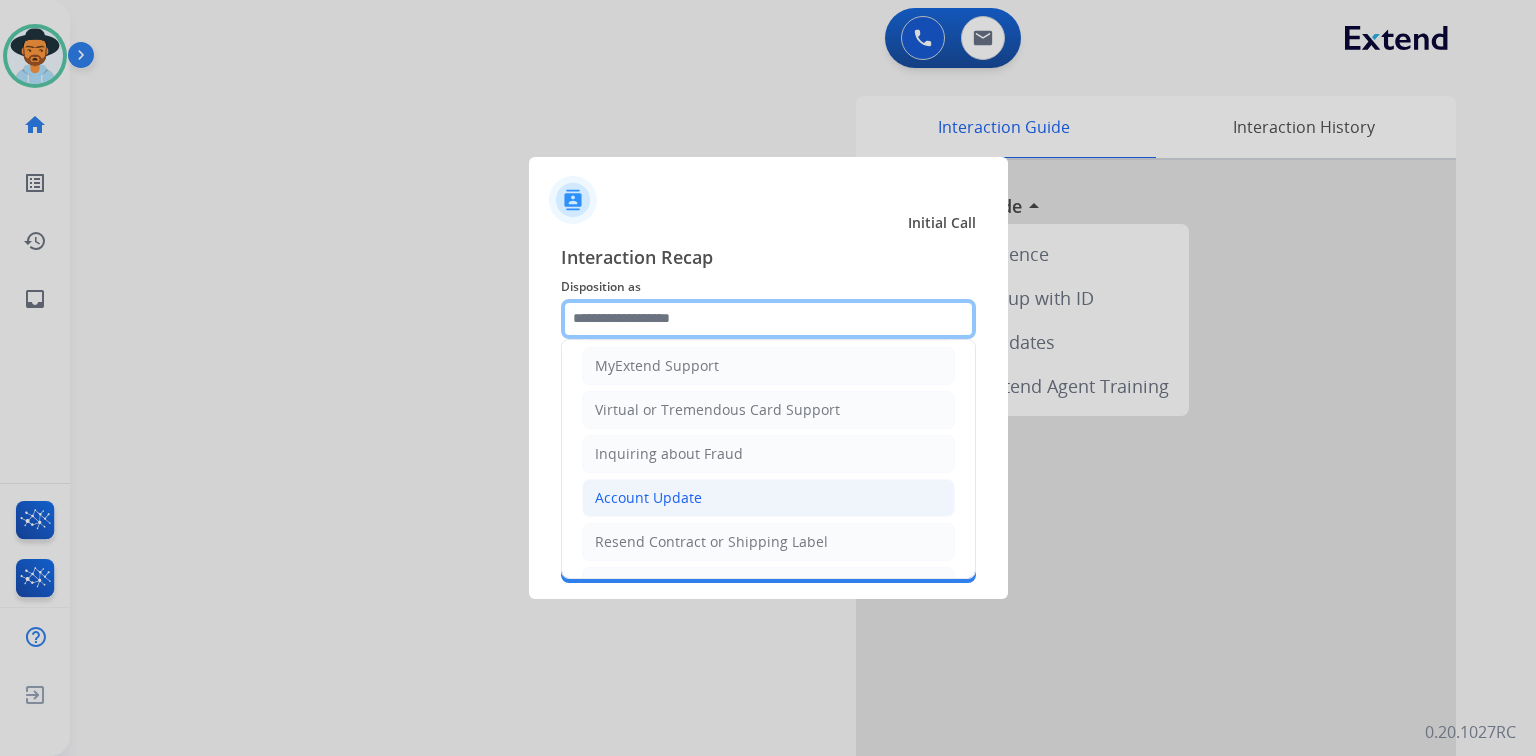 scroll, scrollTop: 0, scrollLeft: 0, axis: both 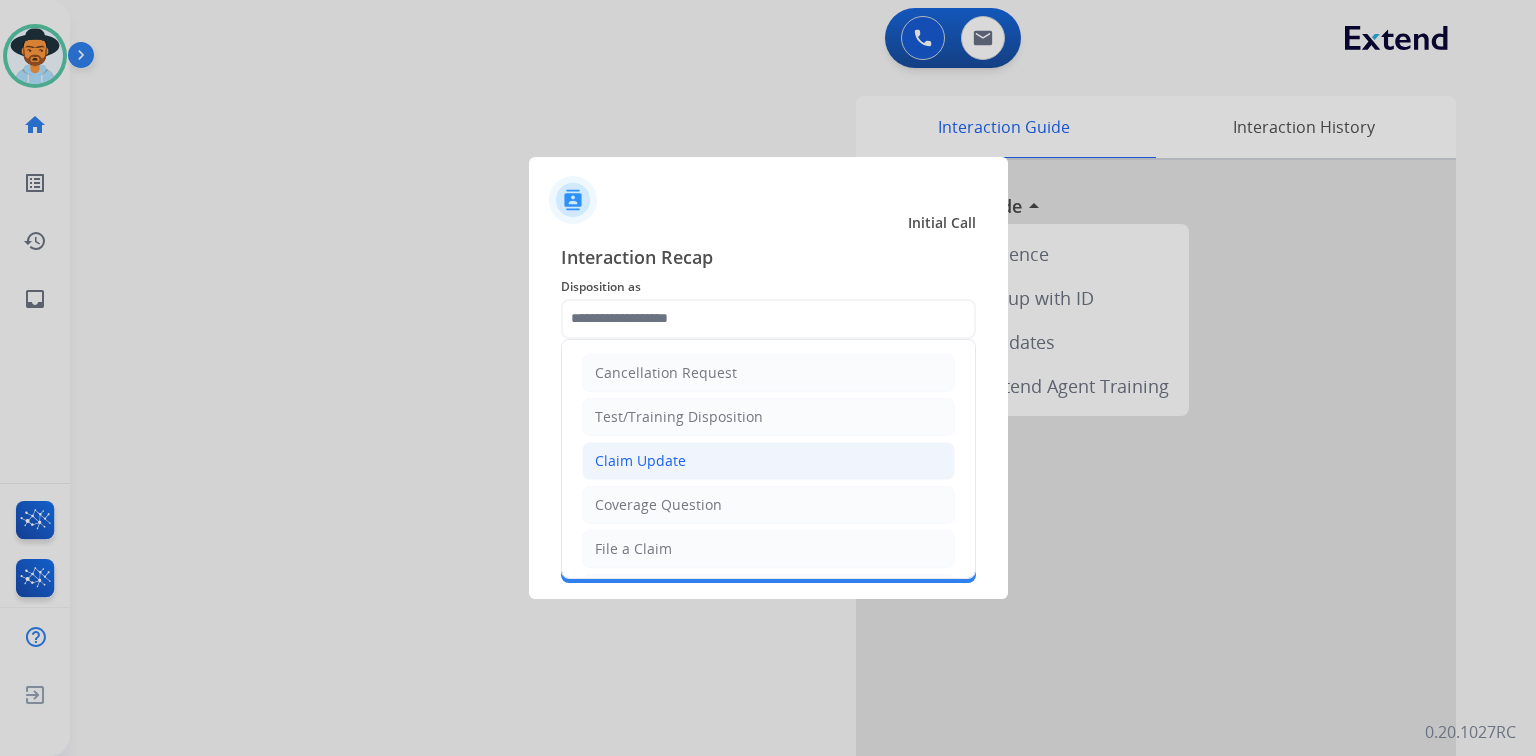 click on "Claim Update" 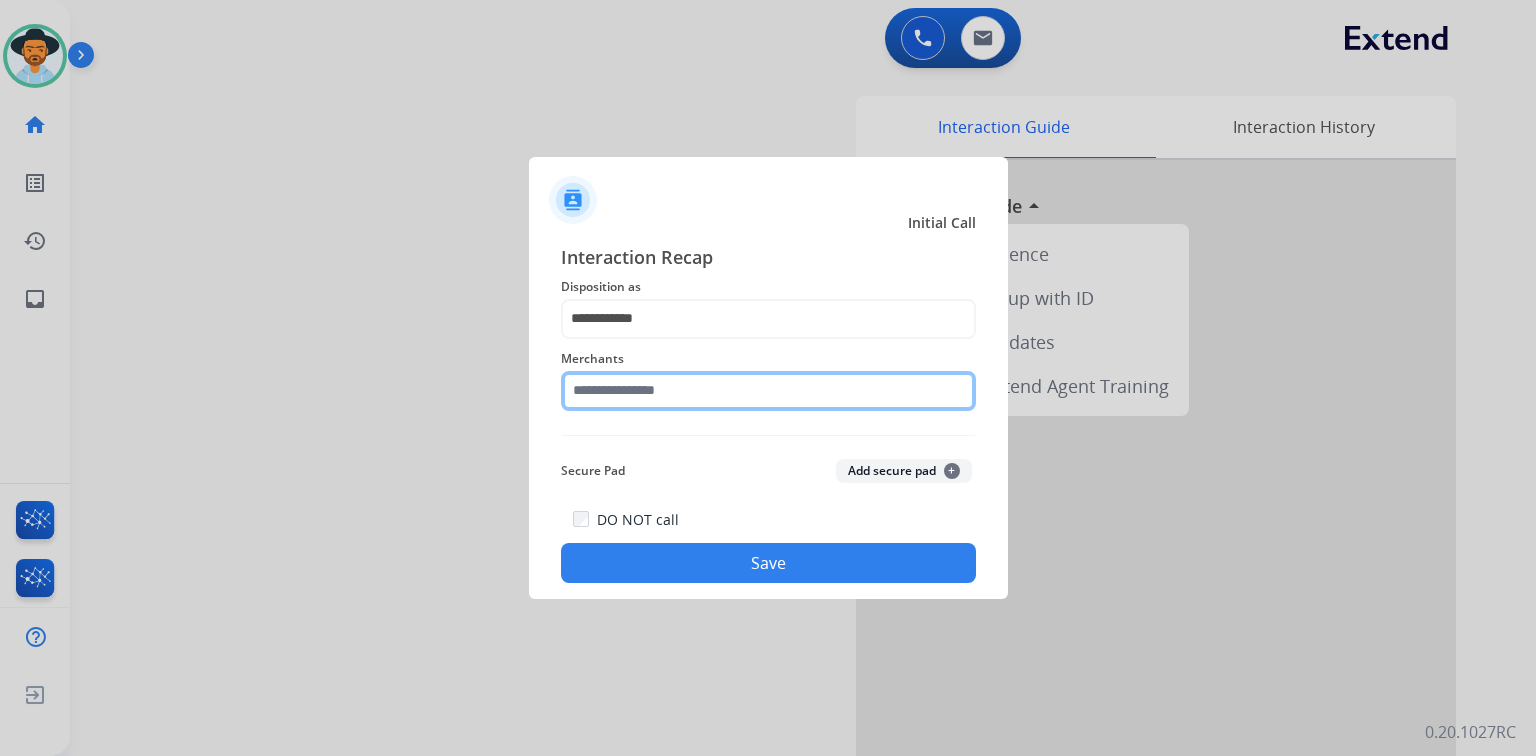 click 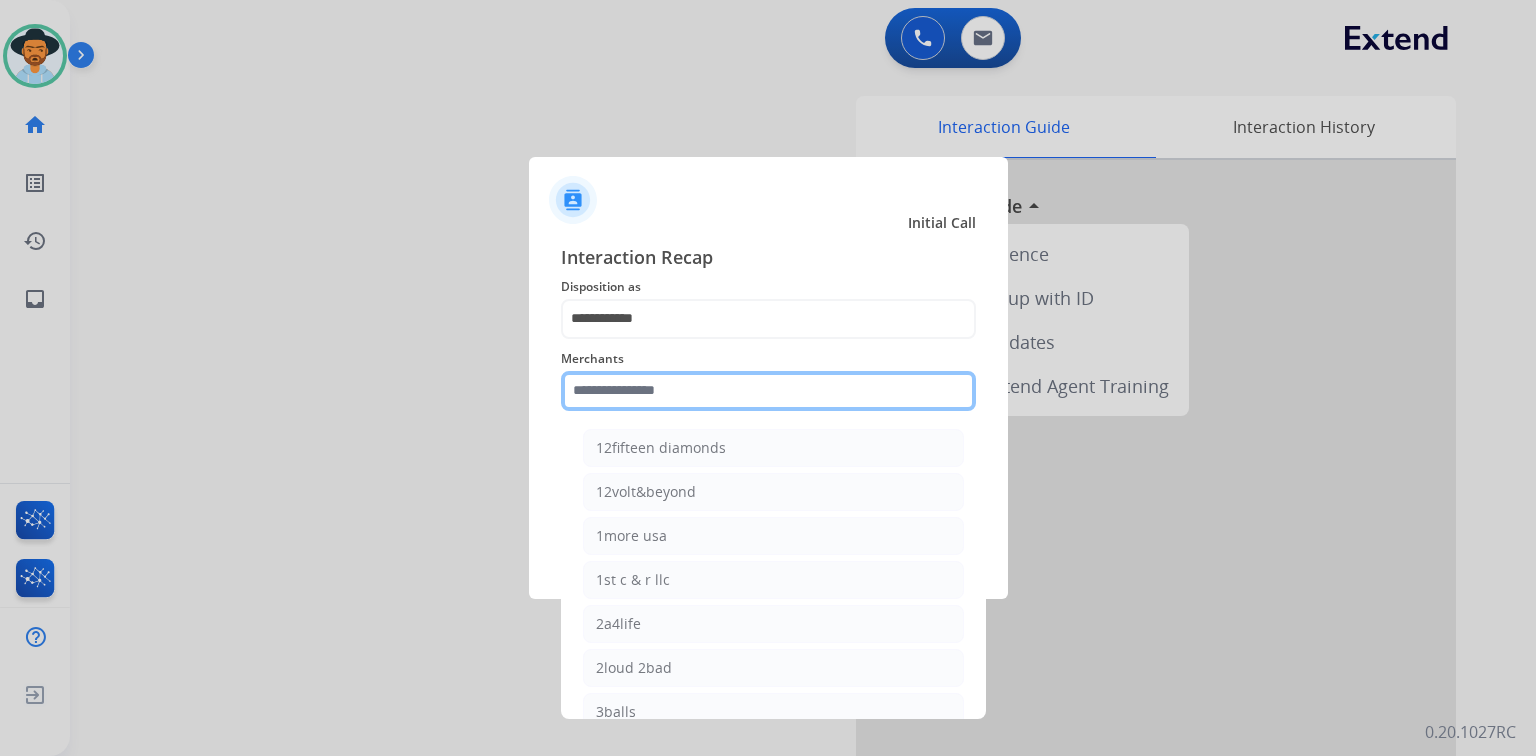 click 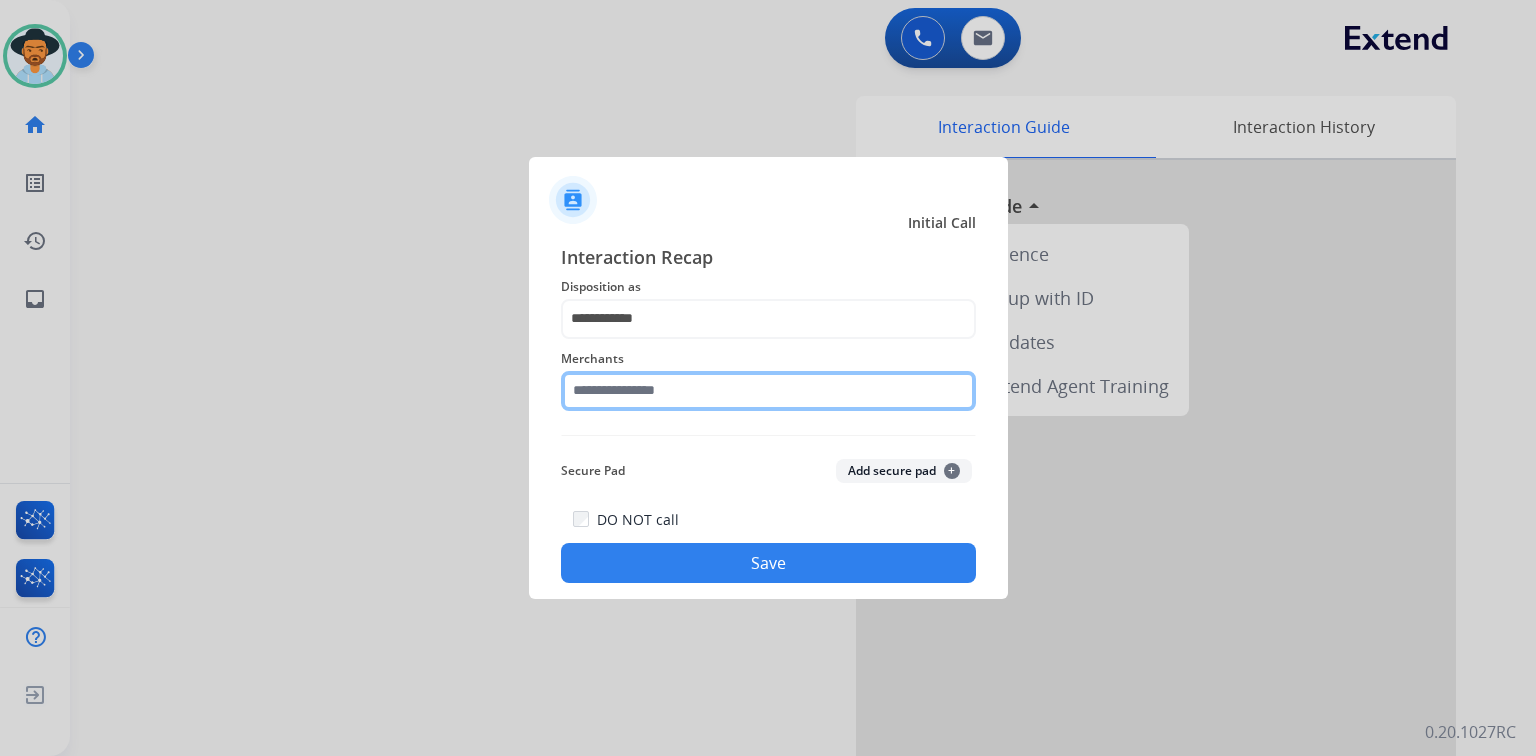 click 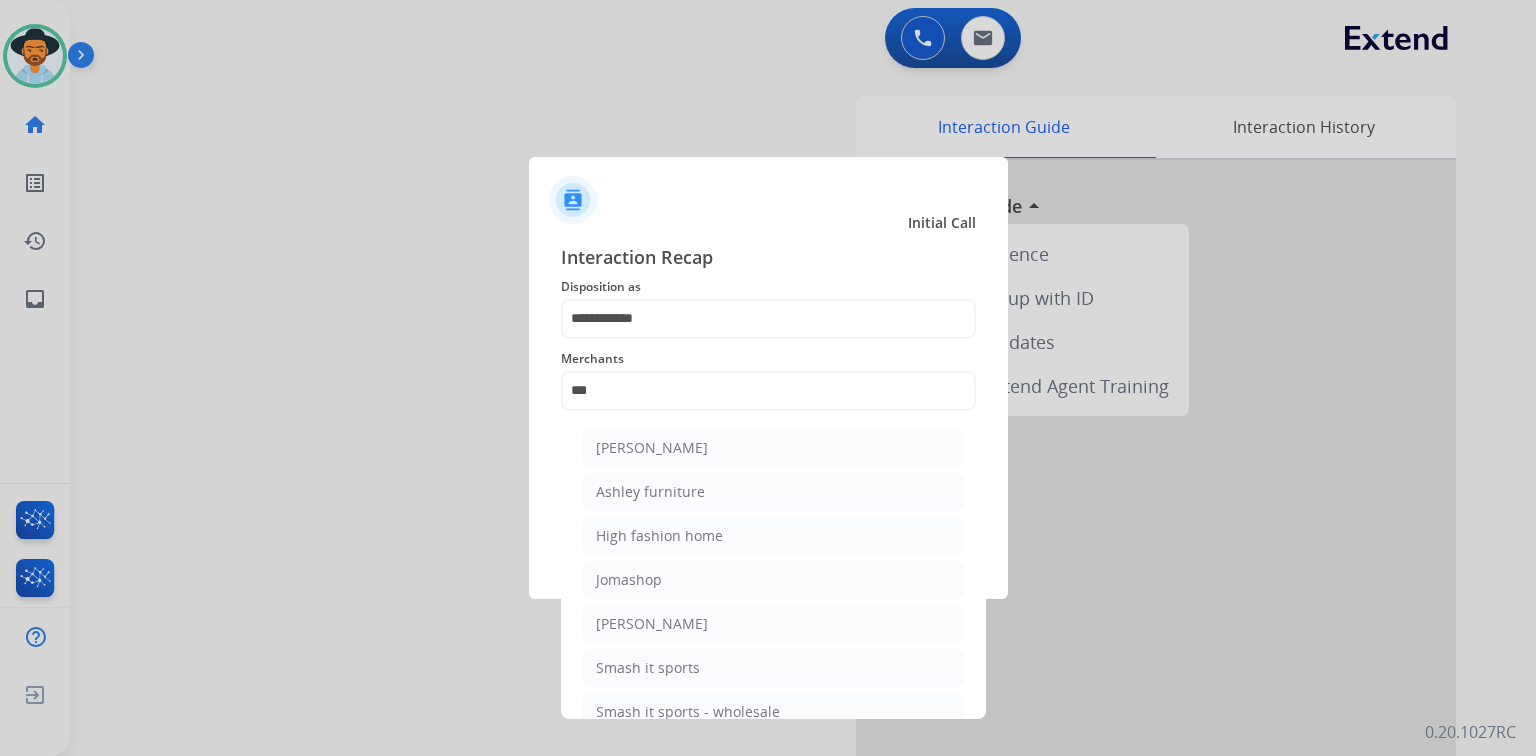click on "[PERSON_NAME]" 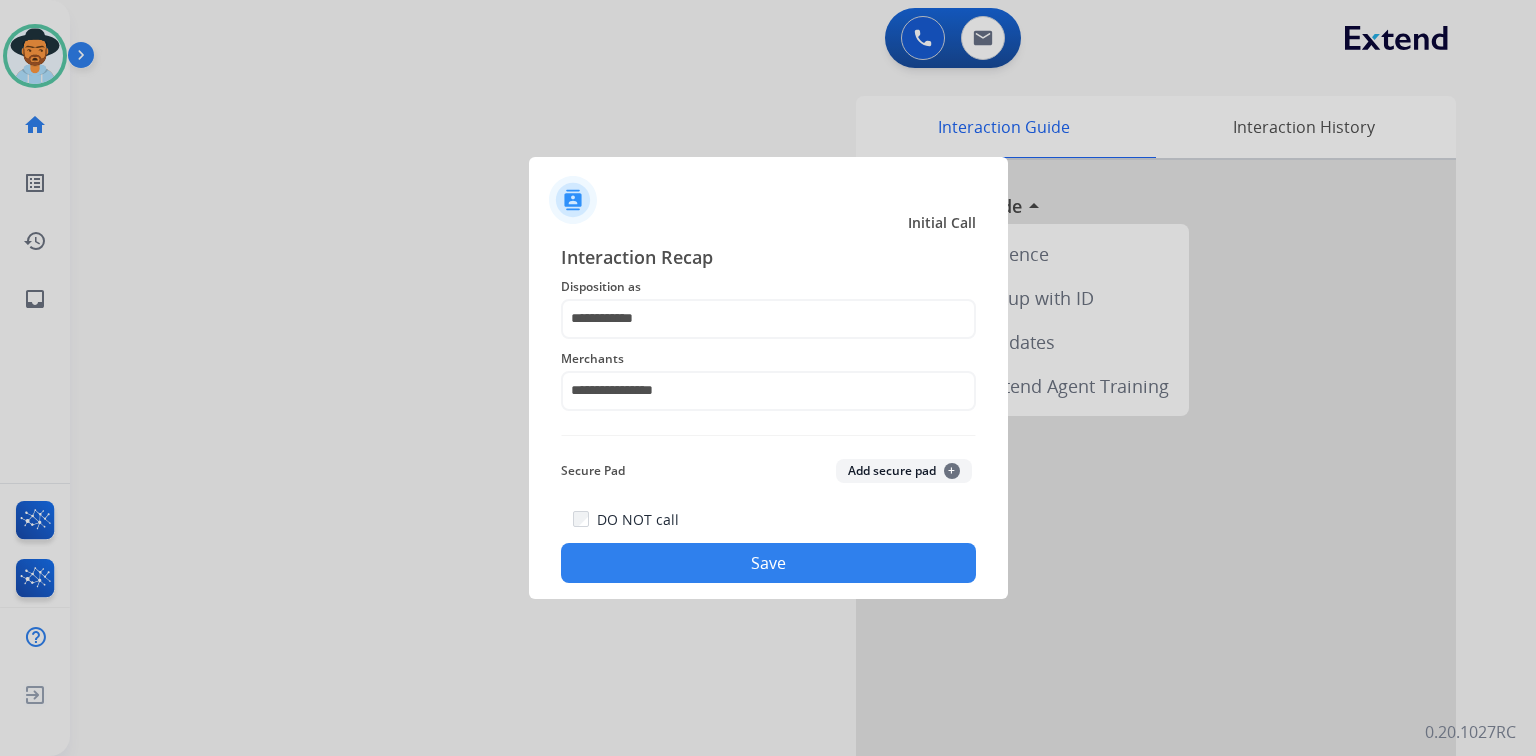 click on "Save" 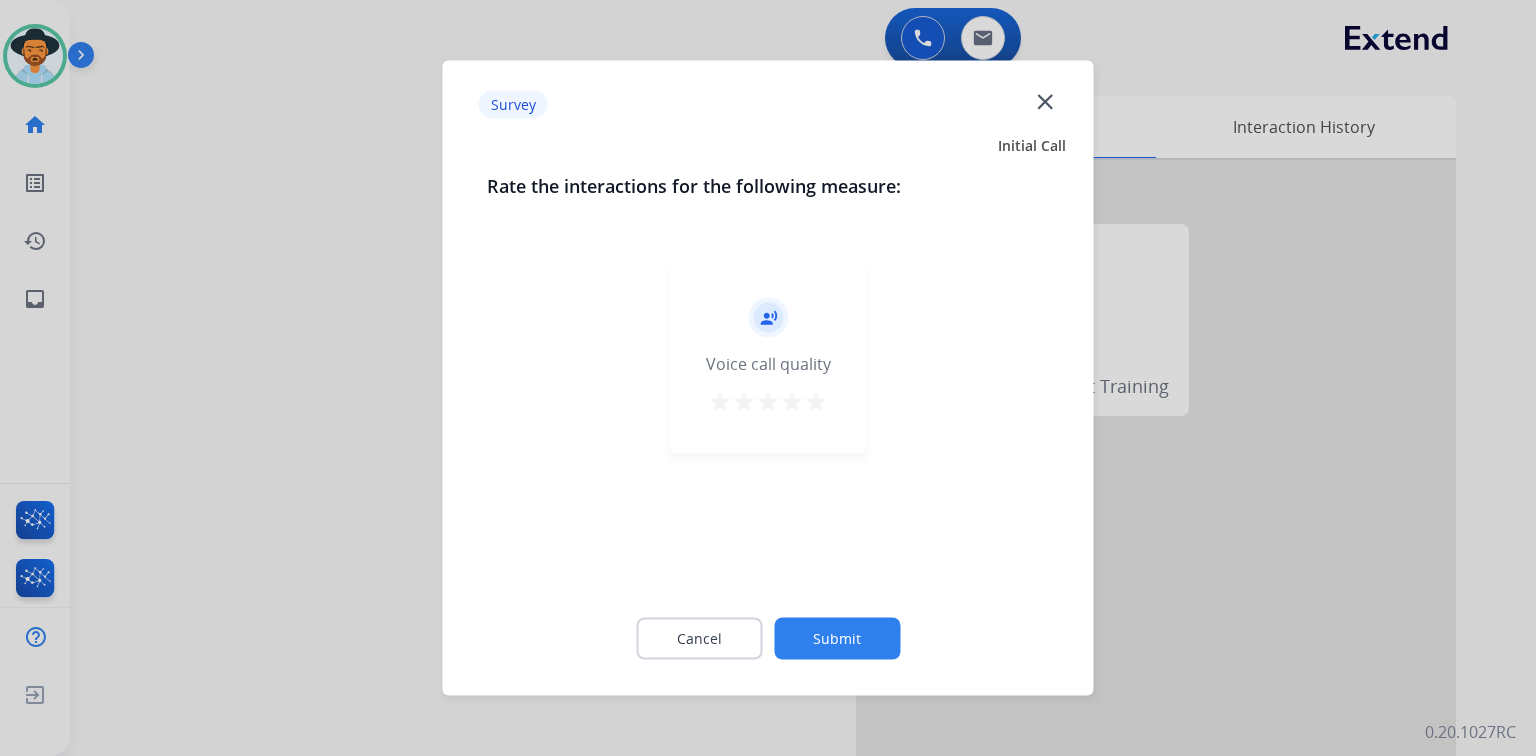 click on "star" at bounding box center [816, 402] 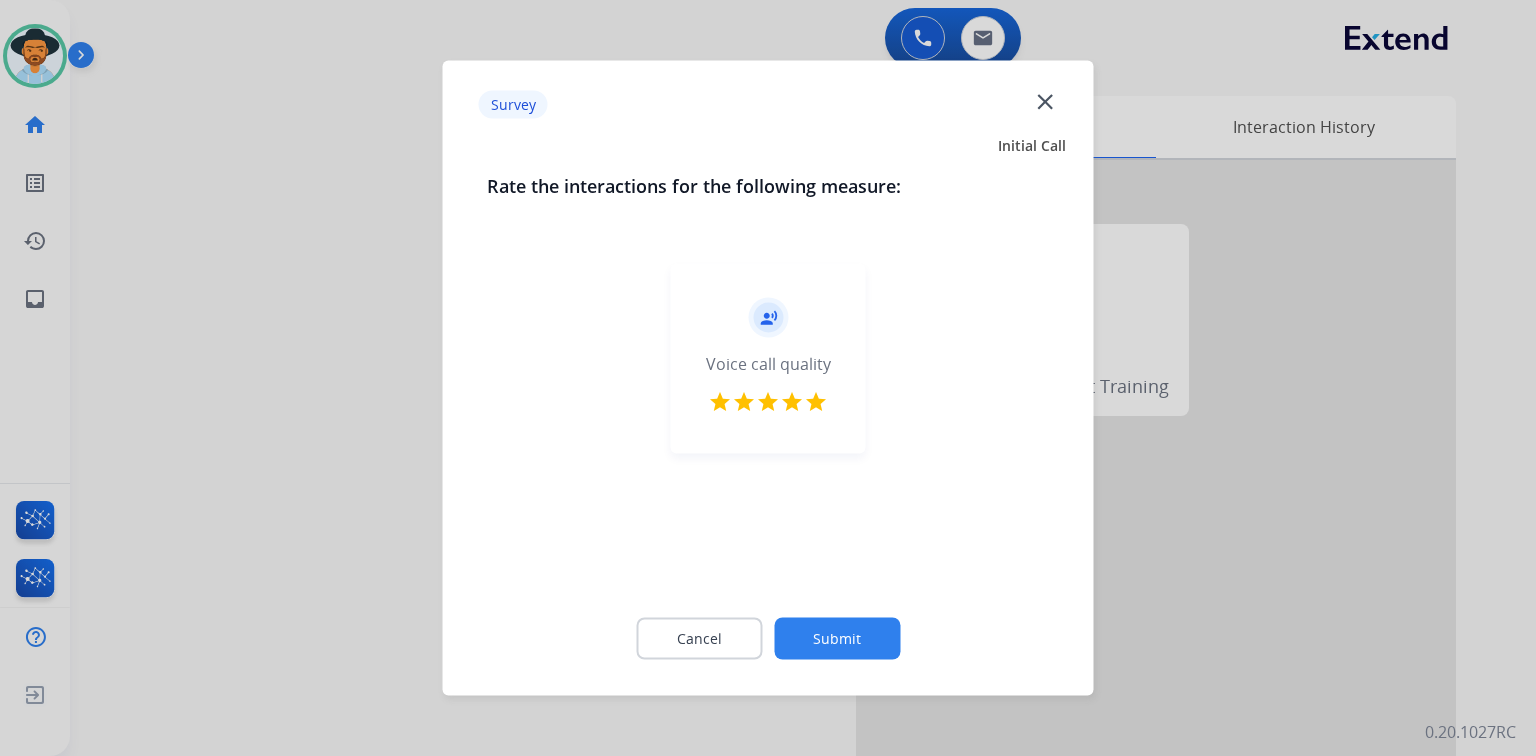 click on "Submit" 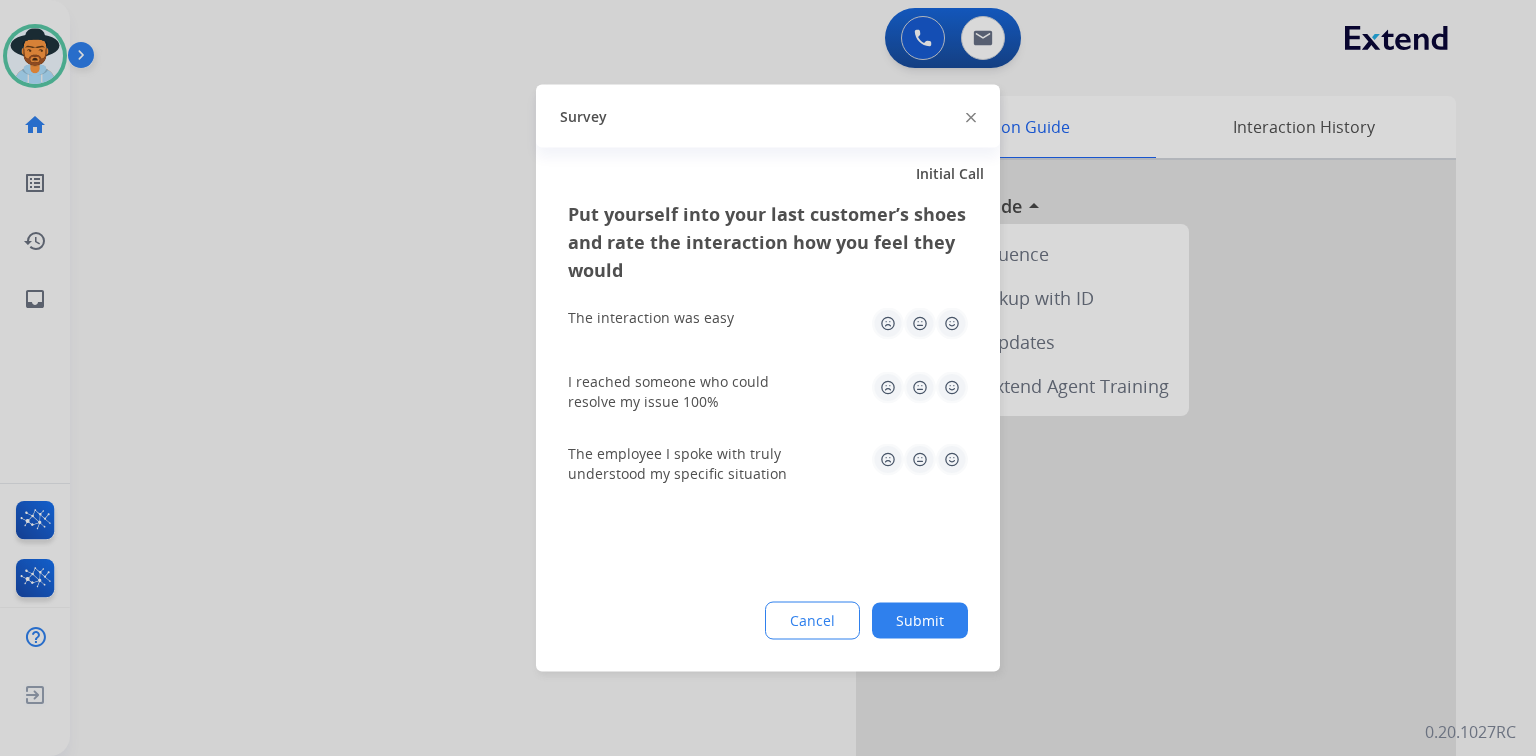 click 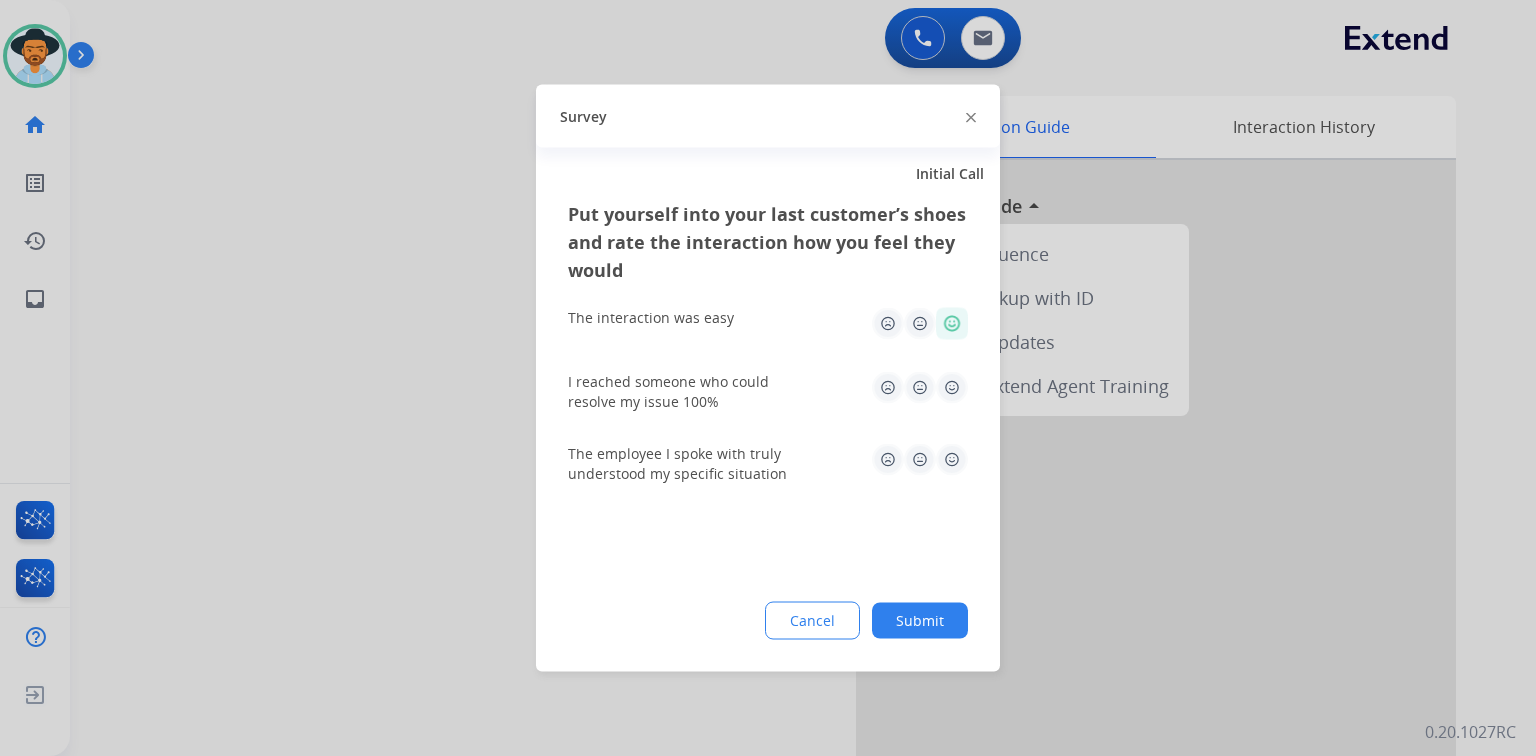 click 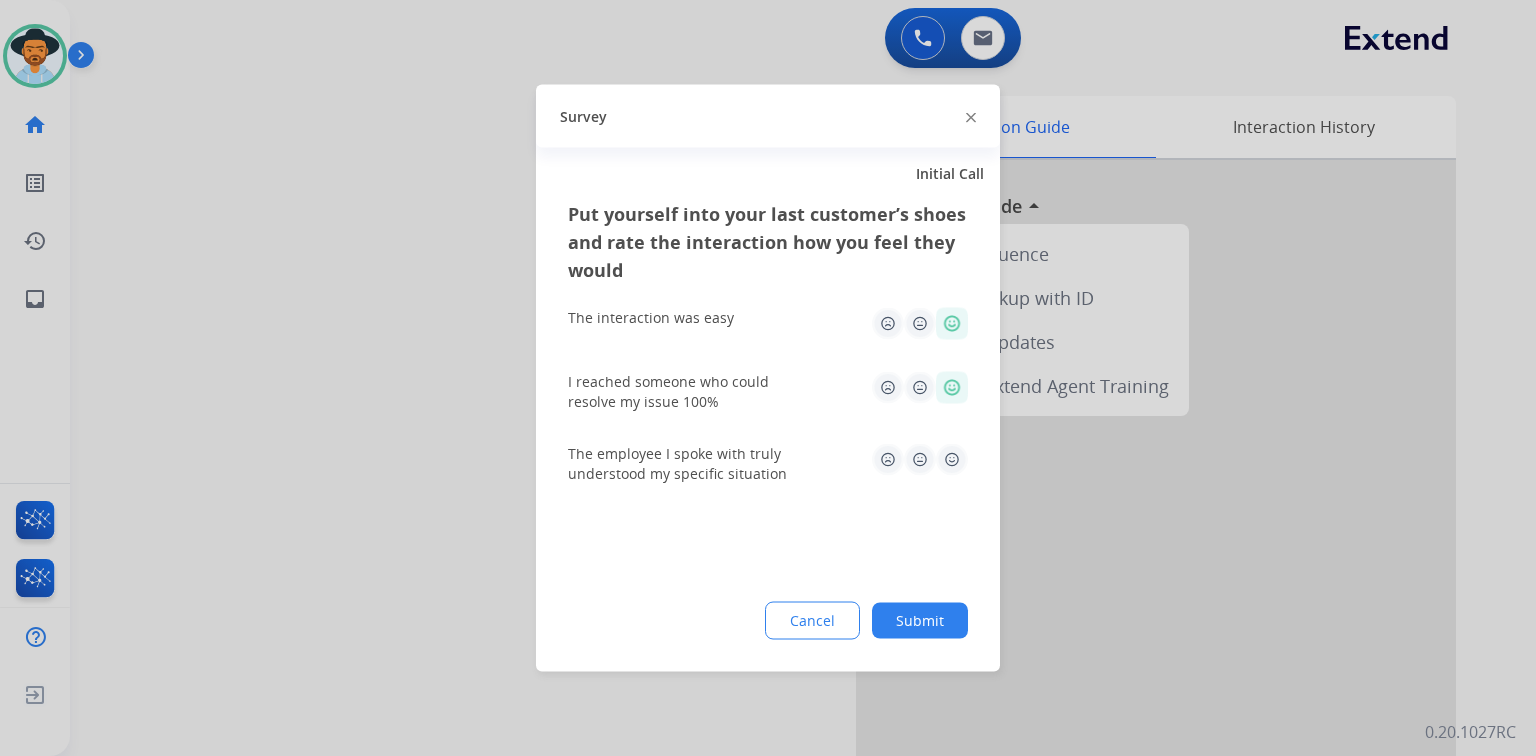 click 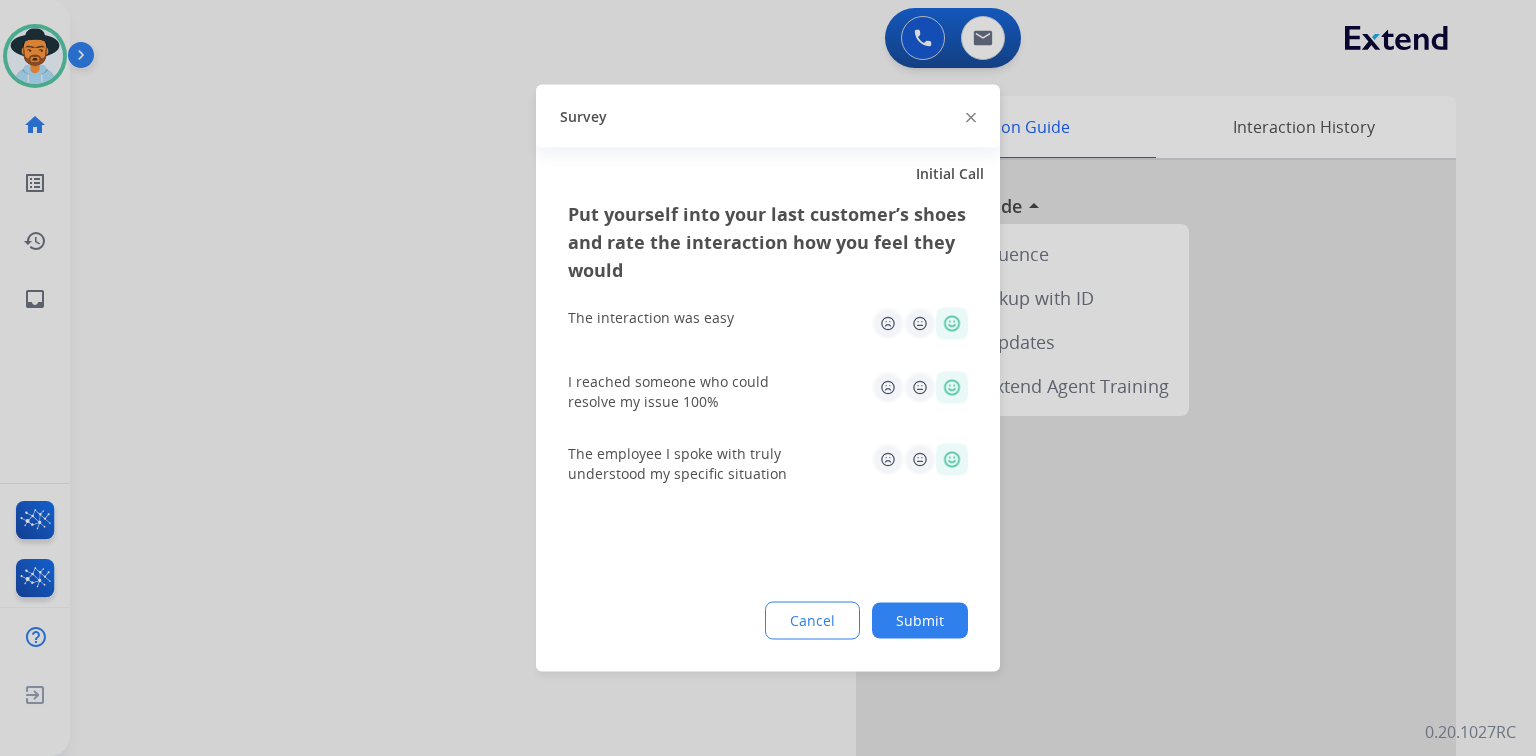 click on "Submit" 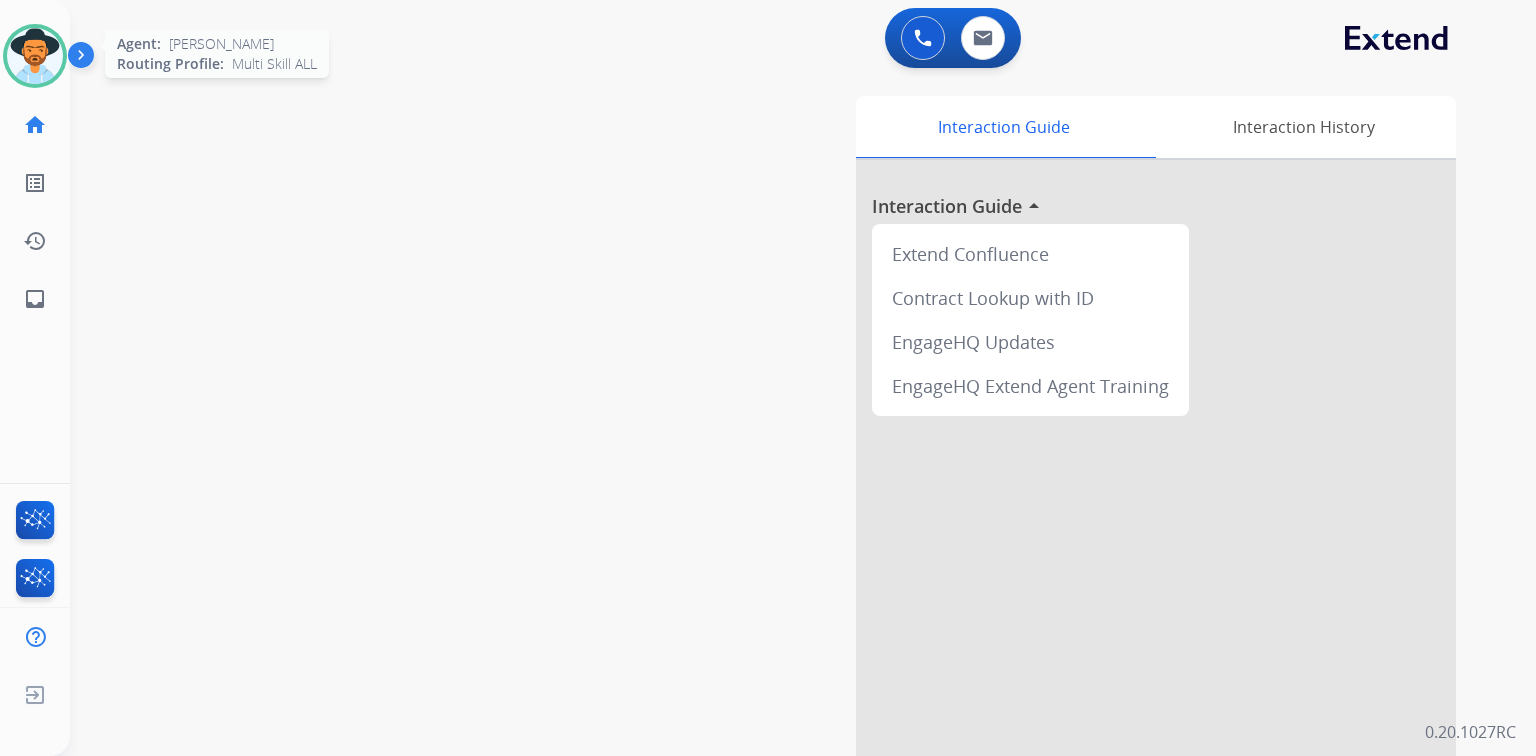 click at bounding box center [35, 56] 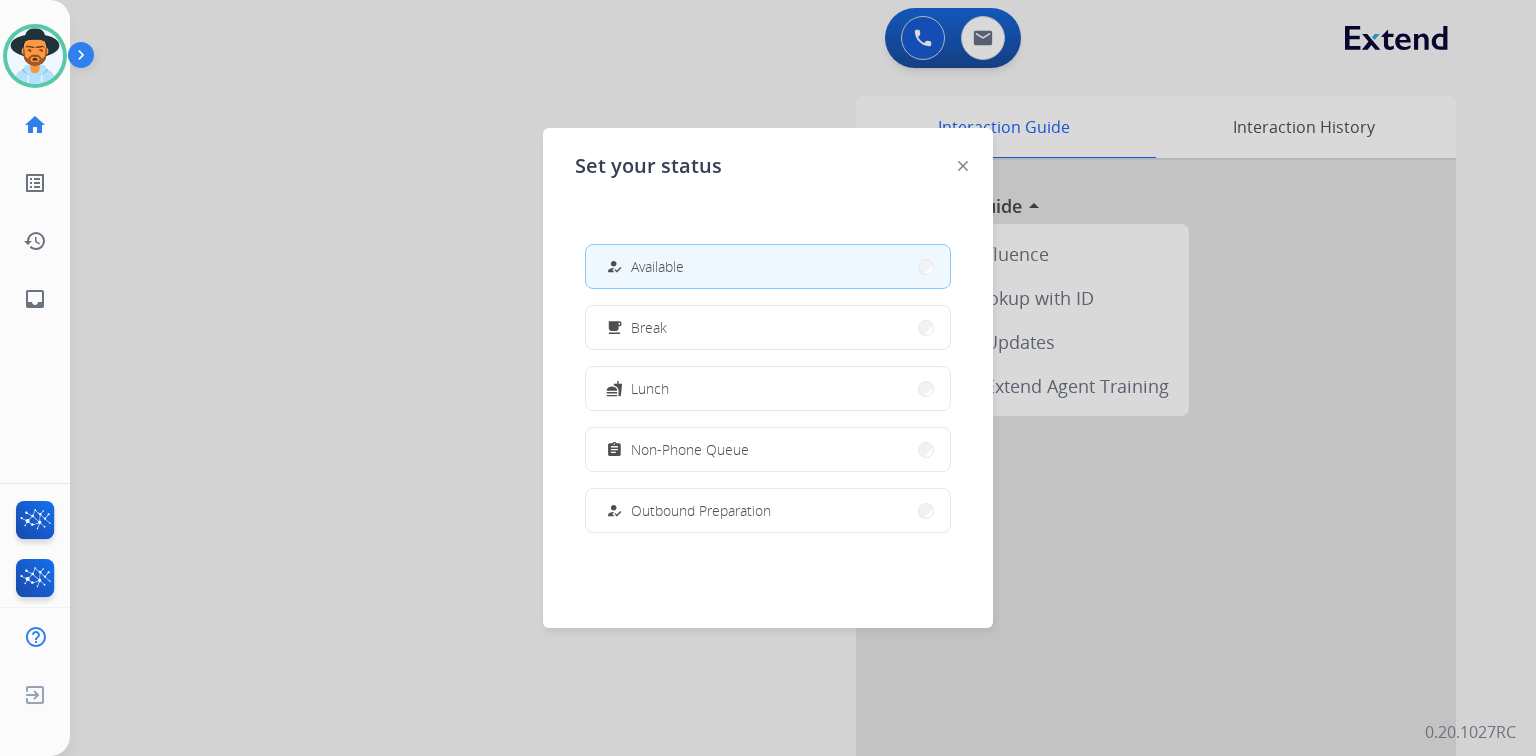 click on "Non-Phone Queue" at bounding box center (690, 449) 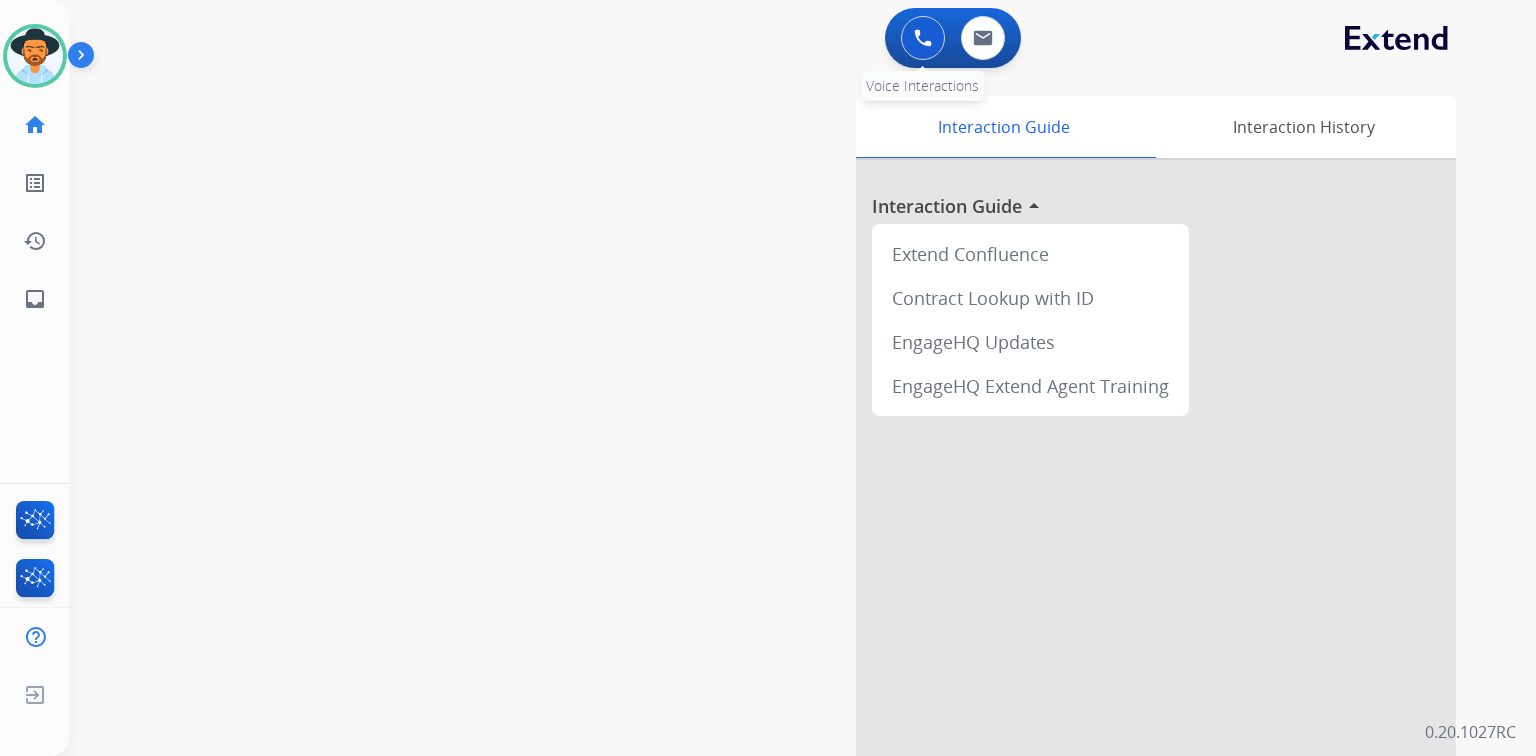 click at bounding box center (923, 38) 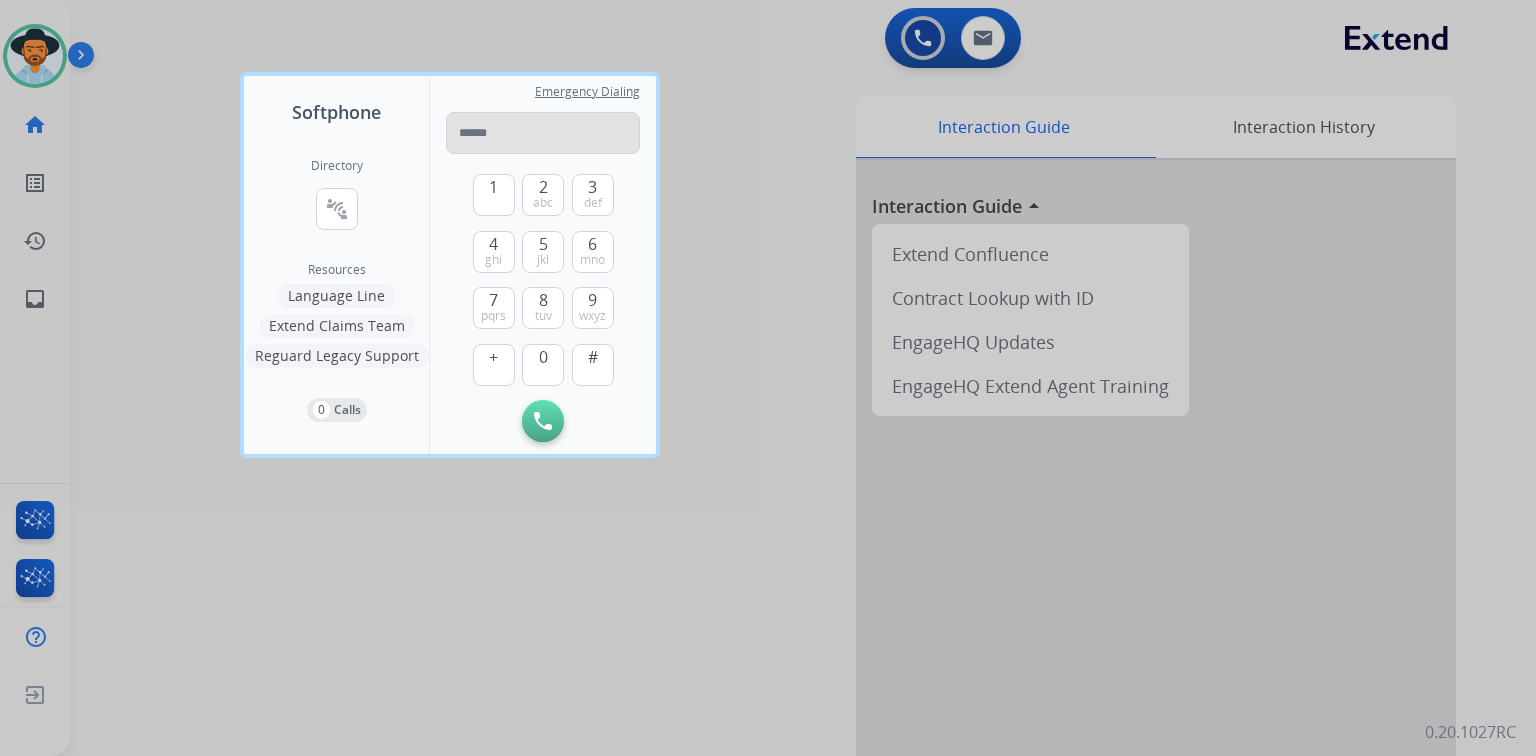 click at bounding box center (543, 133) 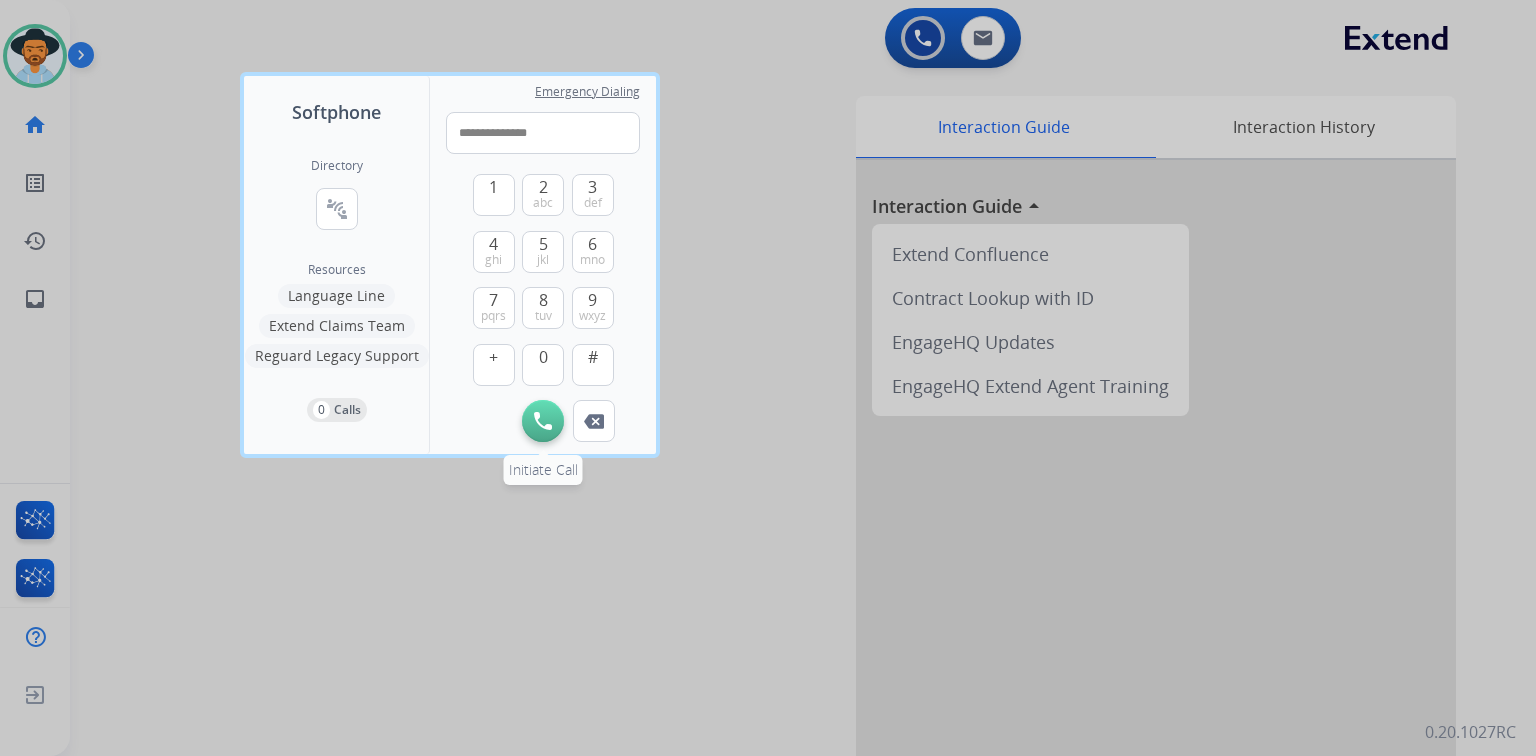 type on "**********" 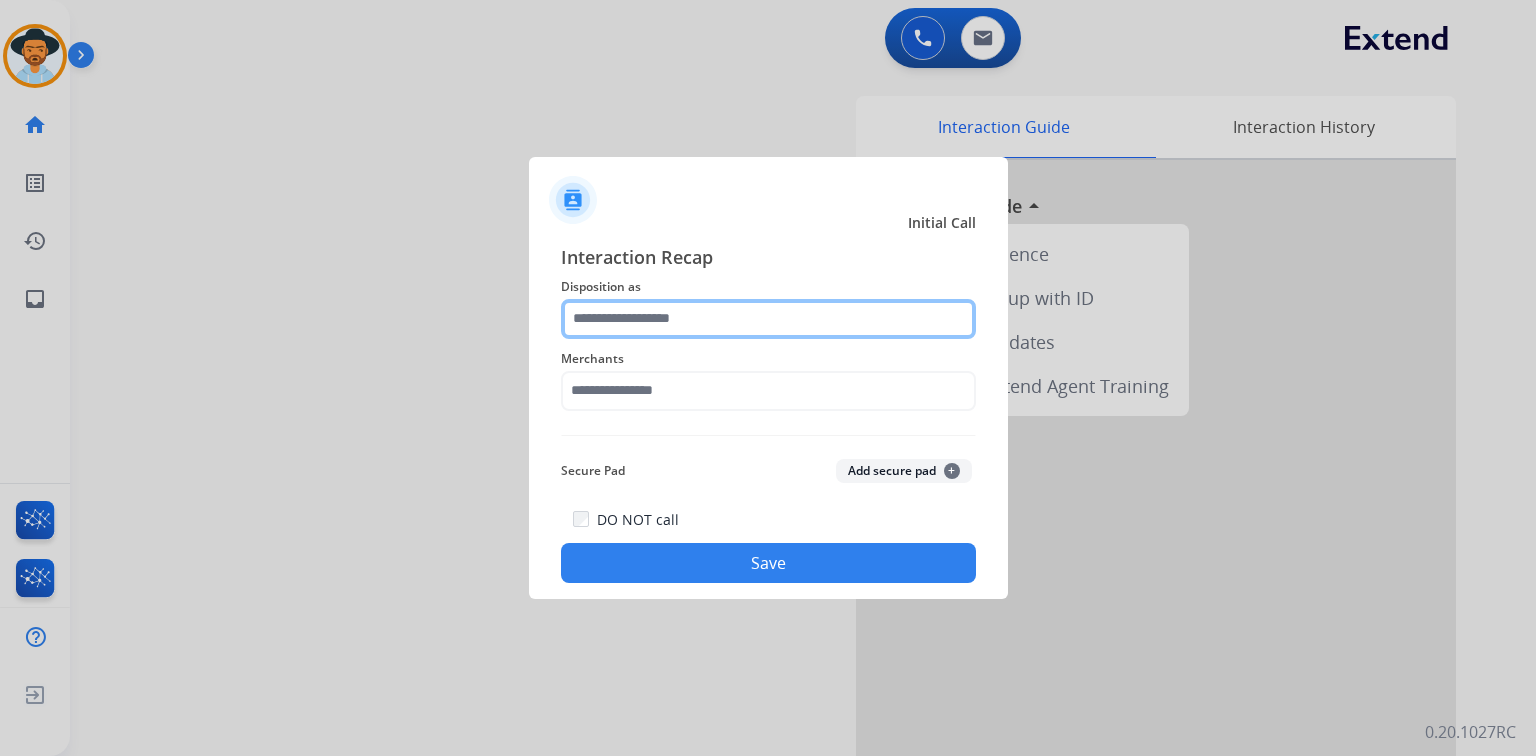 drag, startPoint x: 712, startPoint y: 316, endPoint x: 719, endPoint y: 298, distance: 19.313208 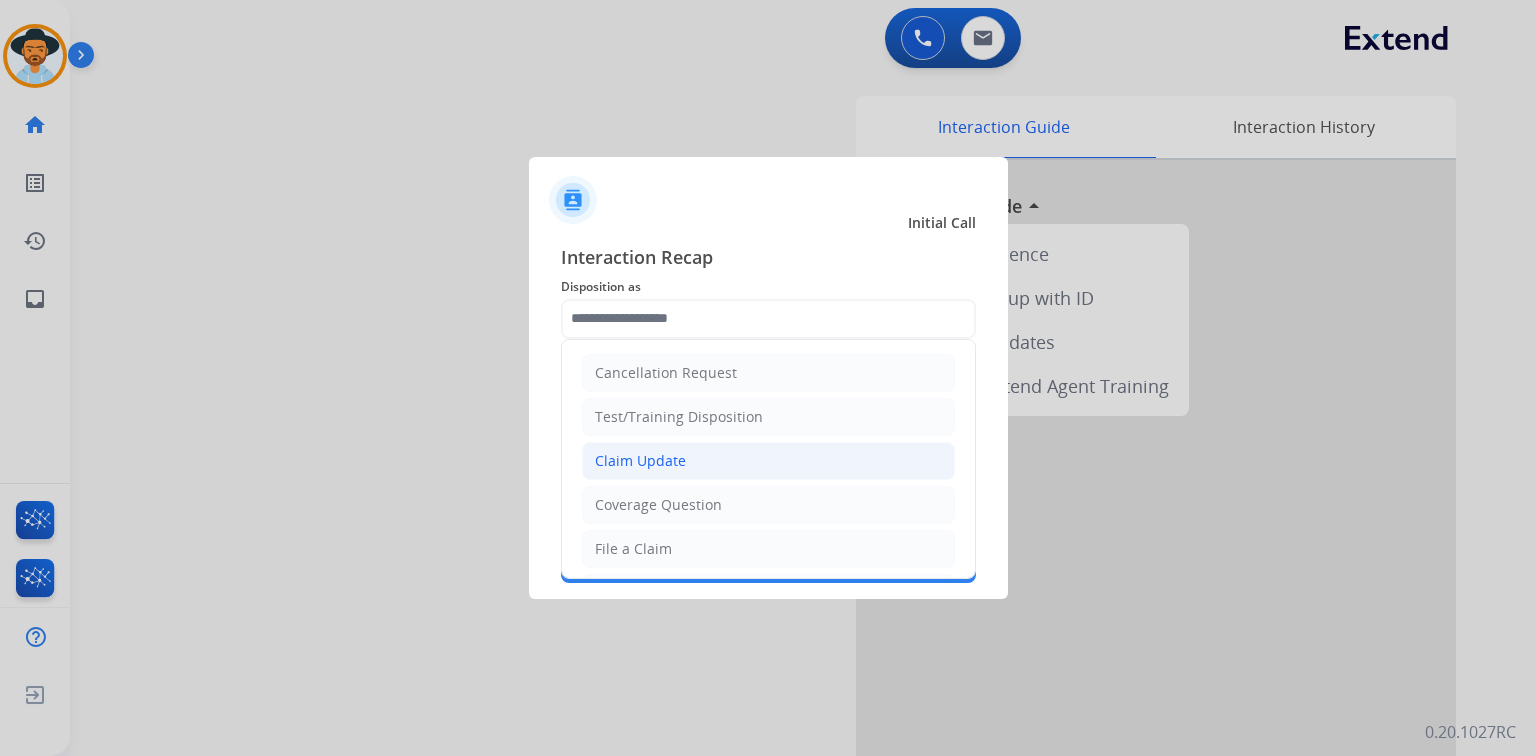 click on "Claim Update" 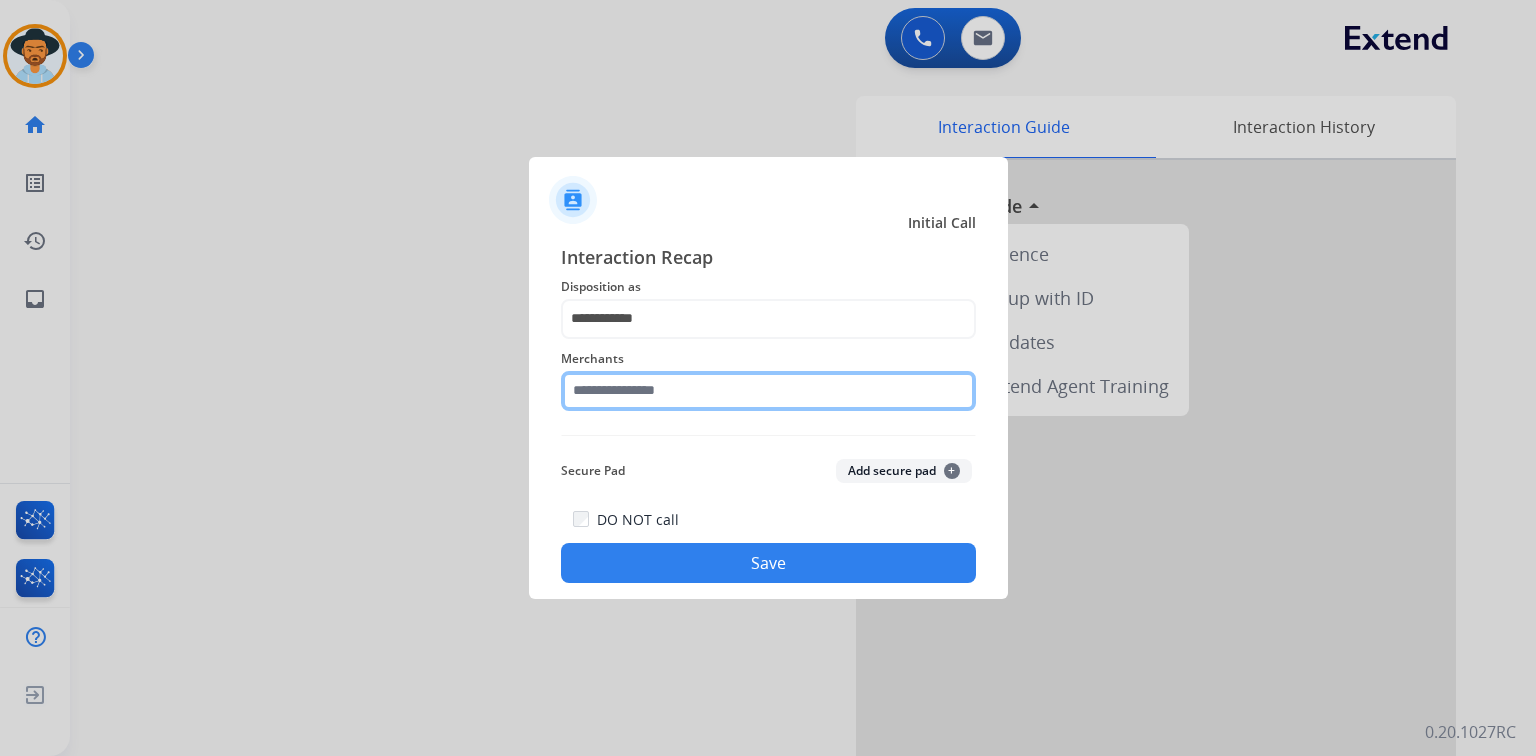 click 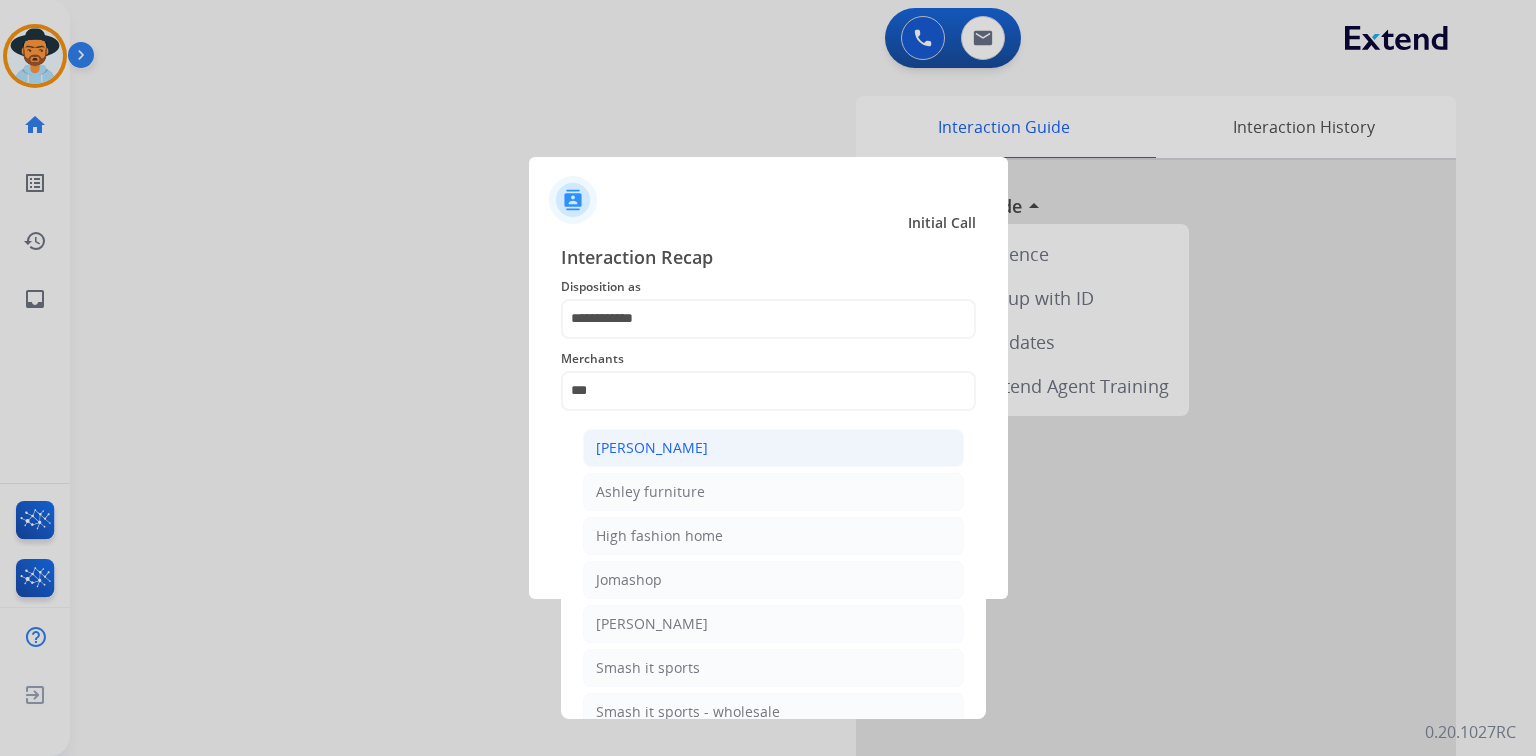click on "[PERSON_NAME]" 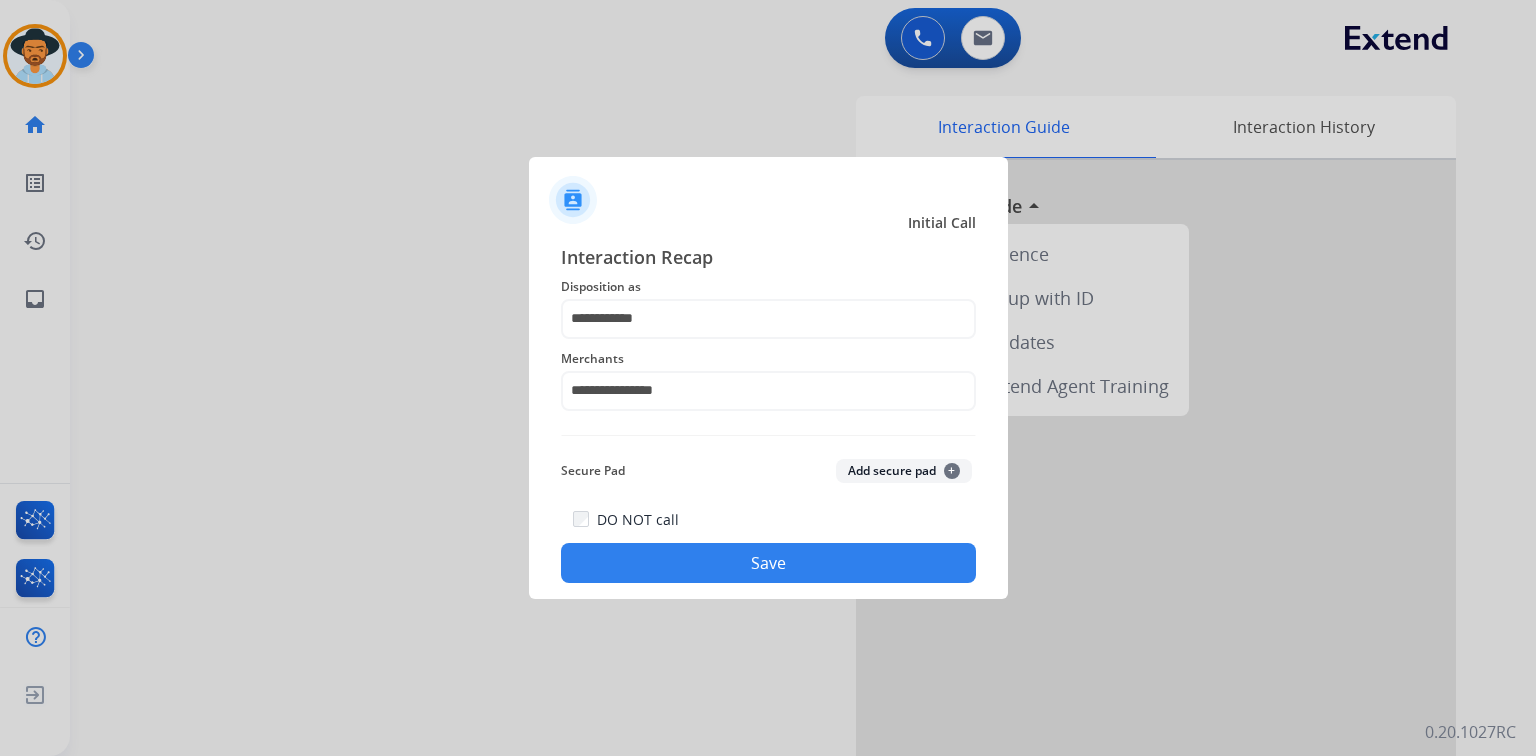 drag, startPoint x: 706, startPoint y: 529, endPoint x: 714, endPoint y: 612, distance: 83.38465 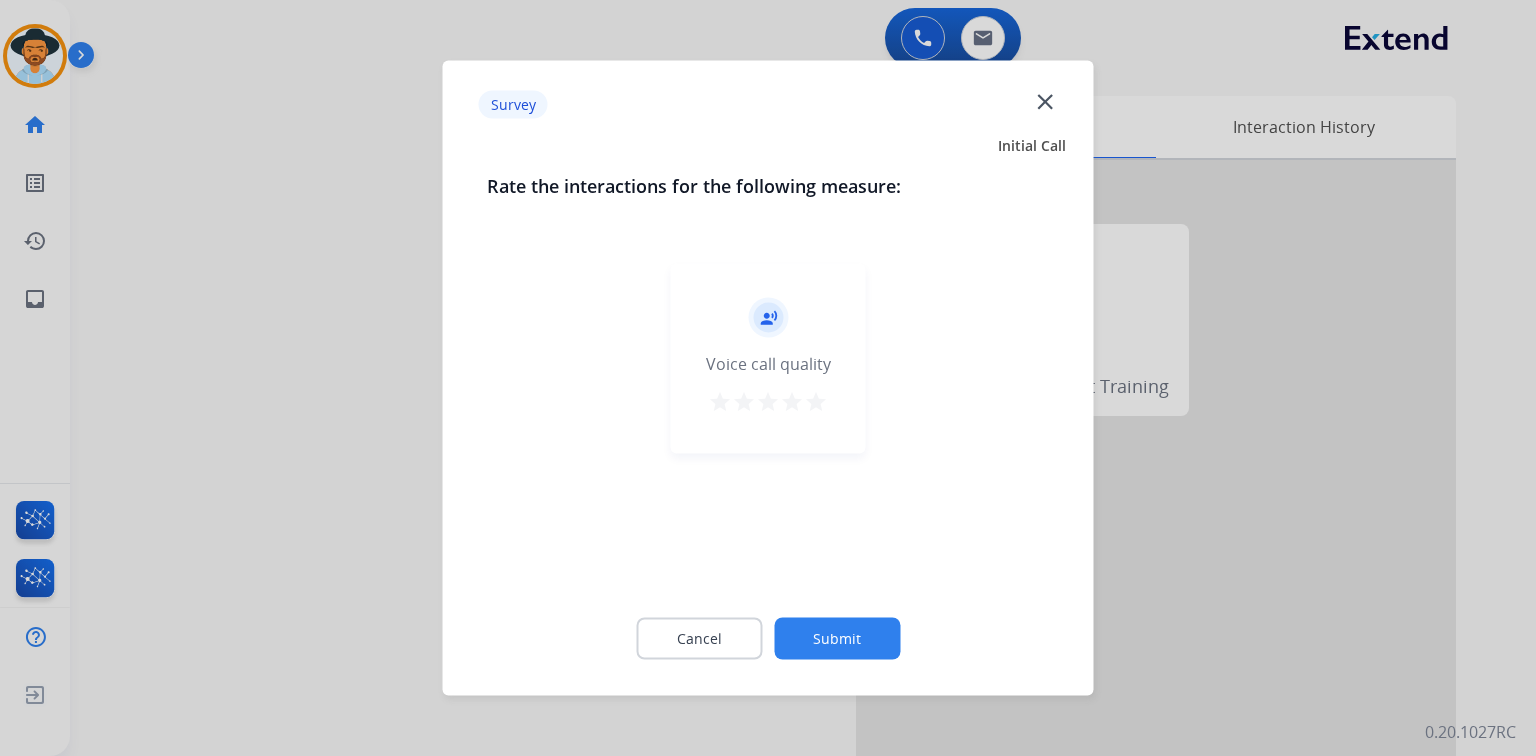 click on "star" at bounding box center (816, 402) 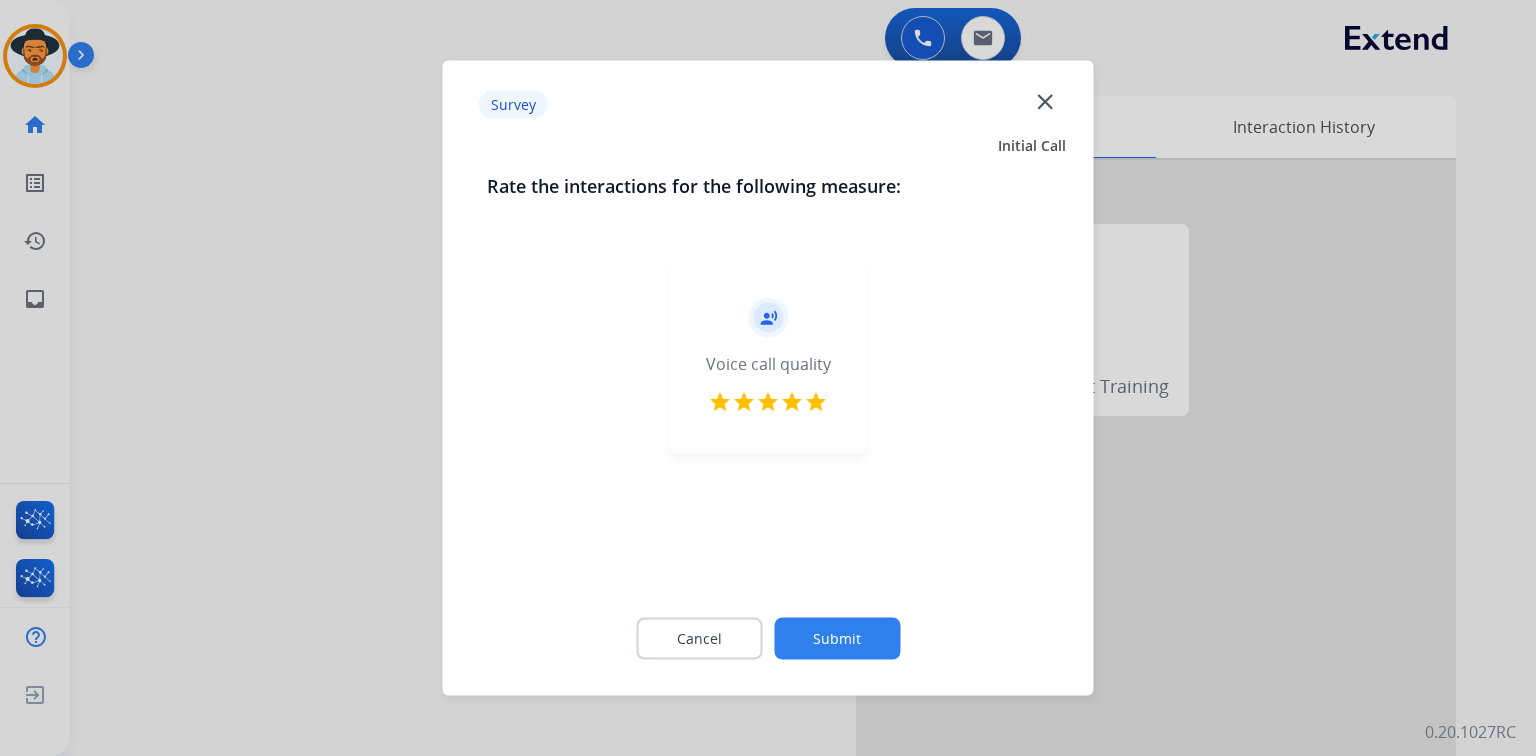 click on "Submit" 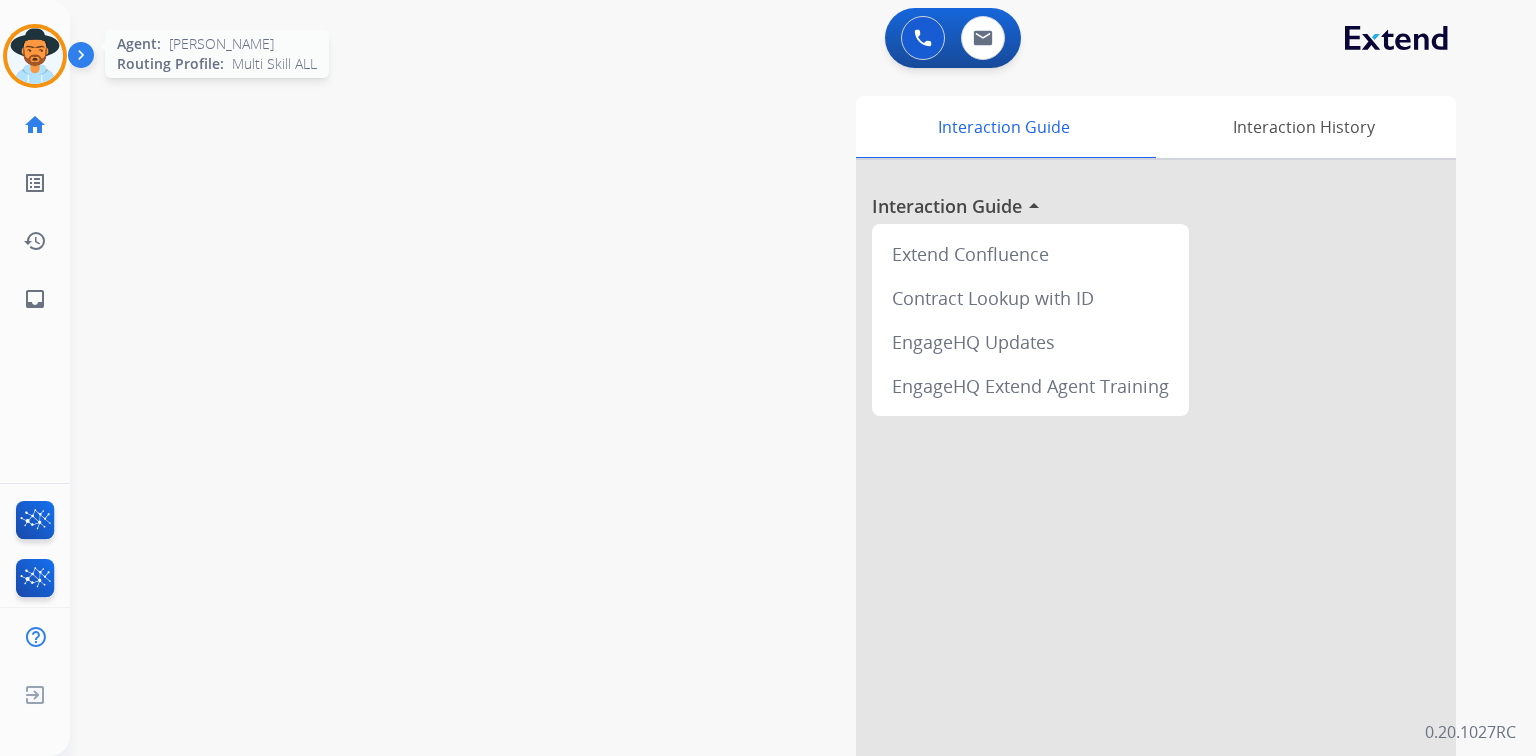 click at bounding box center (35, 56) 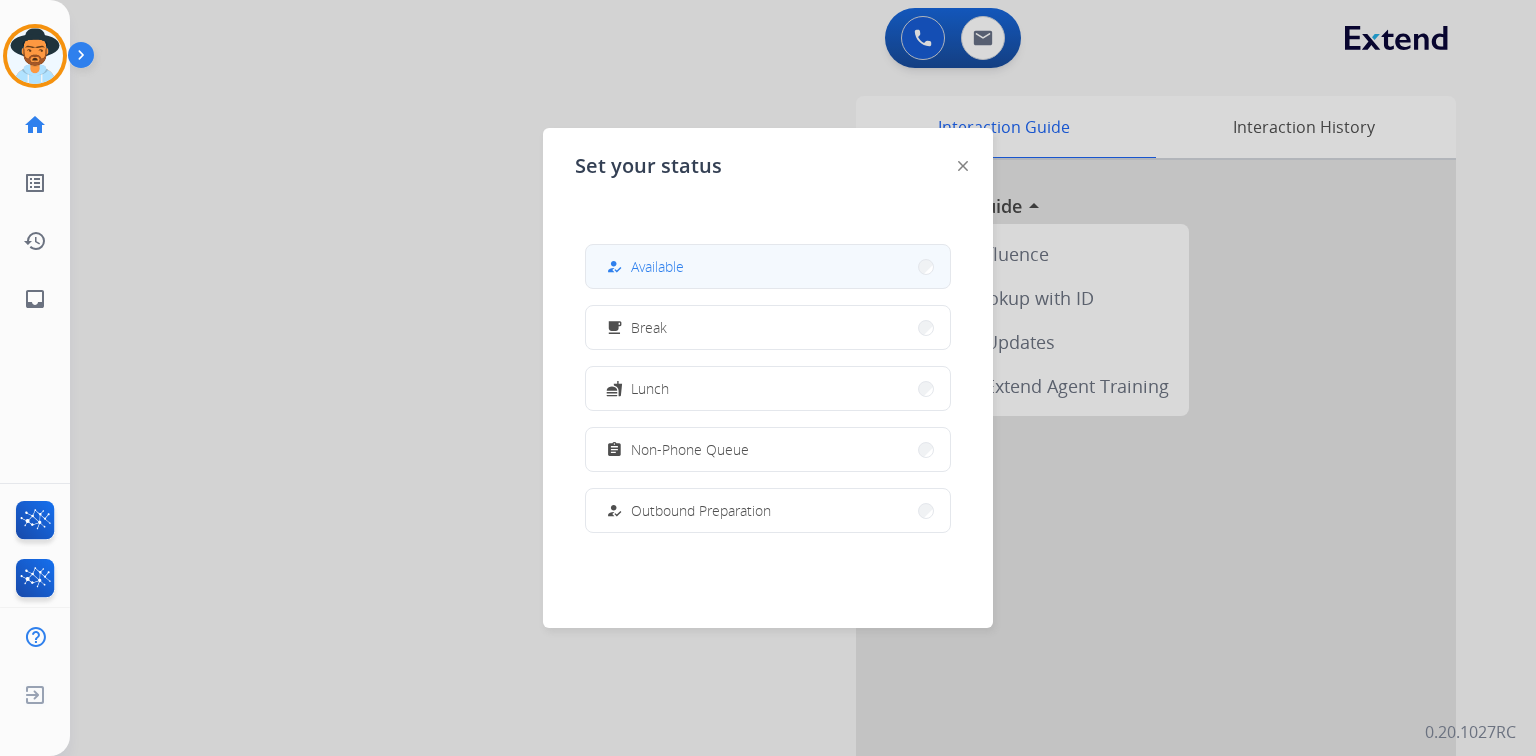 click on "Available" at bounding box center [657, 266] 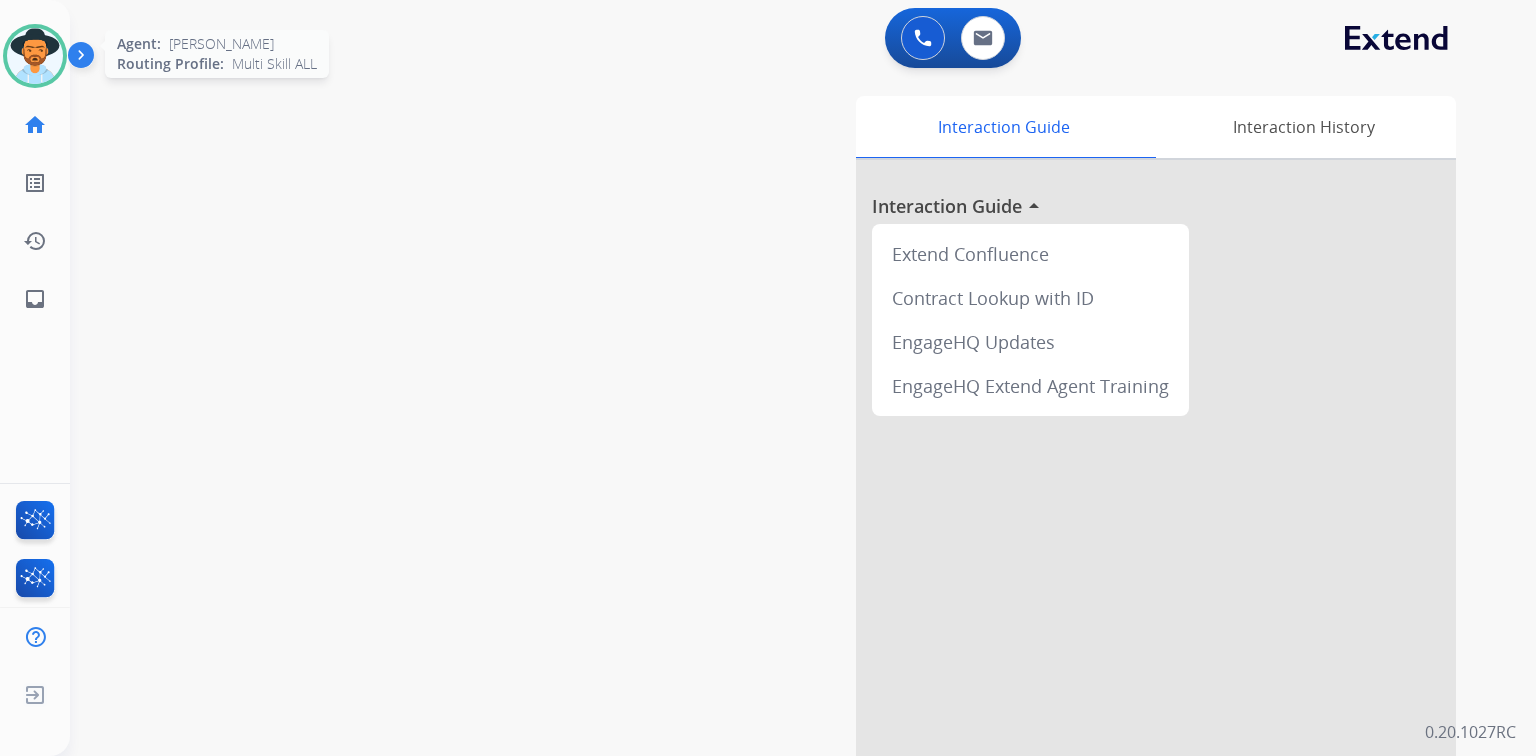 click at bounding box center (35, 56) 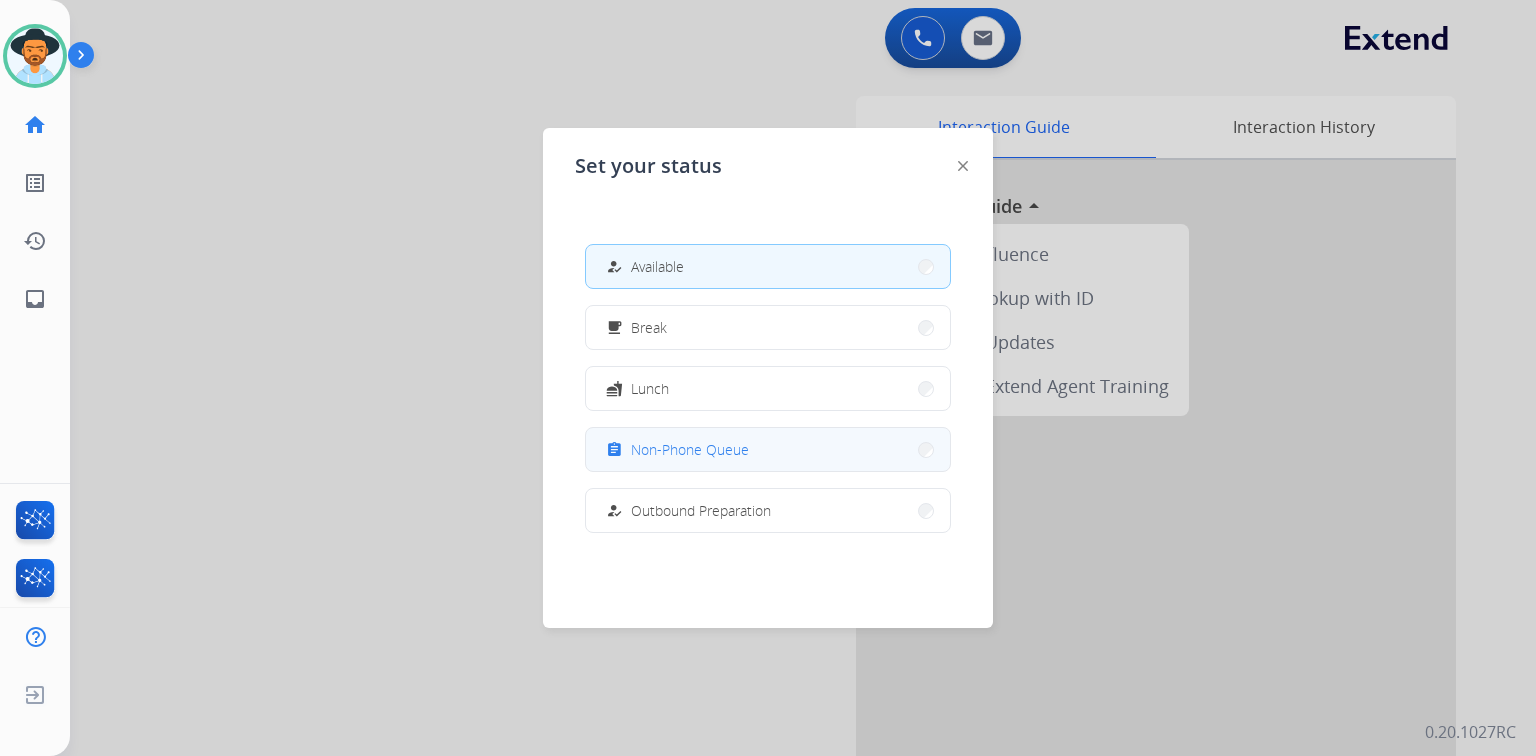 click on "Non-Phone Queue" at bounding box center [690, 449] 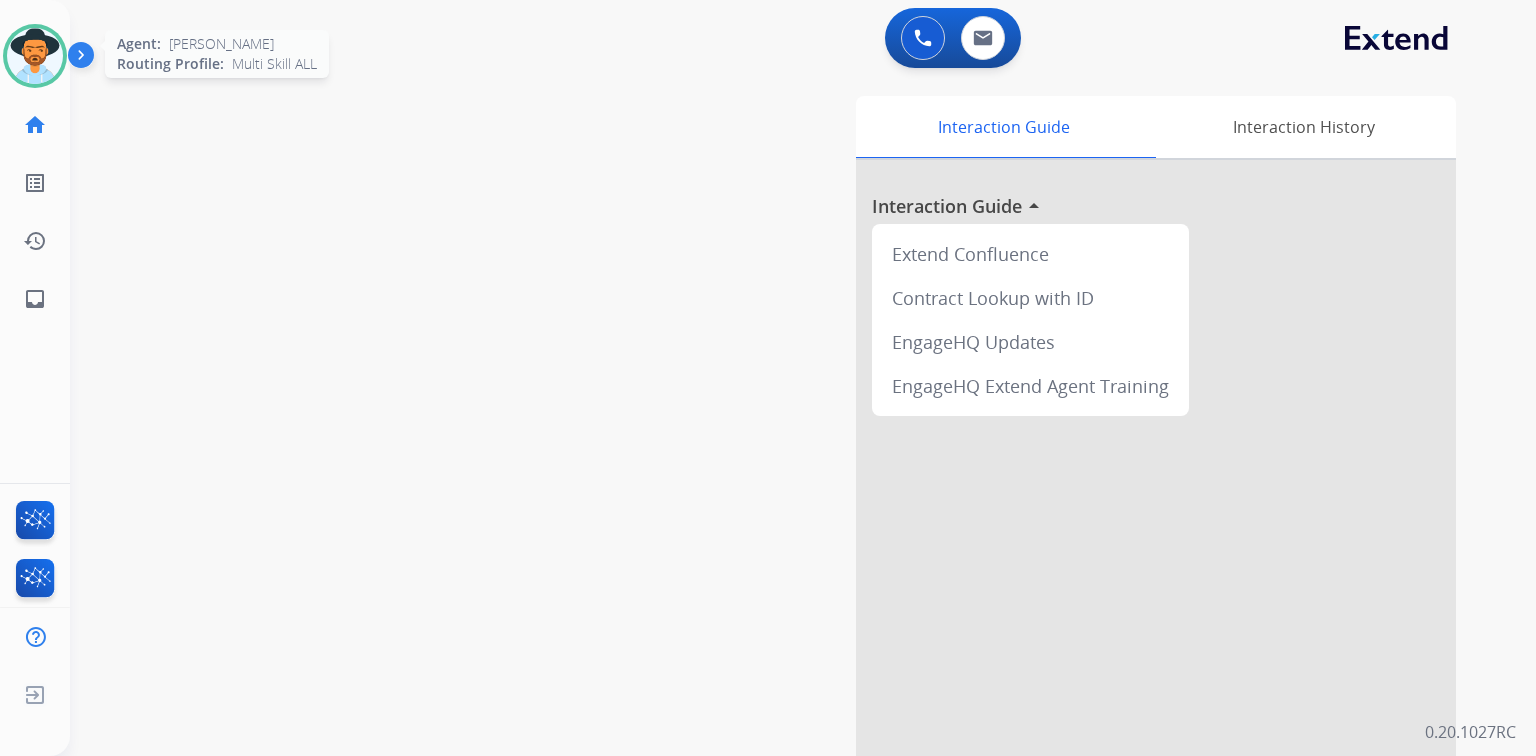 click at bounding box center [35, 56] 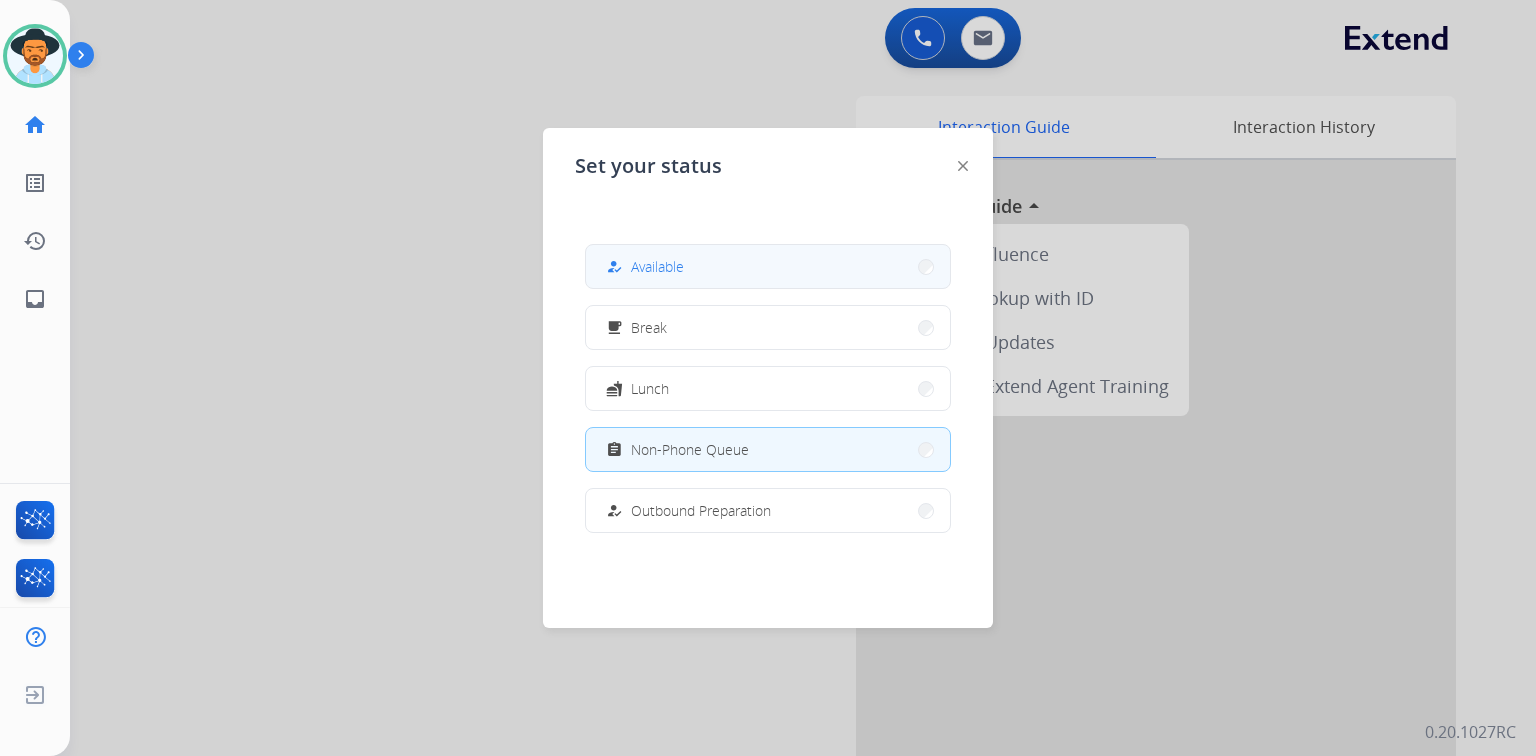 click on "how_to_reg Available" at bounding box center [768, 266] 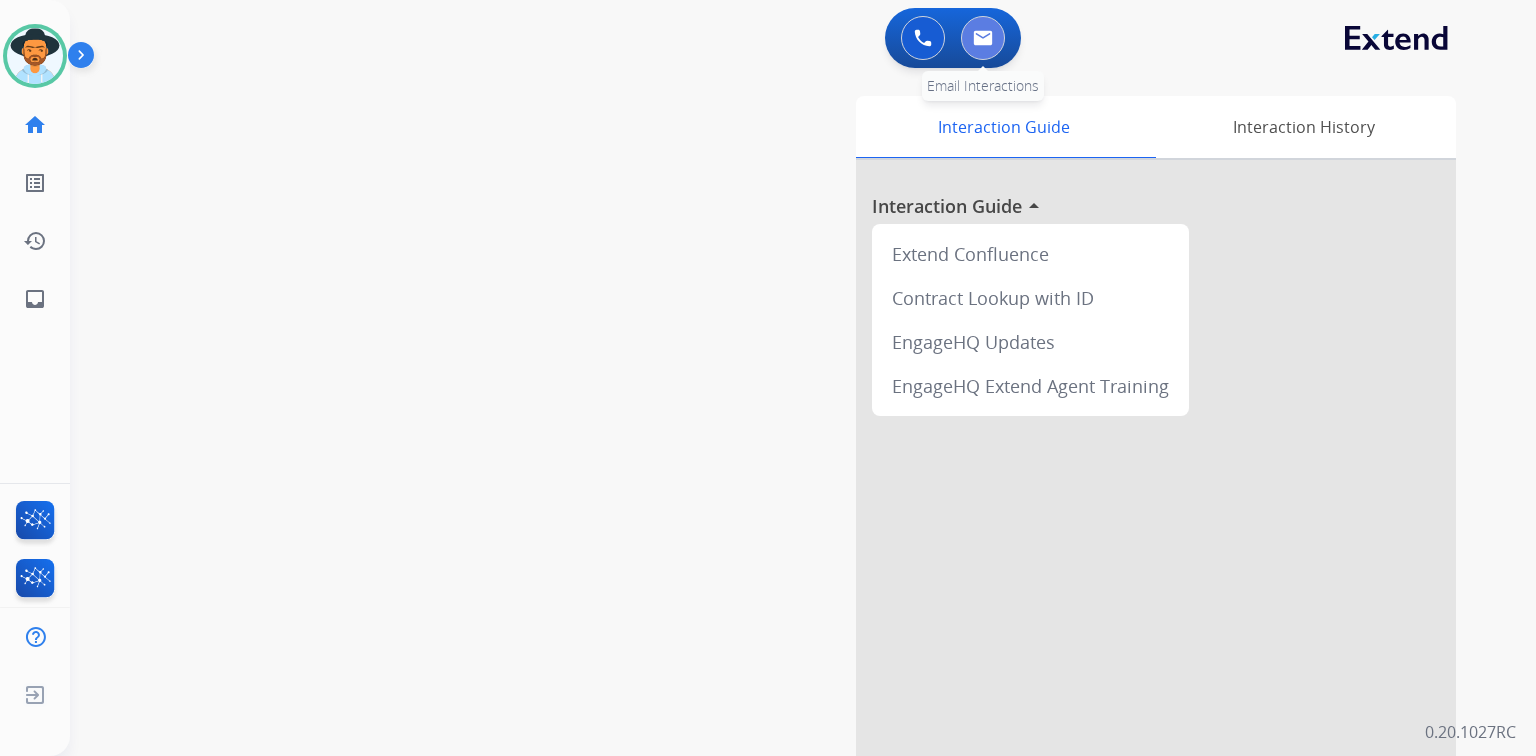 click at bounding box center [983, 38] 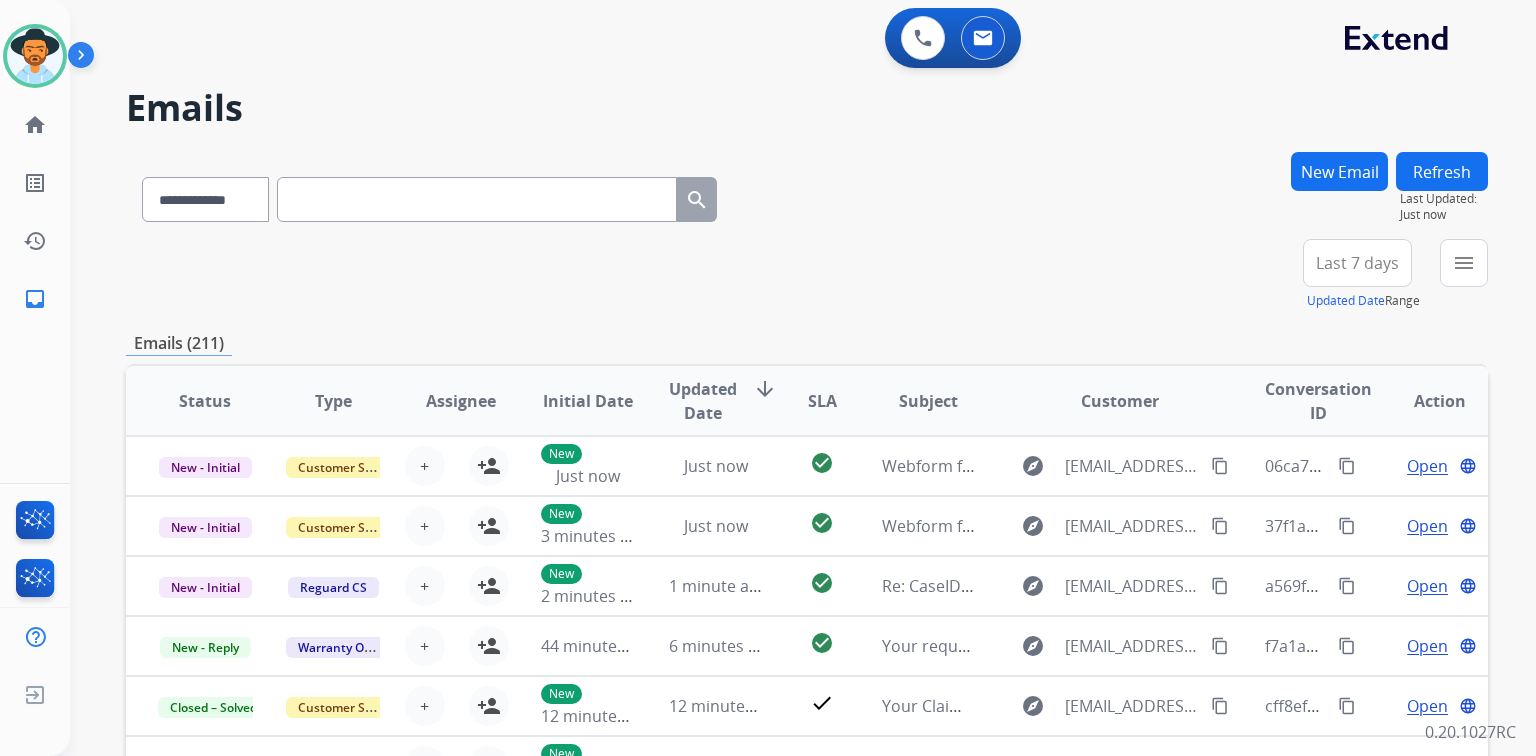 click on "Last 7 days" at bounding box center (1357, 263) 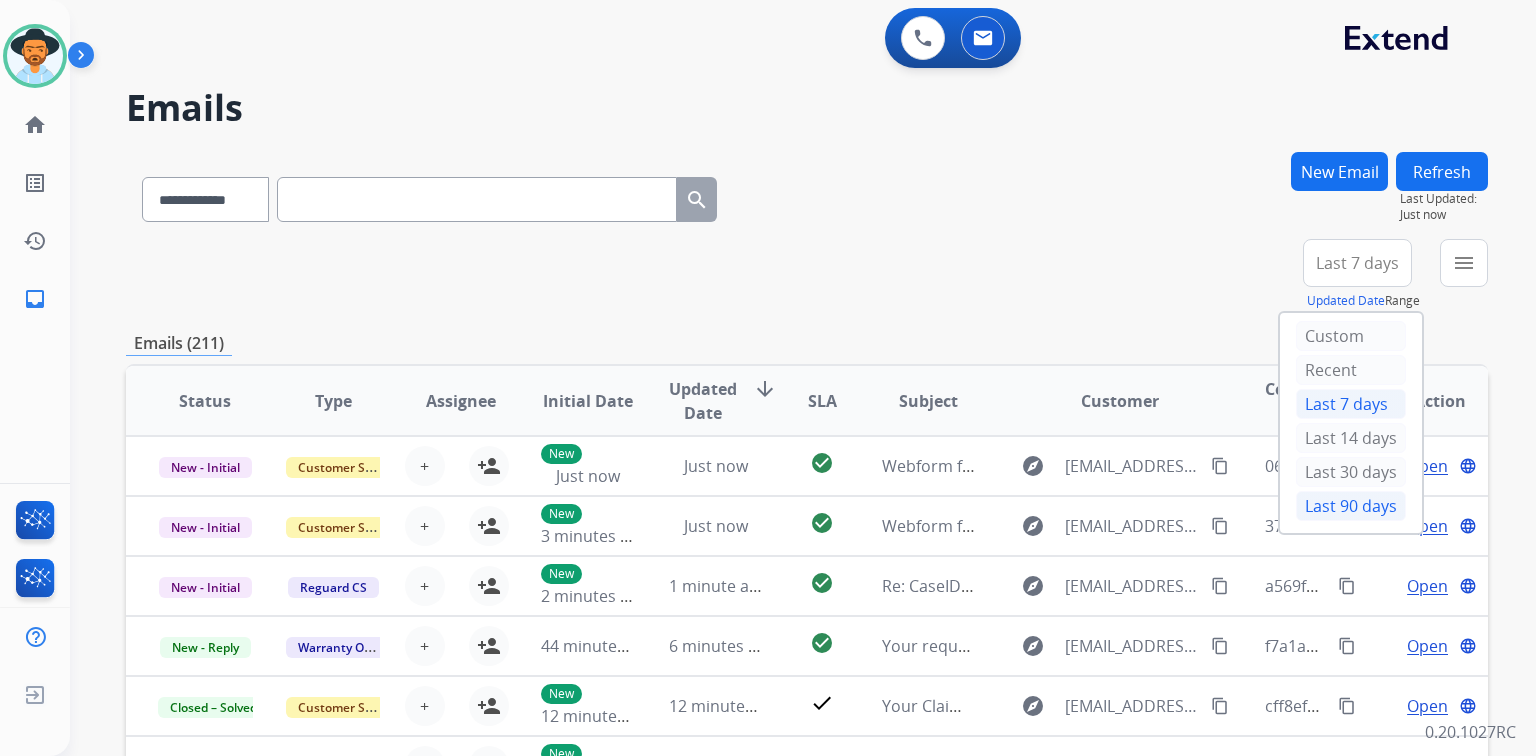 click on "Last 90 days" at bounding box center (1351, 506) 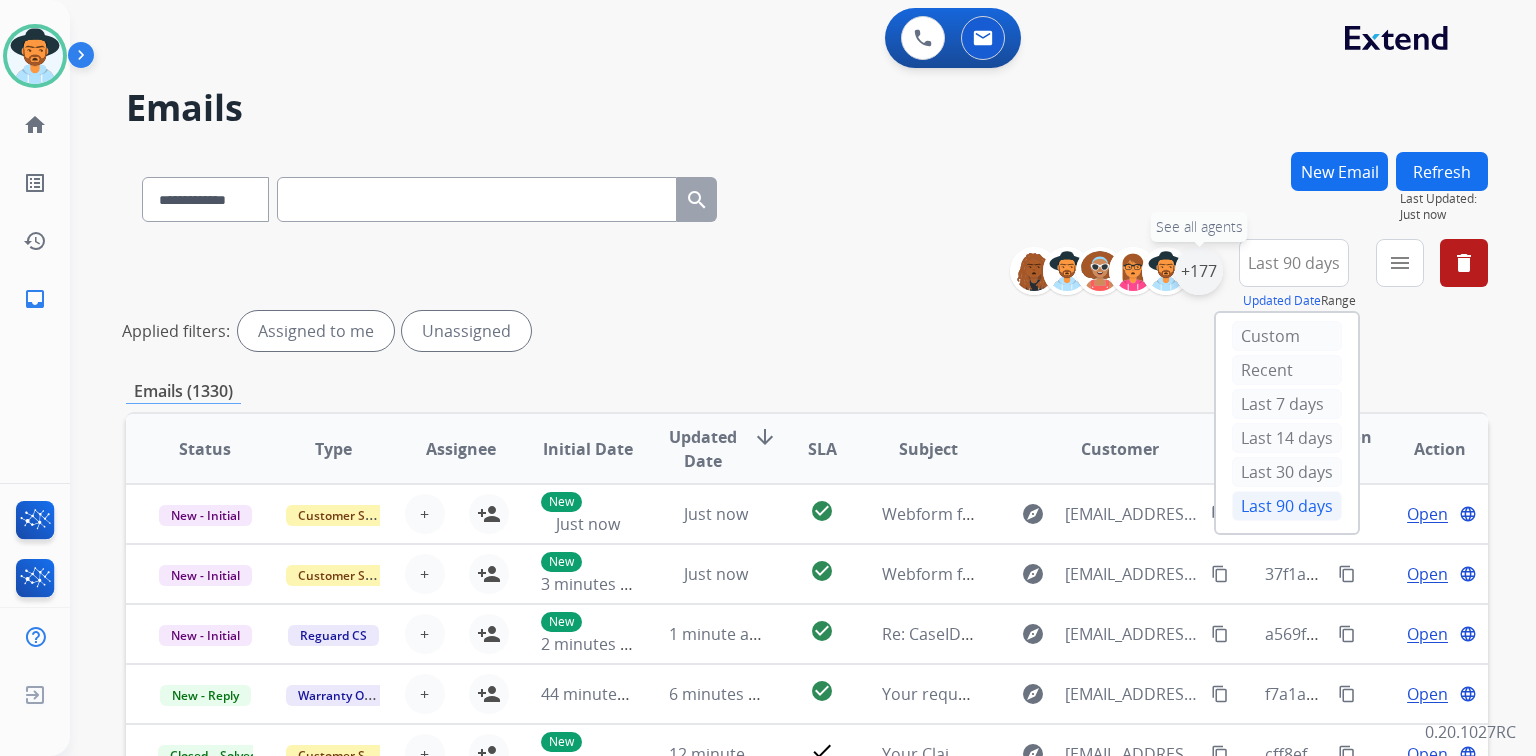 click on "+177" at bounding box center (1199, 271) 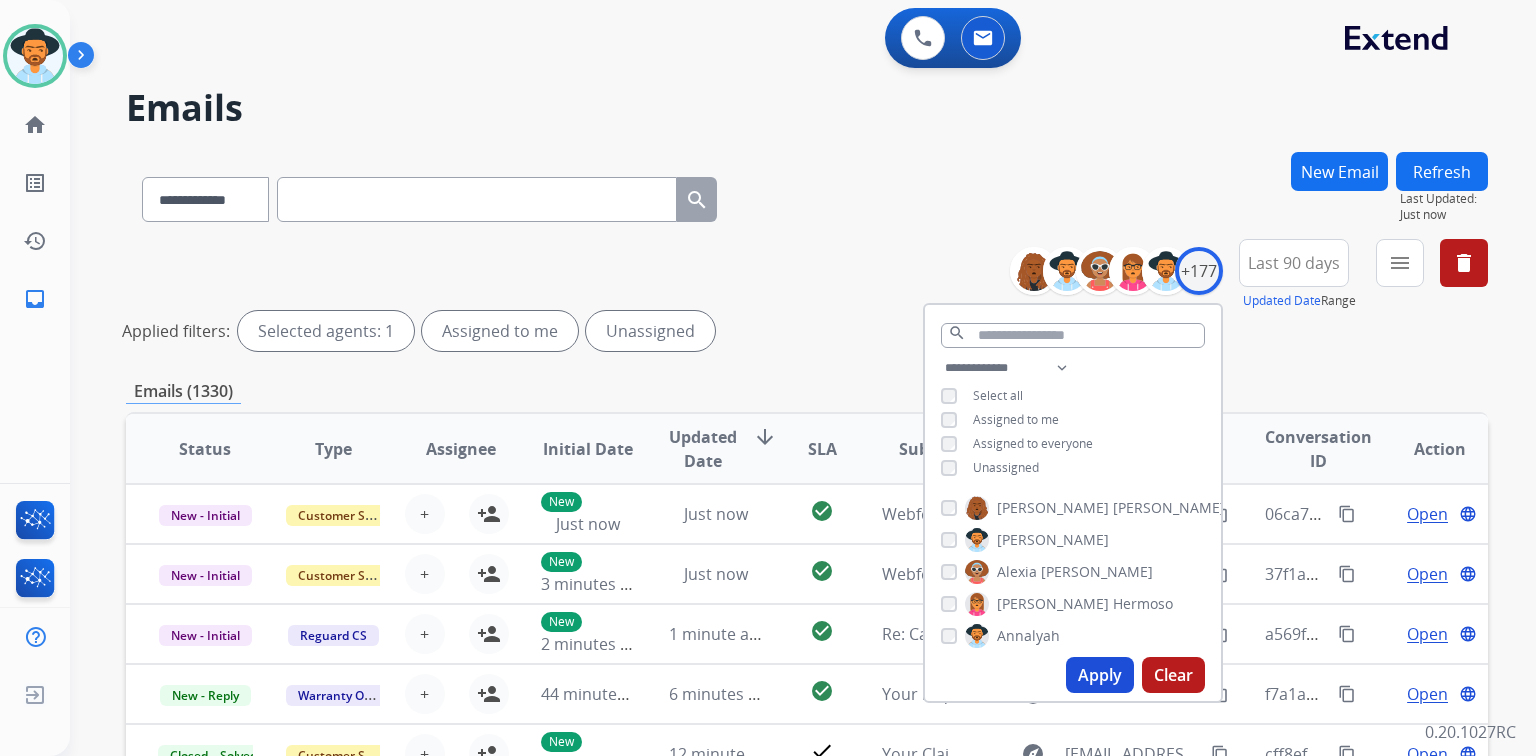 click on "Unassigned" at bounding box center [1006, 467] 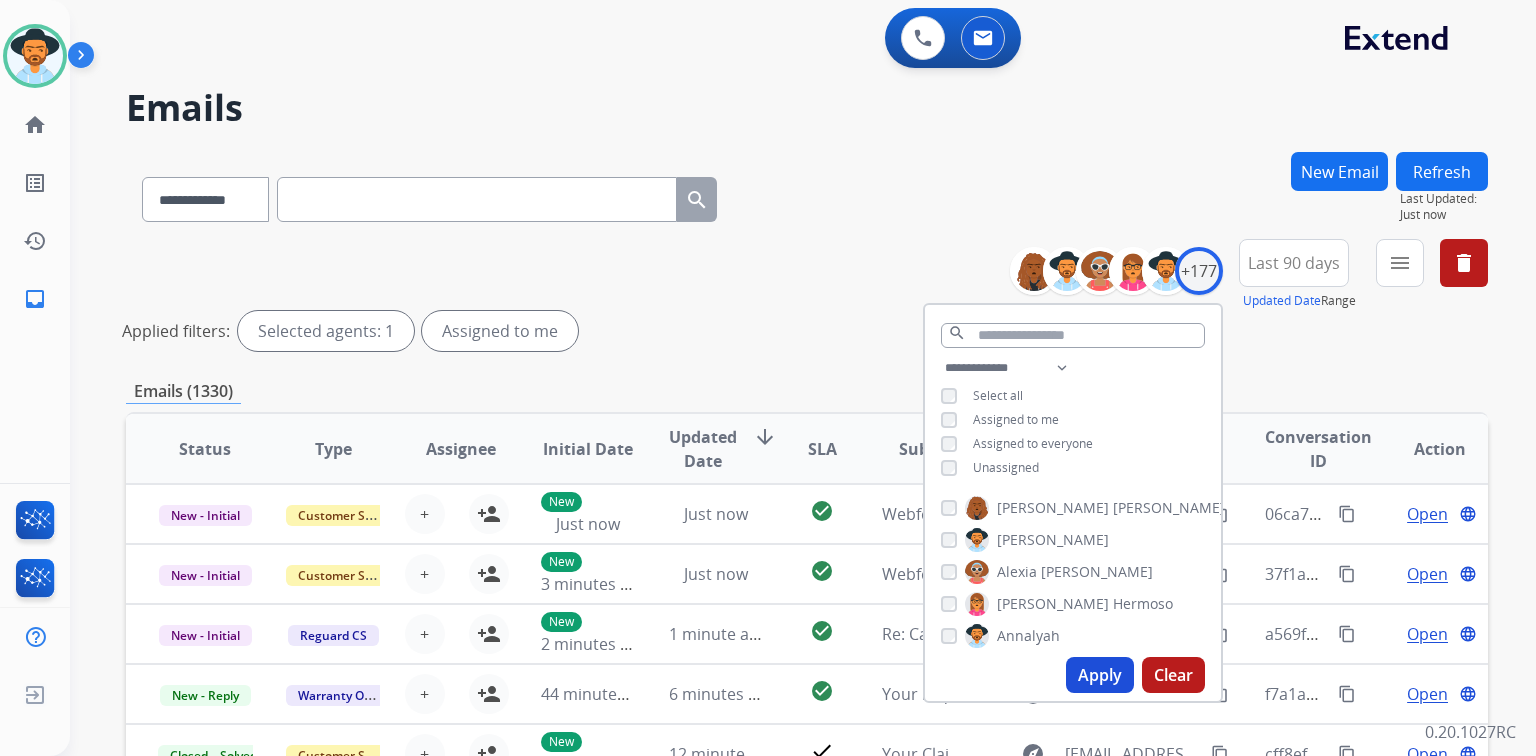 click on "Apply" at bounding box center [1100, 675] 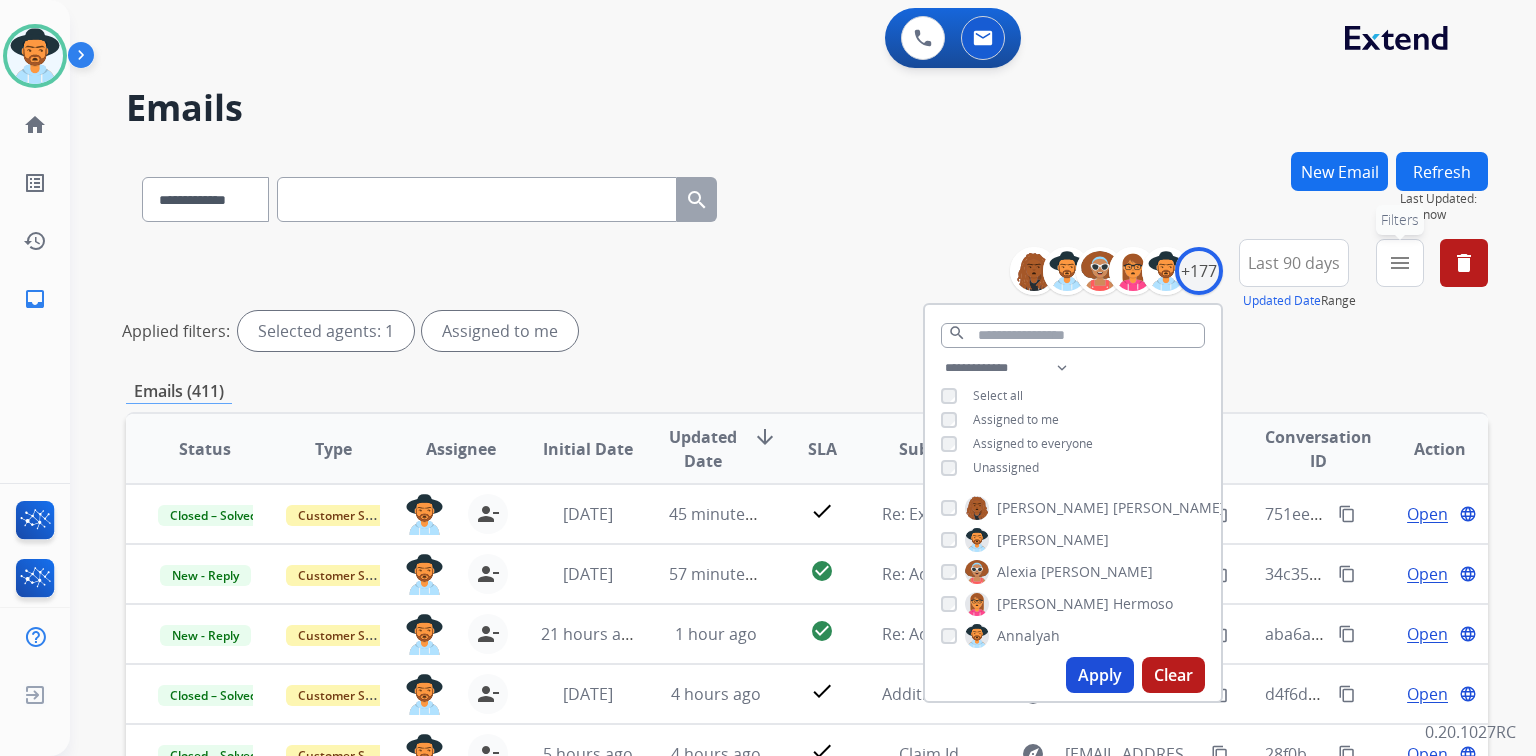 click on "menu" at bounding box center (1400, 263) 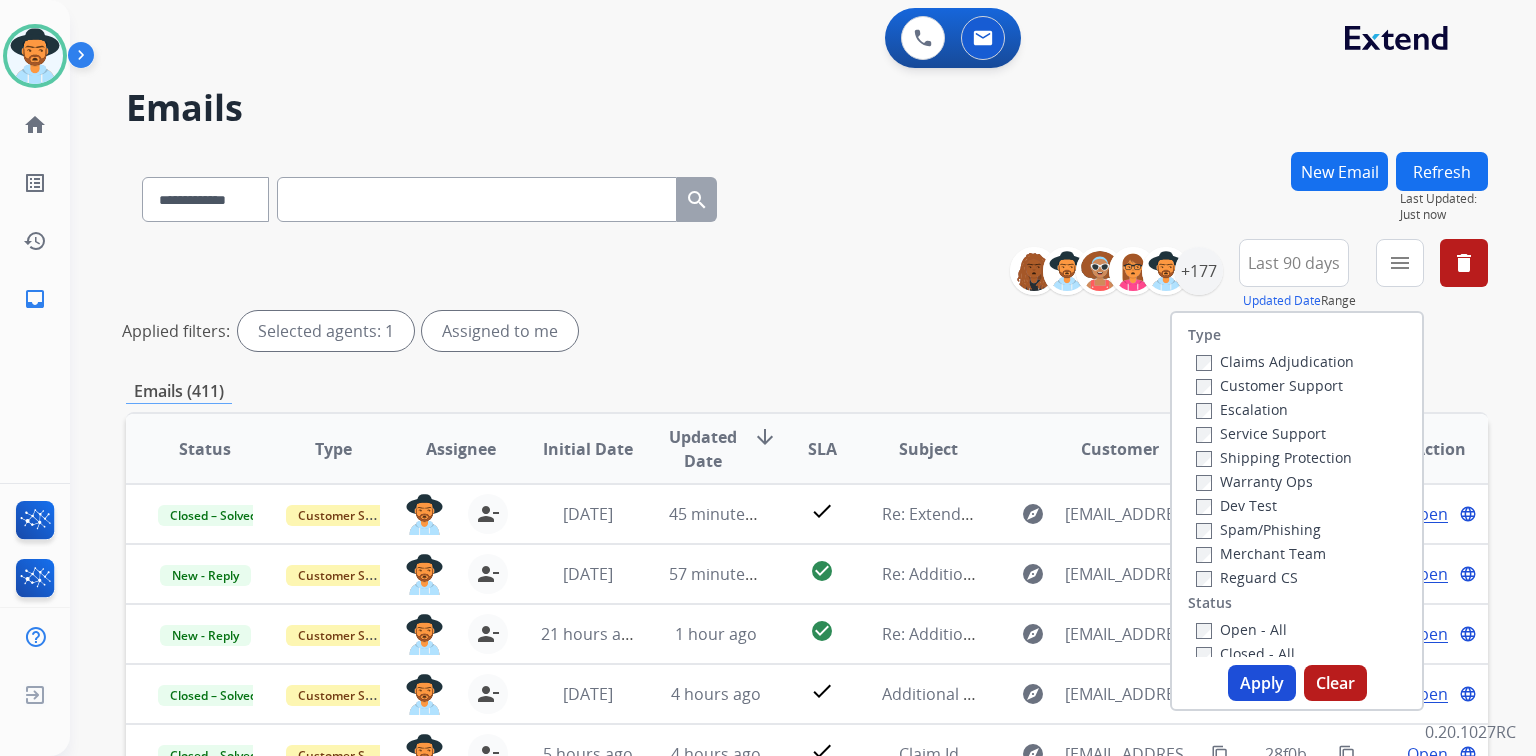 click on "Customer Support" at bounding box center (1269, 385) 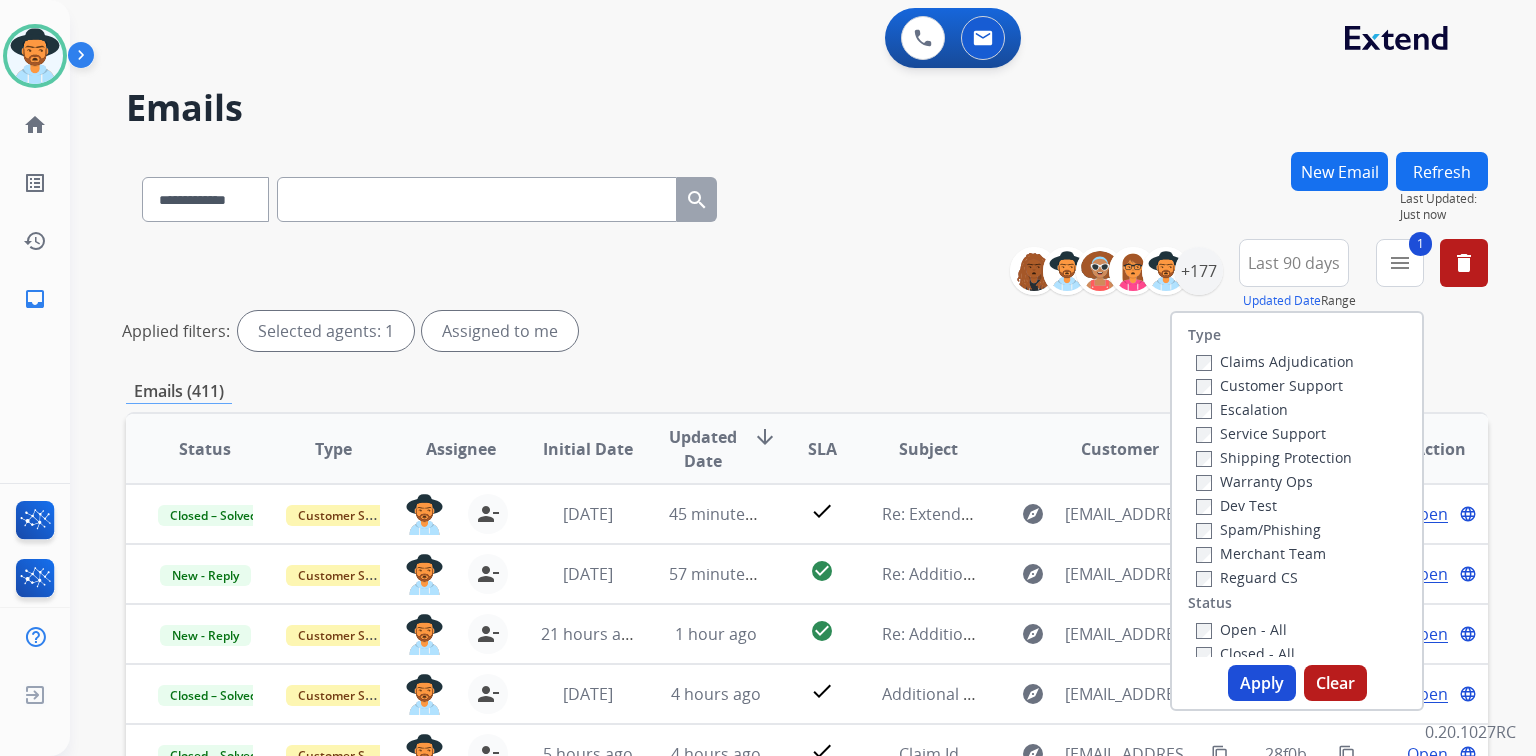 click on "Shipping Protection" at bounding box center (1274, 457) 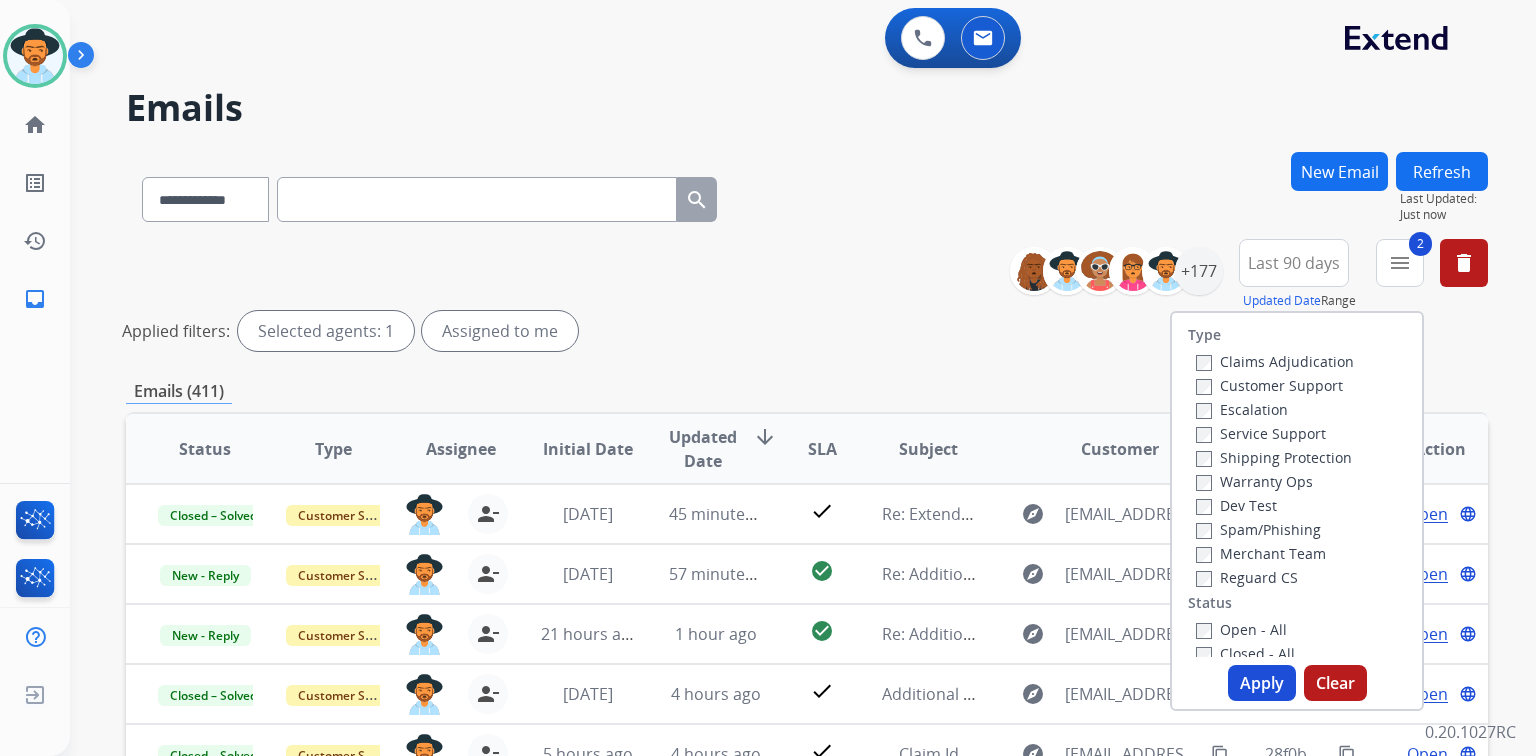 click on "Reguard CS" at bounding box center [1247, 577] 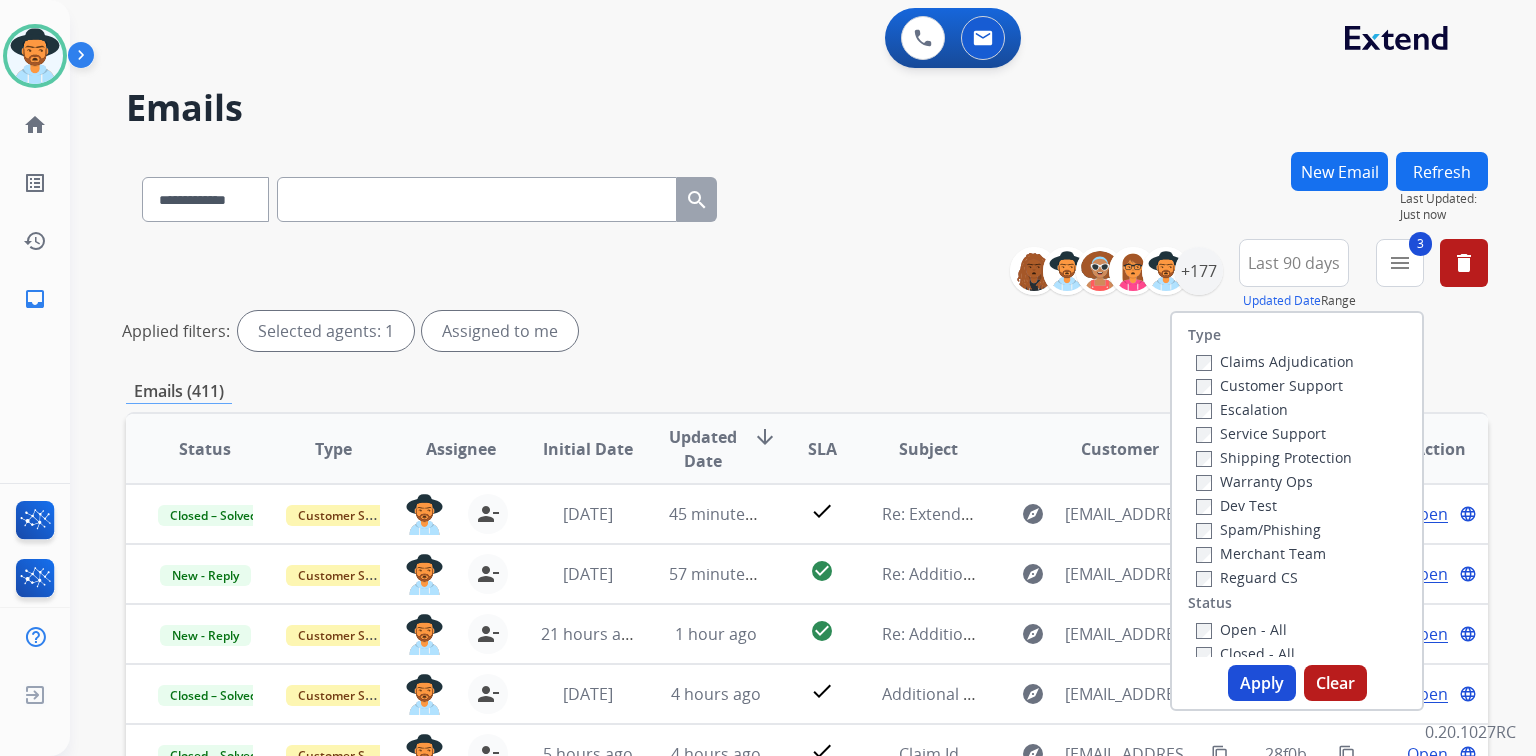 click on "Open - All" at bounding box center (1241, 629) 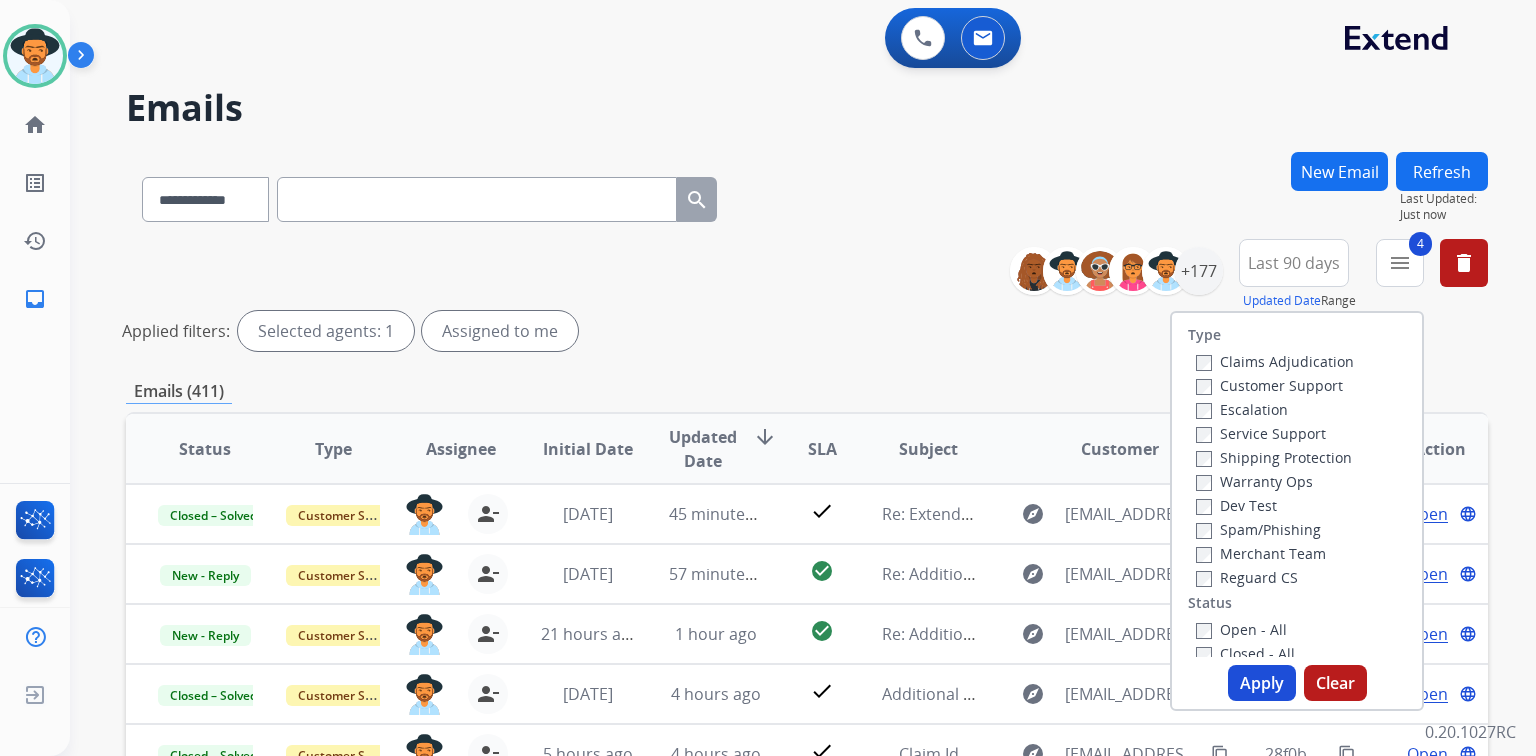 click on "Apply" at bounding box center [1262, 683] 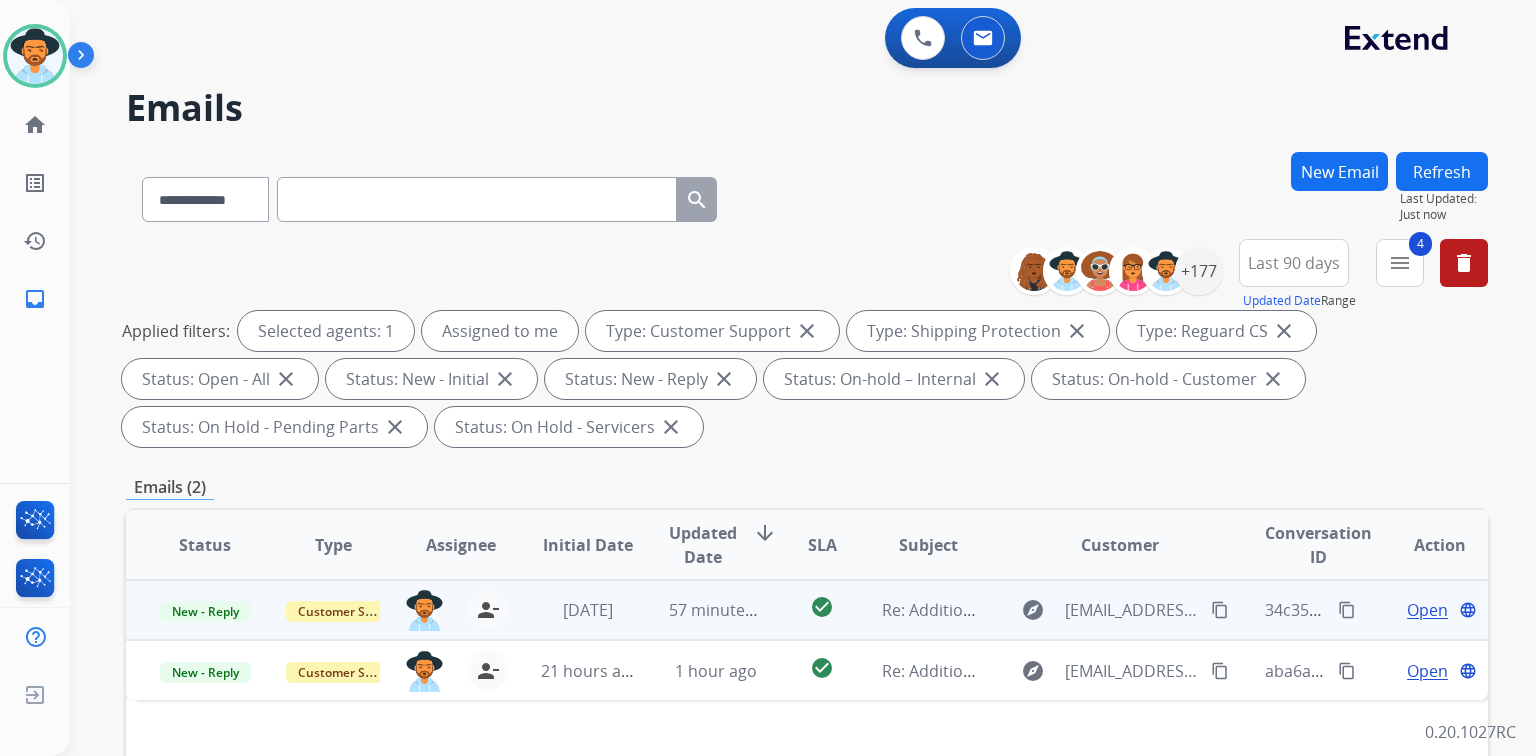 click on "Open" at bounding box center [1427, 610] 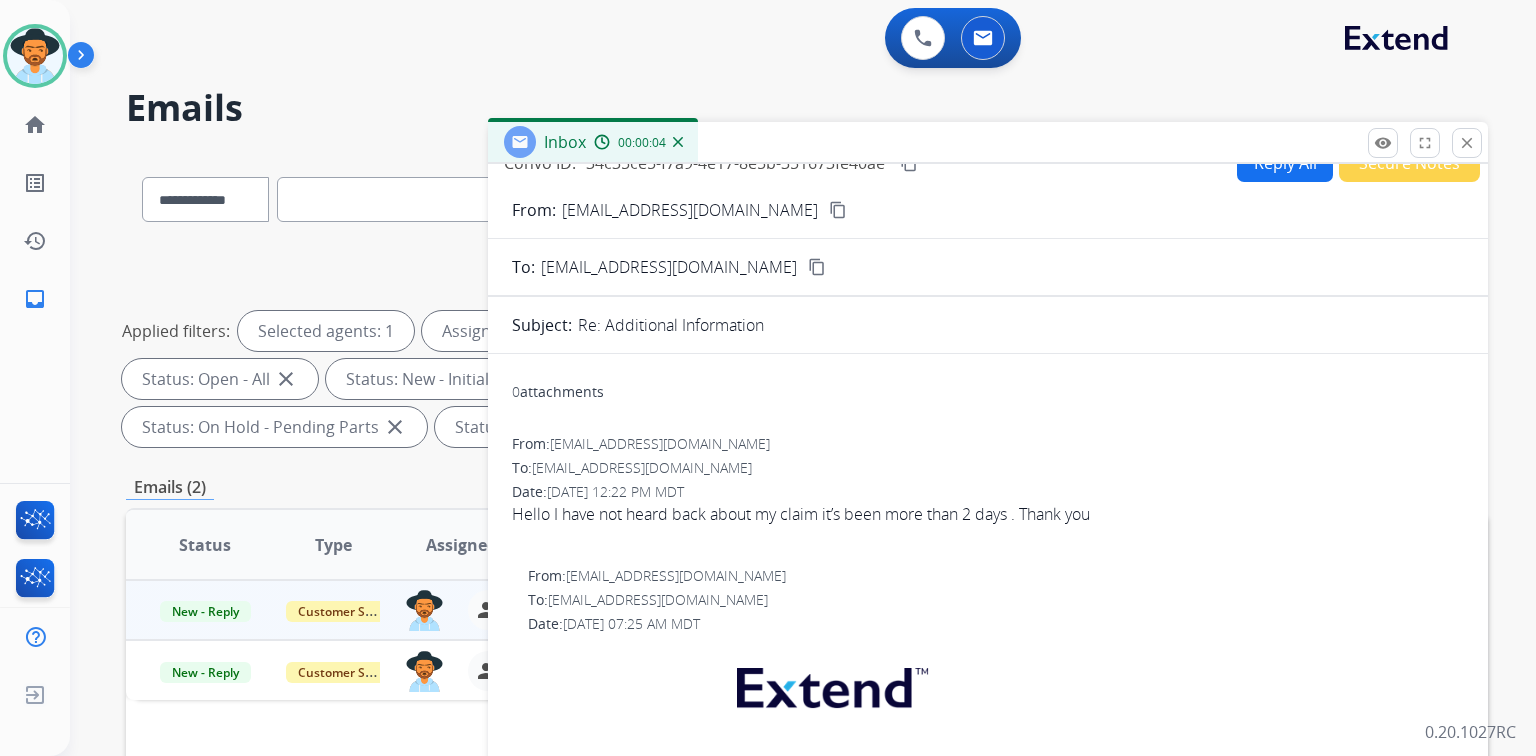 scroll, scrollTop: 0, scrollLeft: 0, axis: both 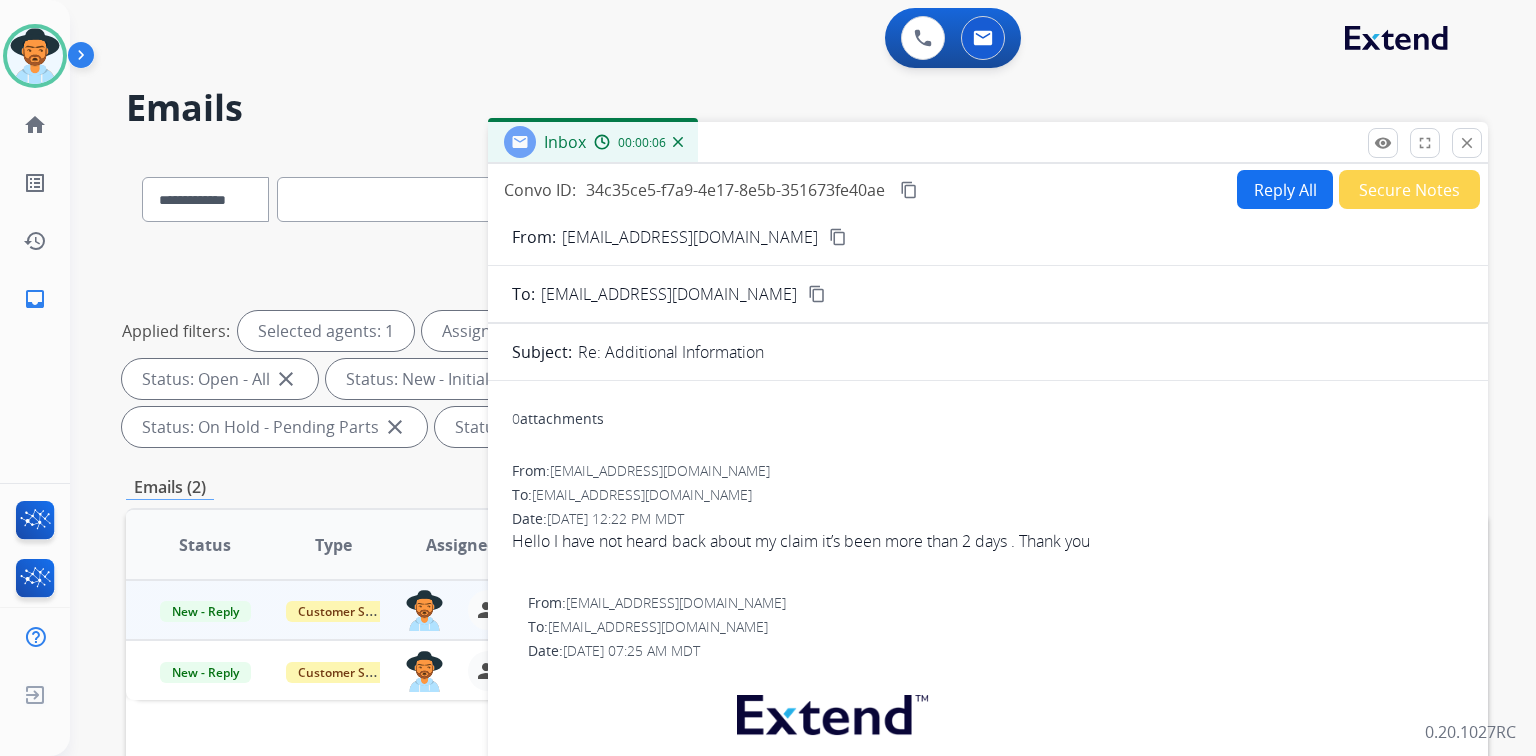 click on "content_copy" at bounding box center (838, 237) 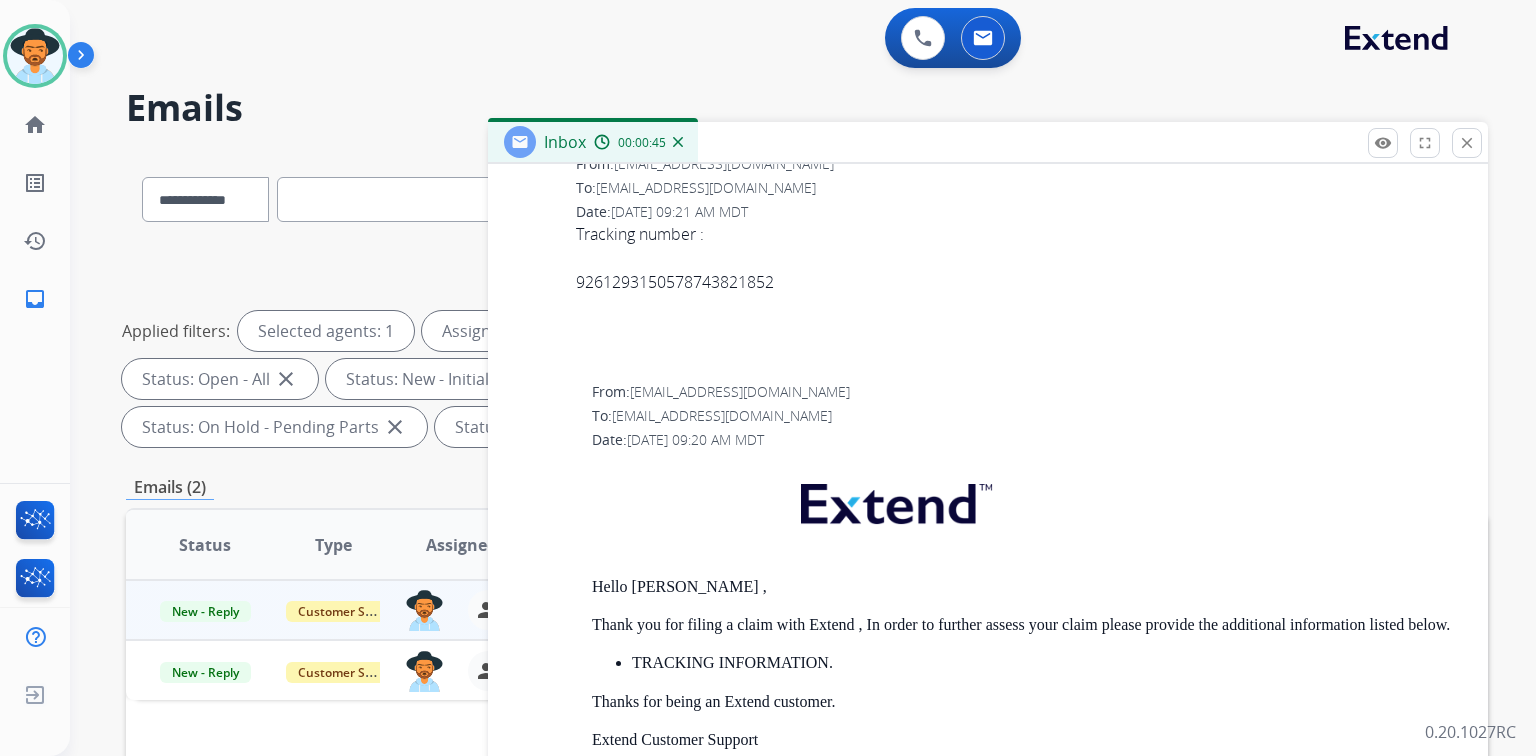 scroll, scrollTop: 1849, scrollLeft: 0, axis: vertical 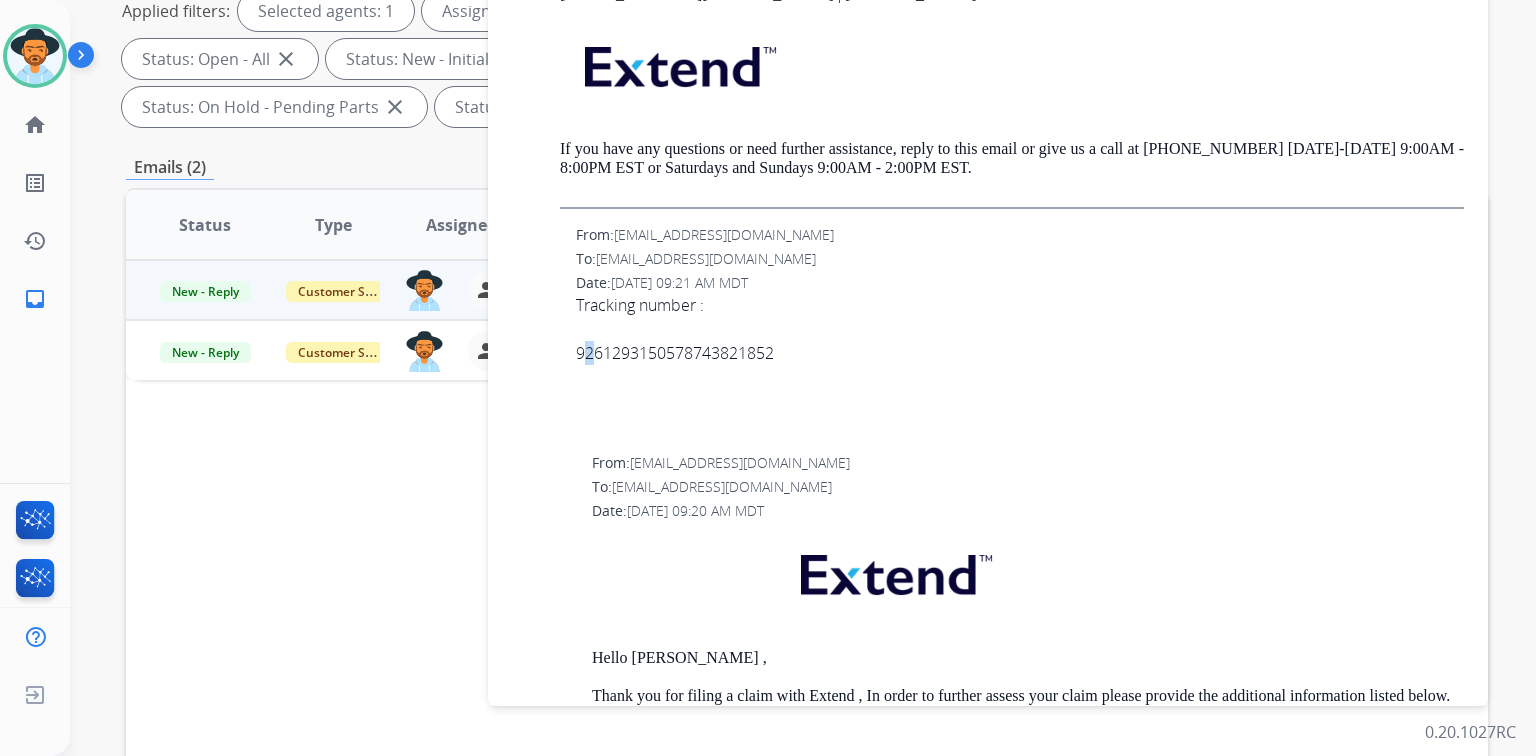 drag, startPoint x: 587, startPoint y: 350, endPoint x: 608, endPoint y: 350, distance: 21 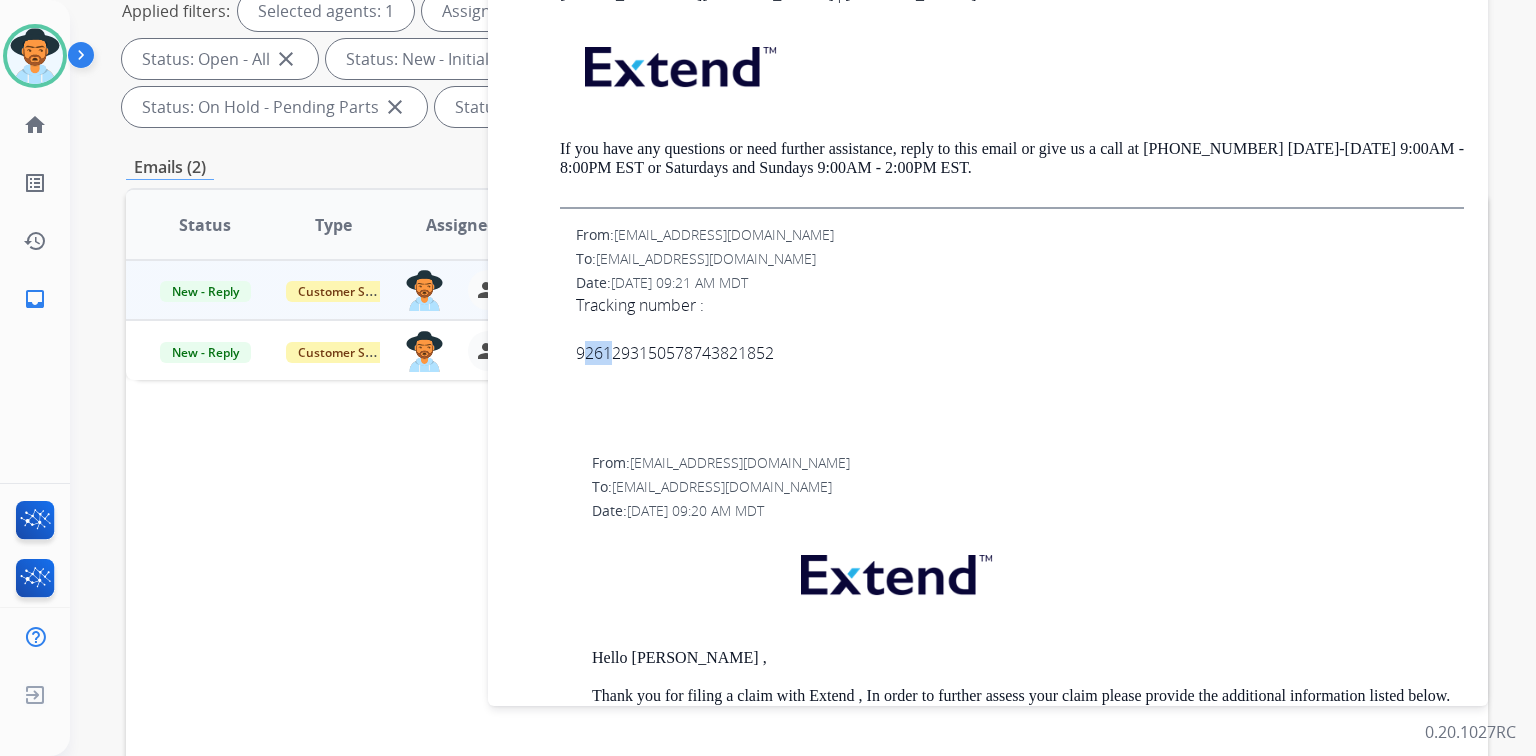 click on "9261293150578743821852" at bounding box center (1020, 353) 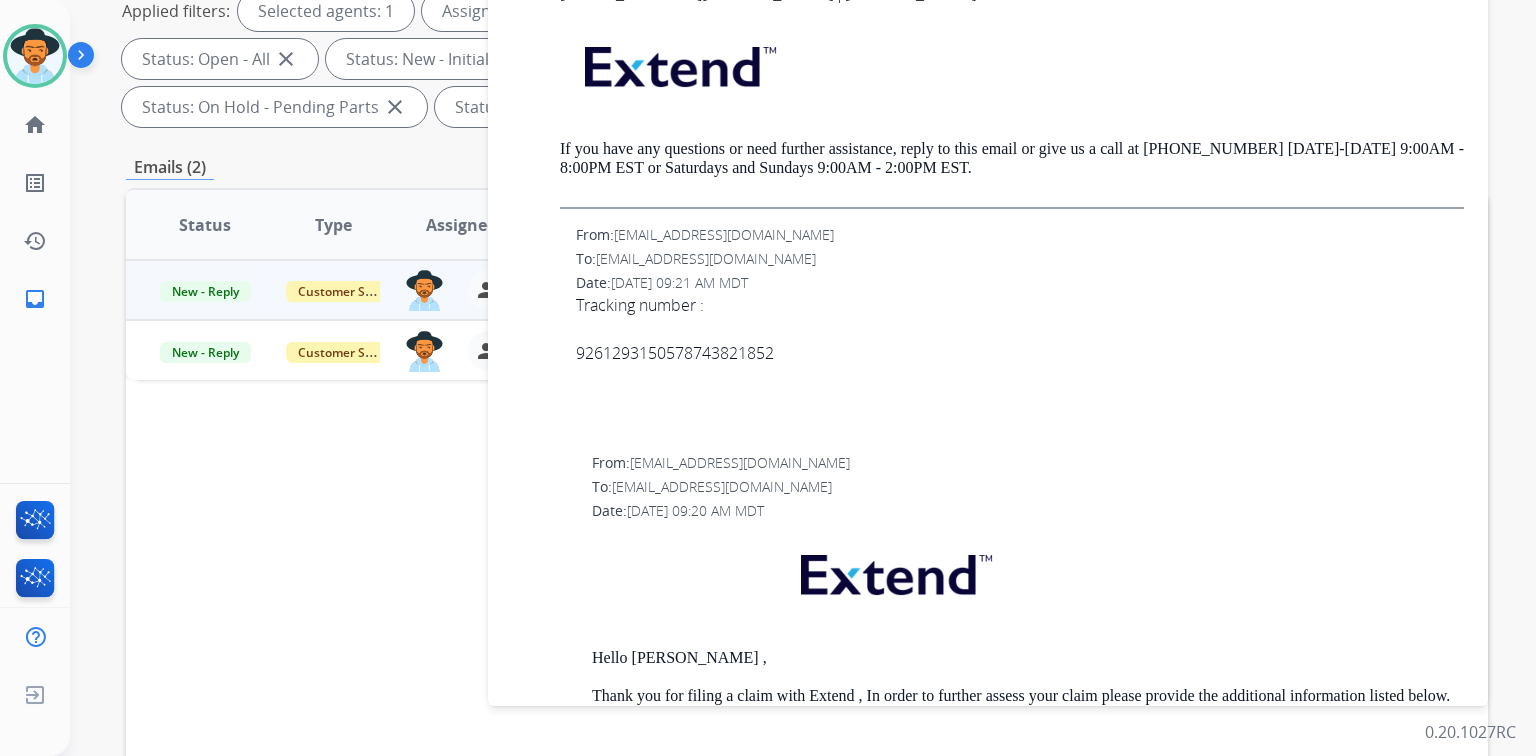 click on "From:  [EMAIL_ADDRESS][DOMAIN_NAME]   To:  [EMAIL_ADDRESS][DOMAIN_NAME]  Date:  [DATE] 09:21 AM MDT Tracking number : 9261293150578743821852" at bounding box center (988, 331) 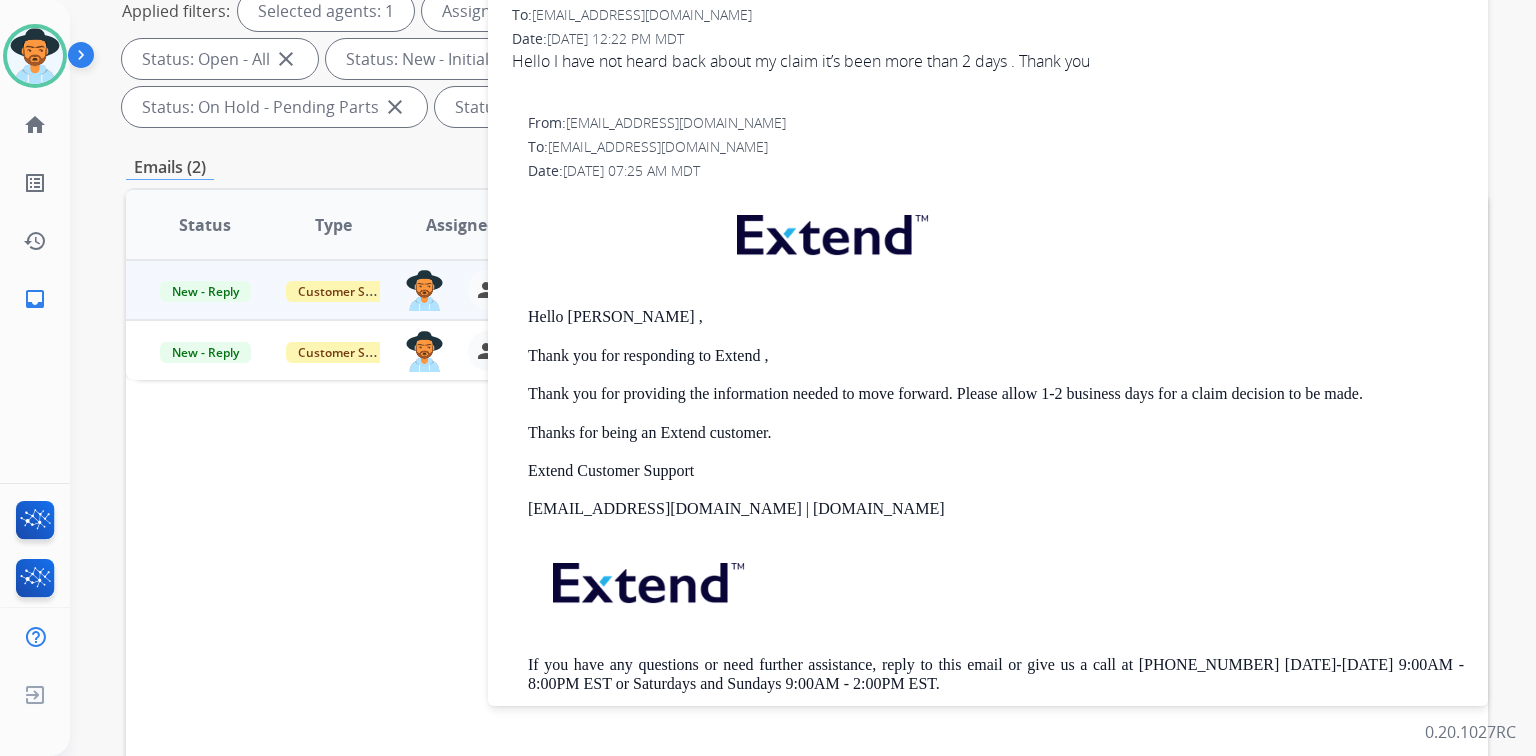 scroll, scrollTop: 0, scrollLeft: 0, axis: both 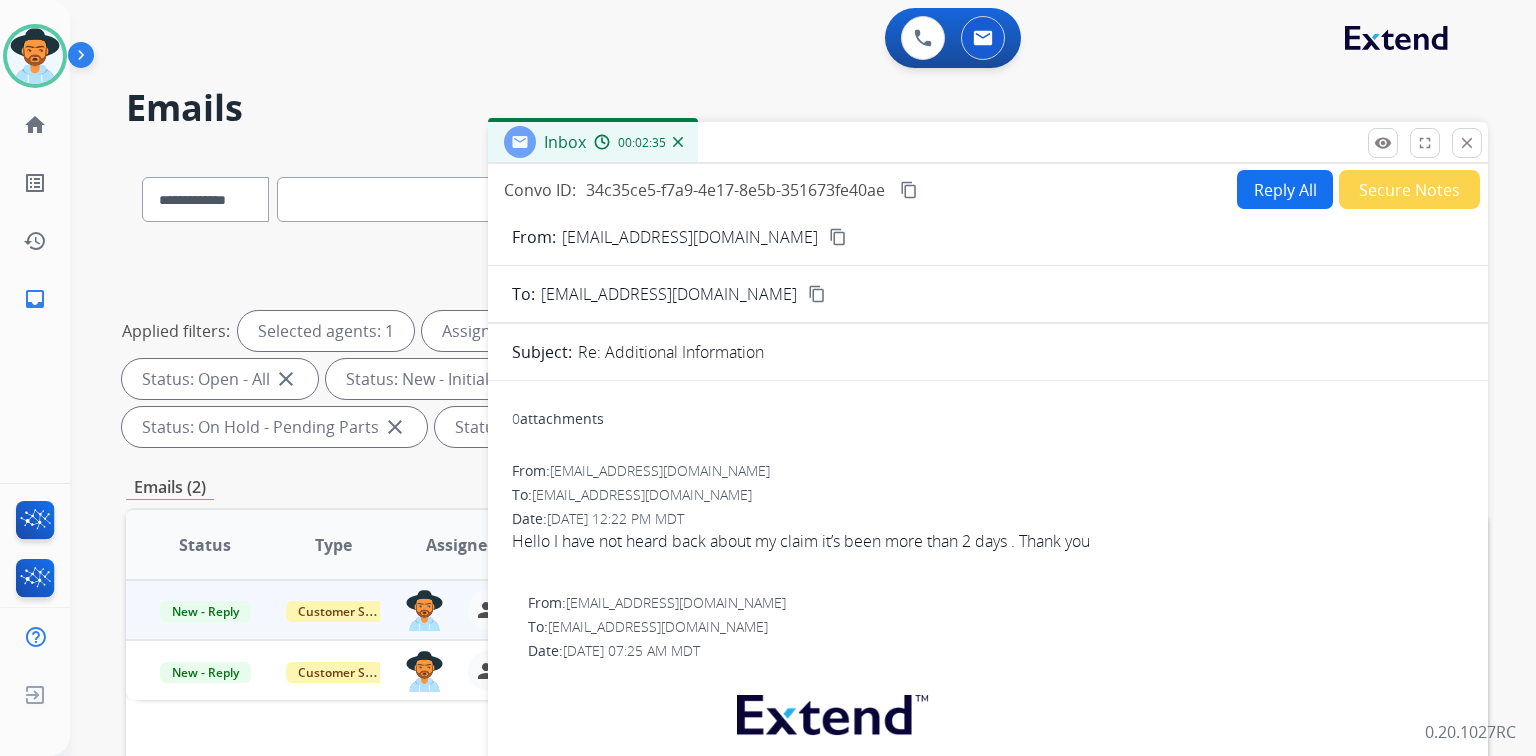 click on "Reply All" at bounding box center [1285, 189] 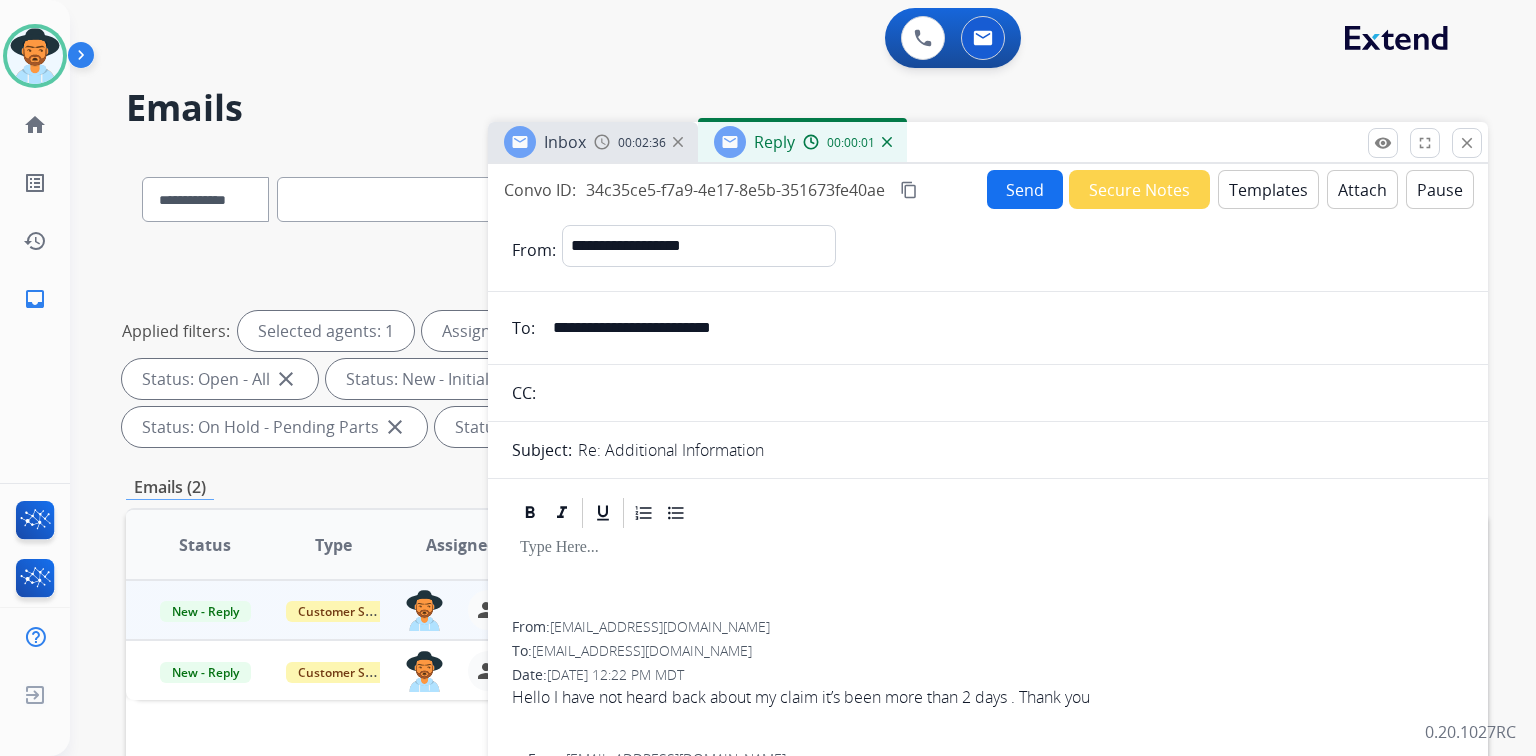 click on "Templates" at bounding box center (1268, 189) 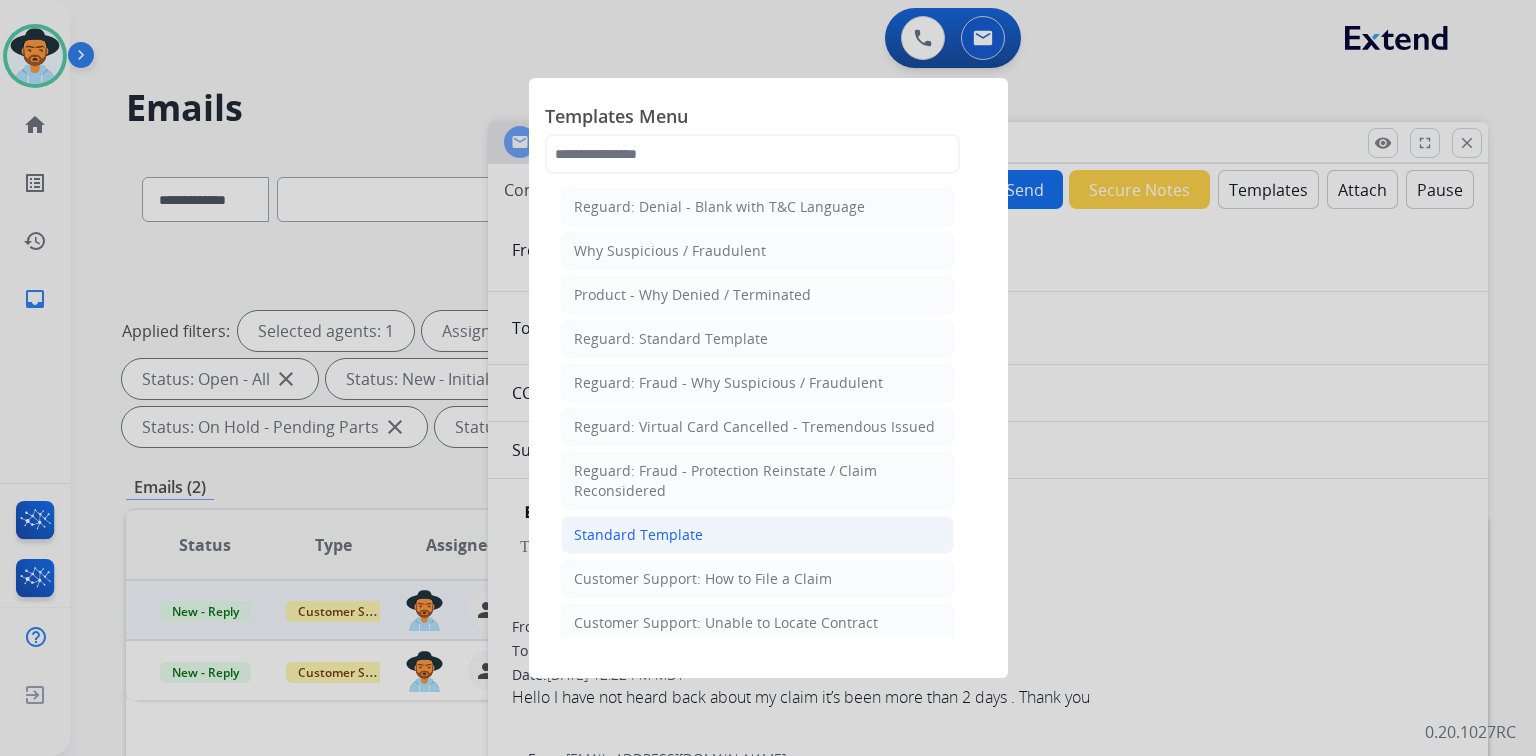 click on "Standard Template" 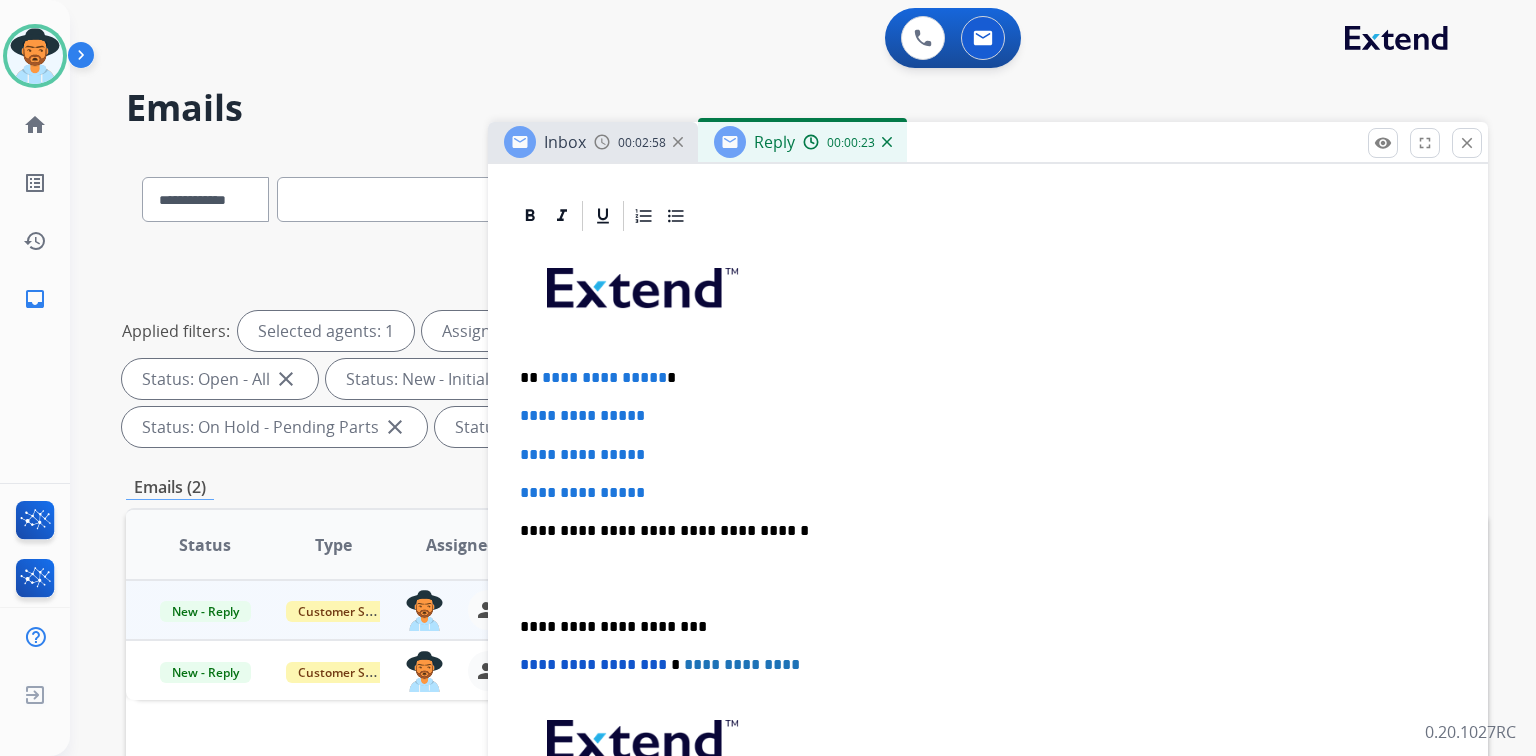 scroll, scrollTop: 400, scrollLeft: 0, axis: vertical 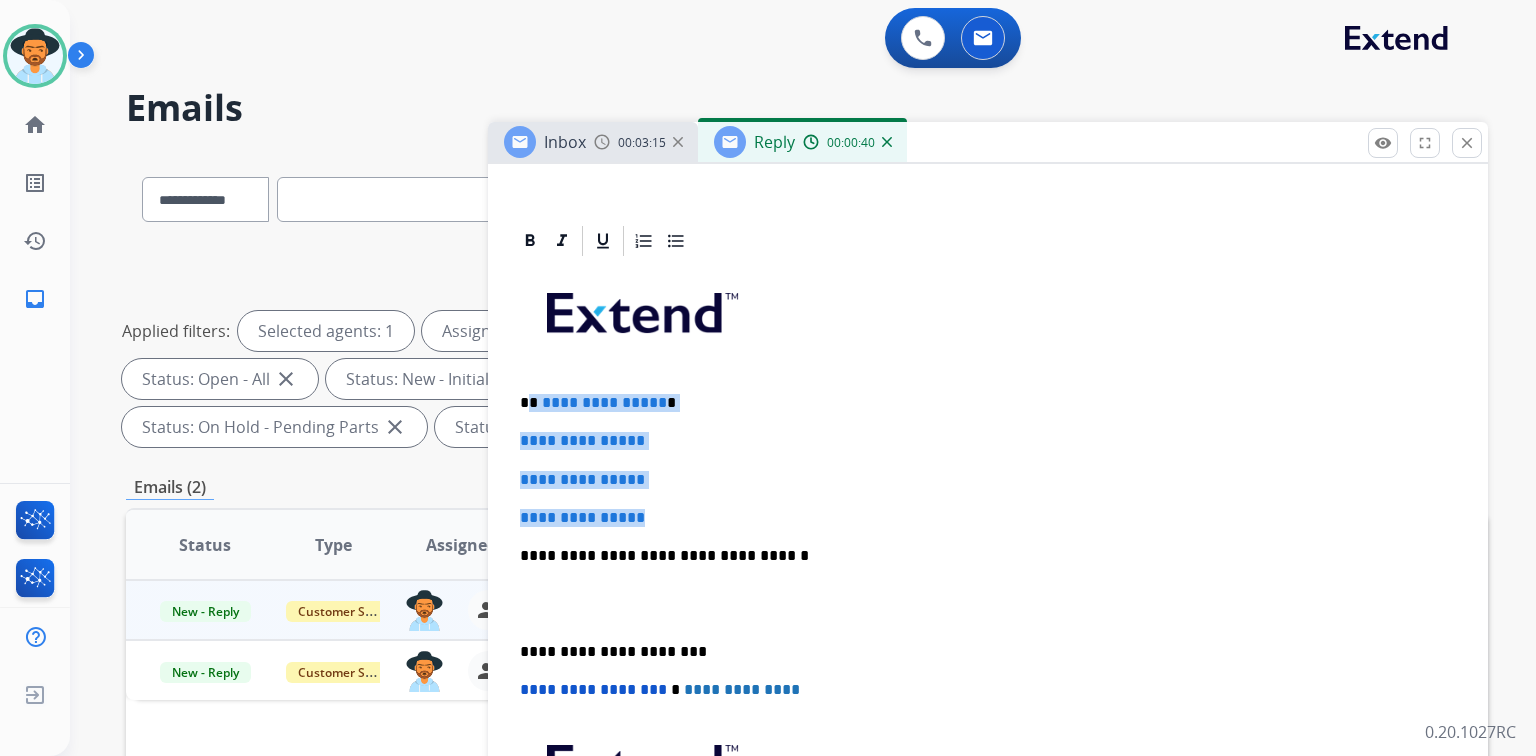 drag, startPoint x: 532, startPoint y: 401, endPoint x: 659, endPoint y: 505, distance: 164.14932 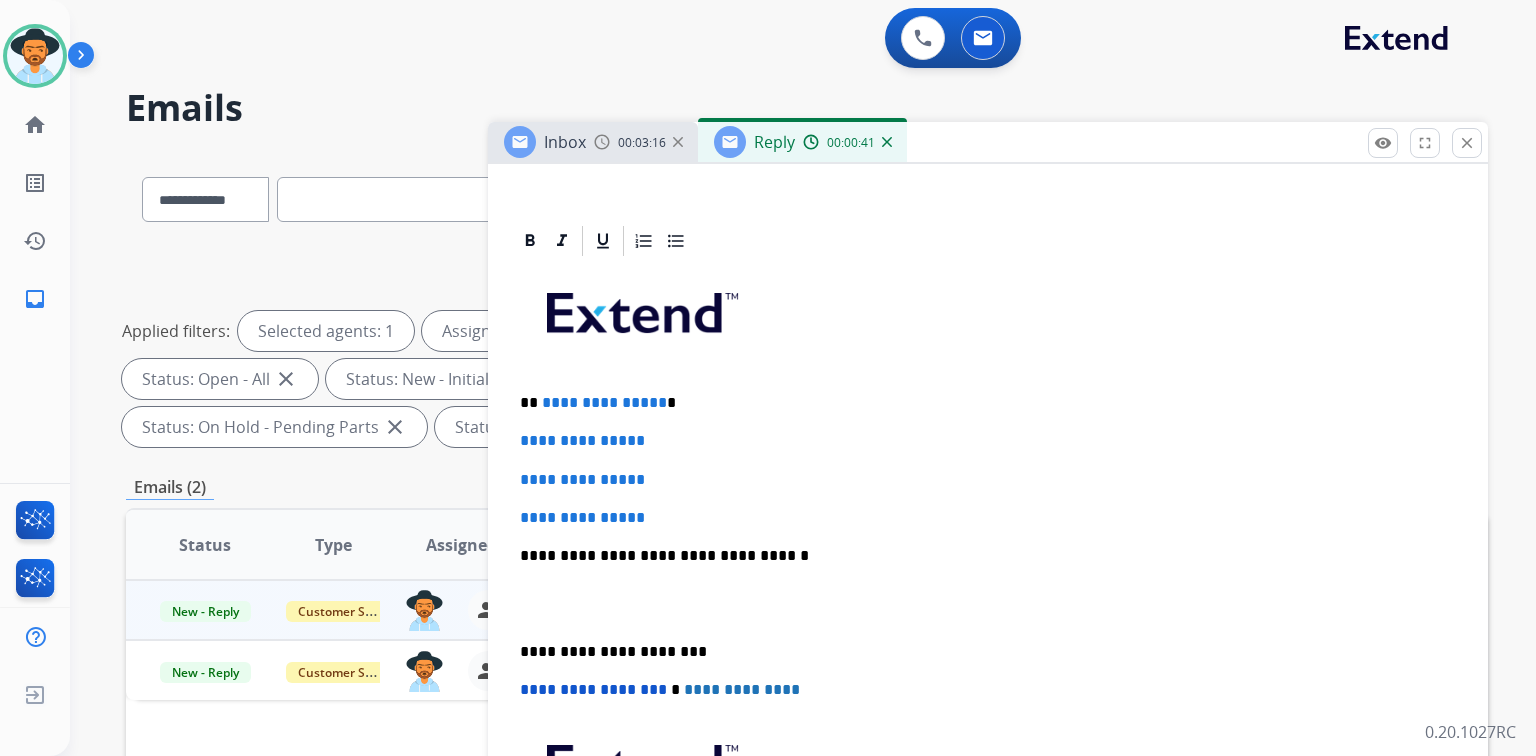 type 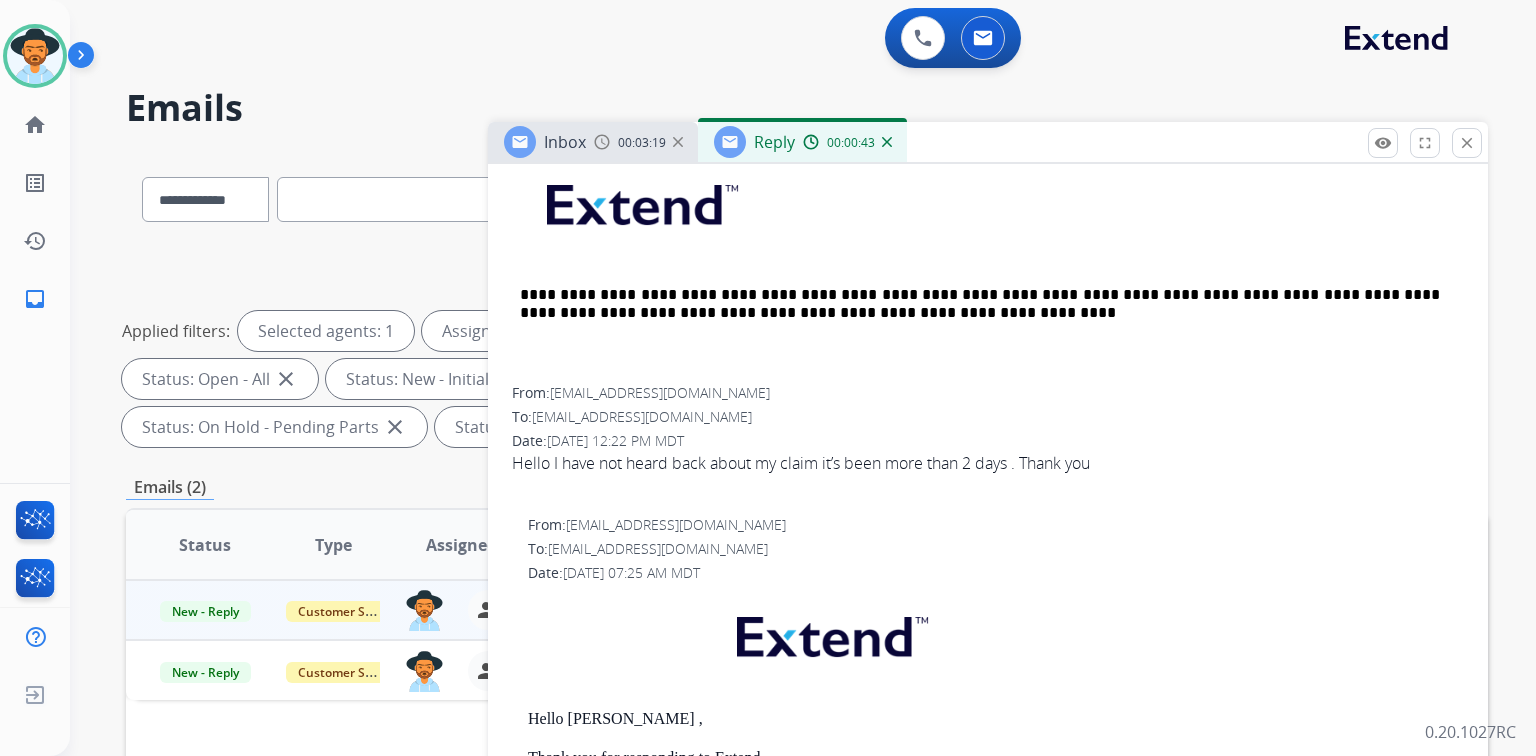 scroll, scrollTop: 880, scrollLeft: 0, axis: vertical 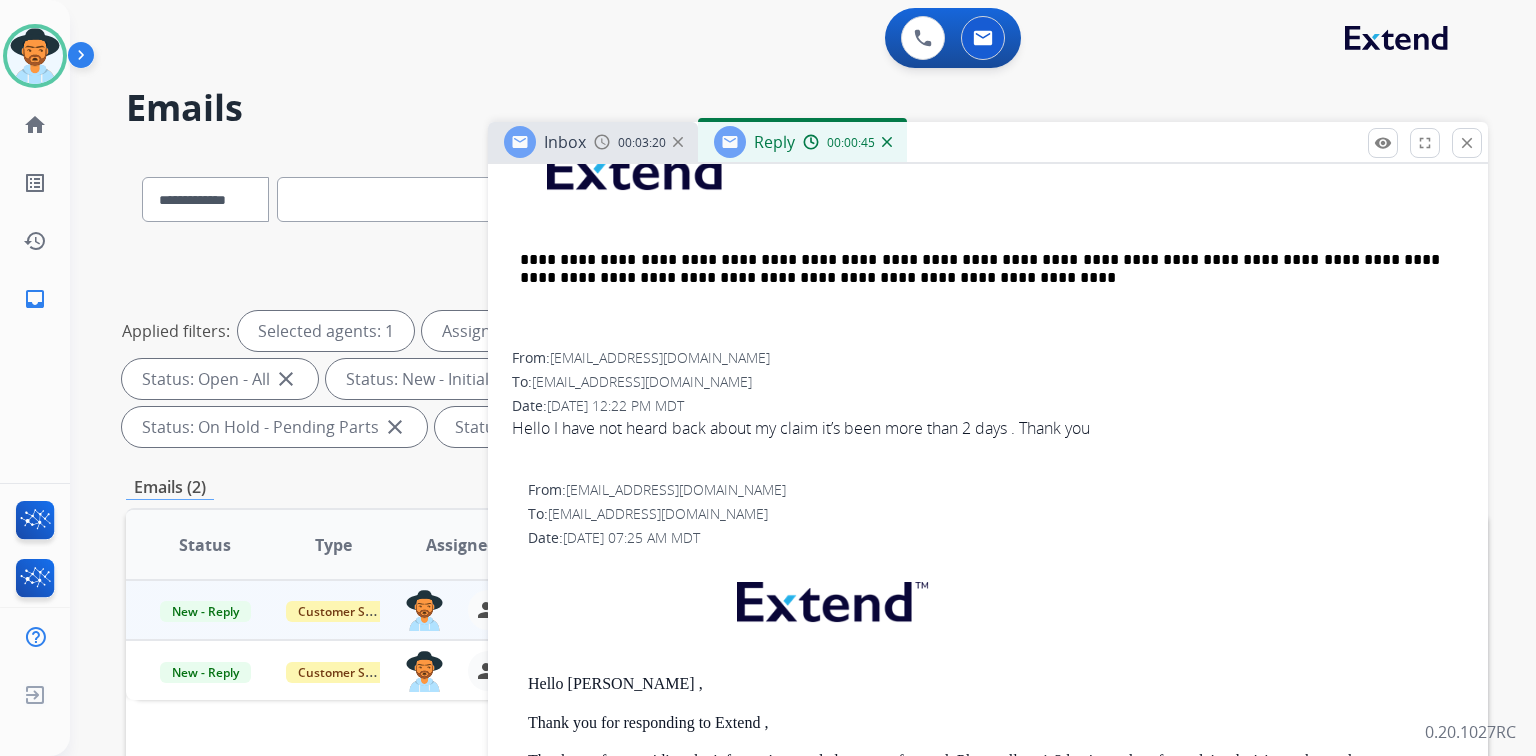 click on "Hello [PERSON_NAME] ," at bounding box center (996, 684) 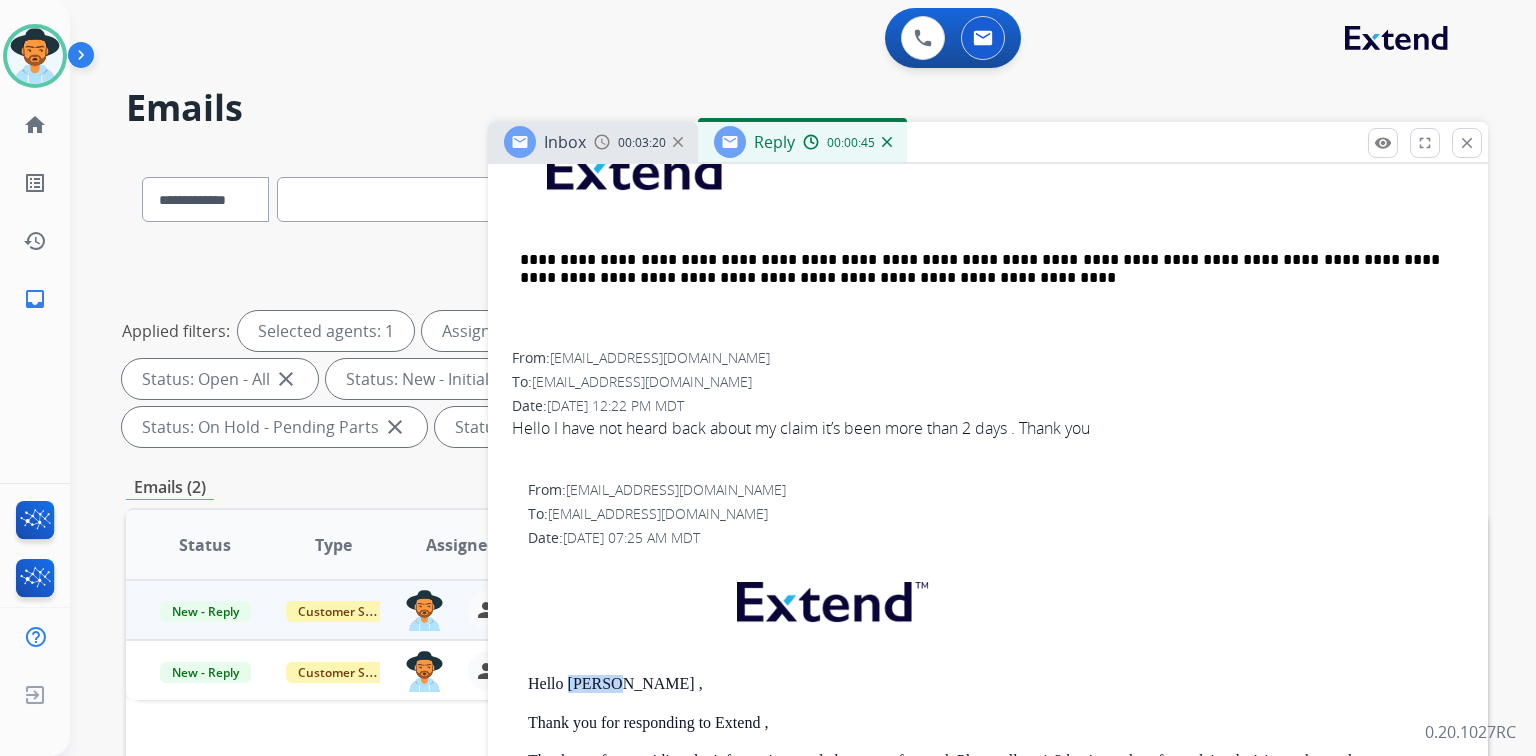 click on "Hello [PERSON_NAME] ," at bounding box center [996, 684] 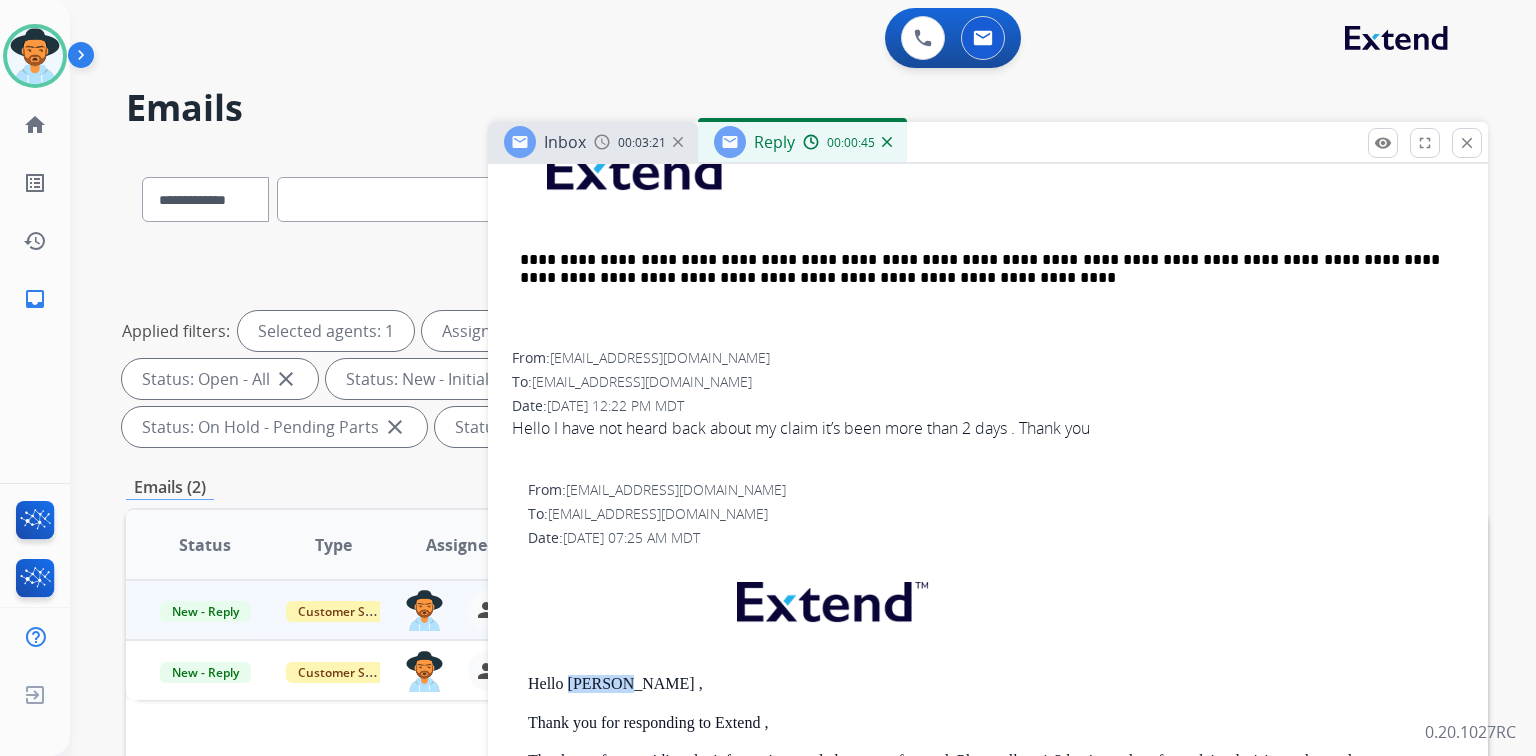 click on "Hello [PERSON_NAME] ," at bounding box center [996, 684] 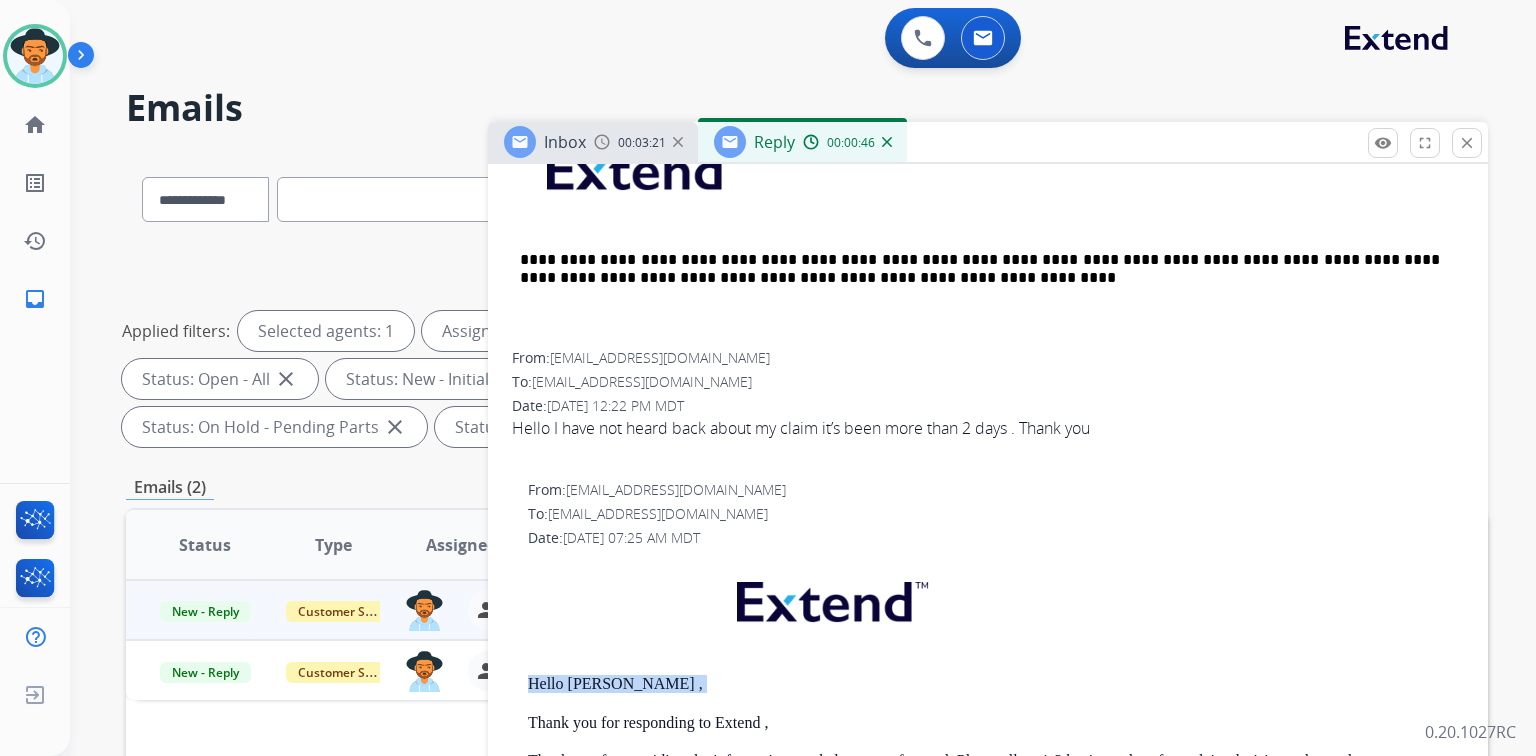 click on "Hello [PERSON_NAME] ," at bounding box center (996, 684) 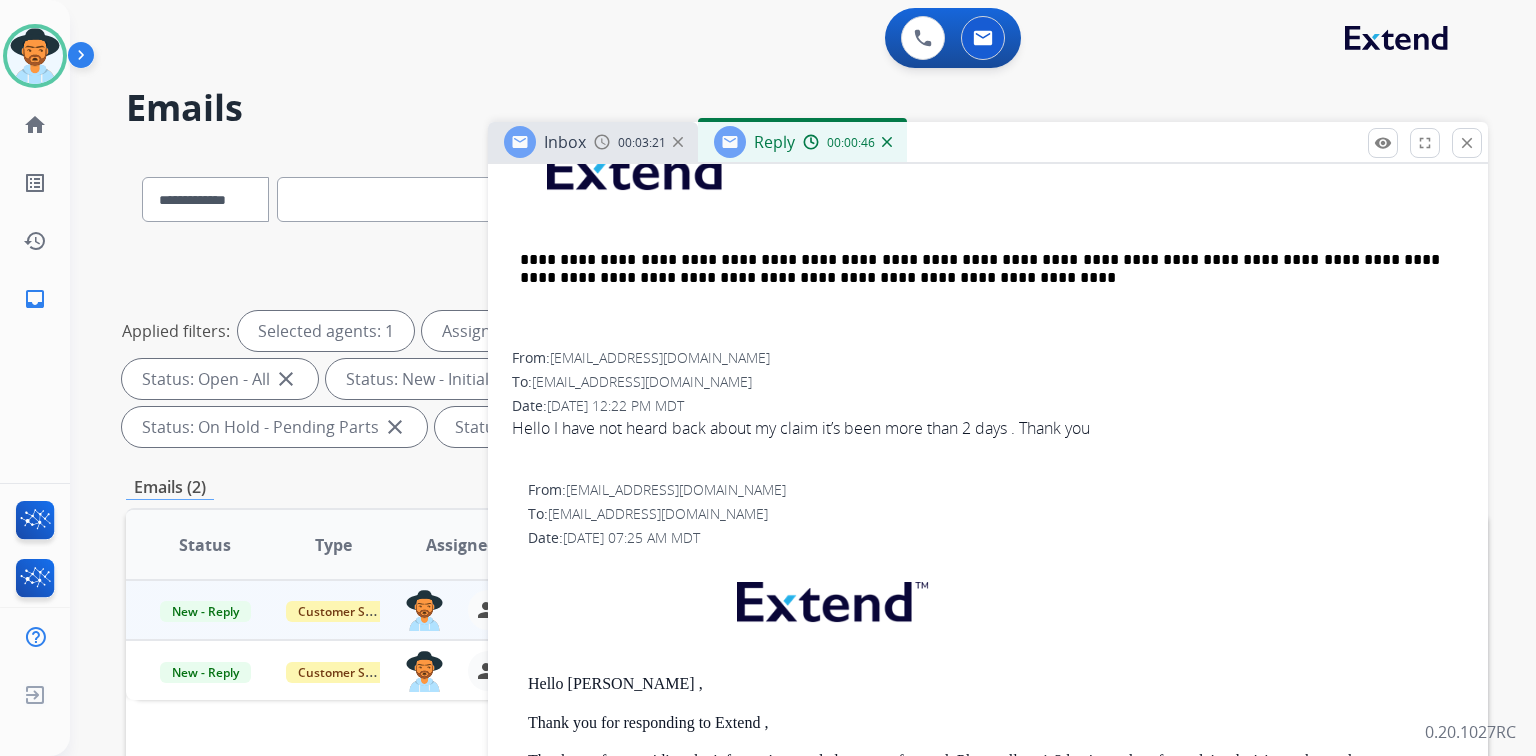 drag, startPoint x: 590, startPoint y: 678, endPoint x: 610, endPoint y: 657, distance: 29 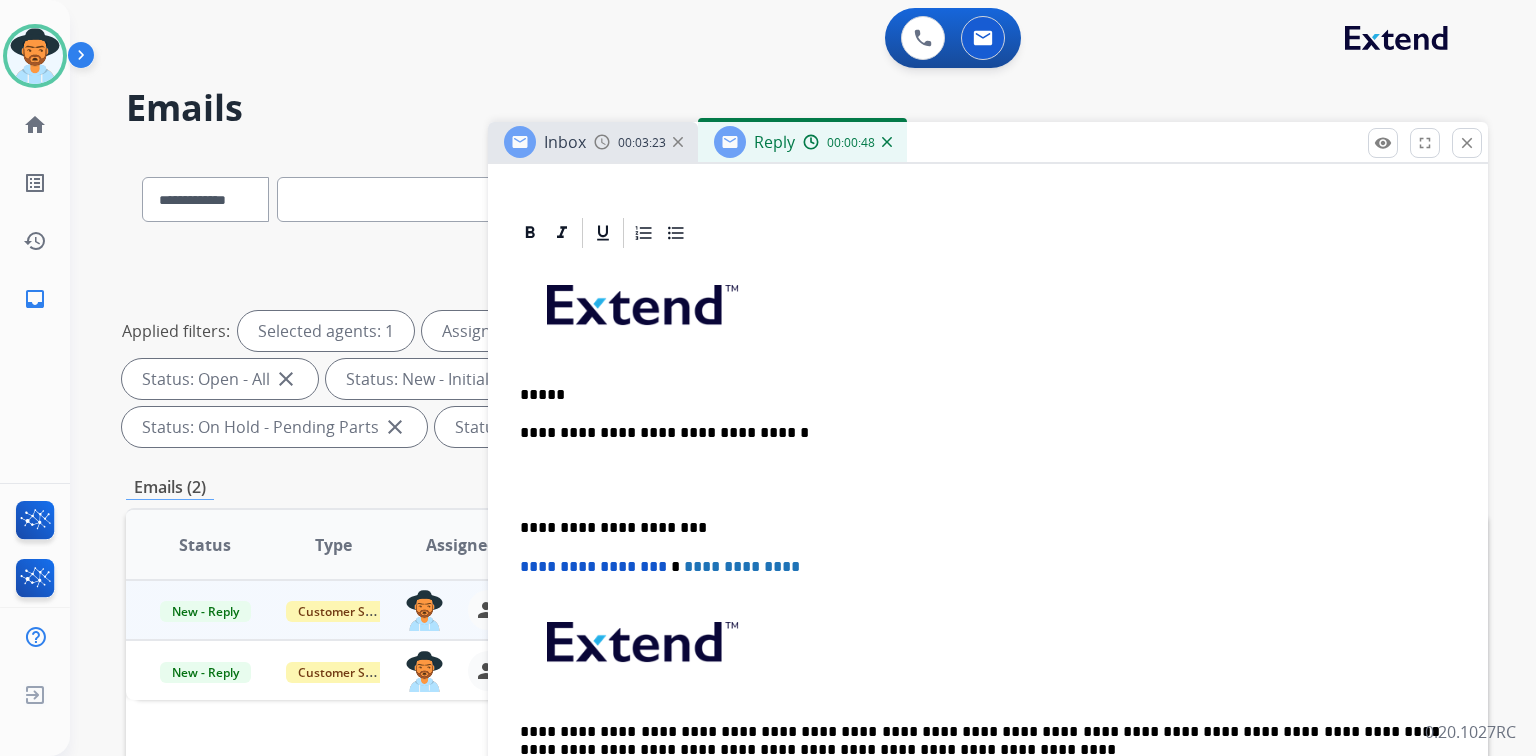 scroll, scrollTop: 400, scrollLeft: 0, axis: vertical 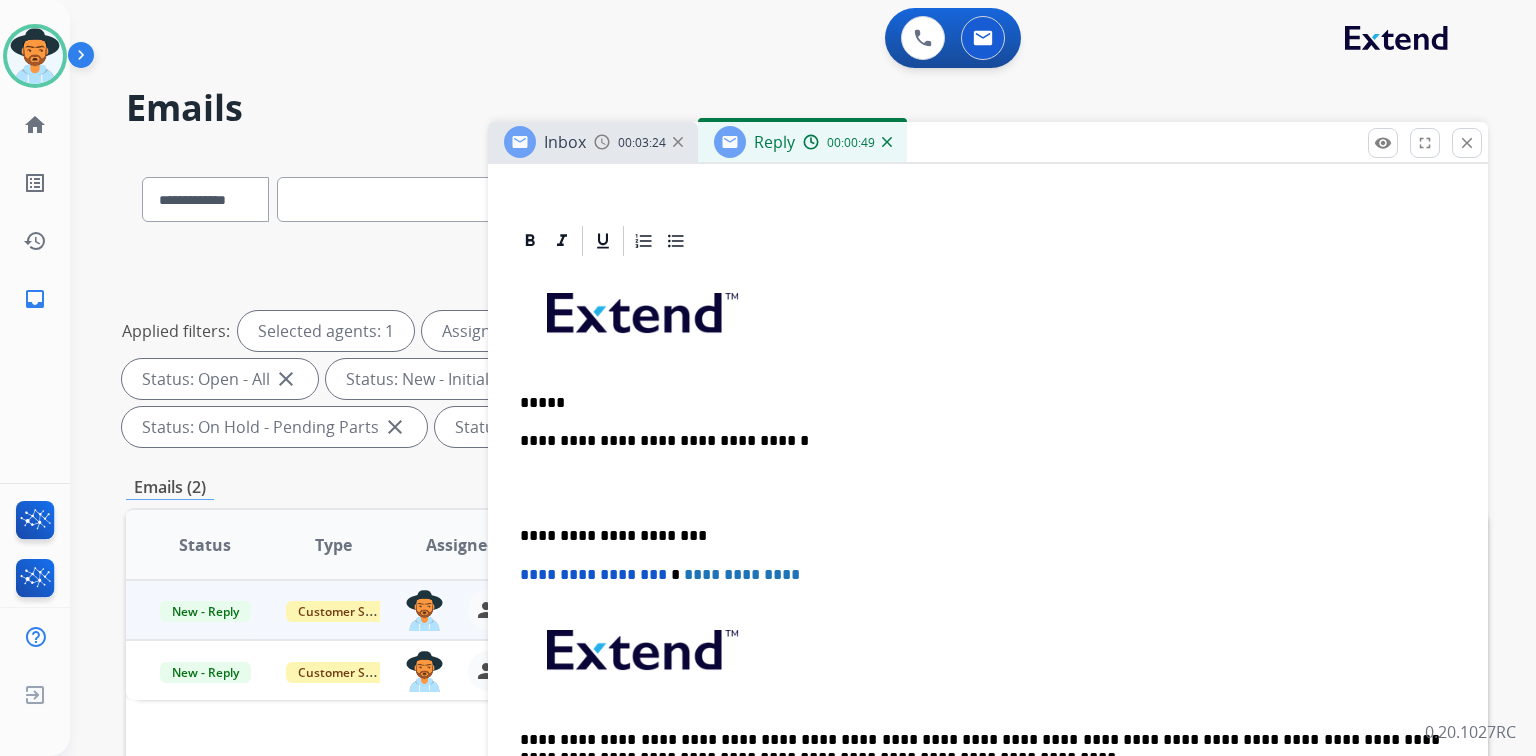 click on "*****" at bounding box center (980, 403) 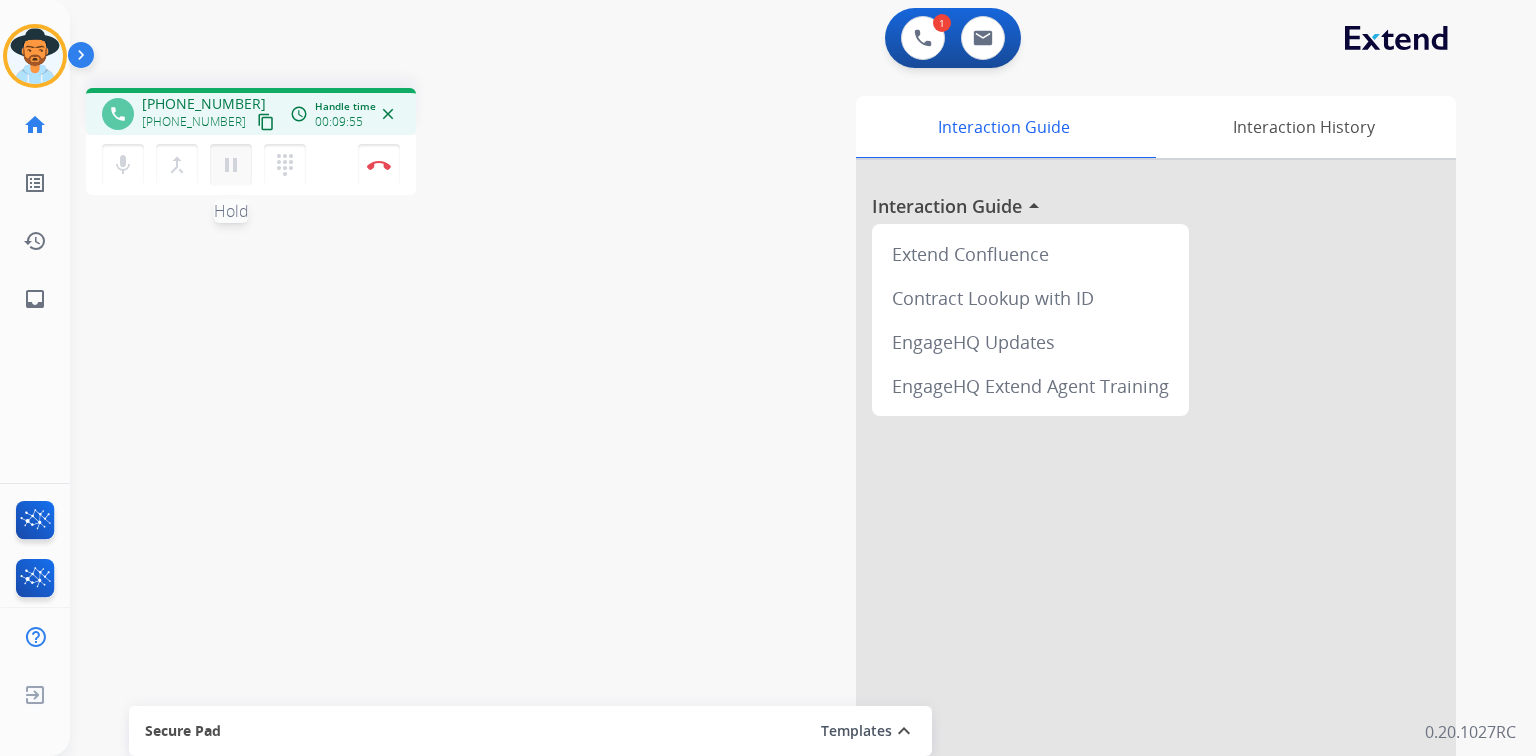 click on "pause" at bounding box center (231, 165) 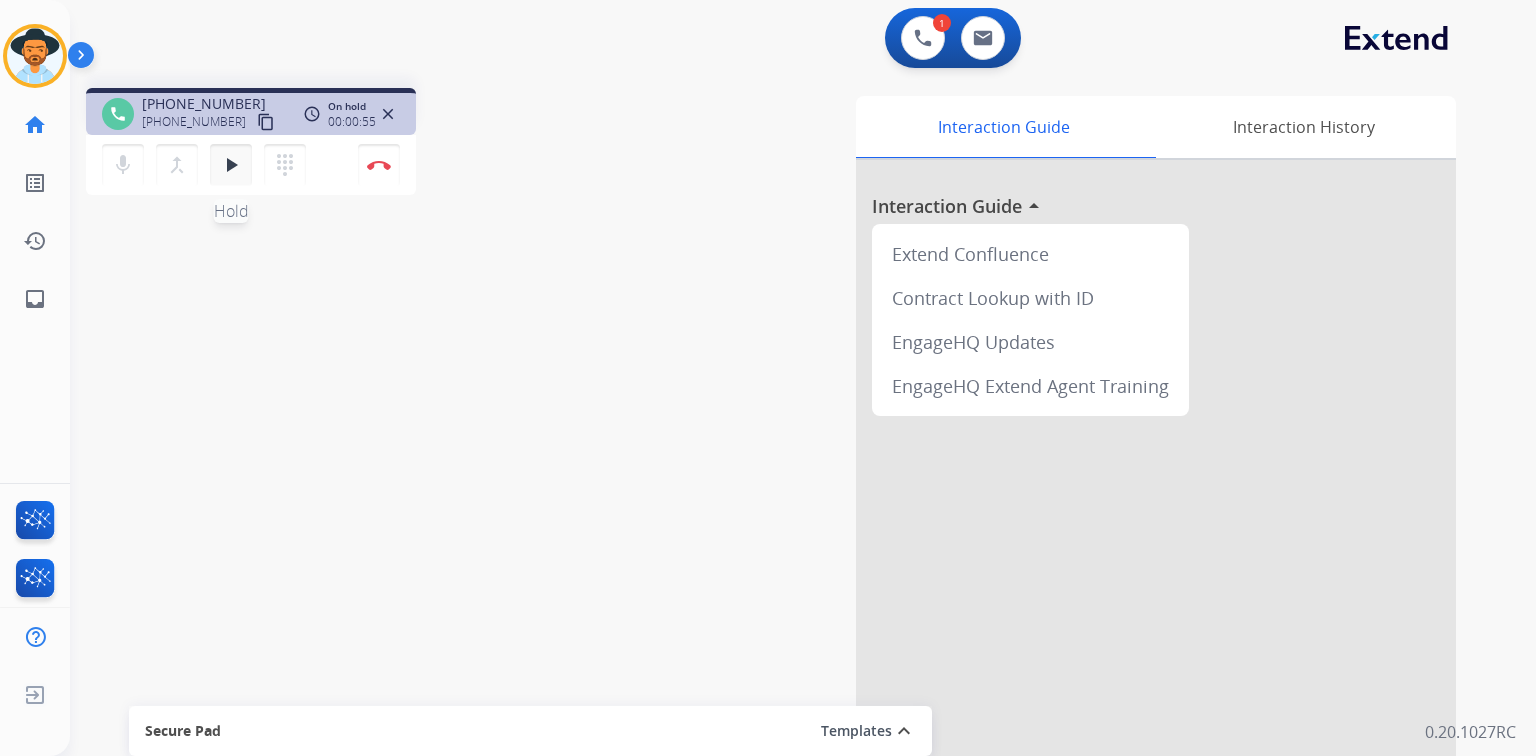click on "play_arrow" at bounding box center [231, 165] 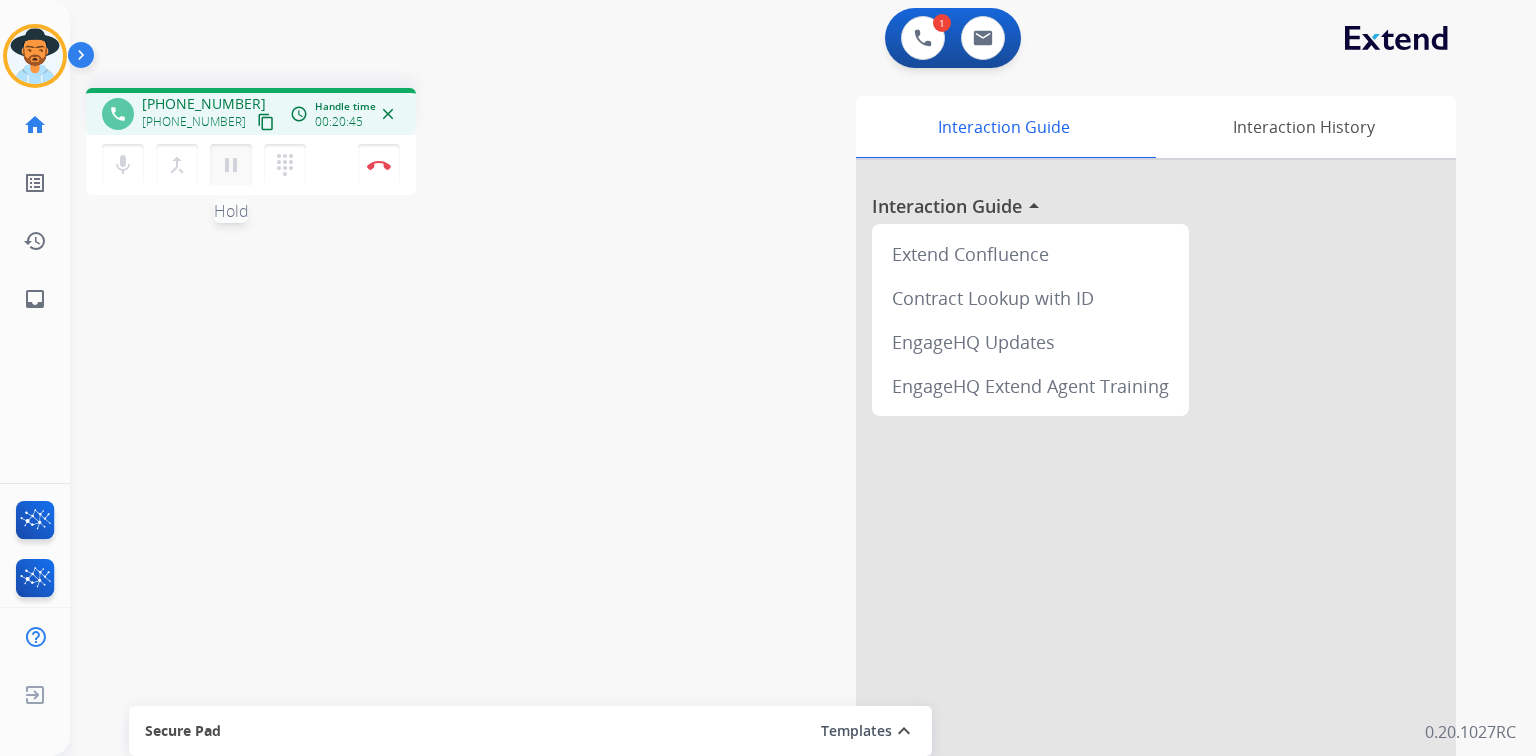 click on "pause" at bounding box center (231, 165) 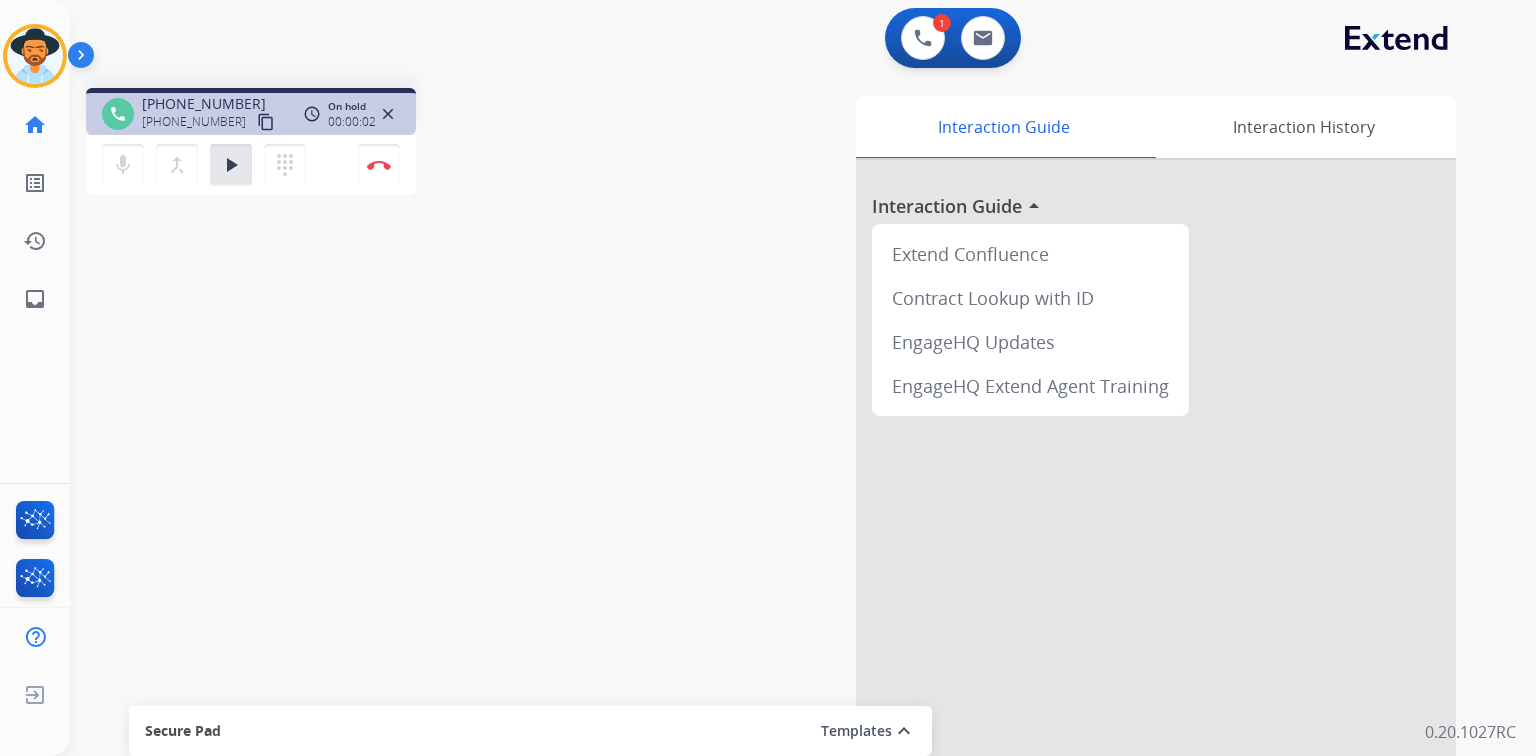 drag, startPoint x: 376, startPoint y: 129, endPoint x: 444, endPoint y: 93, distance: 76.941536 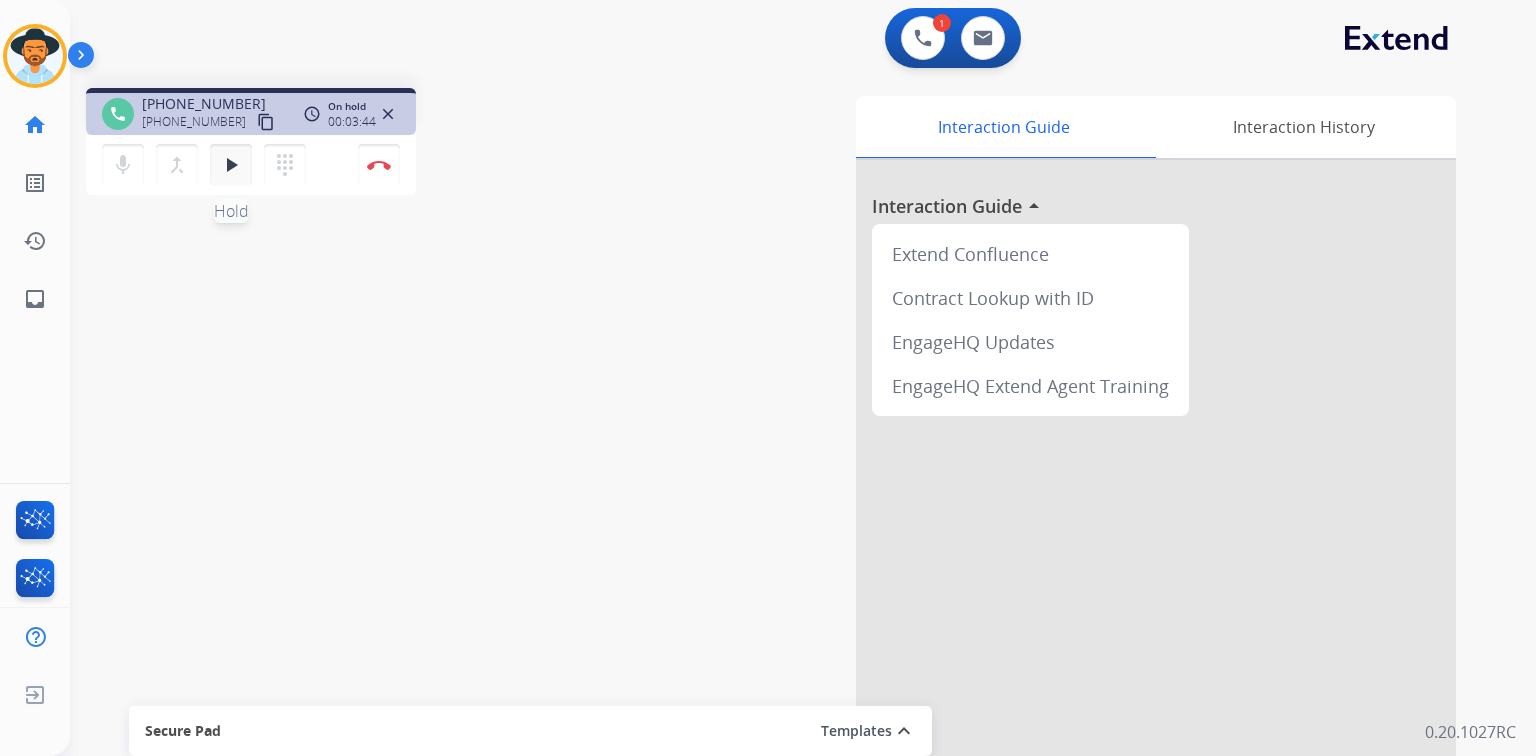click on "play_arrow" at bounding box center [231, 165] 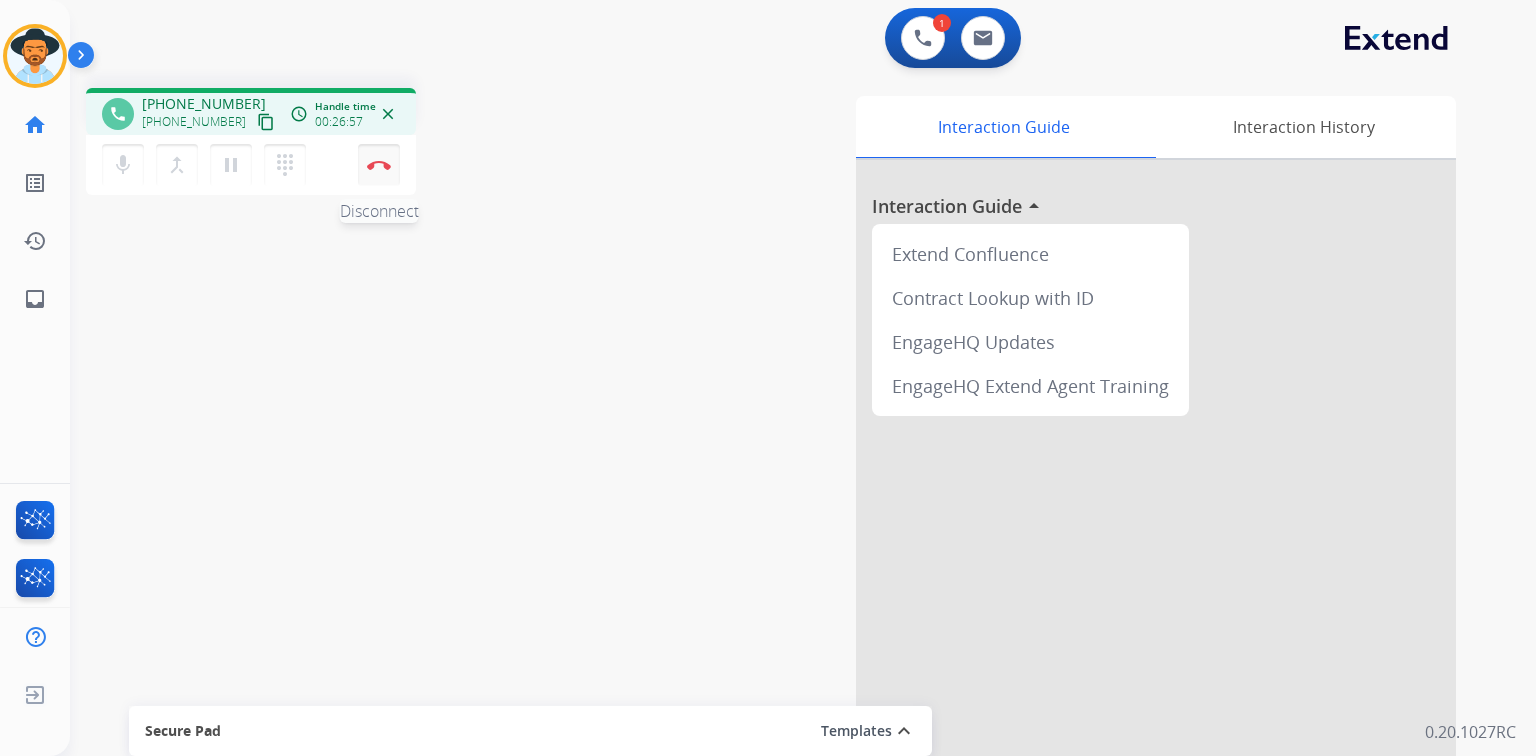 click on "Disconnect" at bounding box center (379, 165) 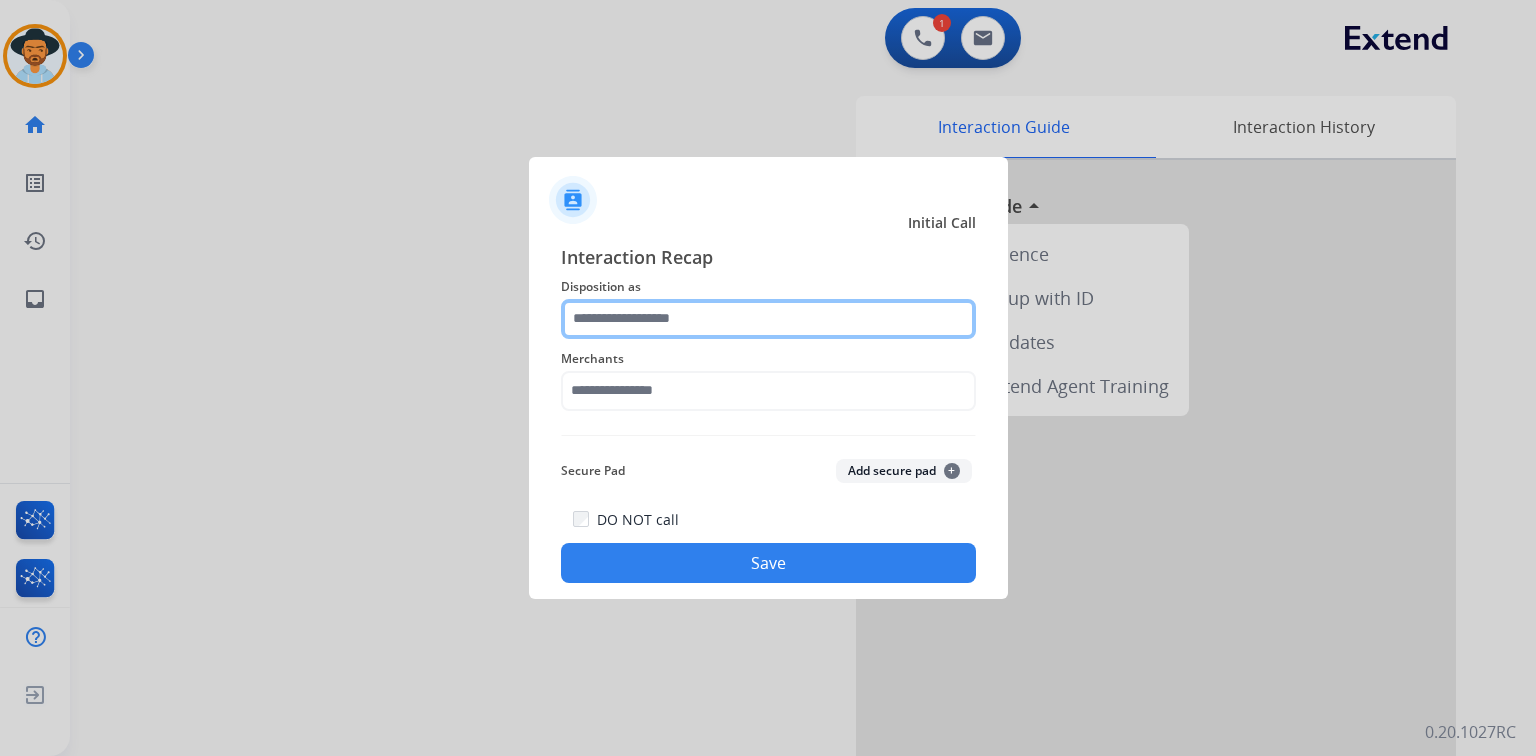 click 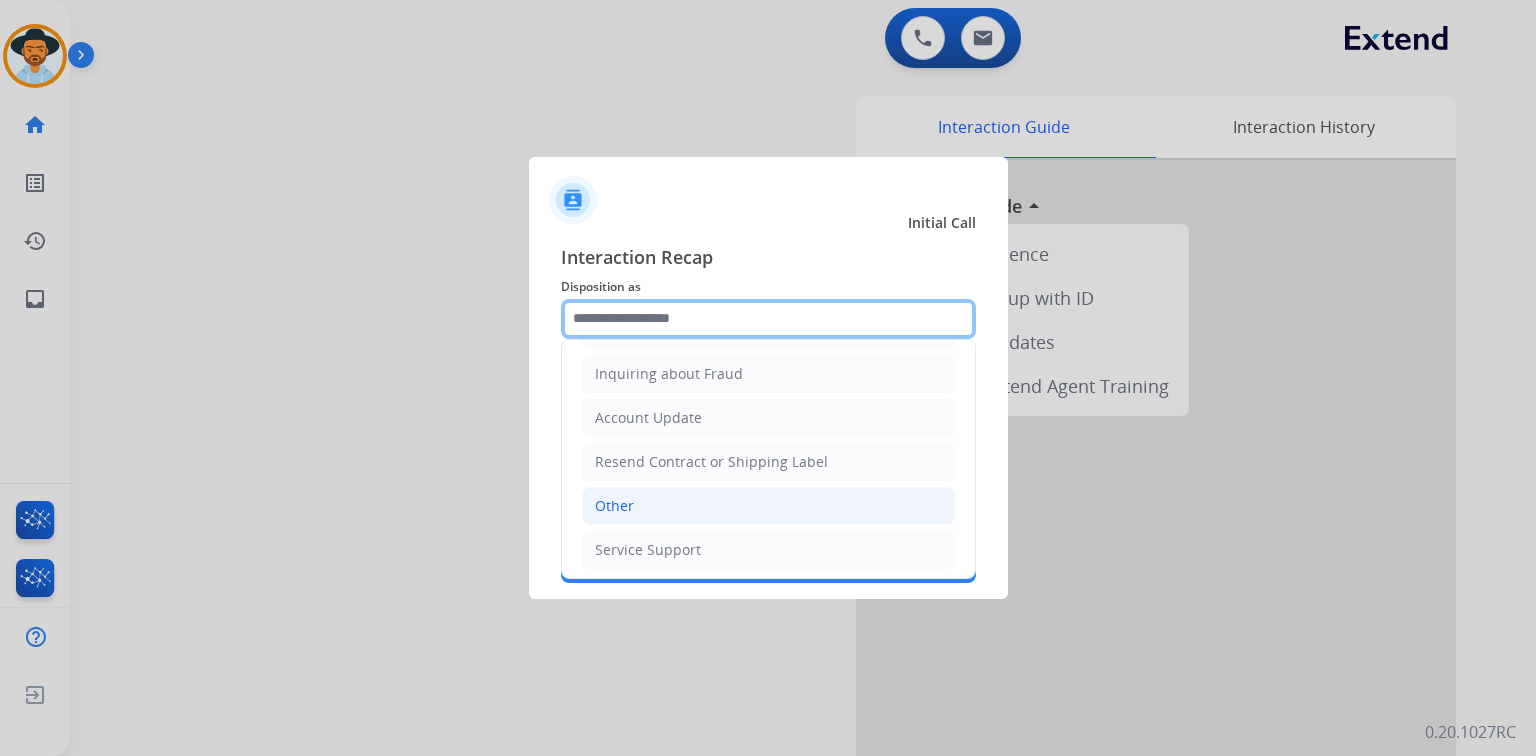 scroll, scrollTop: 0, scrollLeft: 0, axis: both 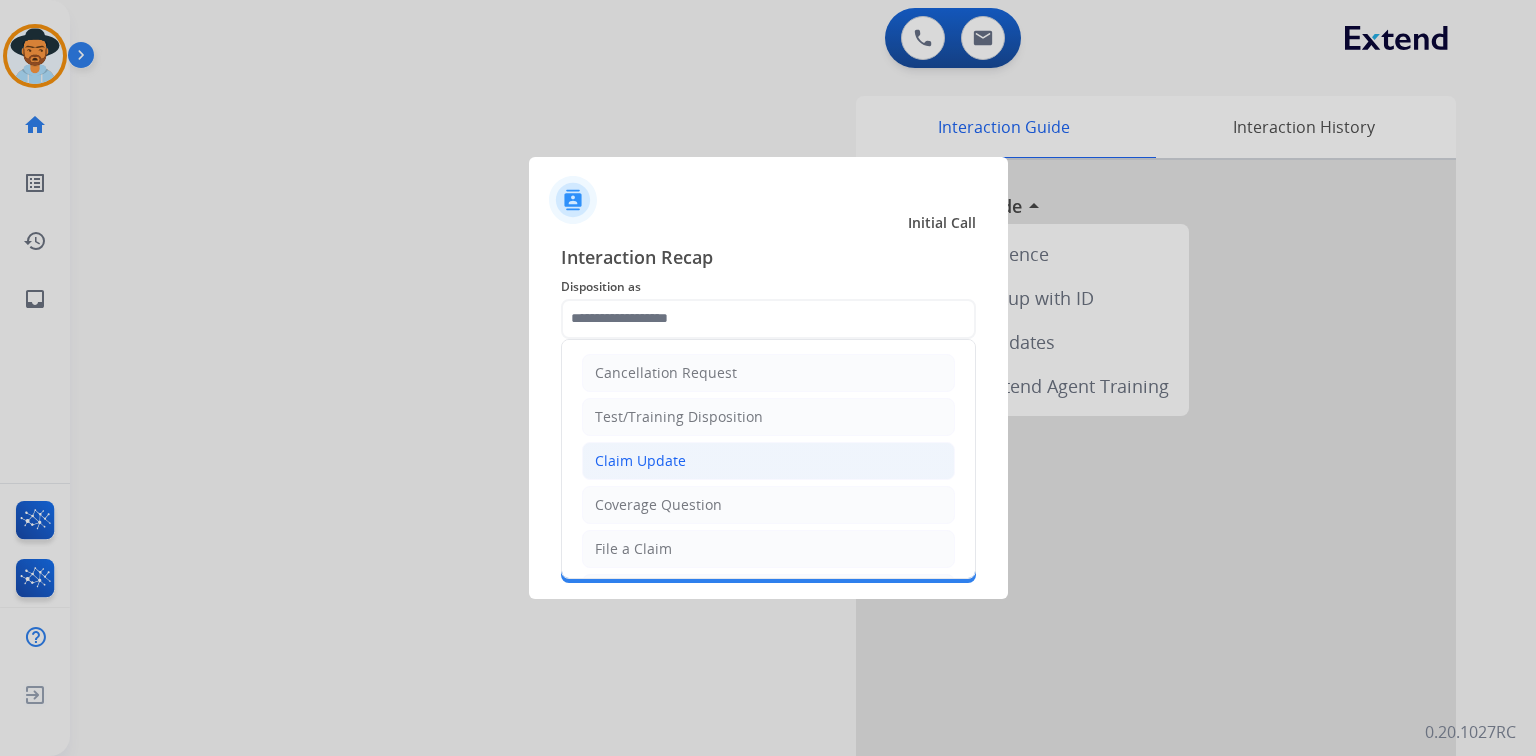 click on "Claim Update" 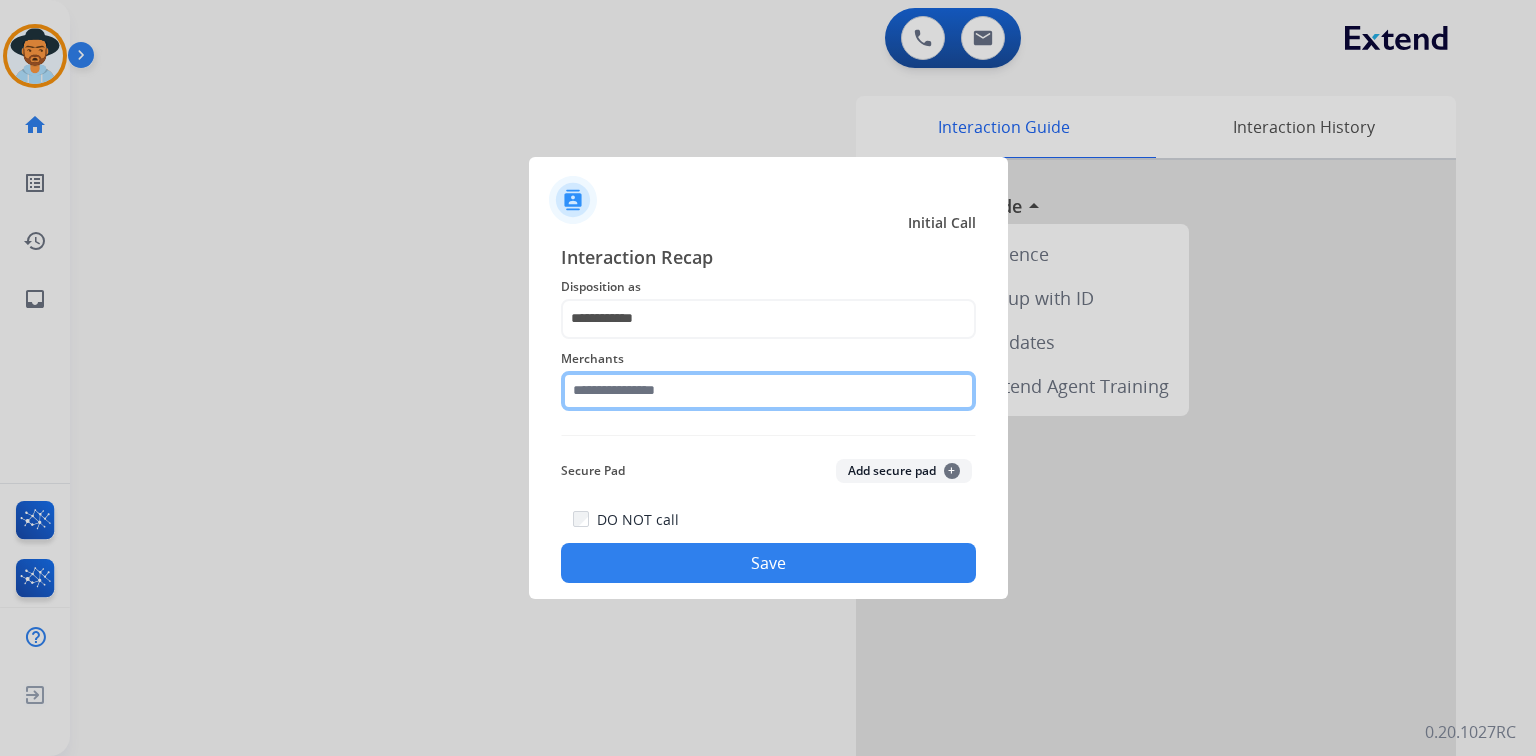 click 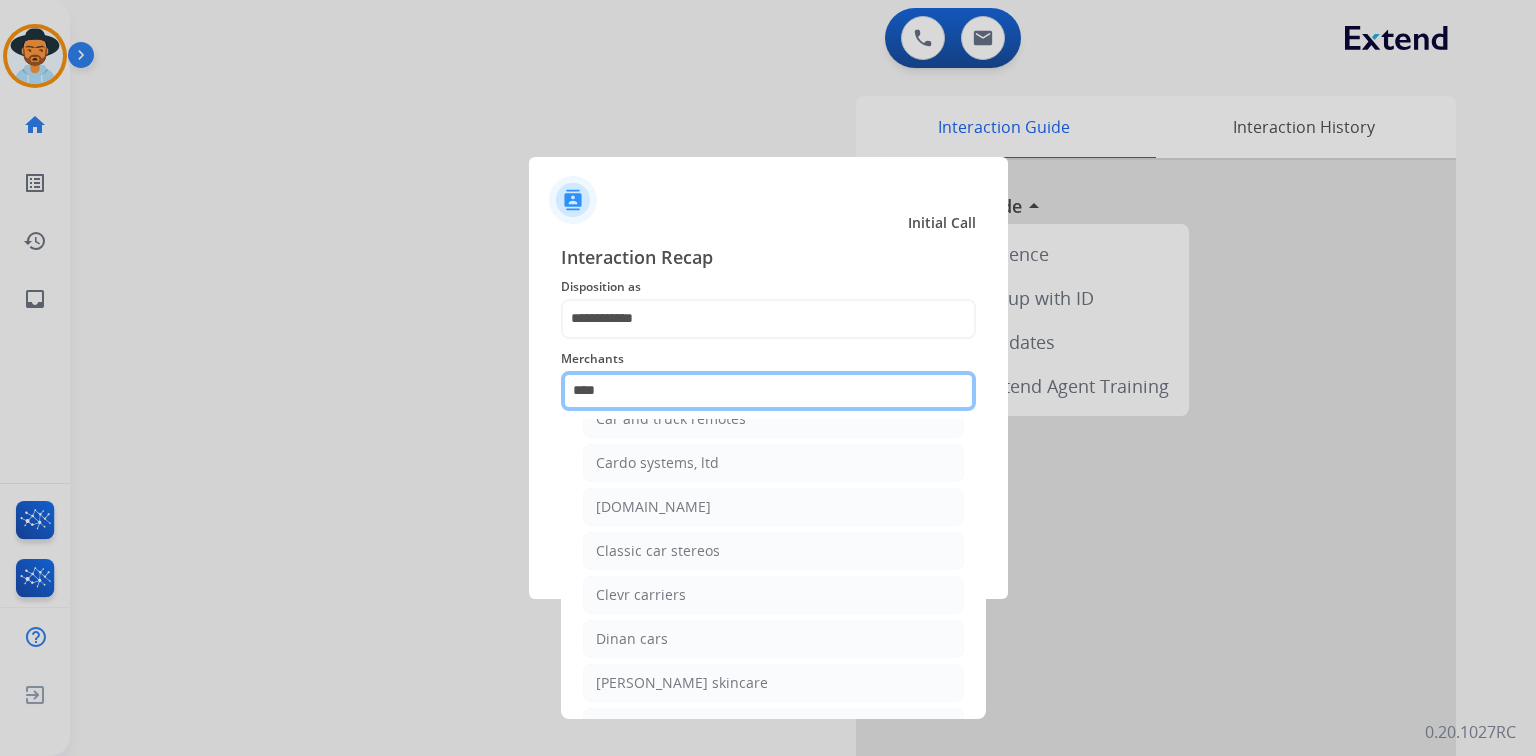 scroll, scrollTop: 0, scrollLeft: 0, axis: both 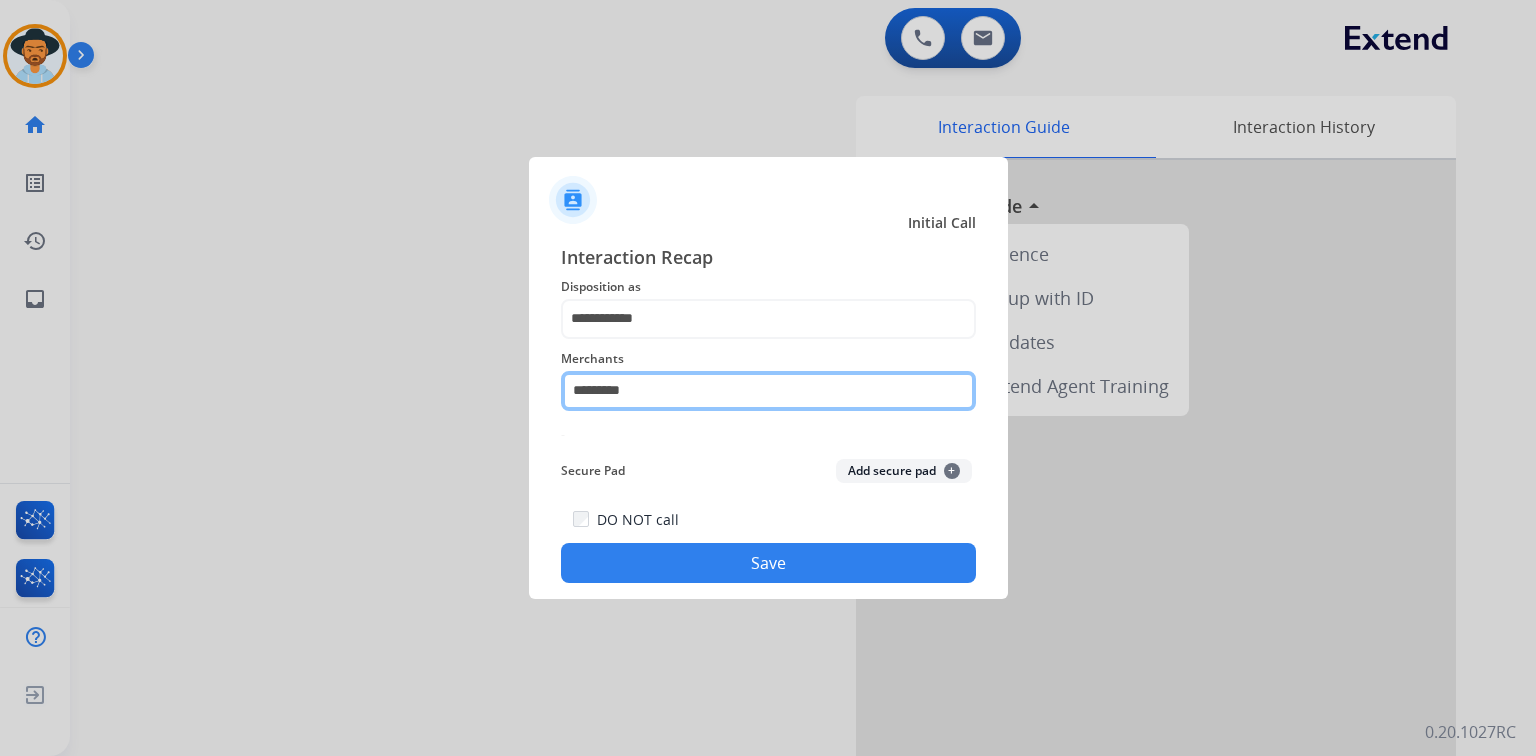 click on "********" 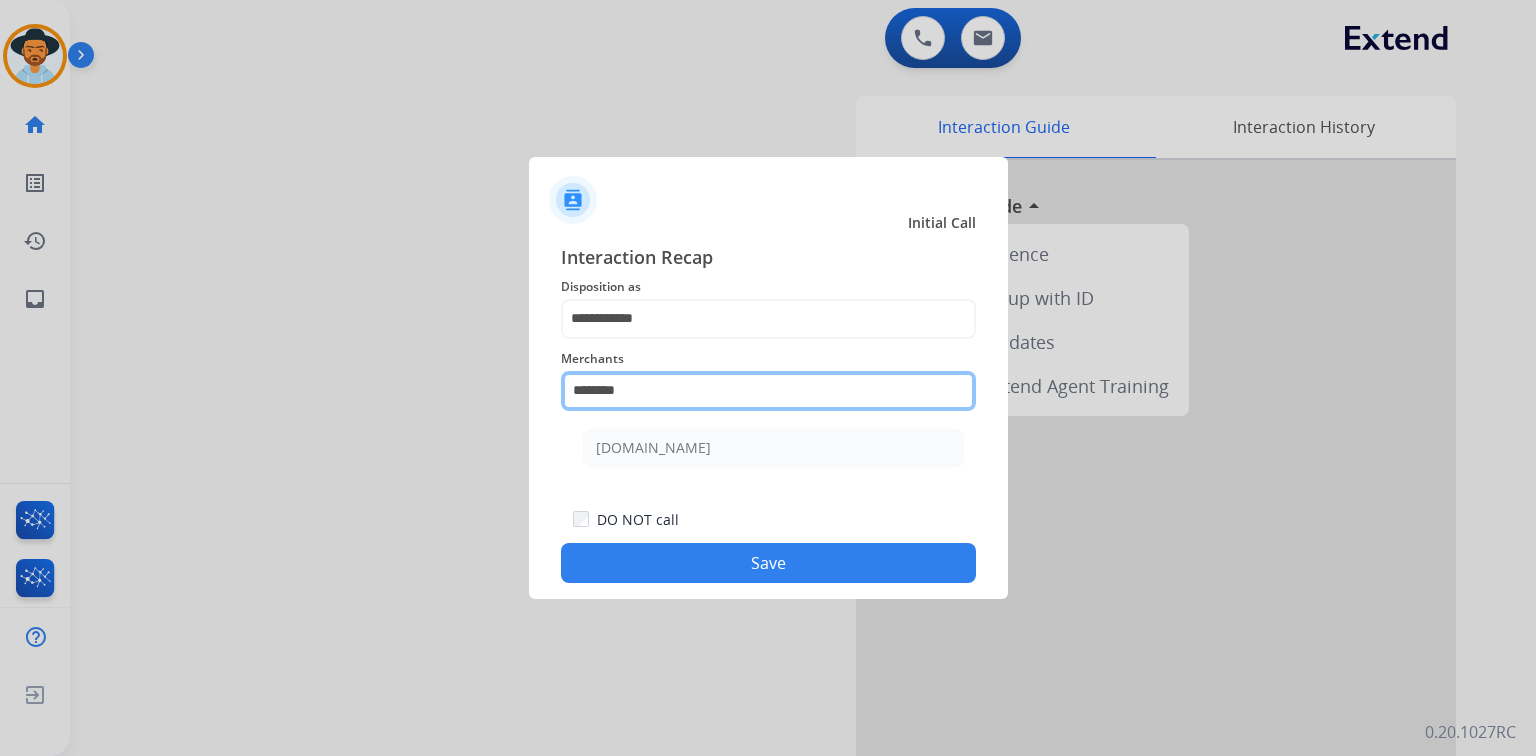 type on "********" 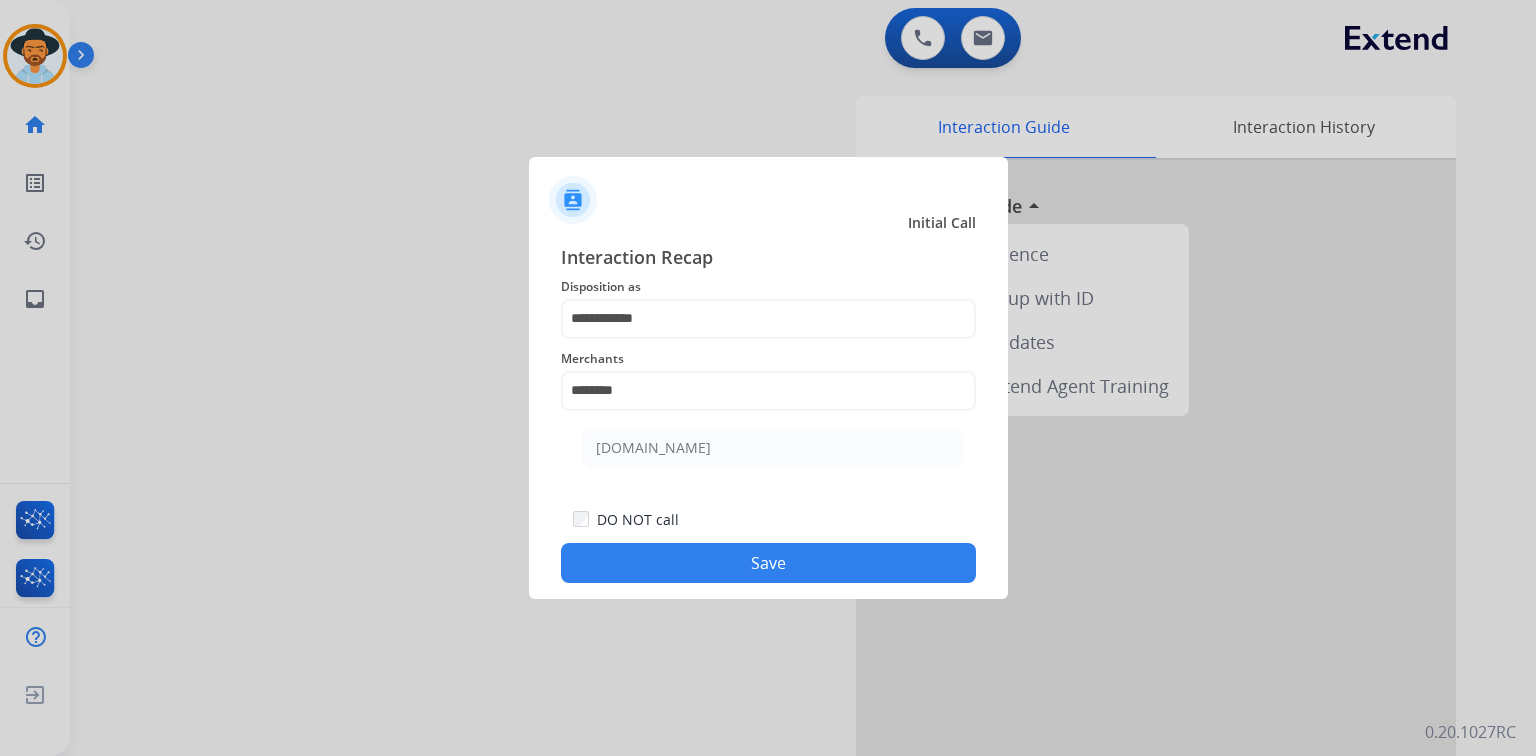 click on "Save" 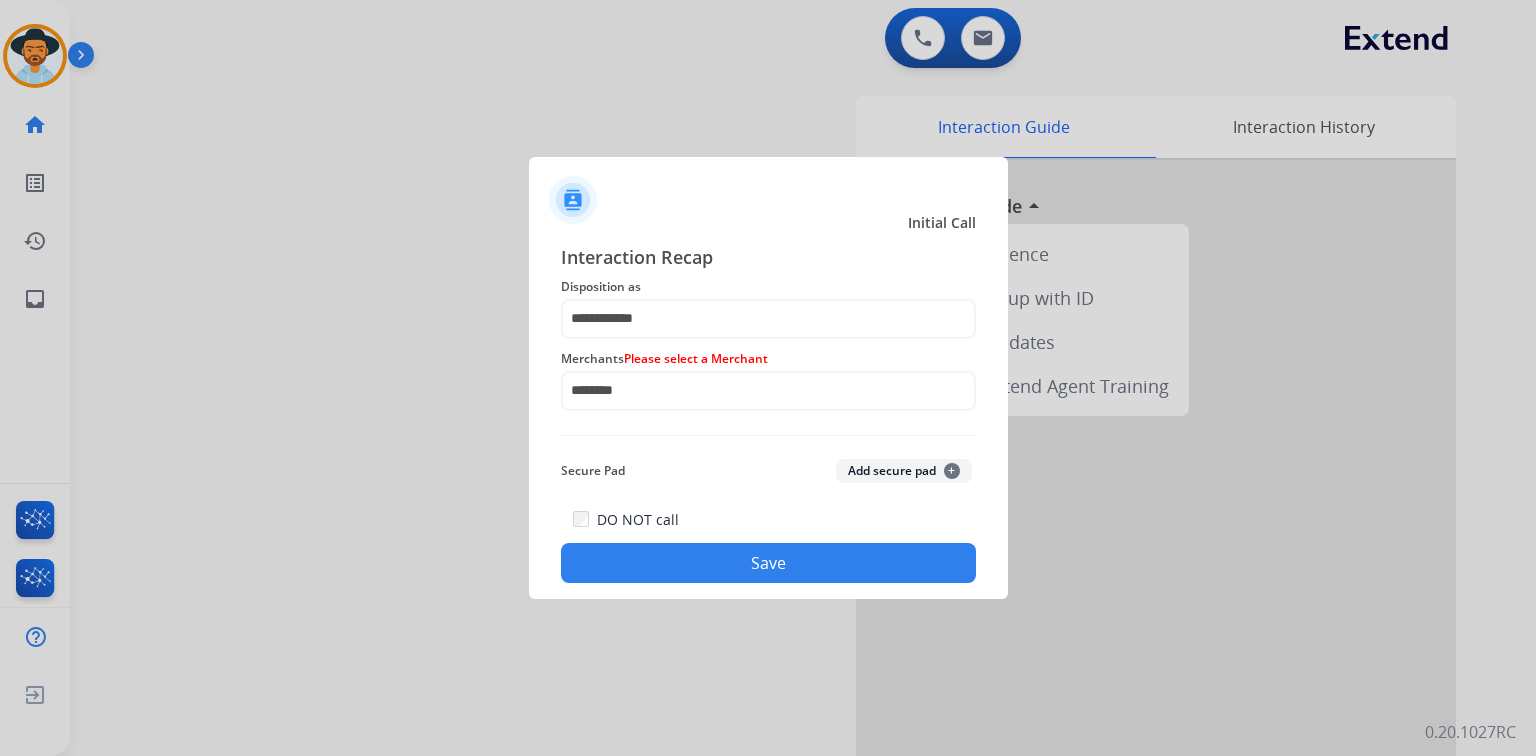 click on "Save" 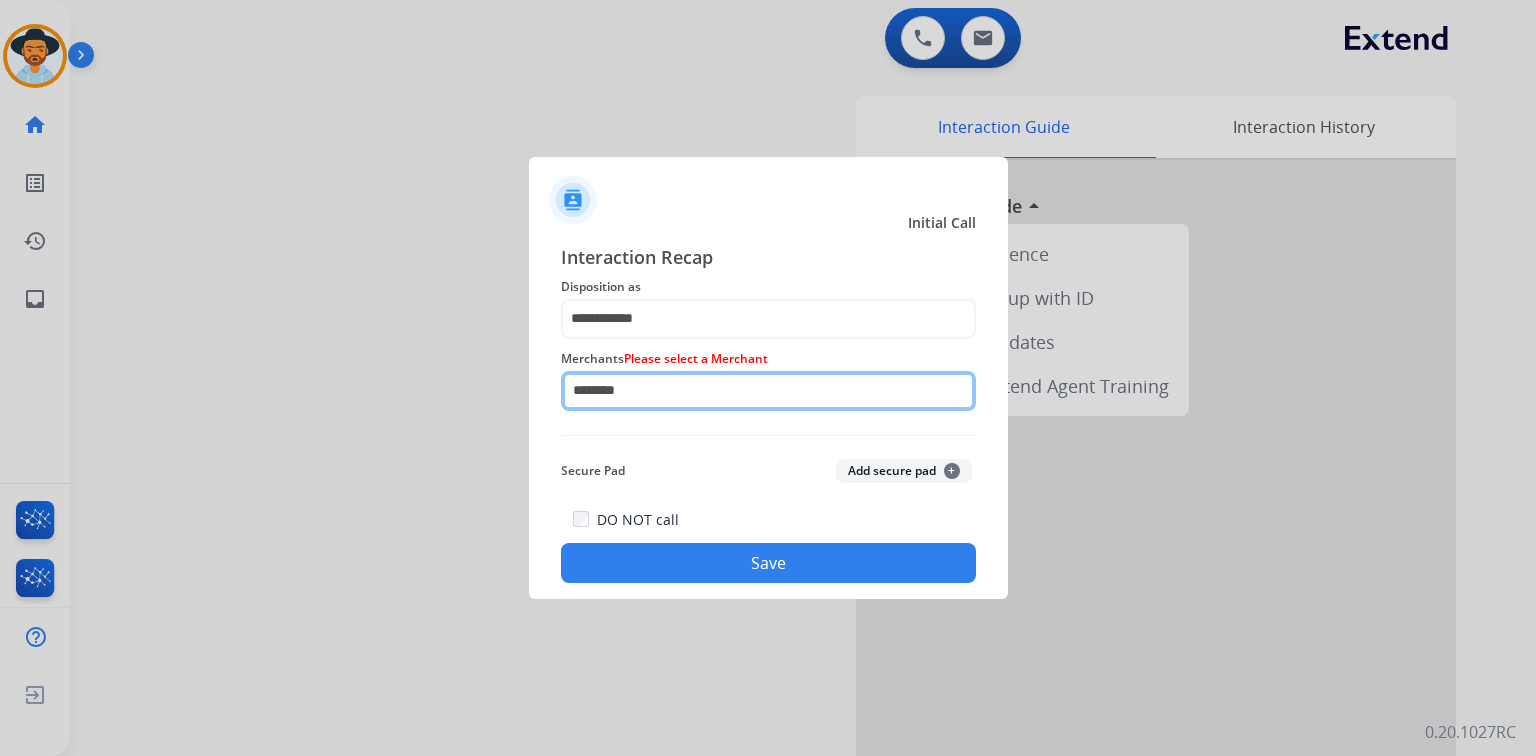 click on "********" 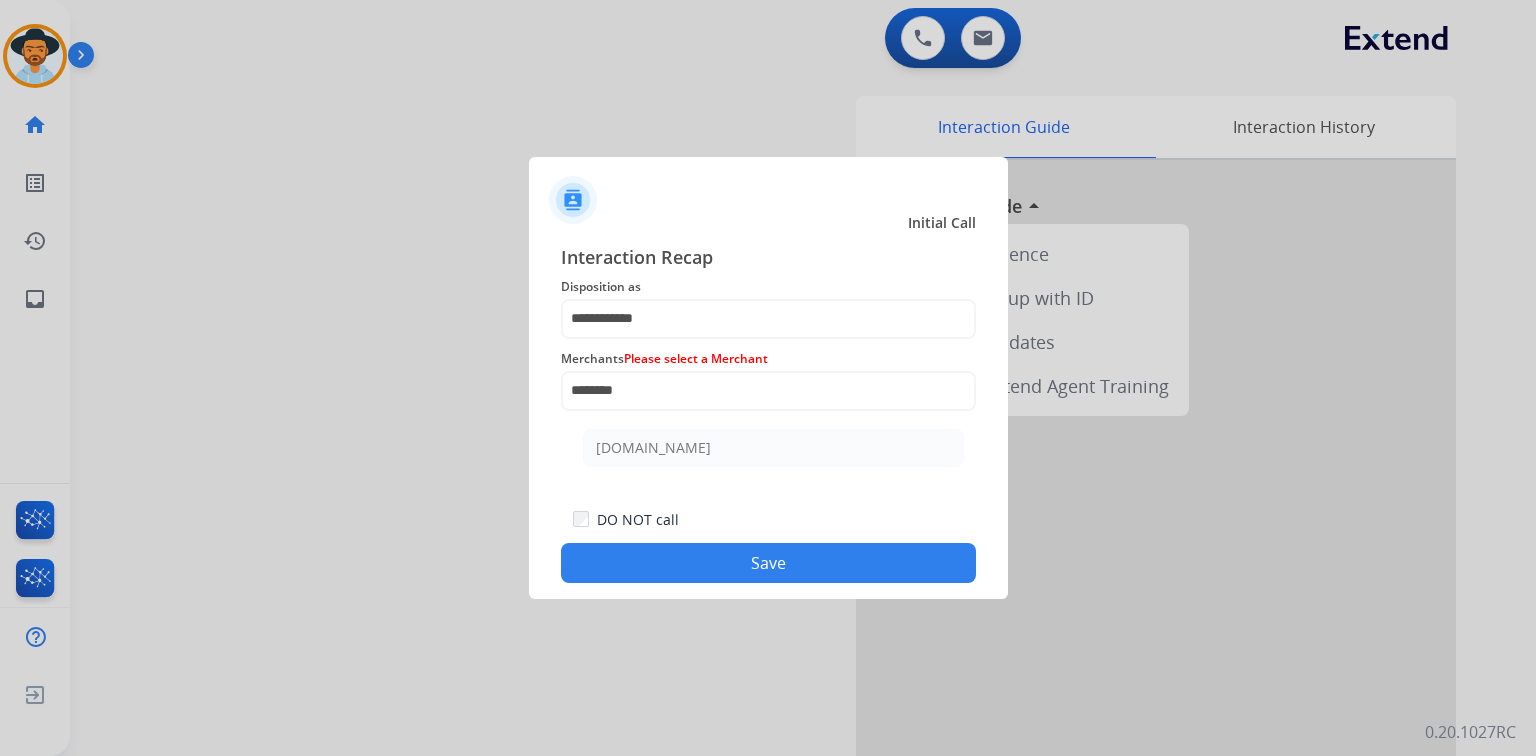 click on "[DOMAIN_NAME]" 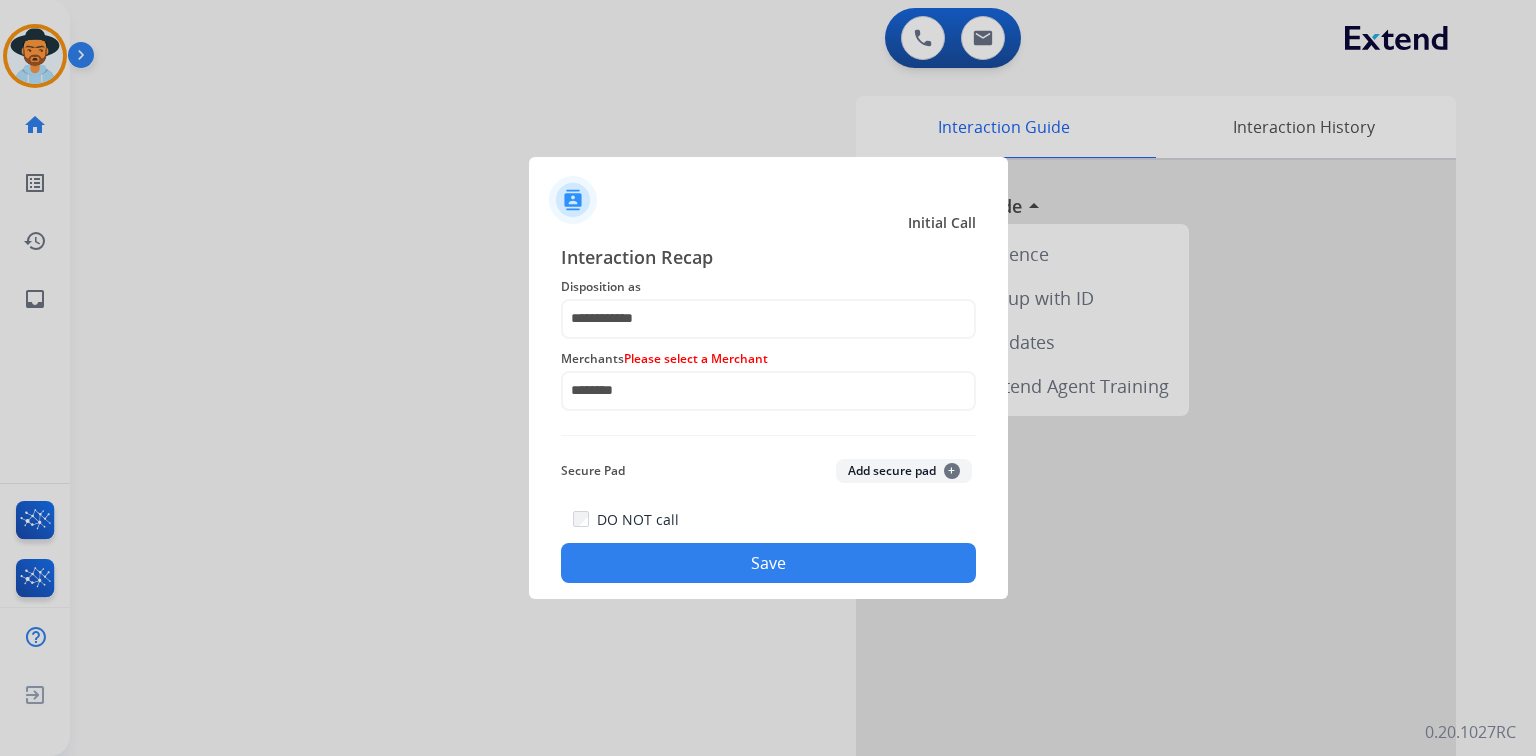 click on "Save" 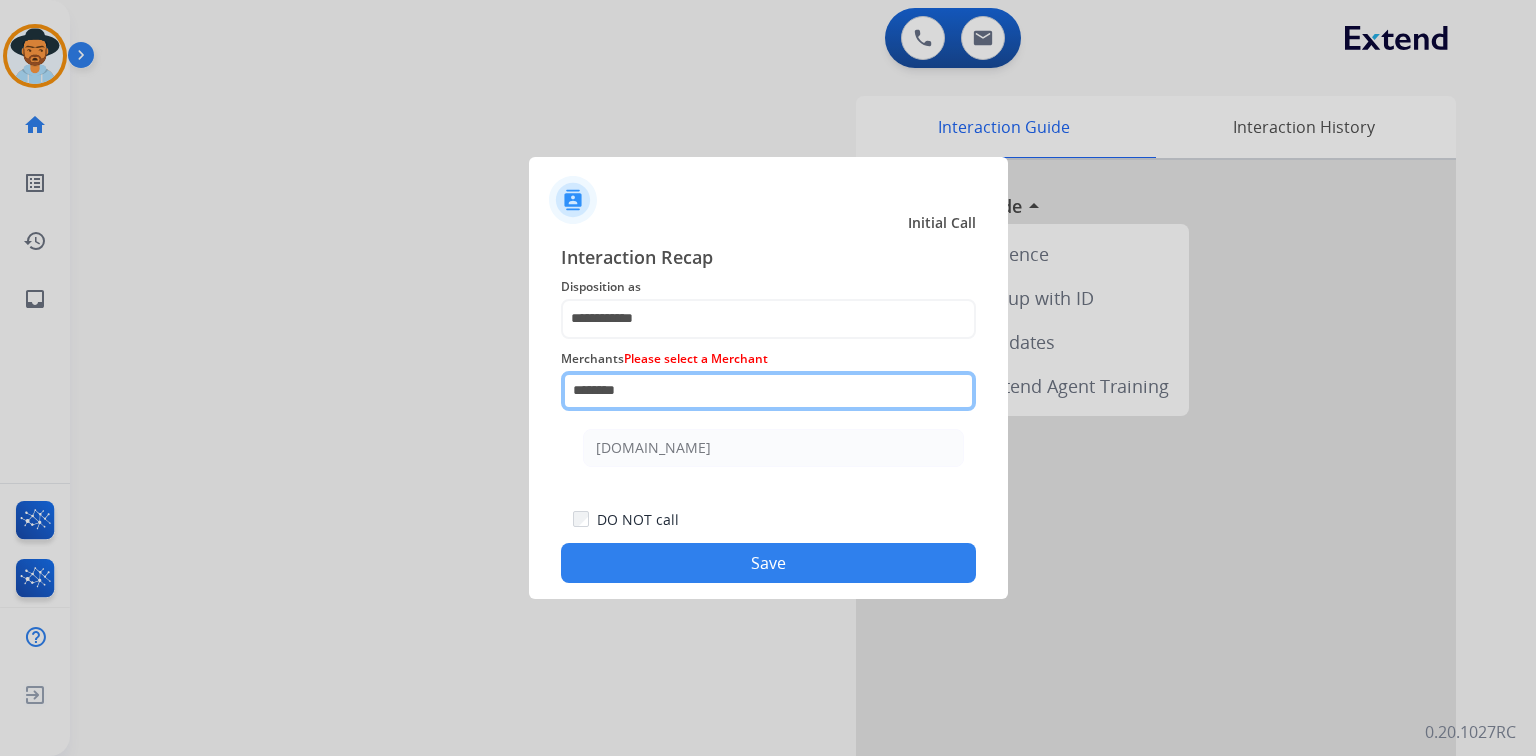 drag, startPoint x: 663, startPoint y: 387, endPoint x: 357, endPoint y: 383, distance: 306.02615 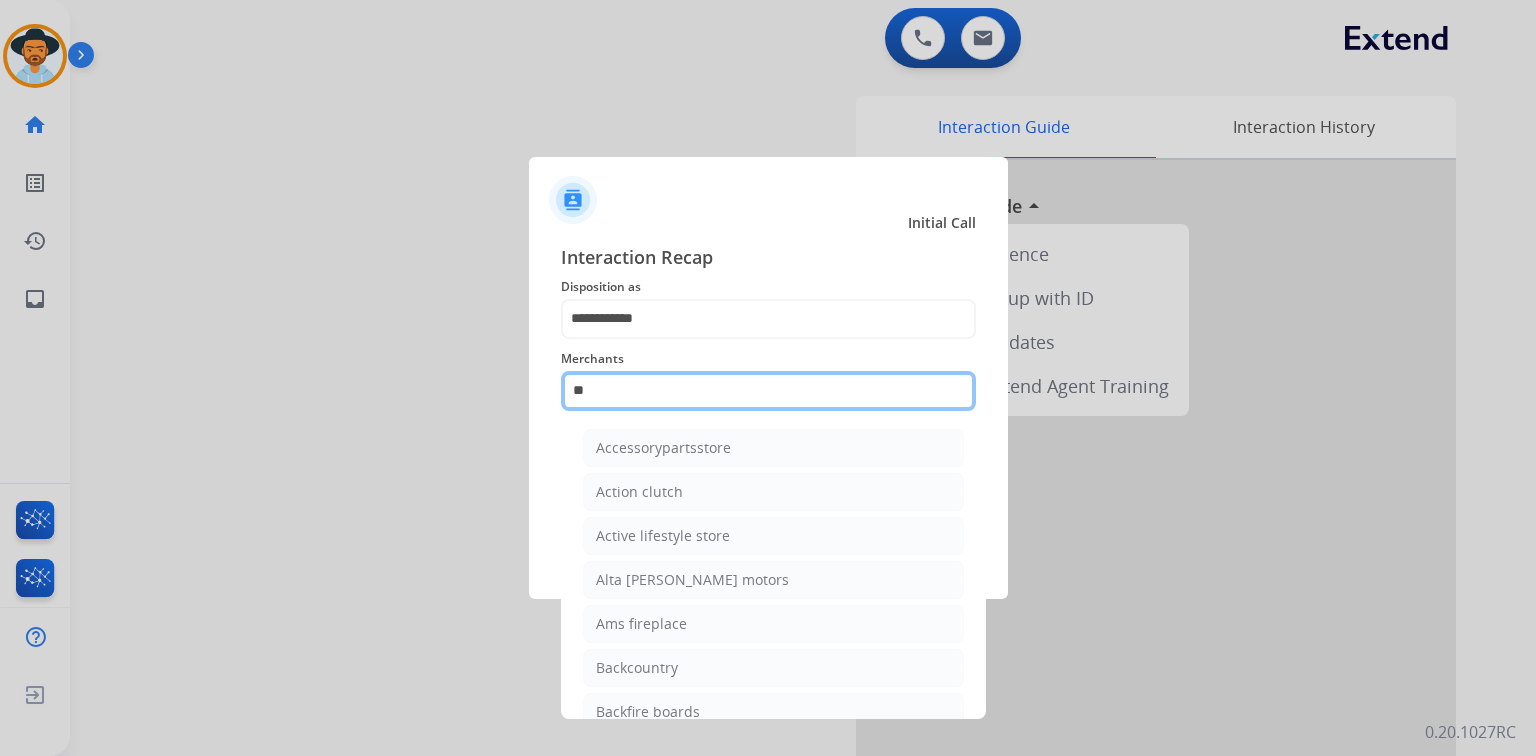 type on "*" 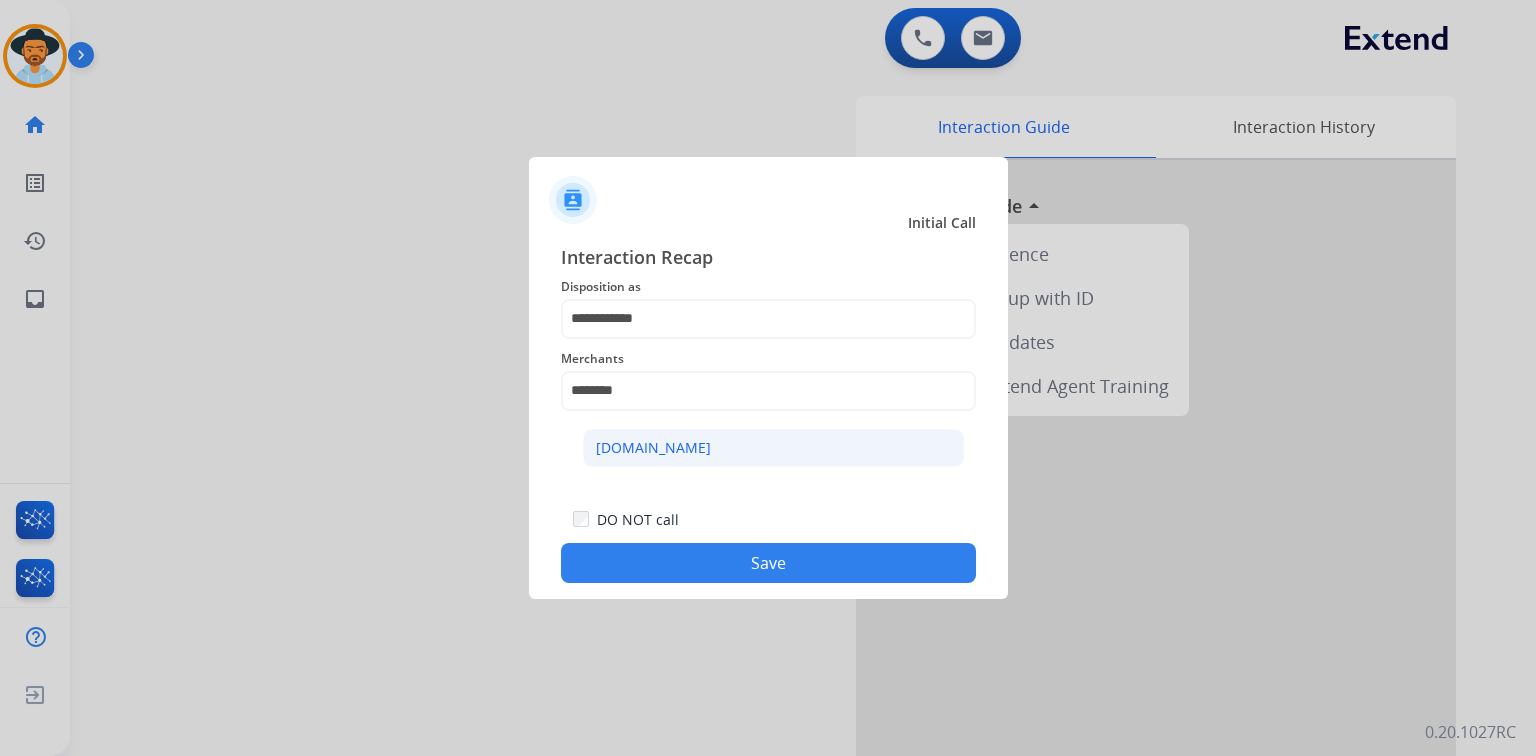 click on "[DOMAIN_NAME]" 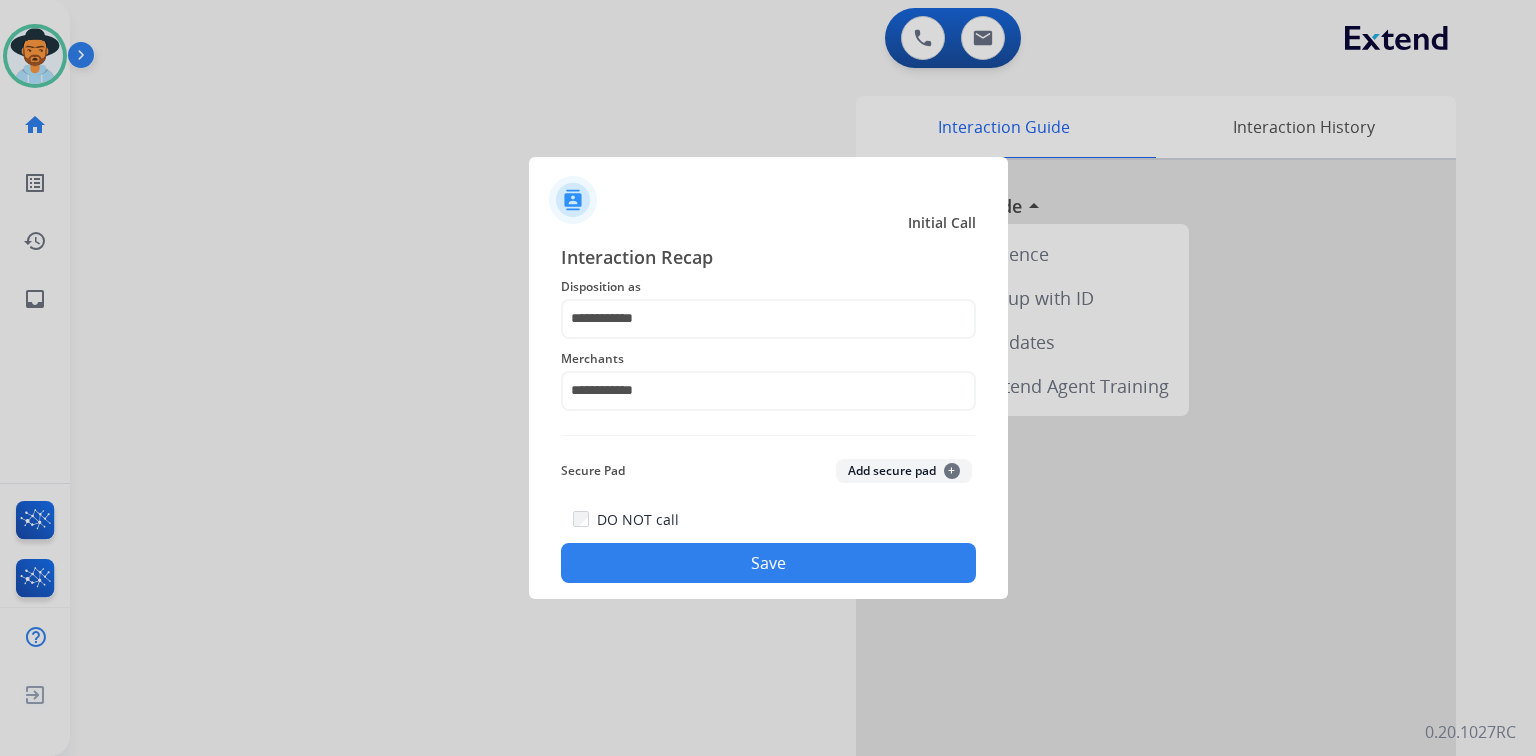 click on "Save" 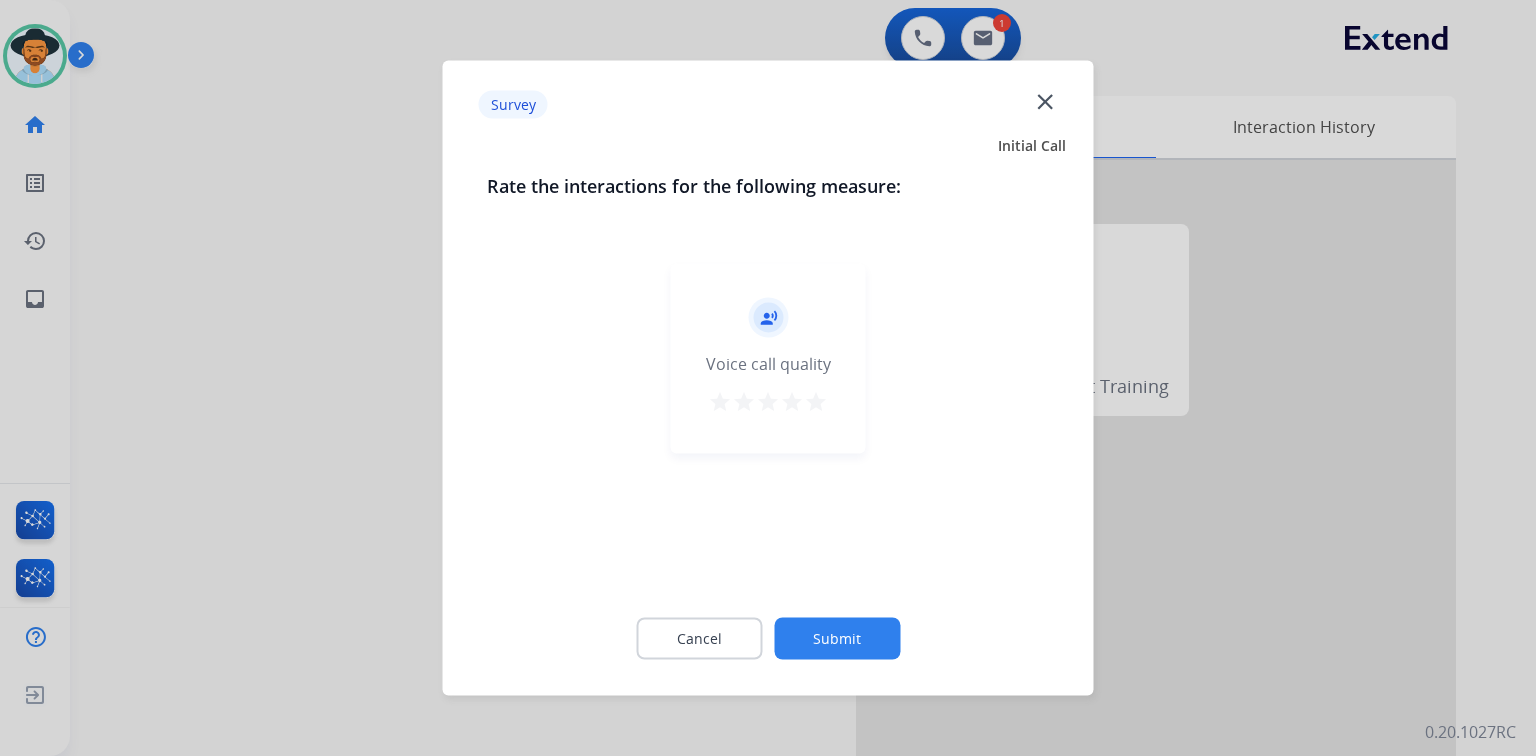 click on "star" at bounding box center (816, 402) 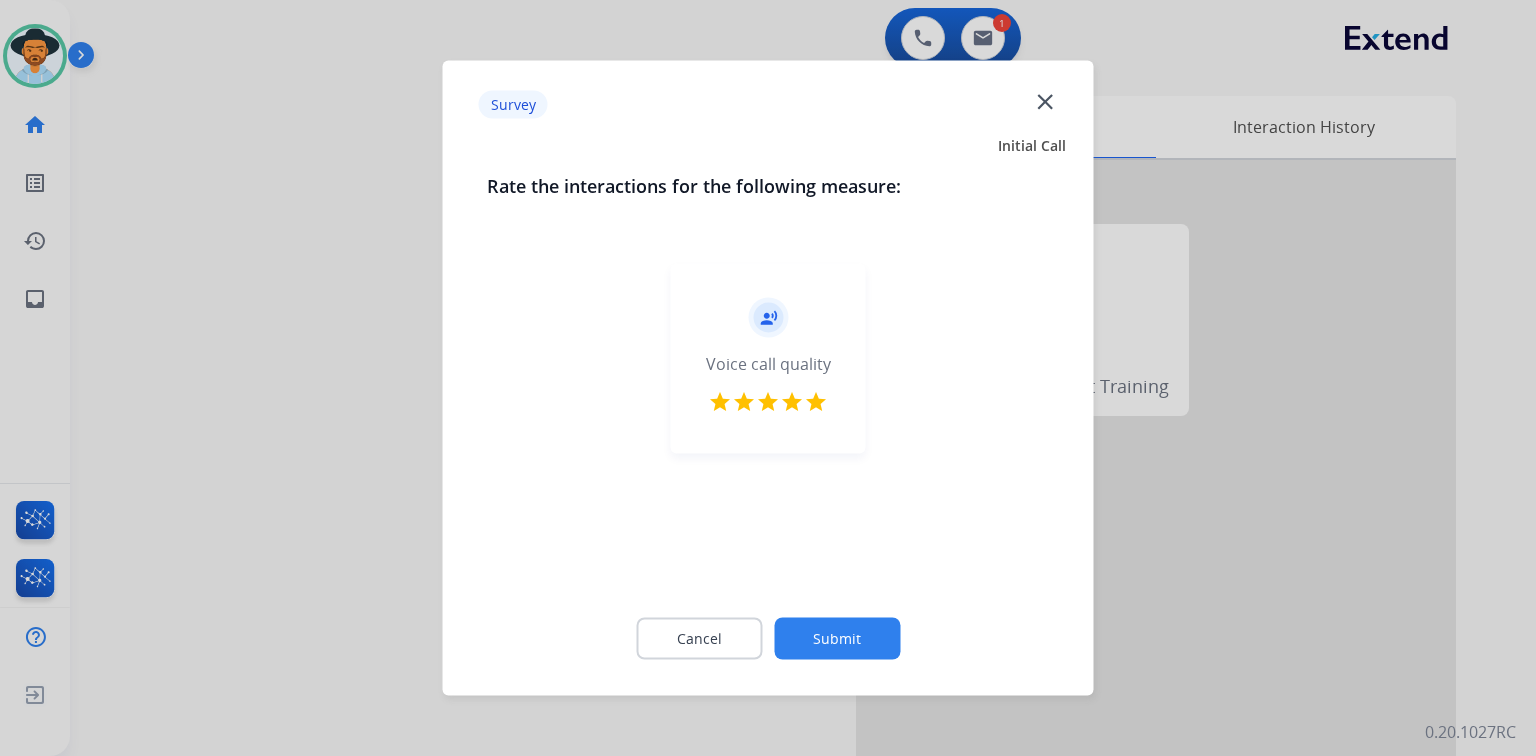 click on "Submit" 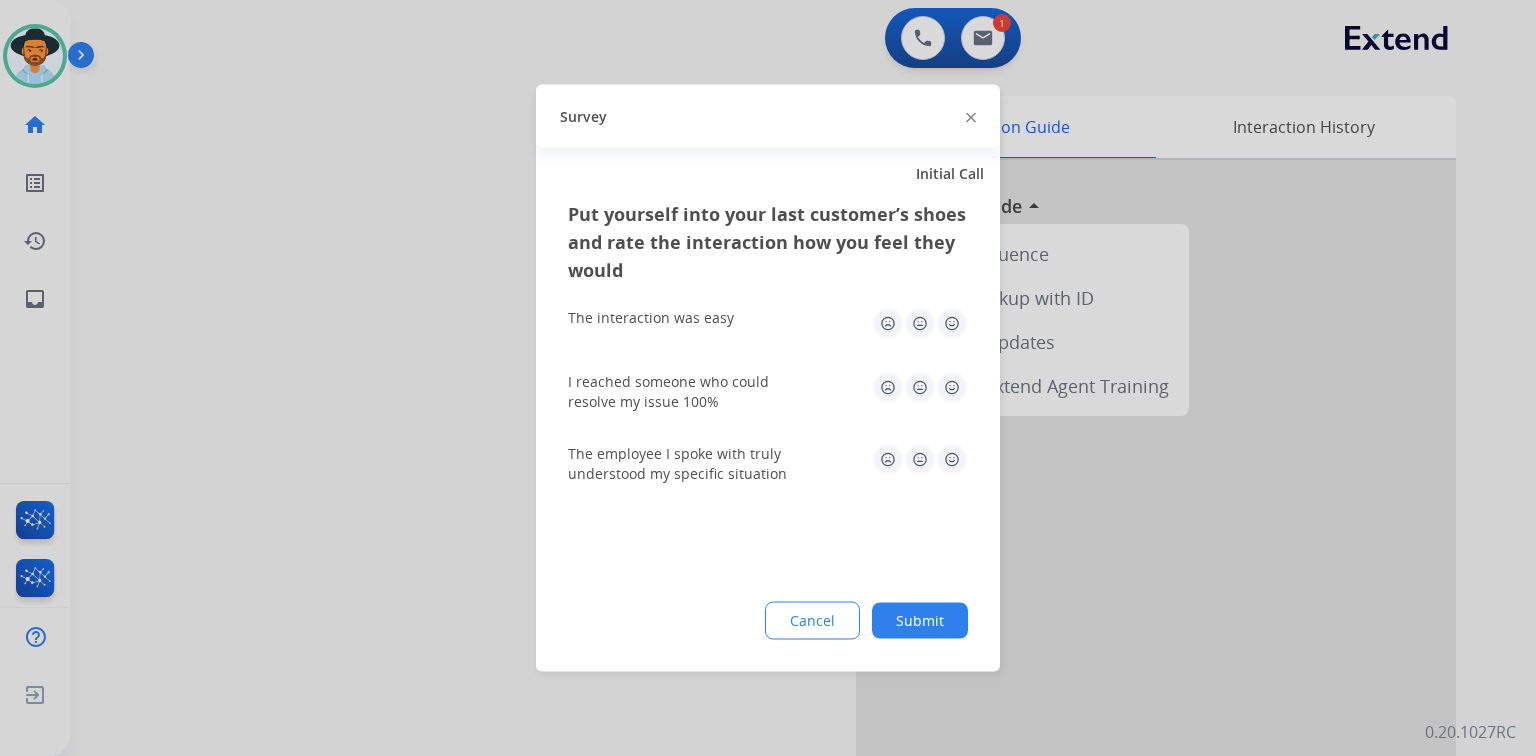 click 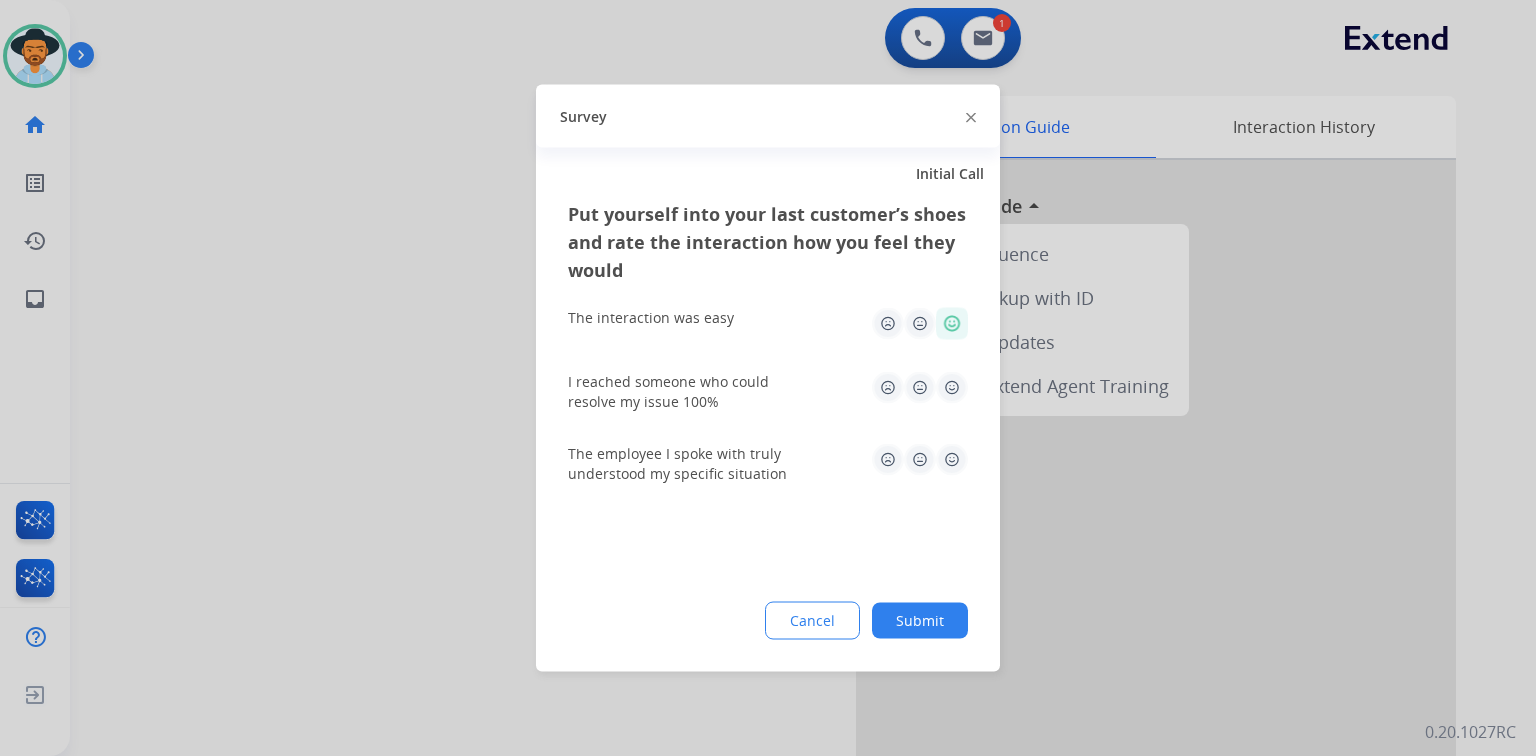 click on "I reached someone who could resolve my issue 100%" 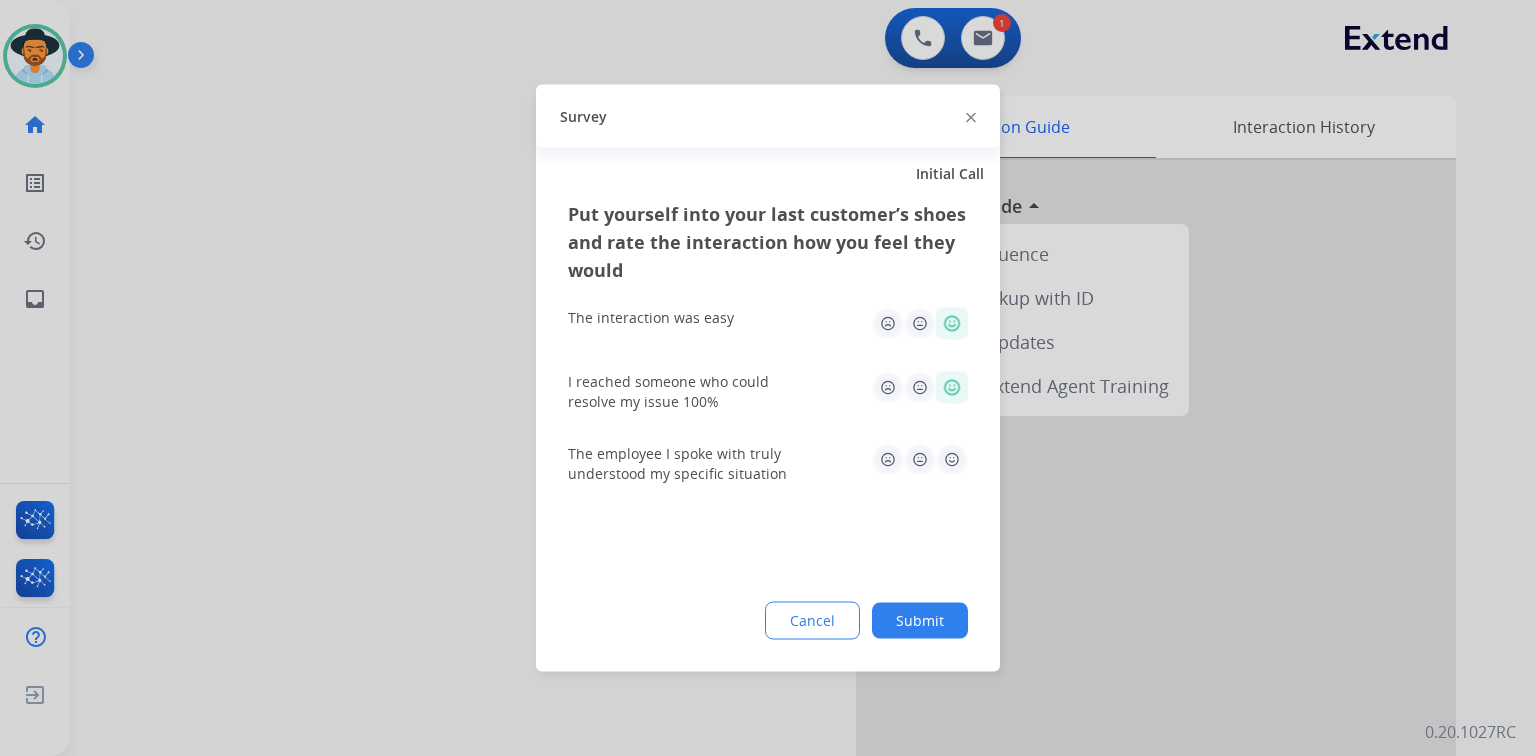 click 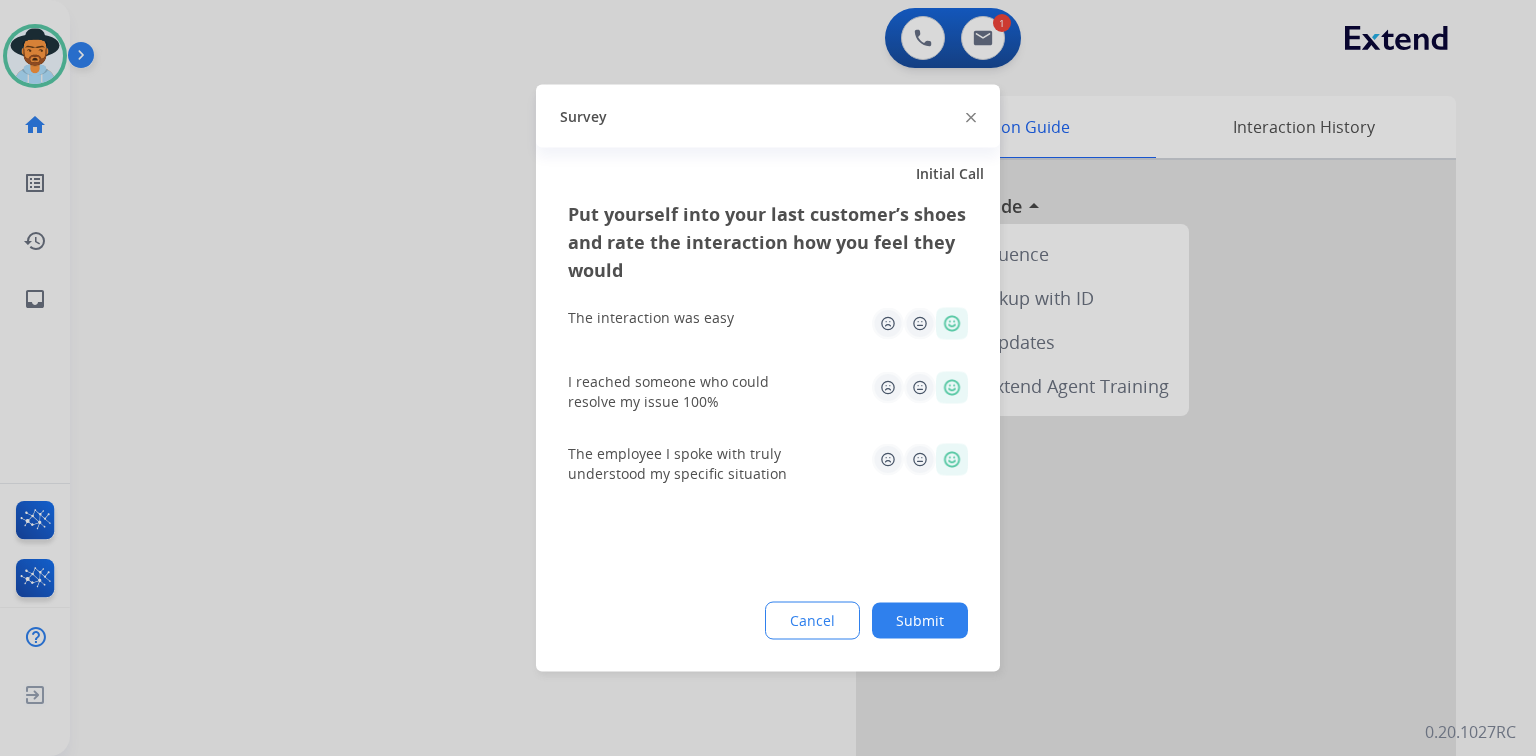 click on "Submit" 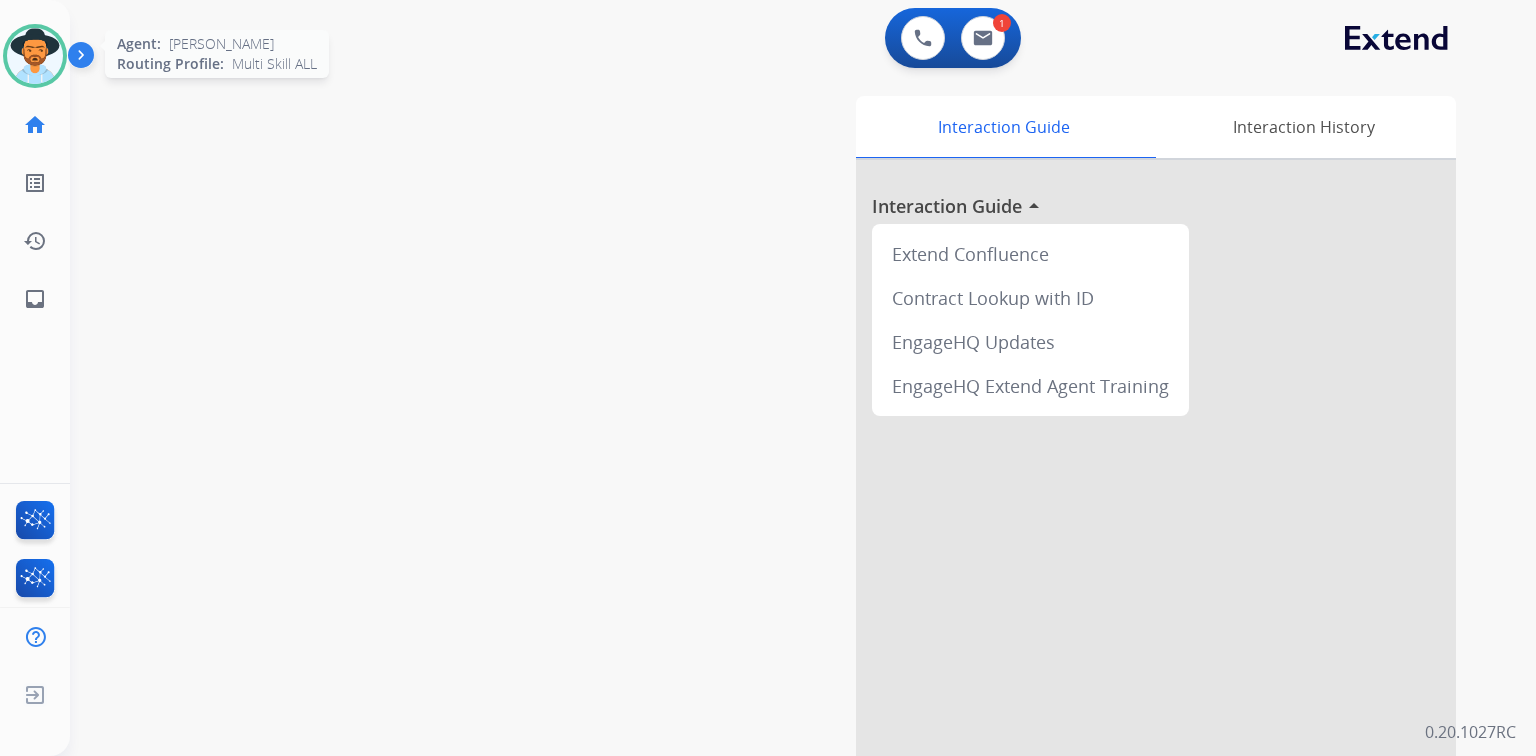 click at bounding box center [35, 56] 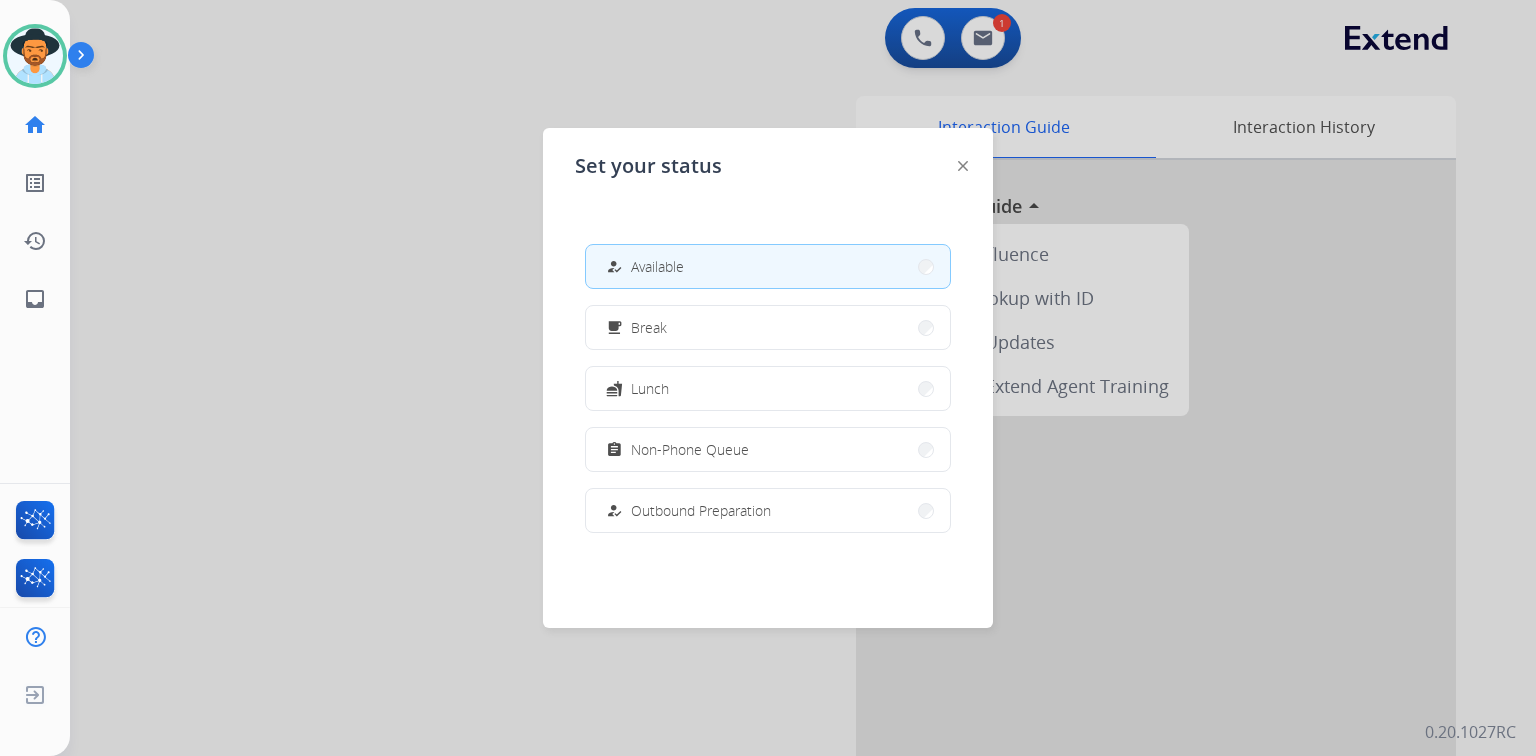 click on "assignment Non-Phone Queue" at bounding box center (768, 449) 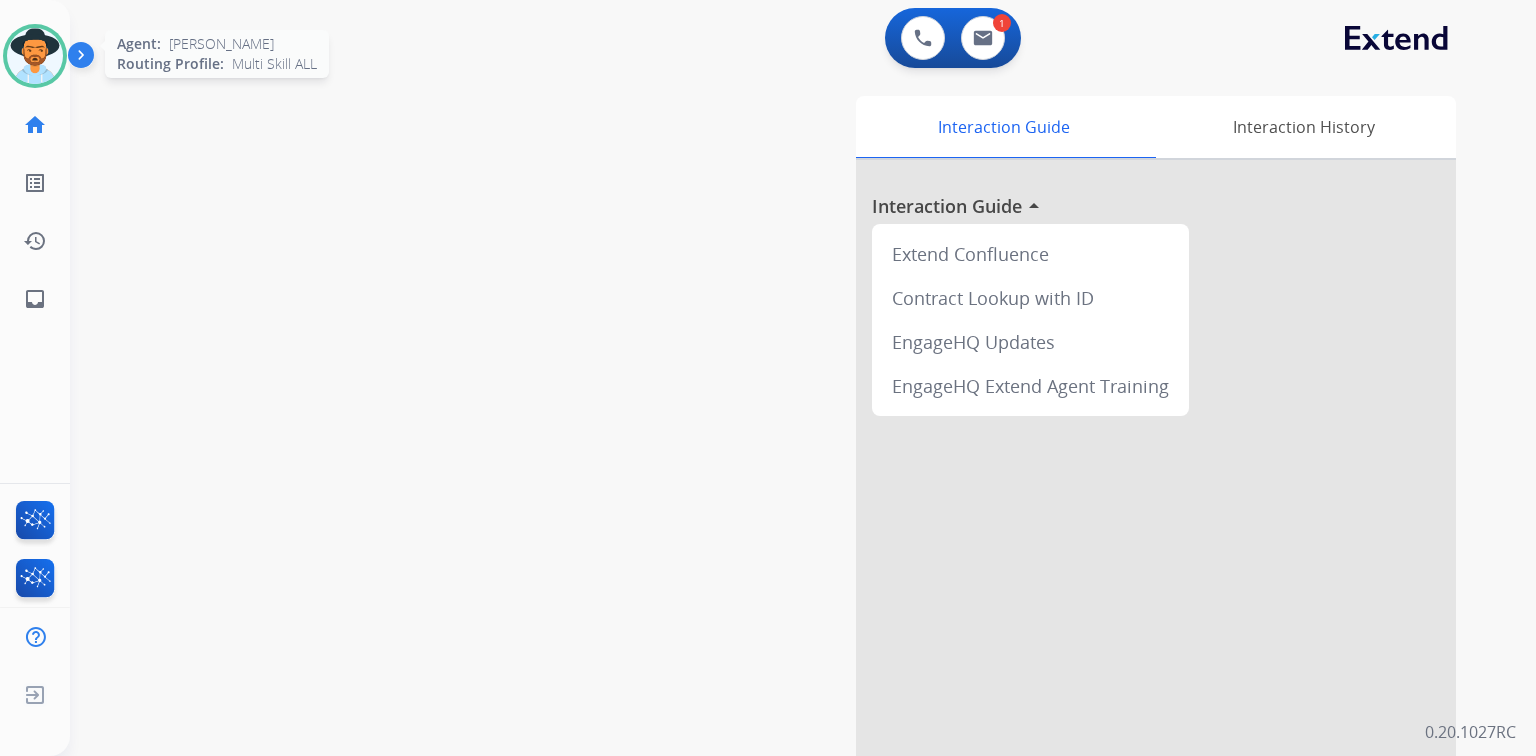 click at bounding box center [35, 56] 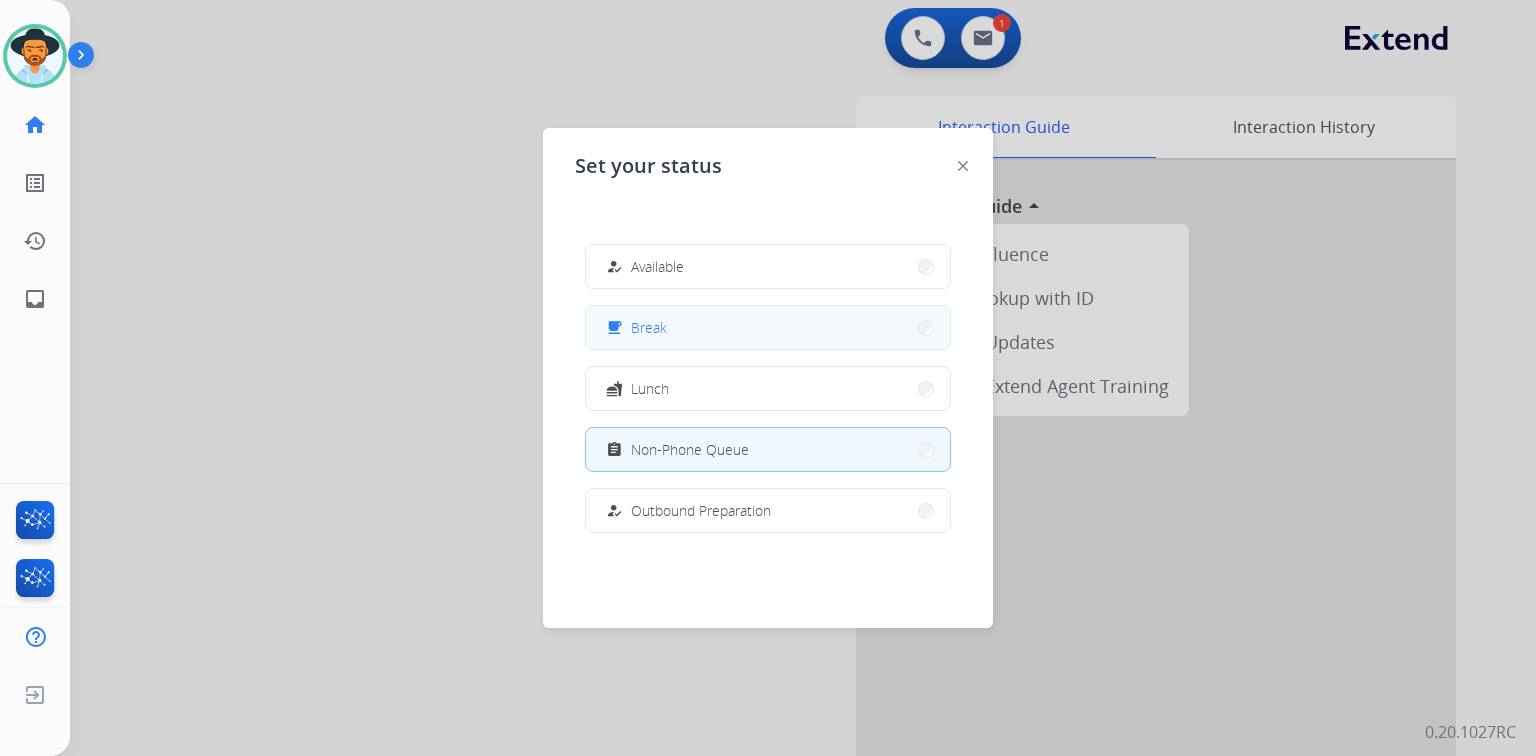 click on "free_breakfast Break" at bounding box center [768, 327] 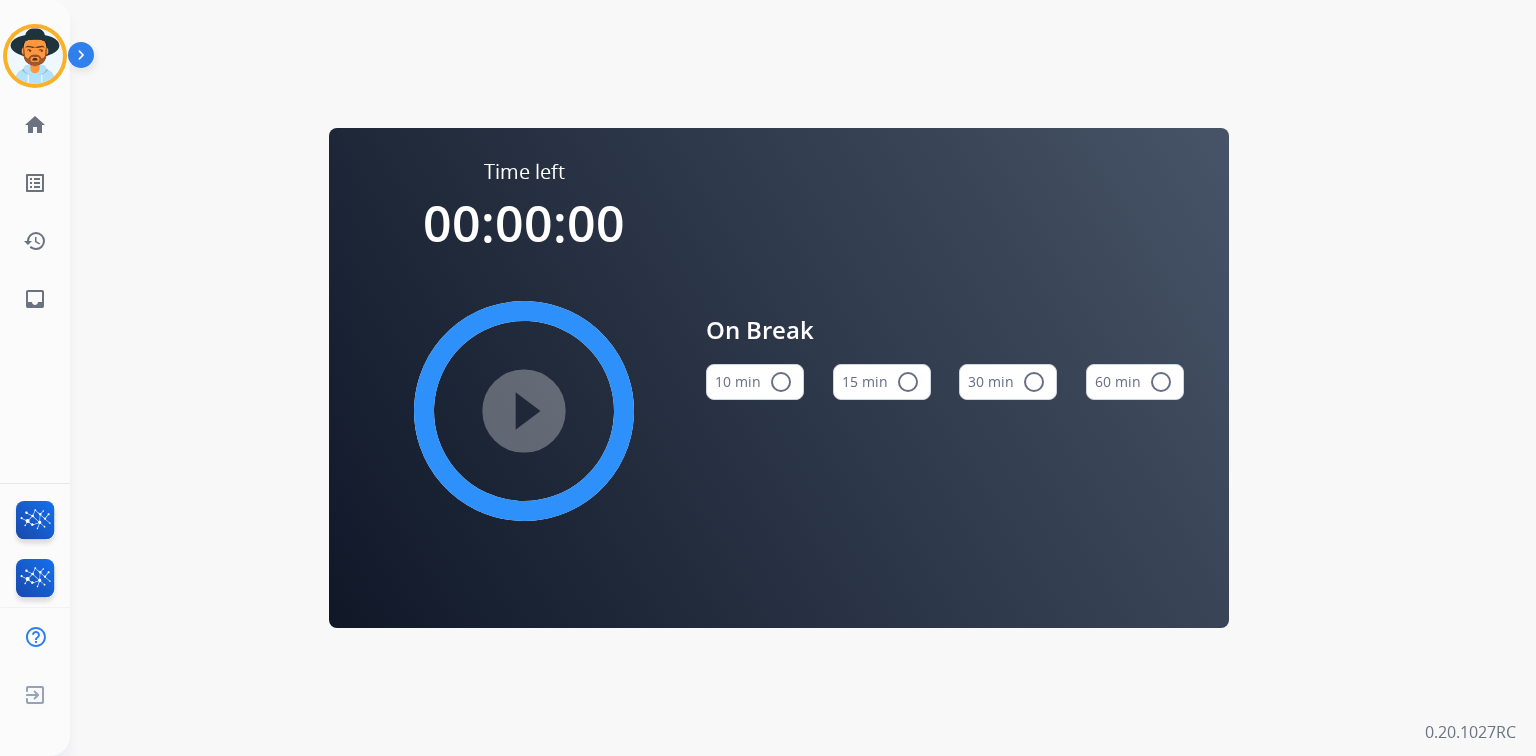 click on "15 min  radio_button_unchecked" at bounding box center [882, 382] 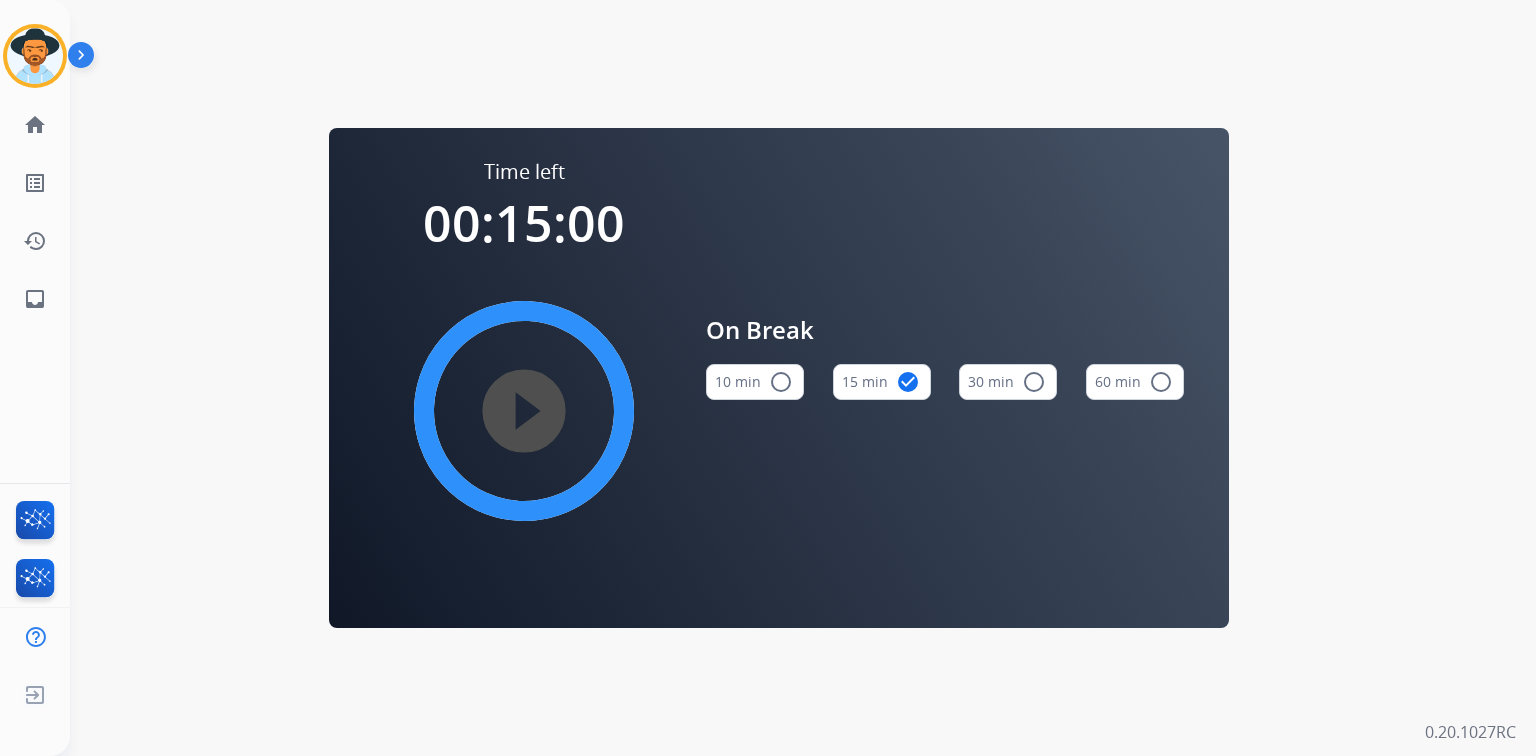 type 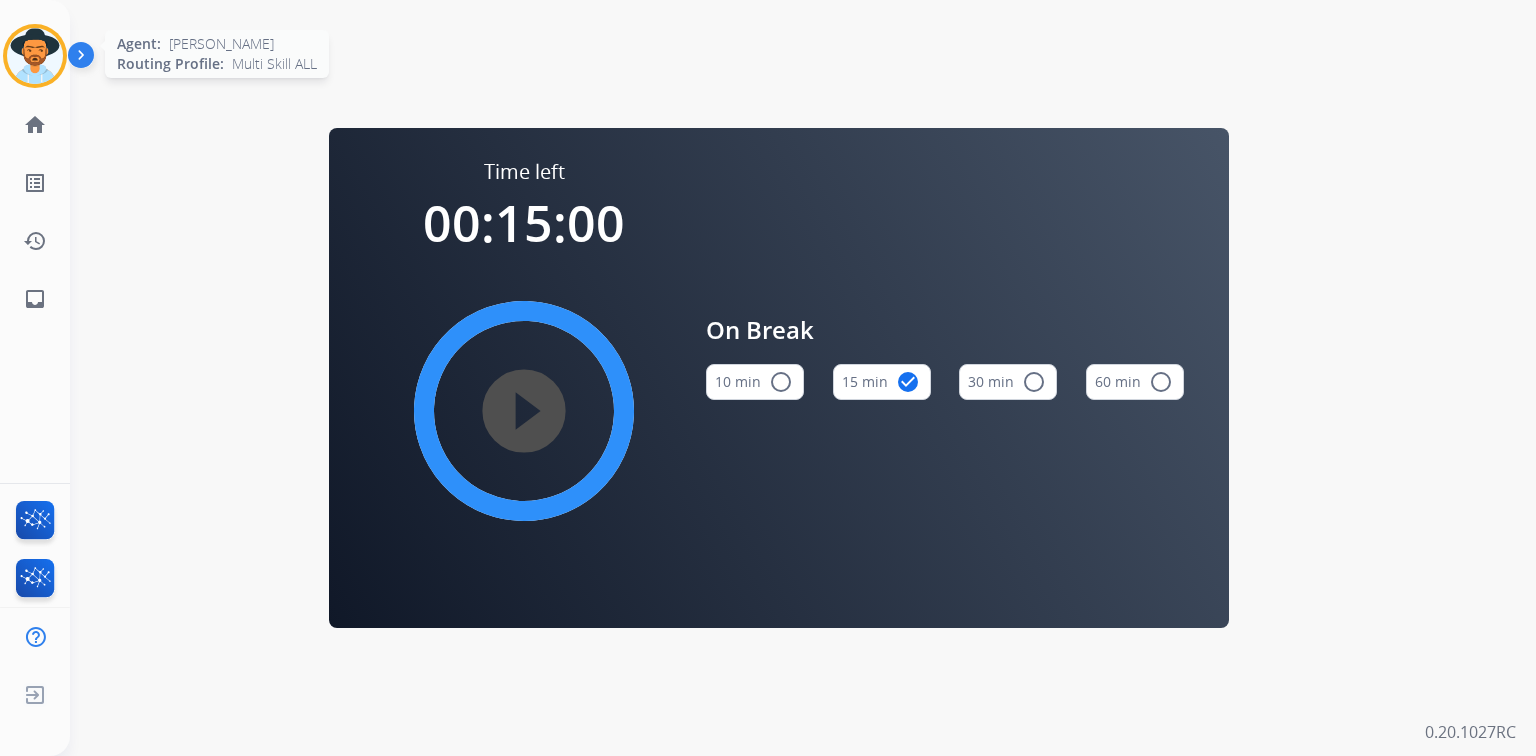 click at bounding box center (35, 56) 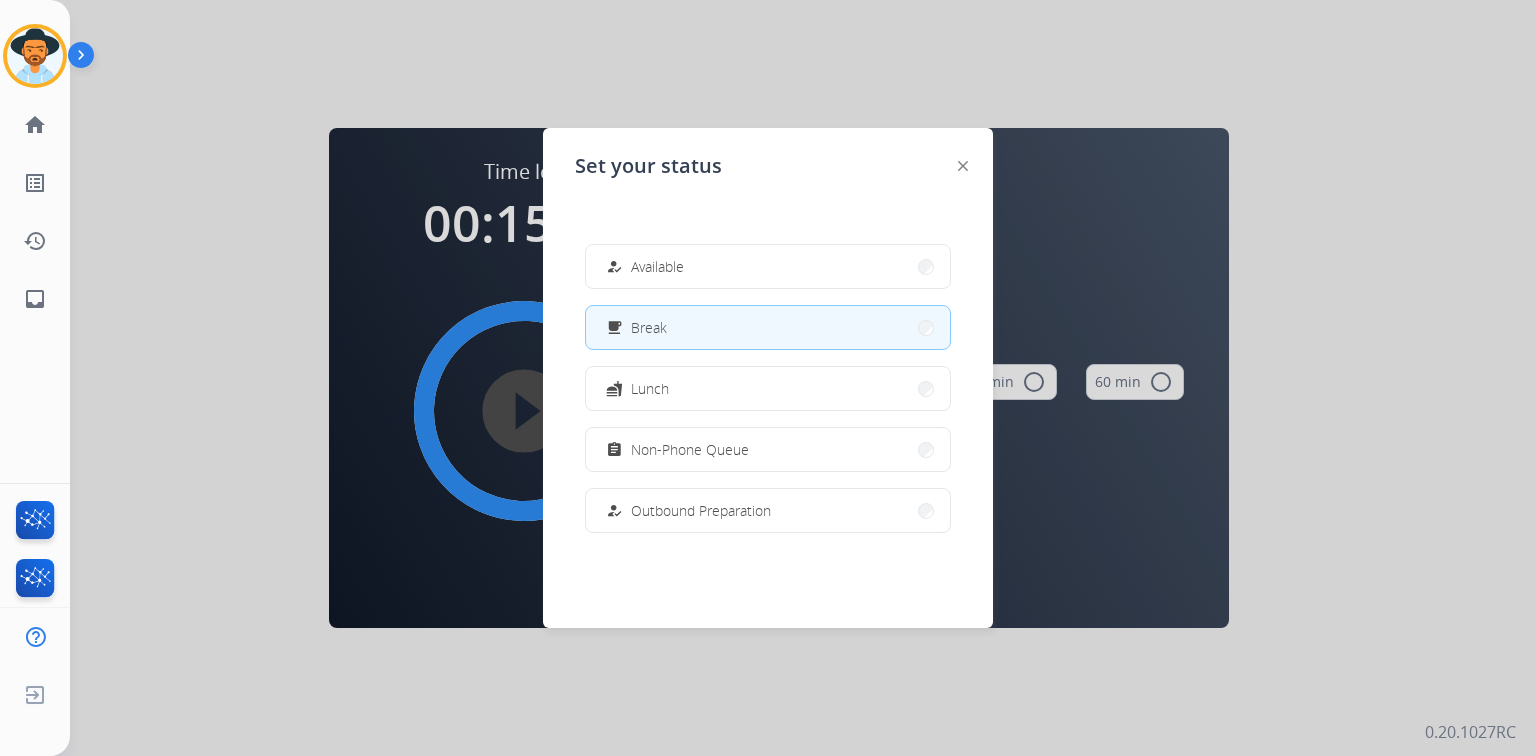 click at bounding box center (768, 378) 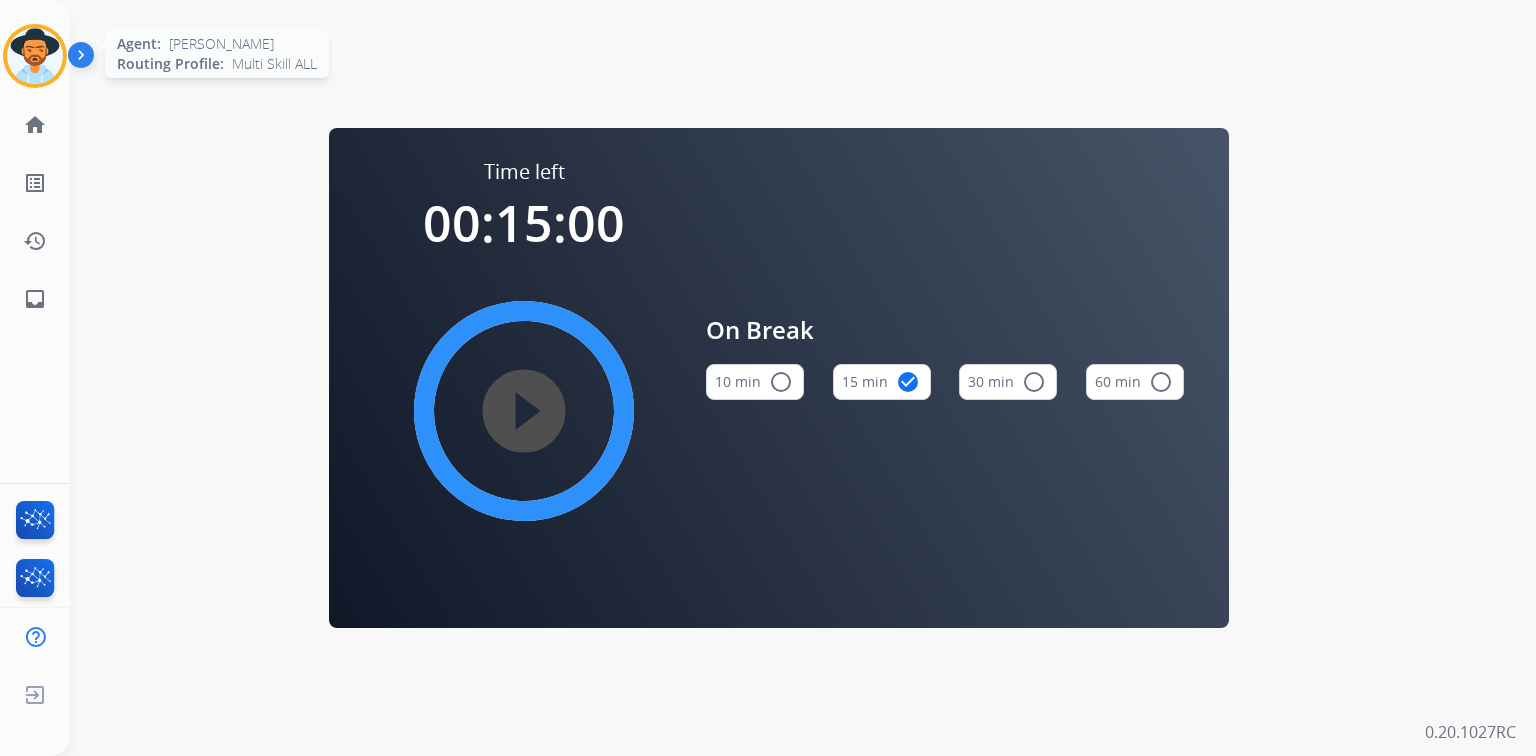 click on "Agent:   [PERSON_NAME] Profile:  Multi Skill ALL" at bounding box center (35, 56) 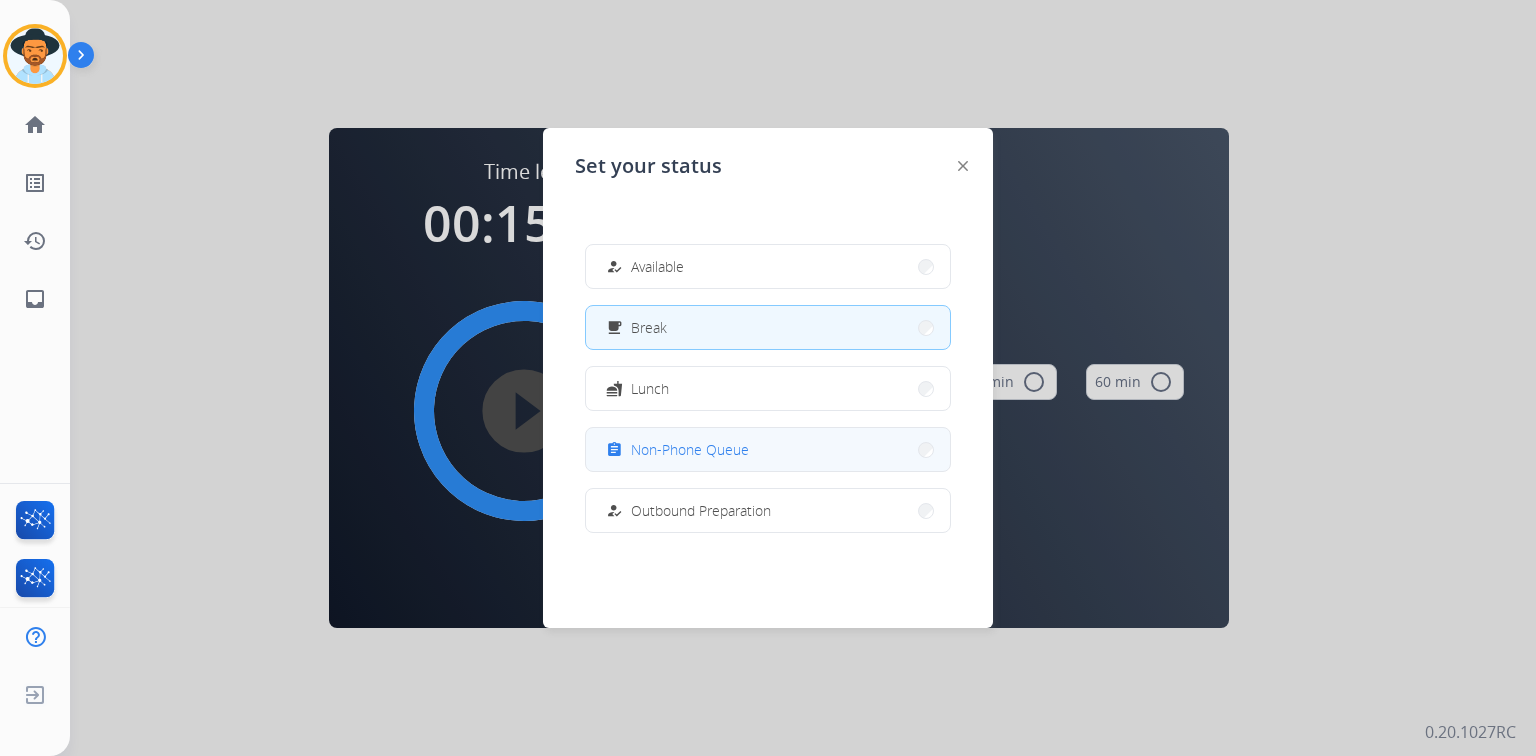 click on "assignment Non-Phone Queue" at bounding box center (768, 449) 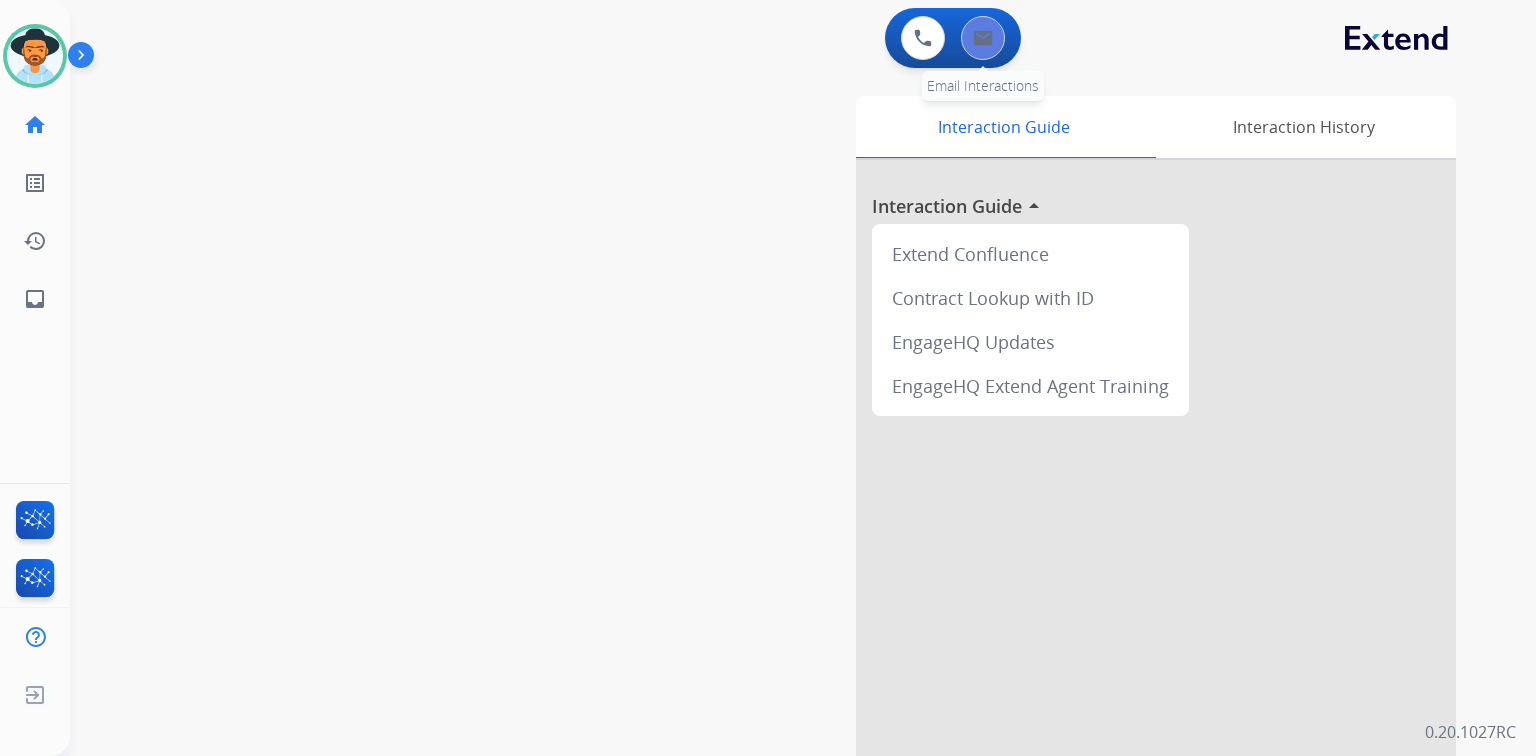 click at bounding box center (983, 38) 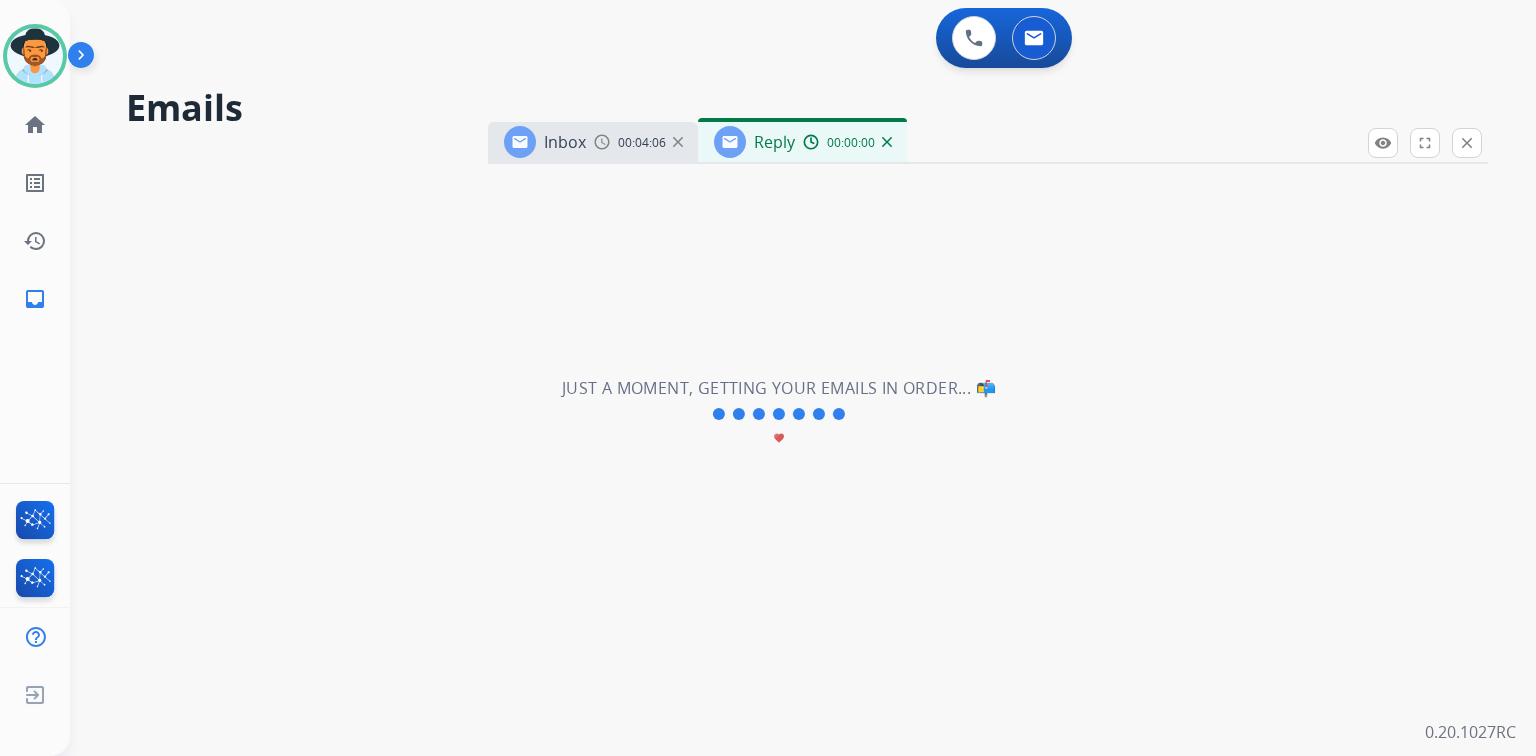 select on "**********" 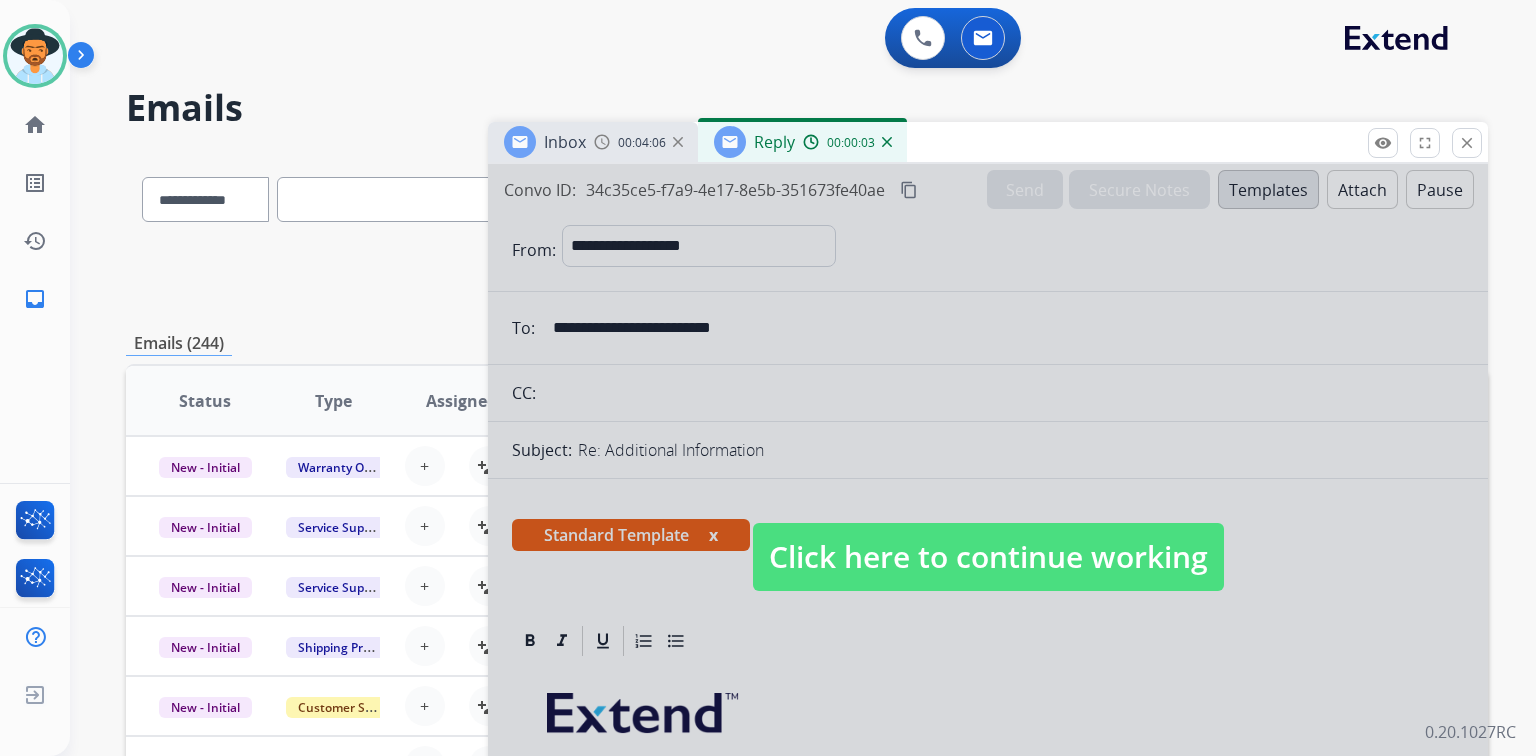 click at bounding box center (988, 537) 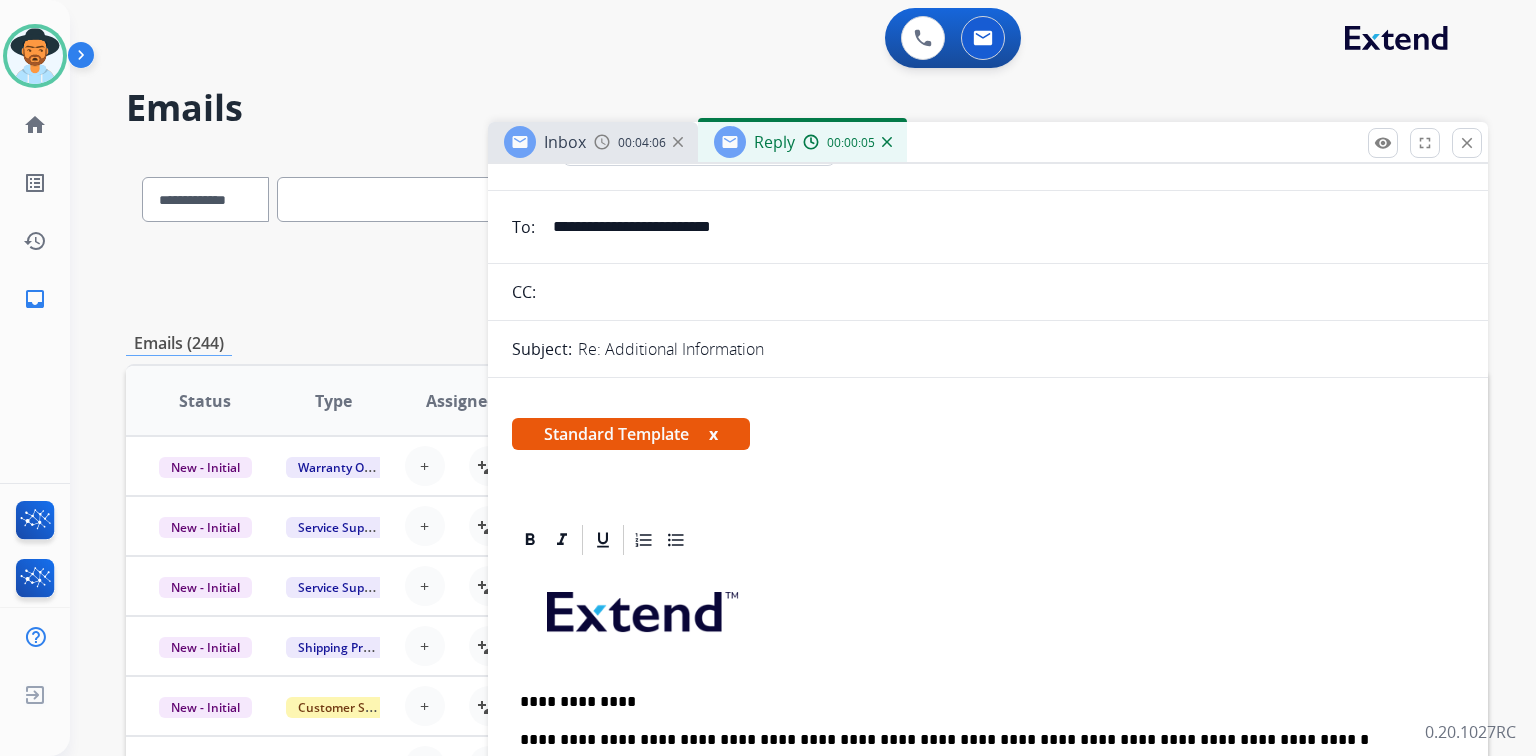 scroll, scrollTop: 240, scrollLeft: 0, axis: vertical 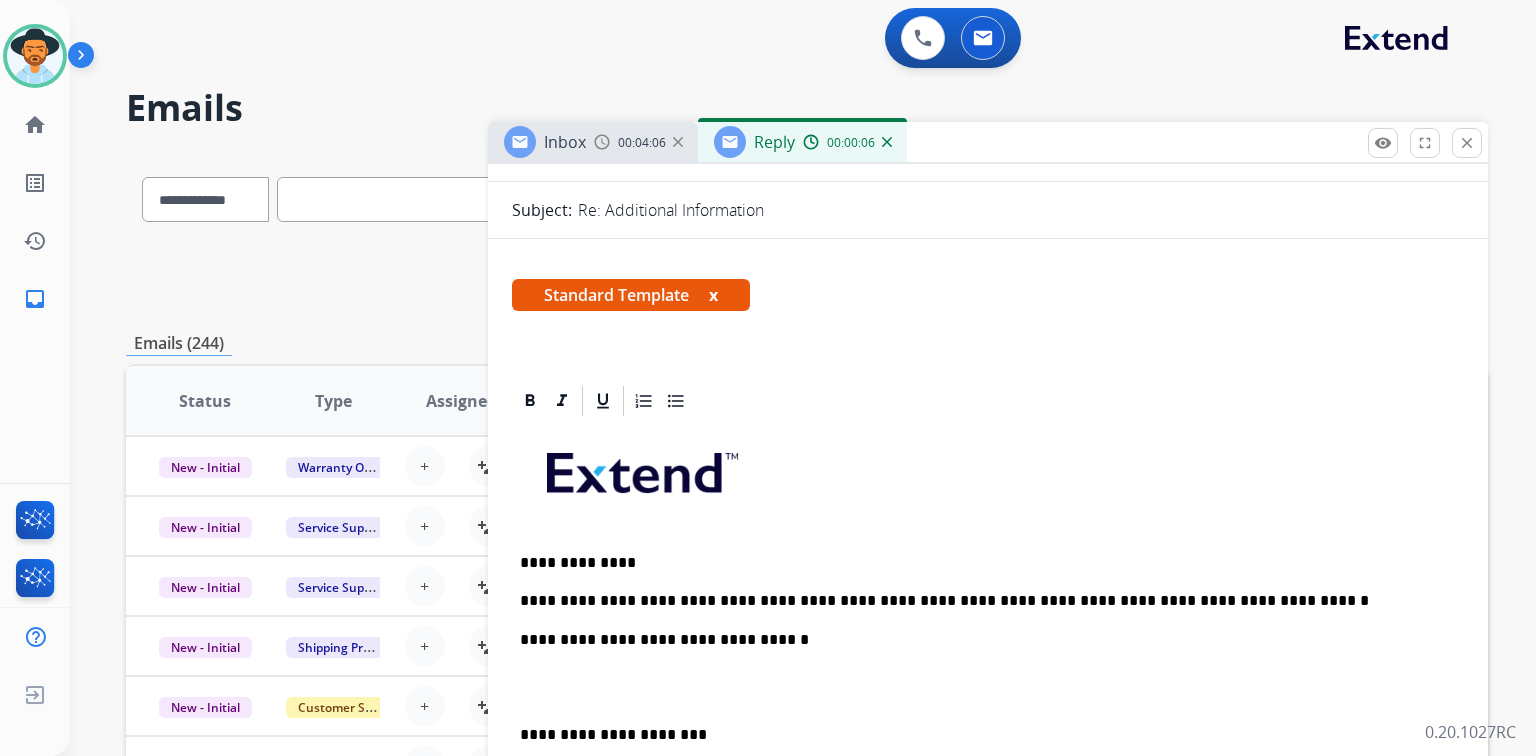 click on "**********" at bounding box center [980, 563] 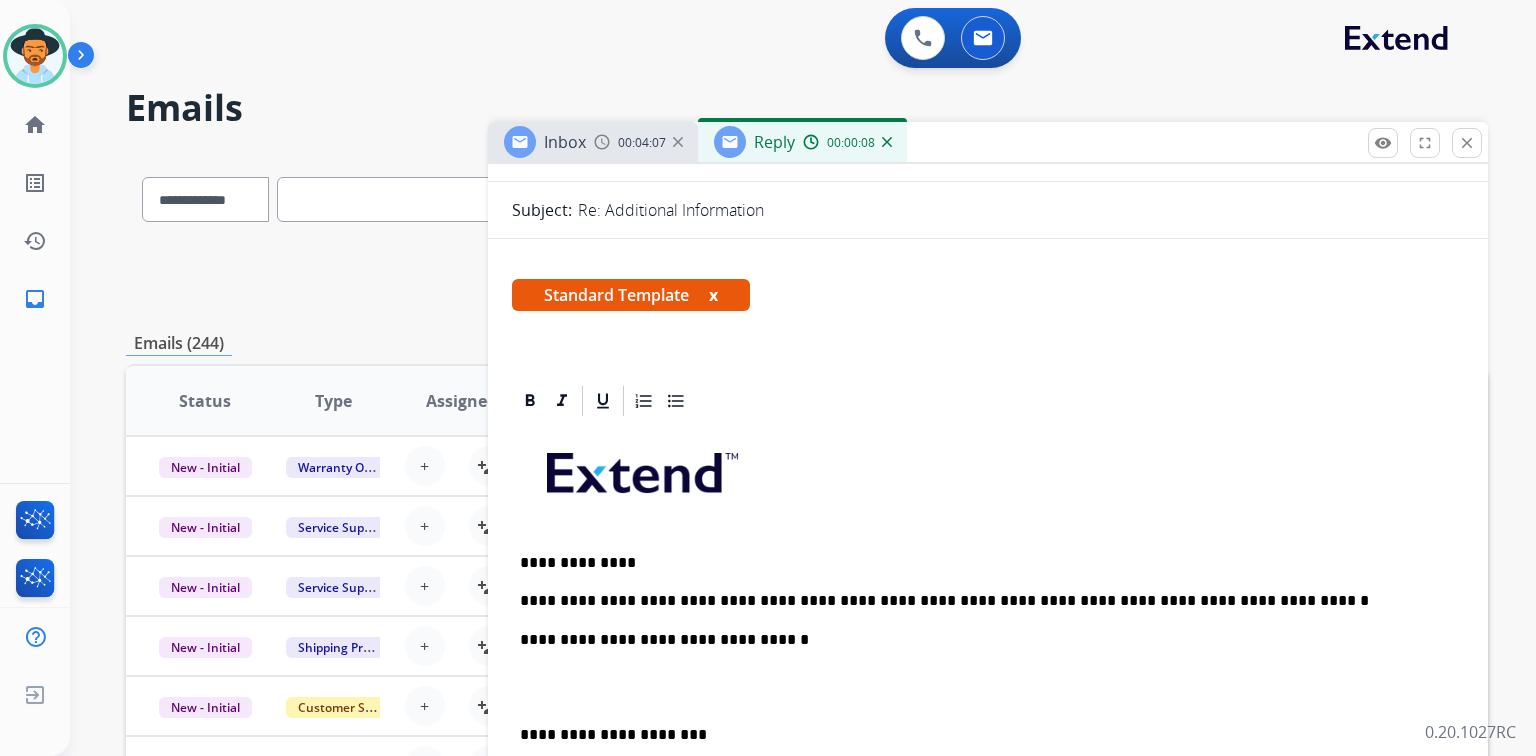 click on "**********" at bounding box center [988, 724] 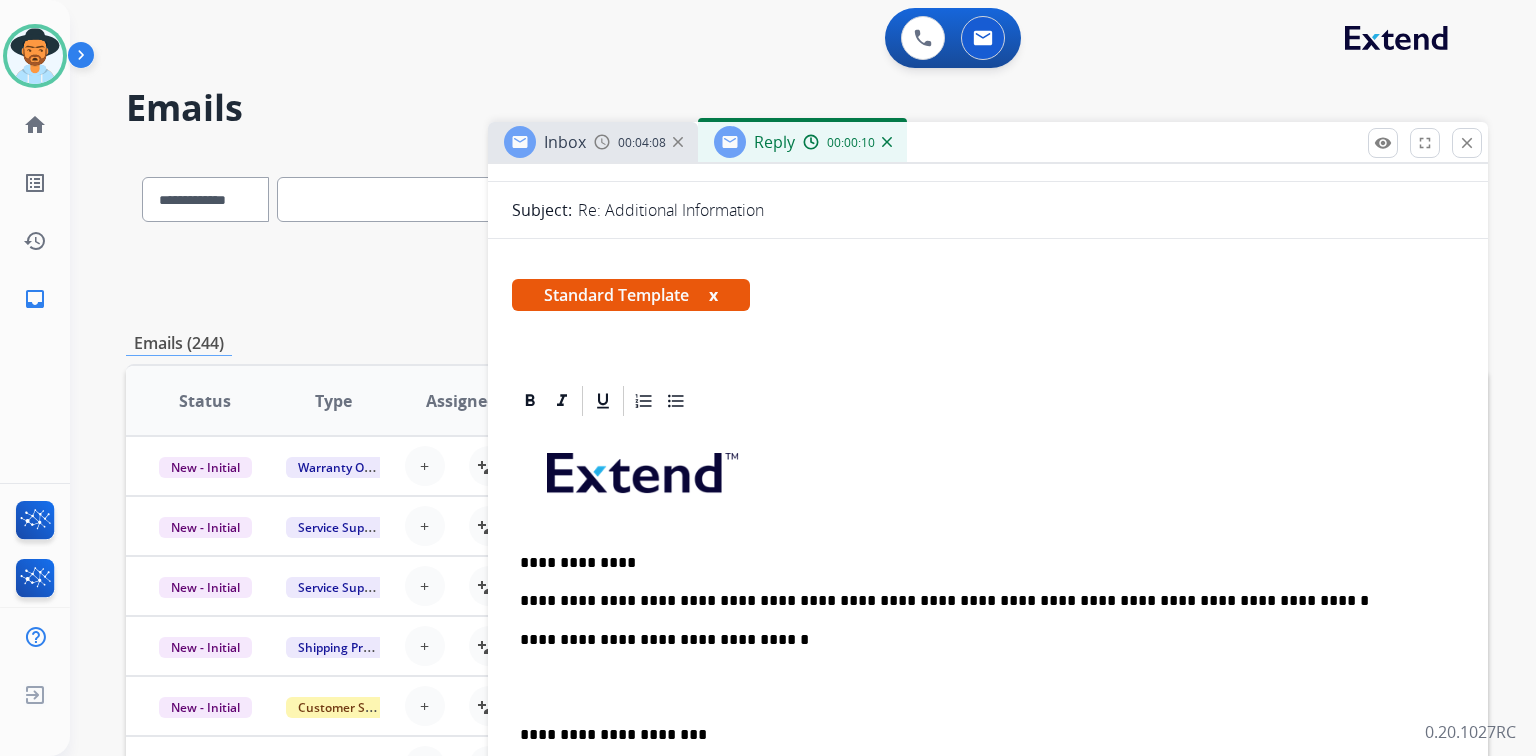 click on "**********" at bounding box center (988, 724) 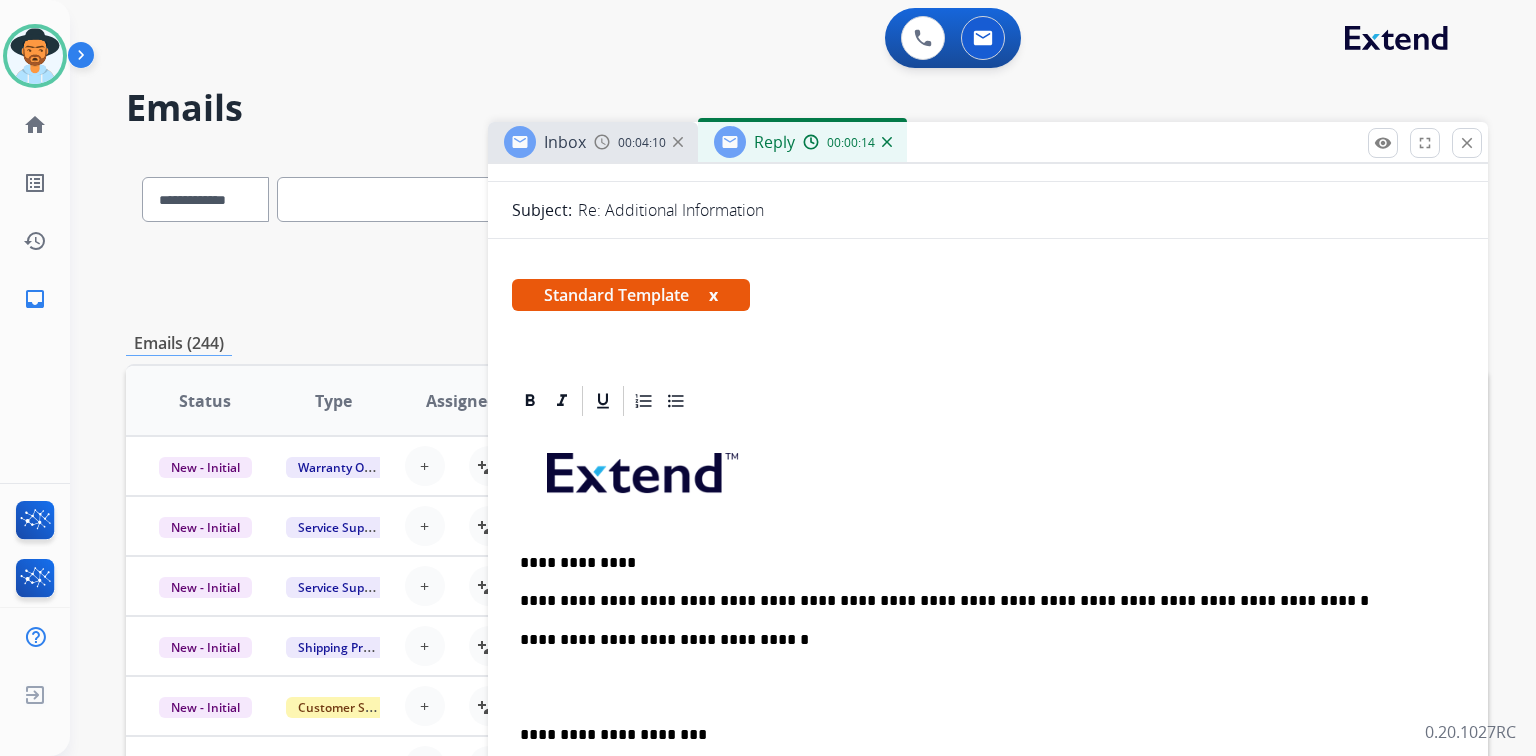 click on "**********" at bounding box center (980, 601) 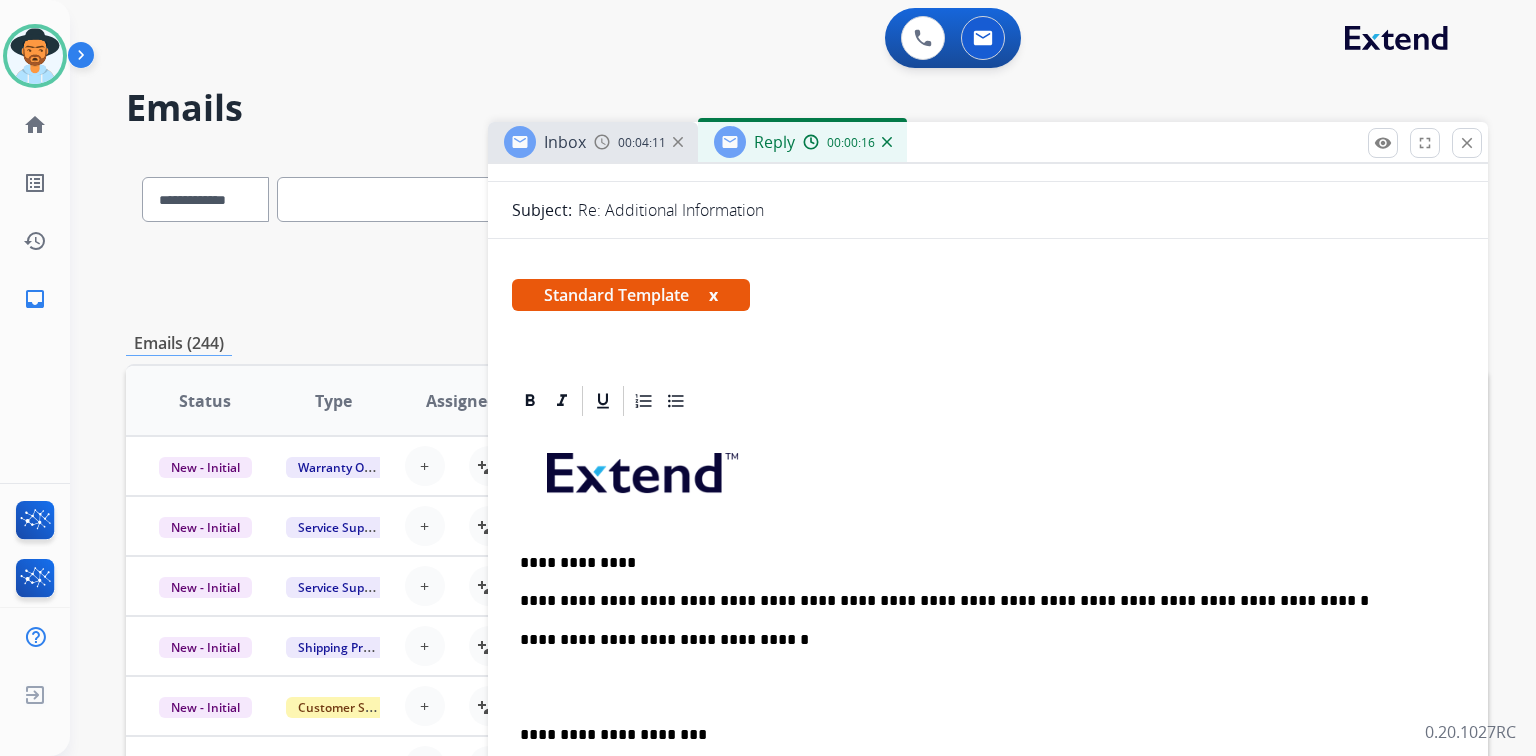 type 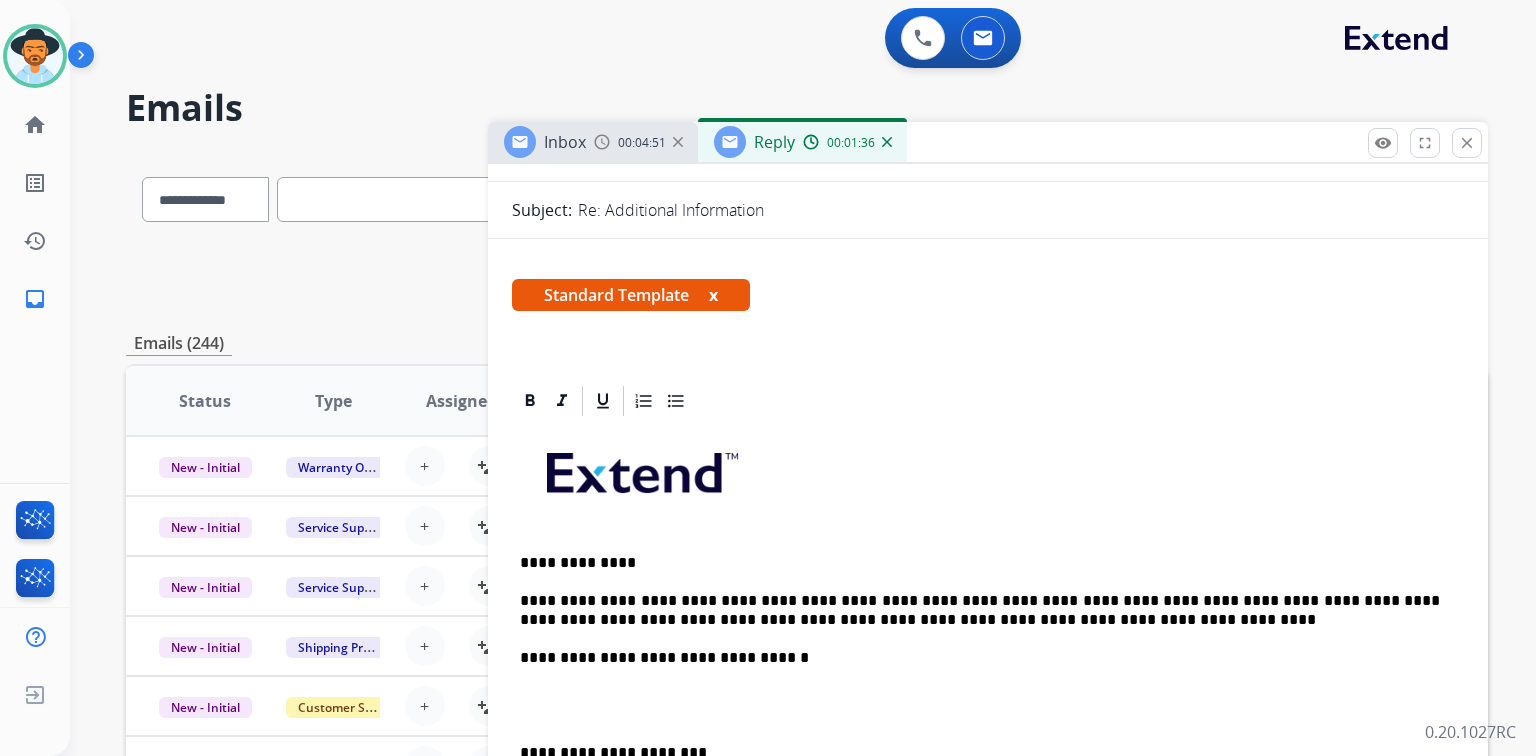 scroll, scrollTop: 640, scrollLeft: 0, axis: vertical 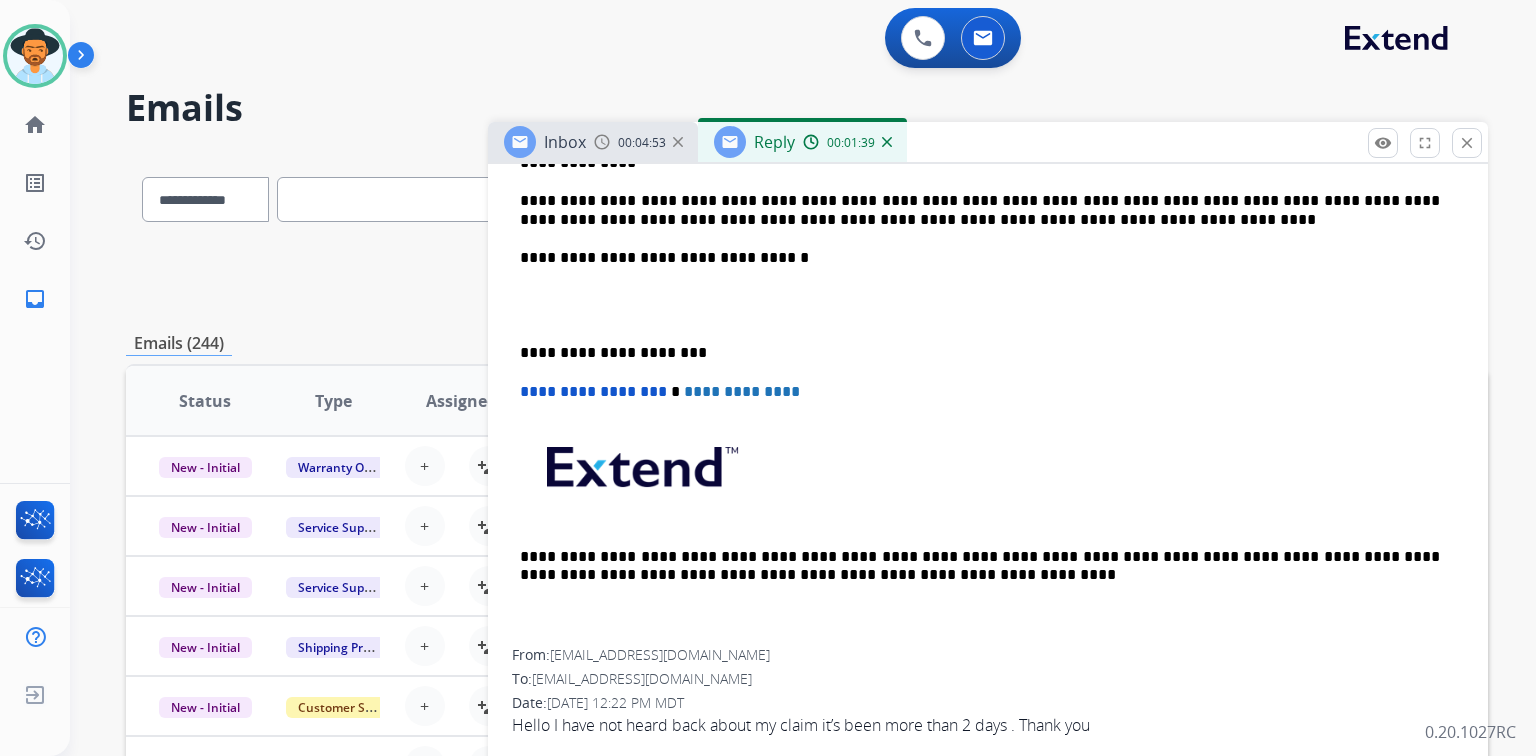 click at bounding box center [988, 305] 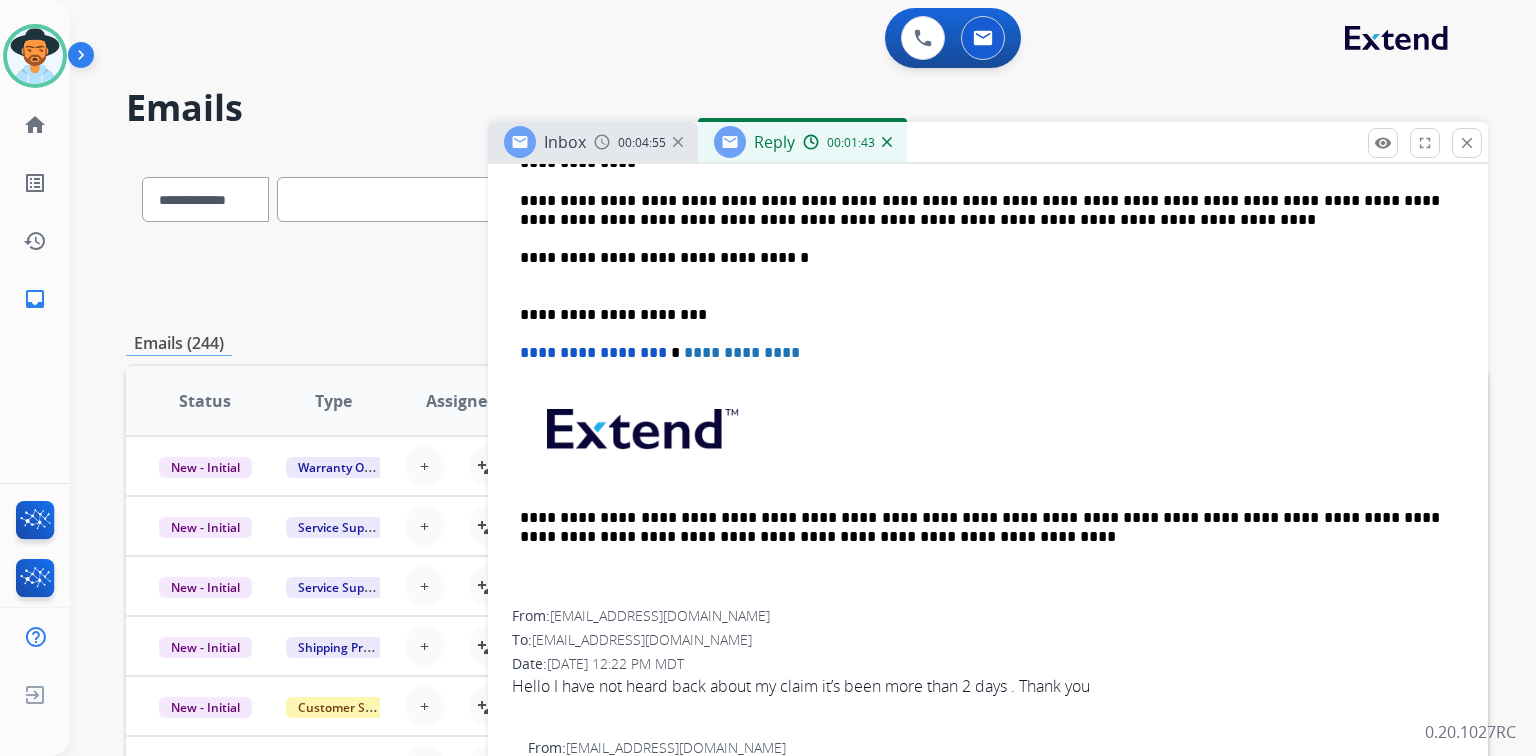 click on "**********" at bounding box center (980, 267) 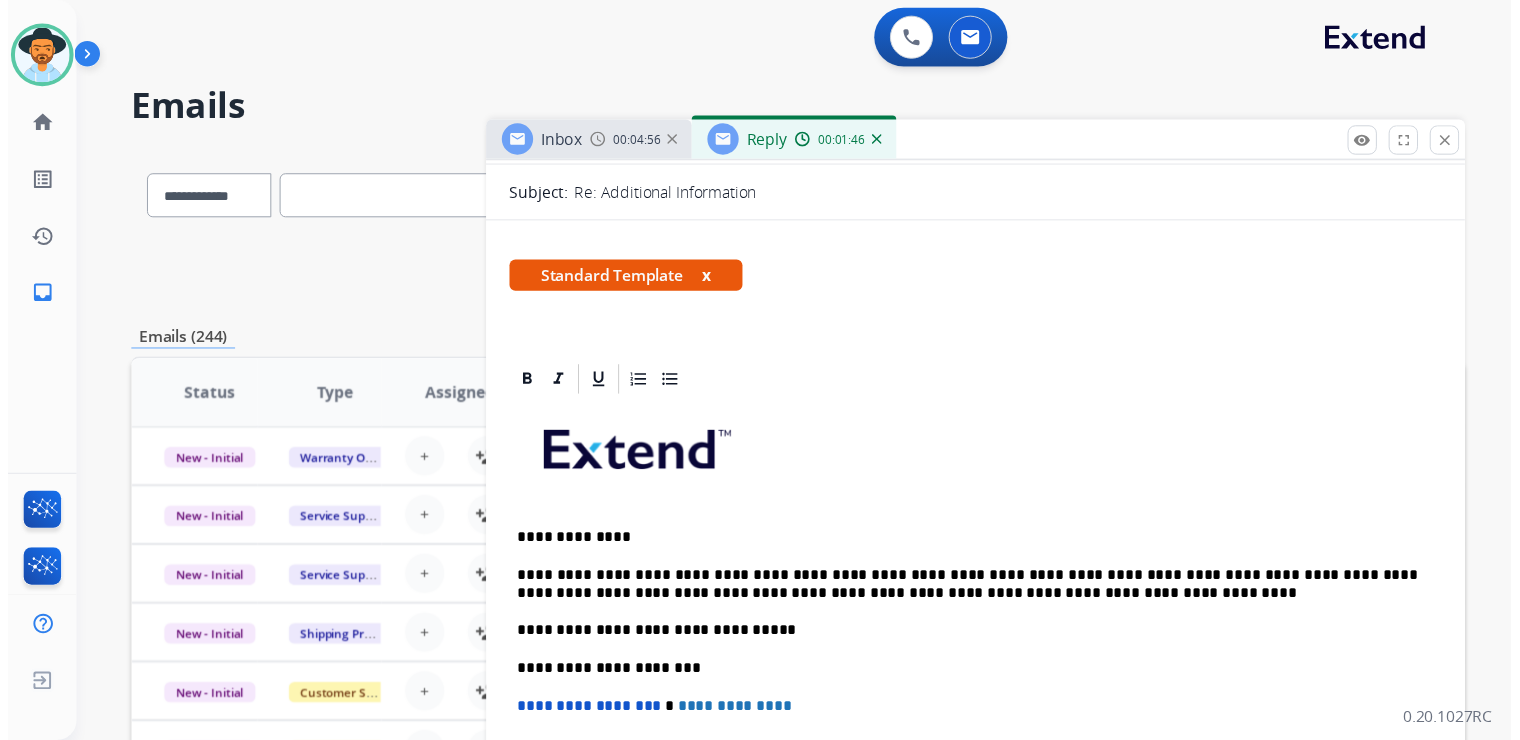 scroll, scrollTop: 0, scrollLeft: 0, axis: both 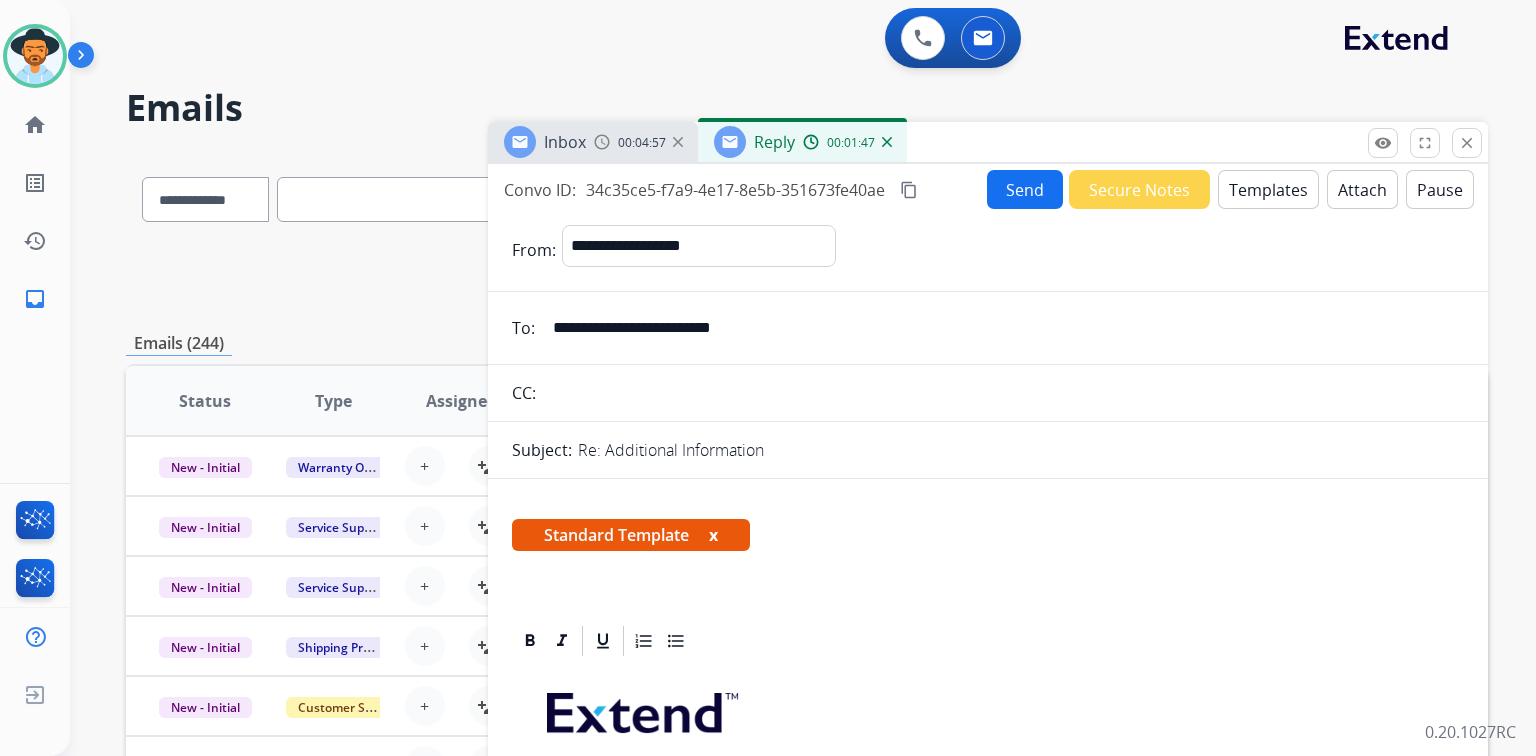 click on "Send" at bounding box center [1025, 189] 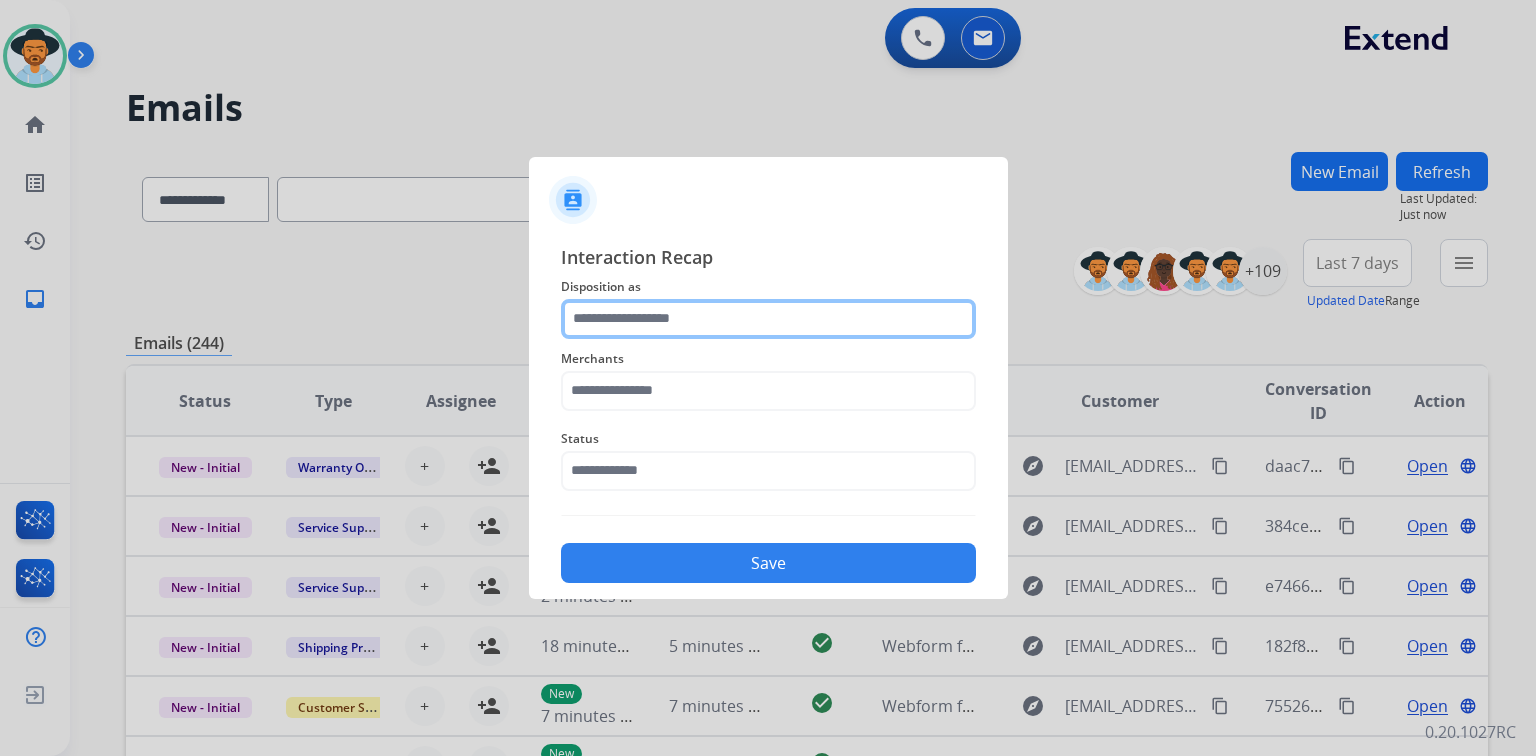 click 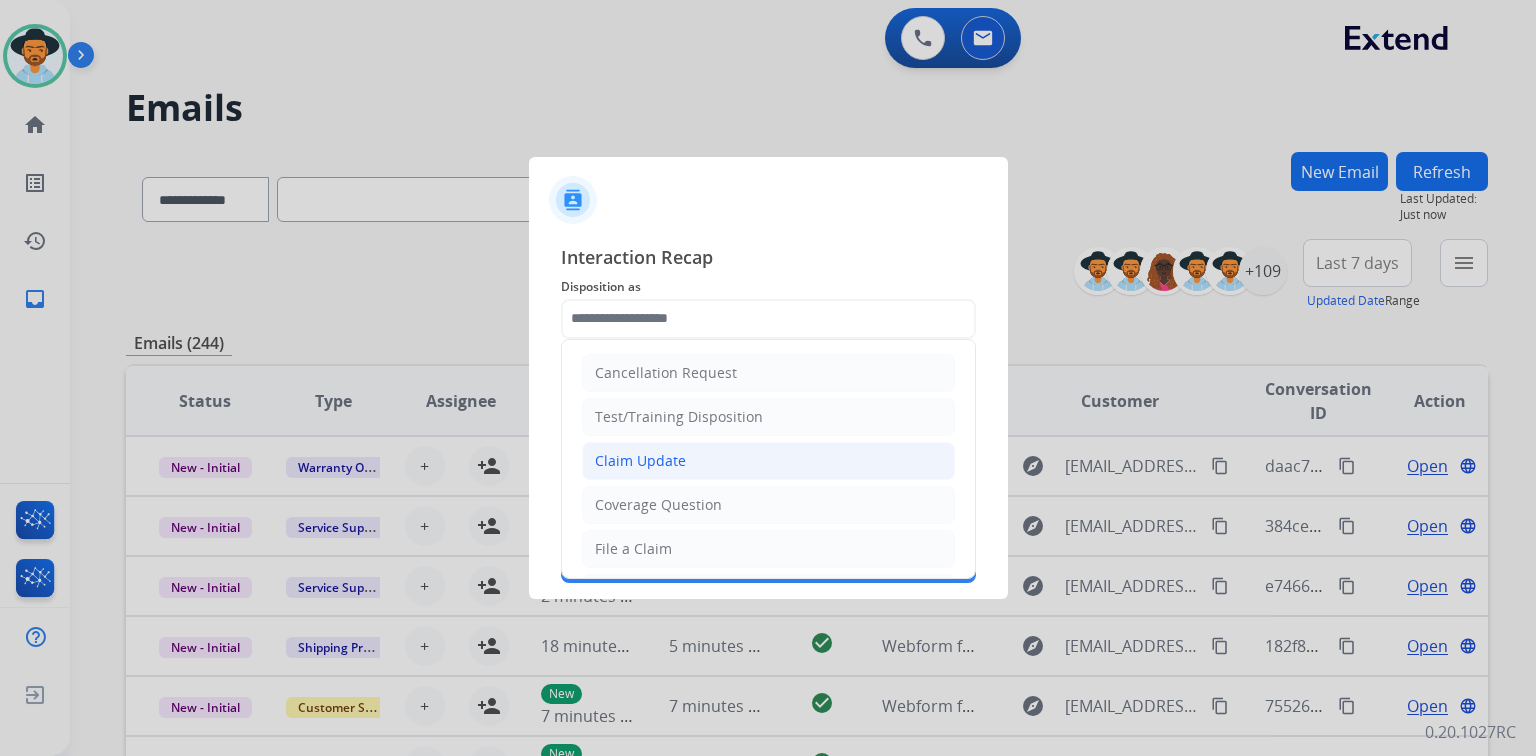 click on "Claim Update" 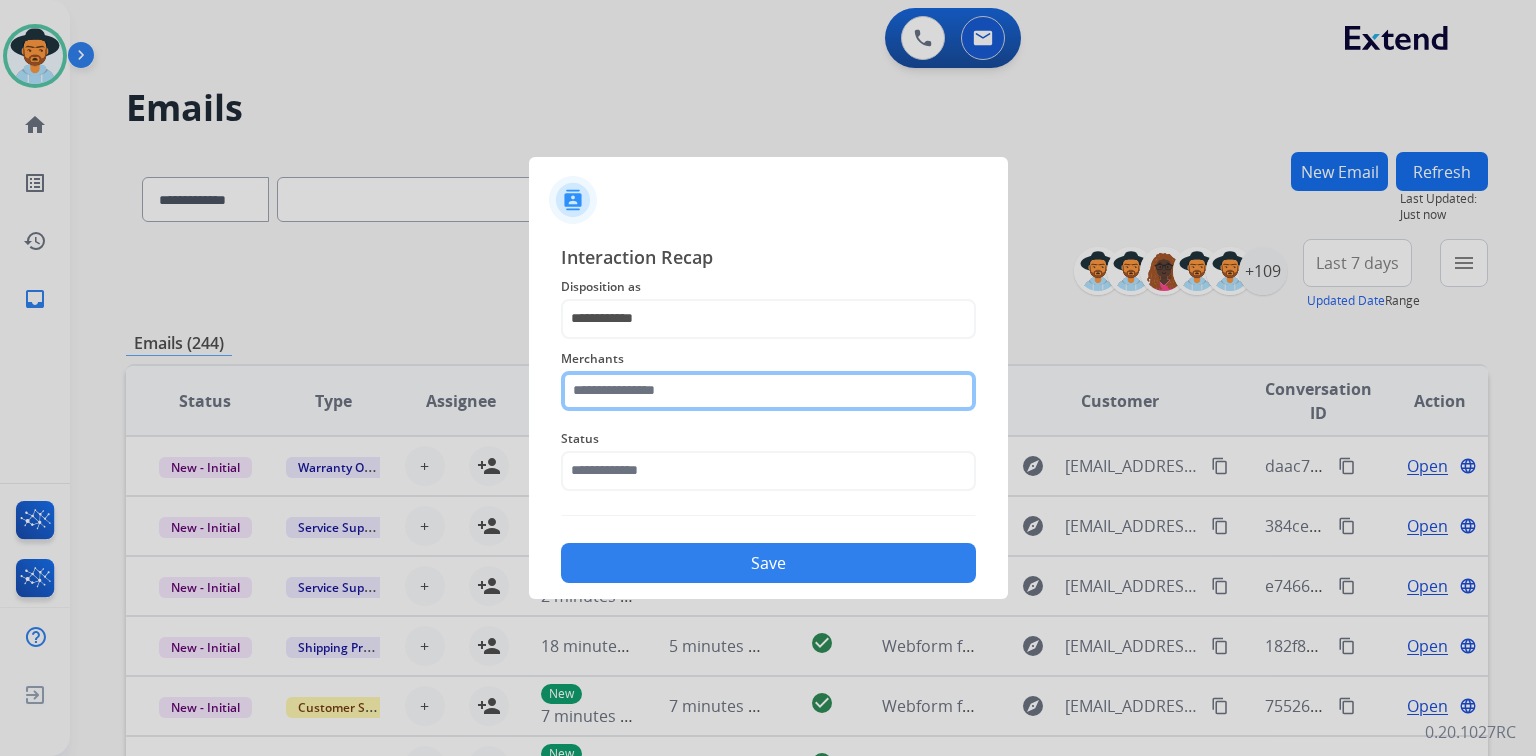 click 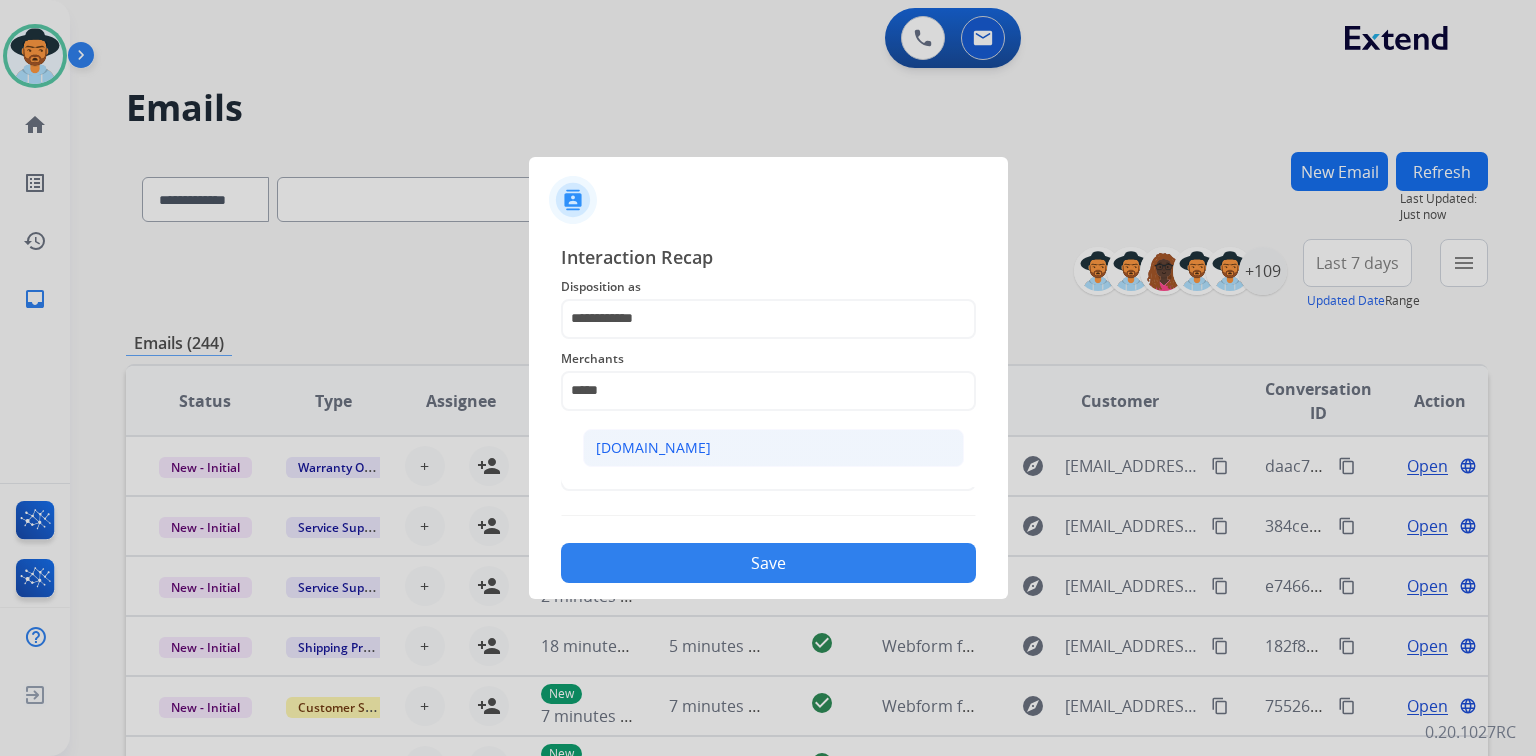 click on "[DOMAIN_NAME]" 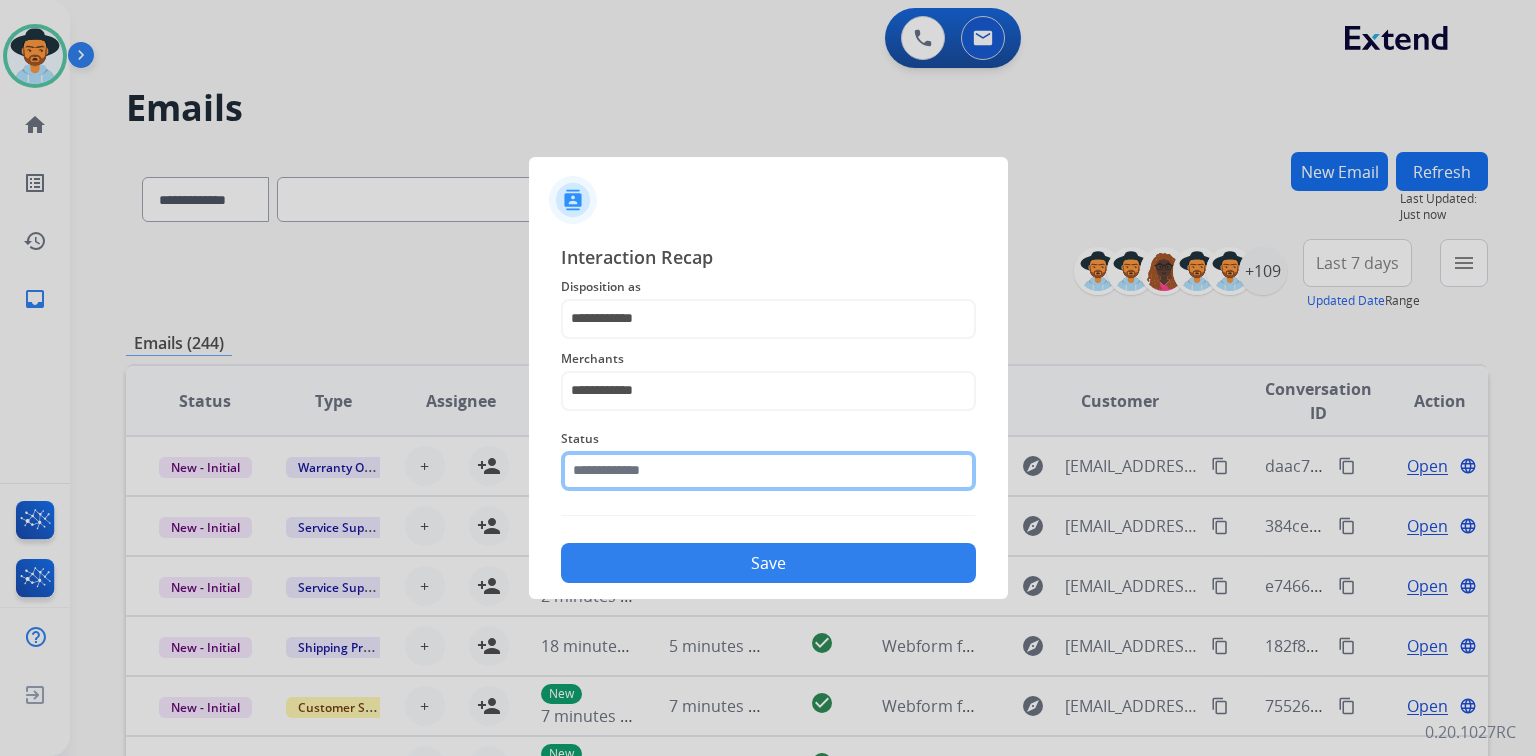 click 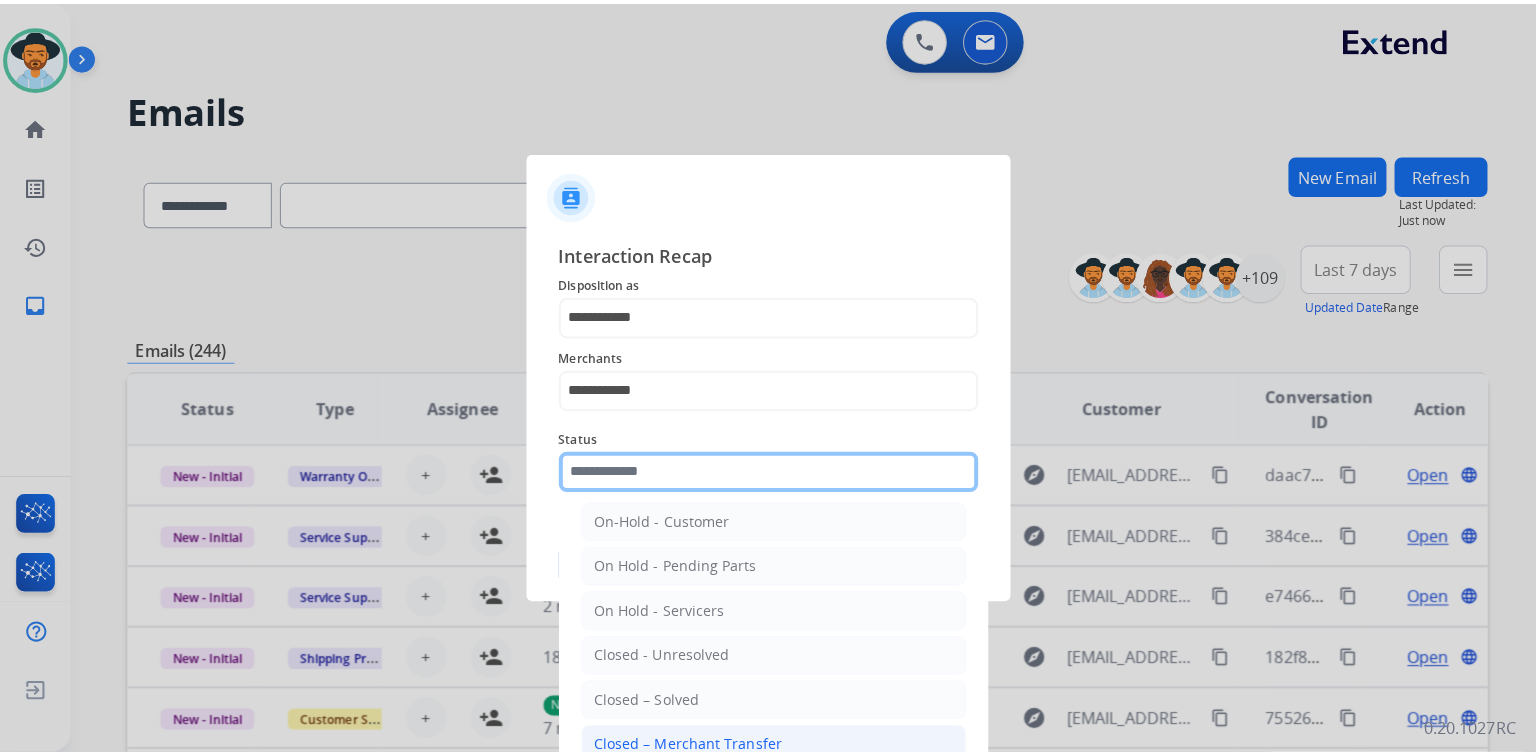 scroll, scrollTop: 116, scrollLeft: 0, axis: vertical 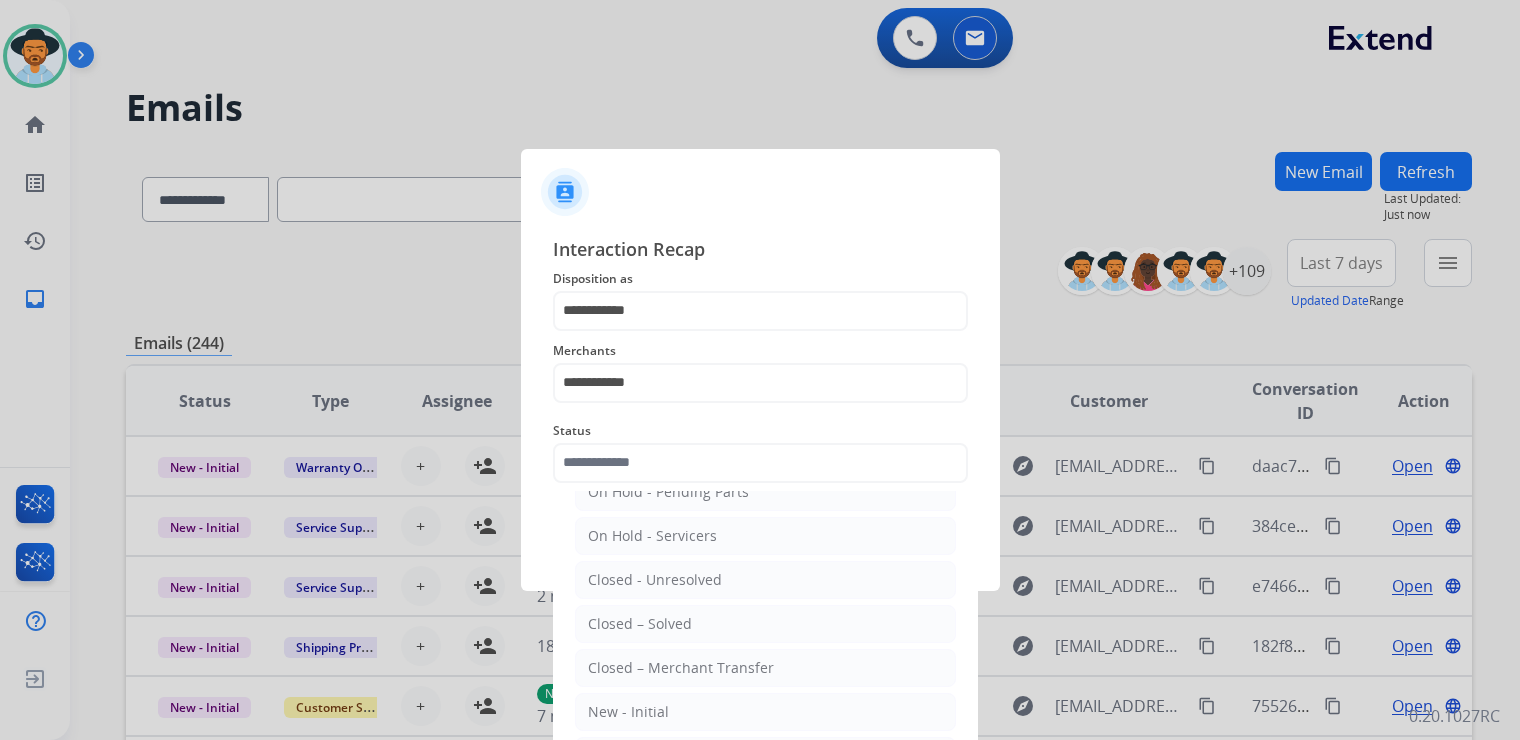 click on "Closed – Solved" 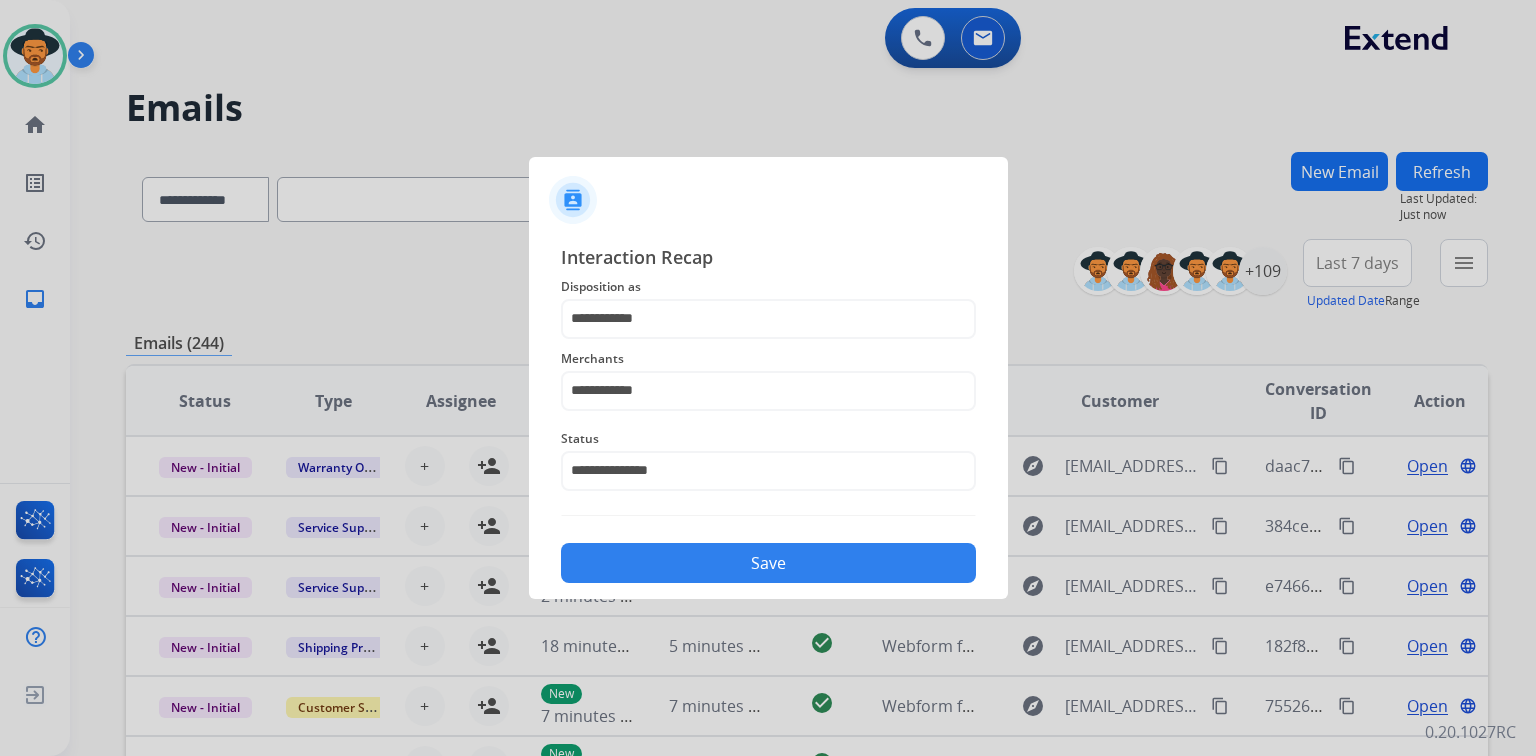 click on "Save" 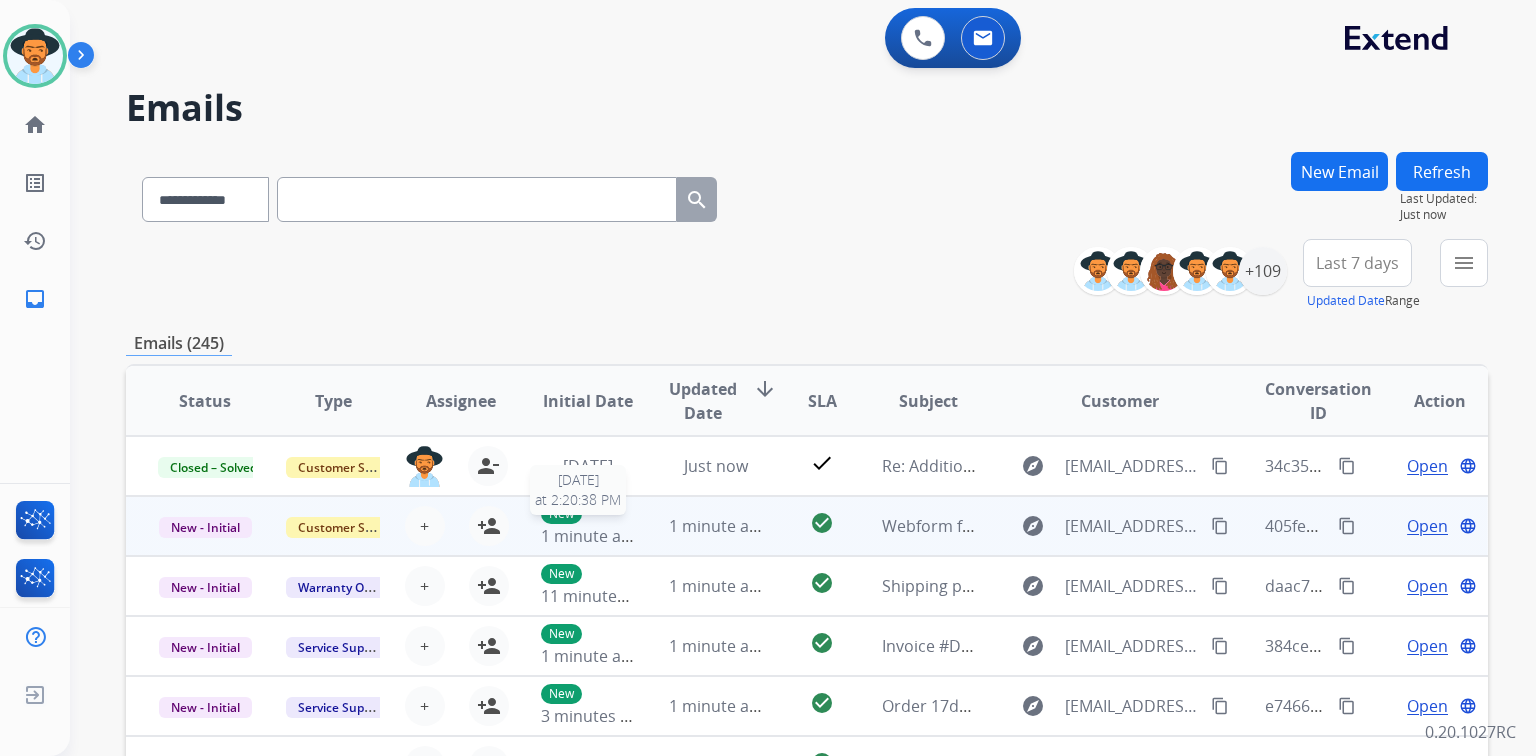 scroll, scrollTop: 1, scrollLeft: 0, axis: vertical 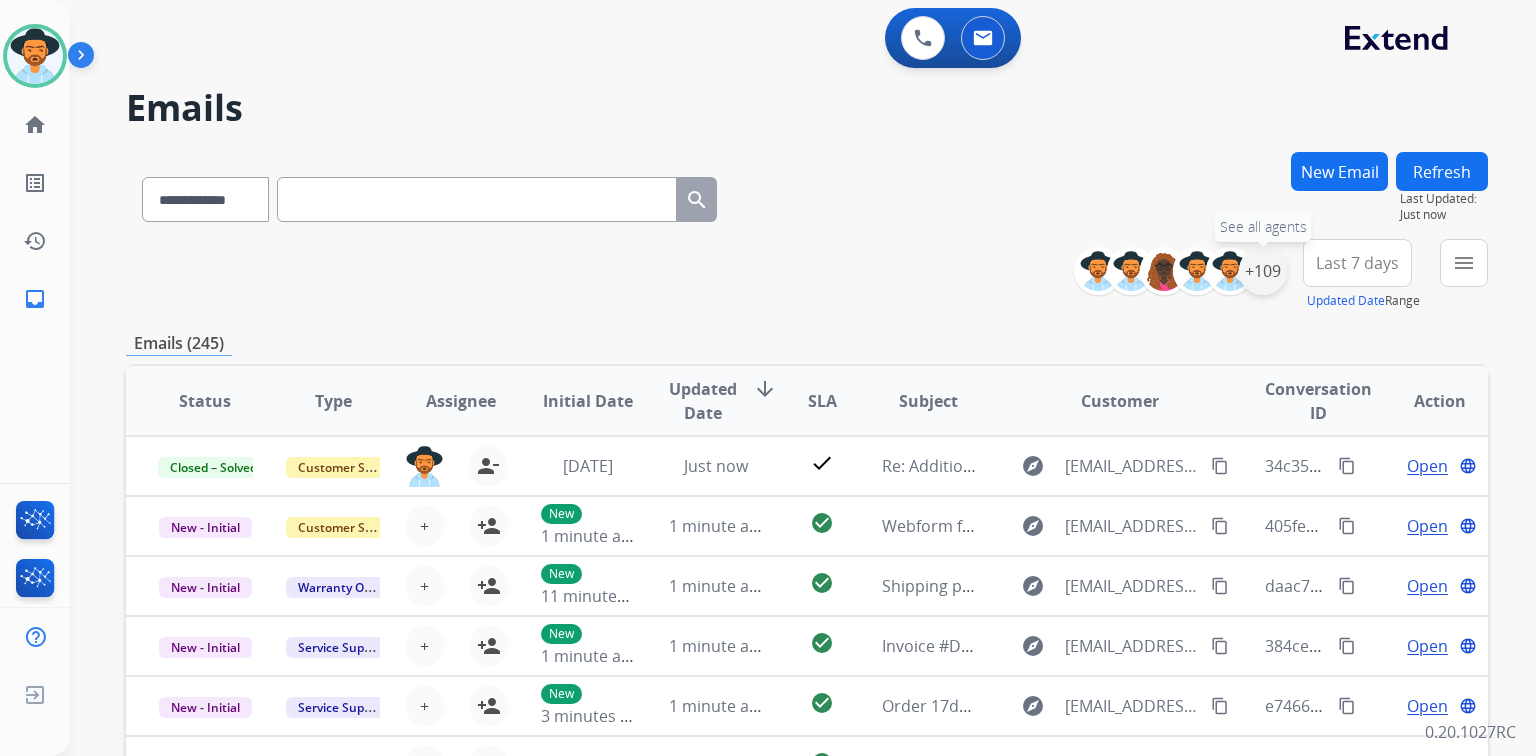 click on "+109" at bounding box center [1263, 271] 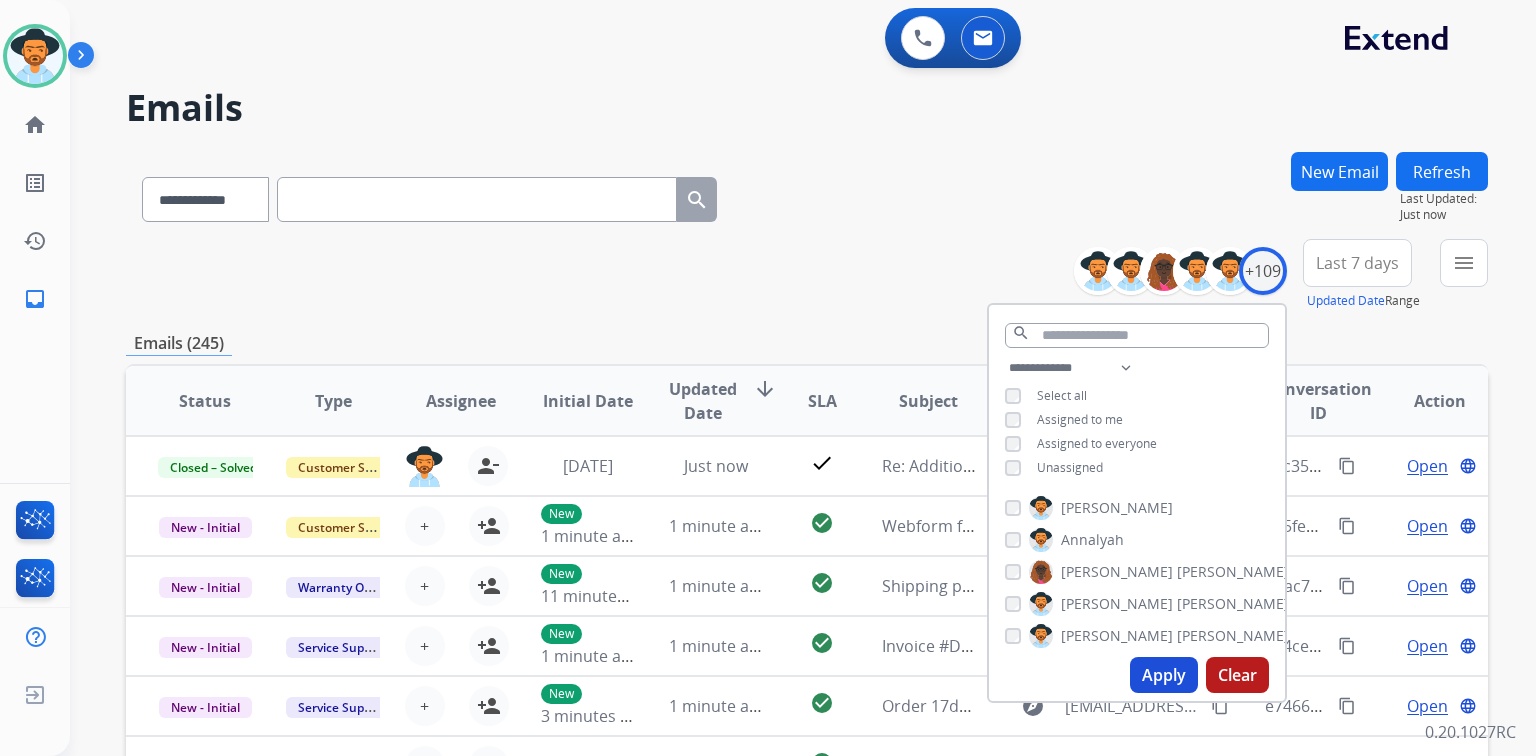 click on "**********" at bounding box center (1137, 420) 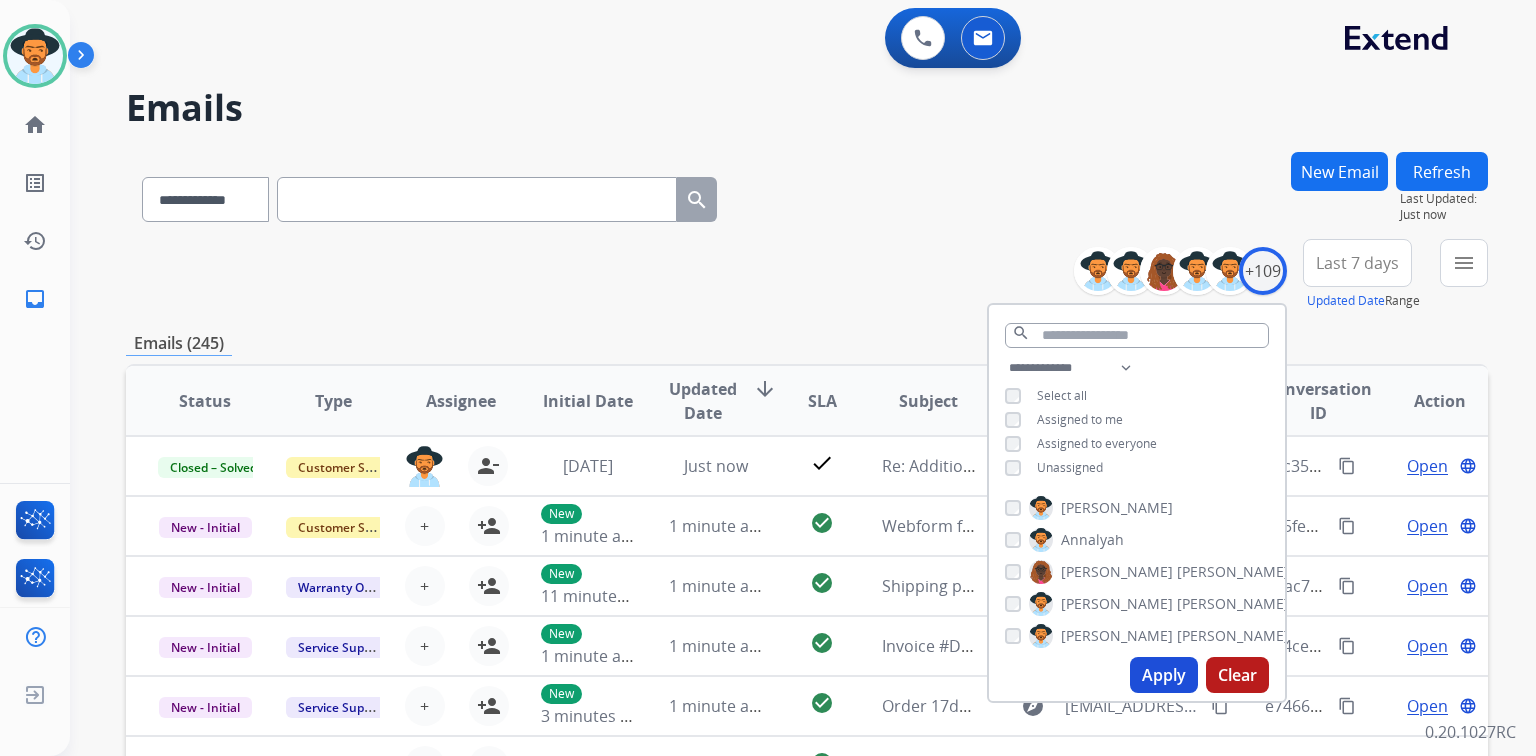 click on "Apply" at bounding box center [1164, 675] 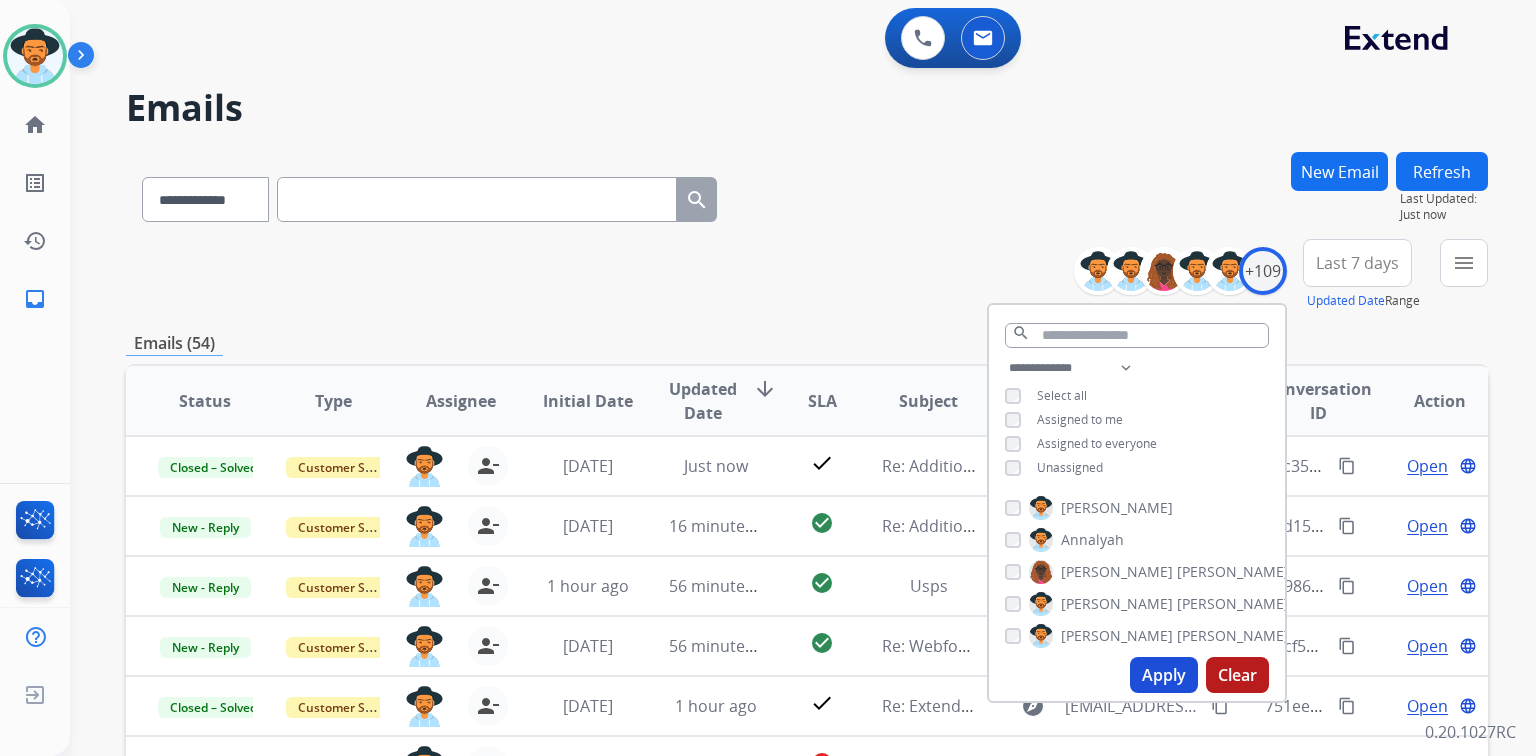 click on "**********" at bounding box center (807, 195) 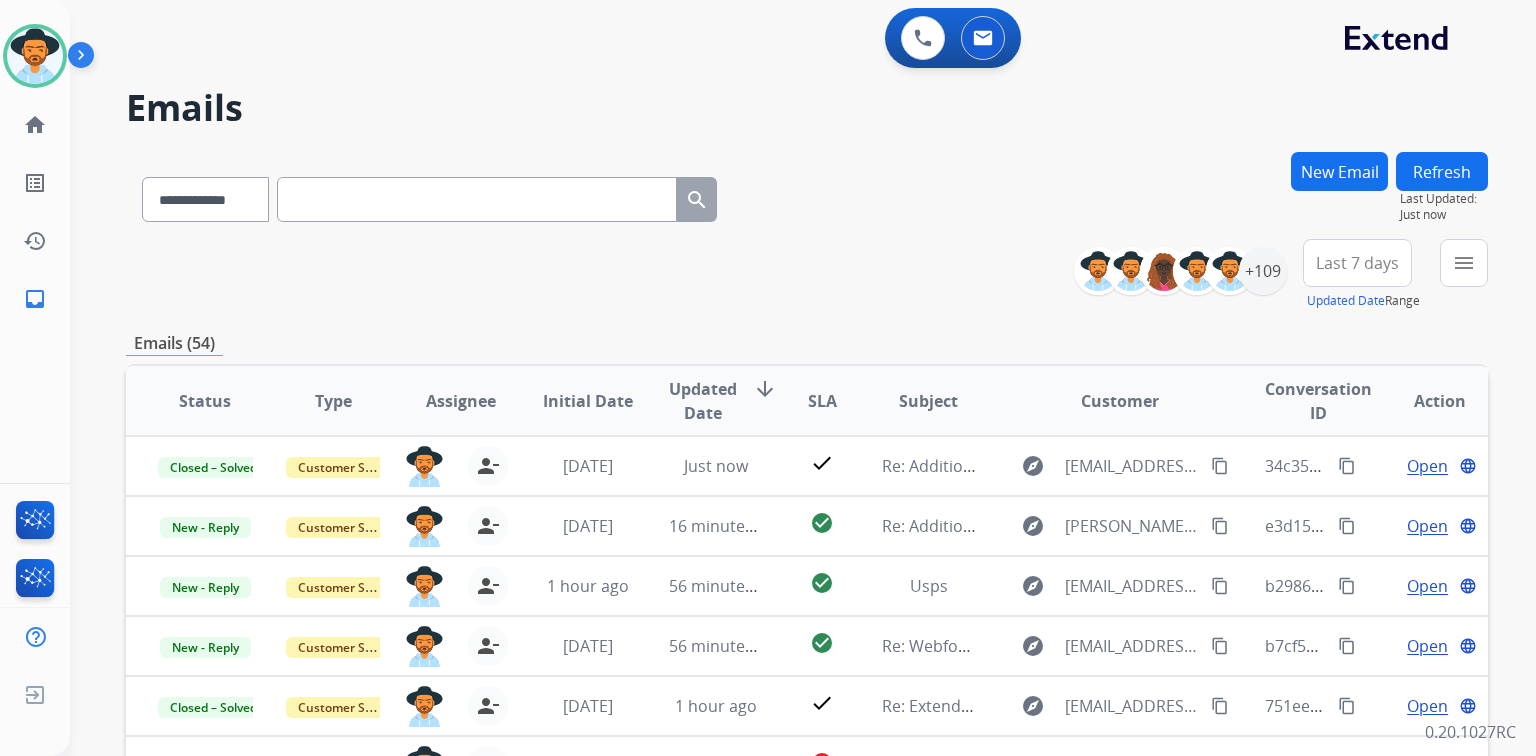 click on "Last 7 days" at bounding box center (1357, 263) 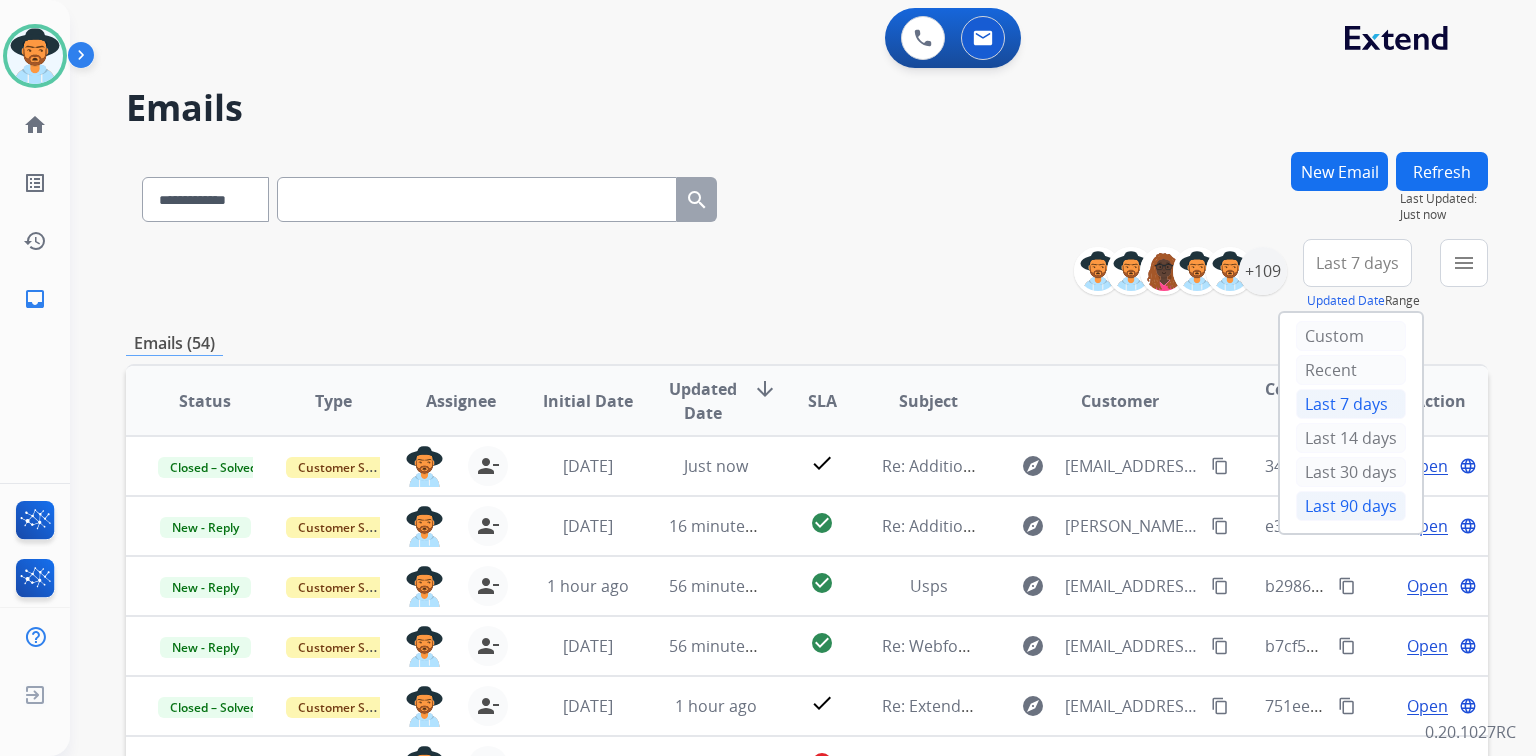 click on "Last 90 days" at bounding box center (1351, 506) 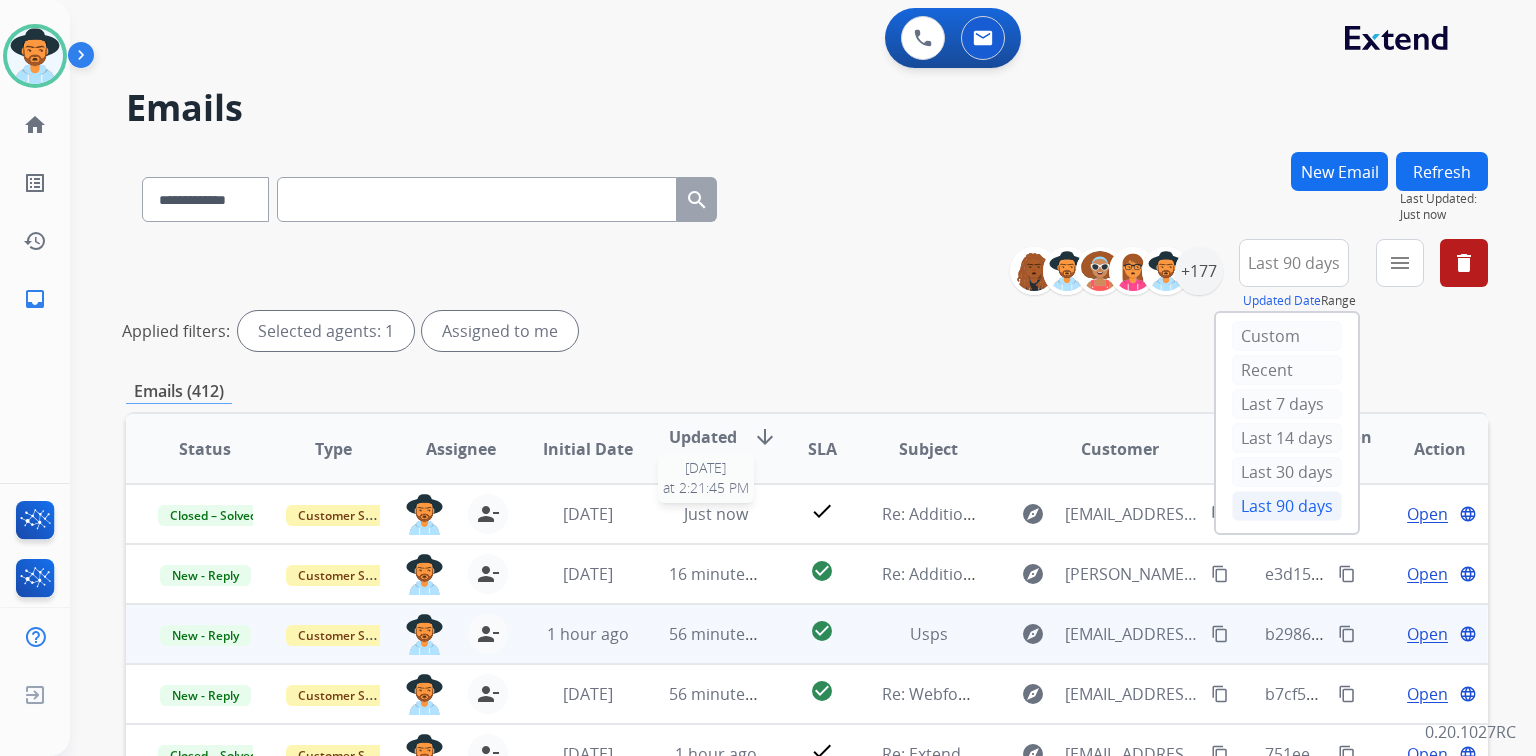 scroll, scrollTop: 1, scrollLeft: 0, axis: vertical 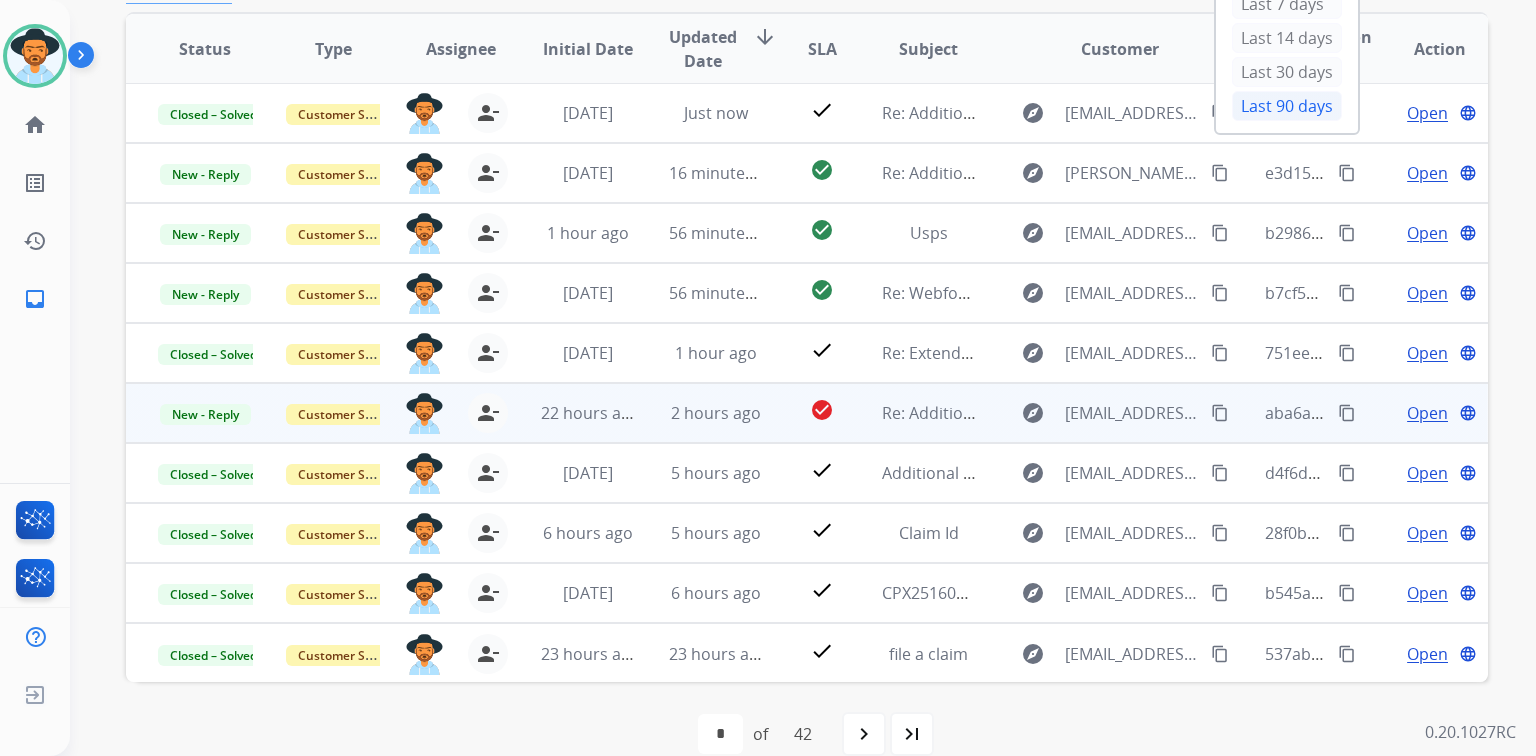 click on "Open" at bounding box center [1427, 413] 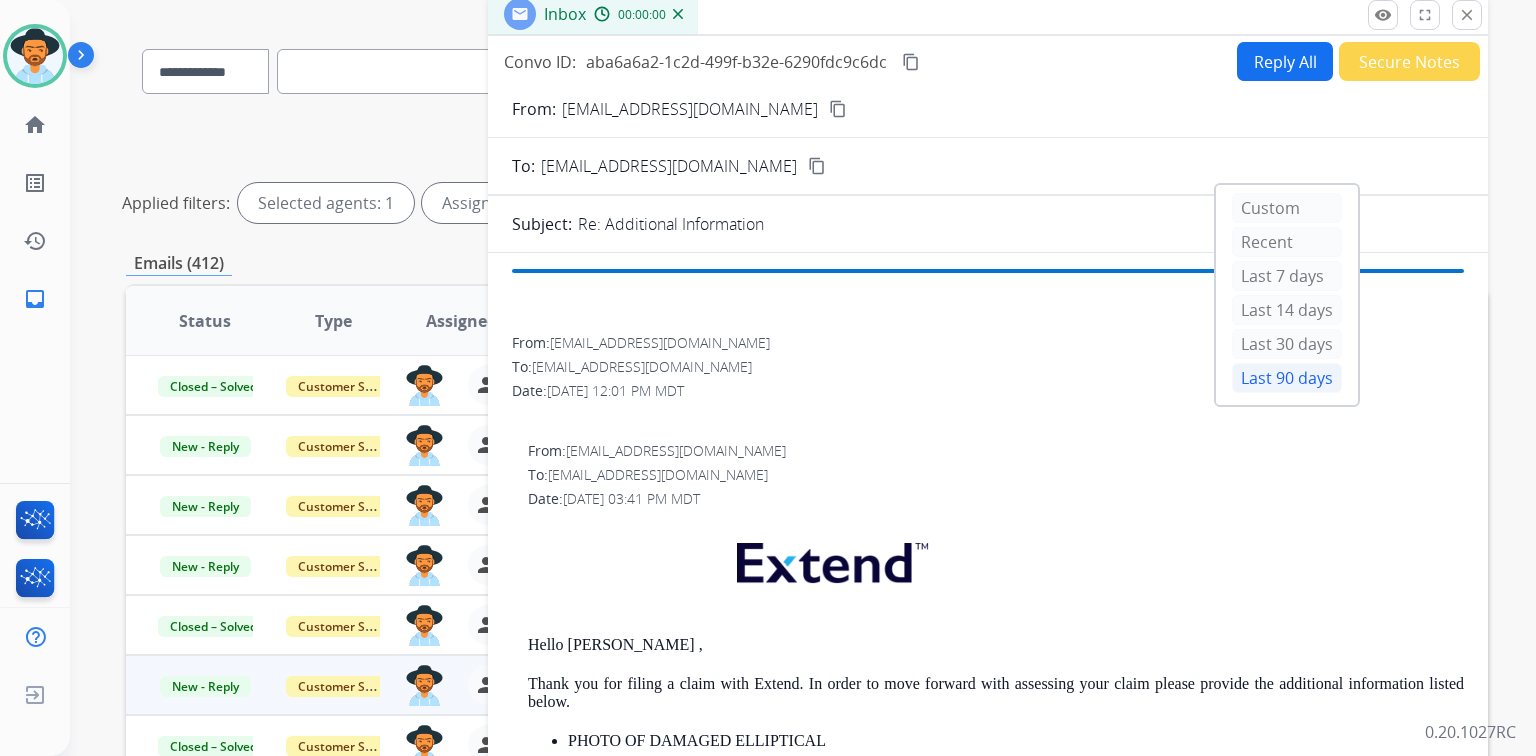 scroll, scrollTop: 0, scrollLeft: 0, axis: both 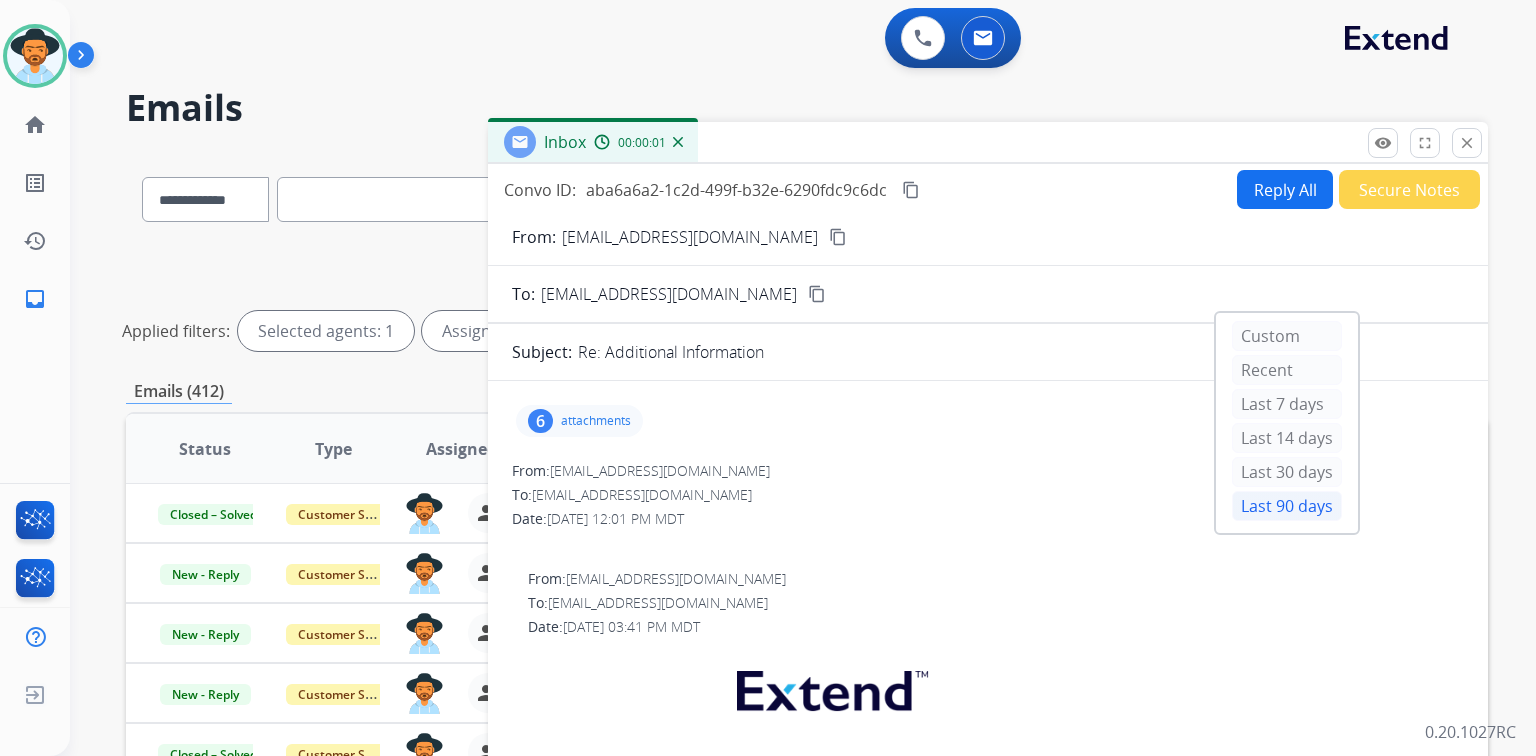 click on "0 Voice Interactions  0  Email Interactions" at bounding box center (791, 40) 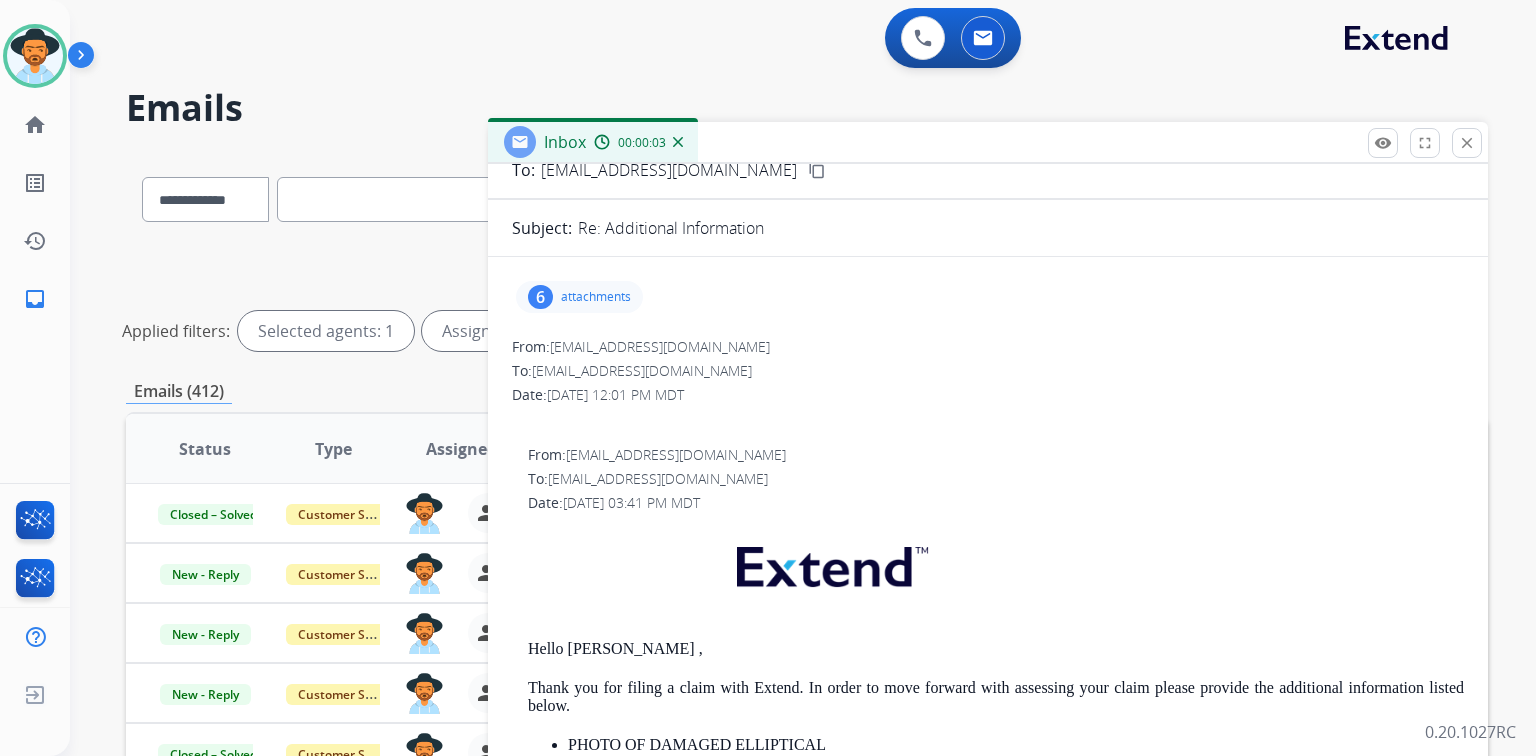 scroll, scrollTop: 0, scrollLeft: 0, axis: both 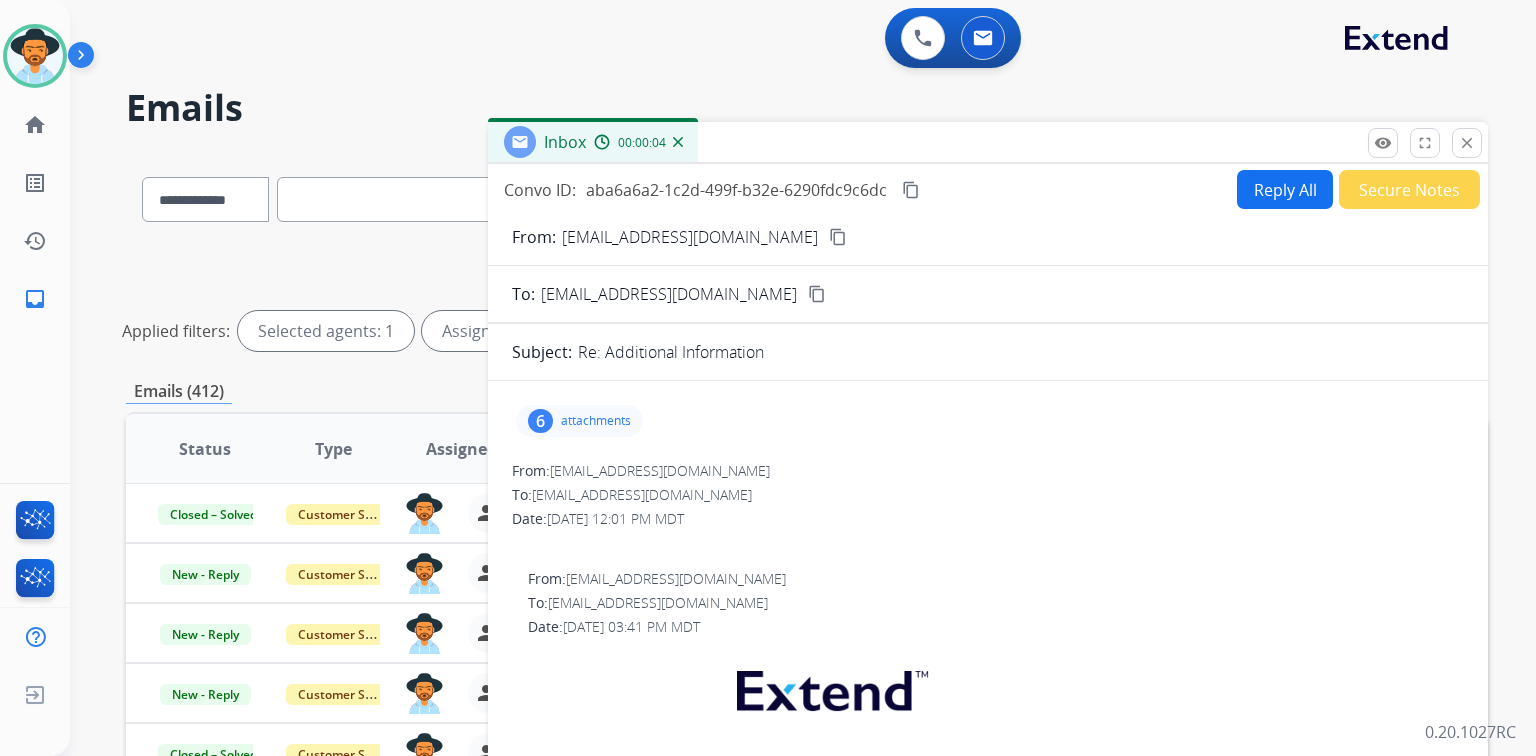 click on "6 attachments" at bounding box center [988, 421] 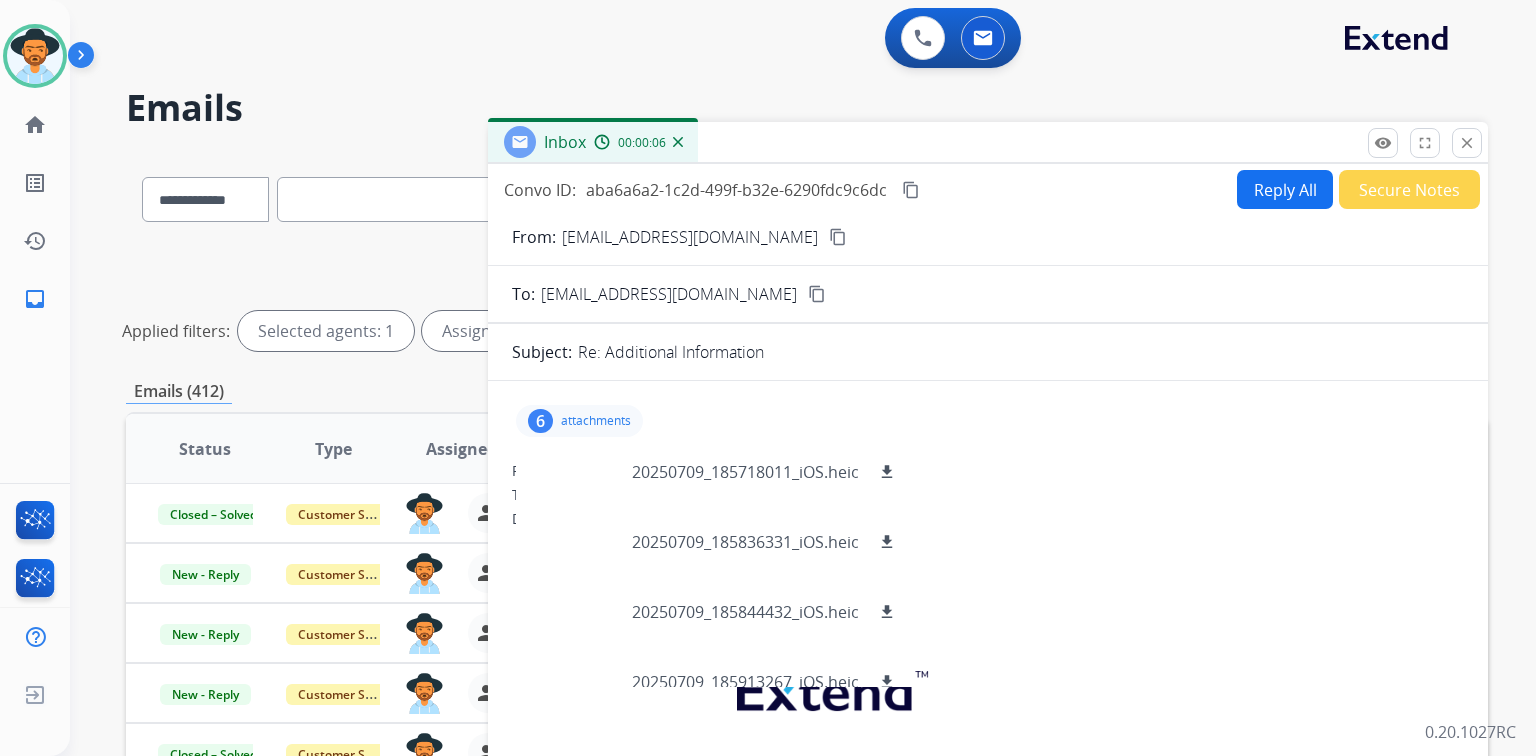 click on "Reply All" at bounding box center [1285, 189] 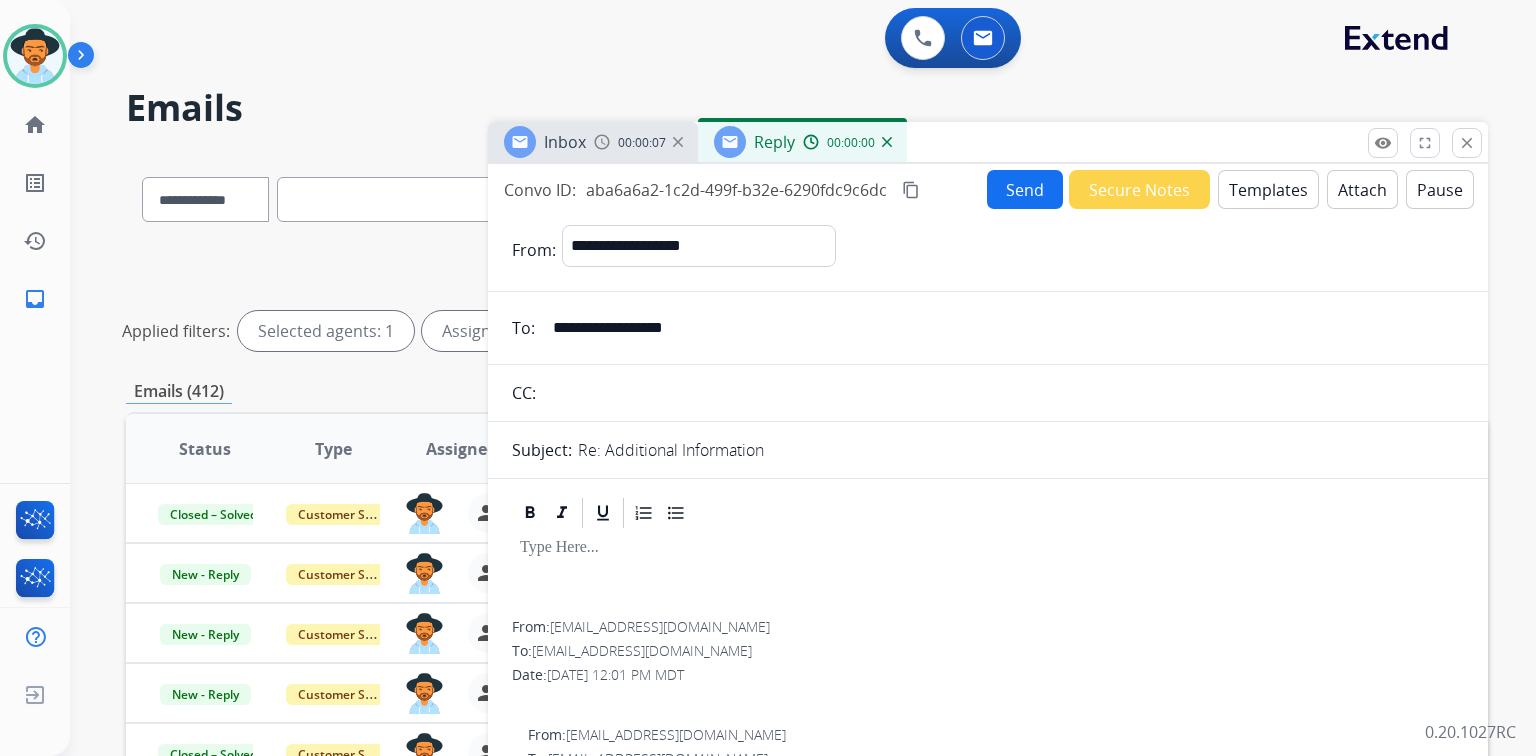 click on "Templates" at bounding box center [1268, 189] 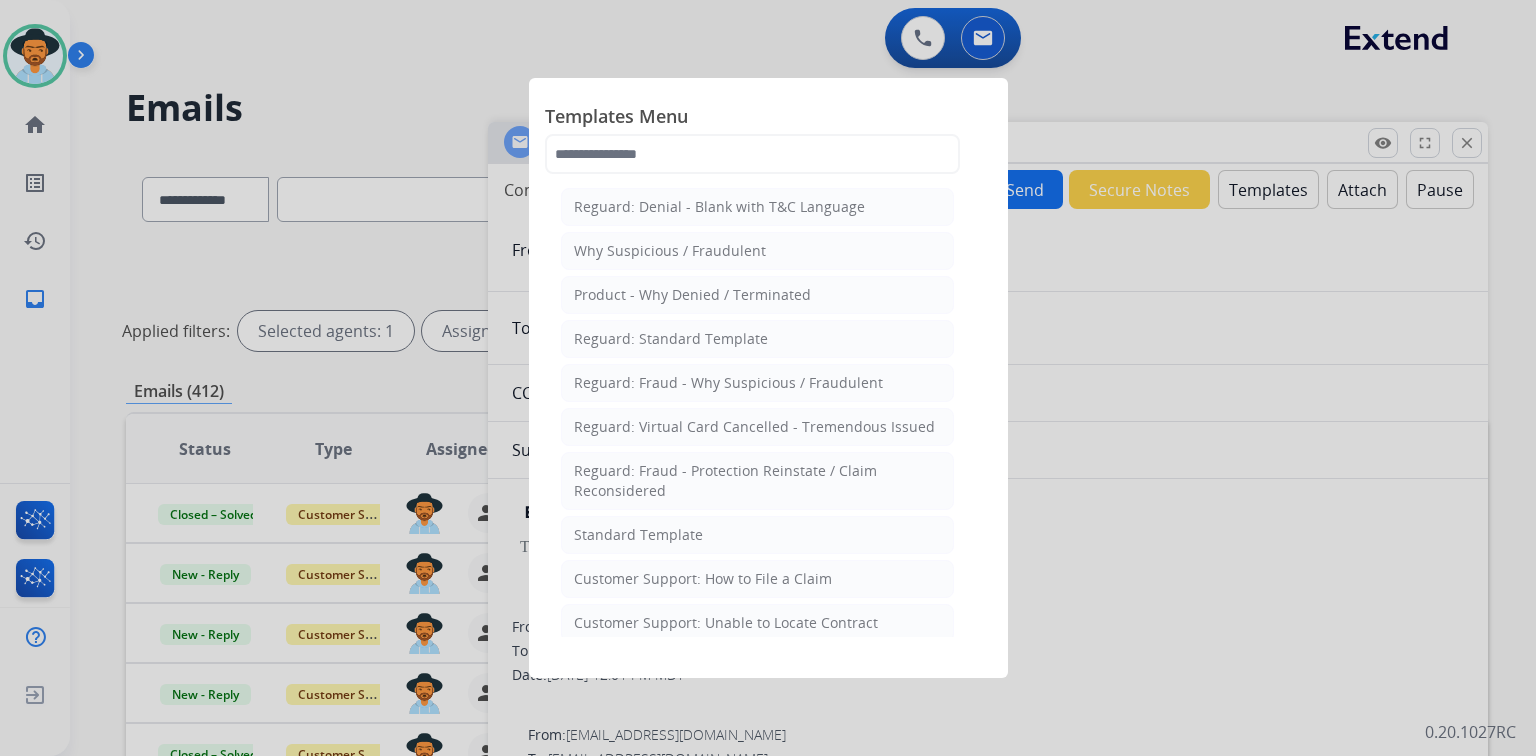 scroll, scrollTop: 320, scrollLeft: 0, axis: vertical 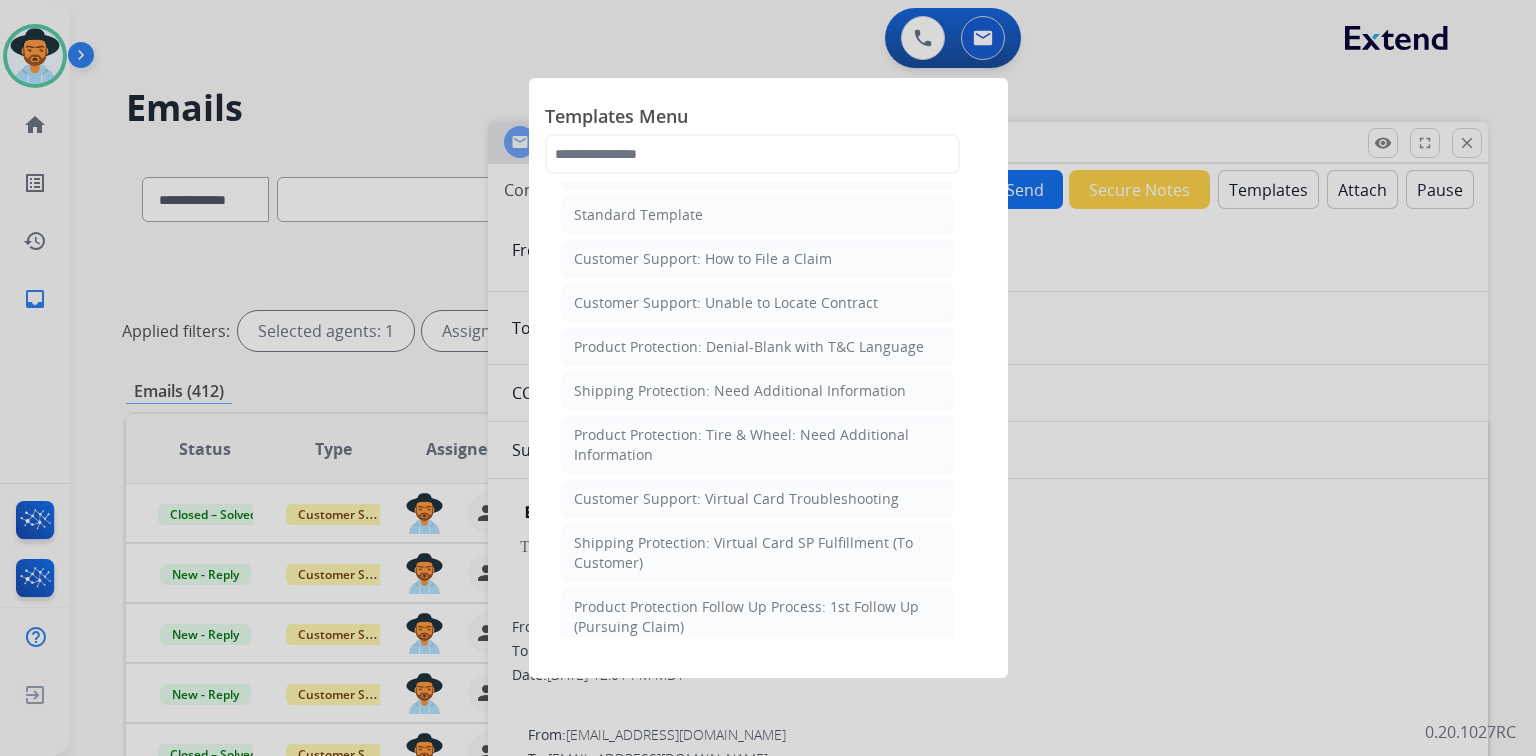 click 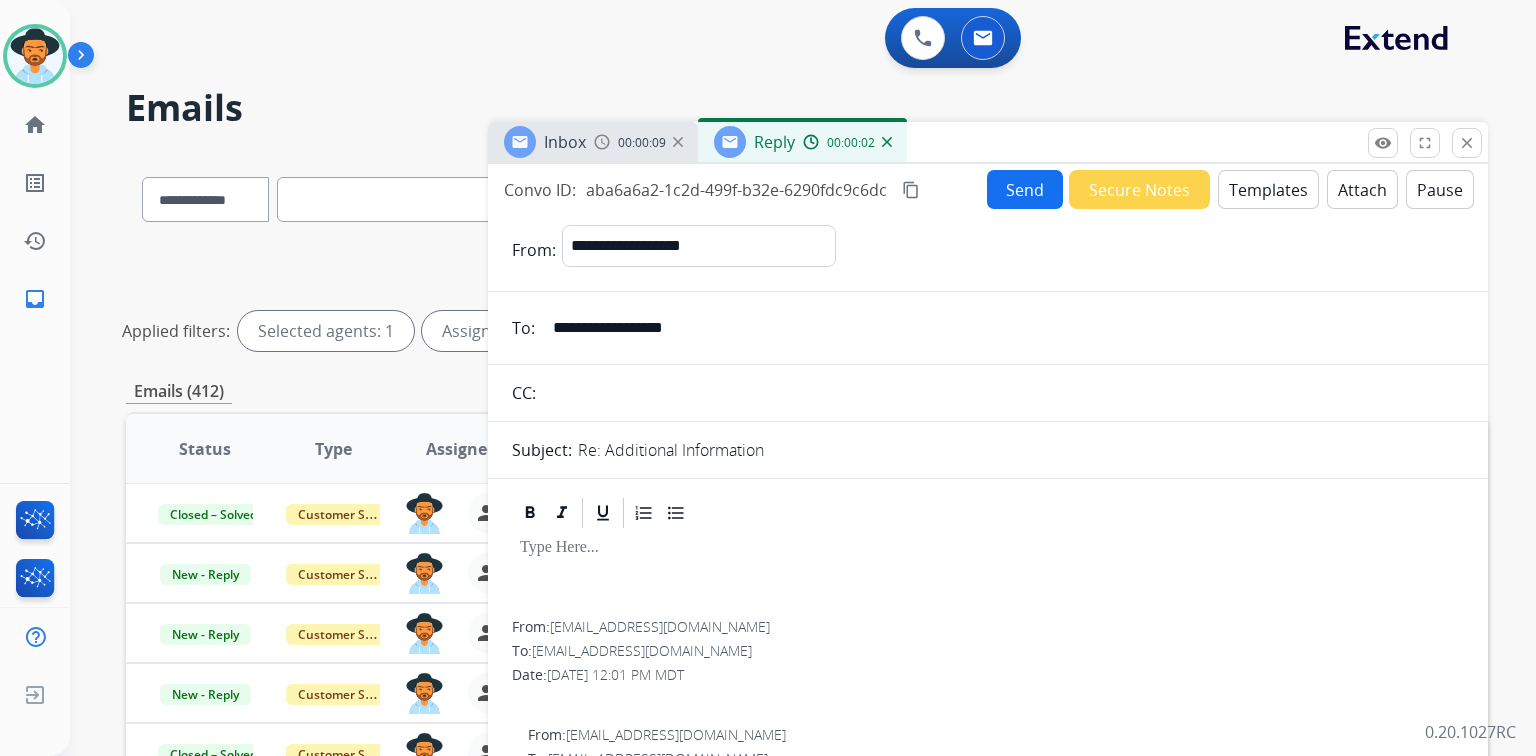 click on "Templates" at bounding box center (1268, 189) 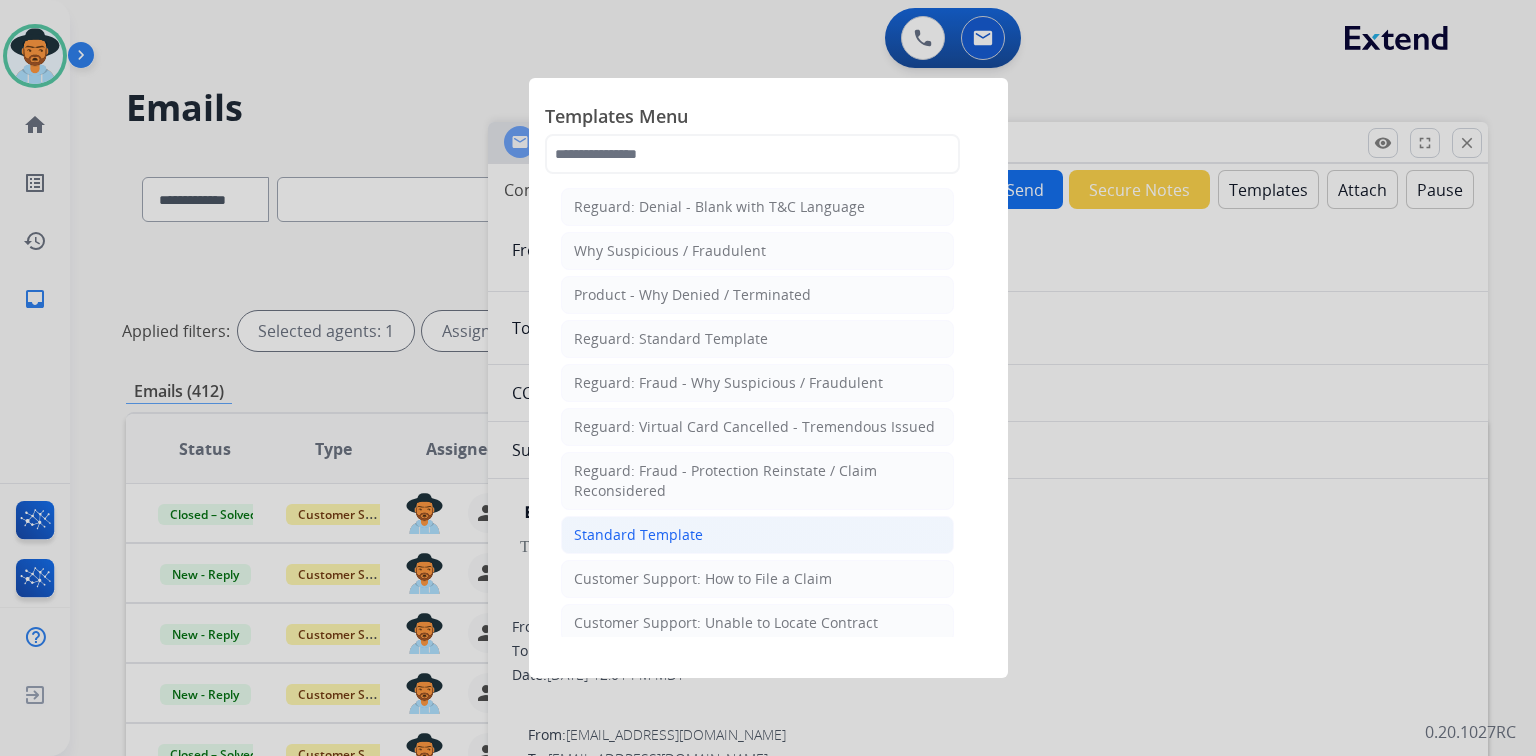 click on "Standard Template" 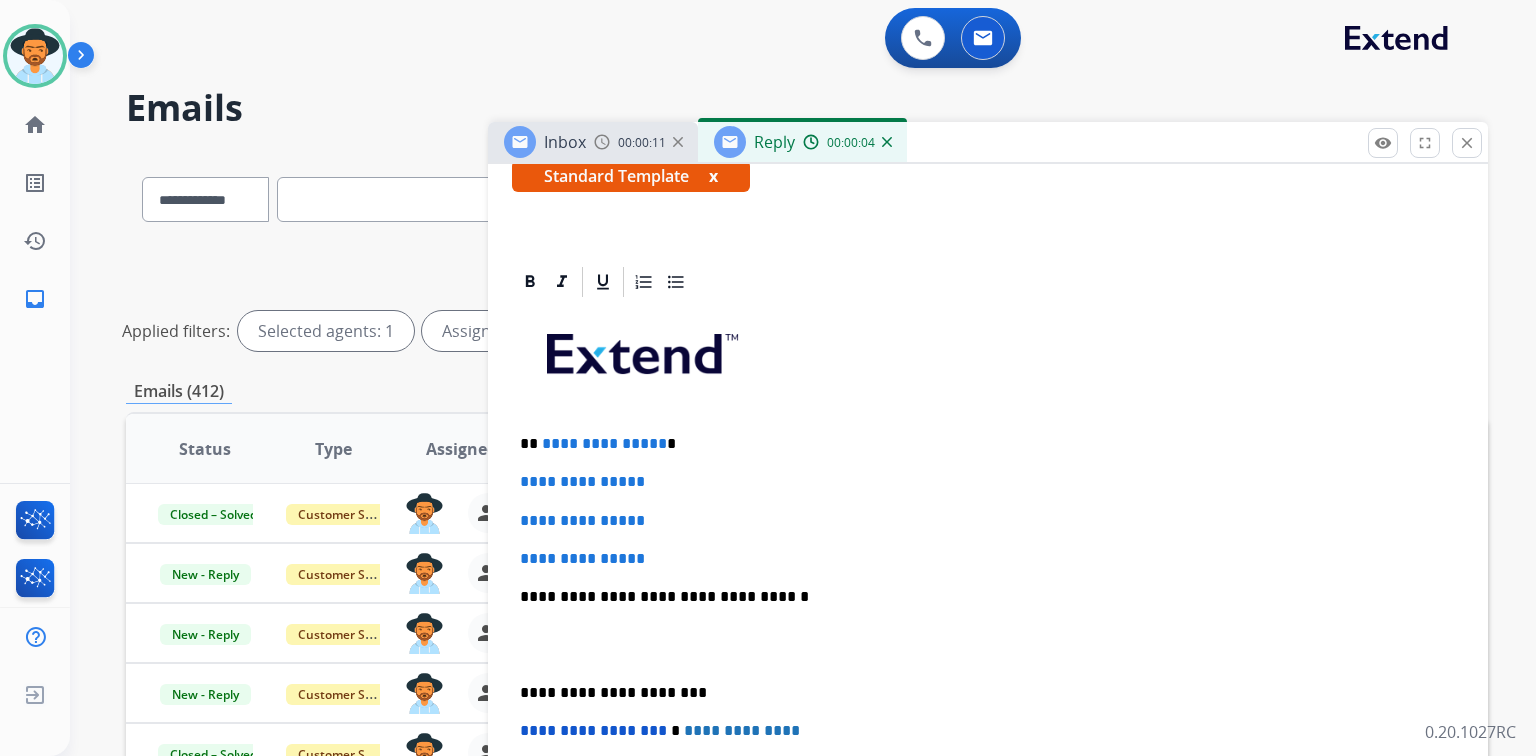 scroll, scrollTop: 480, scrollLeft: 0, axis: vertical 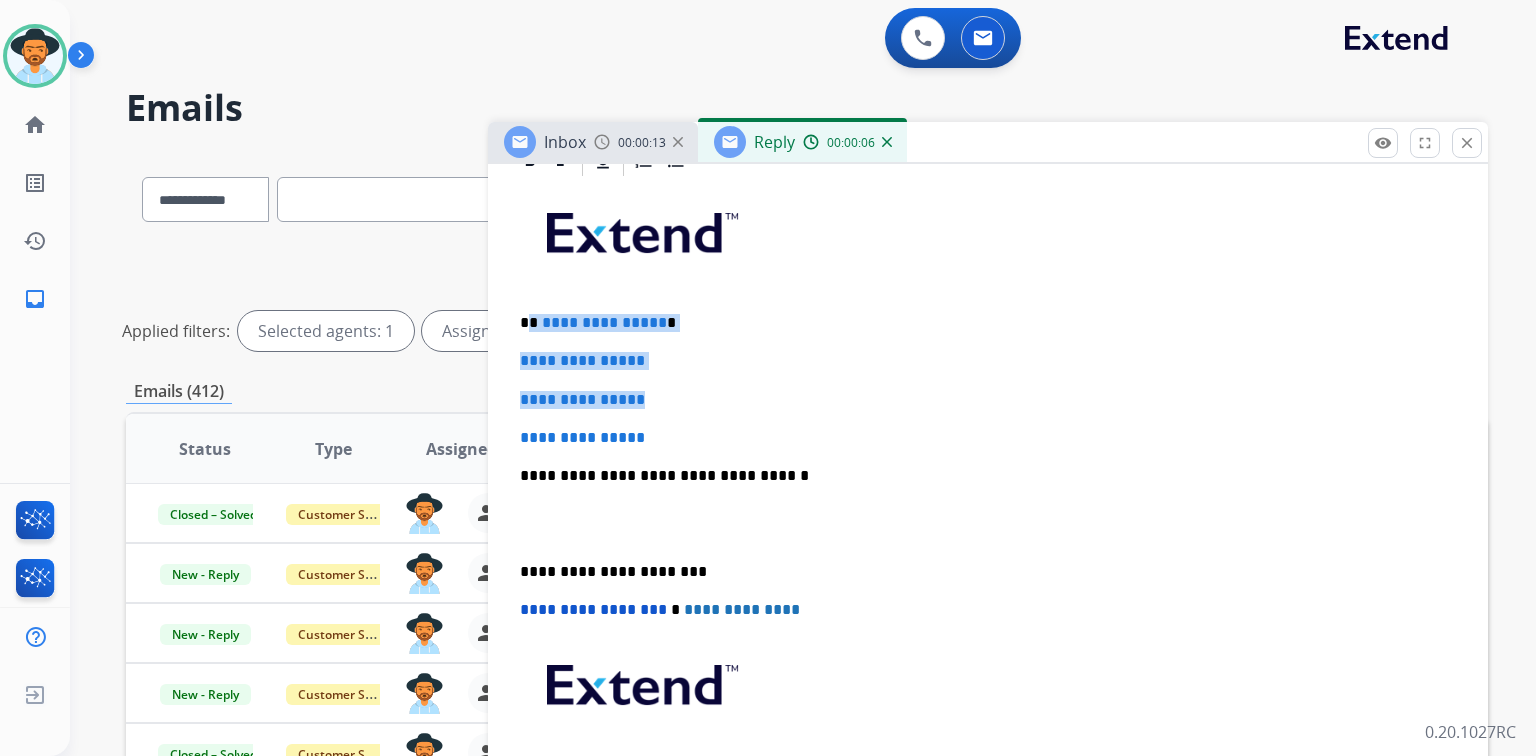 drag, startPoint x: 531, startPoint y: 317, endPoint x: 688, endPoint y: 384, distance: 170.69856 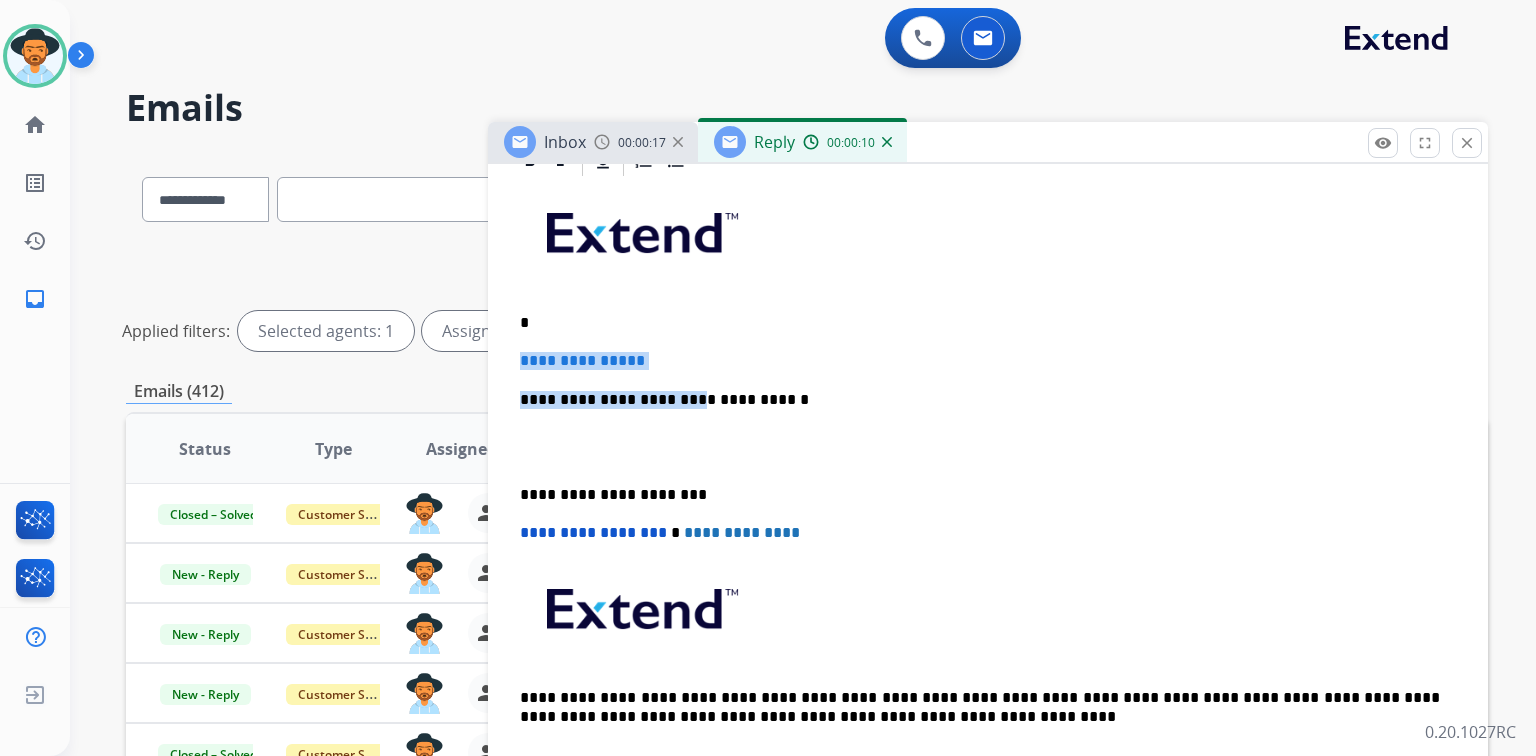 drag, startPoint x: 516, startPoint y: 355, endPoint x: 676, endPoint y: 376, distance: 161.37224 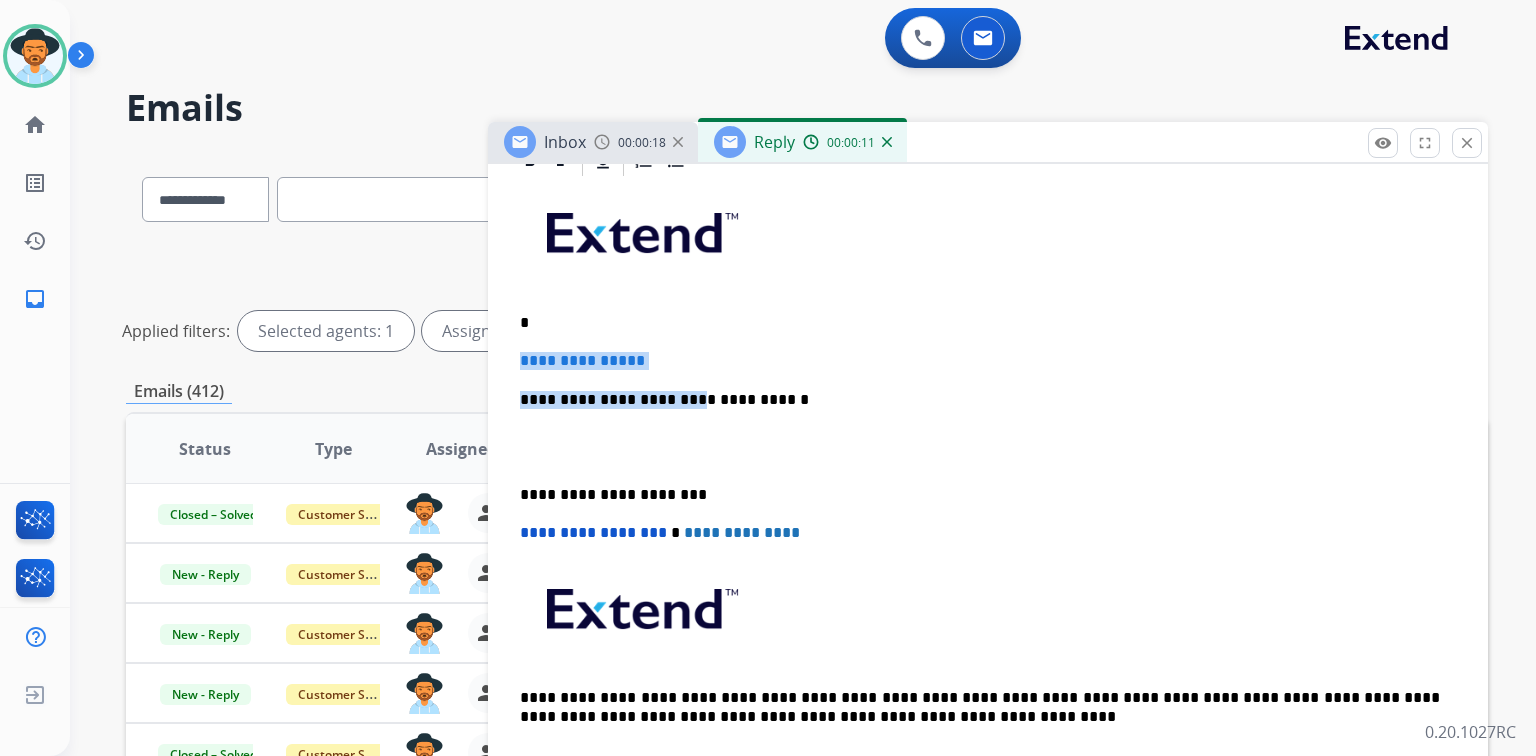 click on "**********" at bounding box center (988, 484) 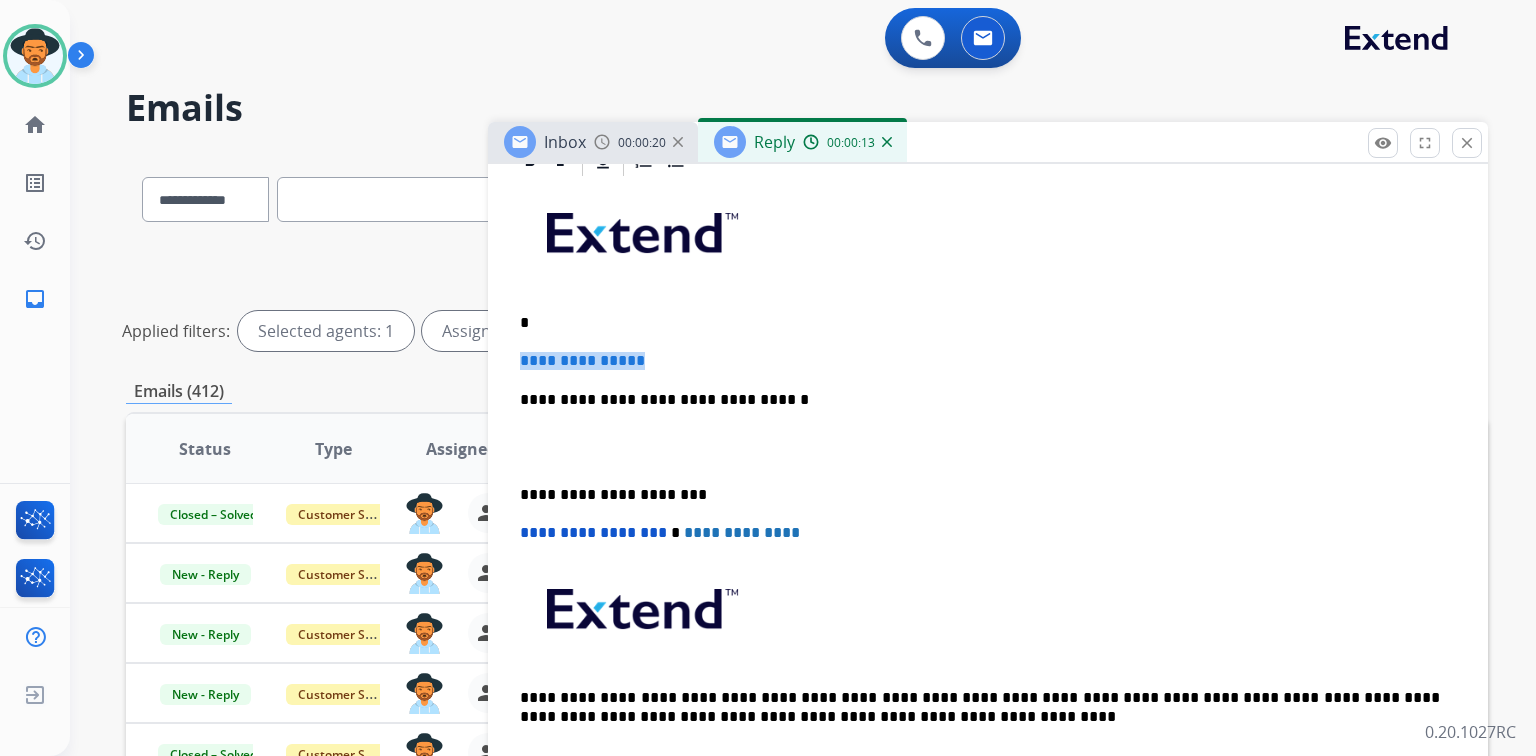 drag, startPoint x: 518, startPoint y: 360, endPoint x: 672, endPoint y: 341, distance: 155.16765 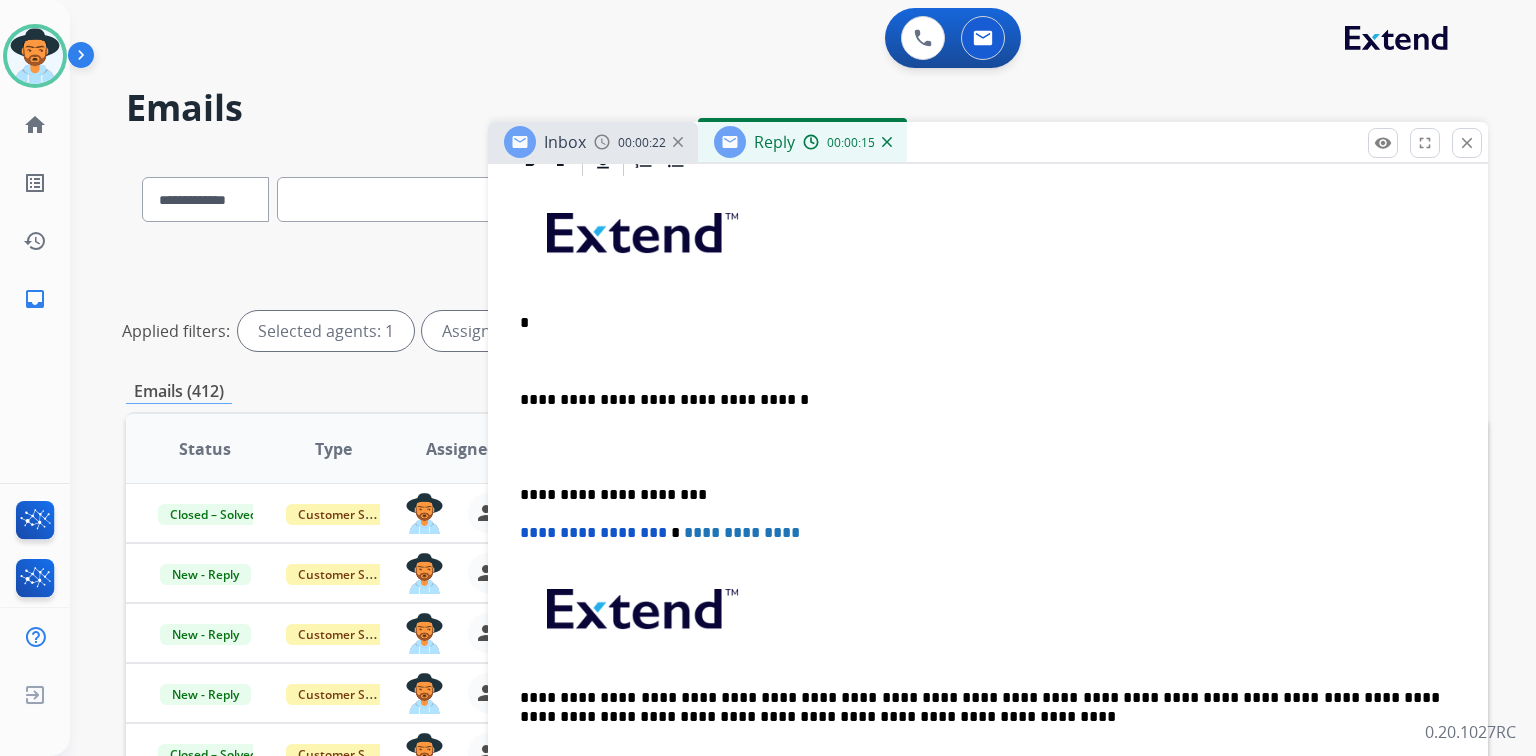 click on "*" at bounding box center (980, 323) 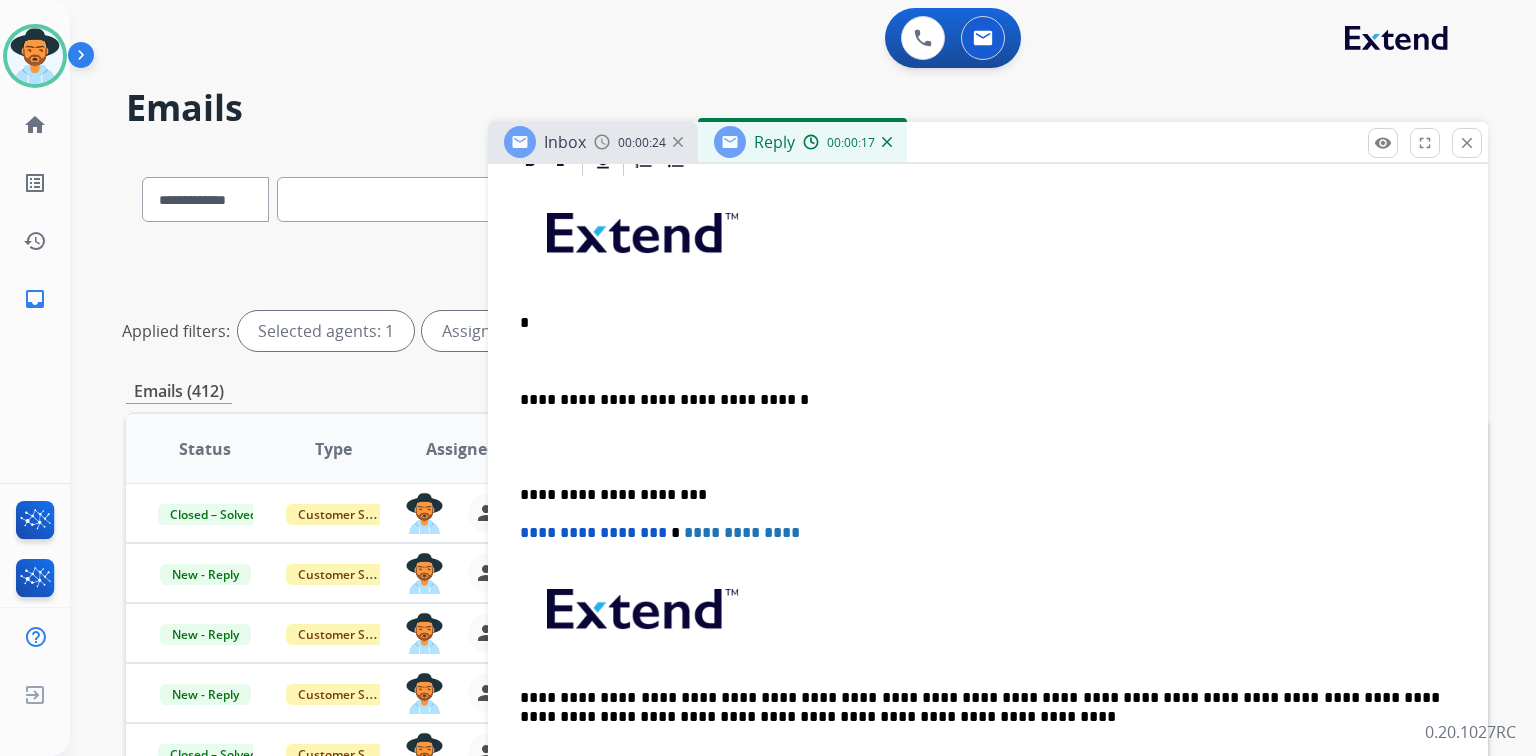 type 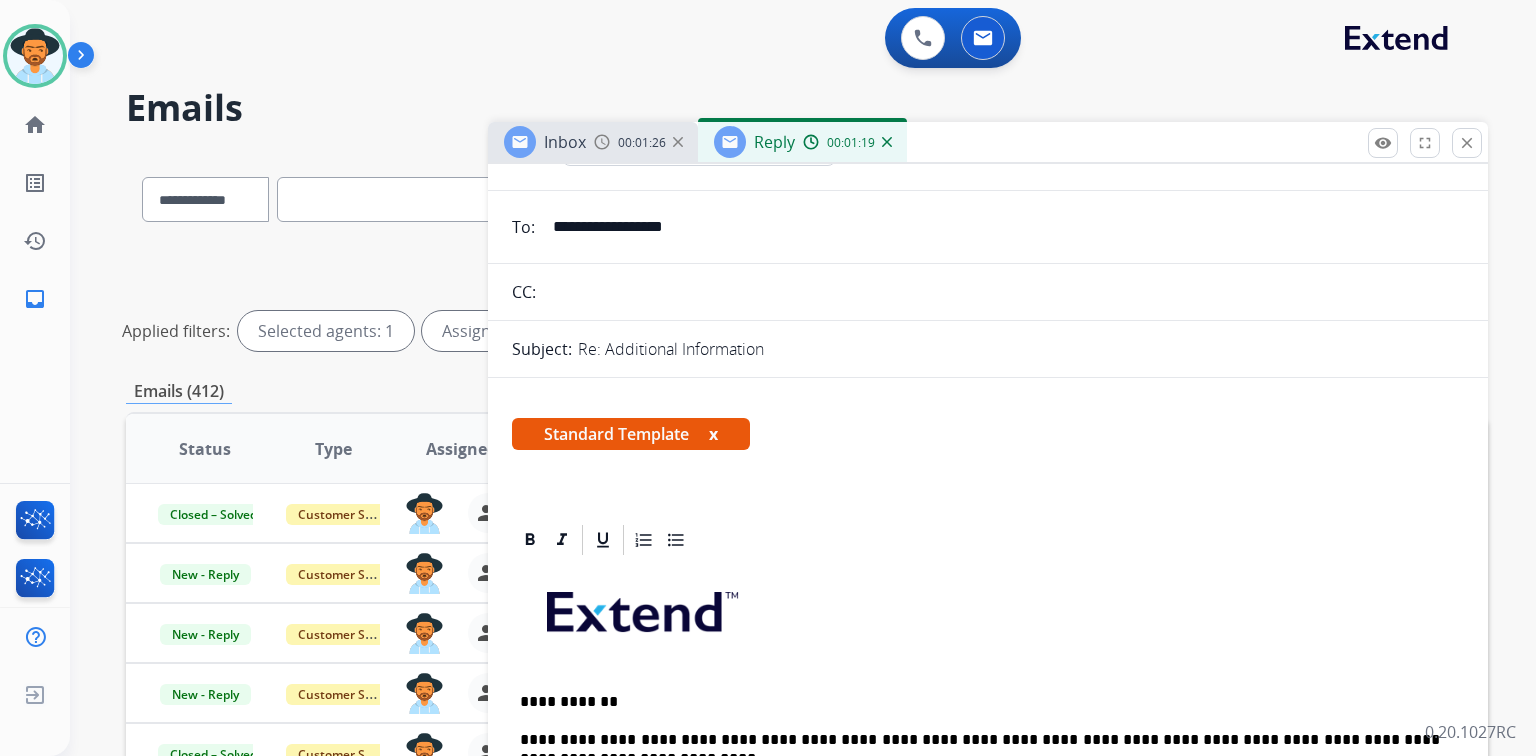 scroll, scrollTop: 80, scrollLeft: 0, axis: vertical 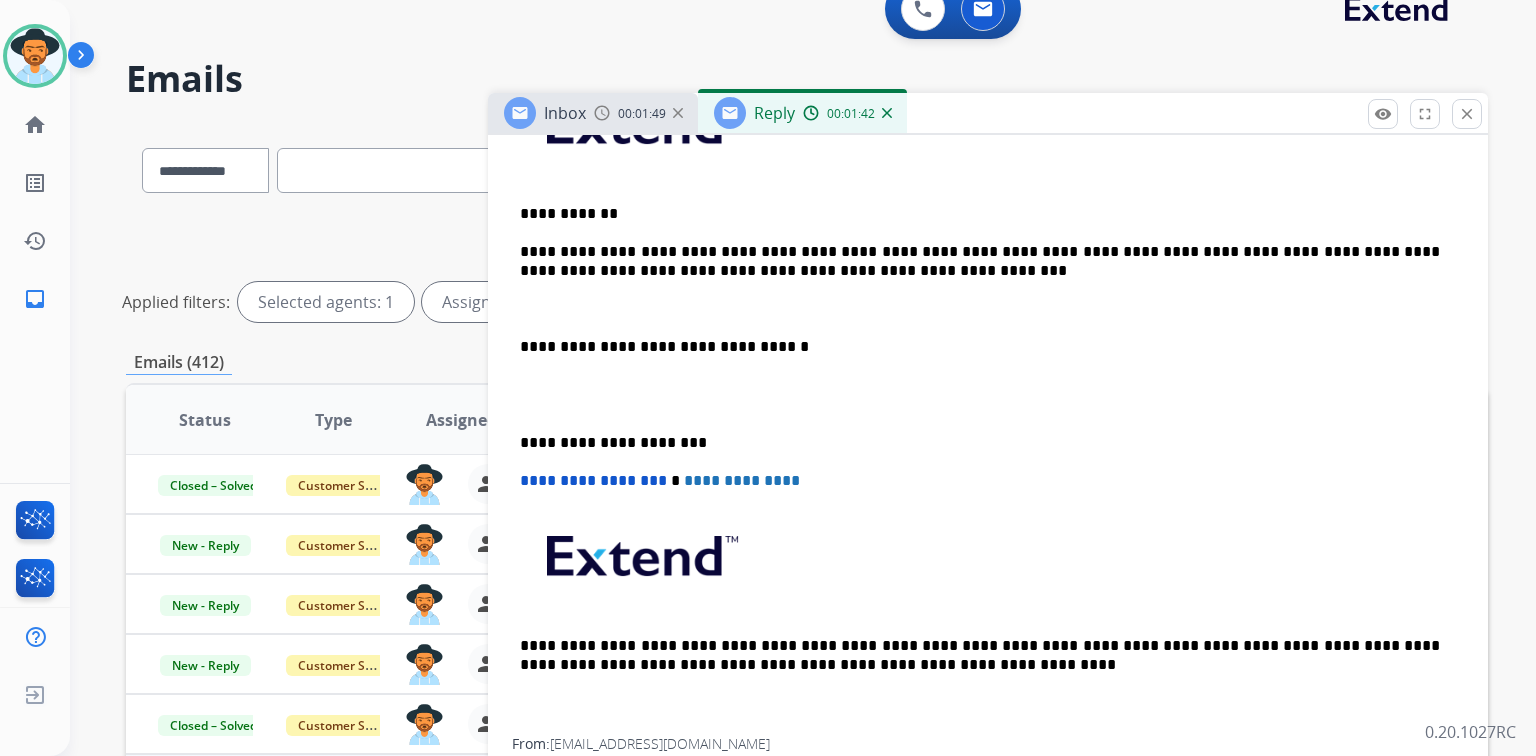 click on "**********" at bounding box center (980, 261) 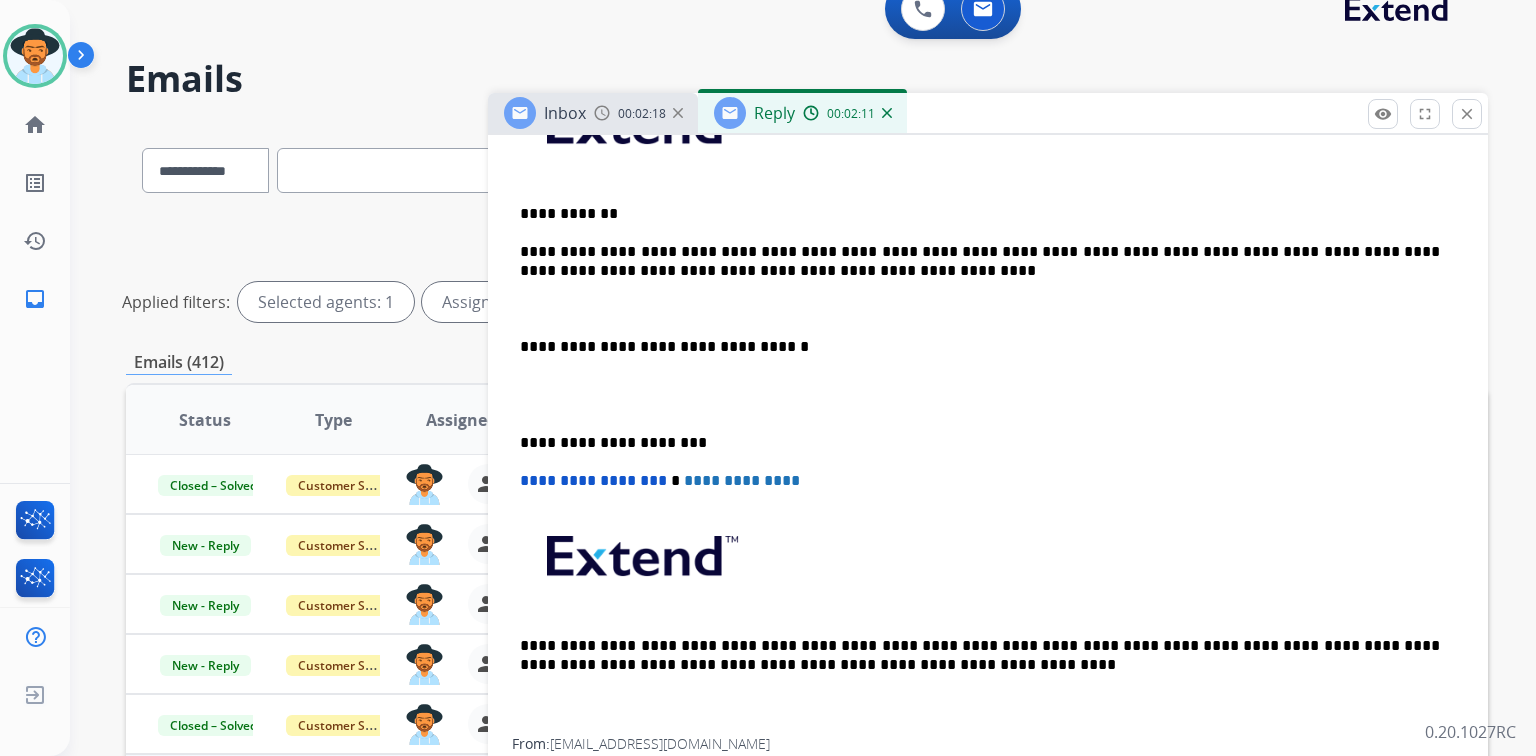 click on "**********" at bounding box center (988, 404) 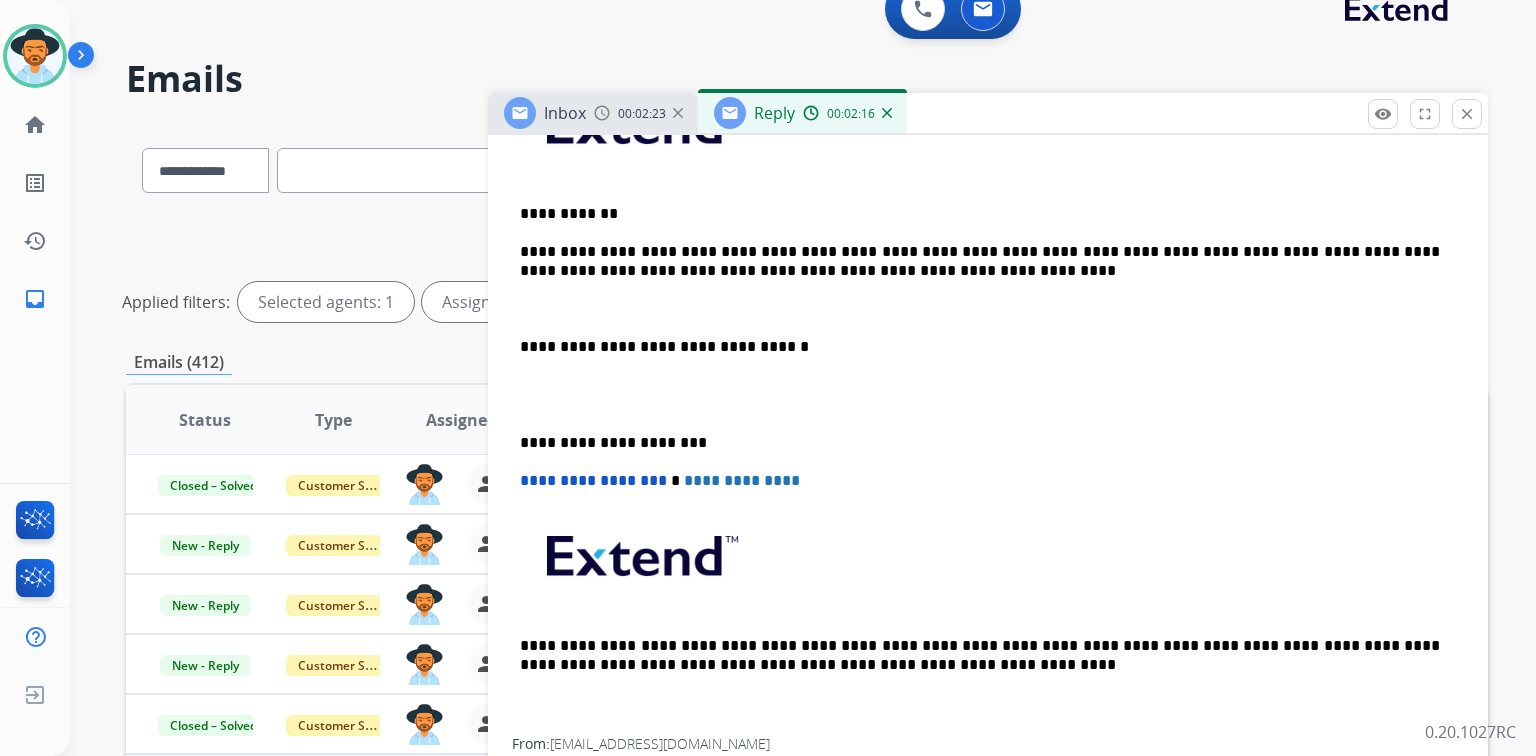 click on "**********" at bounding box center [988, 404] 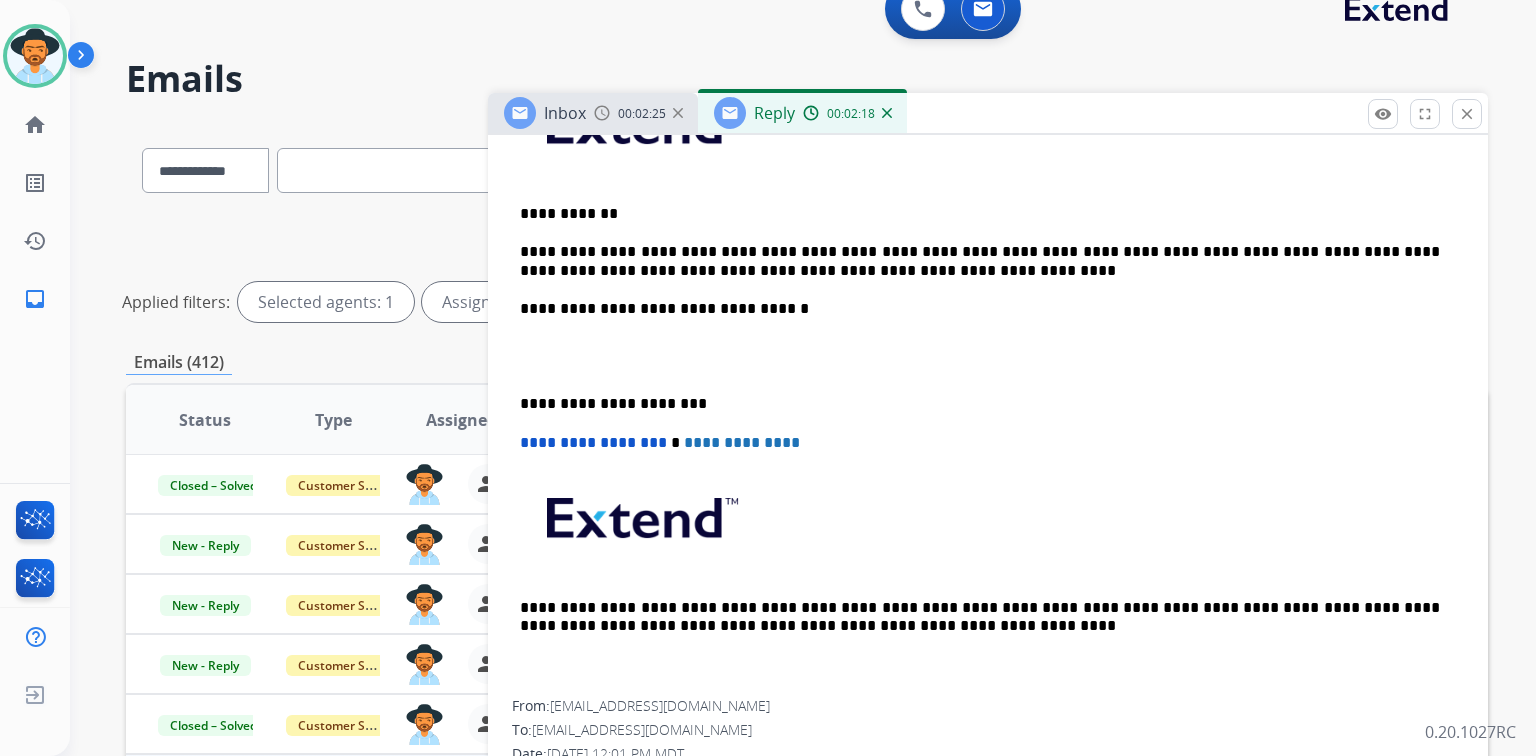 click at bounding box center (988, 356) 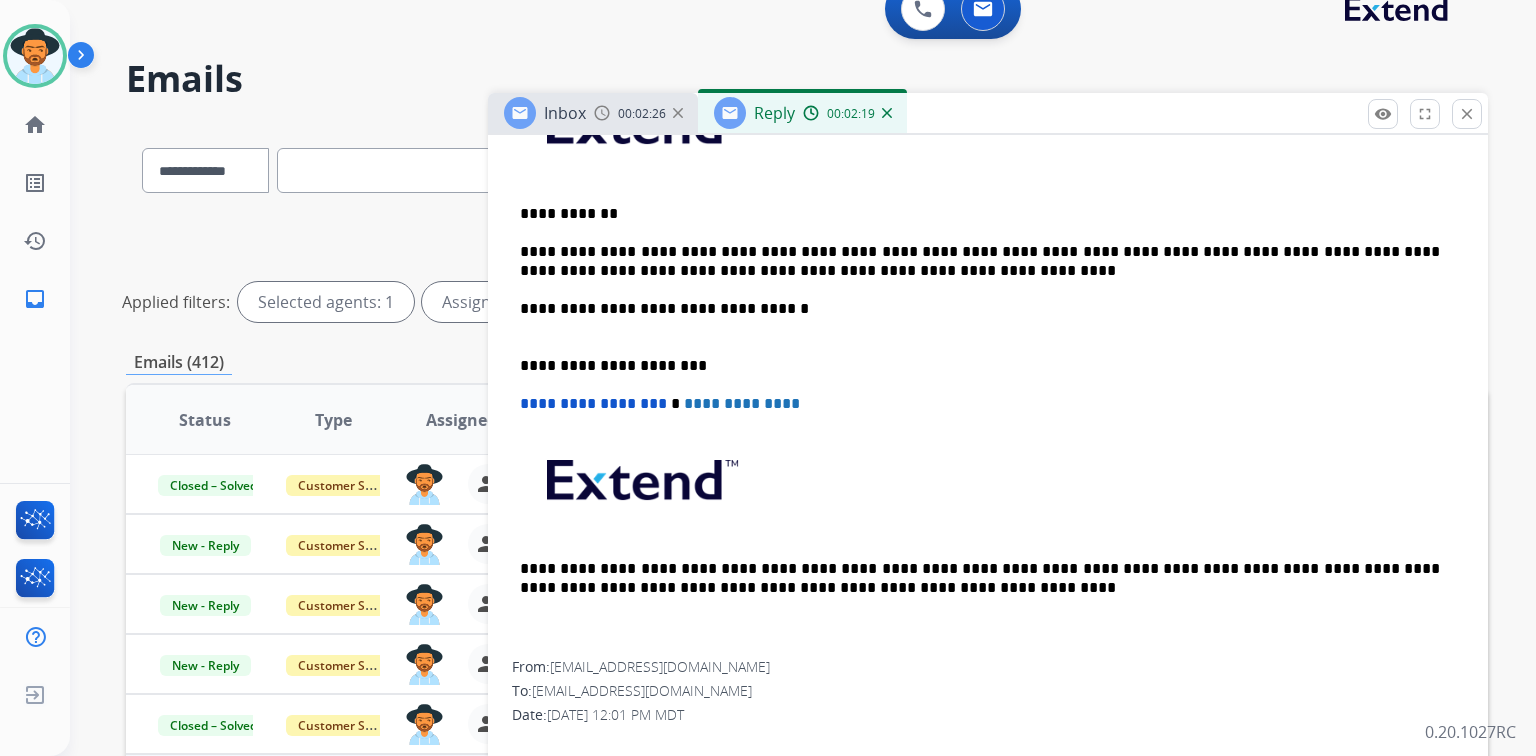 click on "**********" at bounding box center (988, 365) 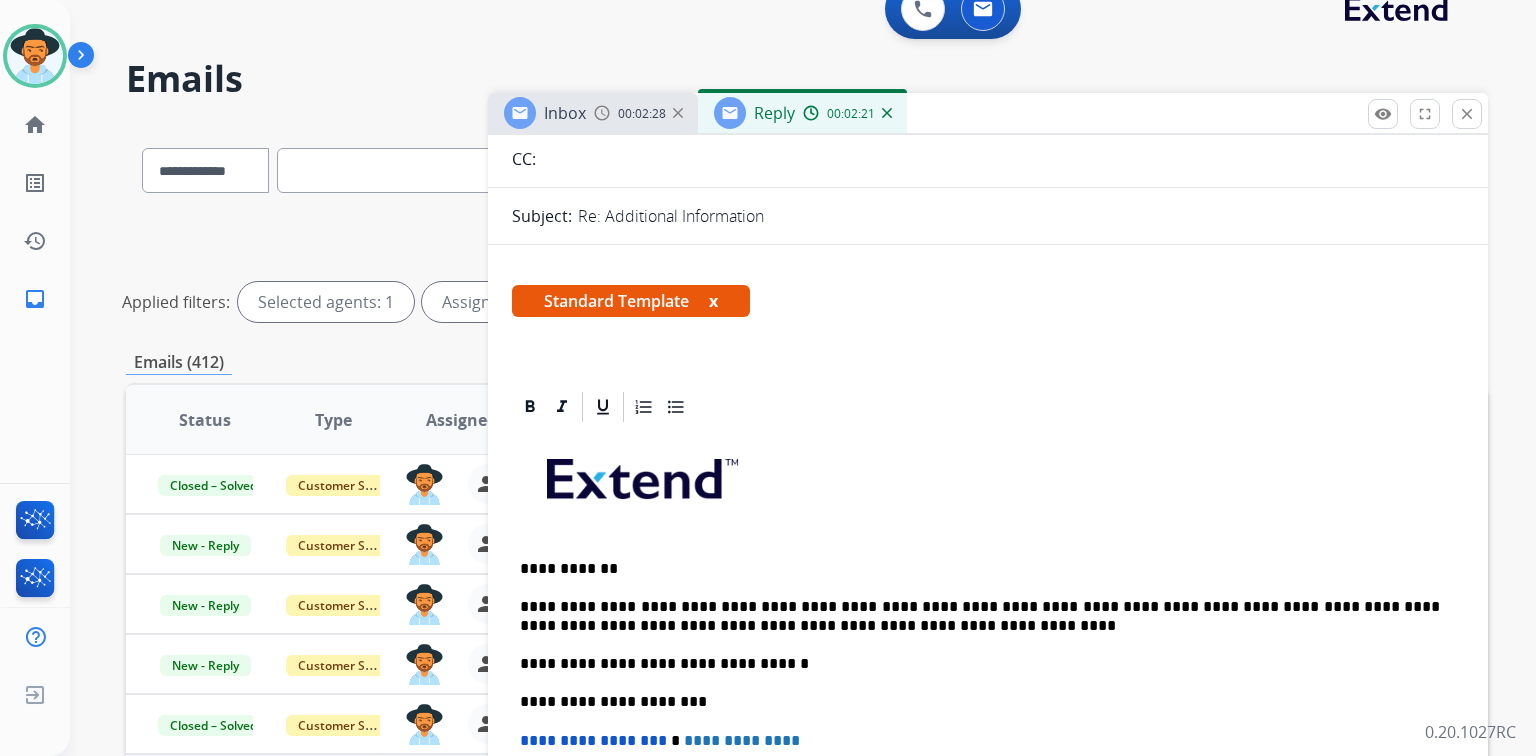 scroll, scrollTop: 0, scrollLeft: 0, axis: both 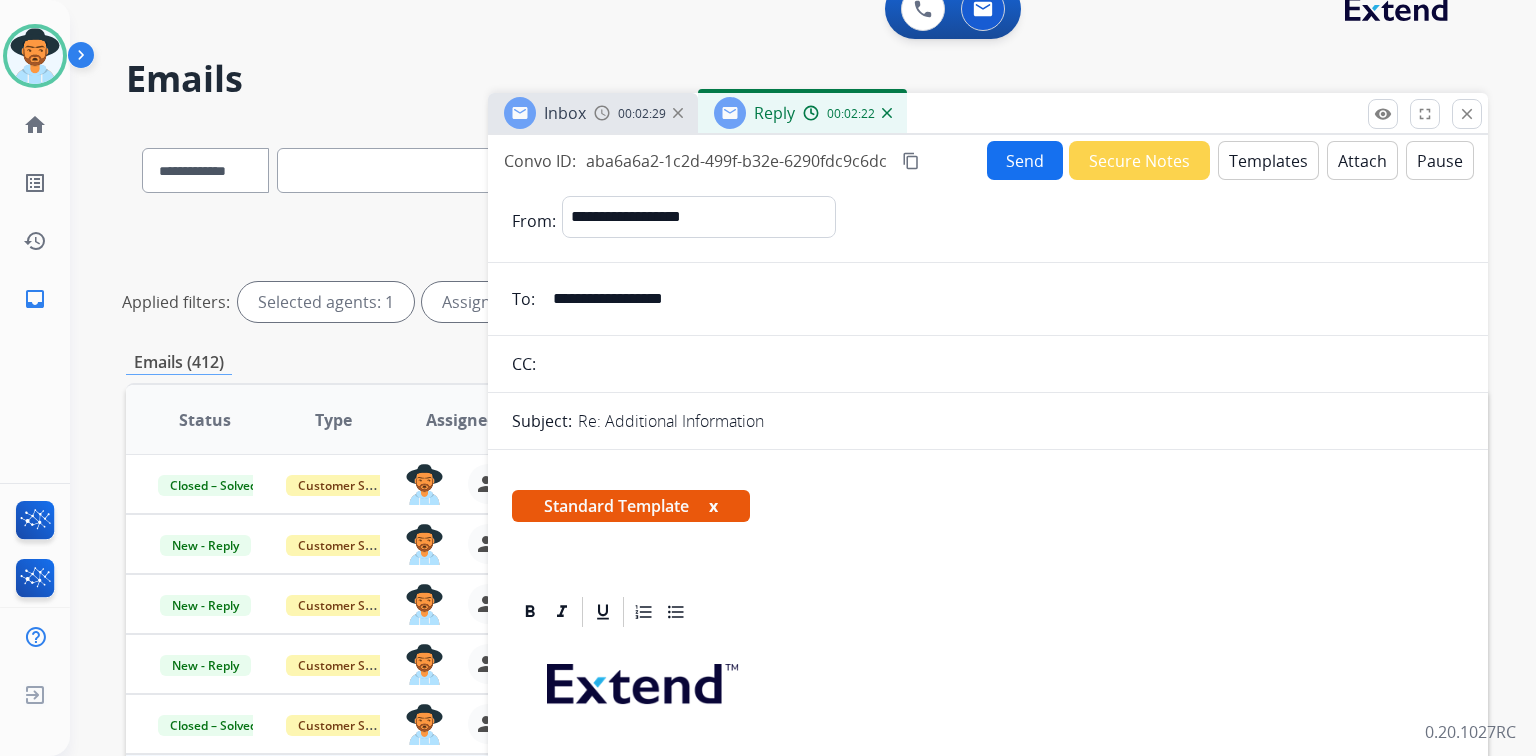 click on "Send" at bounding box center [1025, 160] 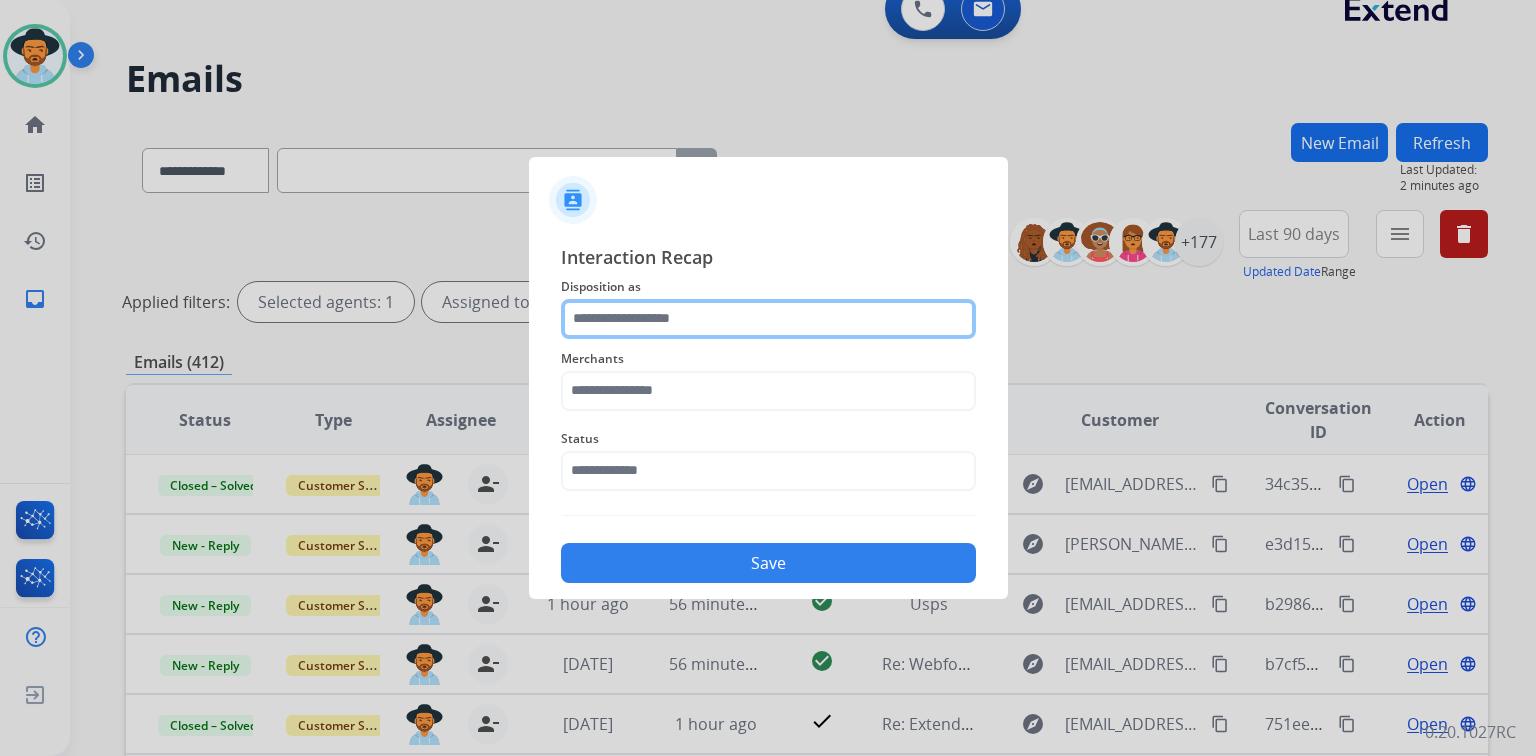 click 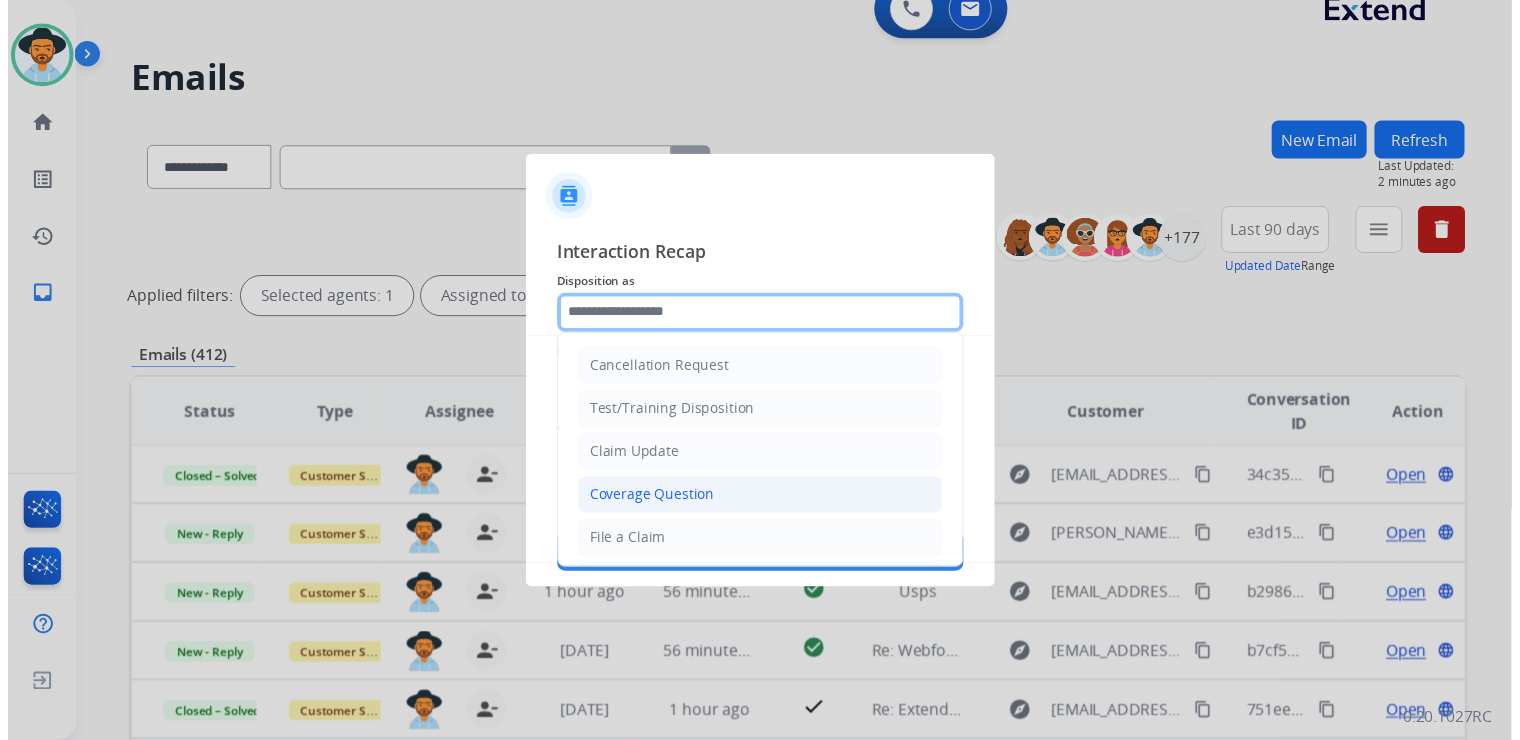 scroll, scrollTop: 80, scrollLeft: 0, axis: vertical 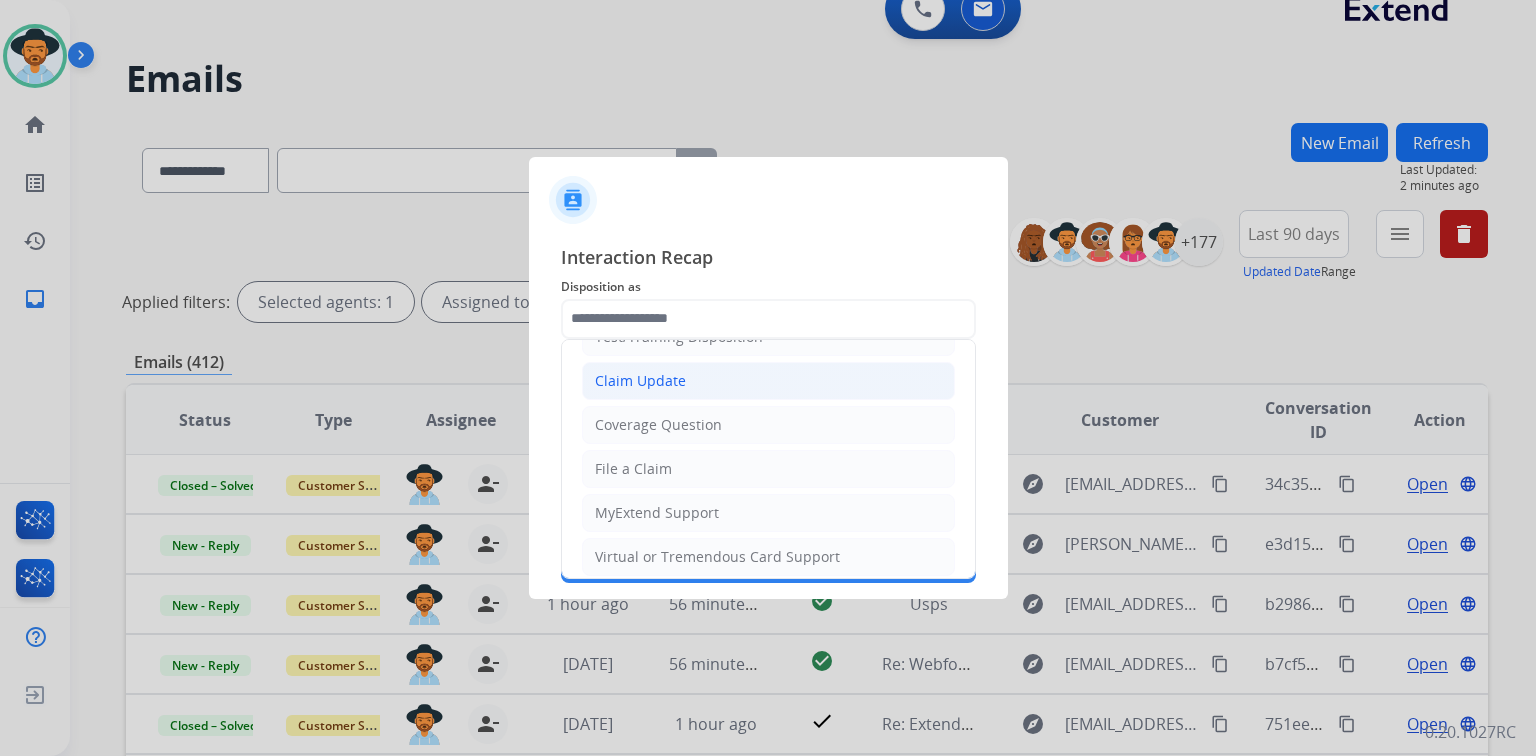 click on "Claim Update" 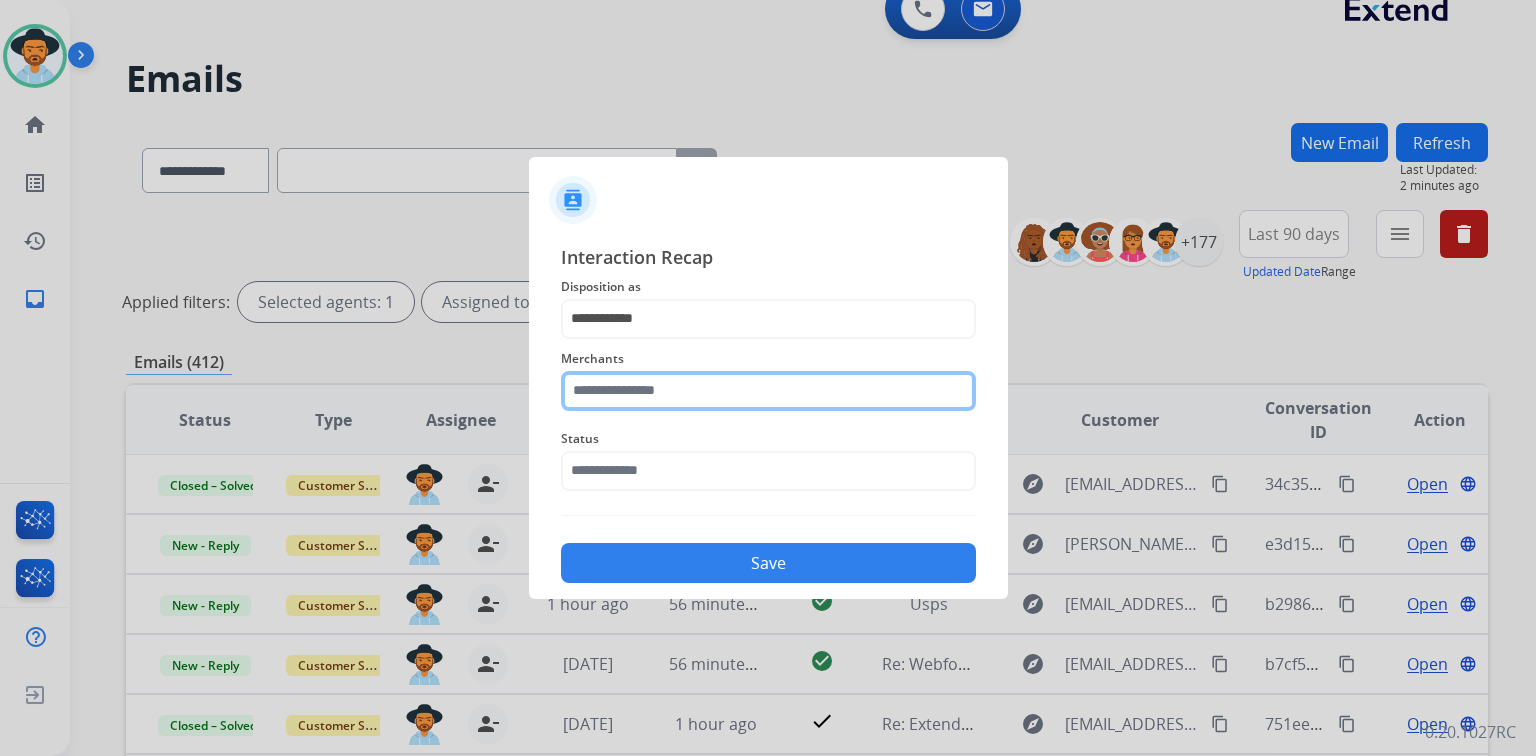 click 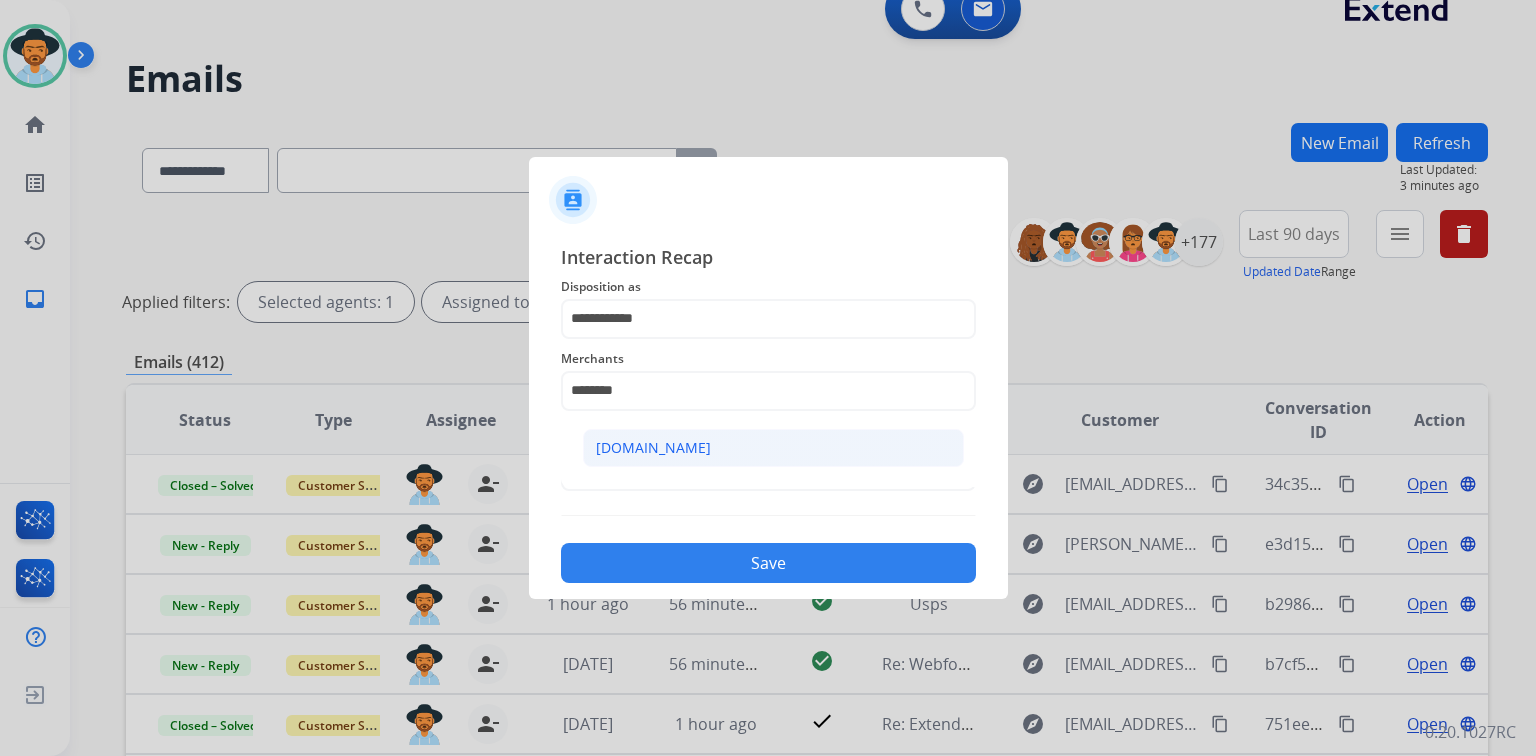 click on "[DOMAIN_NAME]" 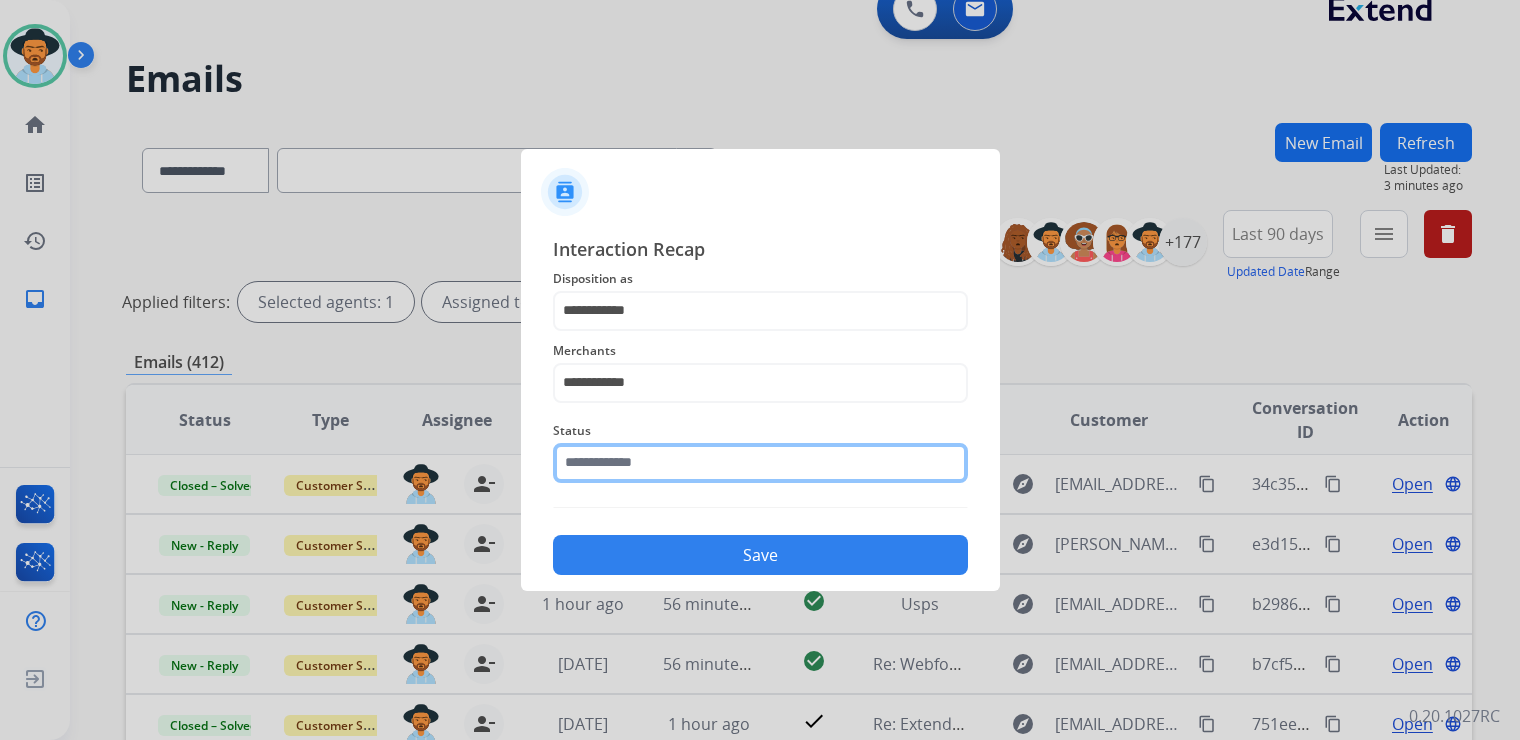 click 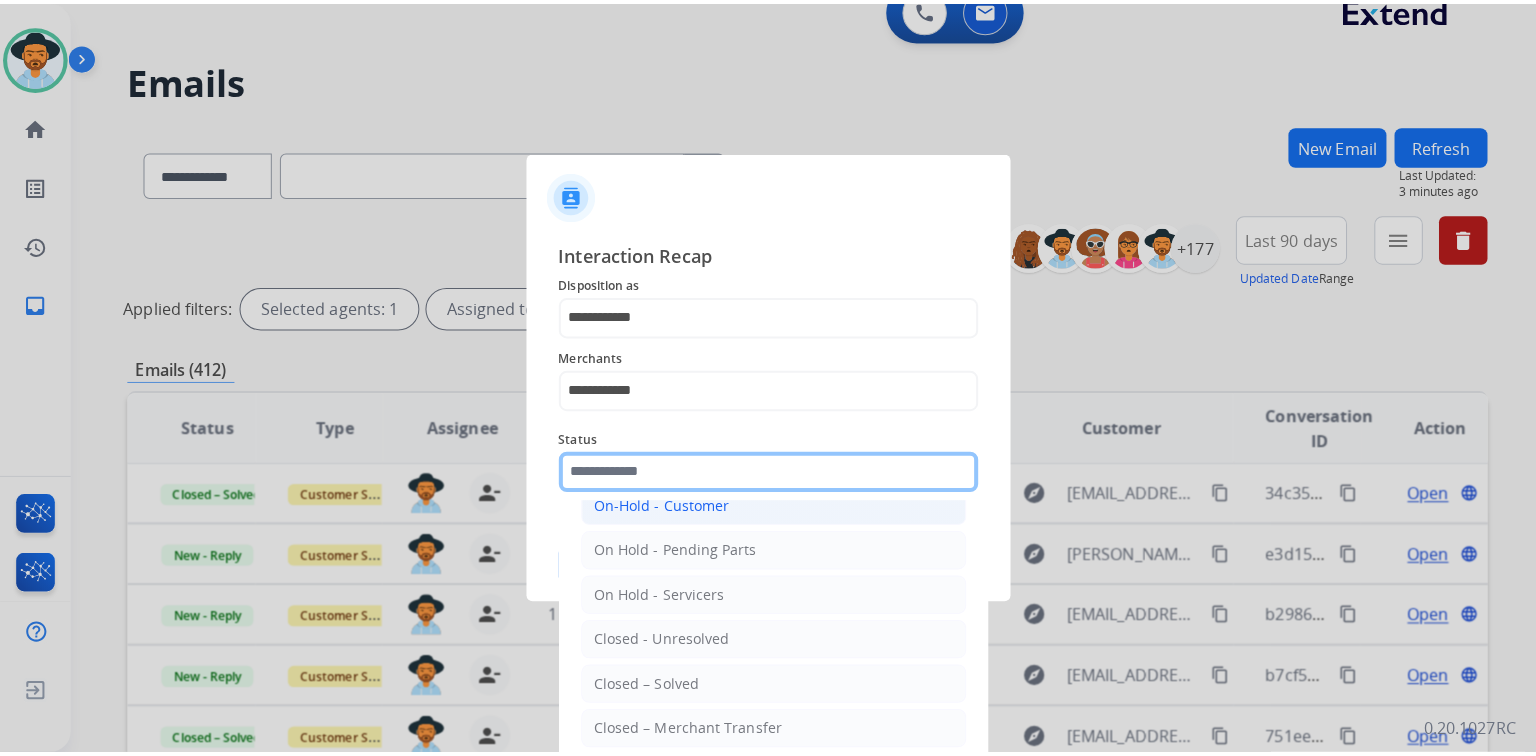 scroll, scrollTop: 116, scrollLeft: 0, axis: vertical 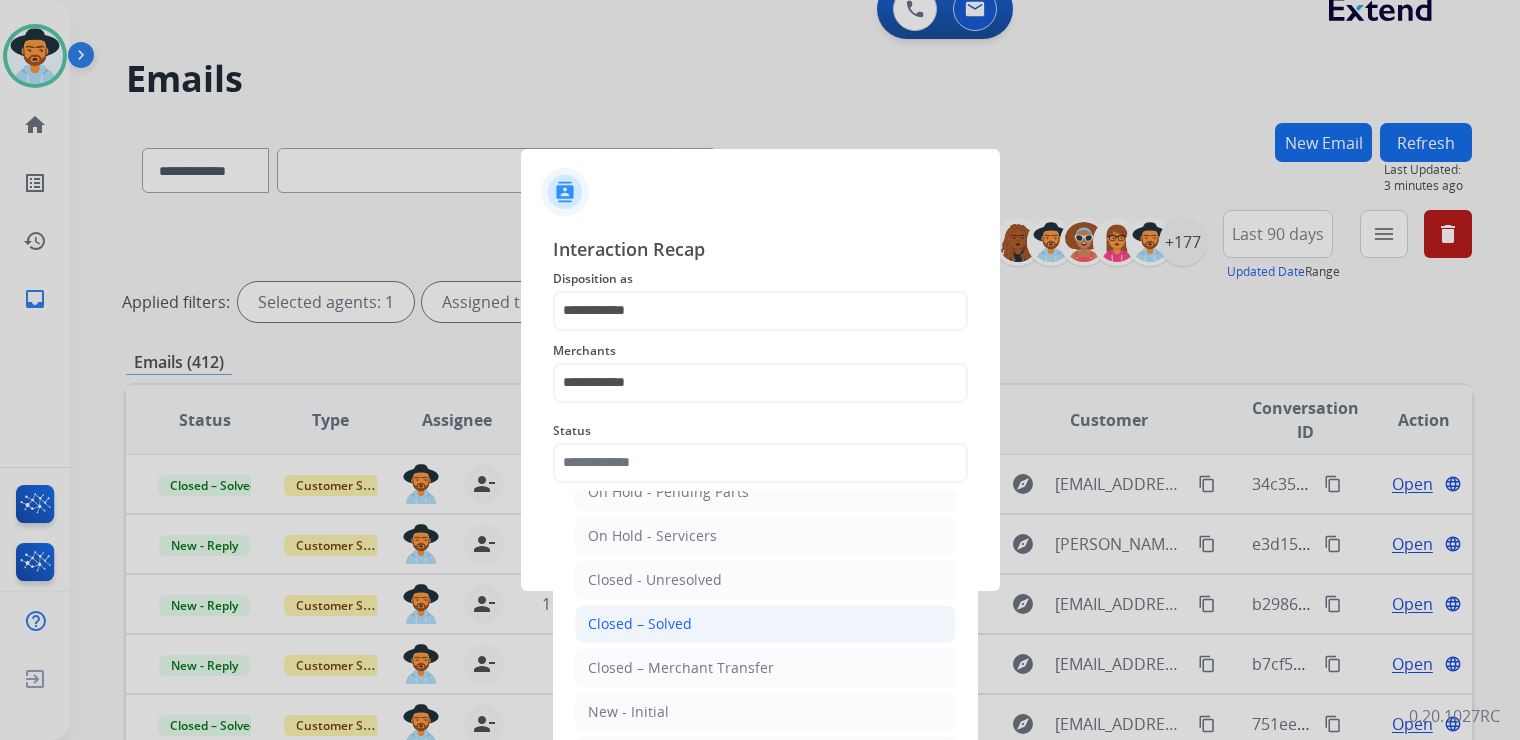 click on "Closed – Solved" 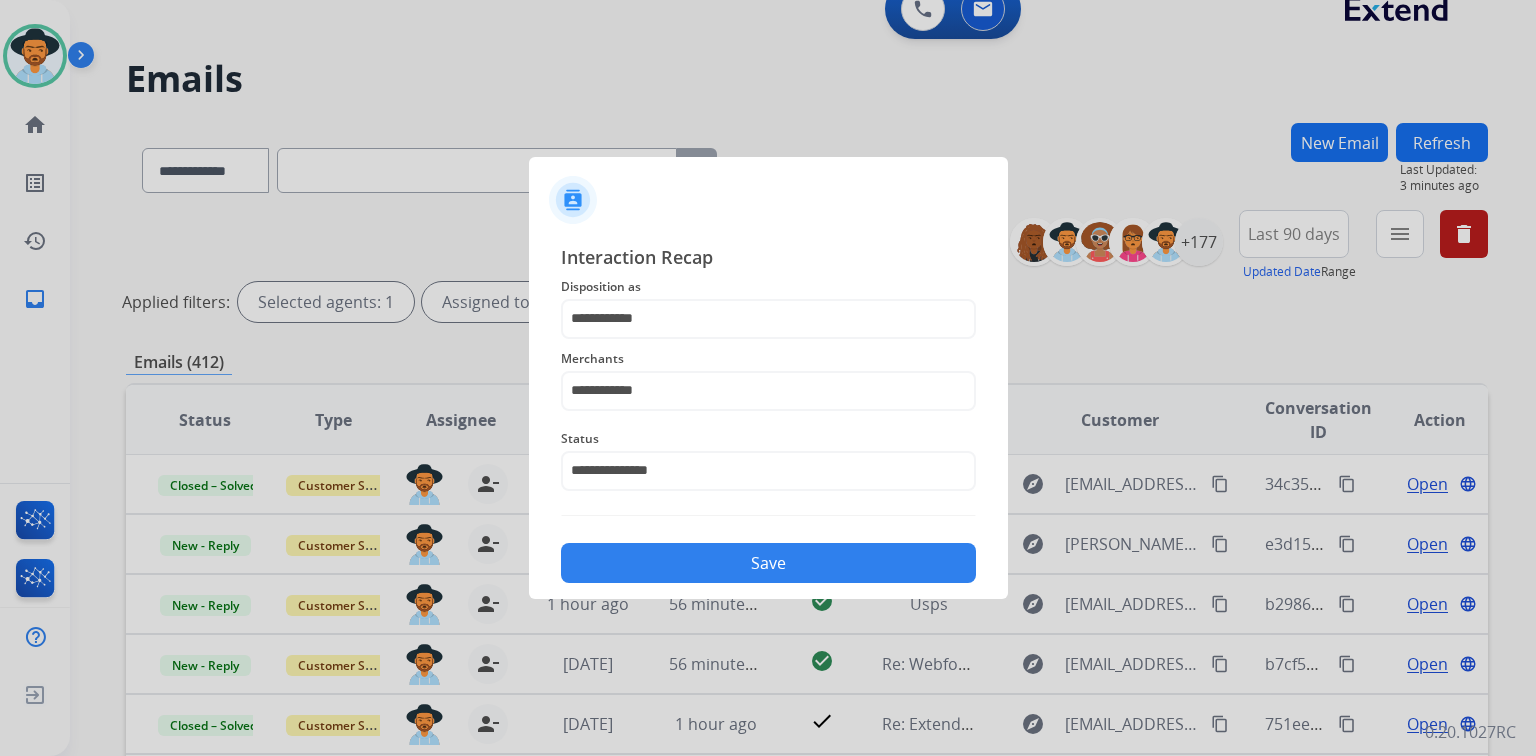 click on "Save" 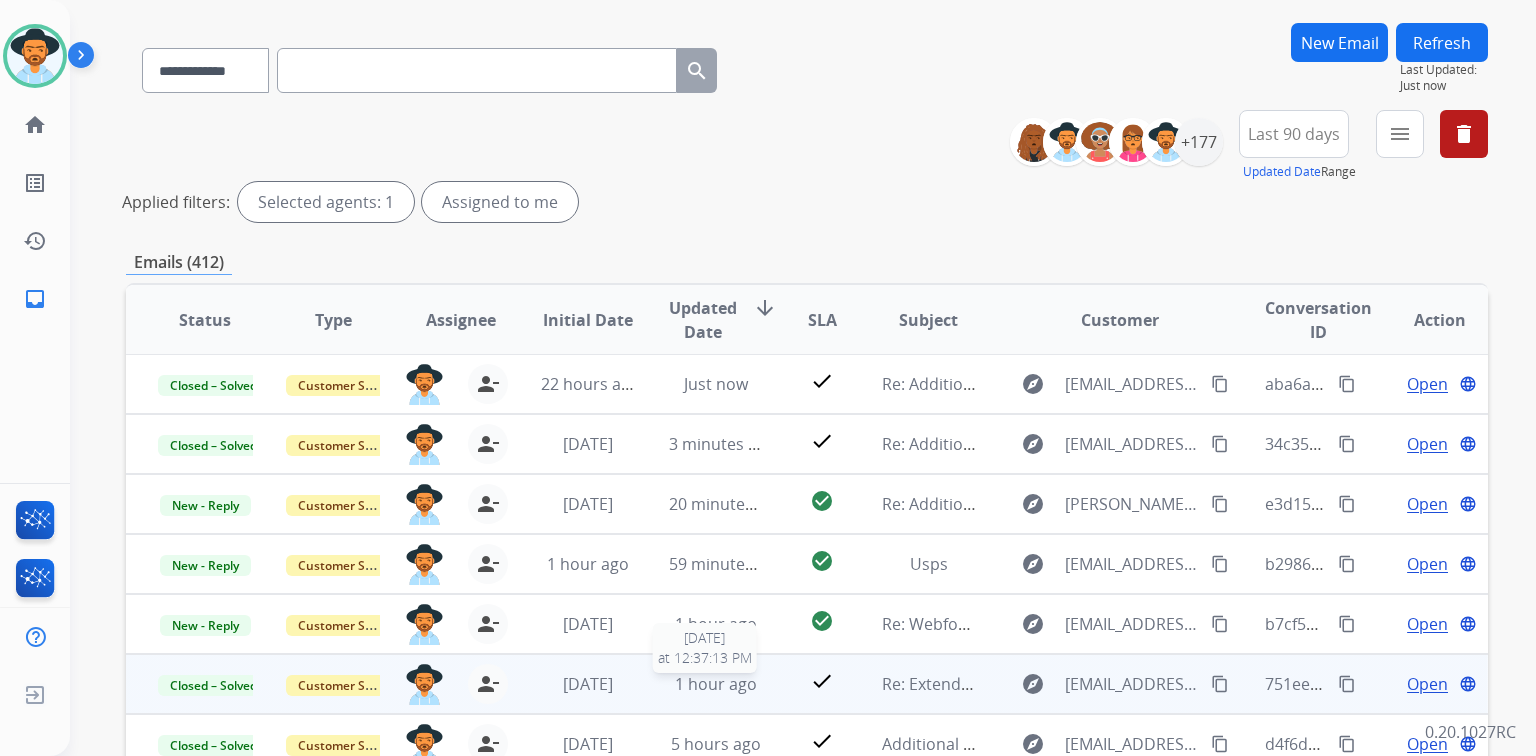 scroll, scrollTop: 240, scrollLeft: 0, axis: vertical 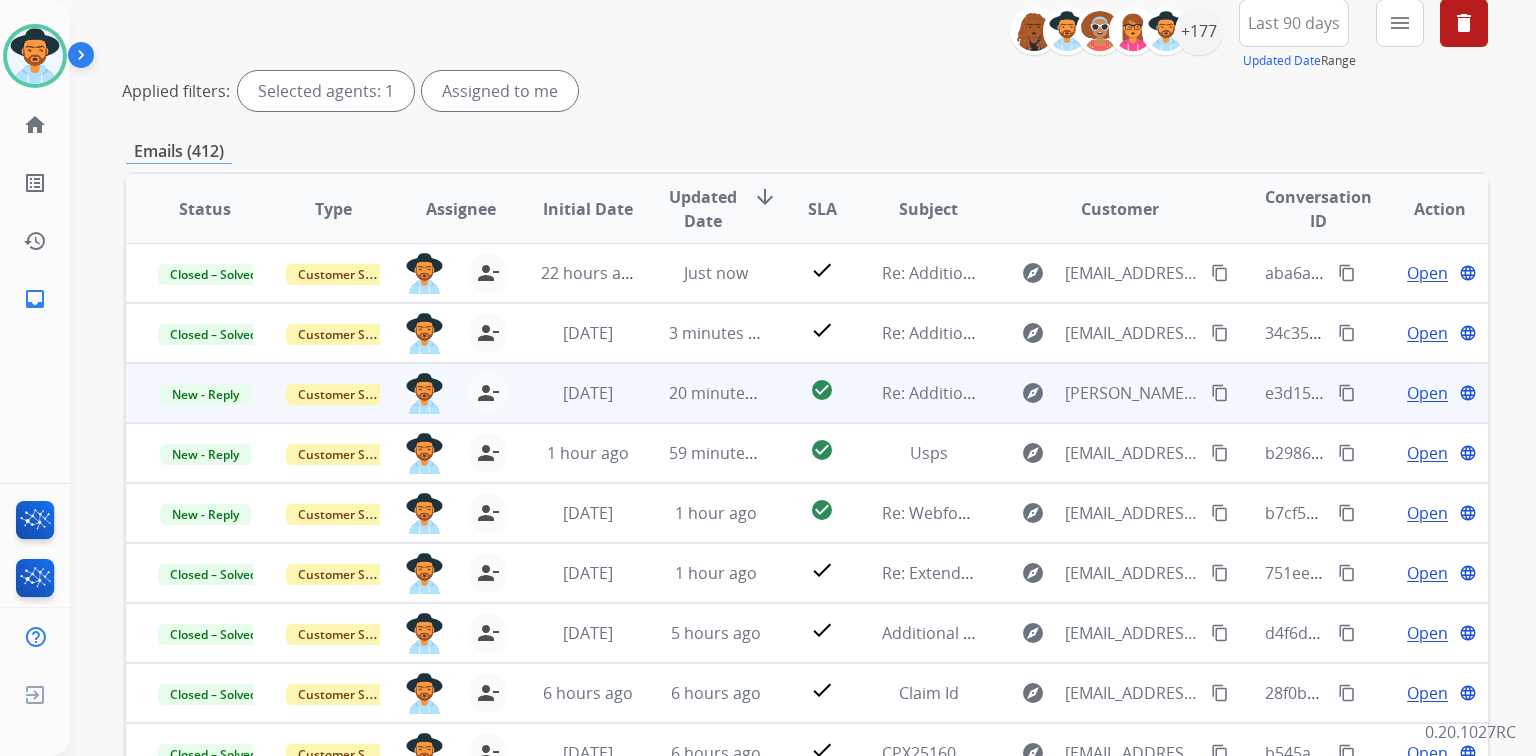 click on "Open" at bounding box center (1427, 393) 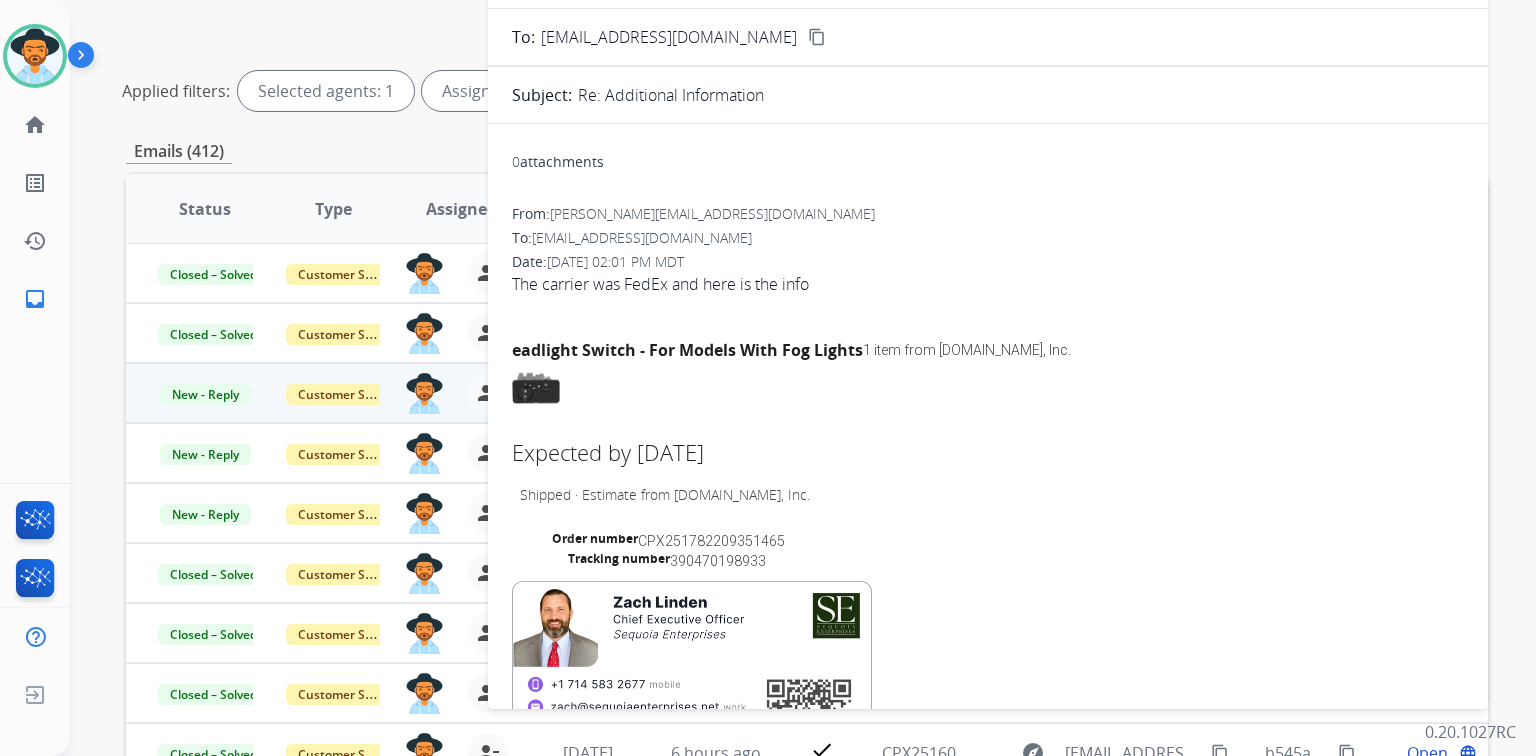 scroll, scrollTop: 0, scrollLeft: 0, axis: both 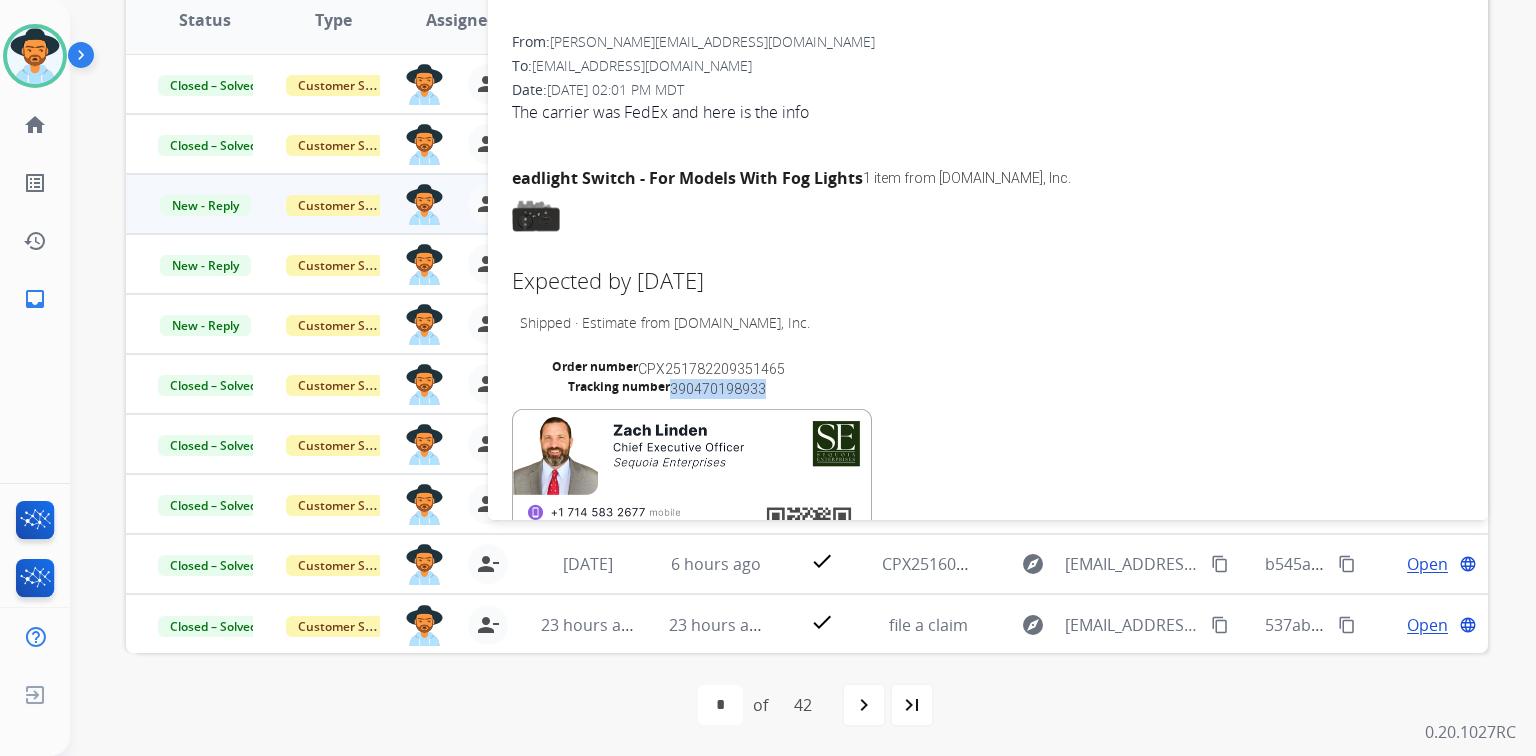 drag, startPoint x: 670, startPoint y: 384, endPoint x: 782, endPoint y: 396, distance: 112.64102 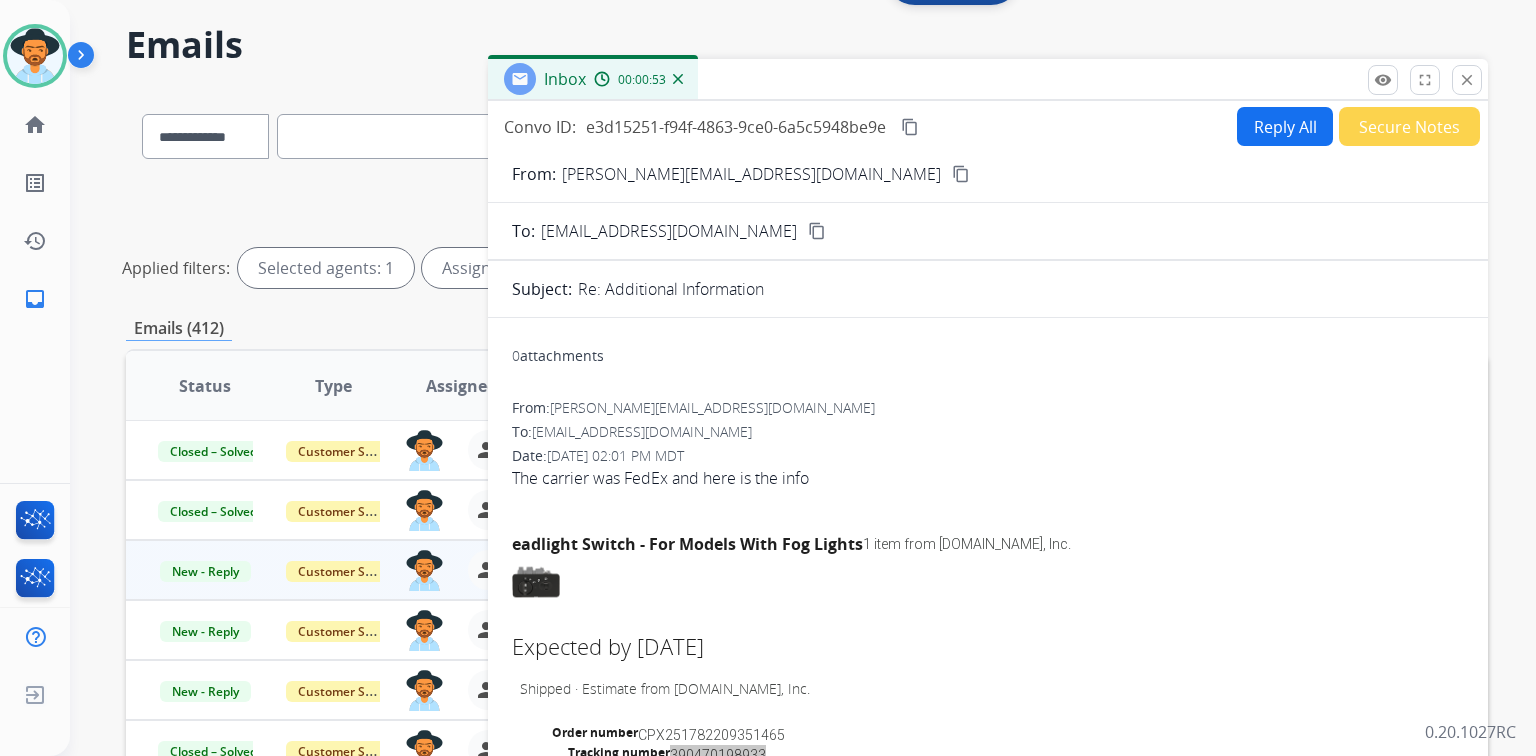 scroll, scrollTop: 0, scrollLeft: 0, axis: both 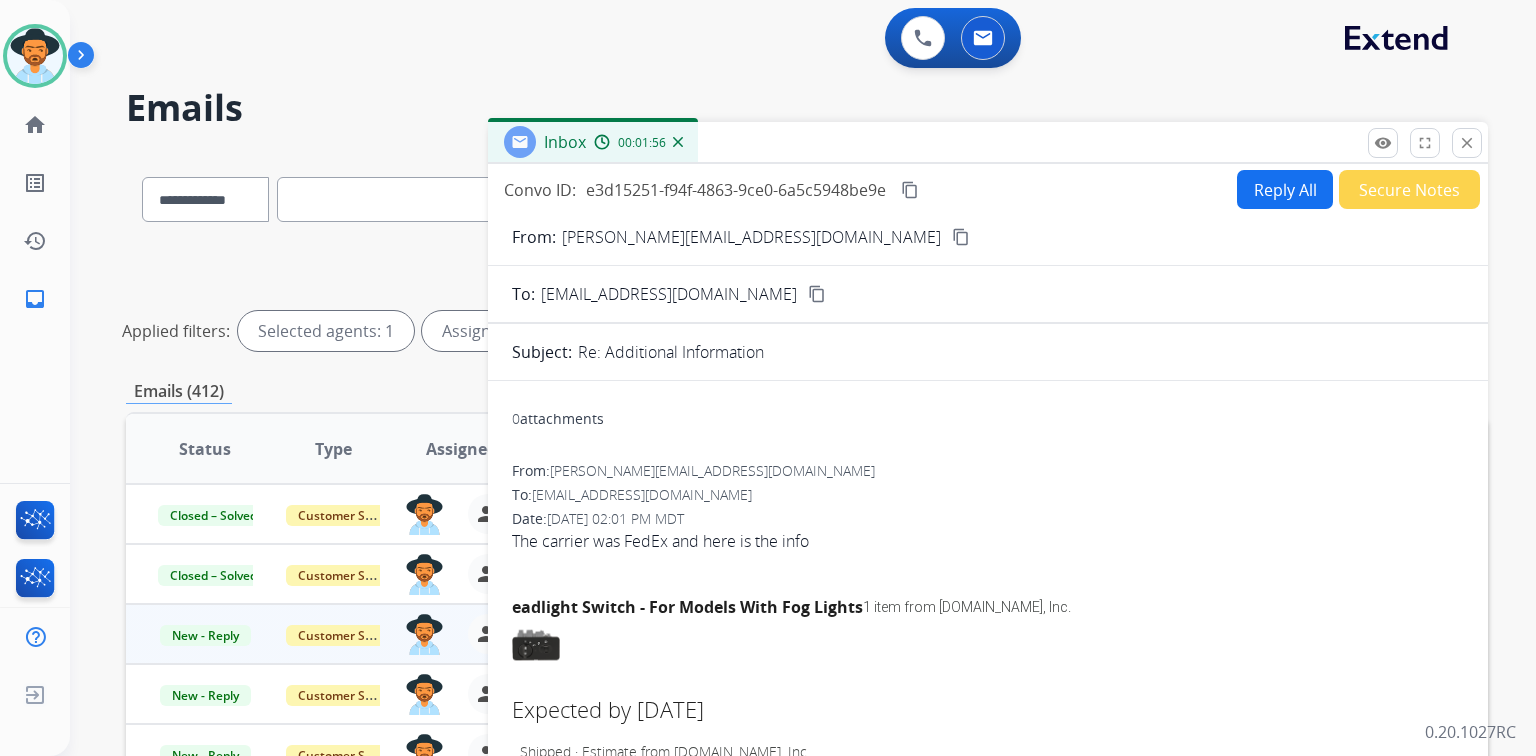 click on "content_copy" at bounding box center (961, 237) 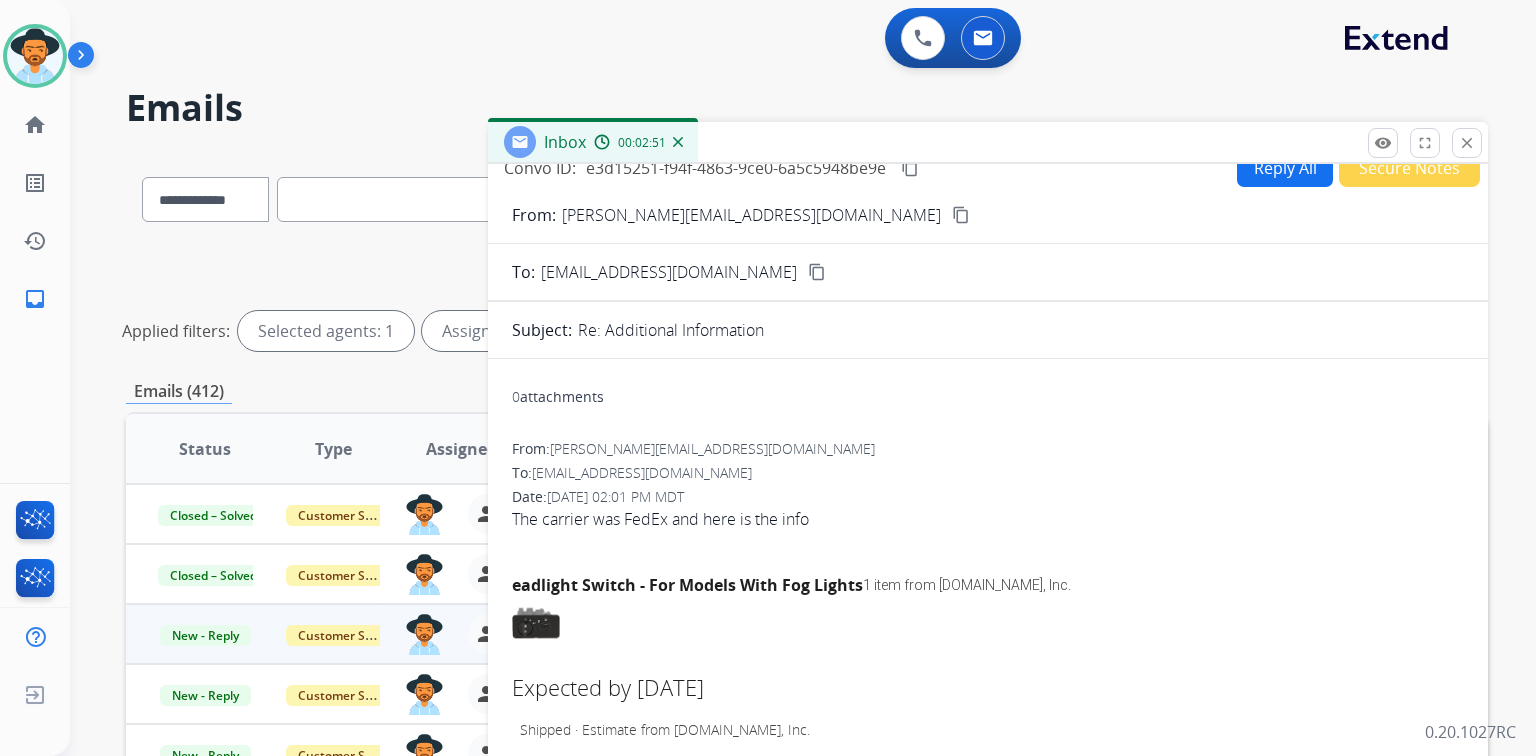 scroll, scrollTop: 0, scrollLeft: 0, axis: both 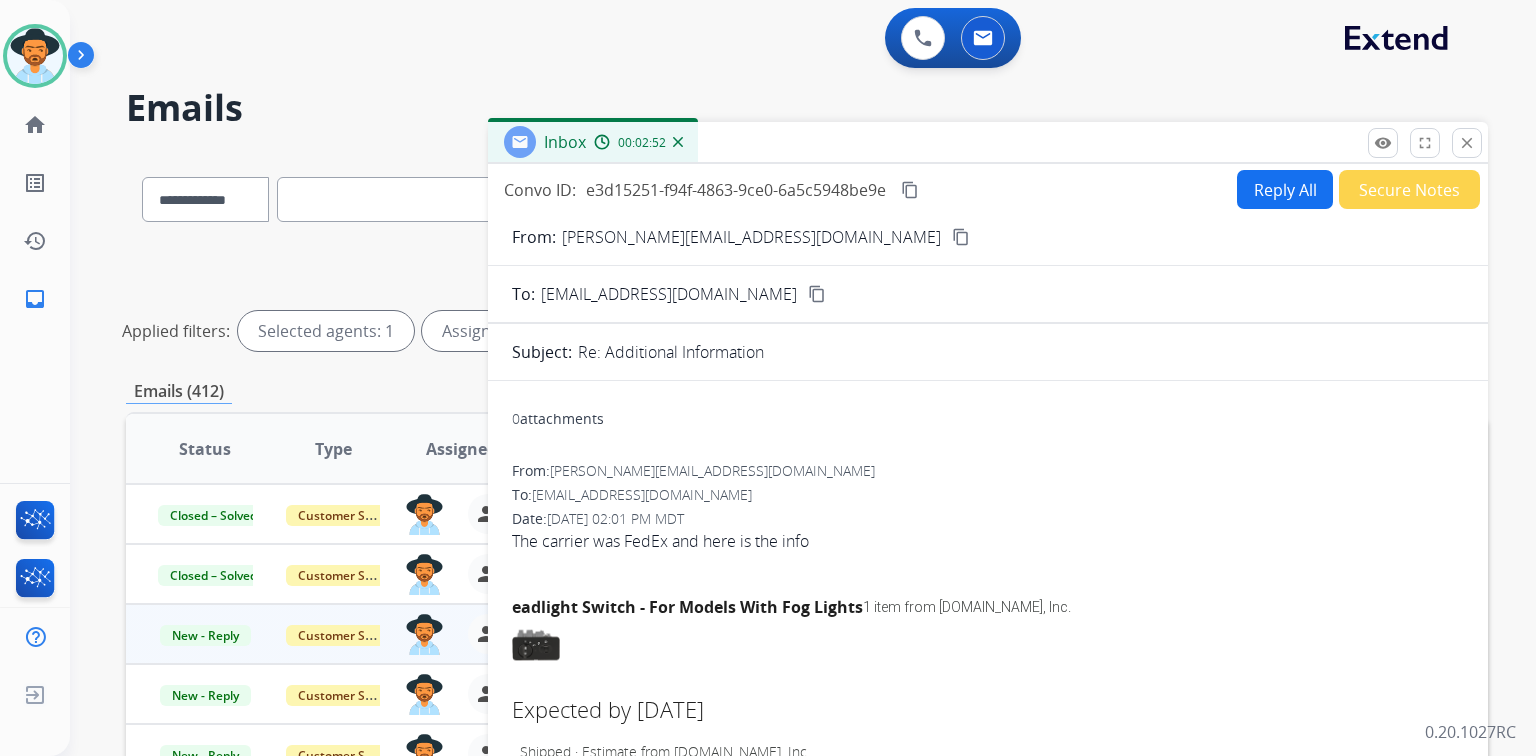 click on "Reply All" at bounding box center (1285, 189) 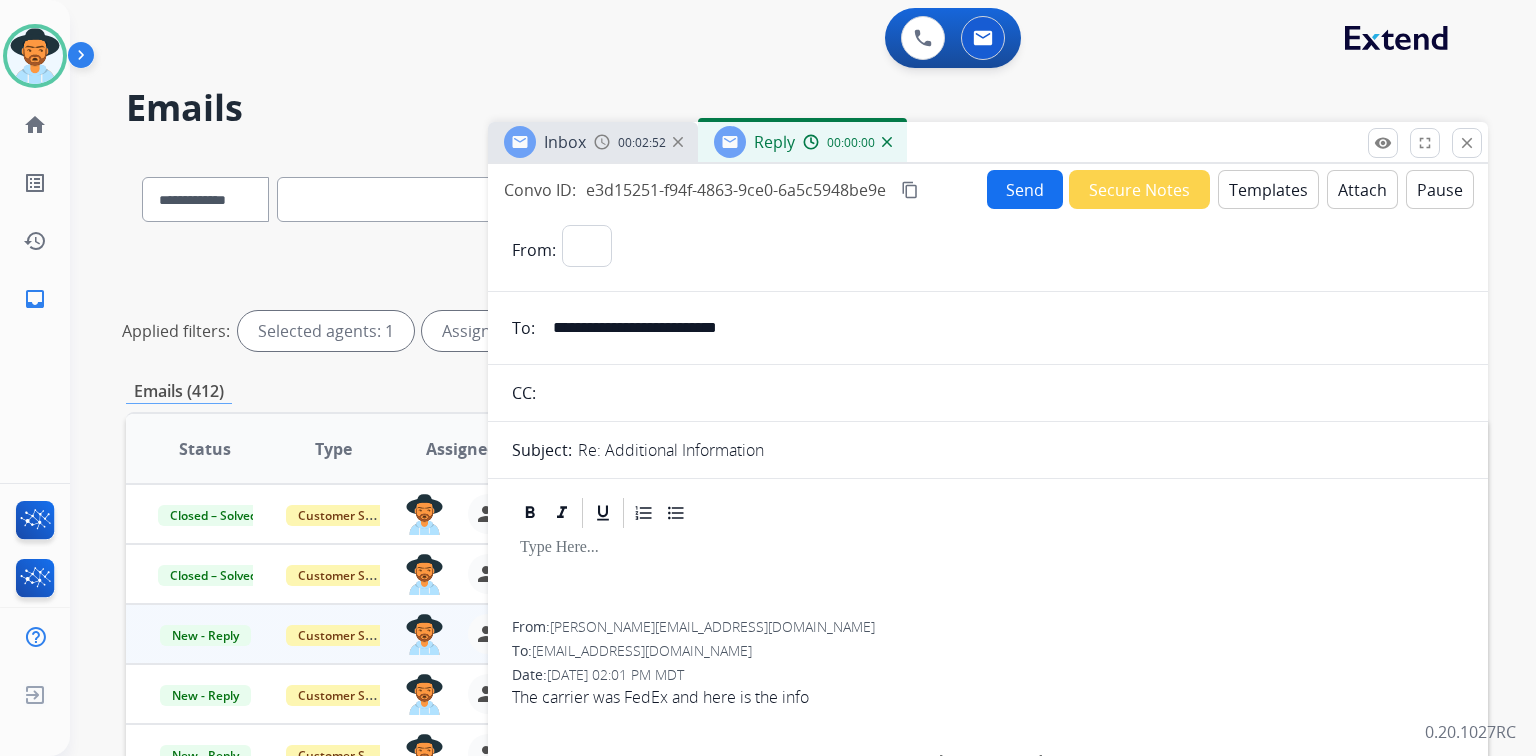 select on "**********" 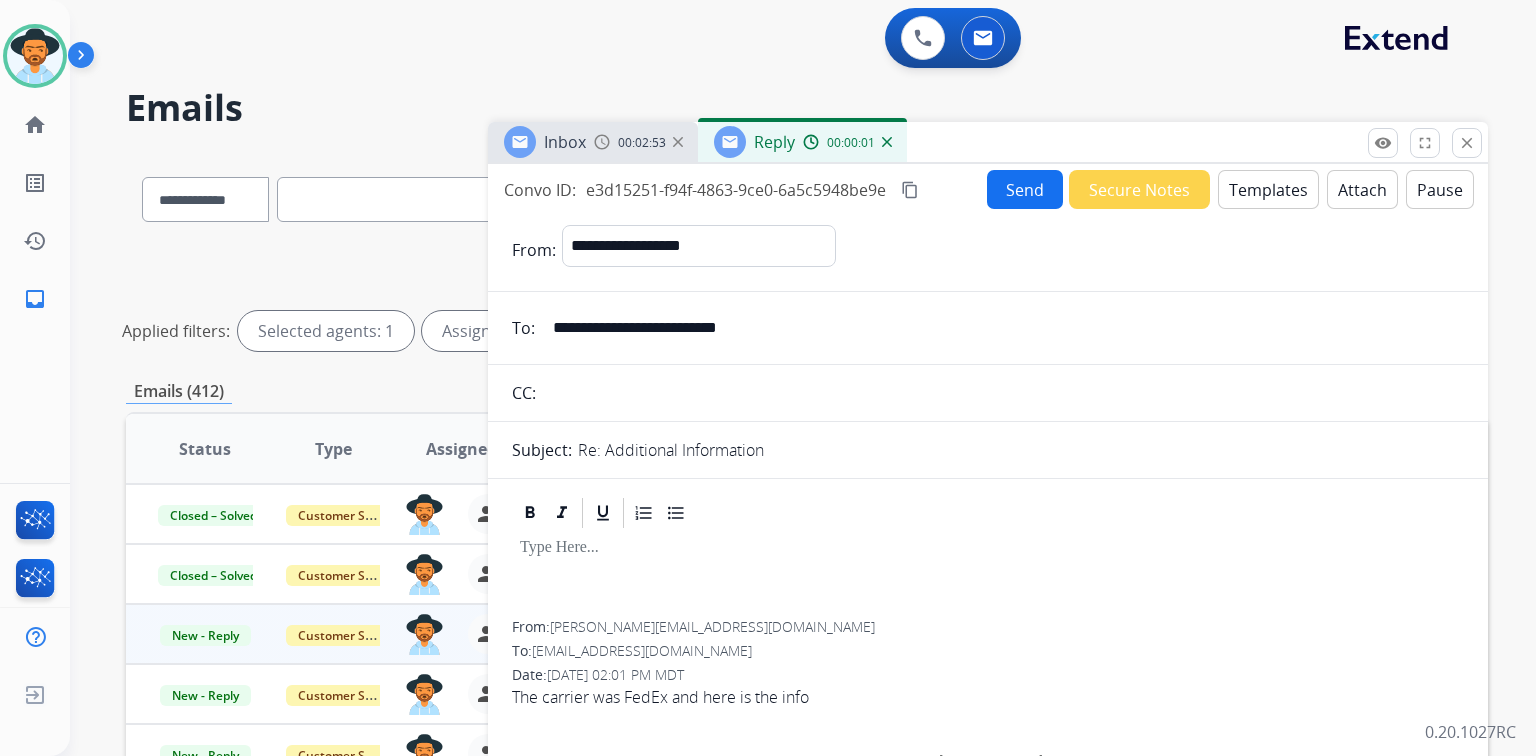 click on "Templates" at bounding box center [1268, 189] 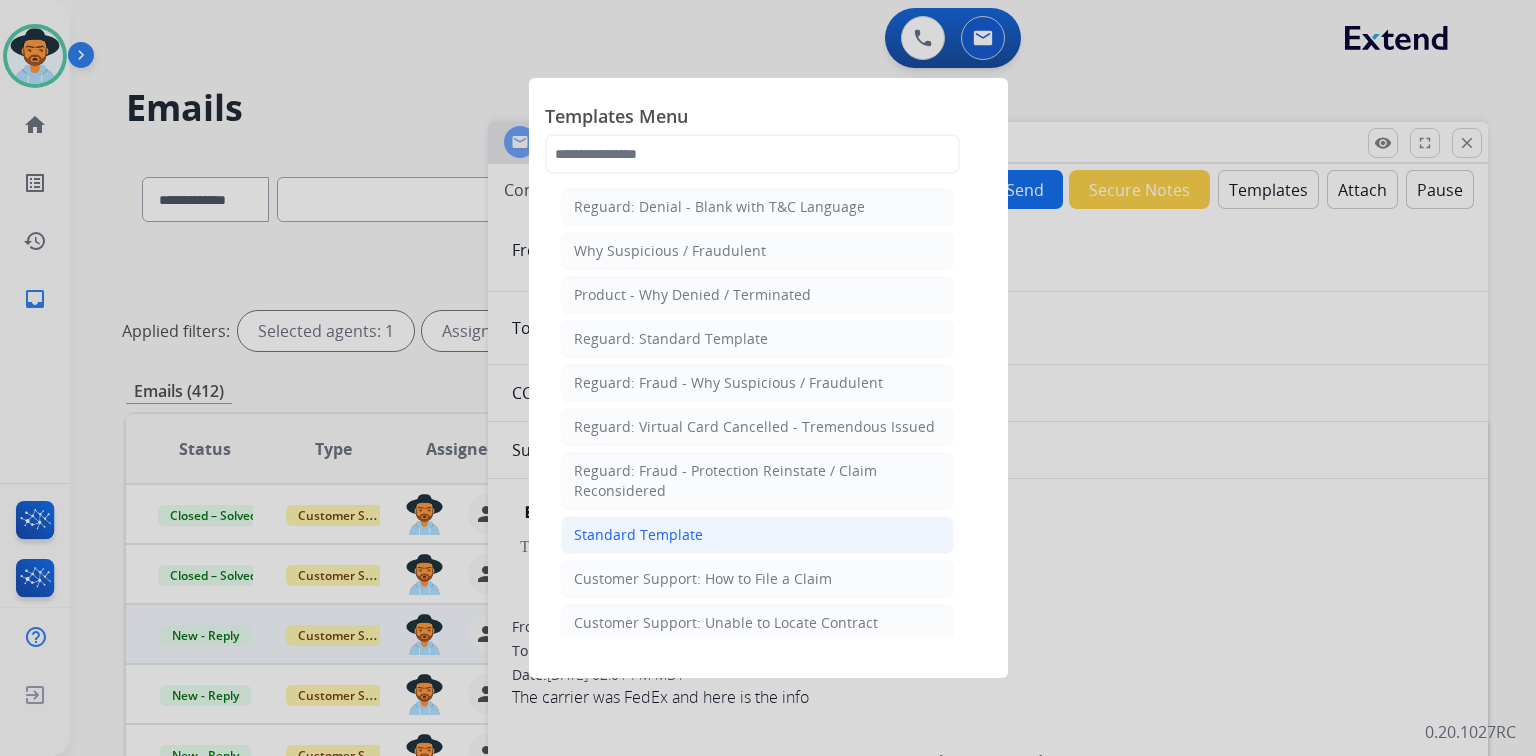 click on "Standard Template" 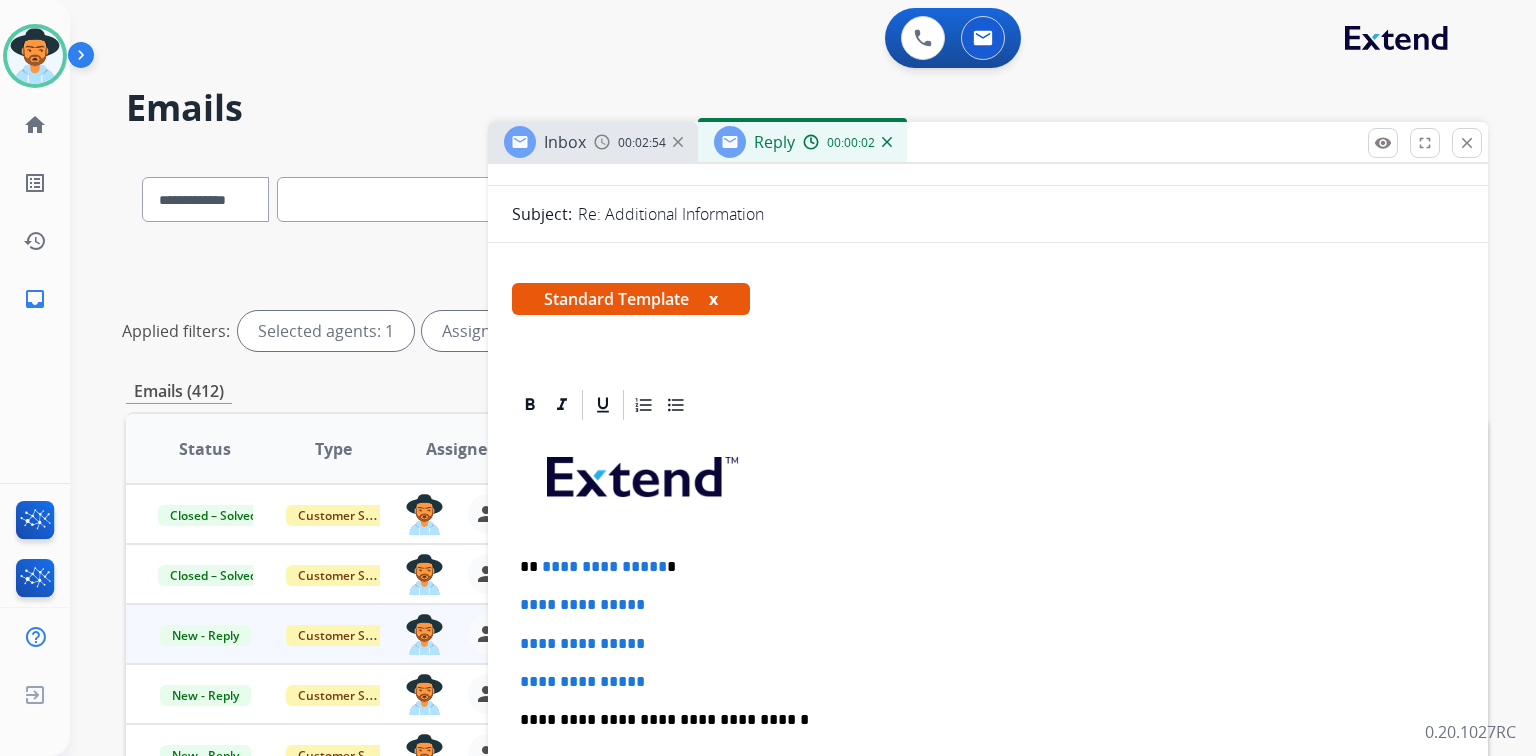 scroll, scrollTop: 400, scrollLeft: 0, axis: vertical 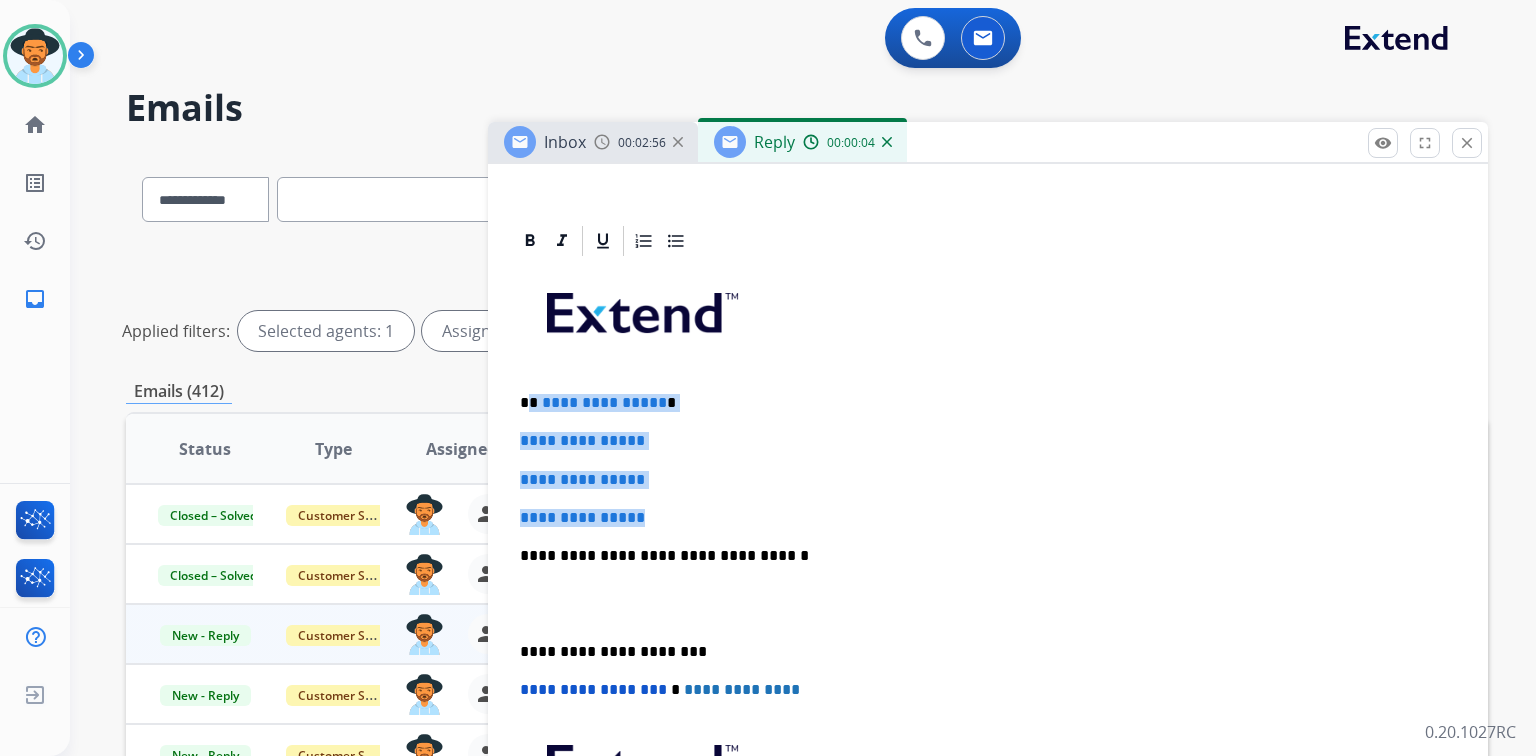 drag, startPoint x: 528, startPoint y: 396, endPoint x: 707, endPoint y: 517, distance: 216.06018 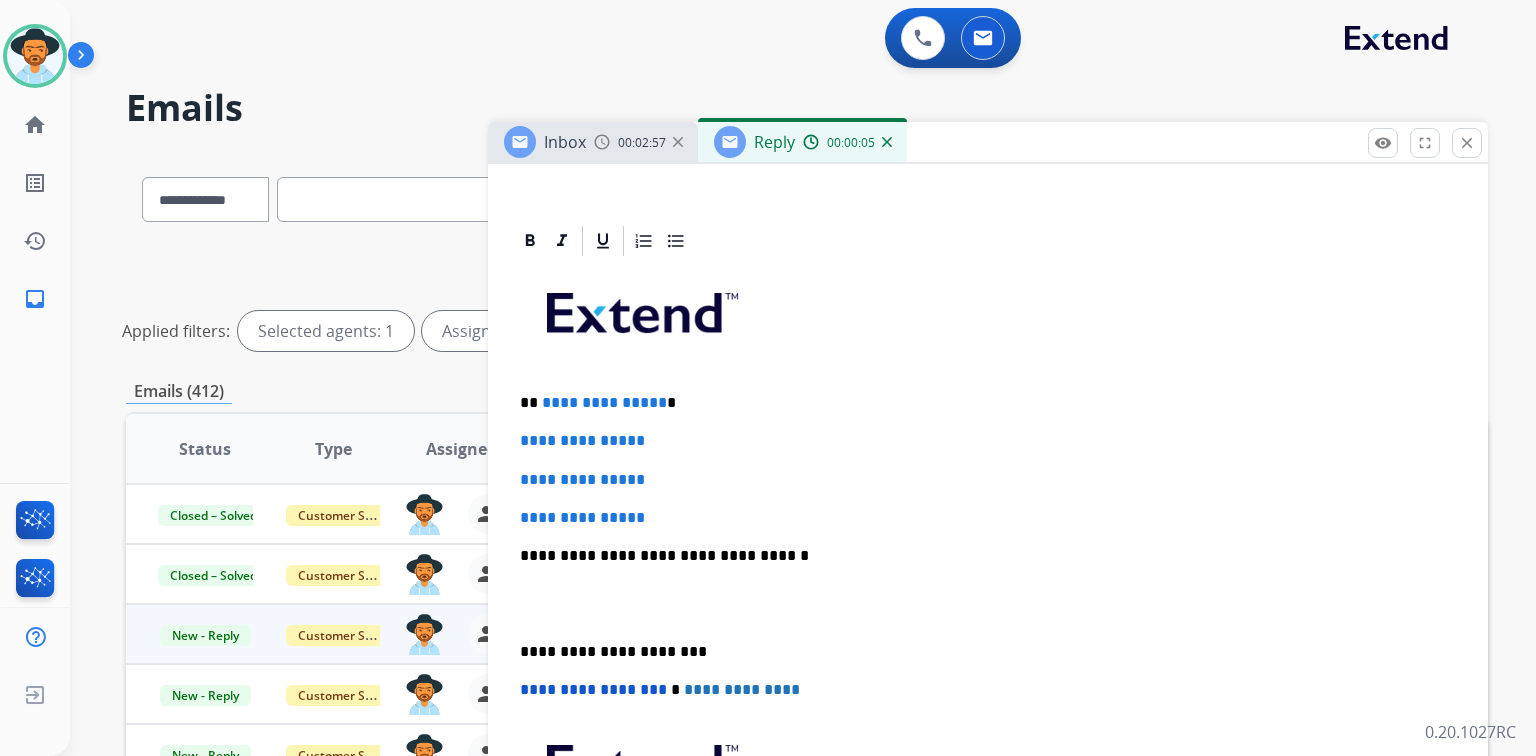 type 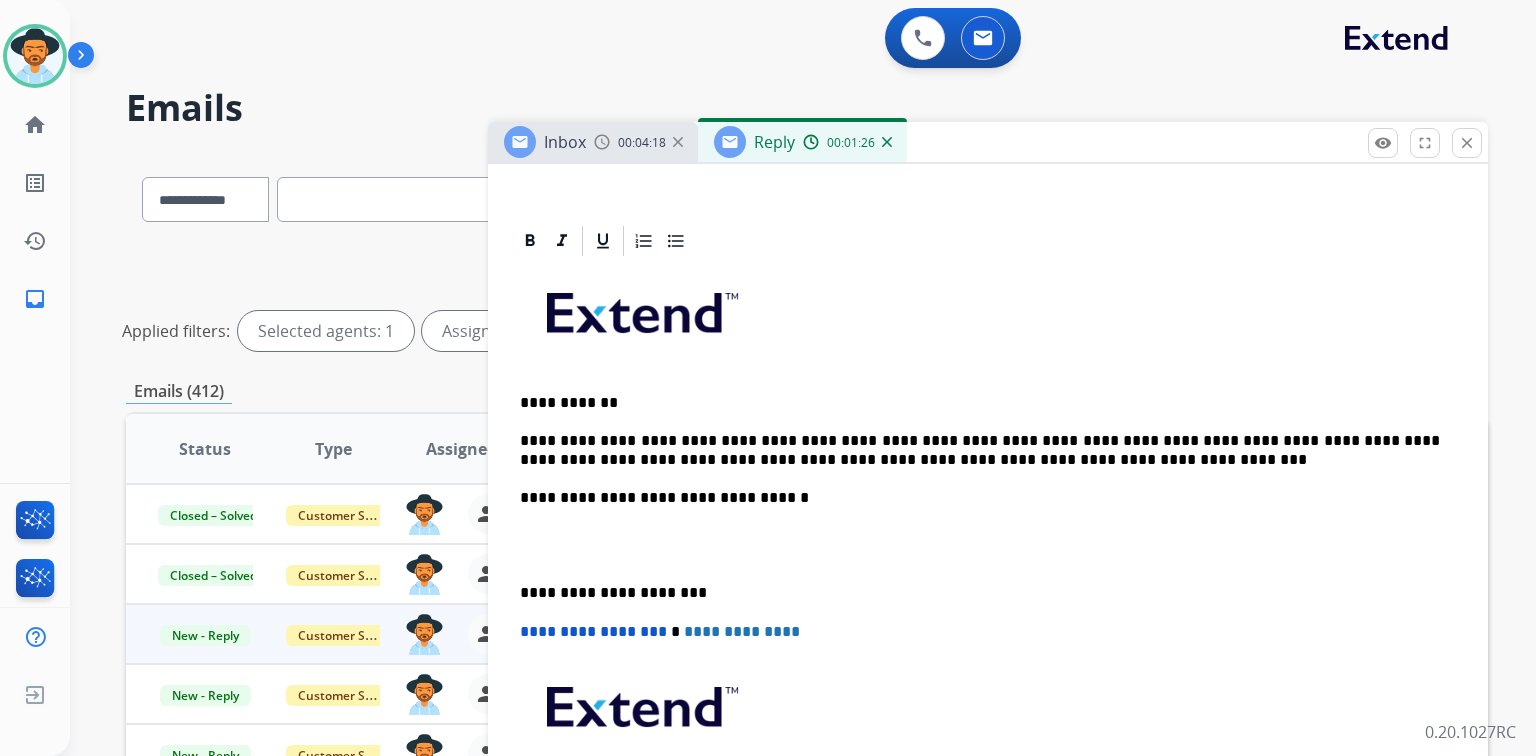 click at bounding box center (988, 545) 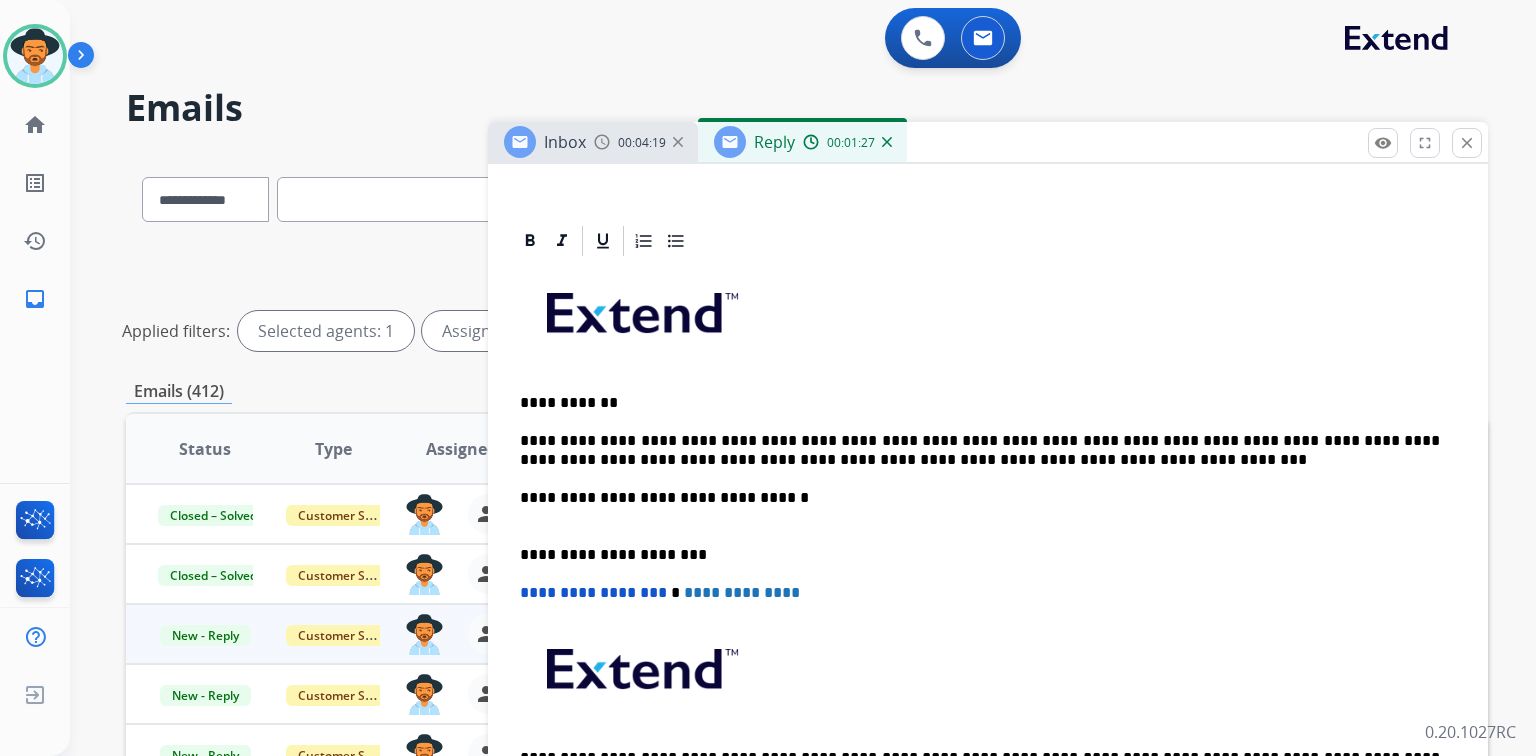 click on "**********" at bounding box center [988, 554] 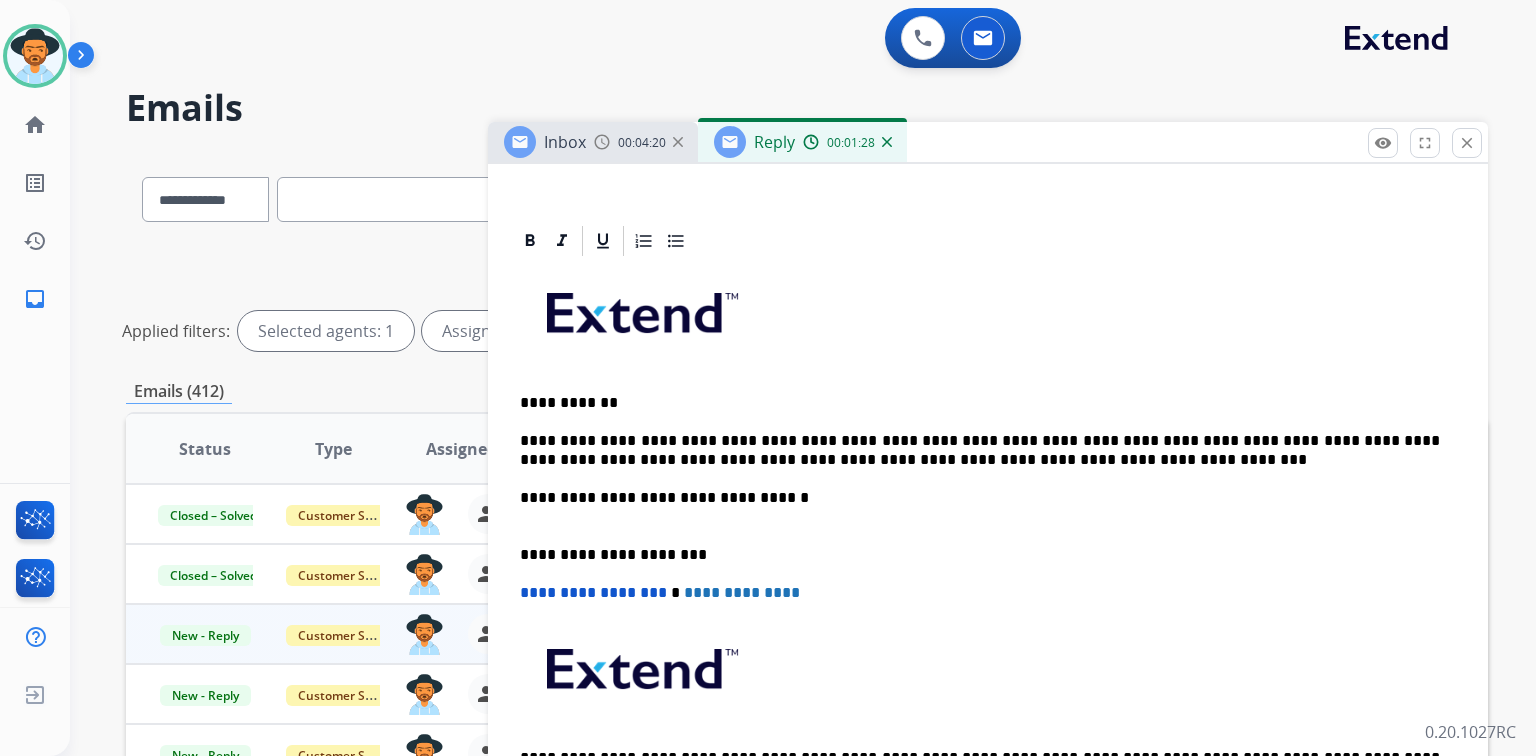 click on "**********" at bounding box center [980, 507] 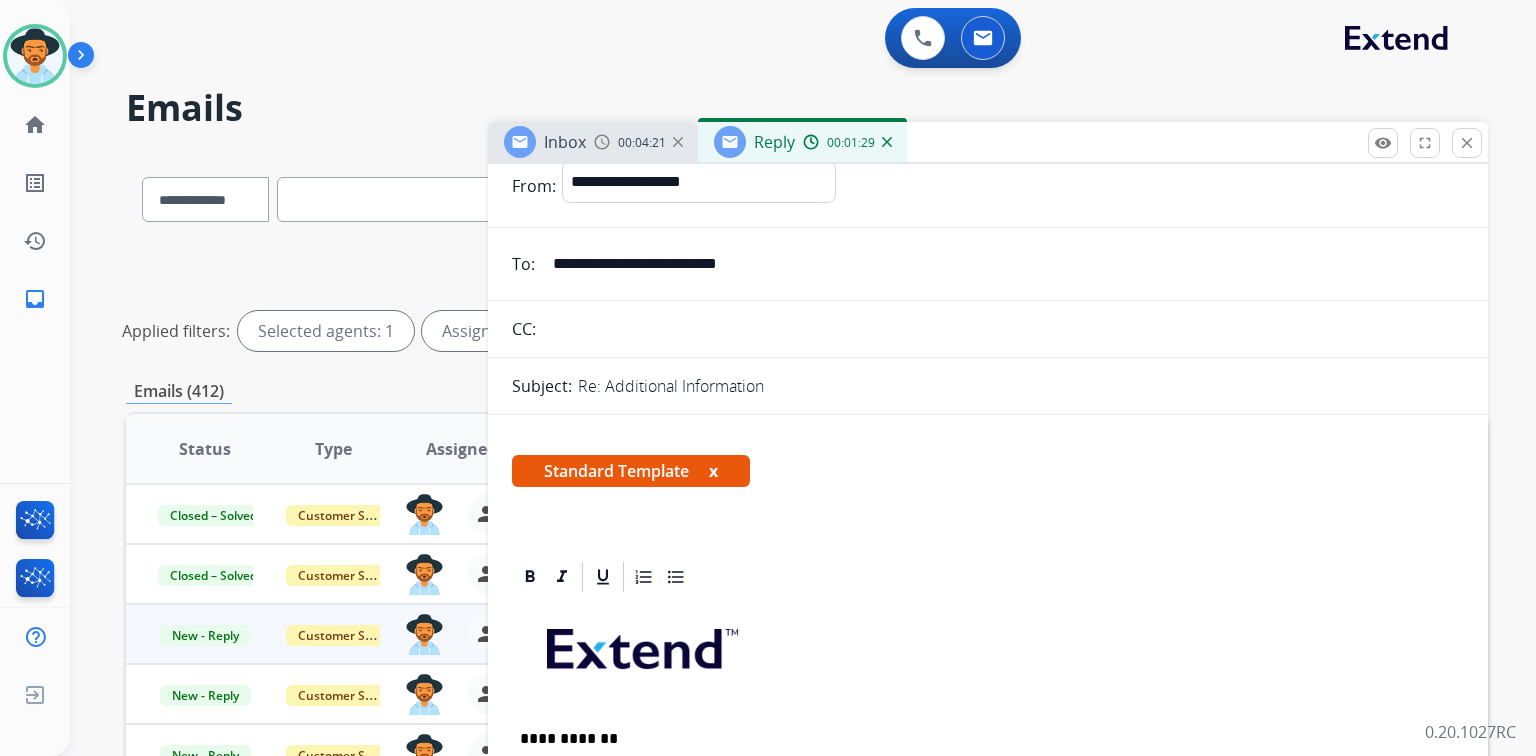 scroll, scrollTop: 0, scrollLeft: 0, axis: both 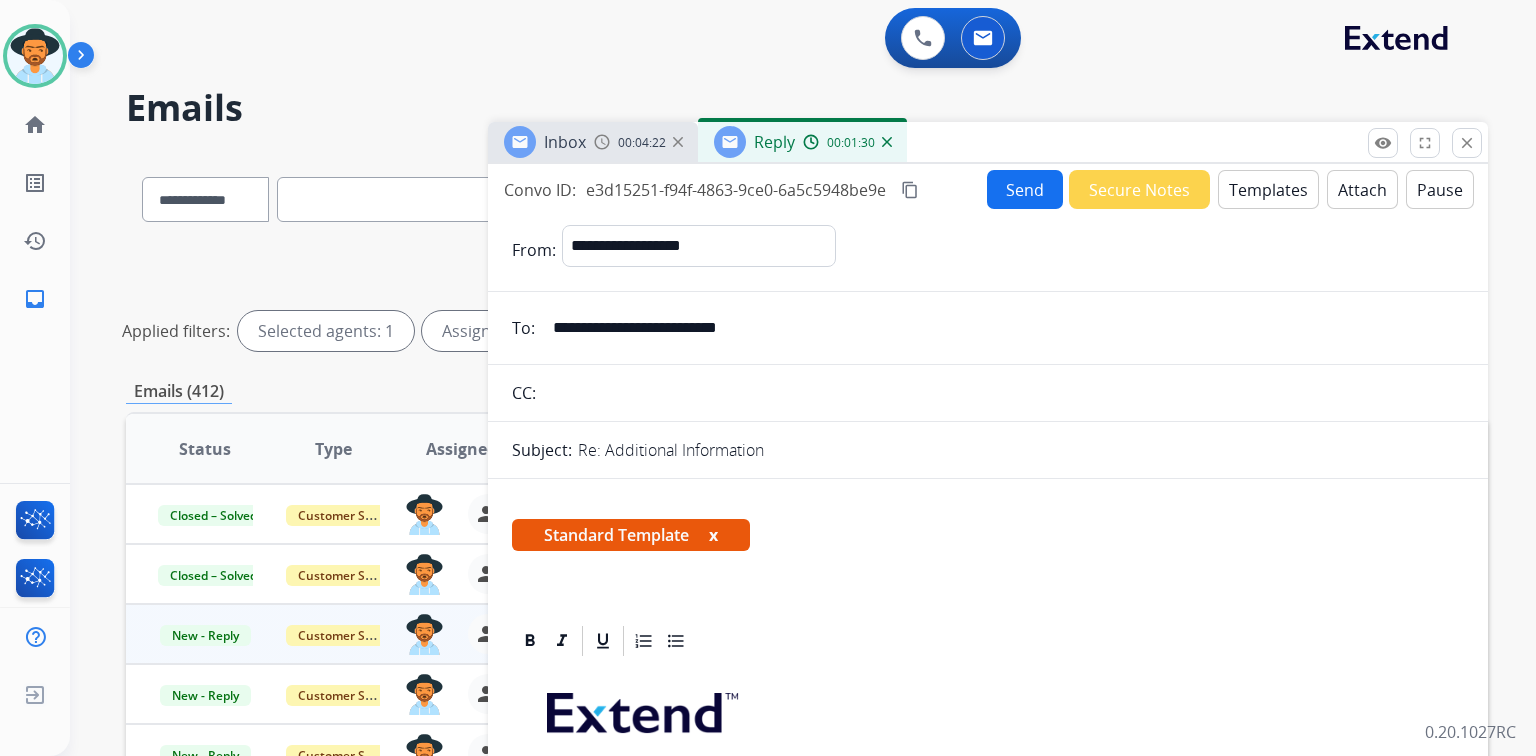 click on "Send" at bounding box center [1025, 189] 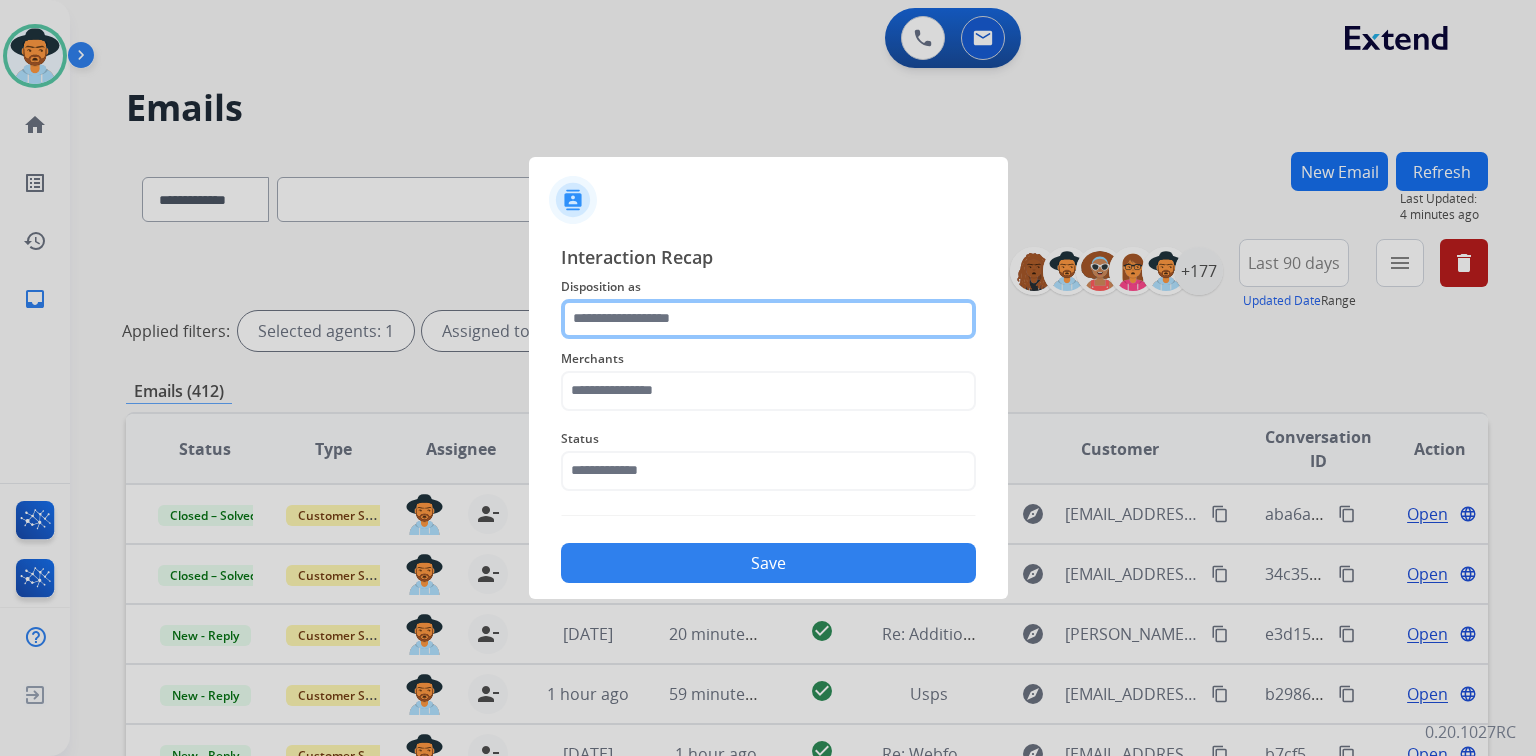 click 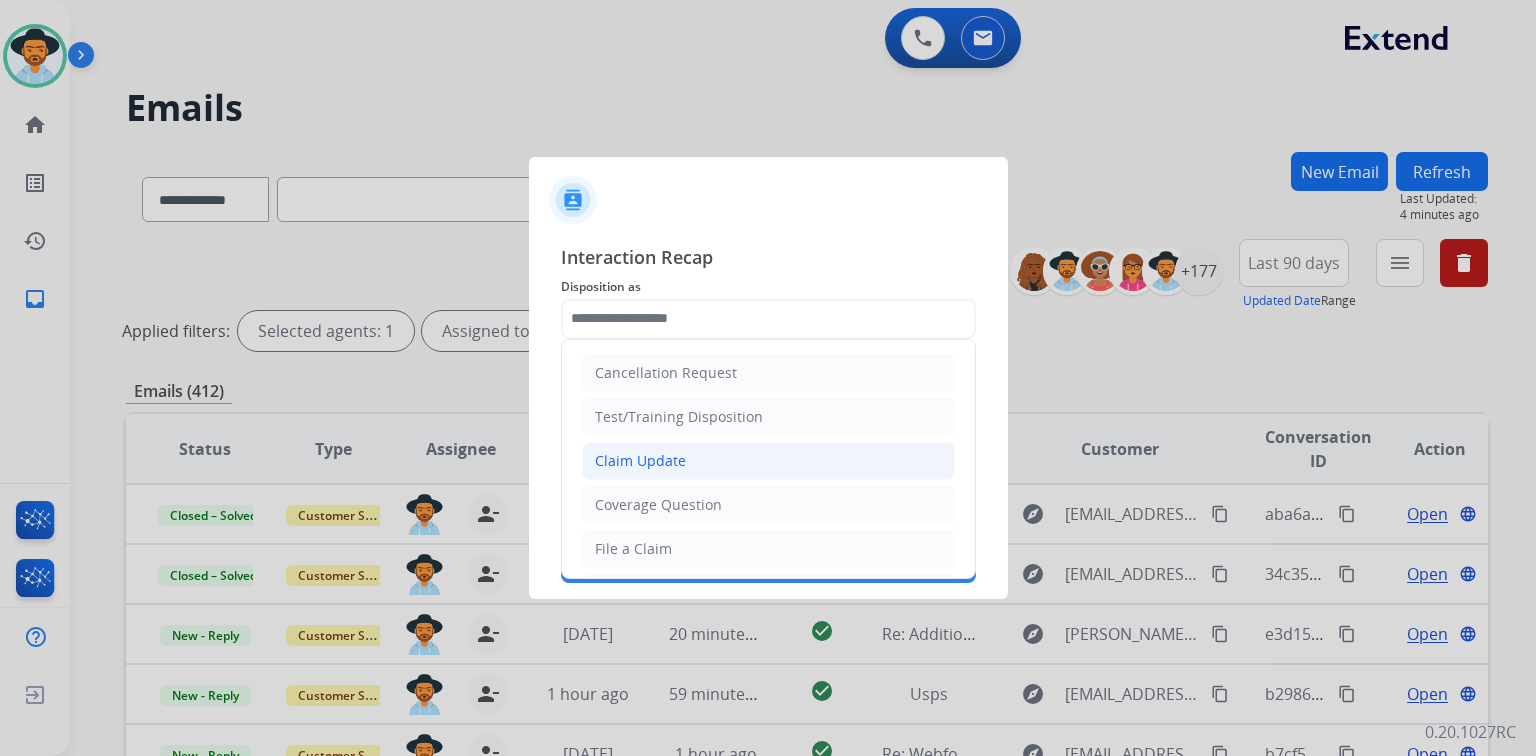click on "Claim Update" 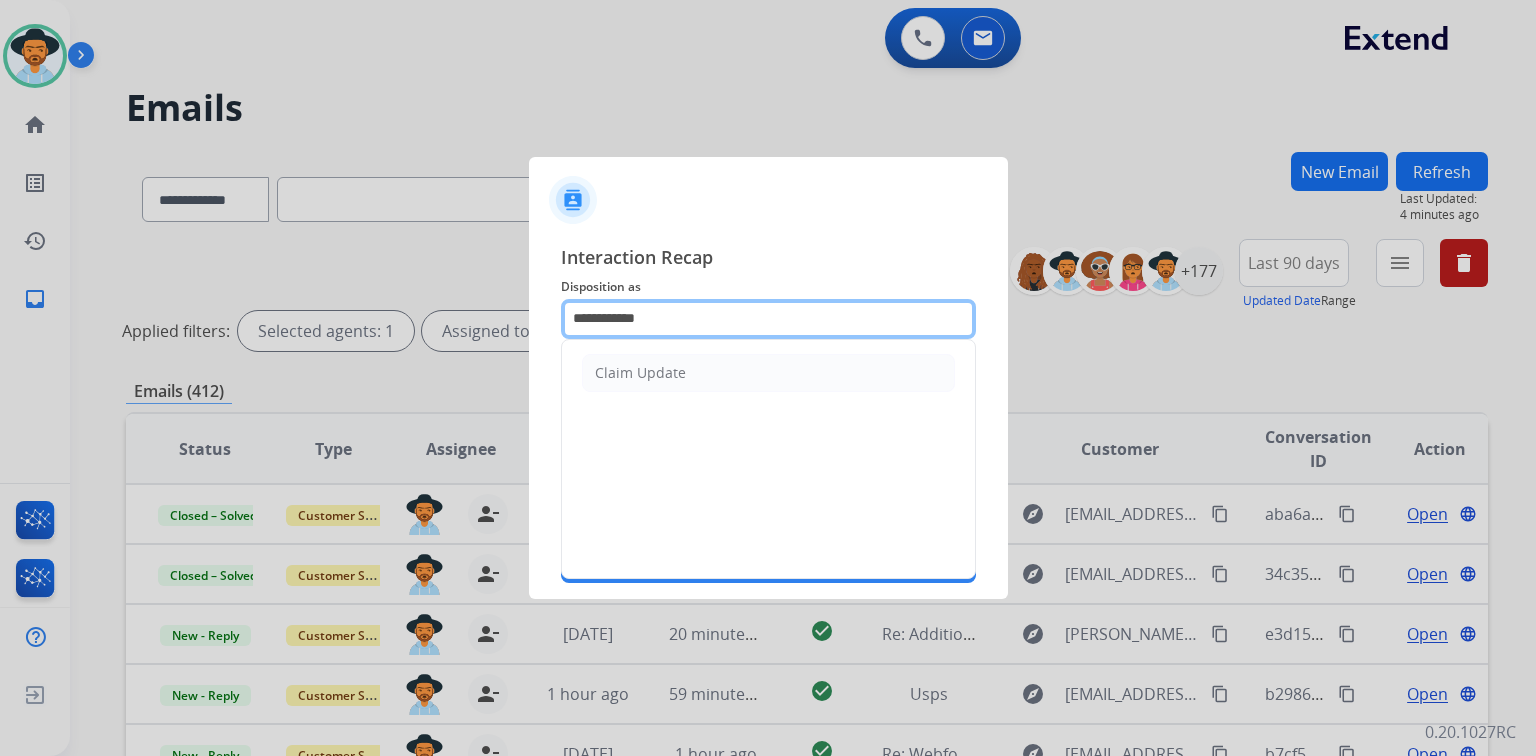 click on "**********" 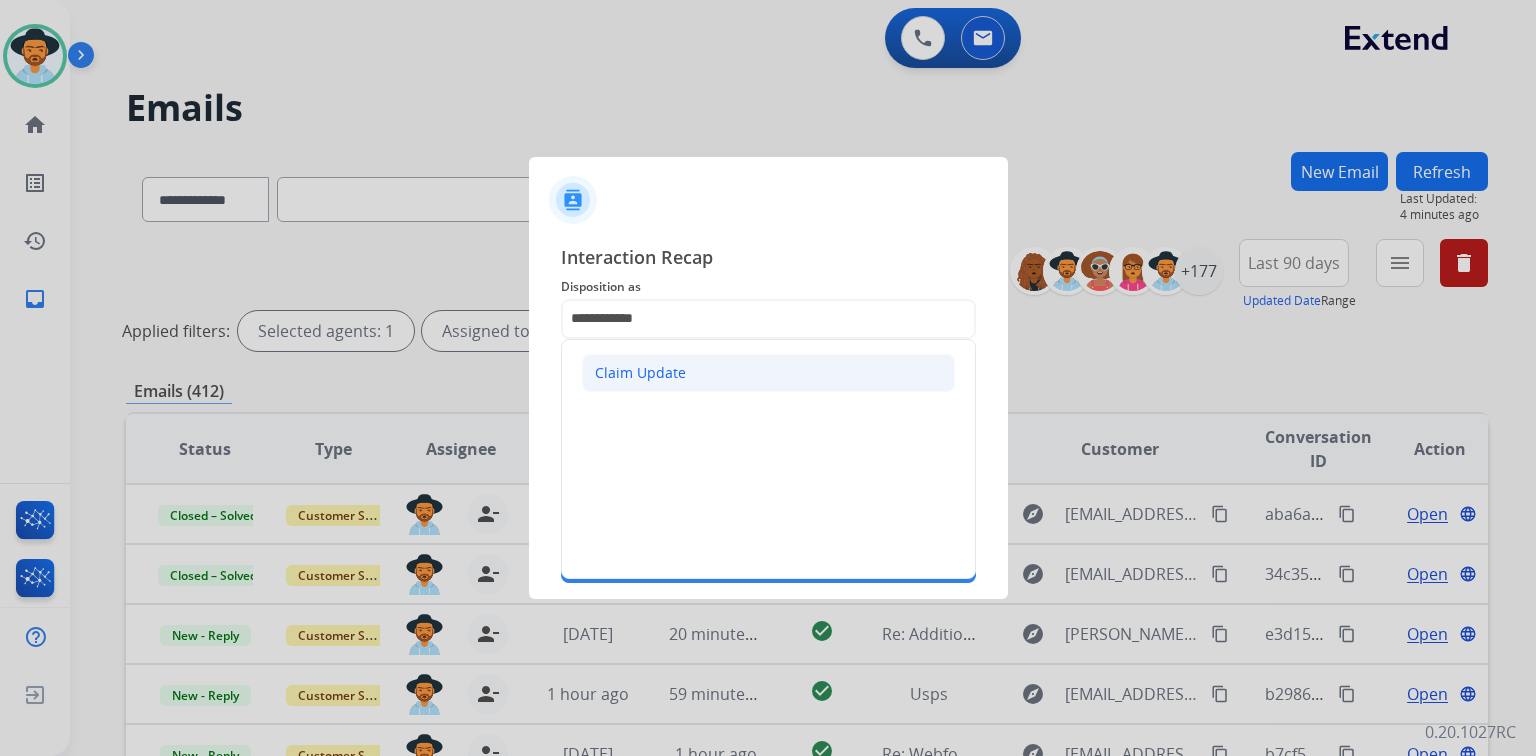 click on "Claim Update" 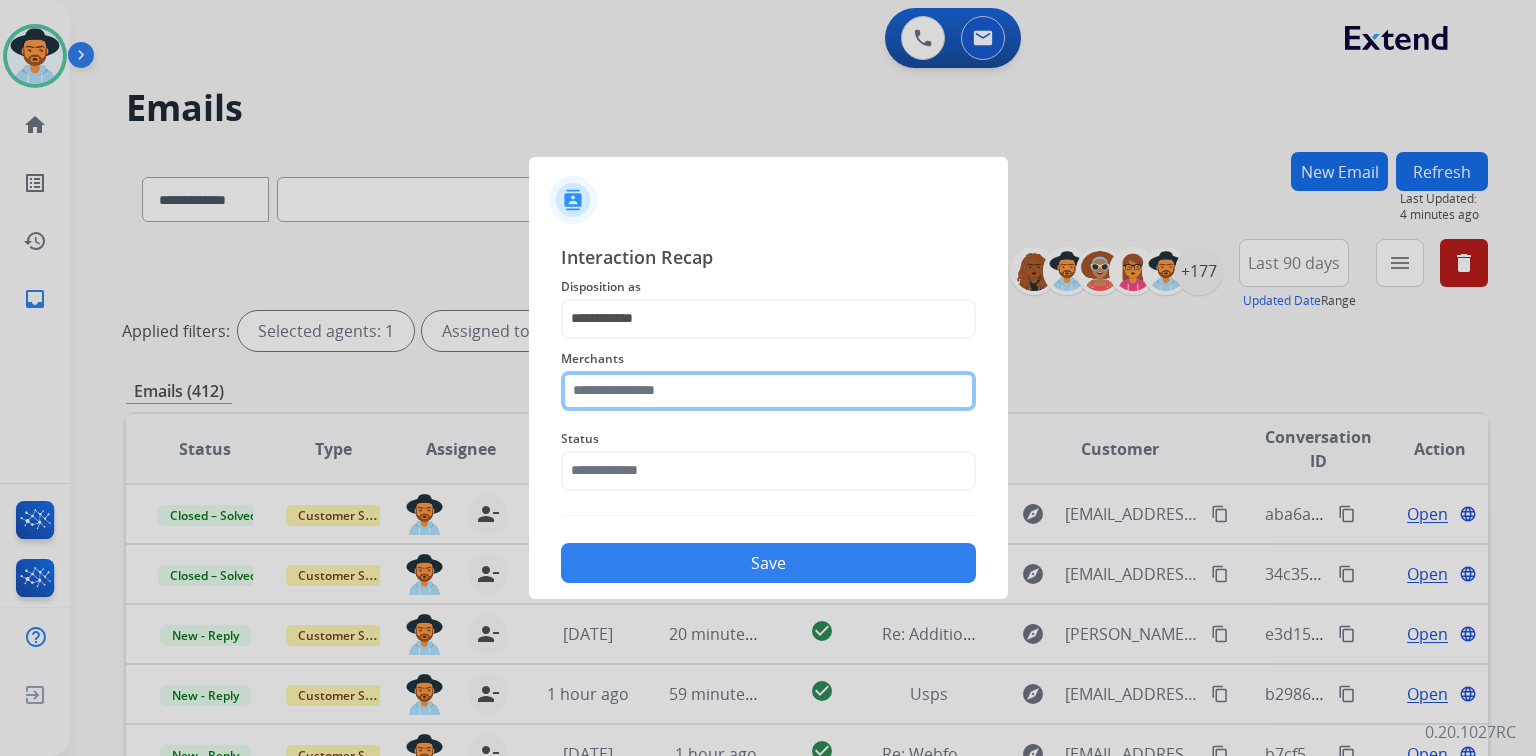 click 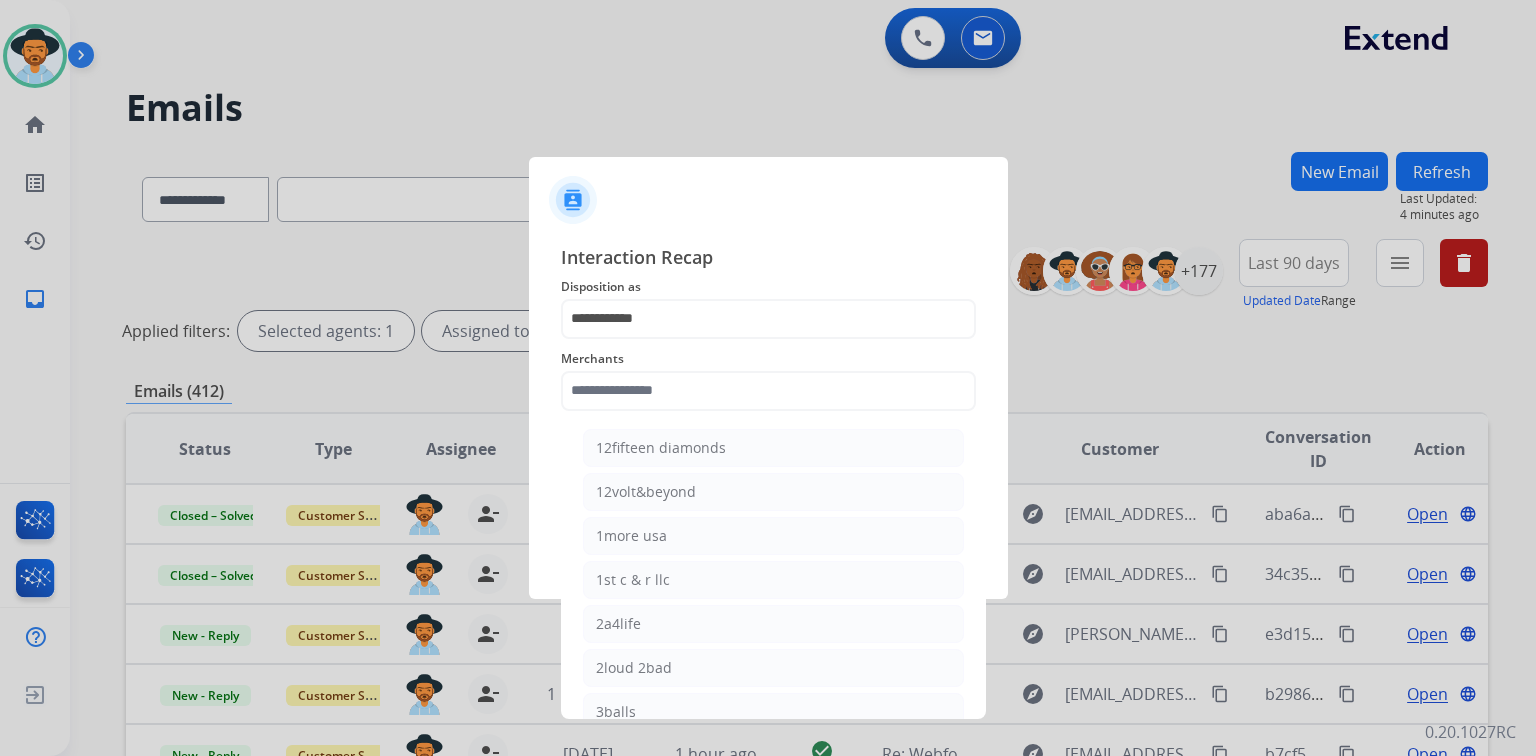 scroll, scrollTop: 0, scrollLeft: 0, axis: both 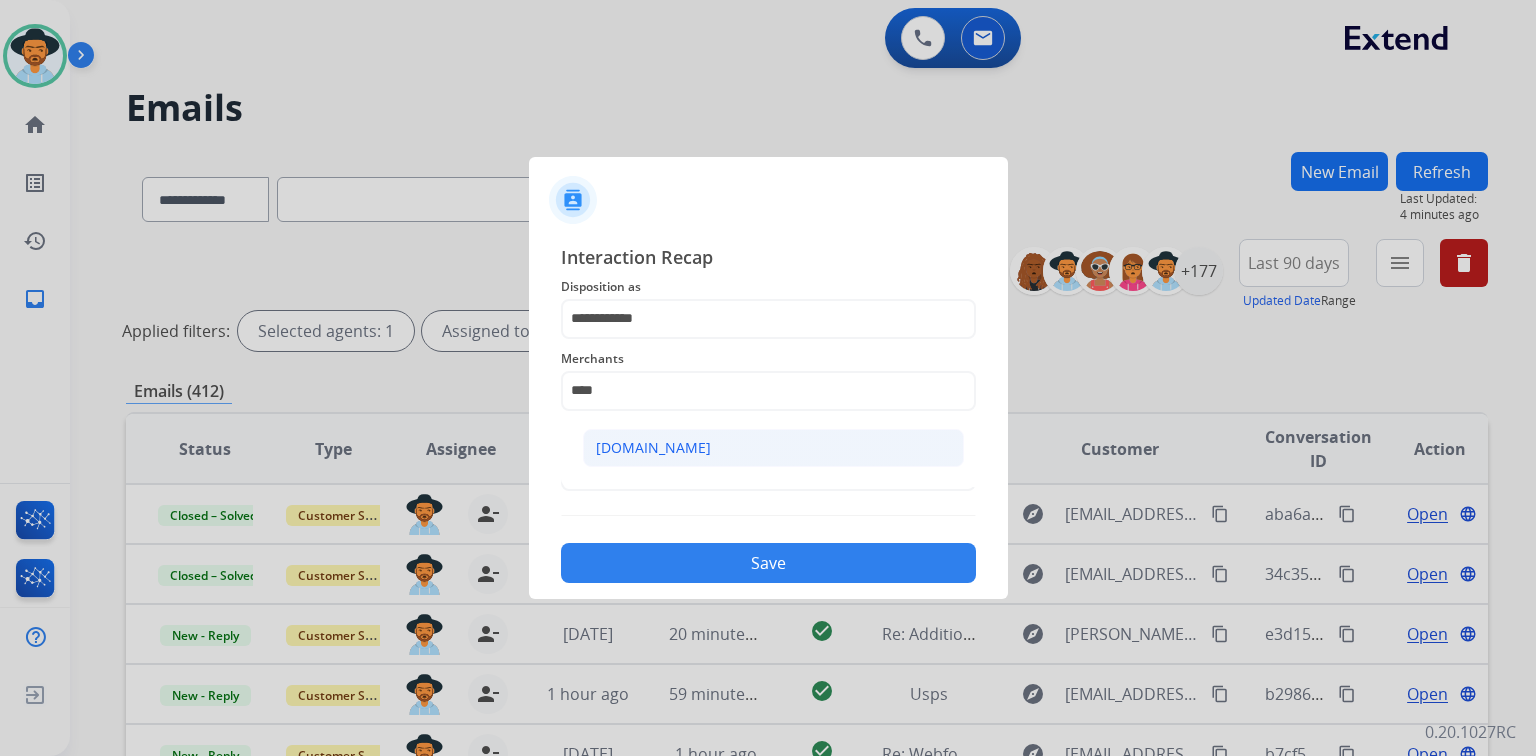 click on "[DOMAIN_NAME]" 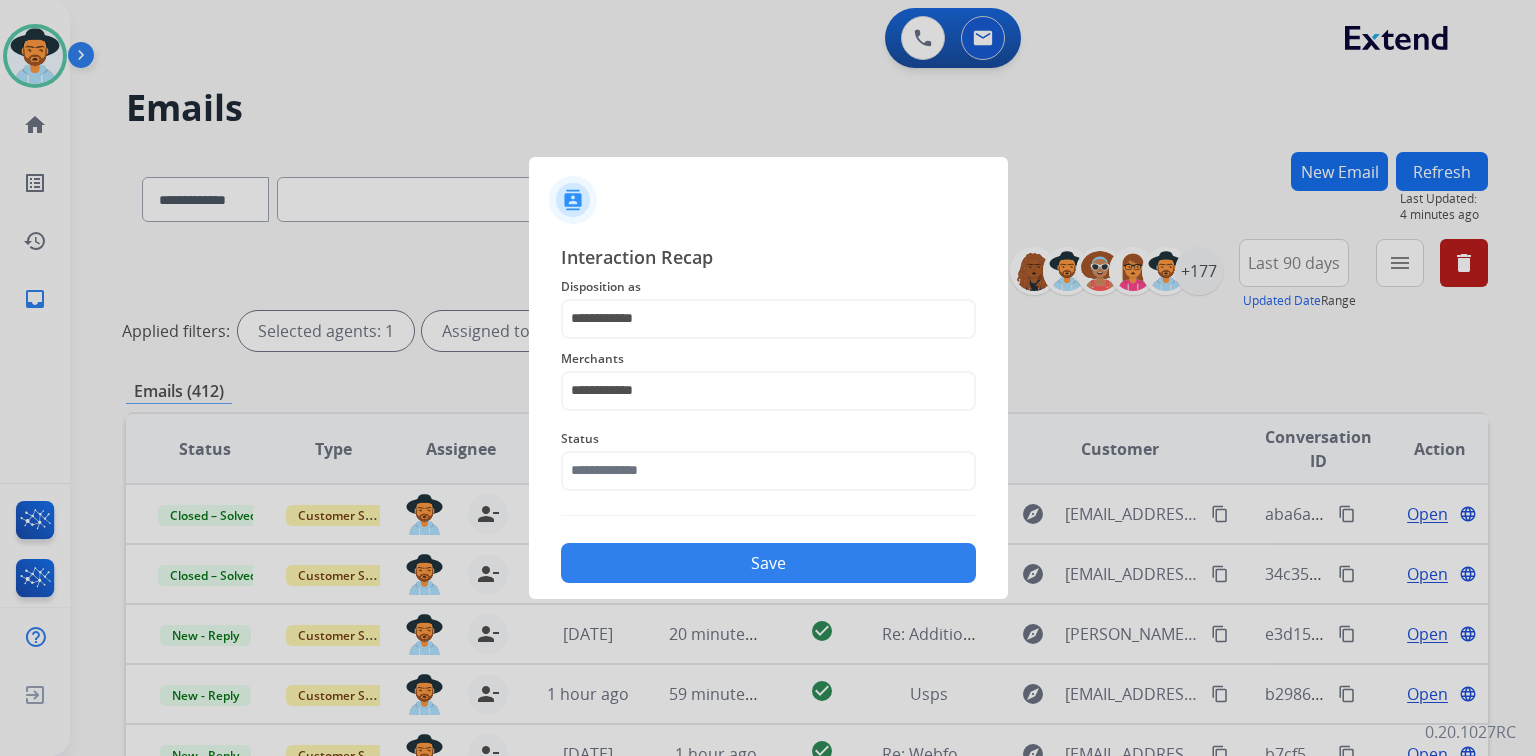 click on "**********" 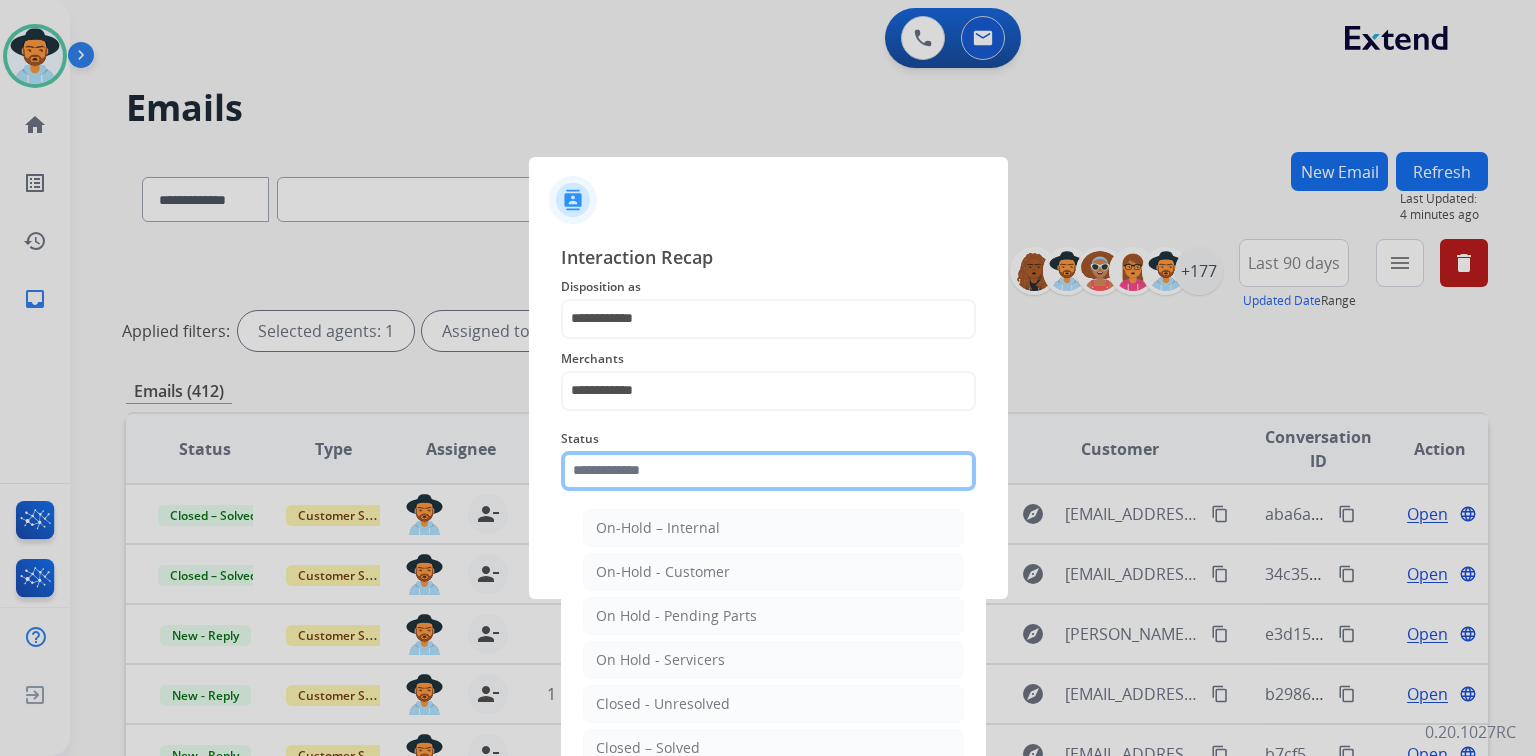 click 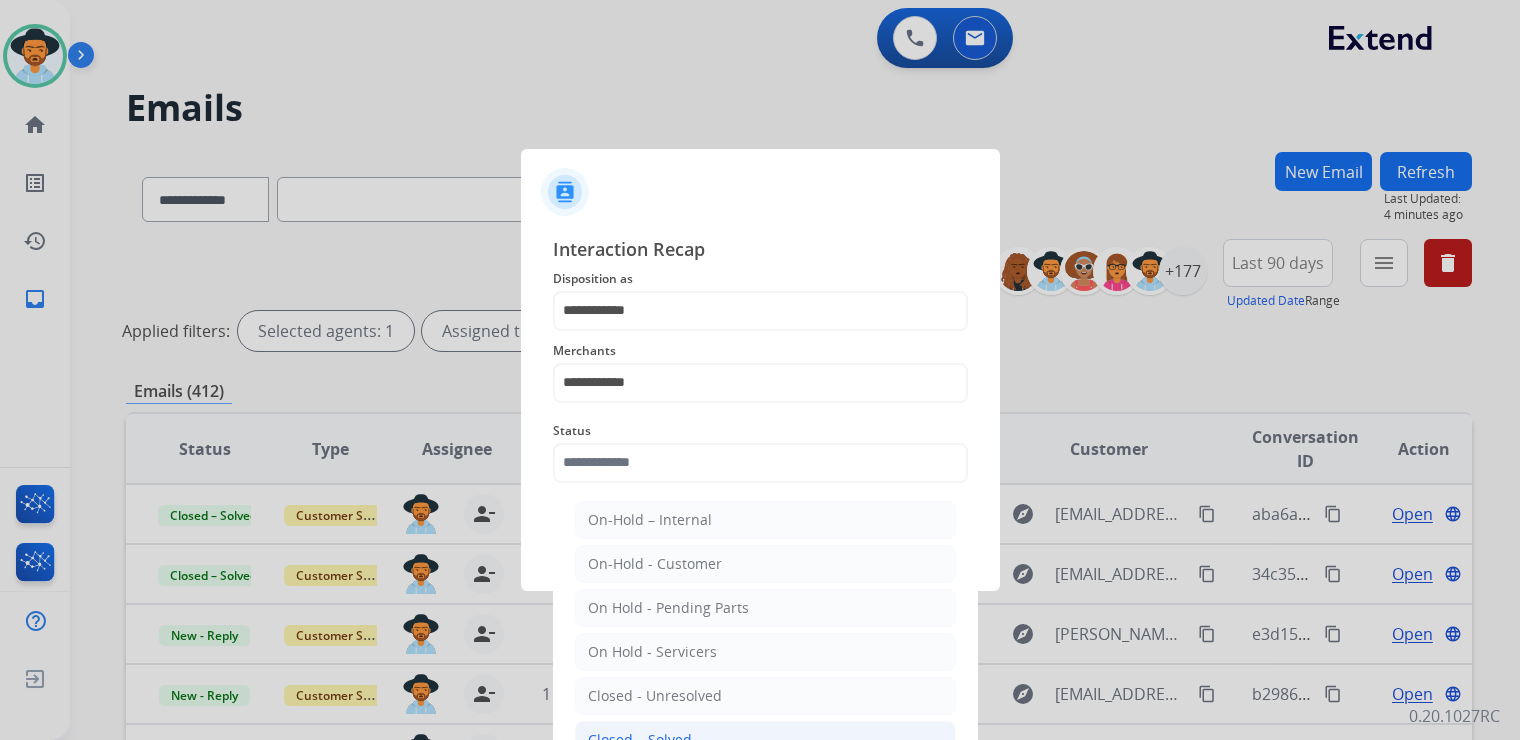 click on "Closed – Solved" 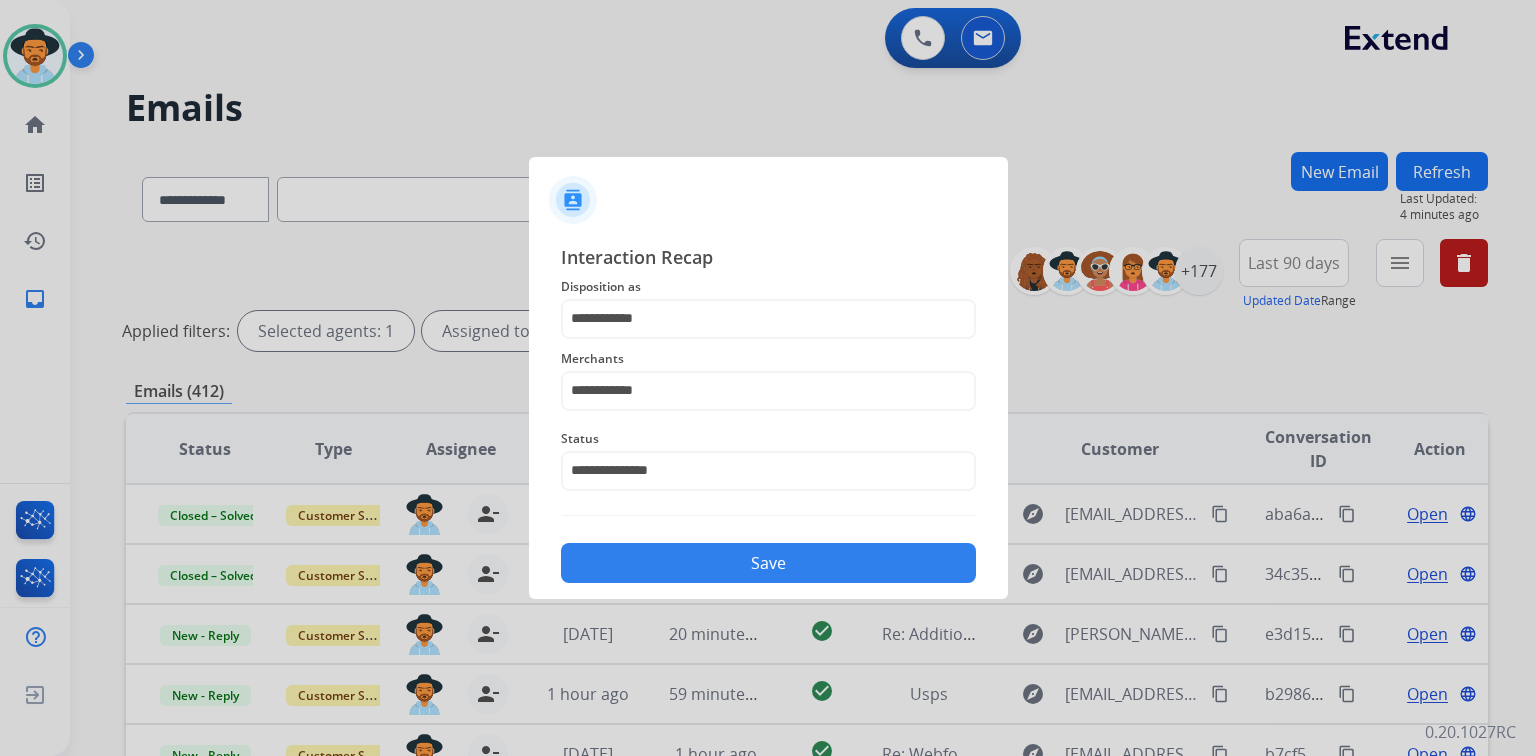 click on "Save" 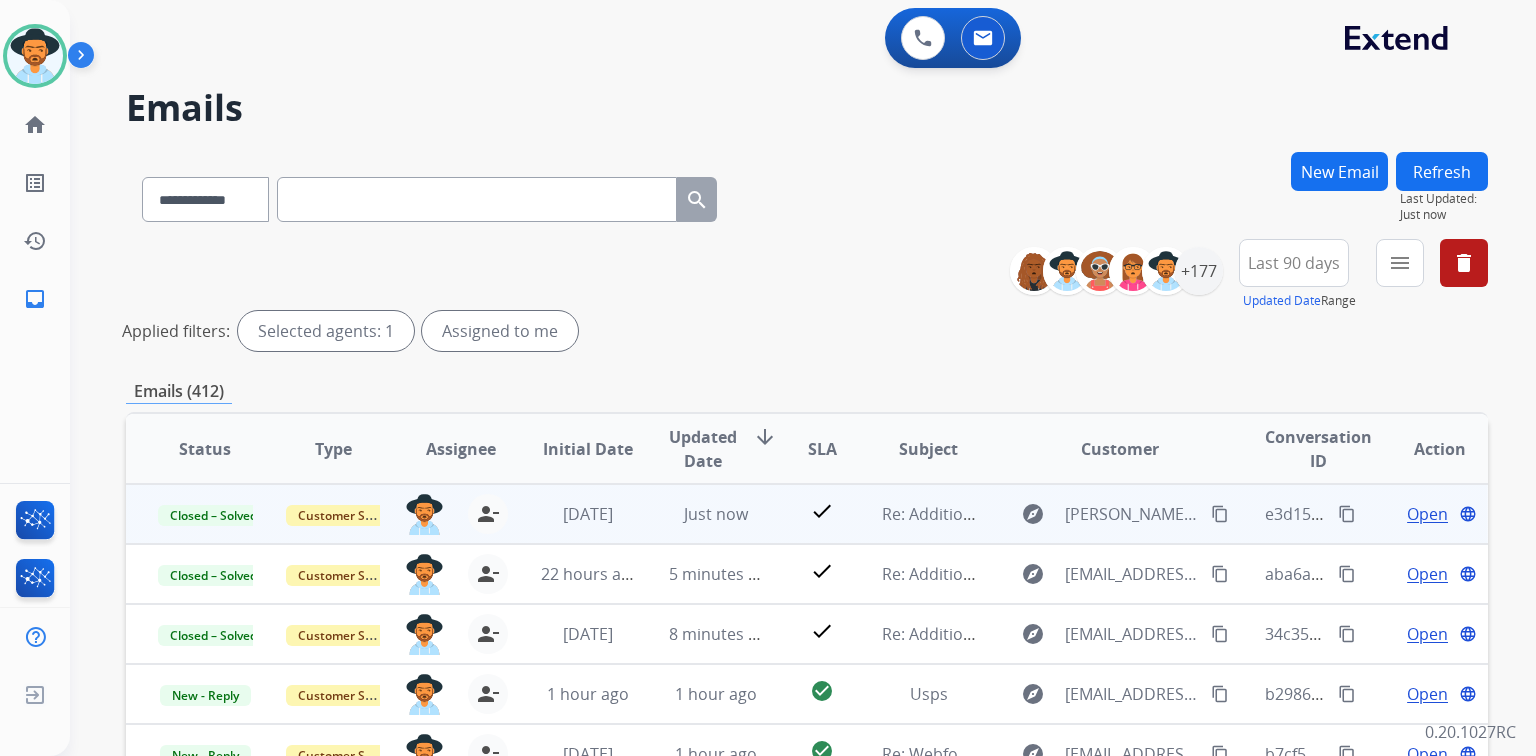 click on "content_copy" at bounding box center (1347, 514) 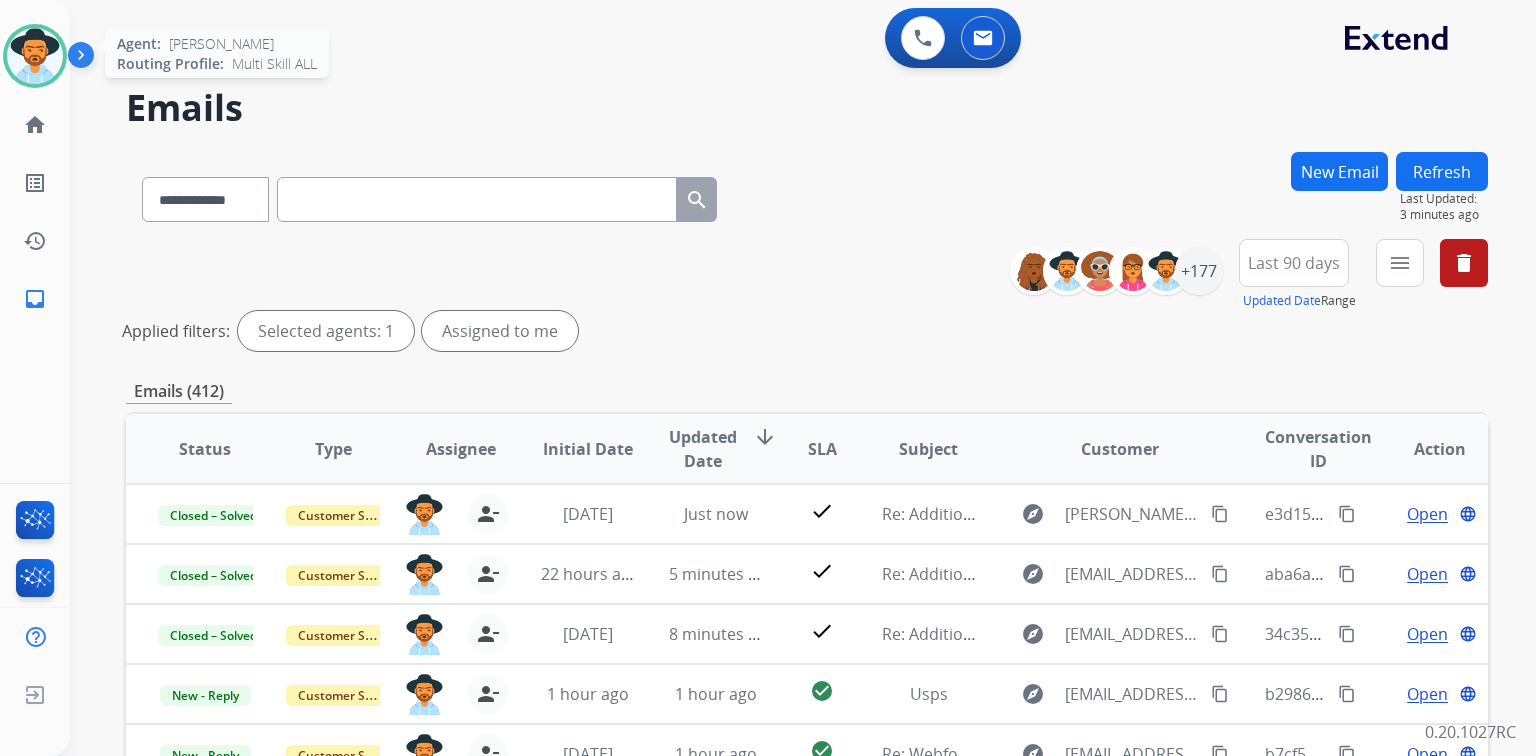 click at bounding box center [35, 56] 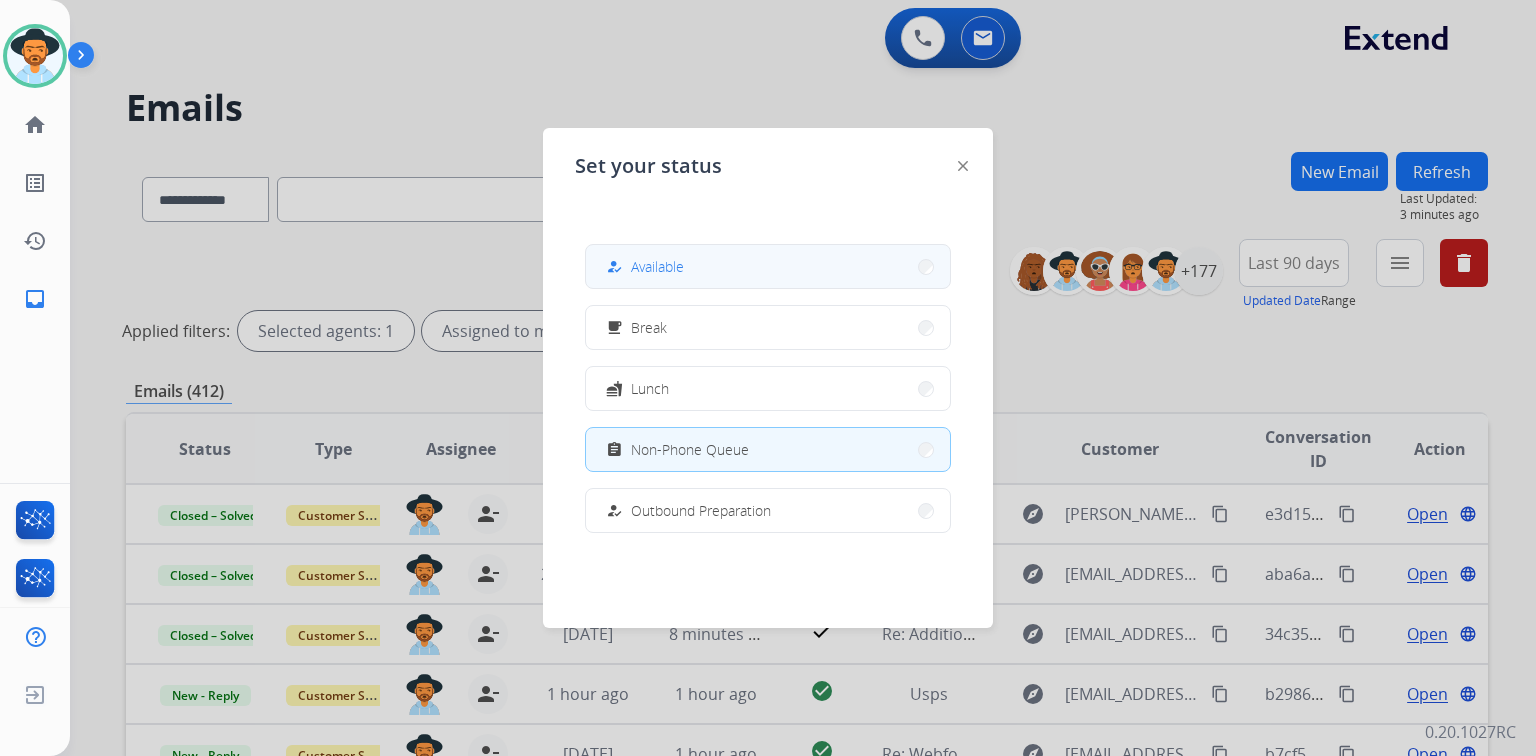 click on "Available" at bounding box center (657, 266) 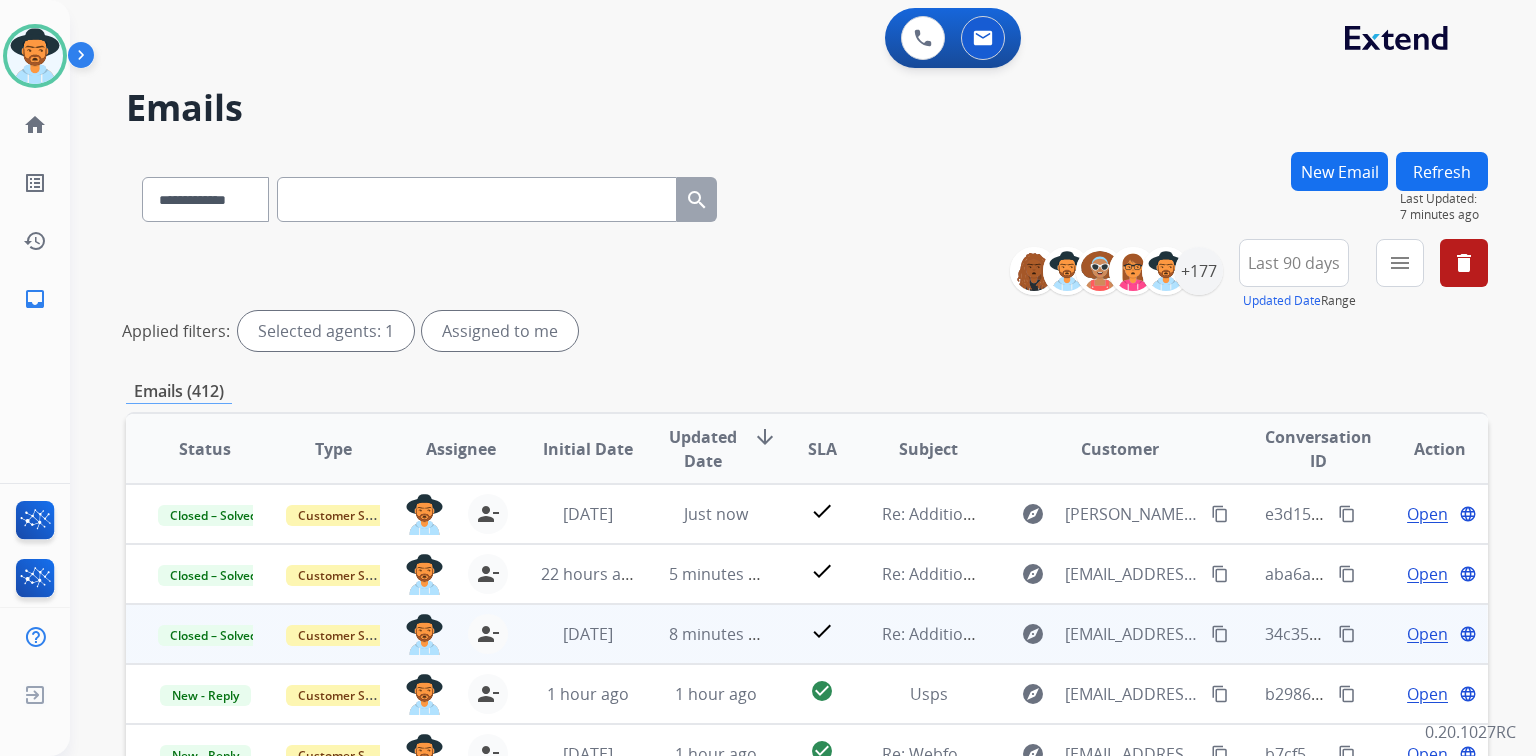 click on "Open" at bounding box center (1427, 634) 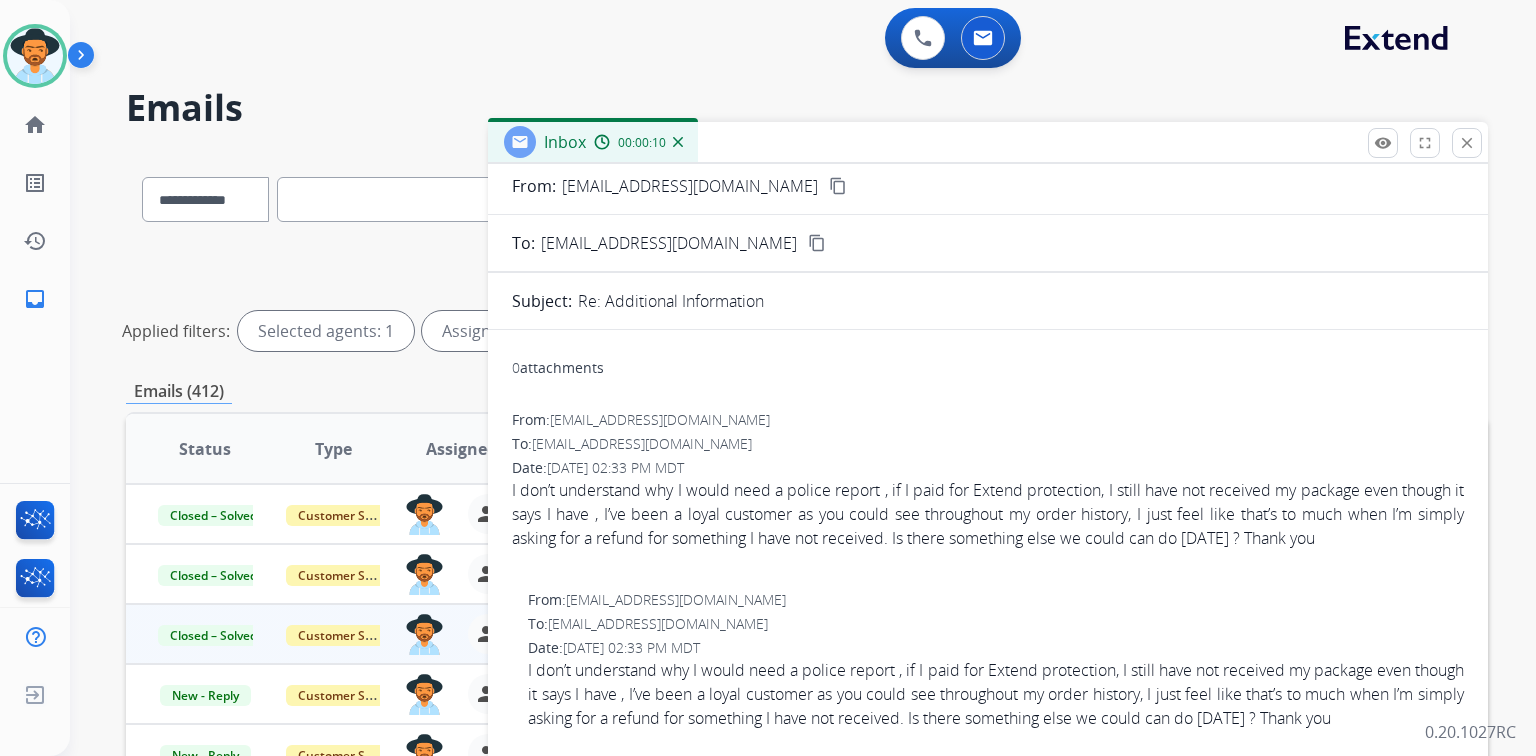 scroll, scrollTop: 0, scrollLeft: 0, axis: both 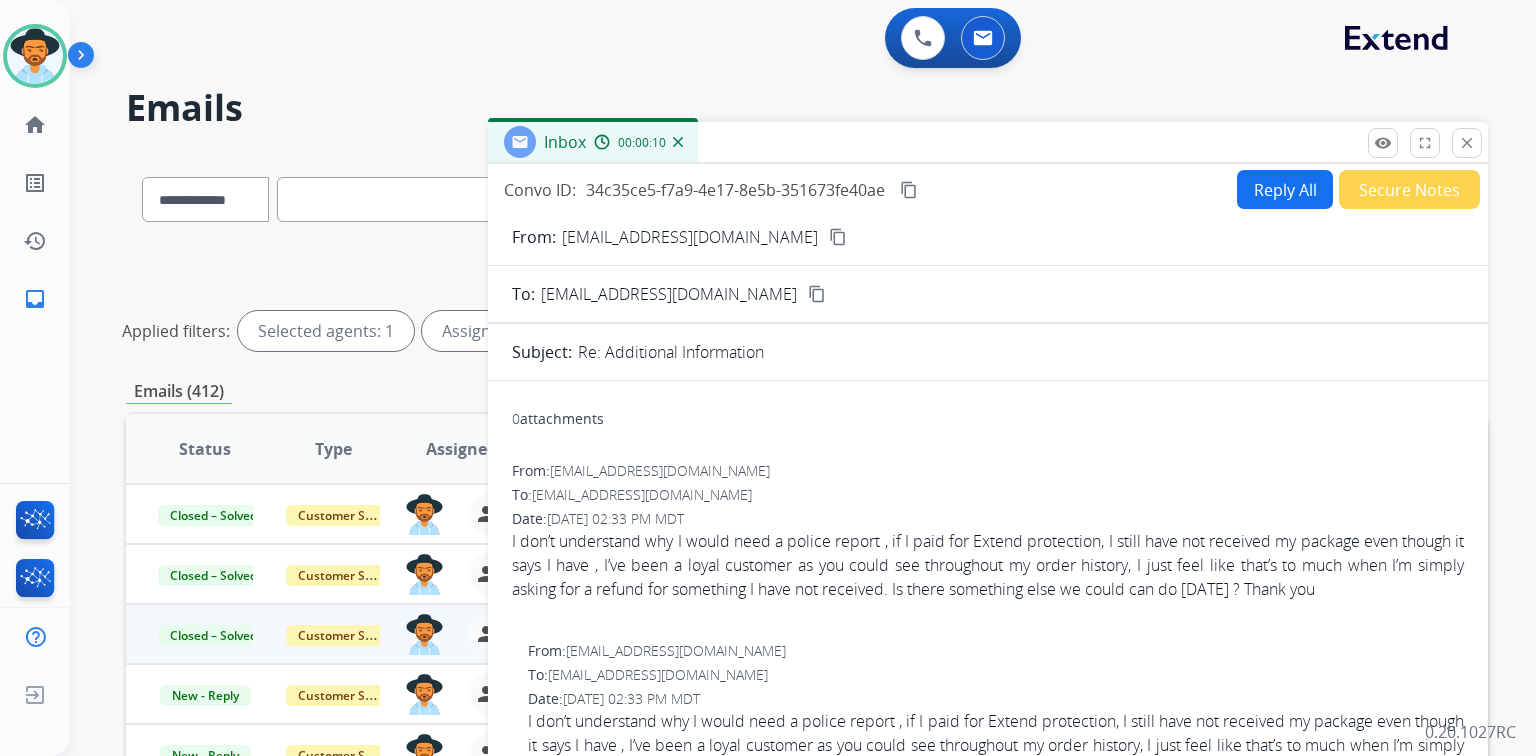 click on "Reply All" at bounding box center (1285, 189) 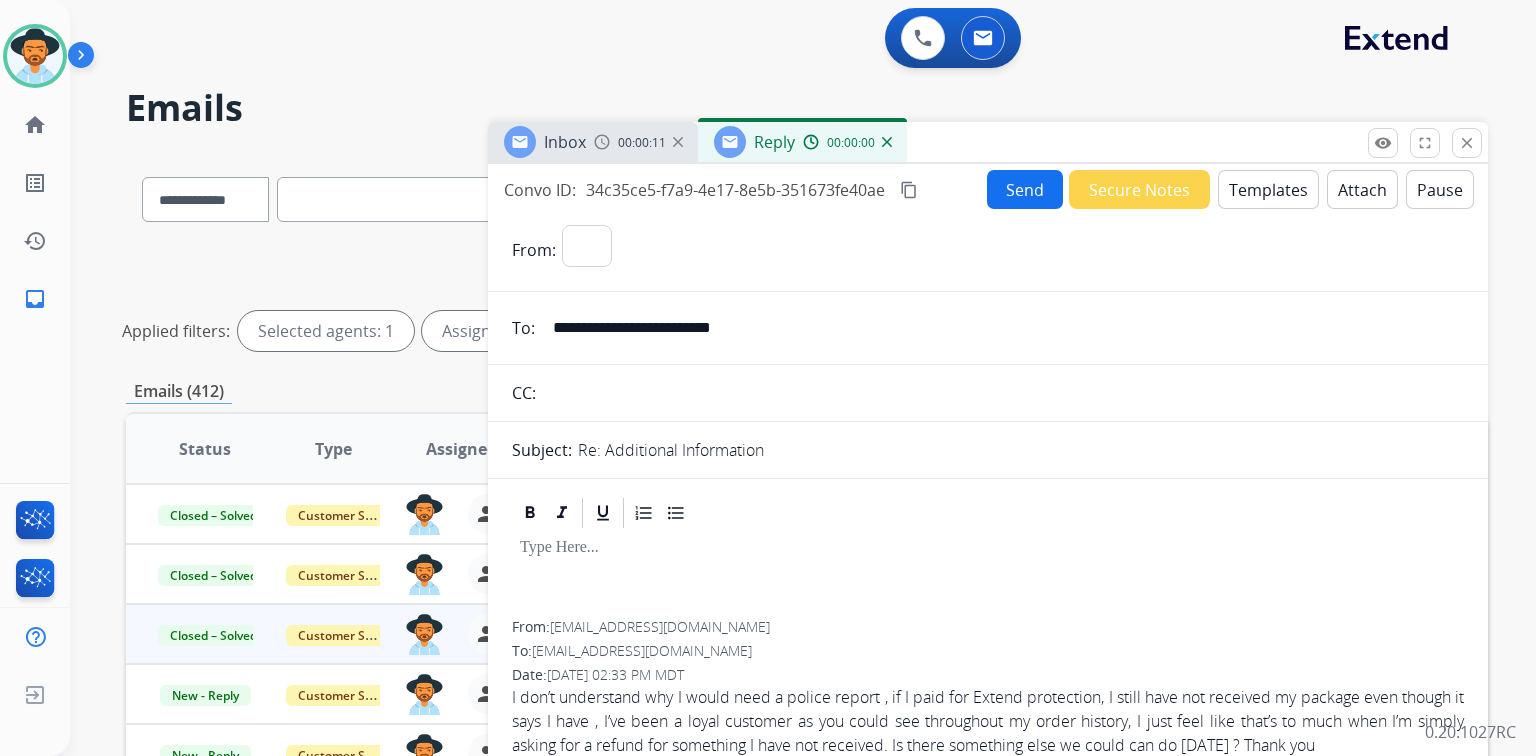 select on "**********" 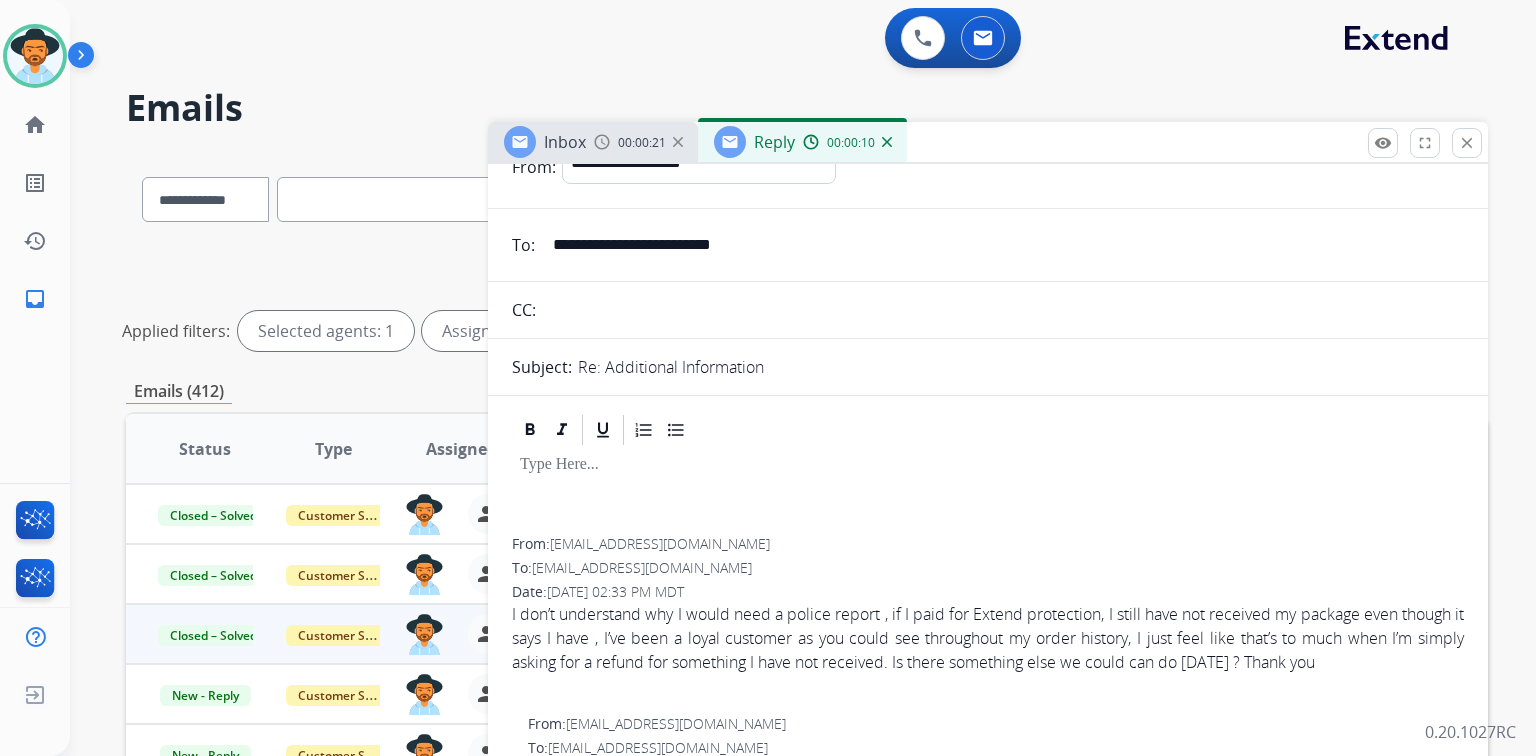 scroll, scrollTop: 0, scrollLeft: 0, axis: both 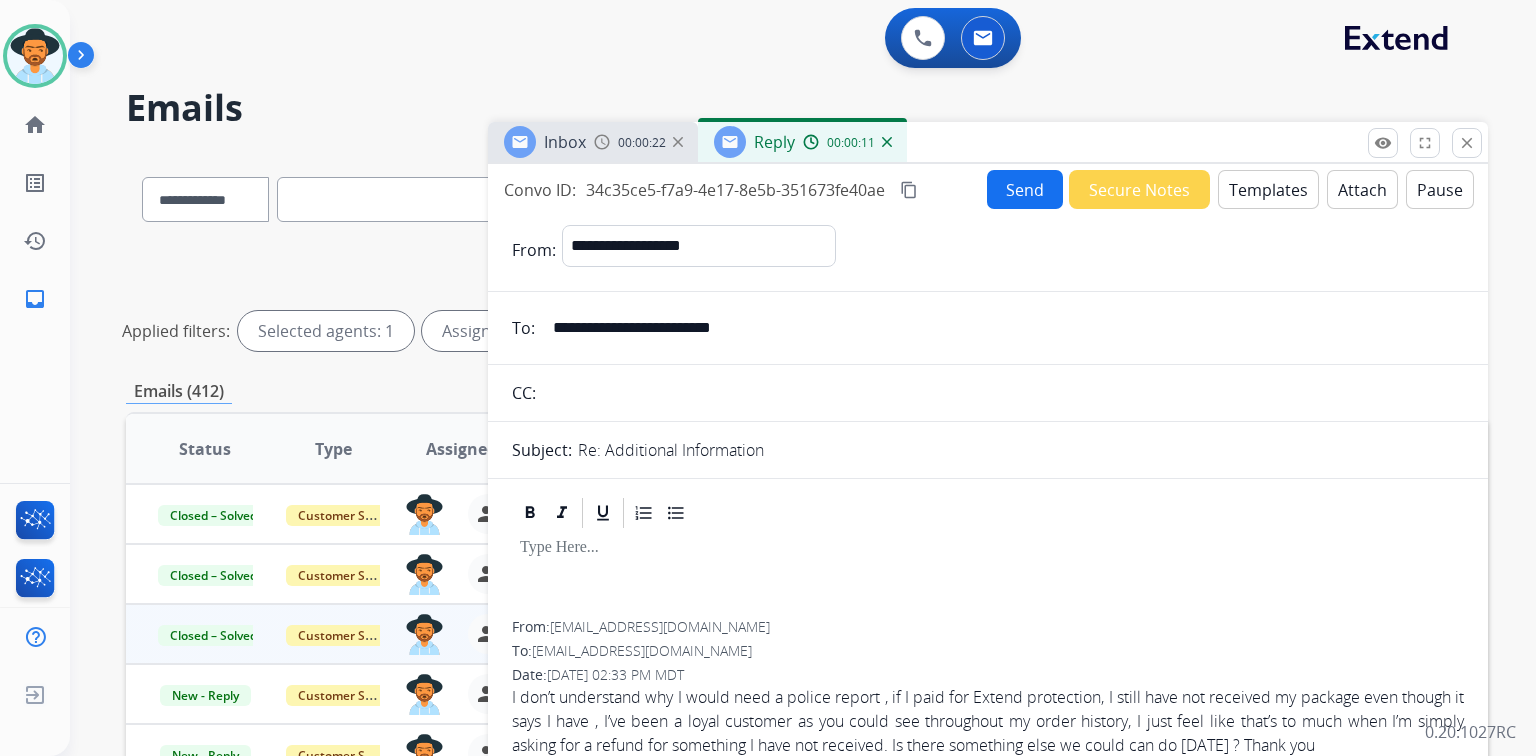click on "Templates" at bounding box center (1268, 189) 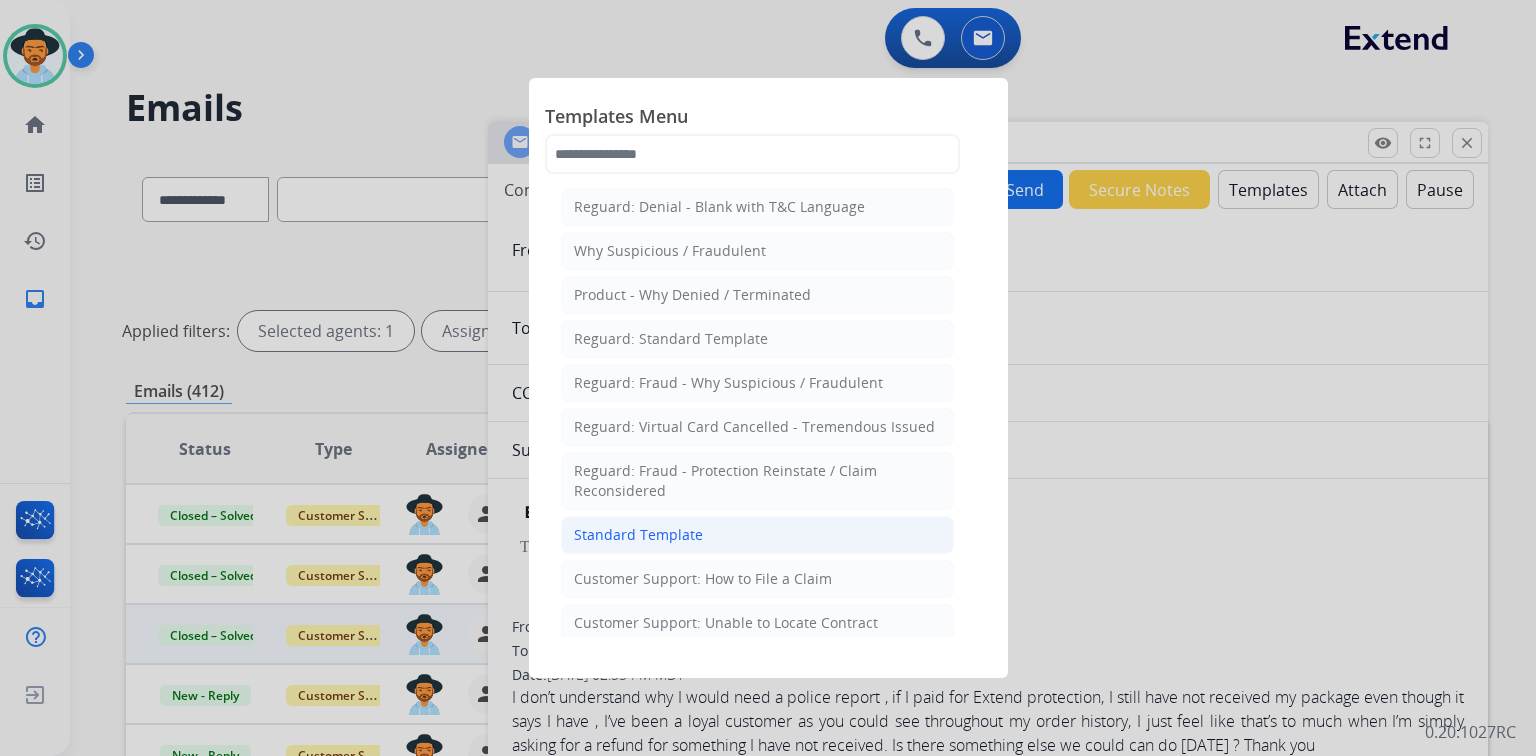 click on "Standard Template" 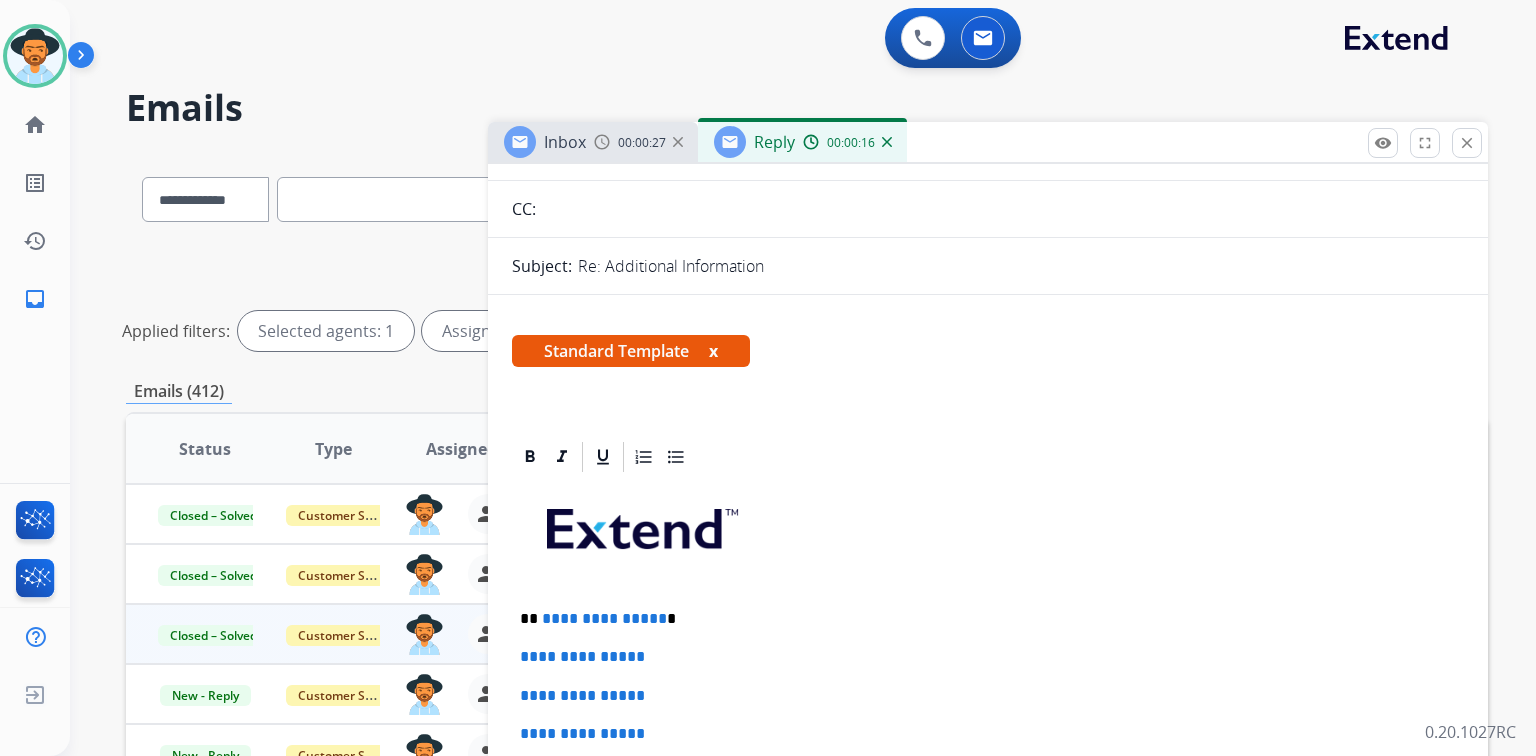 scroll, scrollTop: 400, scrollLeft: 0, axis: vertical 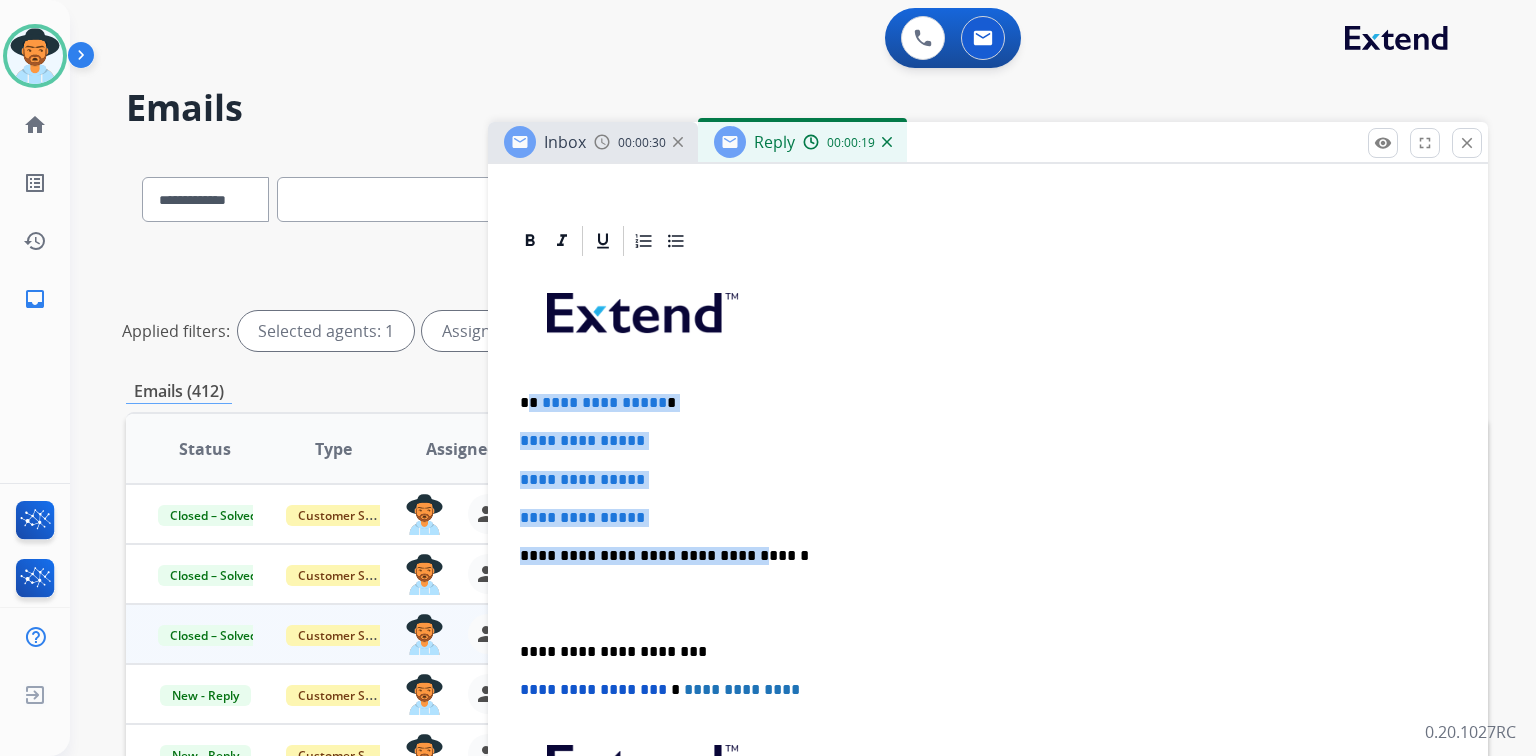 drag, startPoint x: 530, startPoint y: 400, endPoint x: 728, endPoint y: 529, distance: 236.31546 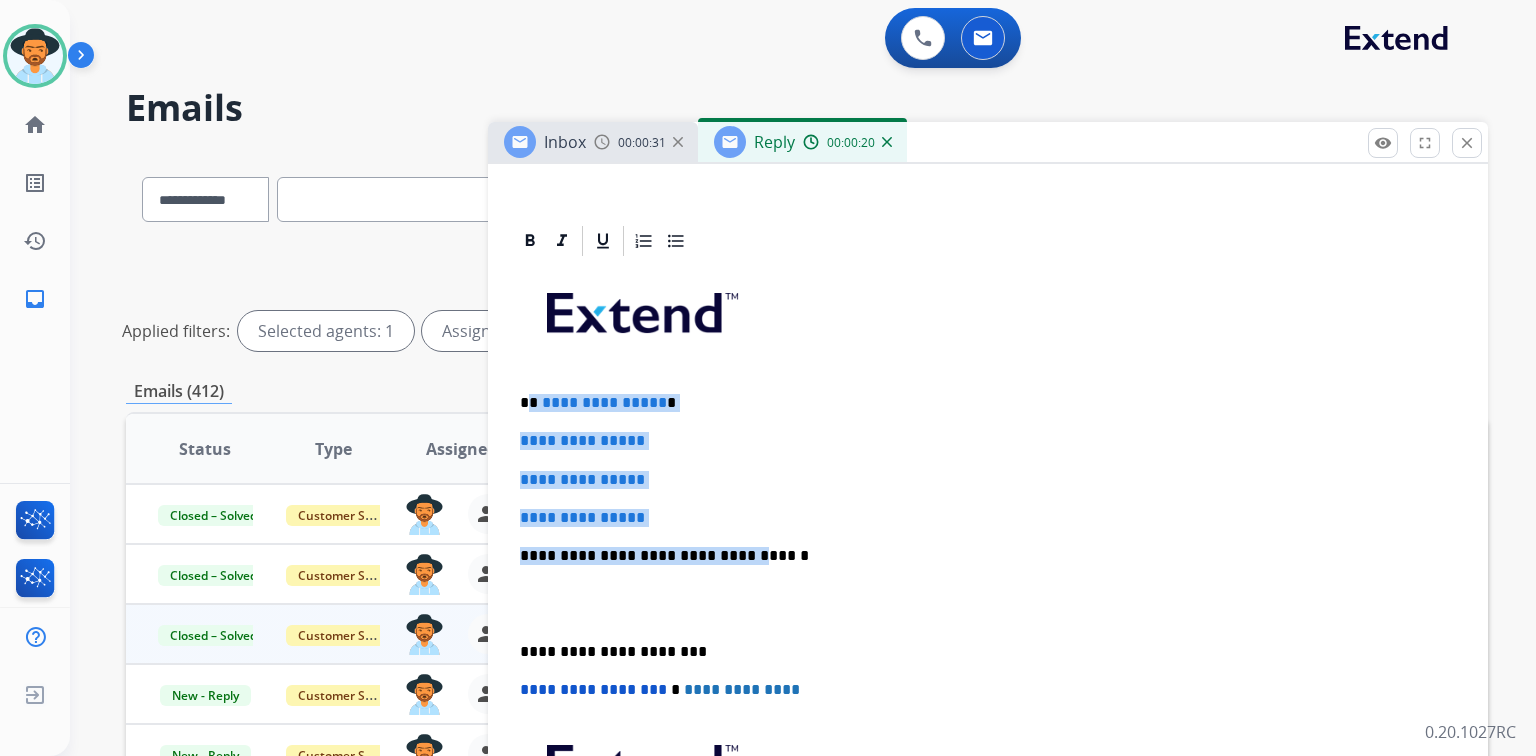 click on "**********" at bounding box center (988, 603) 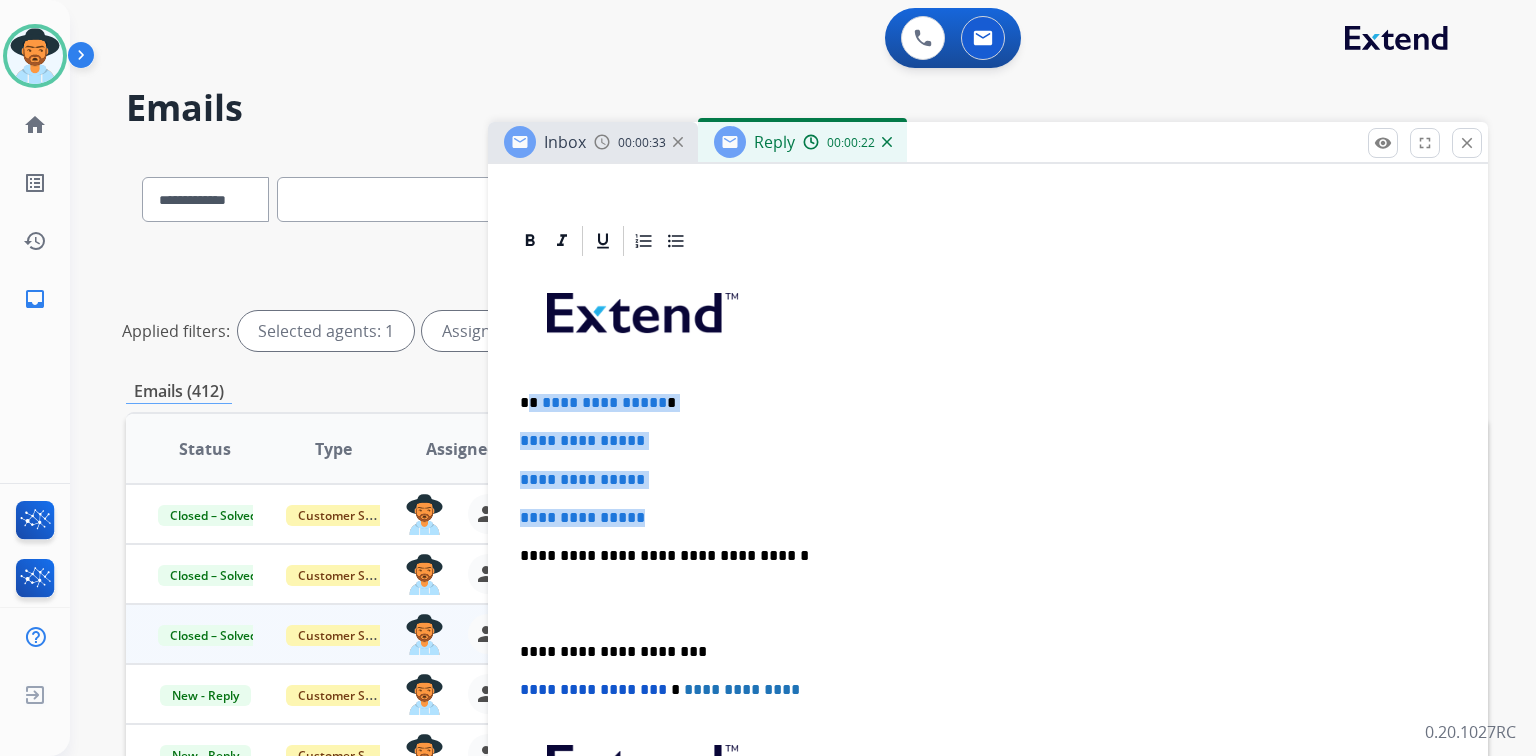 drag, startPoint x: 529, startPoint y: 400, endPoint x: 725, endPoint y: 508, distance: 223.78561 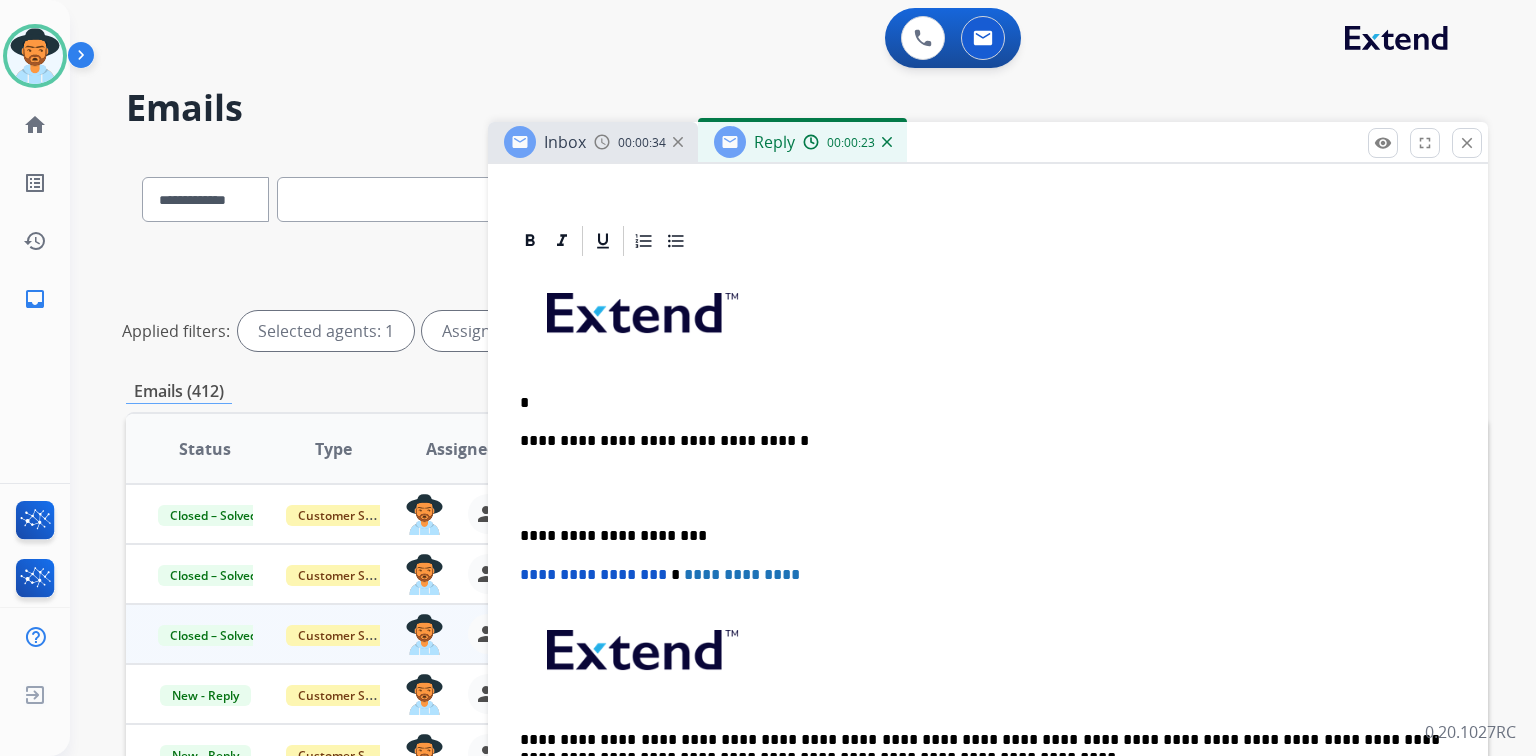 type 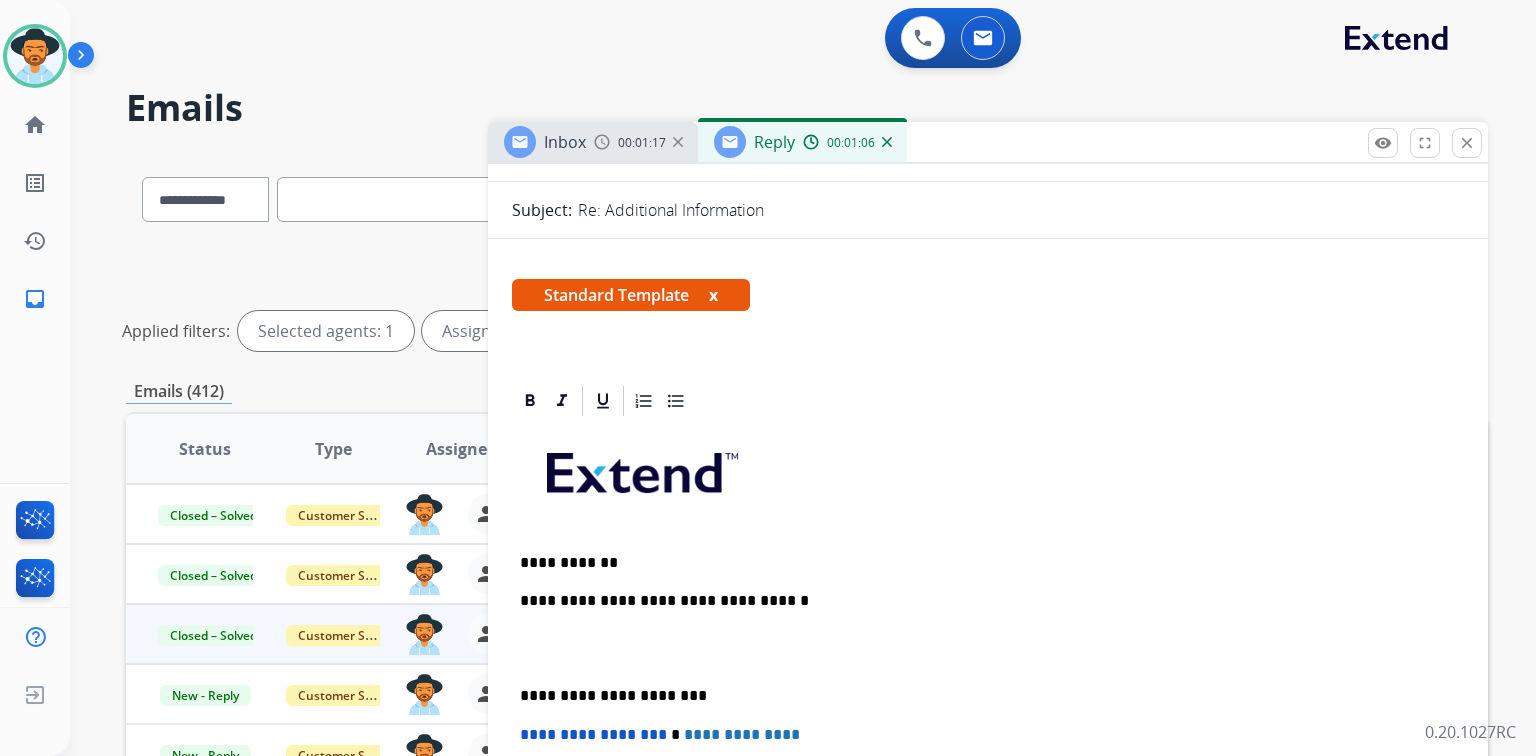 scroll, scrollTop: 240, scrollLeft: 0, axis: vertical 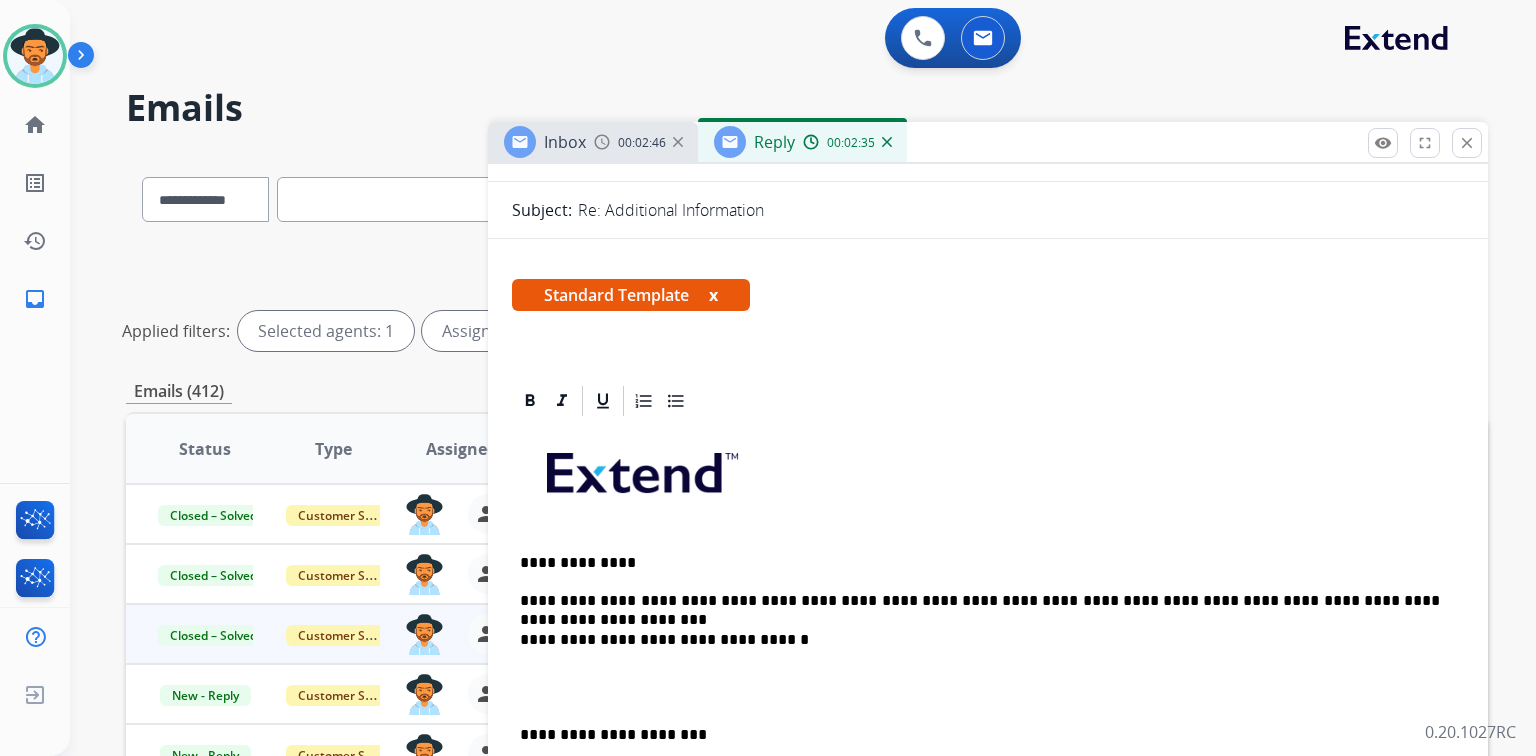 click on "**********" at bounding box center (980, 601) 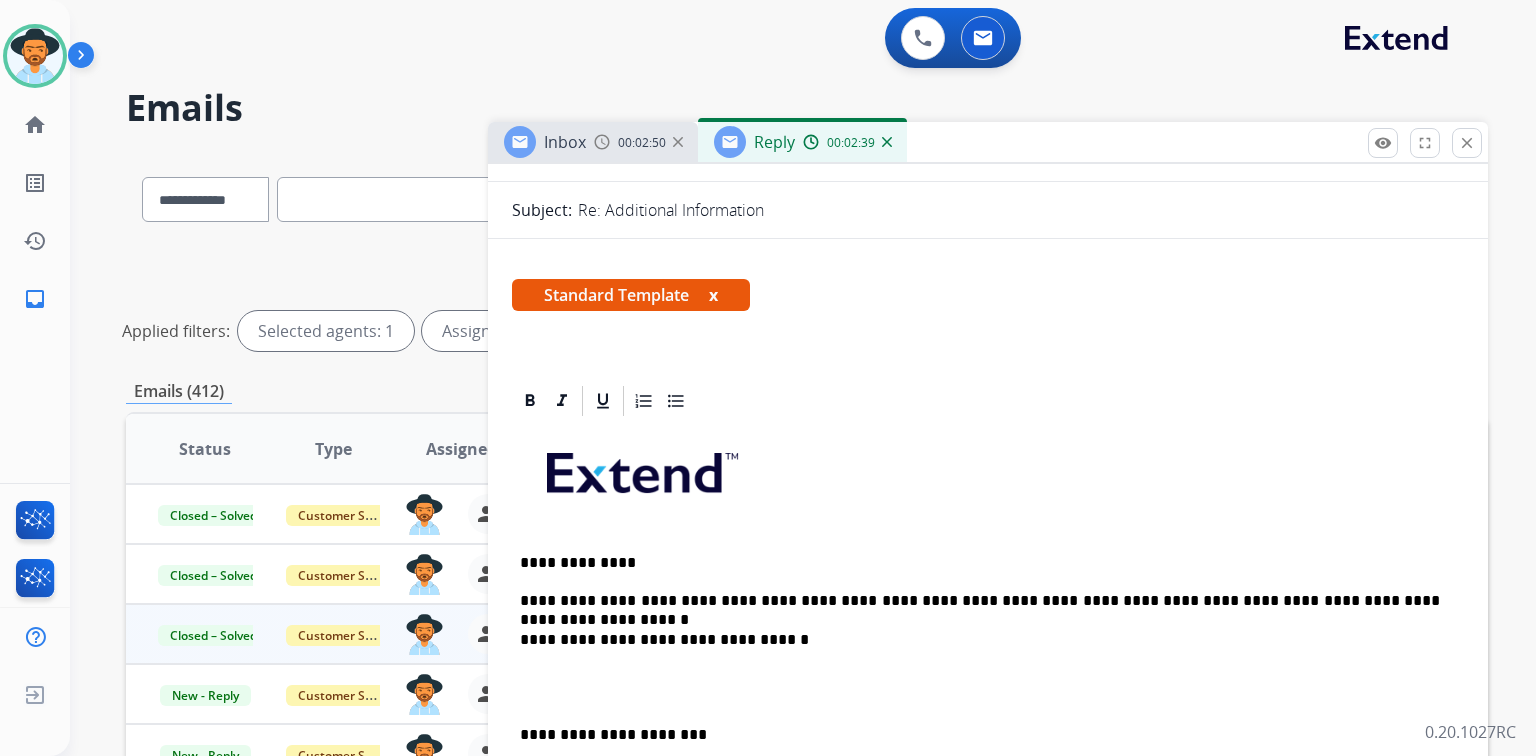 click on "**********" at bounding box center (980, 601) 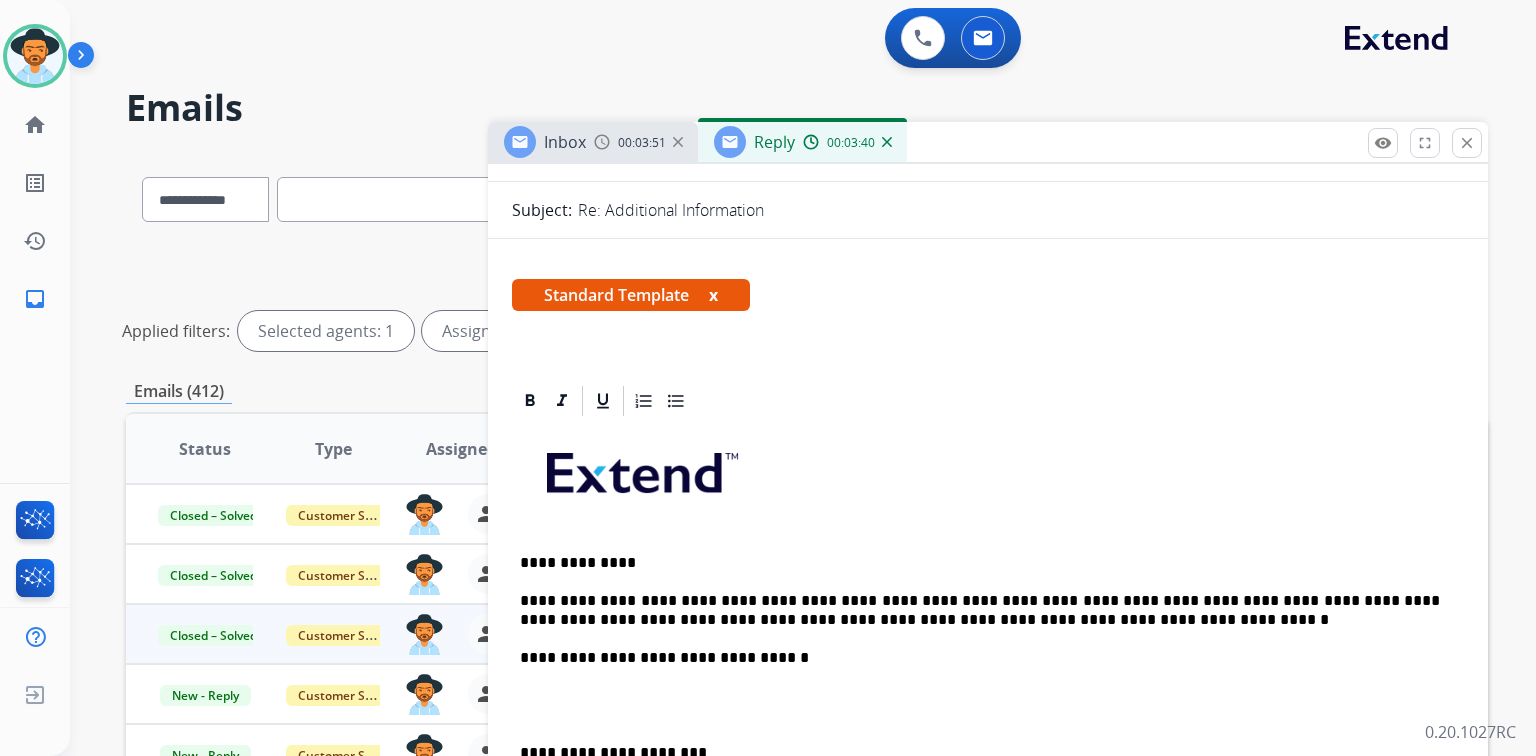 click on "**********" at bounding box center (988, 734) 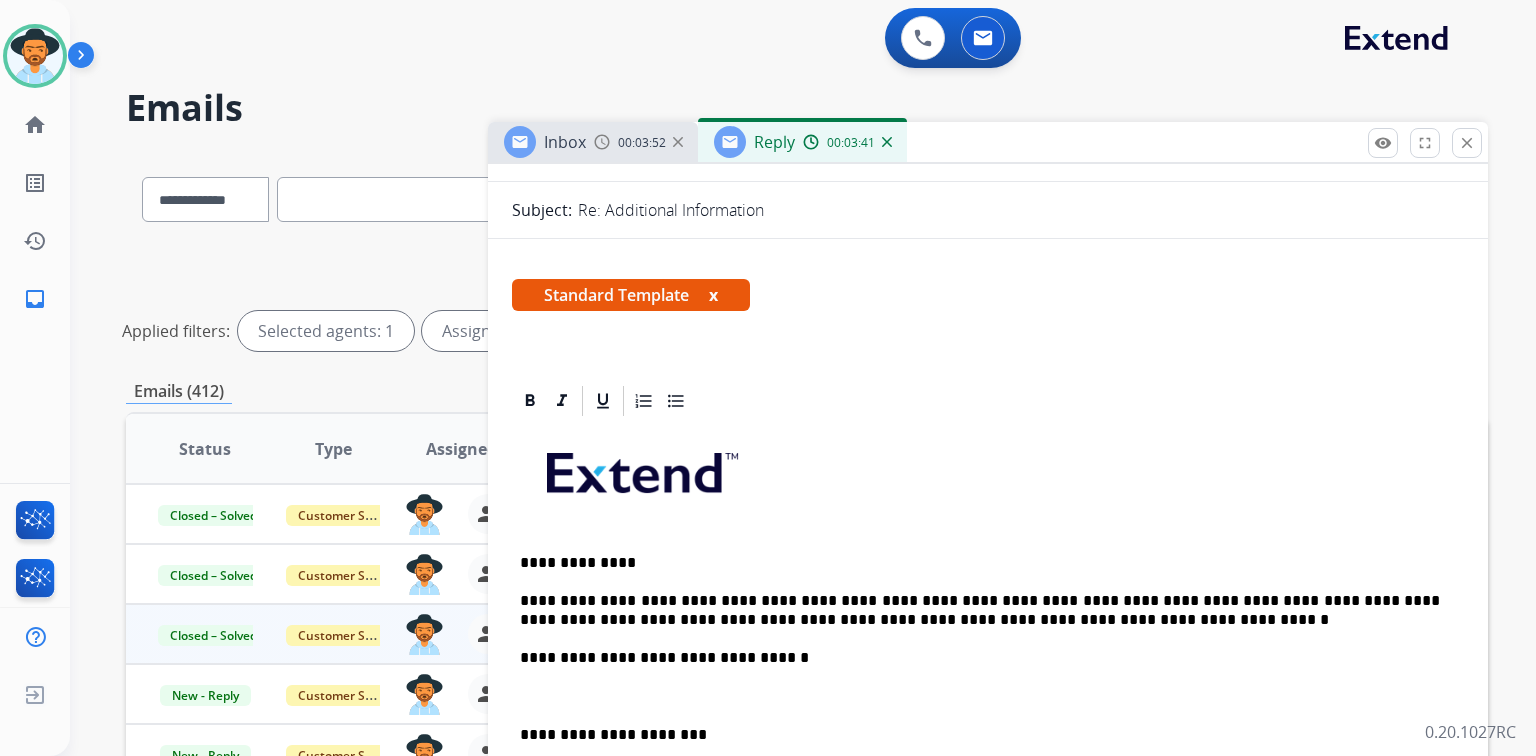 click at bounding box center [988, 696] 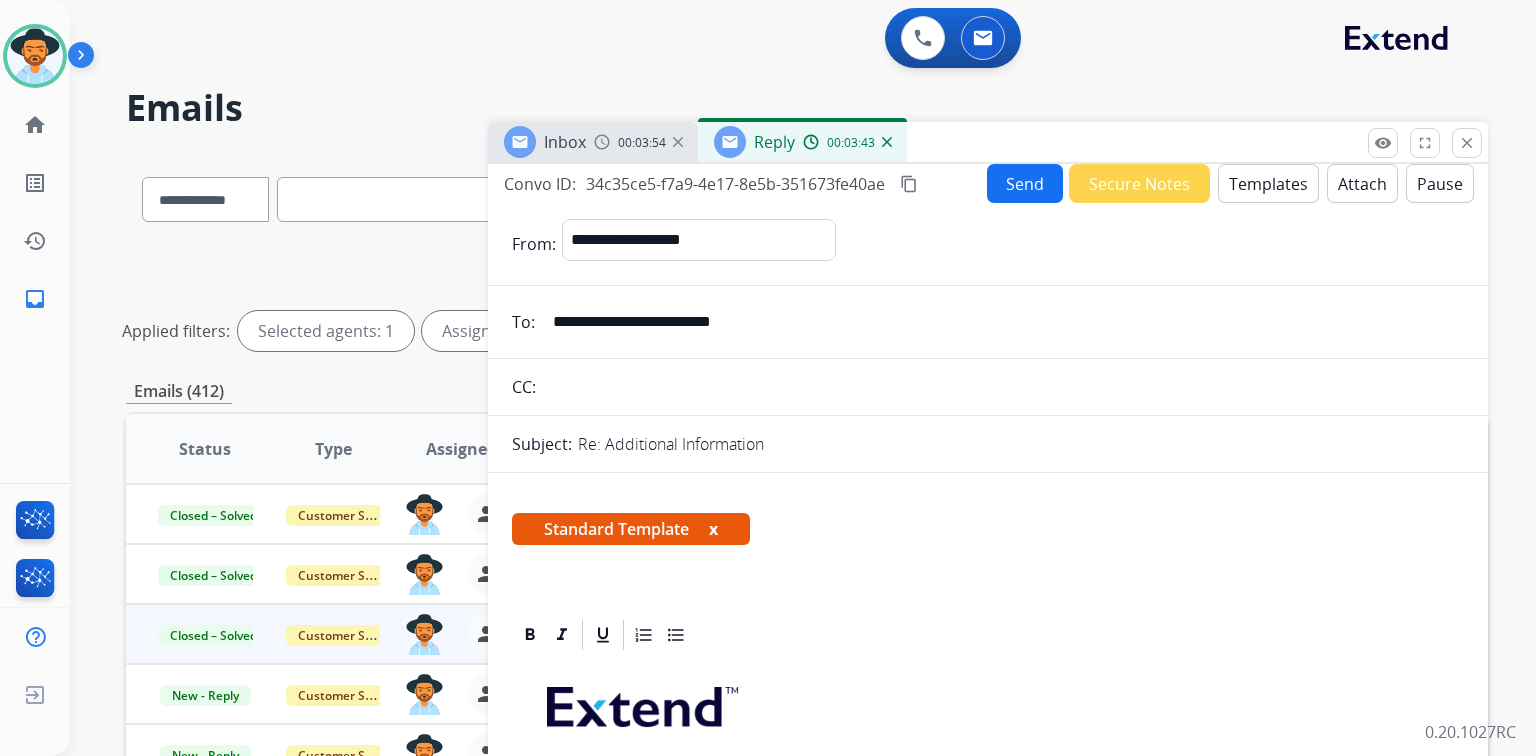 scroll, scrollTop: 0, scrollLeft: 0, axis: both 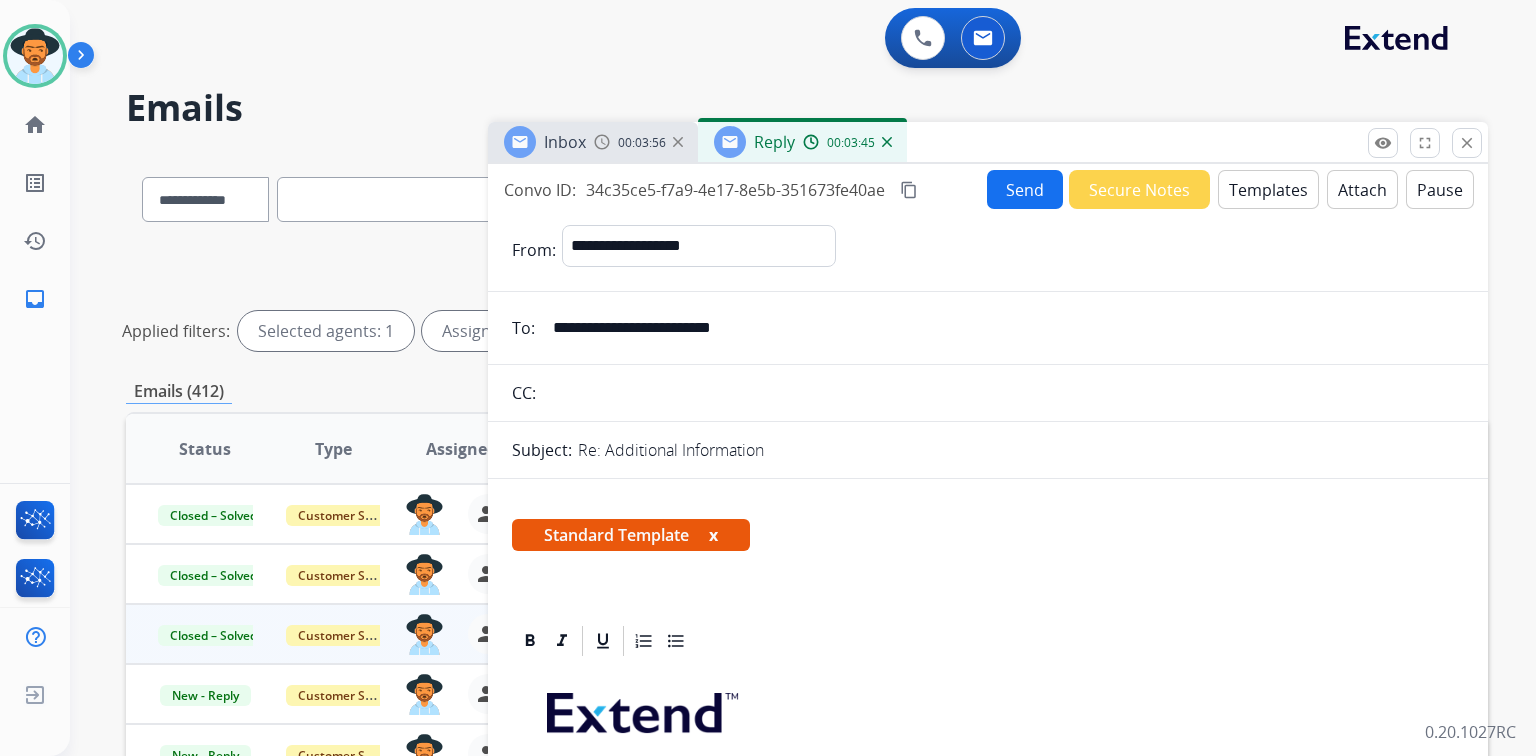 click on "Send" at bounding box center [1025, 189] 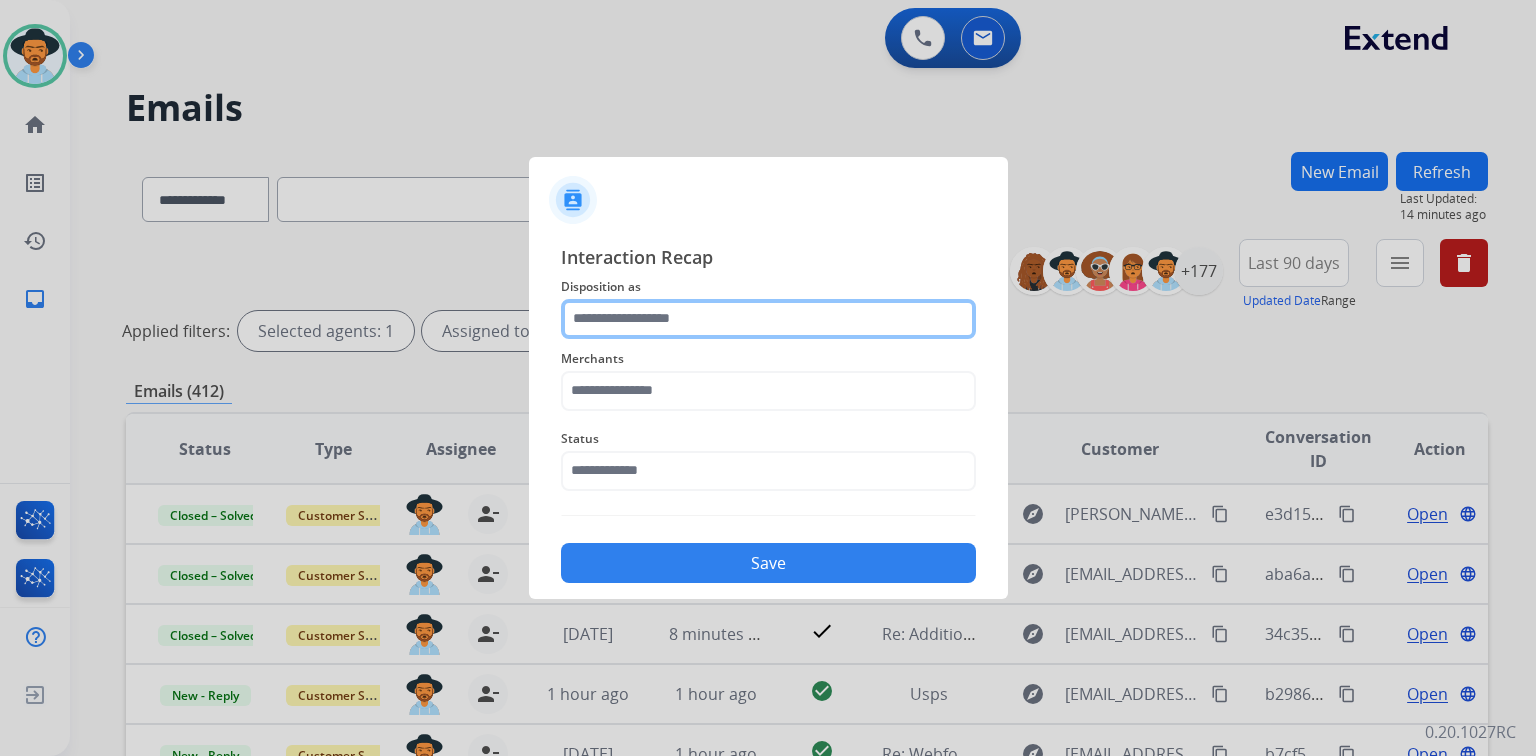 click 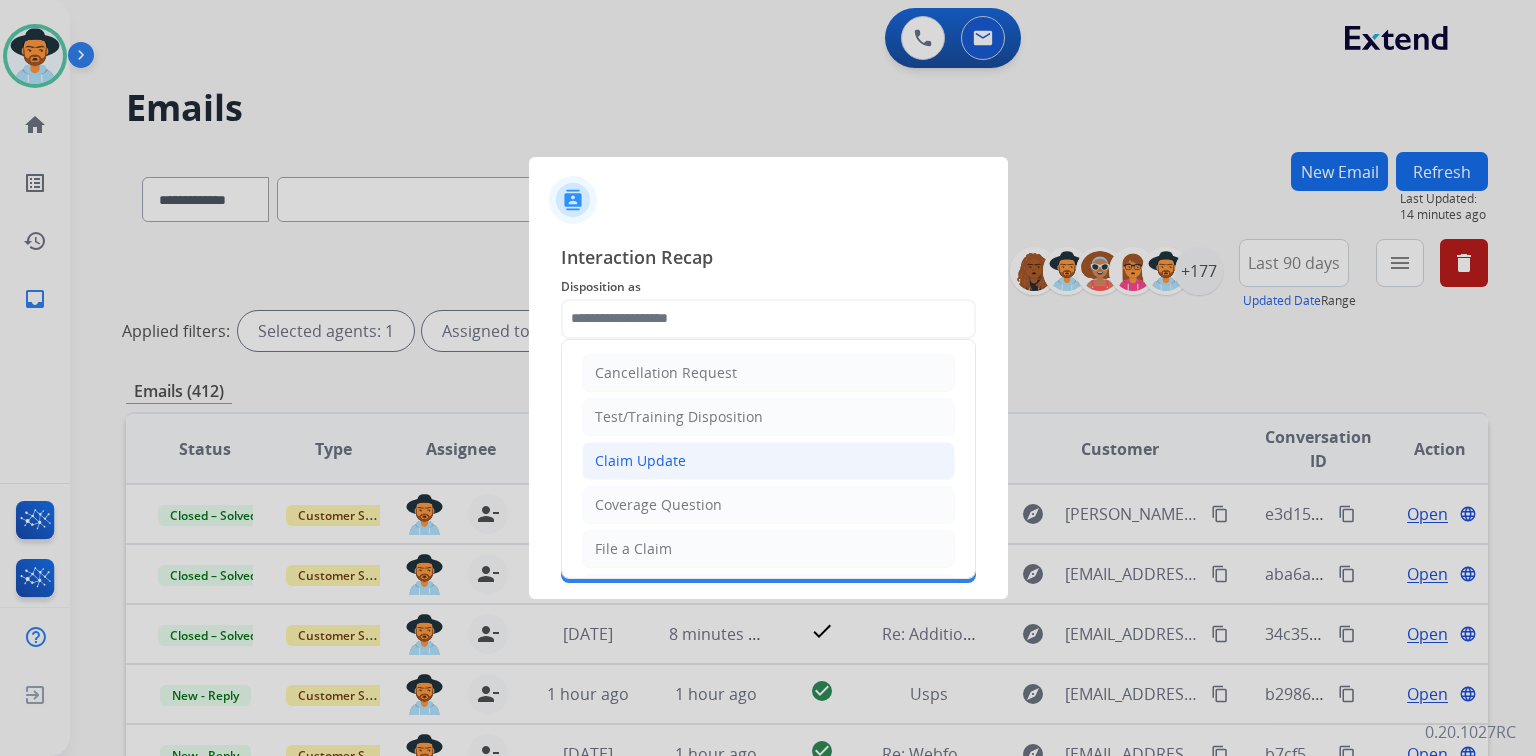 click on "Claim Update" 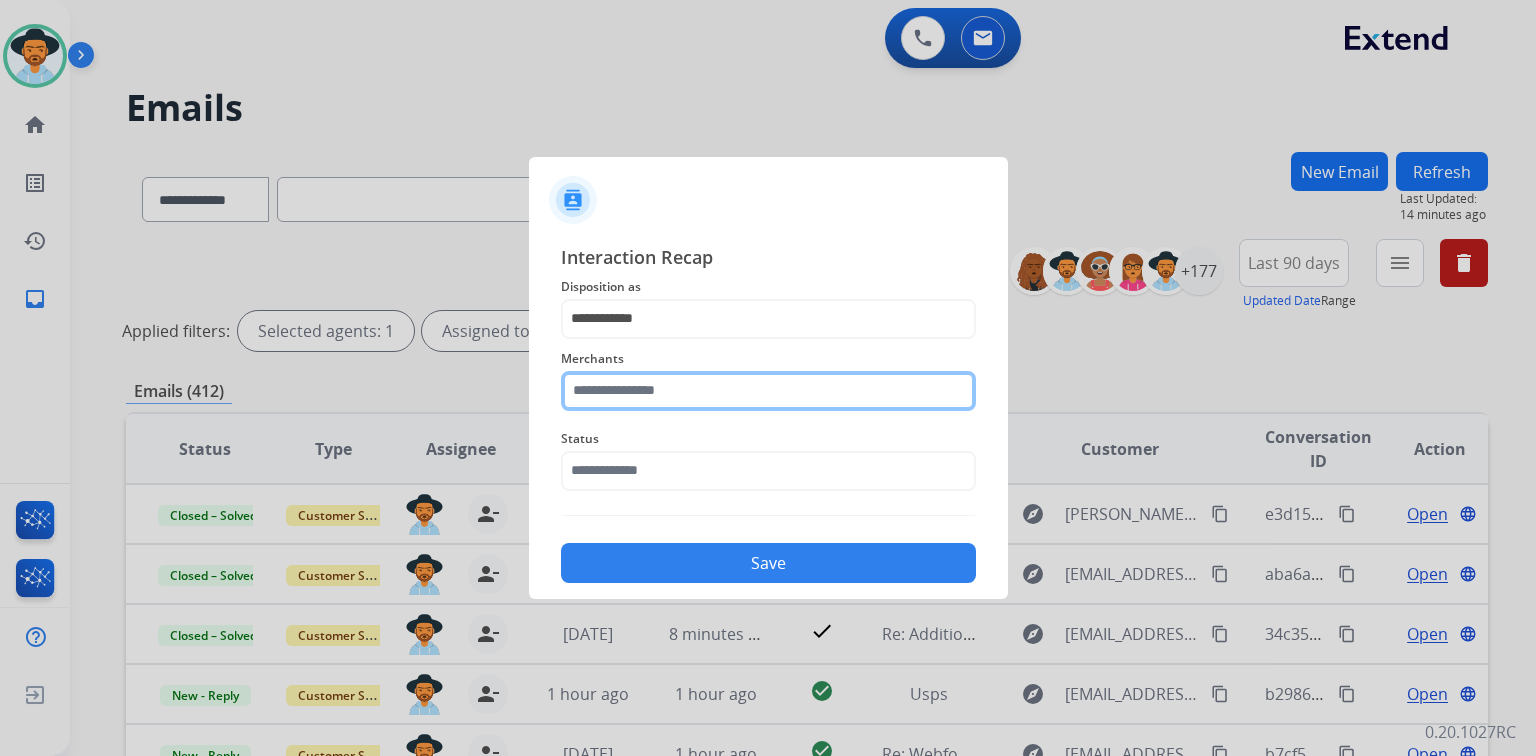 click 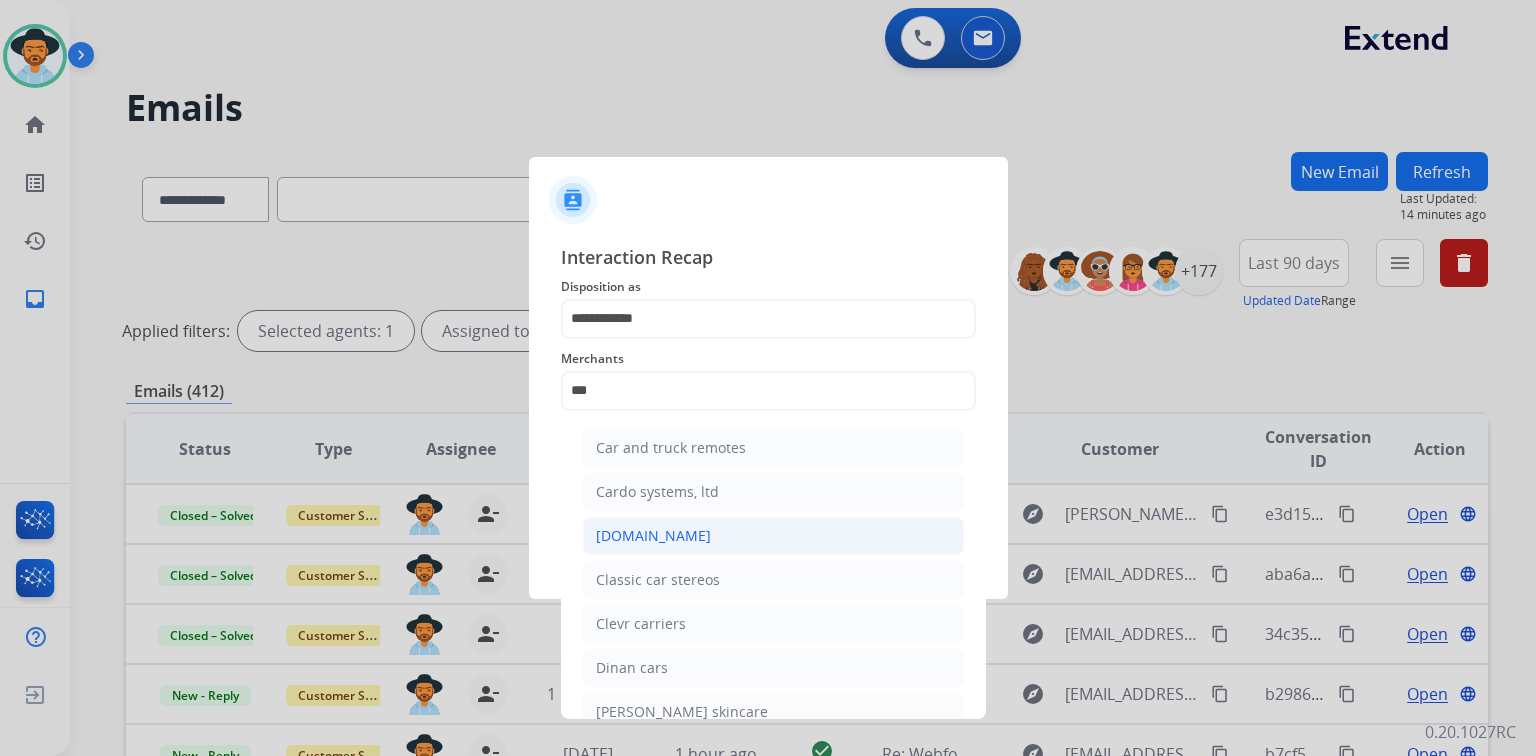 click on "[DOMAIN_NAME]" 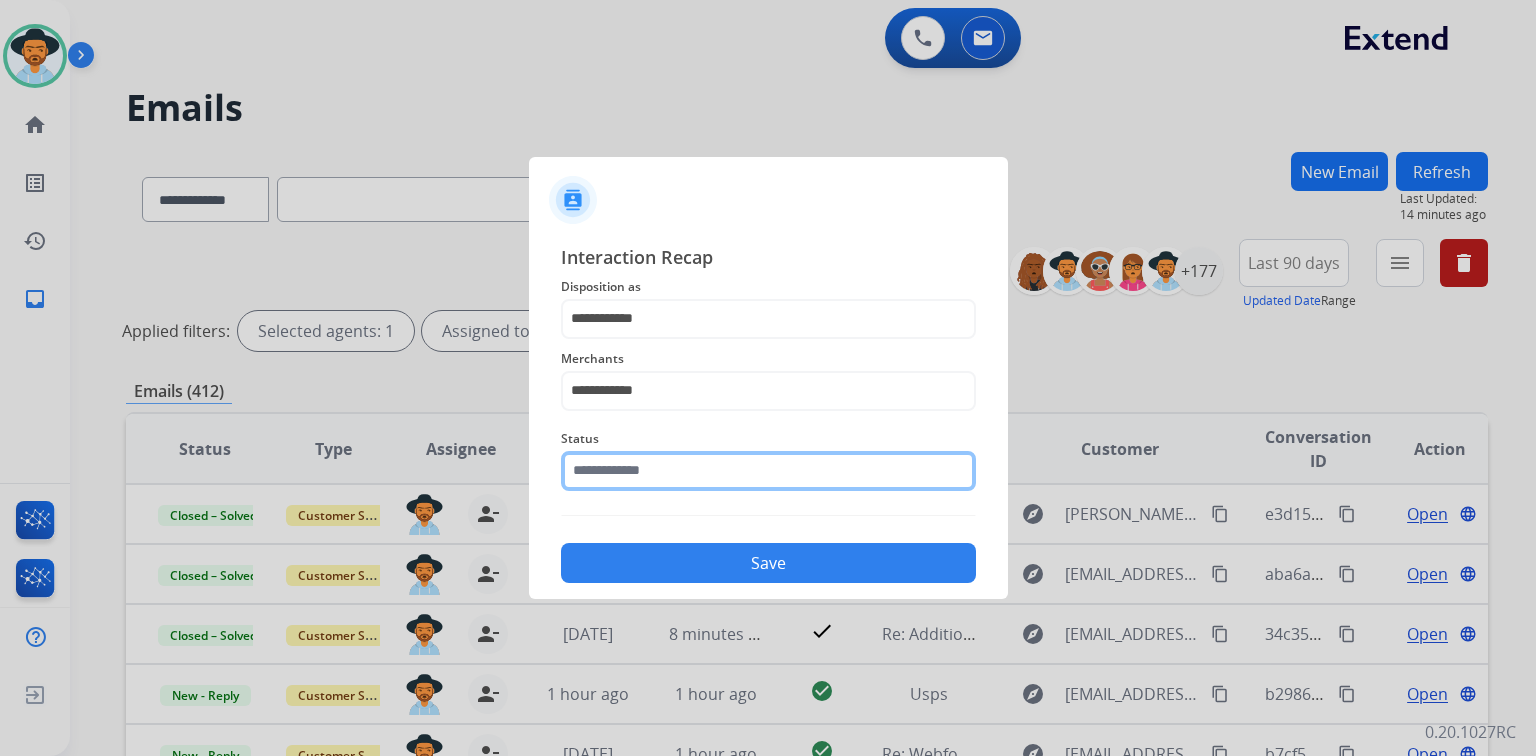 click 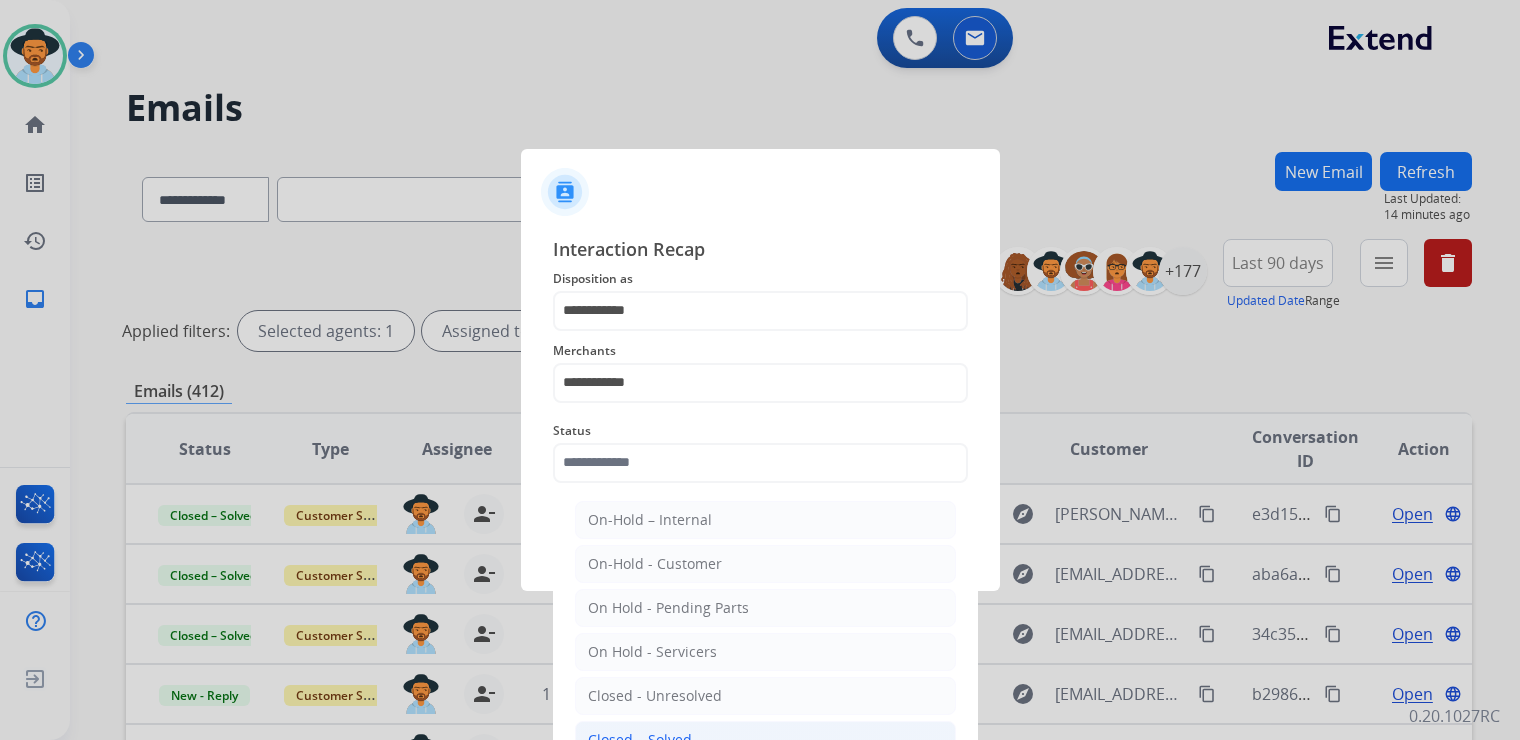click on "Closed – Solved" 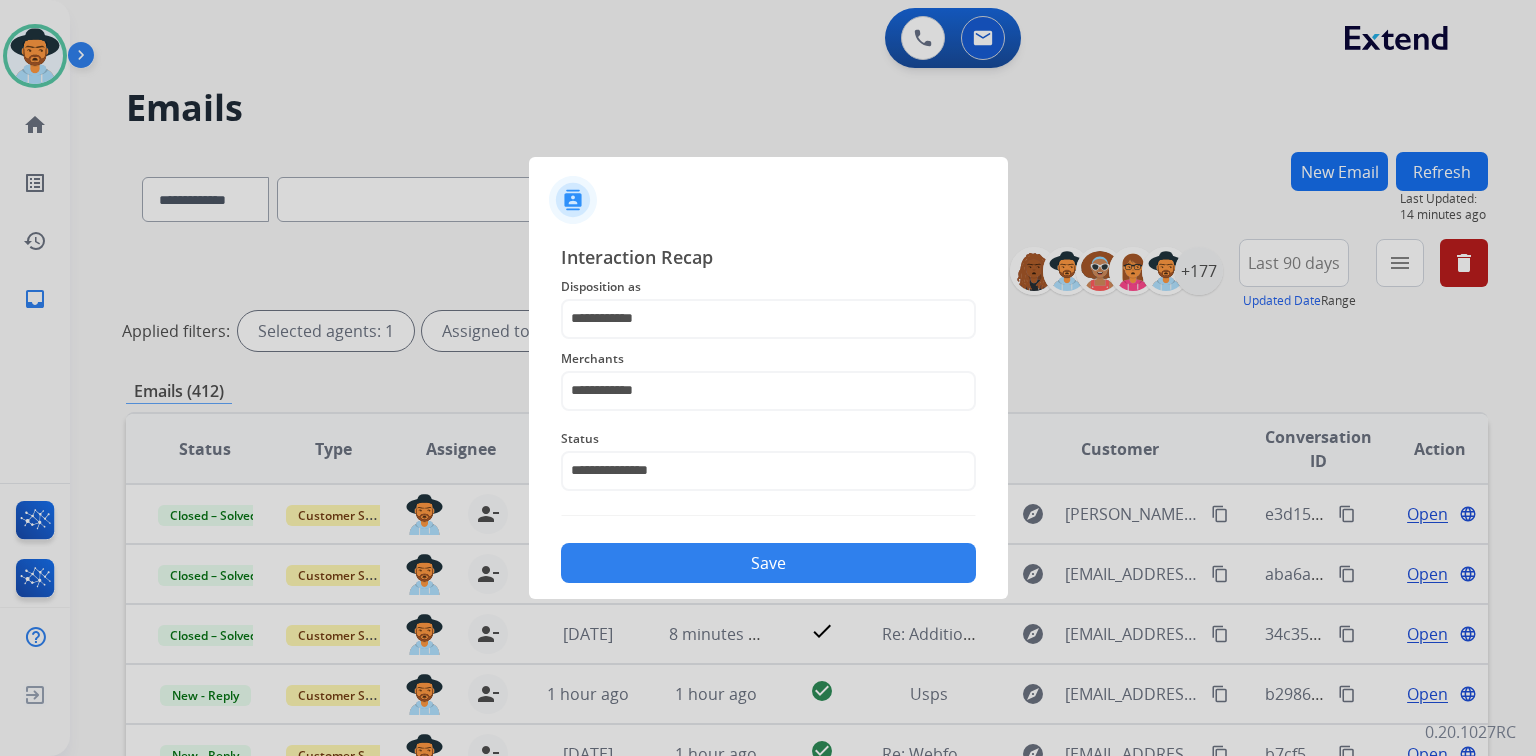 click on "Save" 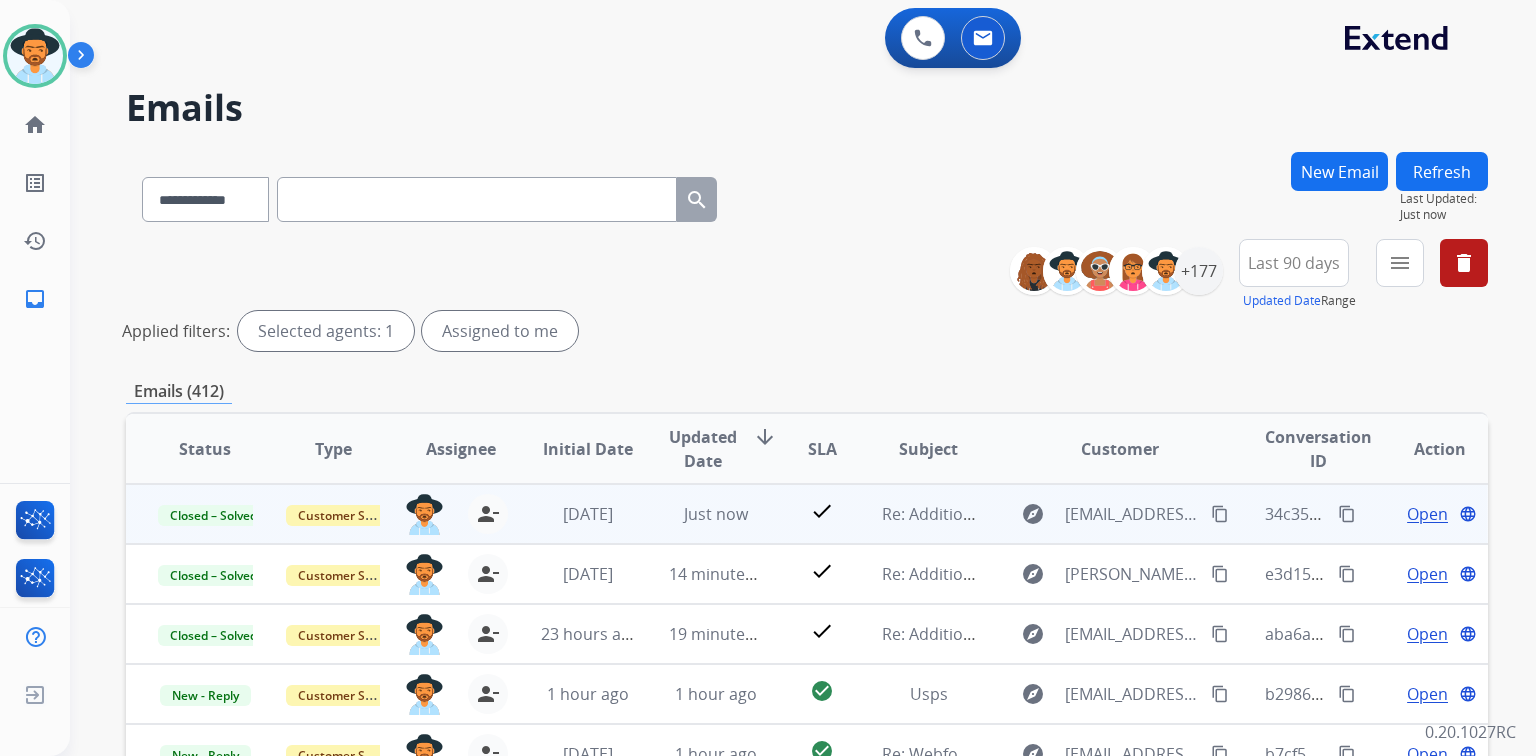 click on "Open" at bounding box center [1427, 514] 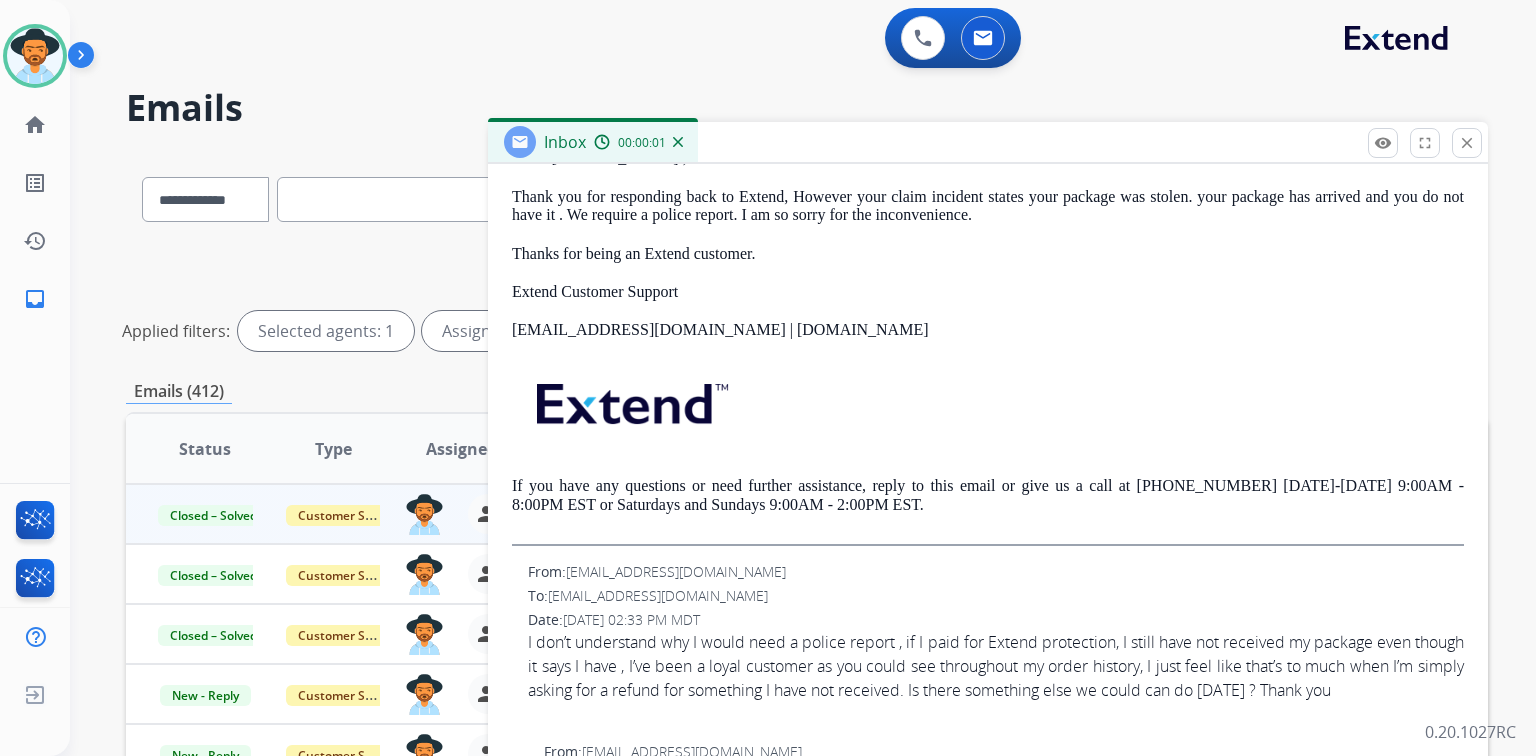 scroll, scrollTop: 640, scrollLeft: 0, axis: vertical 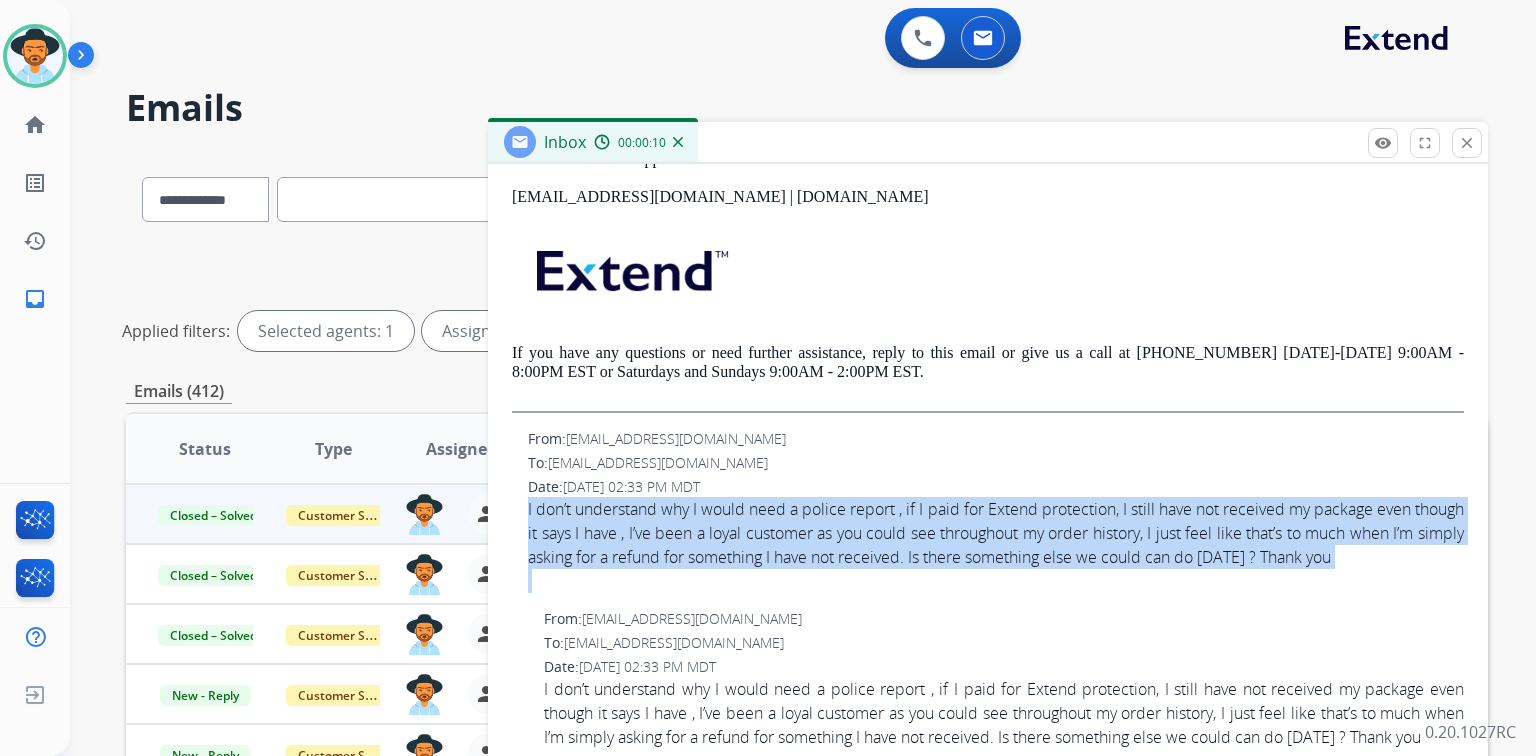drag, startPoint x: 519, startPoint y: 505, endPoint x: 1455, endPoint y: 598, distance: 940.6088 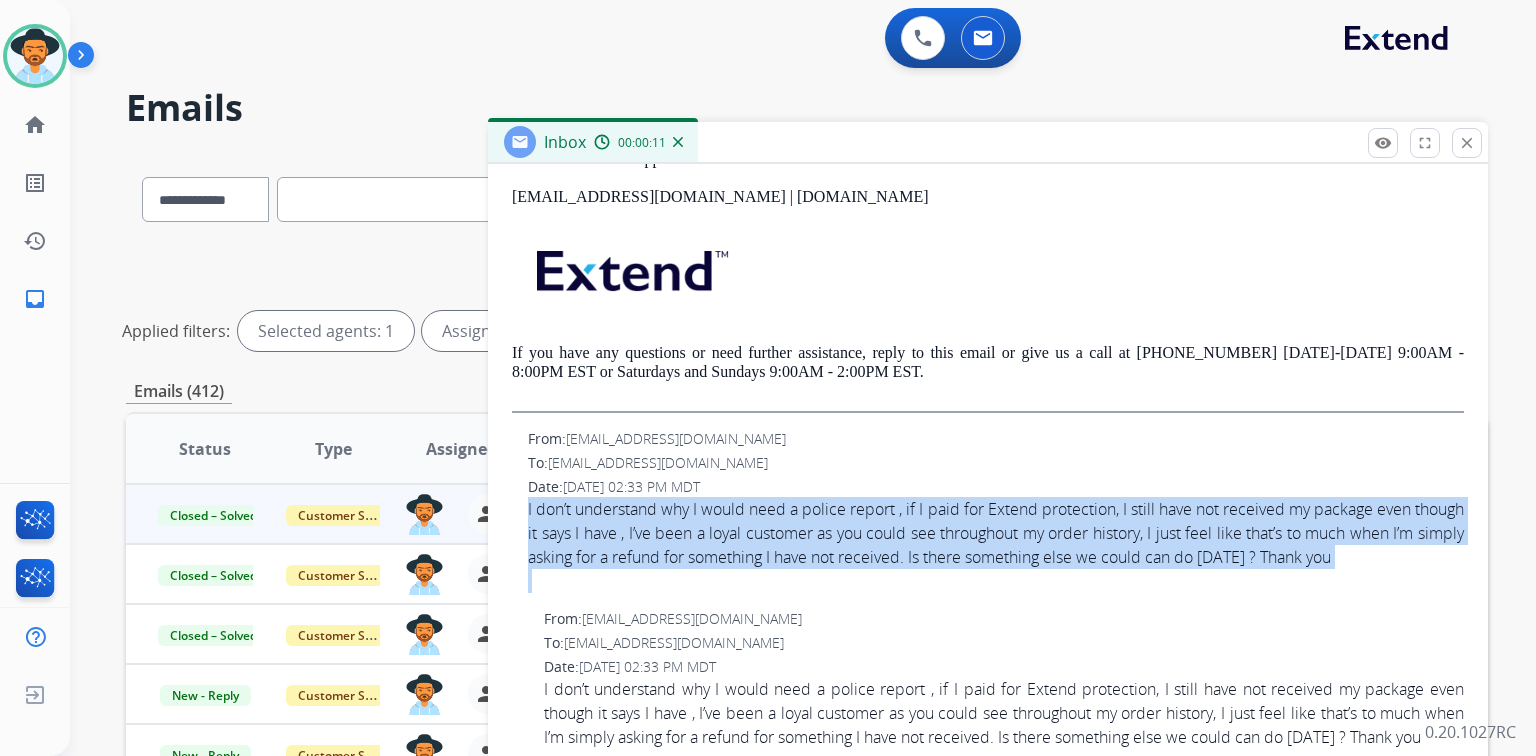 copy on "I don’t understand why I would need a police report , if I paid for Extend protection, I still have not received my package even though it says I have , I’ve been a loyal customer as you could see throughout my order history, I just feel like that’s to much when I’m simply asking for a refund for something I have not received. Is there something else we could can do today ? Thank you" 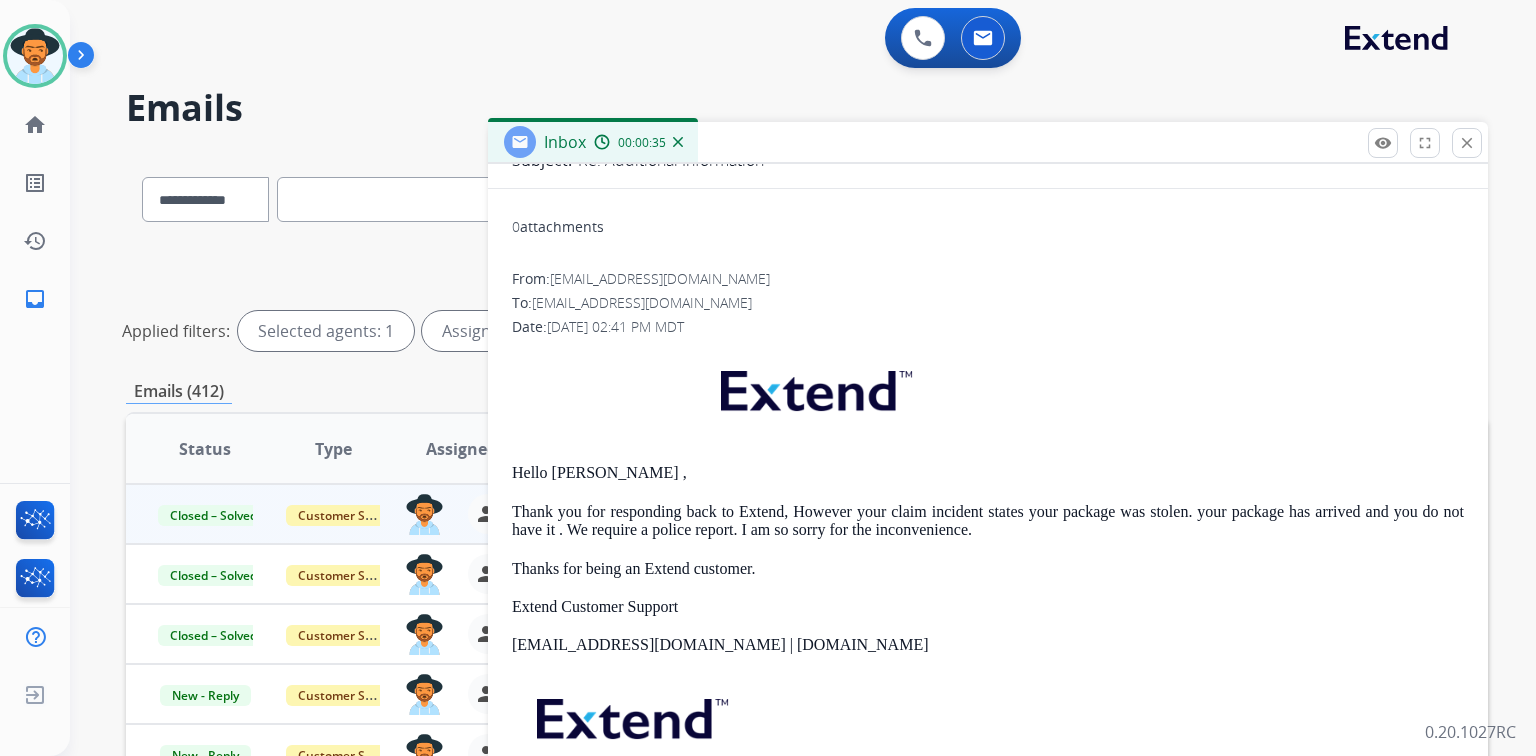 scroll, scrollTop: 160, scrollLeft: 0, axis: vertical 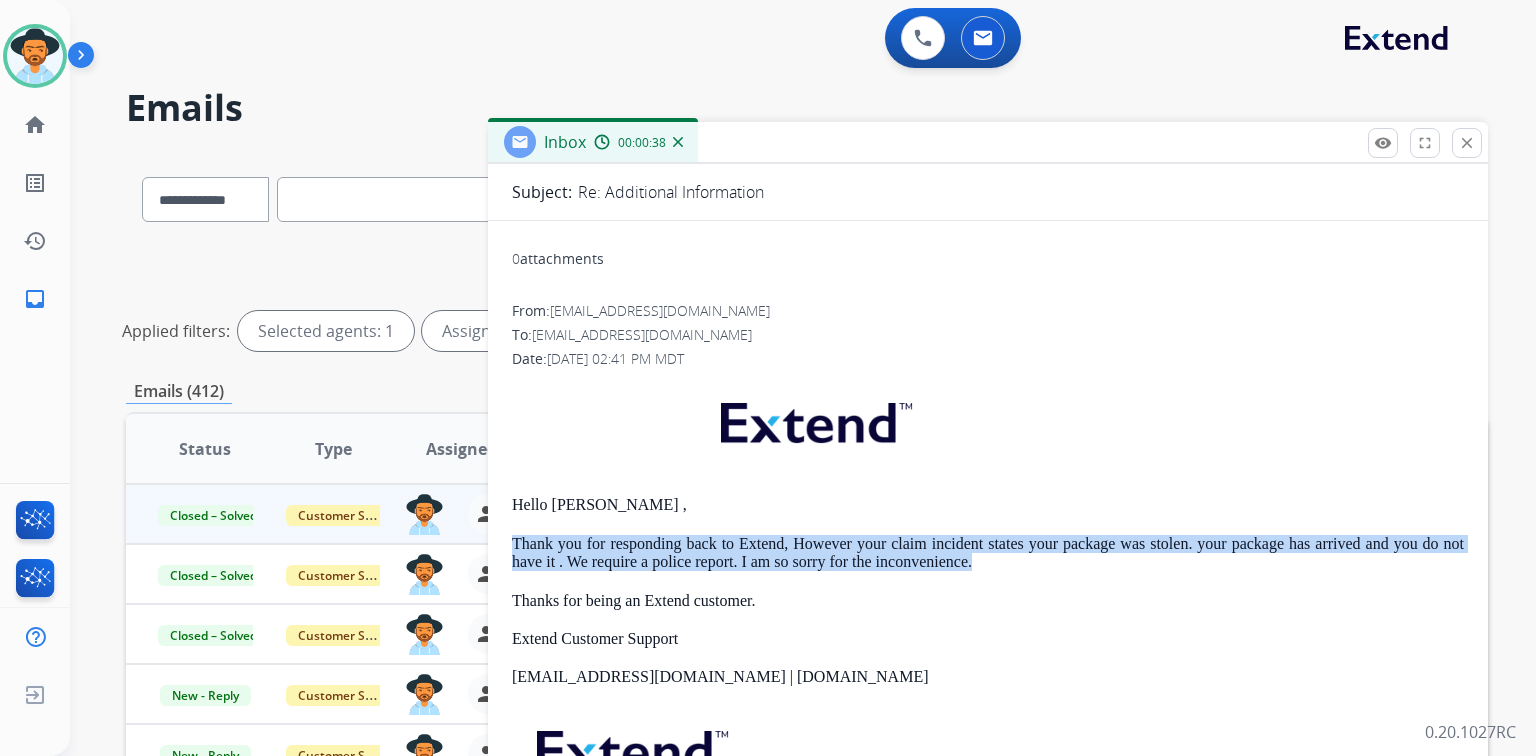 drag, startPoint x: 509, startPoint y: 541, endPoint x: 1044, endPoint y: 561, distance: 535.3737 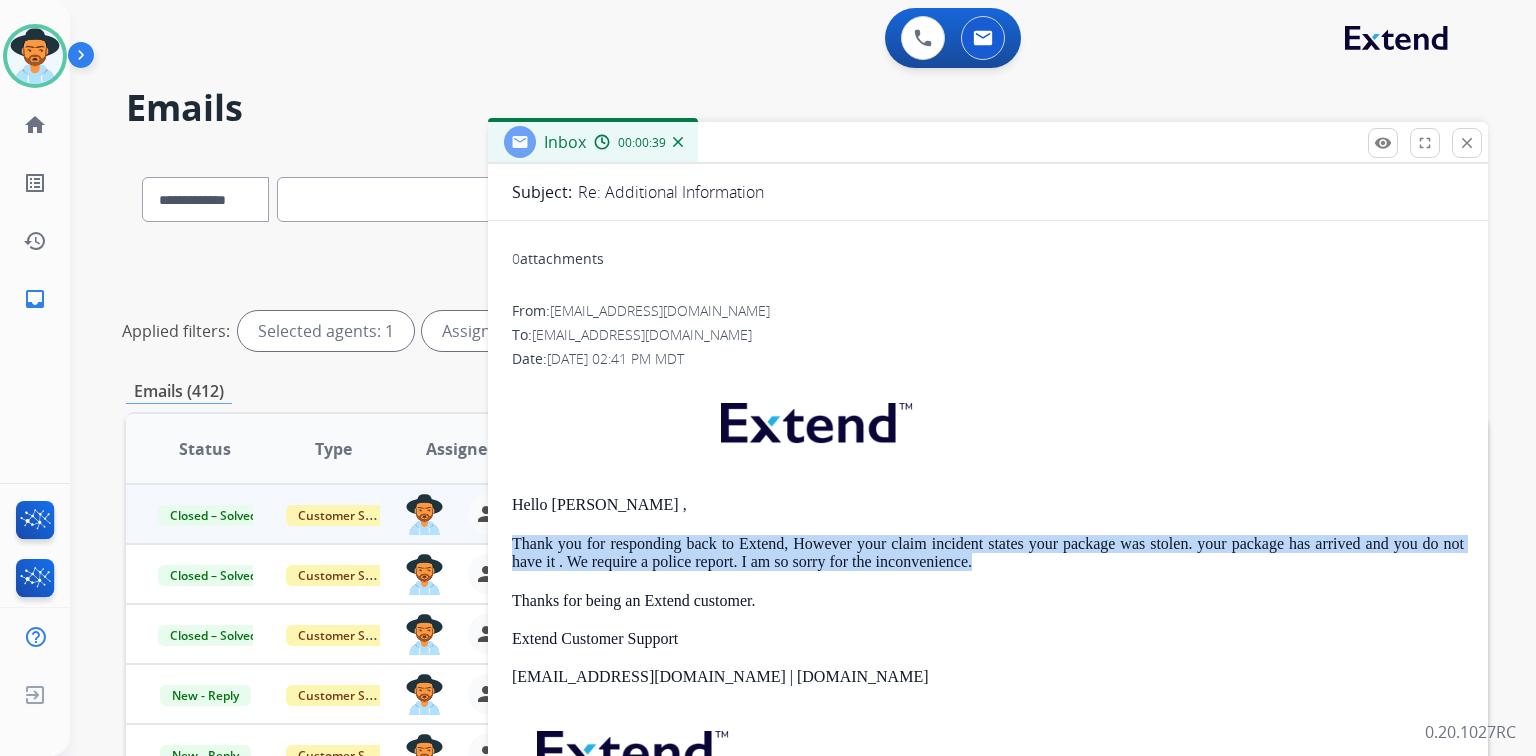 copy on "Thank you for responding back to Extend, However your claim incident states your package was stolen.  your package has arrived and you do not have it . We require a police report. I am so sorry for the inconvenience." 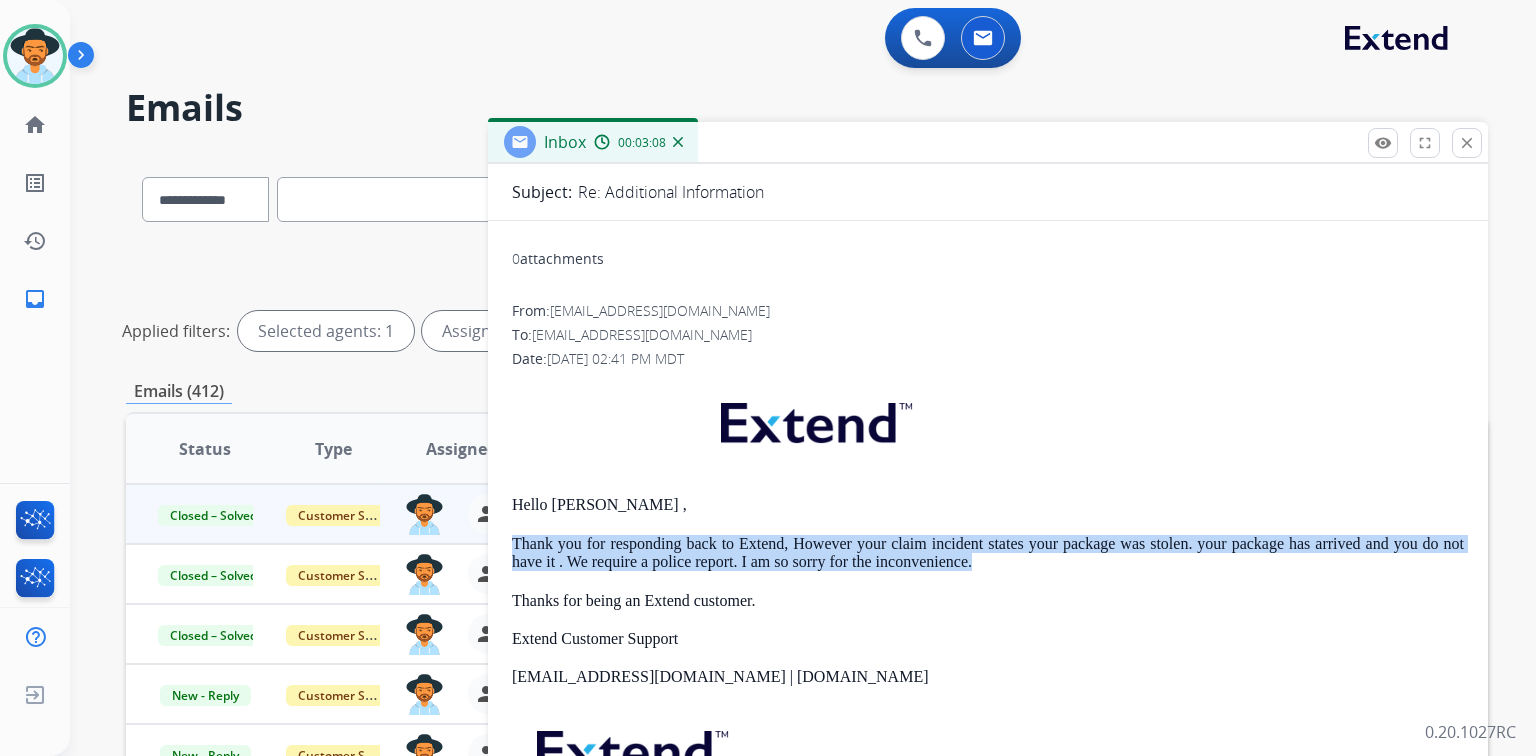 click on "Inbox  00:03:08" at bounding box center (988, 143) 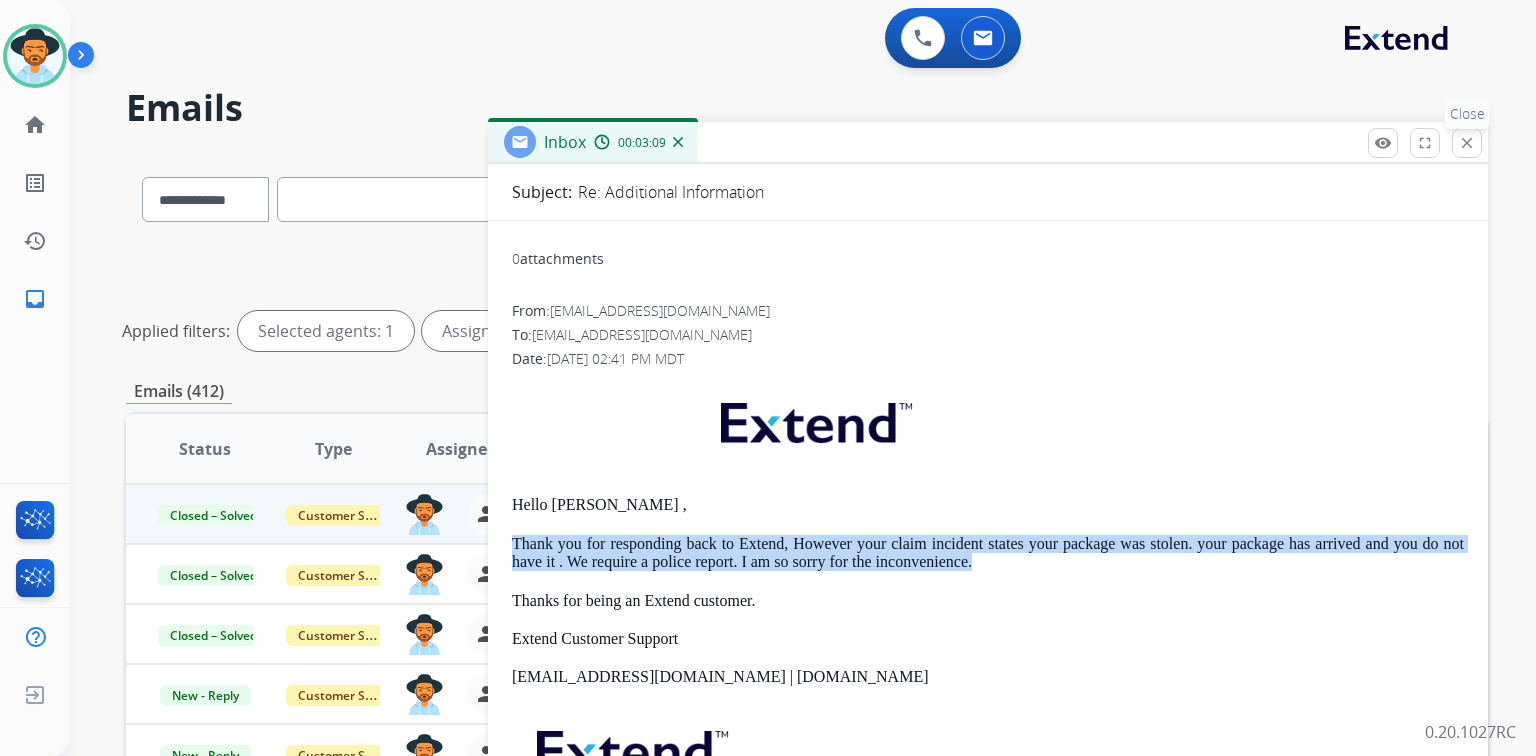 click on "close" at bounding box center [1467, 143] 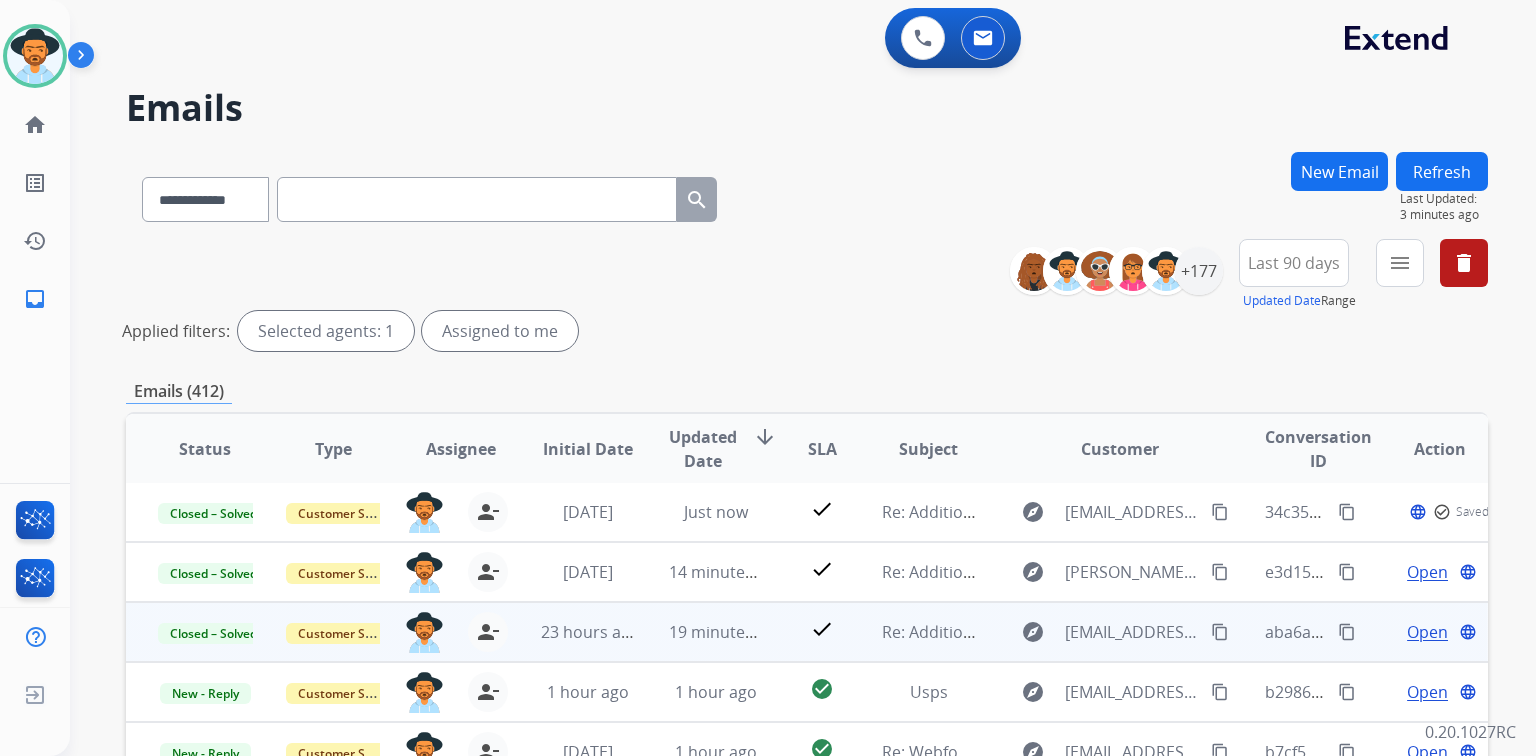 scroll, scrollTop: 17, scrollLeft: 0, axis: vertical 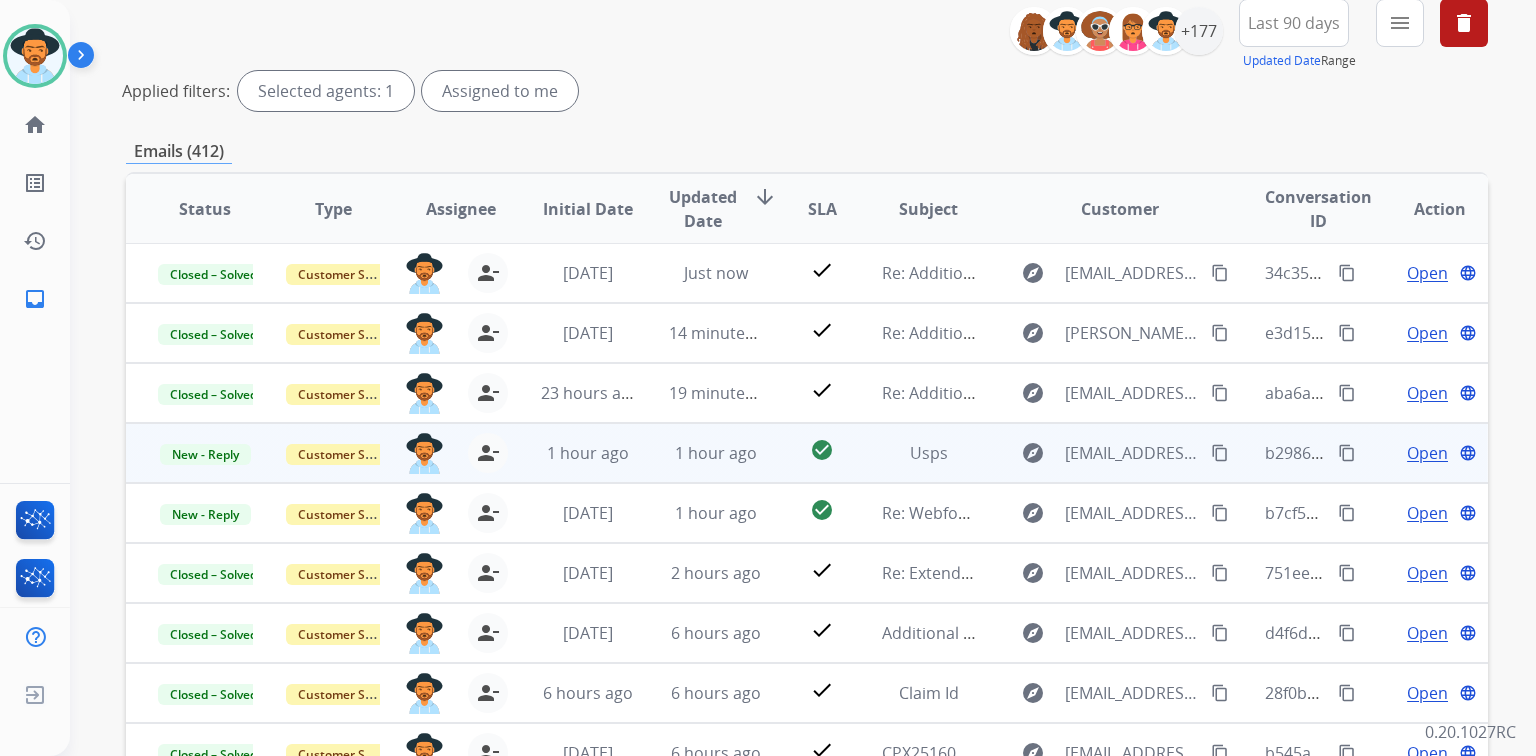 click on "Open" at bounding box center (1427, 453) 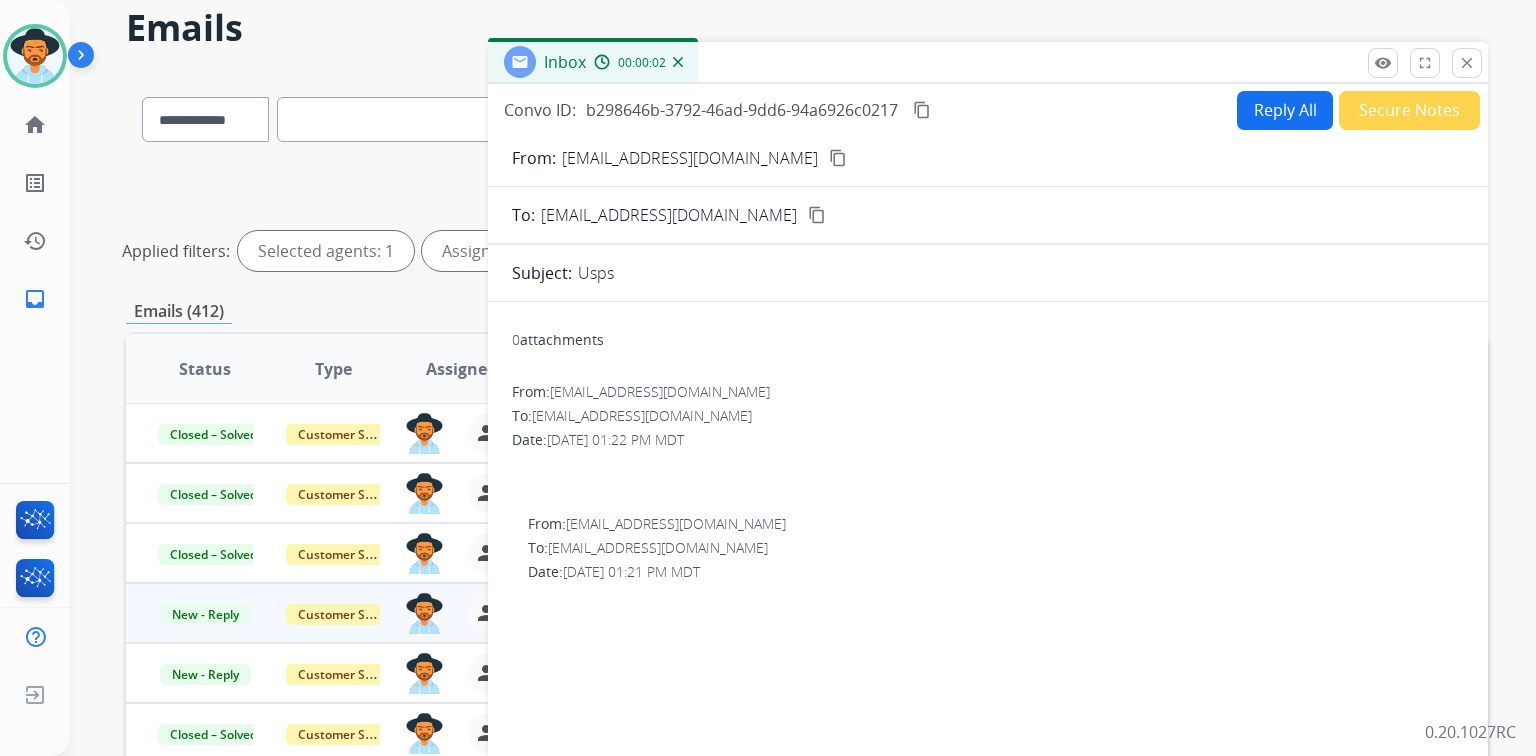 scroll, scrollTop: 80, scrollLeft: 0, axis: vertical 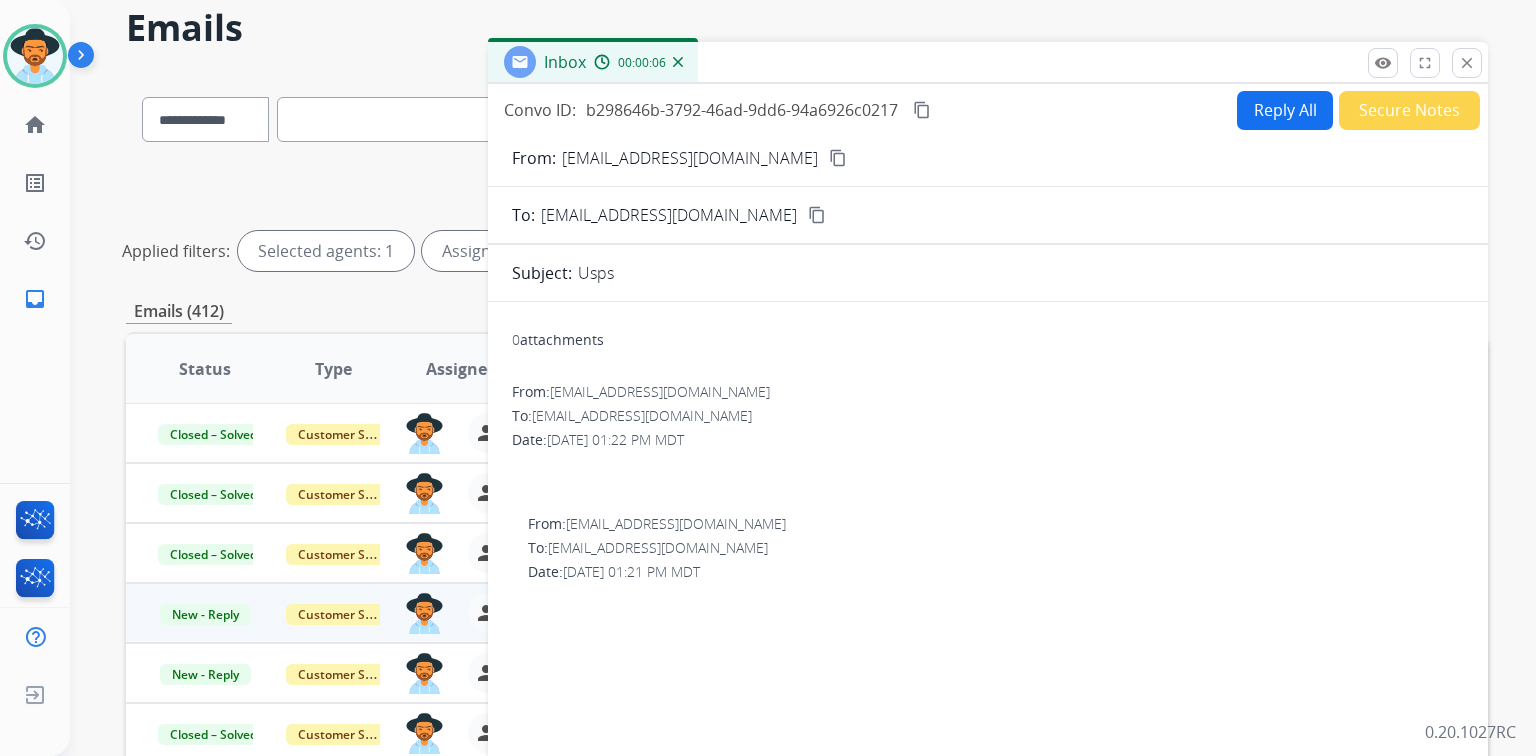 click on "content_copy" at bounding box center [838, 158] 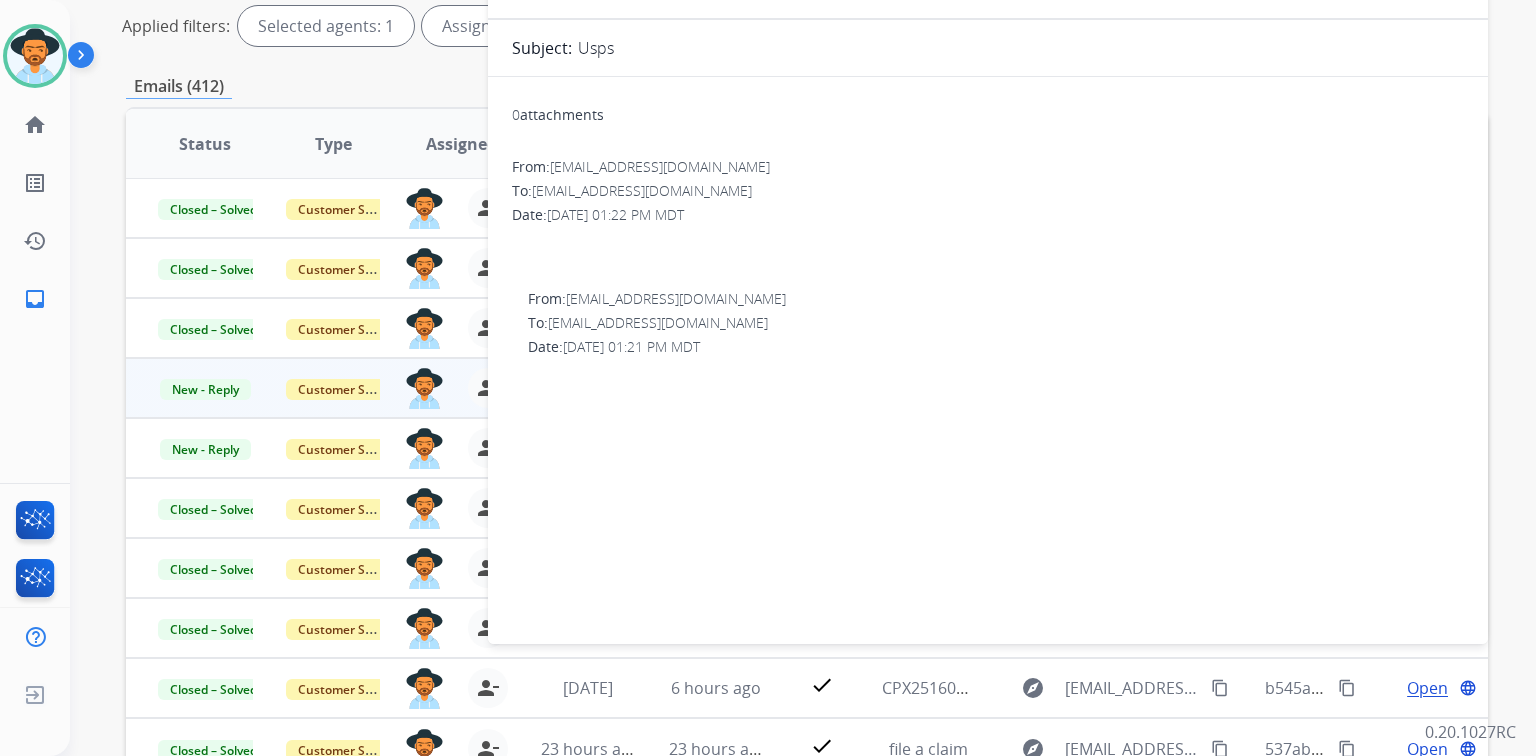 scroll, scrollTop: 0, scrollLeft: 0, axis: both 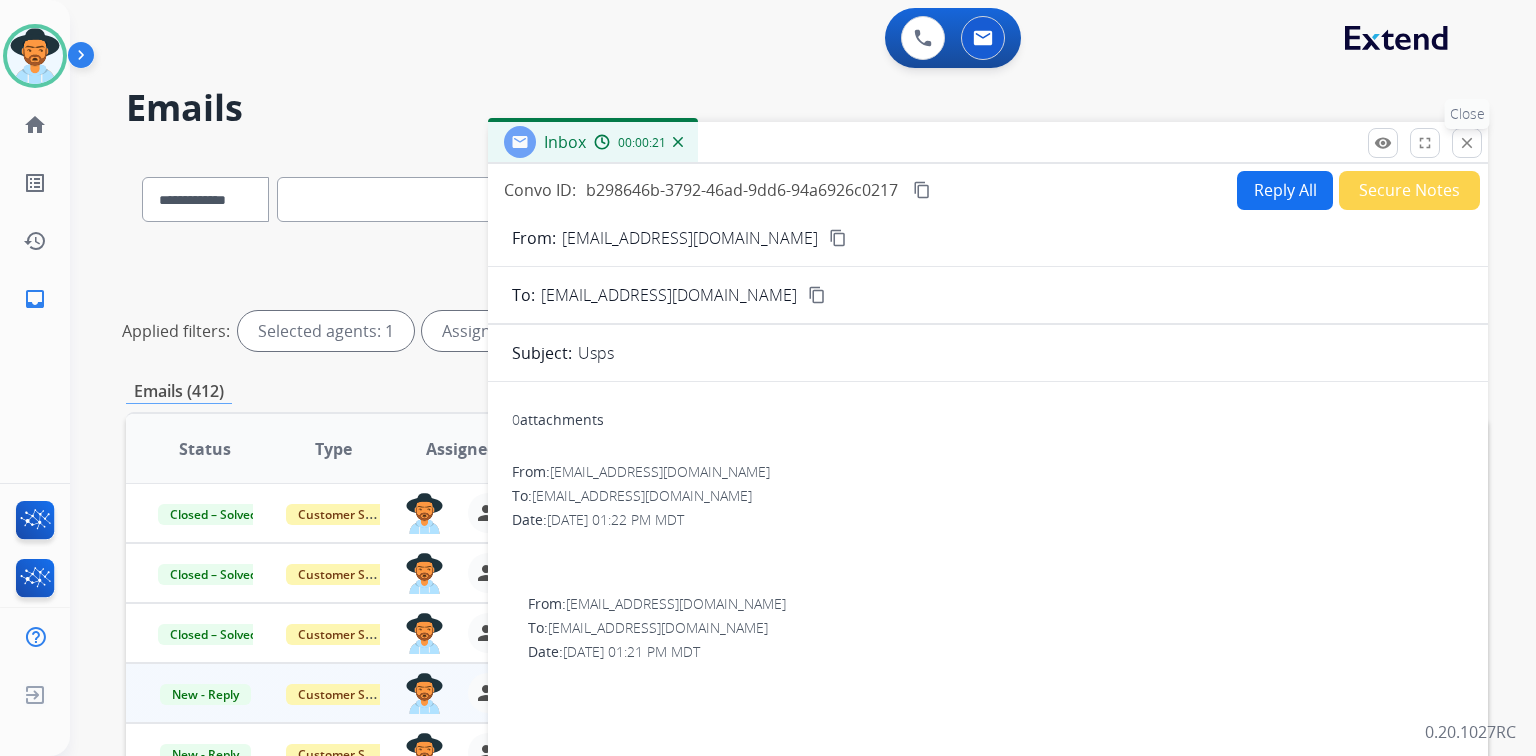 click on "close" at bounding box center [1467, 143] 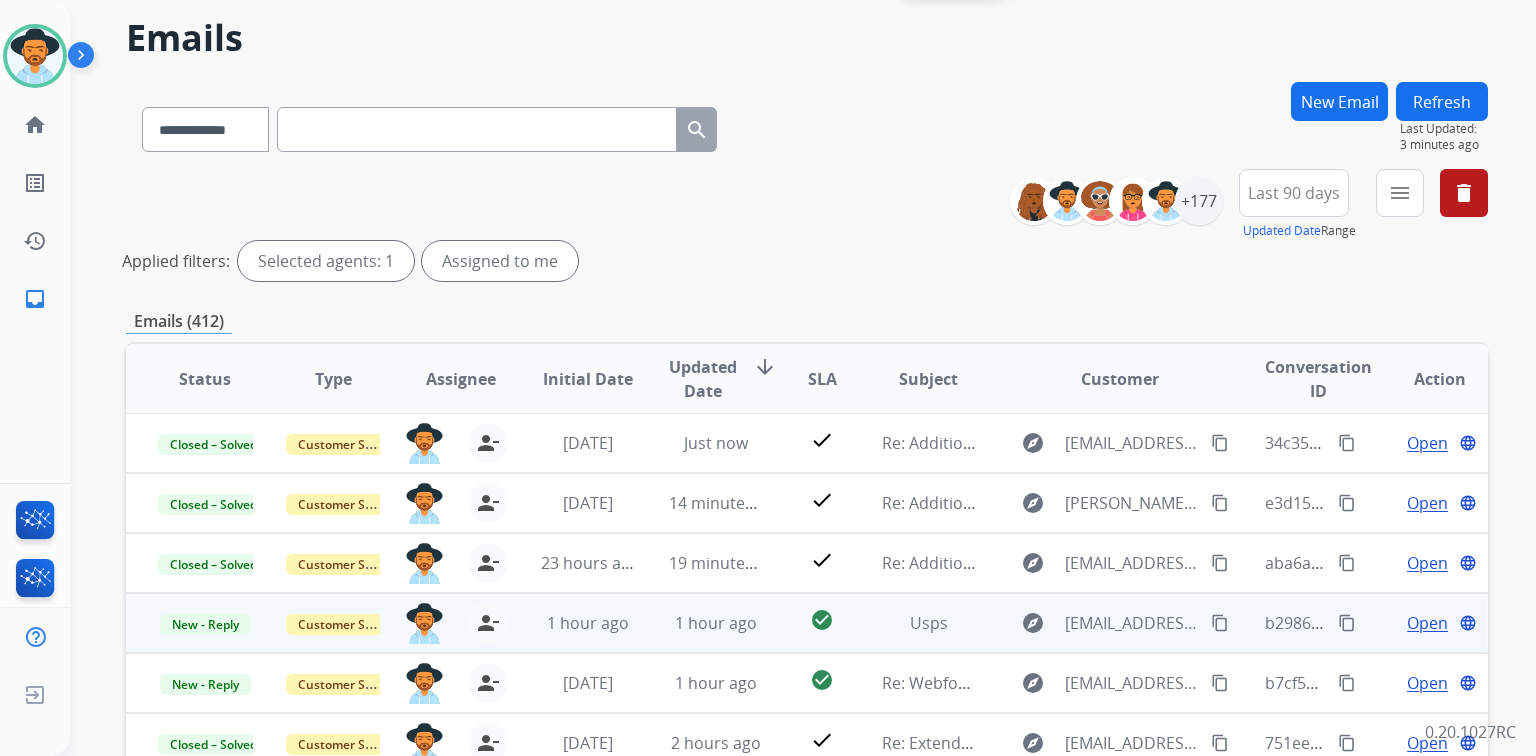scroll, scrollTop: 80, scrollLeft: 0, axis: vertical 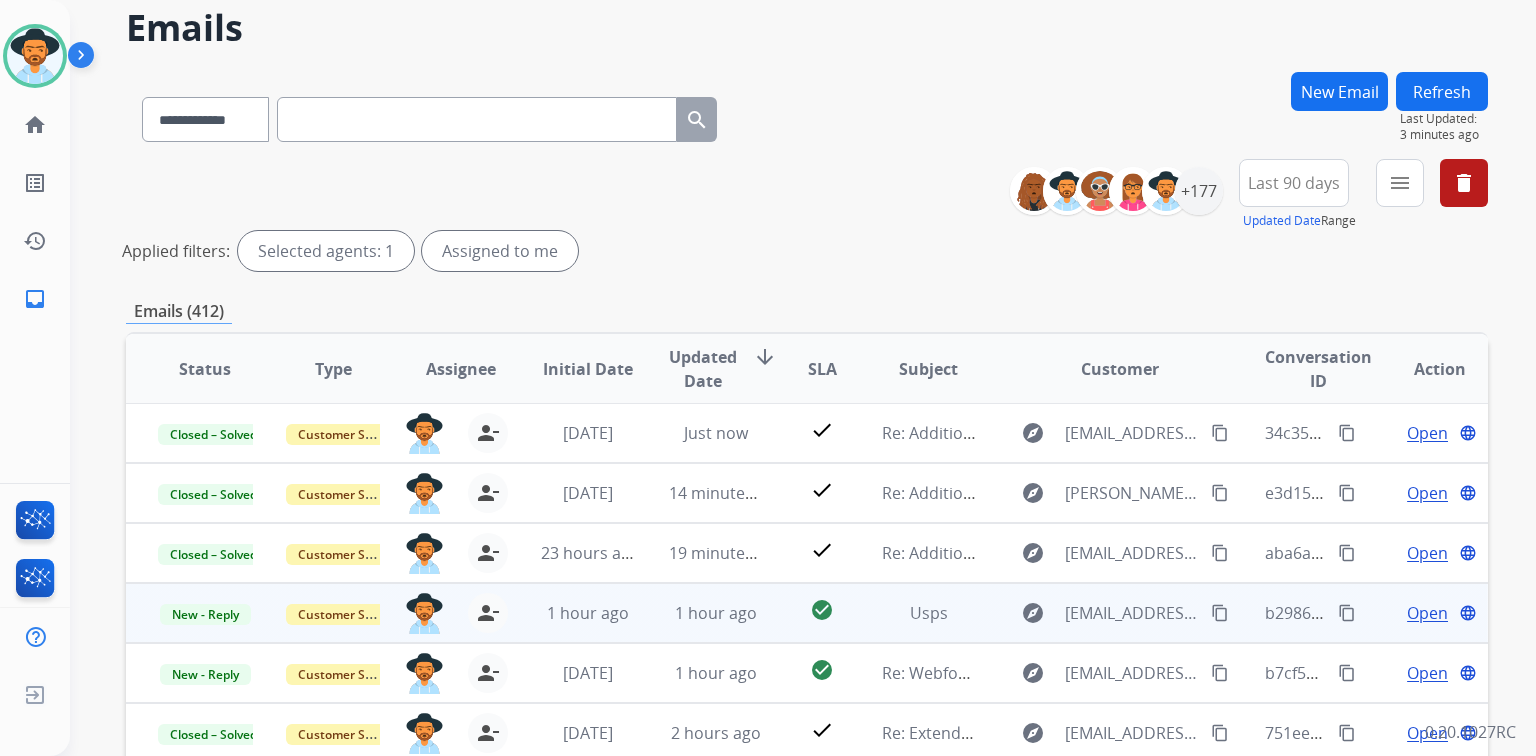 click on "content_copy" at bounding box center [1220, 613] 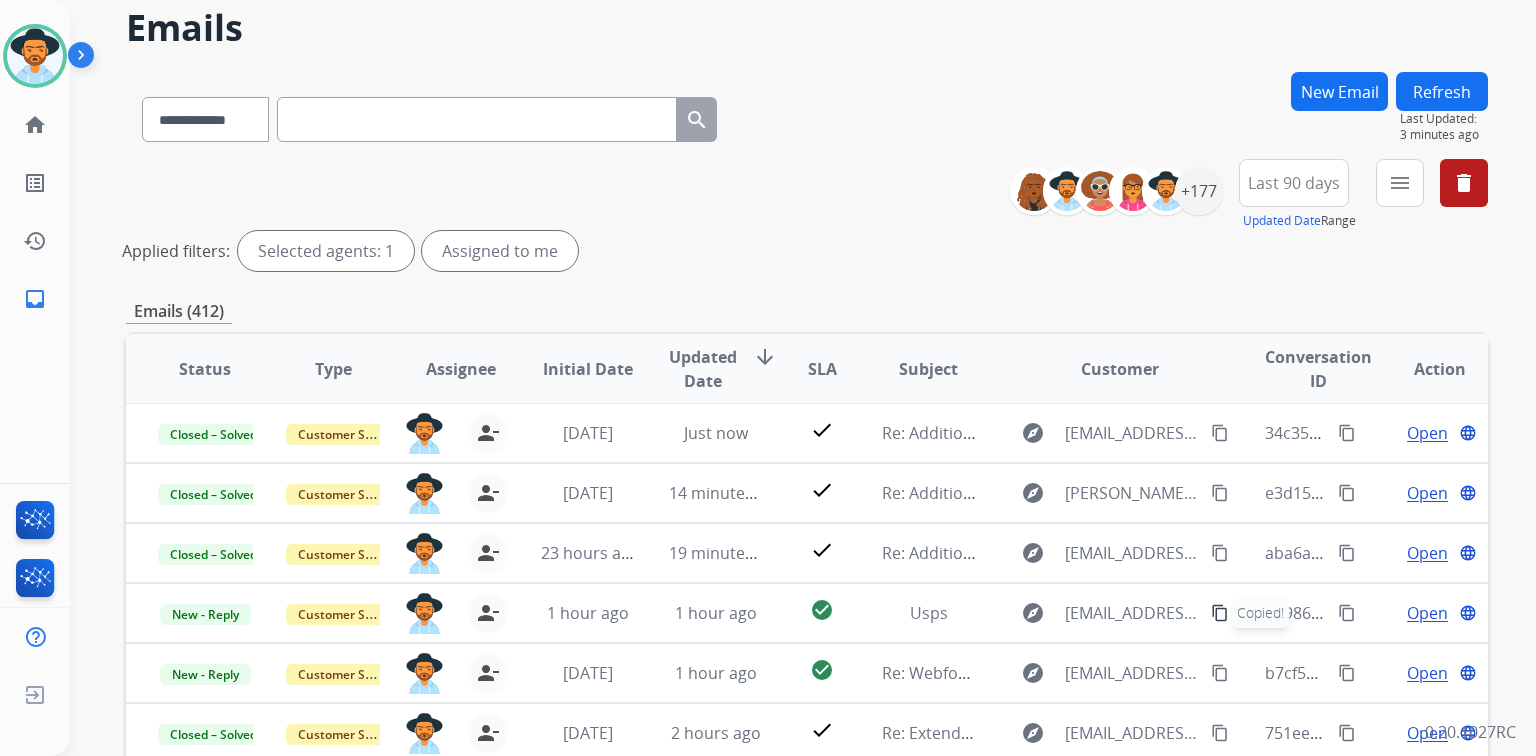 paste on "**********" 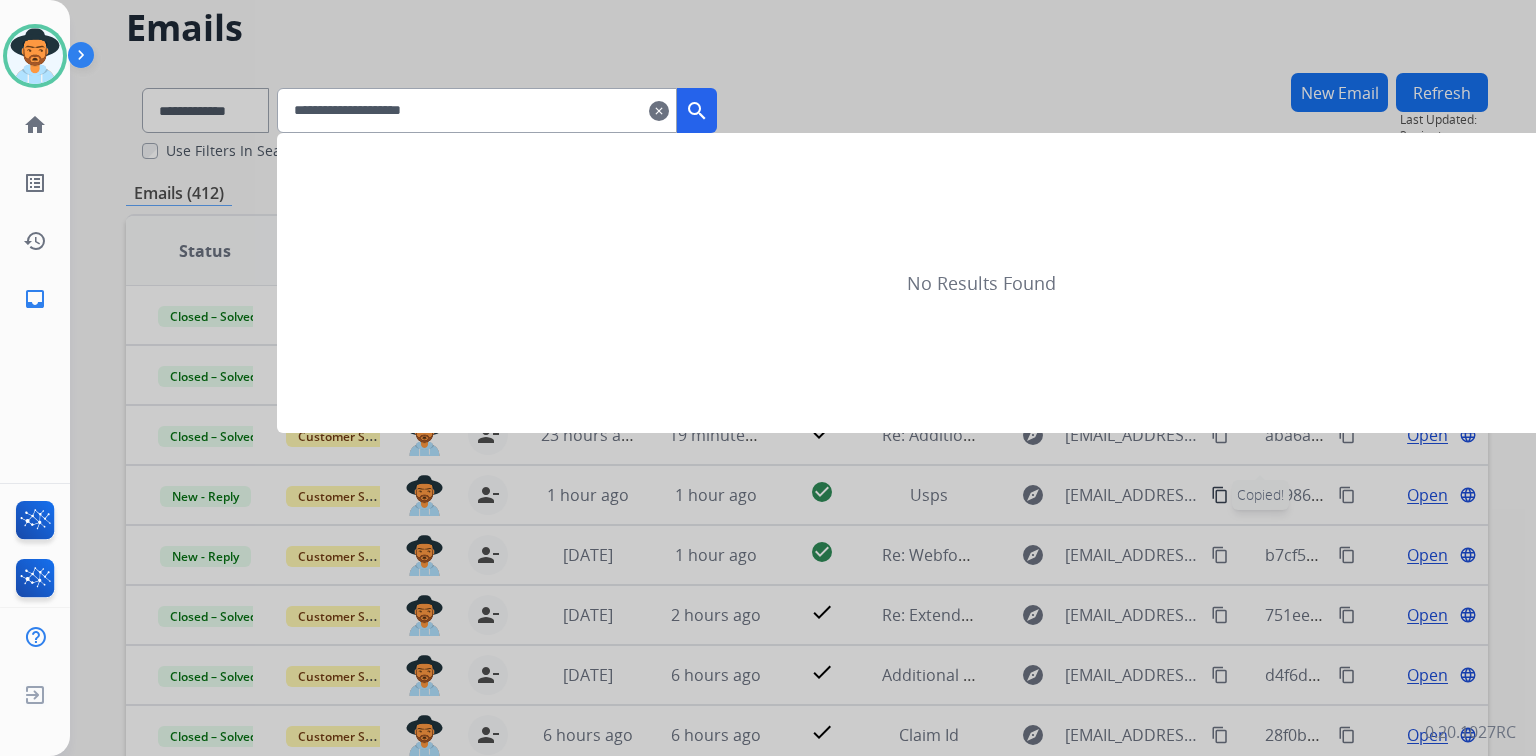 type on "**********" 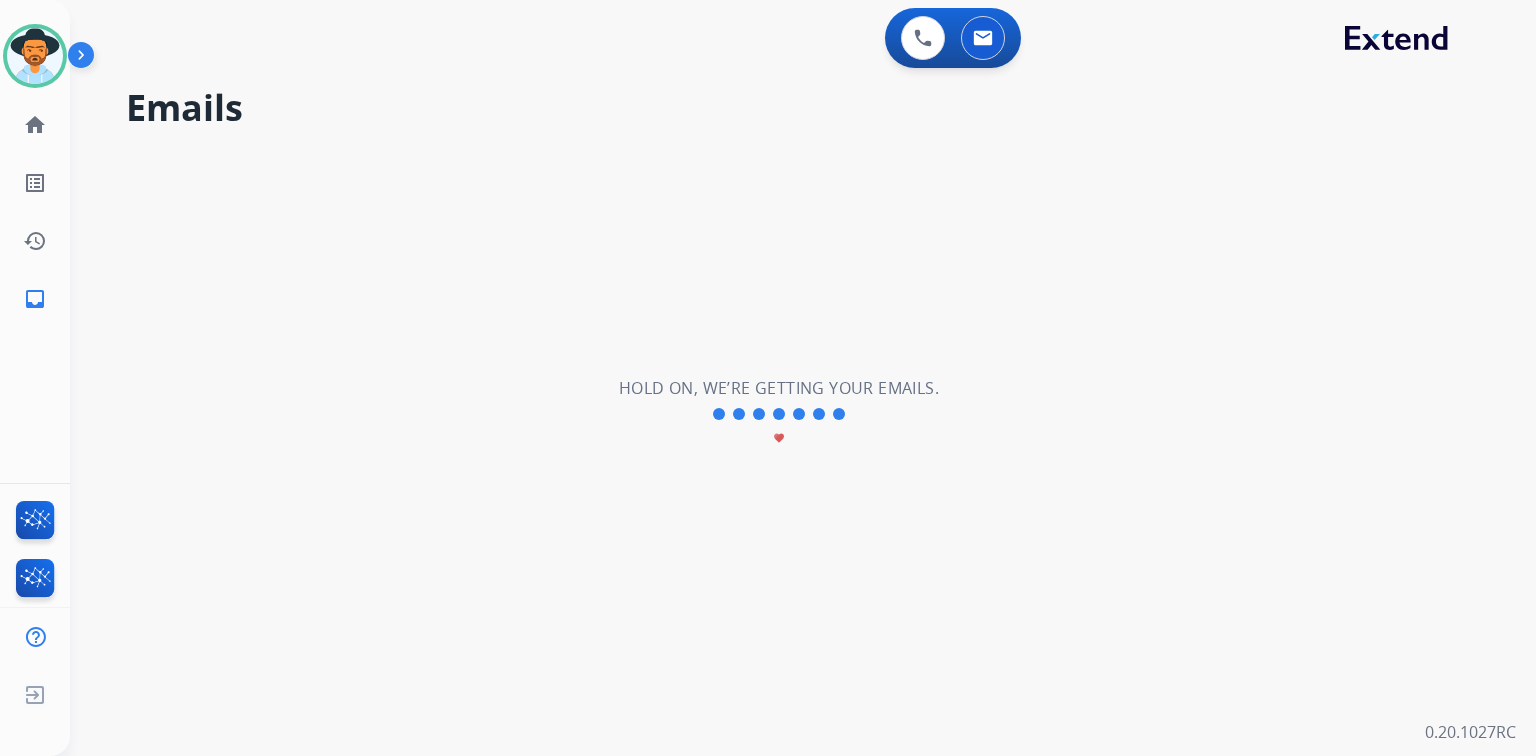 scroll, scrollTop: 0, scrollLeft: 0, axis: both 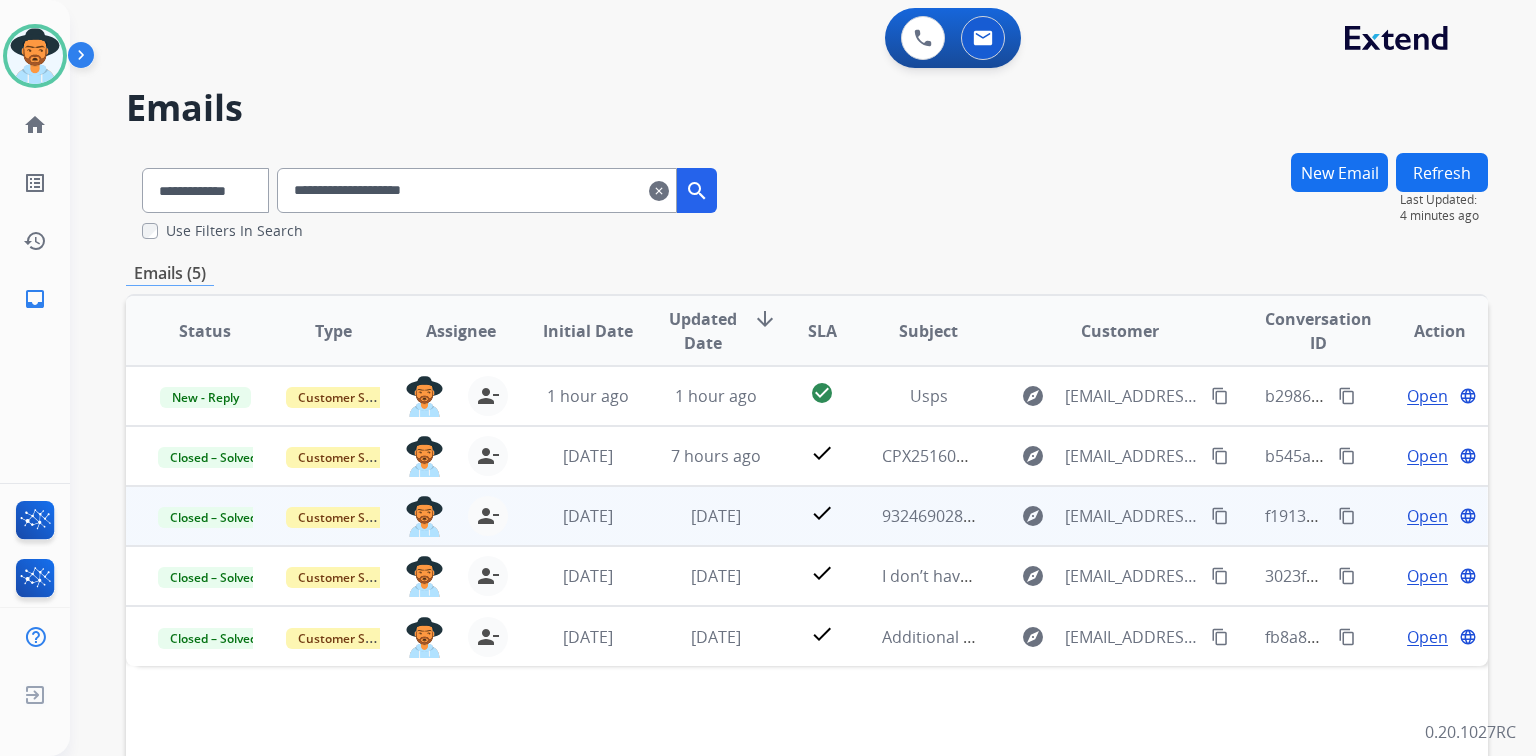 click on "content_copy" at bounding box center (1347, 516) 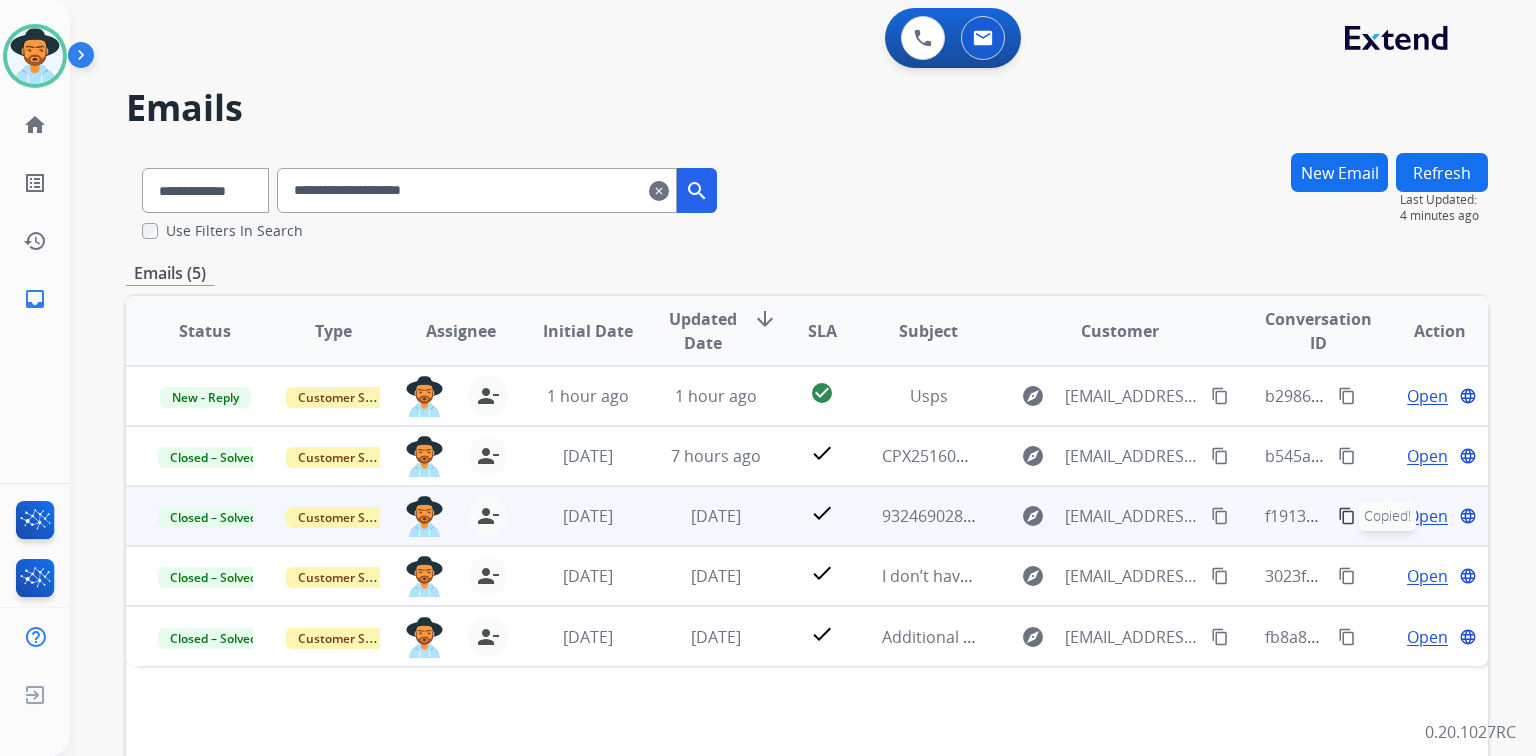 click on "Open" at bounding box center [1427, 516] 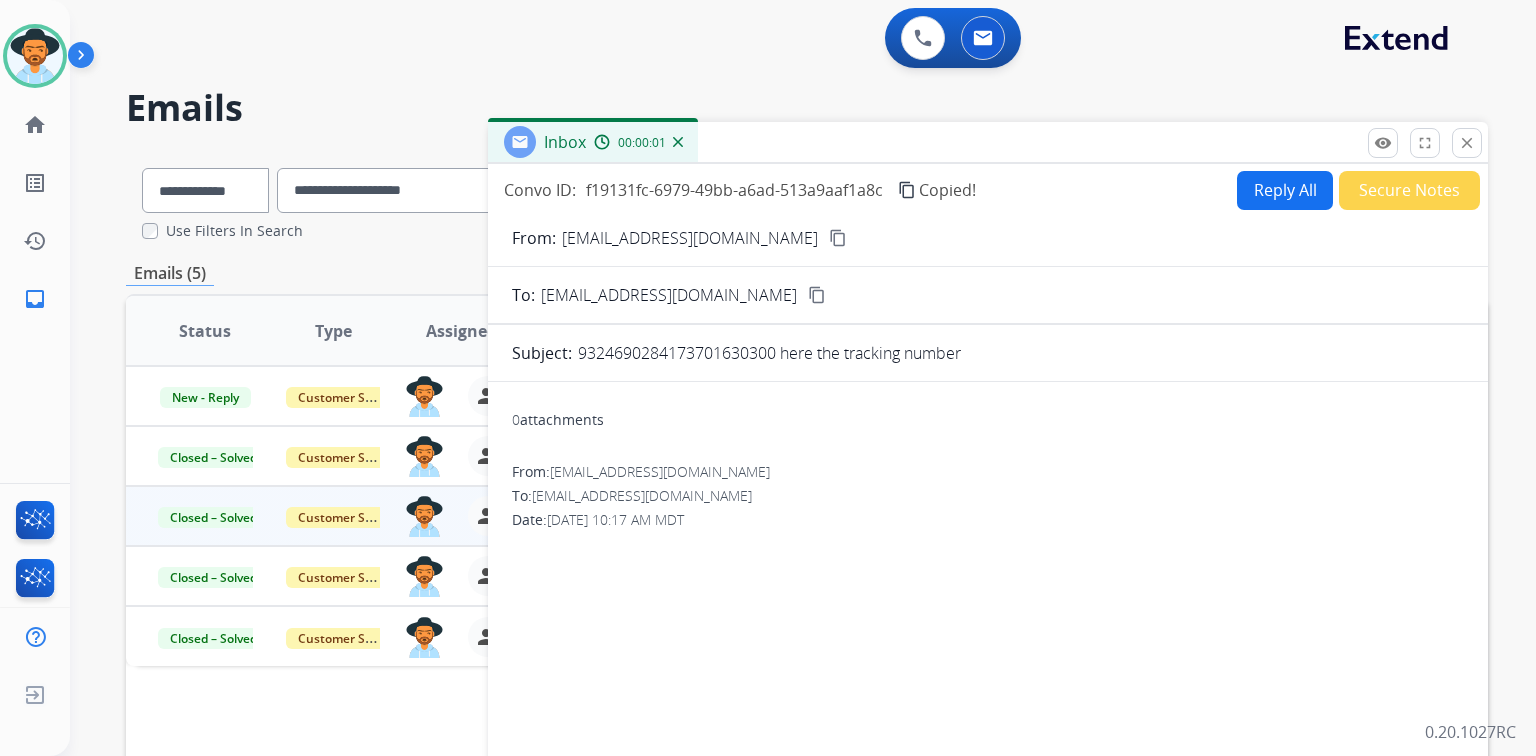 click on "9324690284173701630300 here the tracking number" at bounding box center [769, 353] 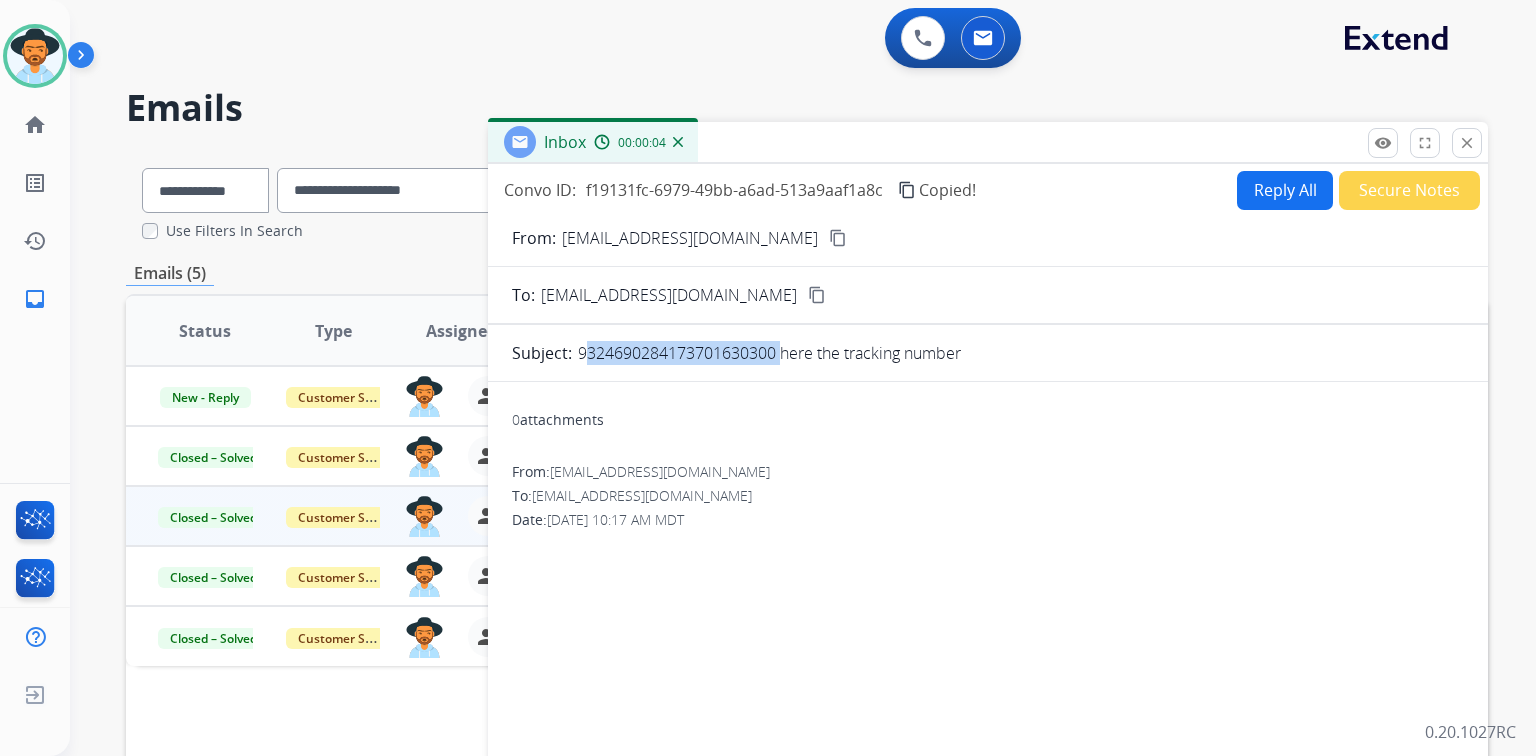 drag, startPoint x: 578, startPoint y: 355, endPoint x: 779, endPoint y: 359, distance: 201.0398 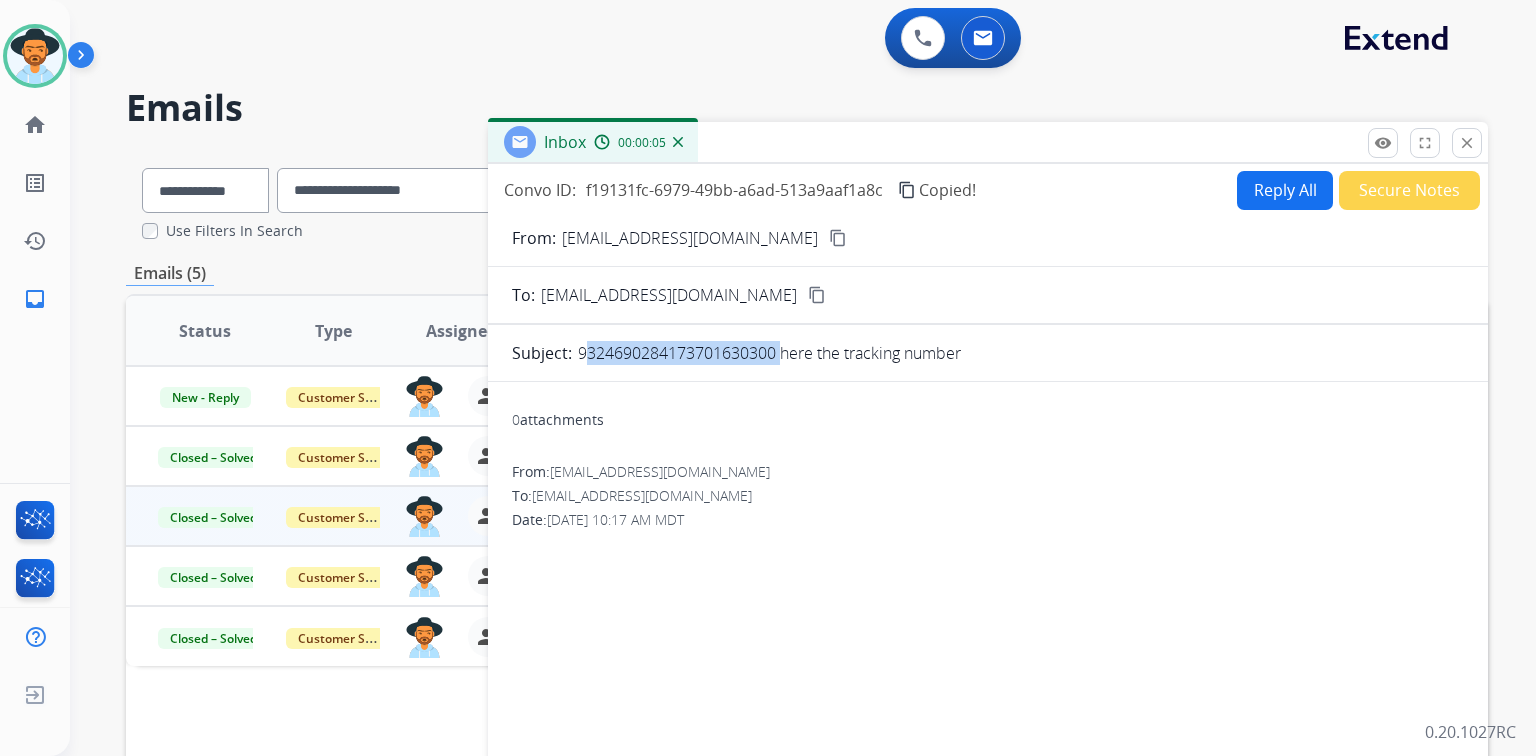 copy on "9324690284173701630300" 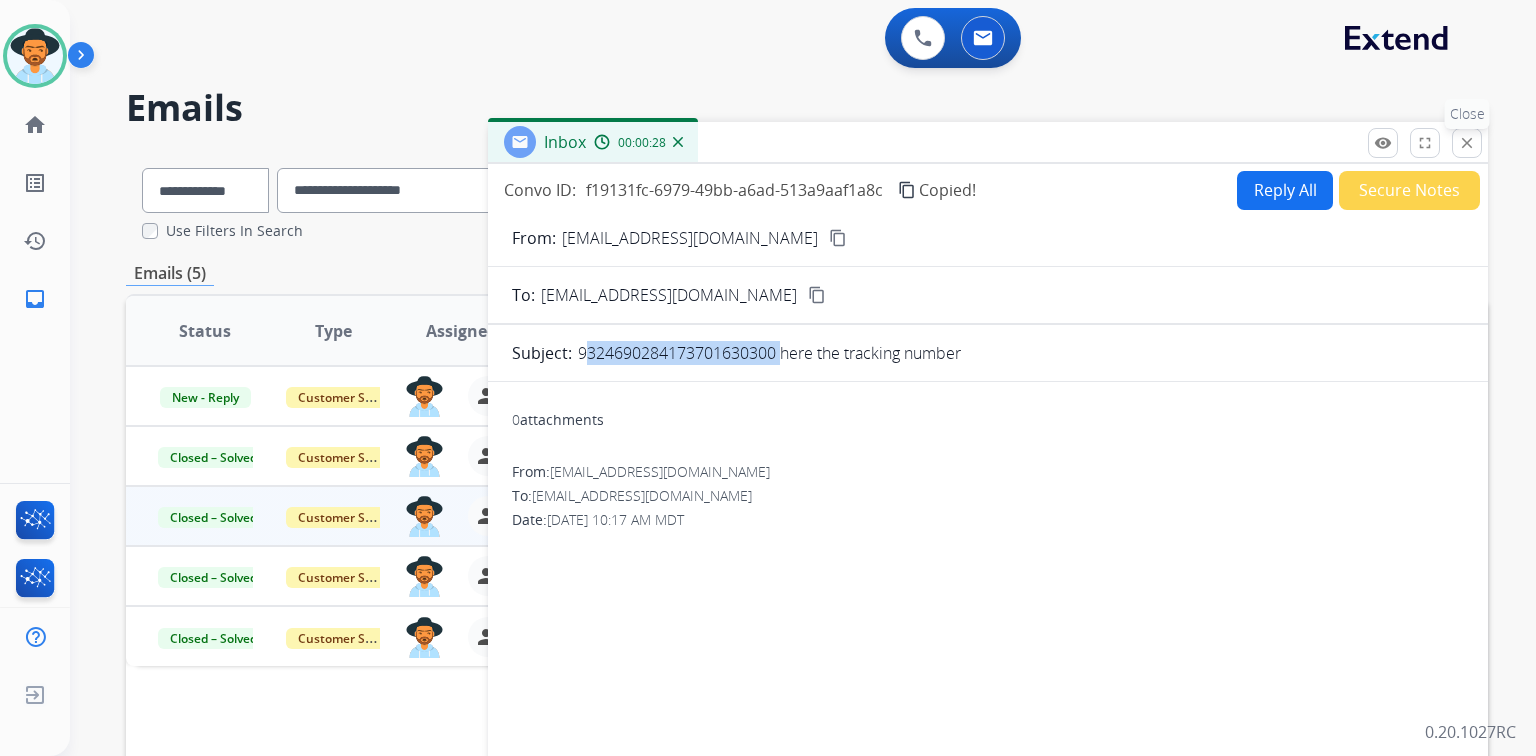 click on "close Close" at bounding box center [1467, 143] 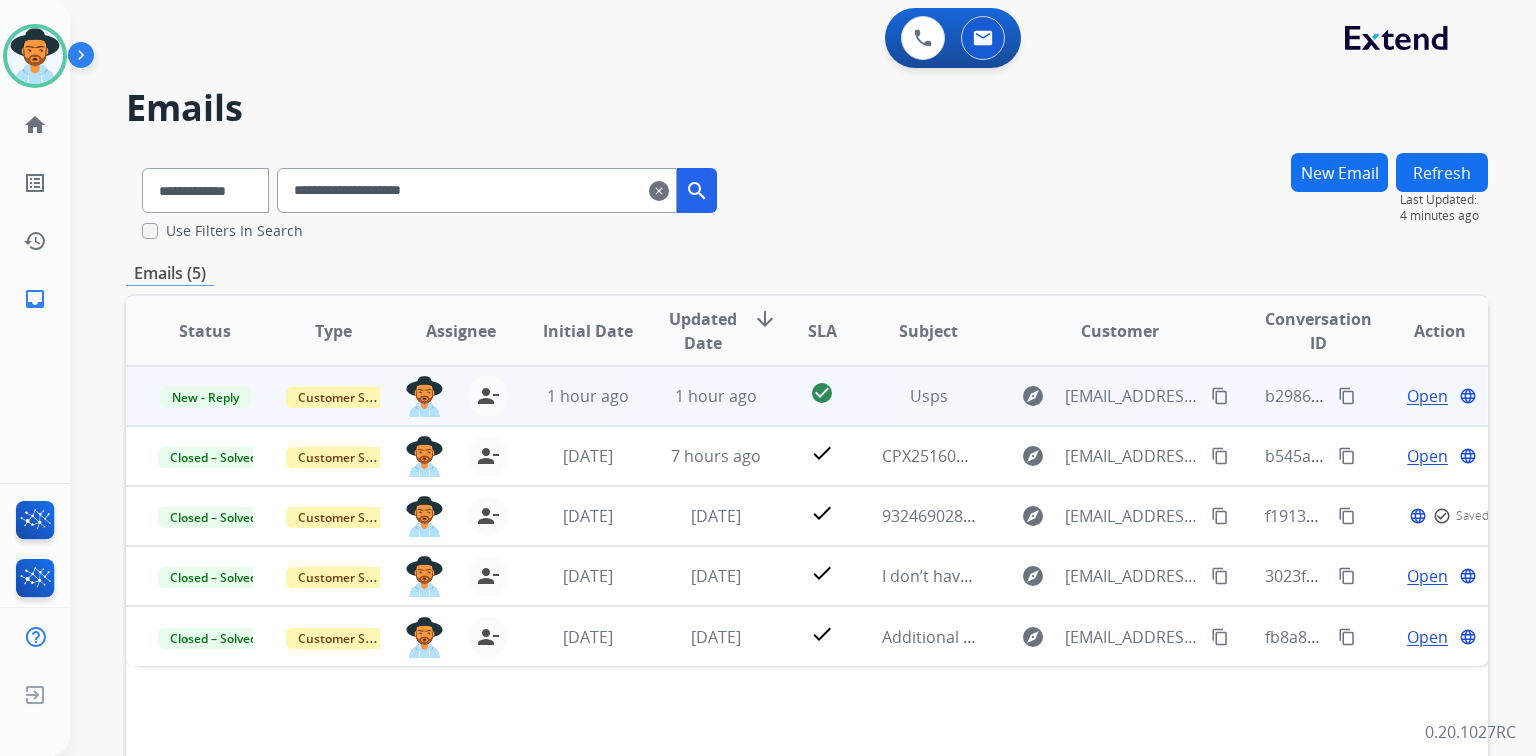 click on "Open" at bounding box center (1427, 396) 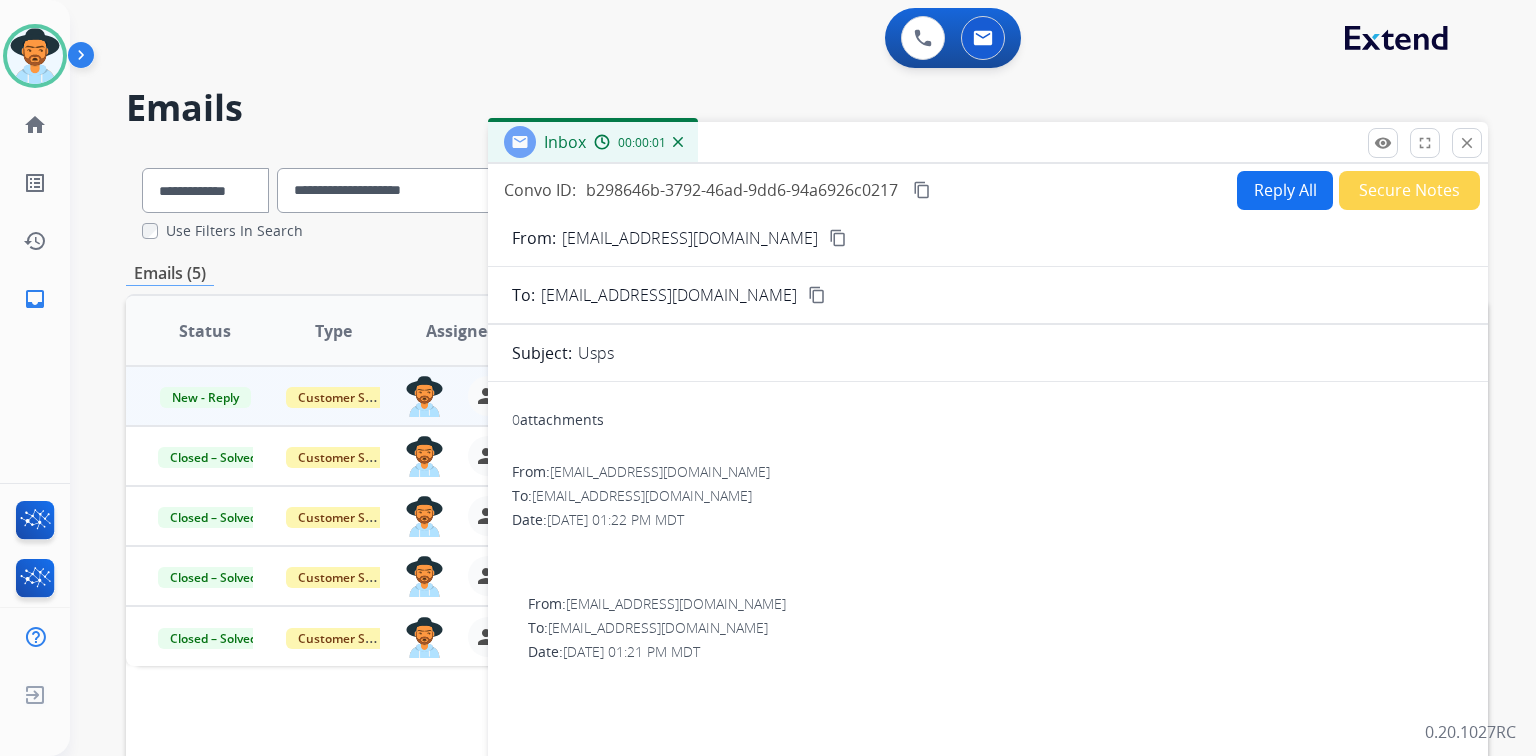 click on "Reply All" at bounding box center (1285, 190) 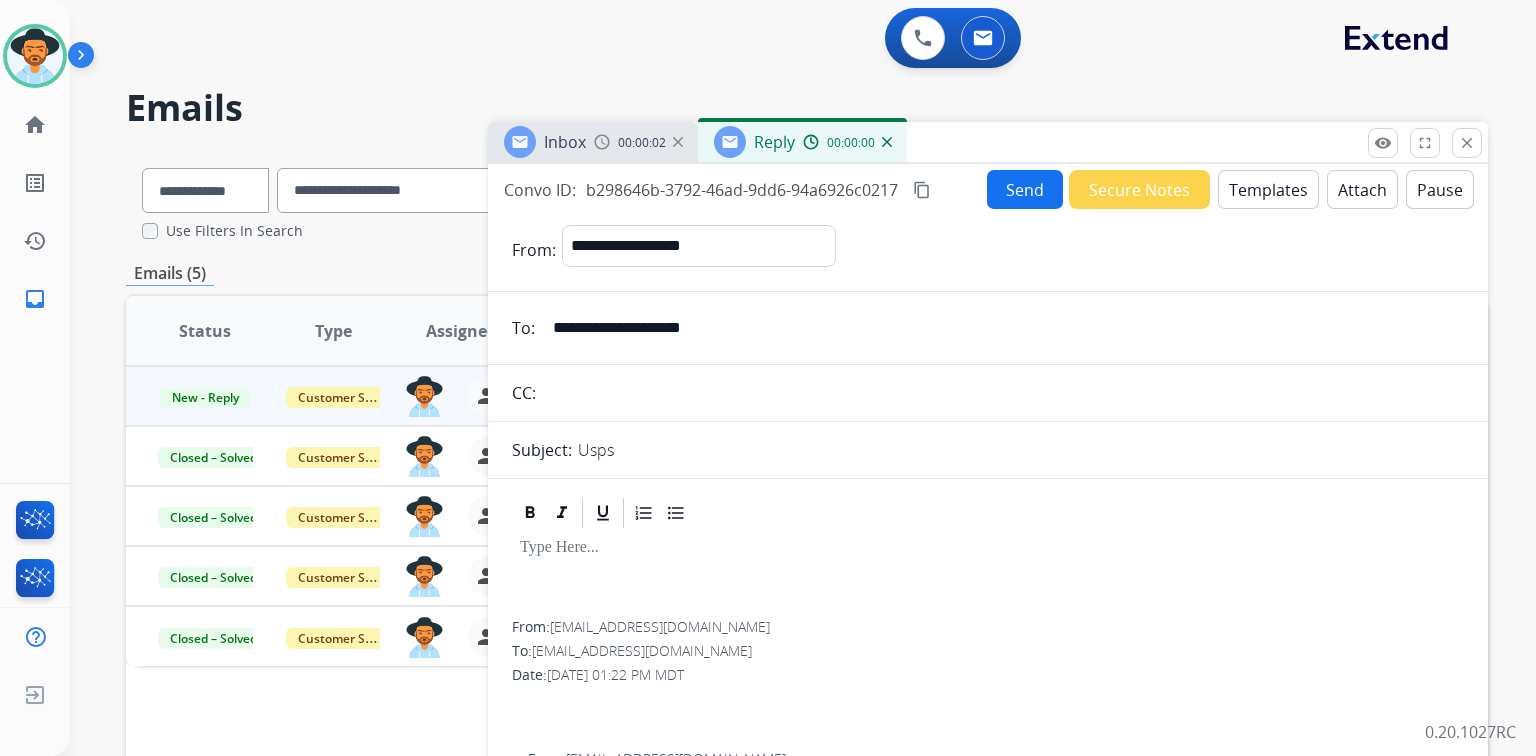 click on "Templates" at bounding box center (1268, 189) 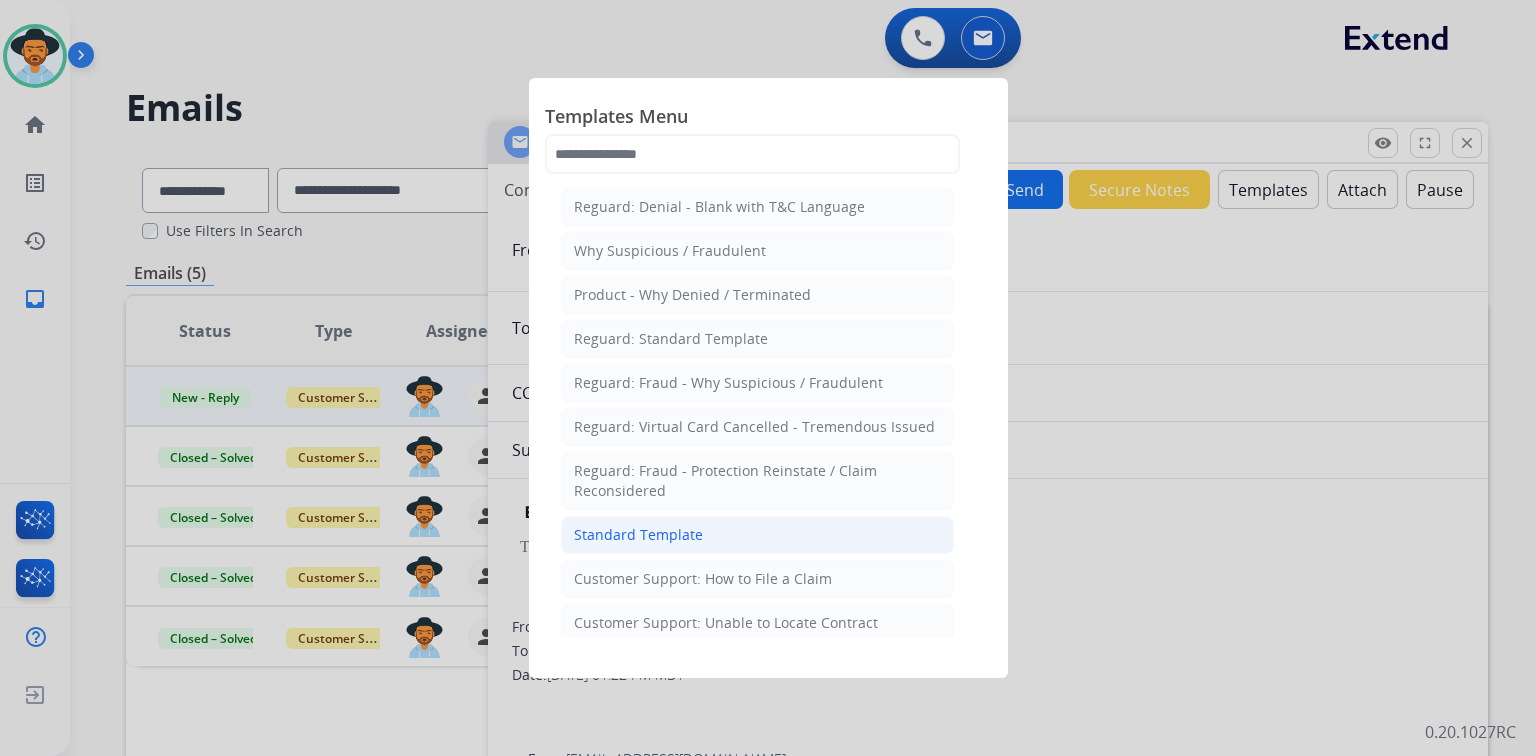 click on "Standard Template" 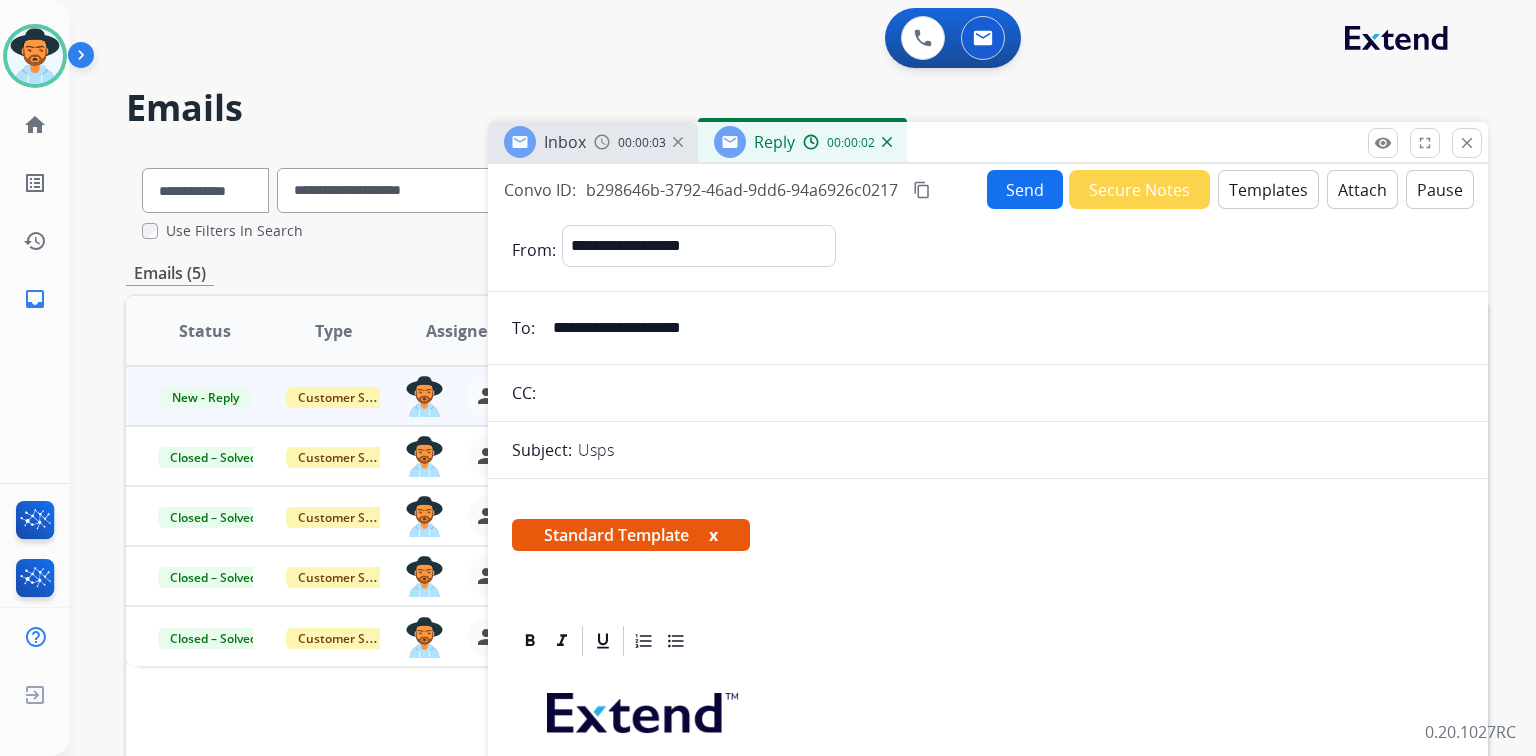 scroll, scrollTop: 320, scrollLeft: 0, axis: vertical 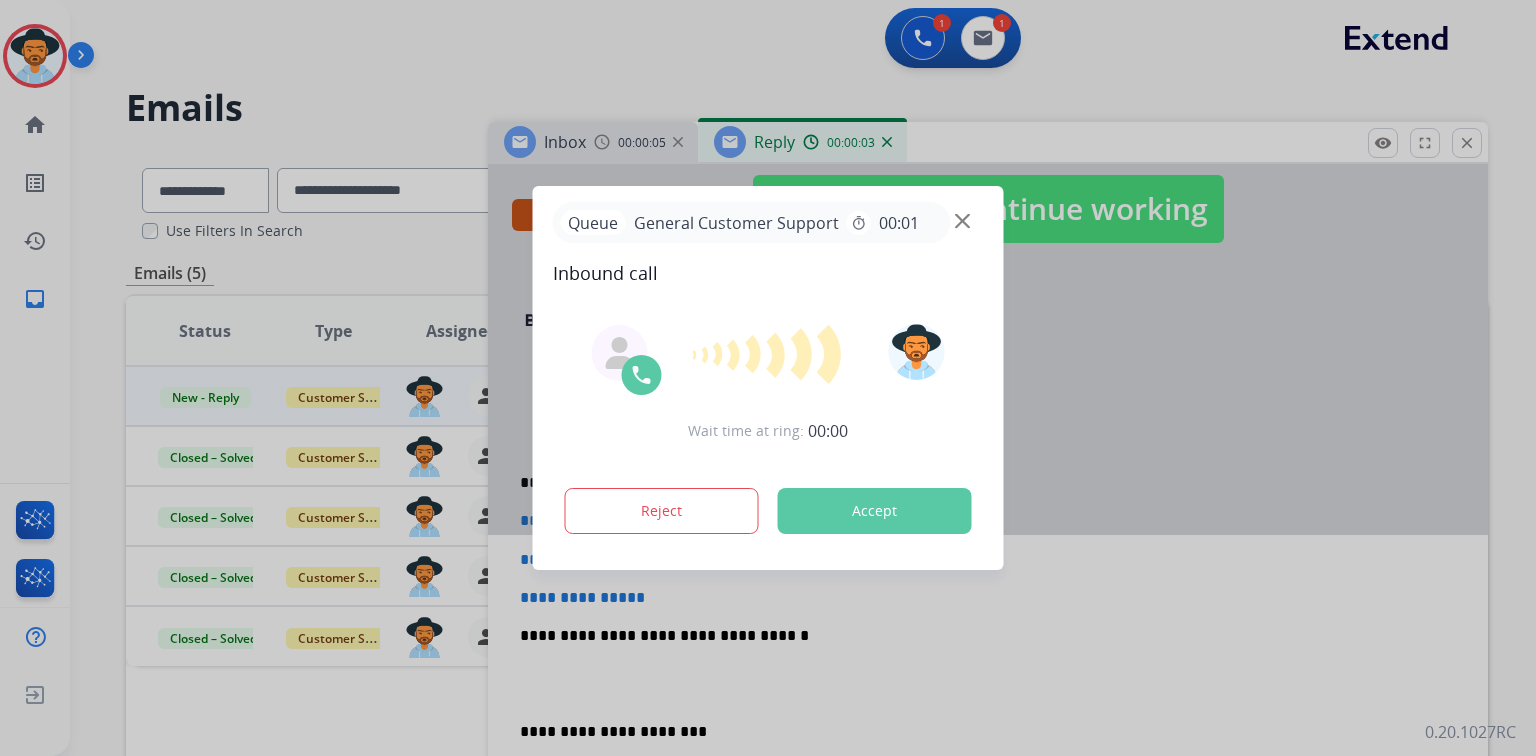 click on "Queue General Customer Support  timer 00:01 Inbound call Wait time at ring:  00:00 Reject Accept" at bounding box center [768, 378] 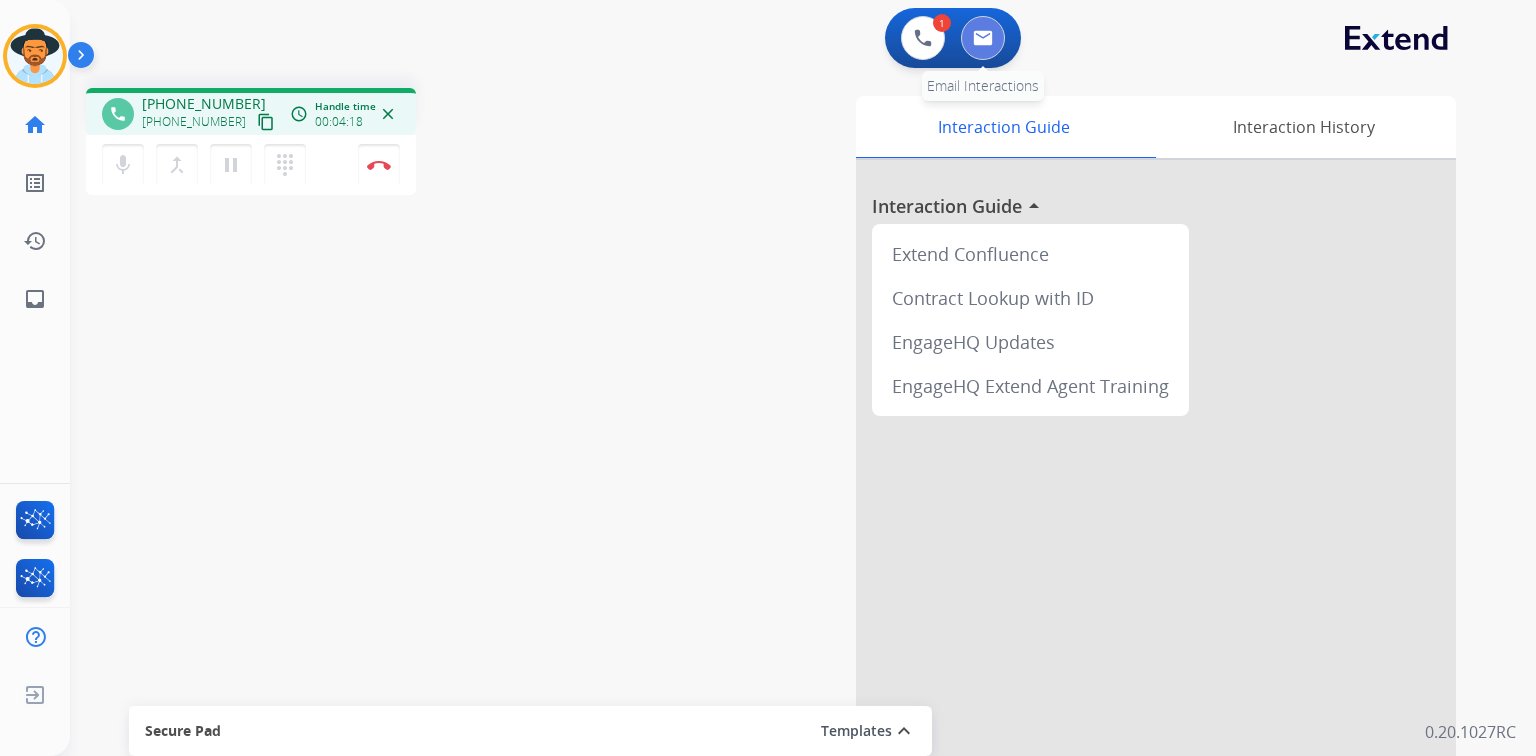 click at bounding box center (983, 38) 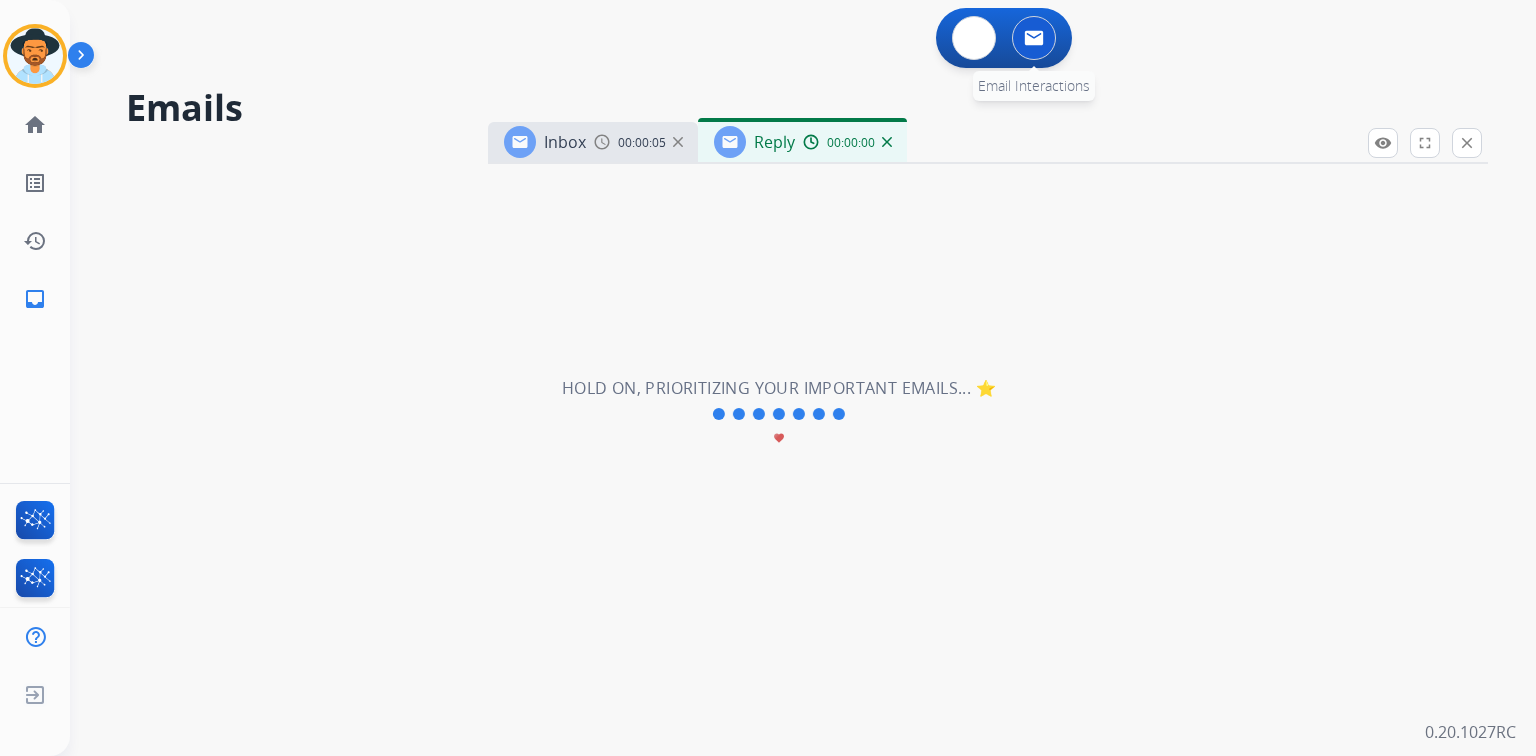 select on "**********" 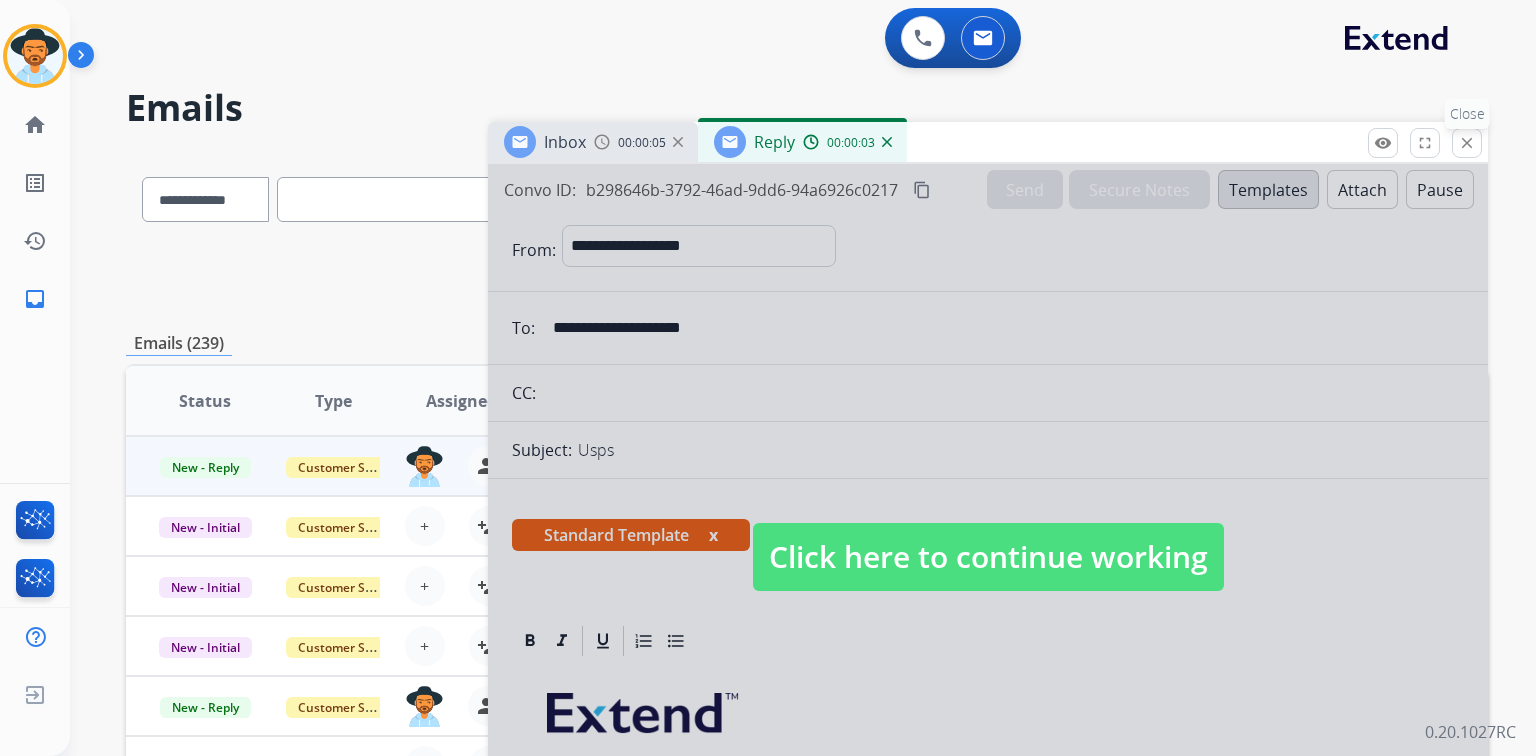 click on "close" at bounding box center (1467, 143) 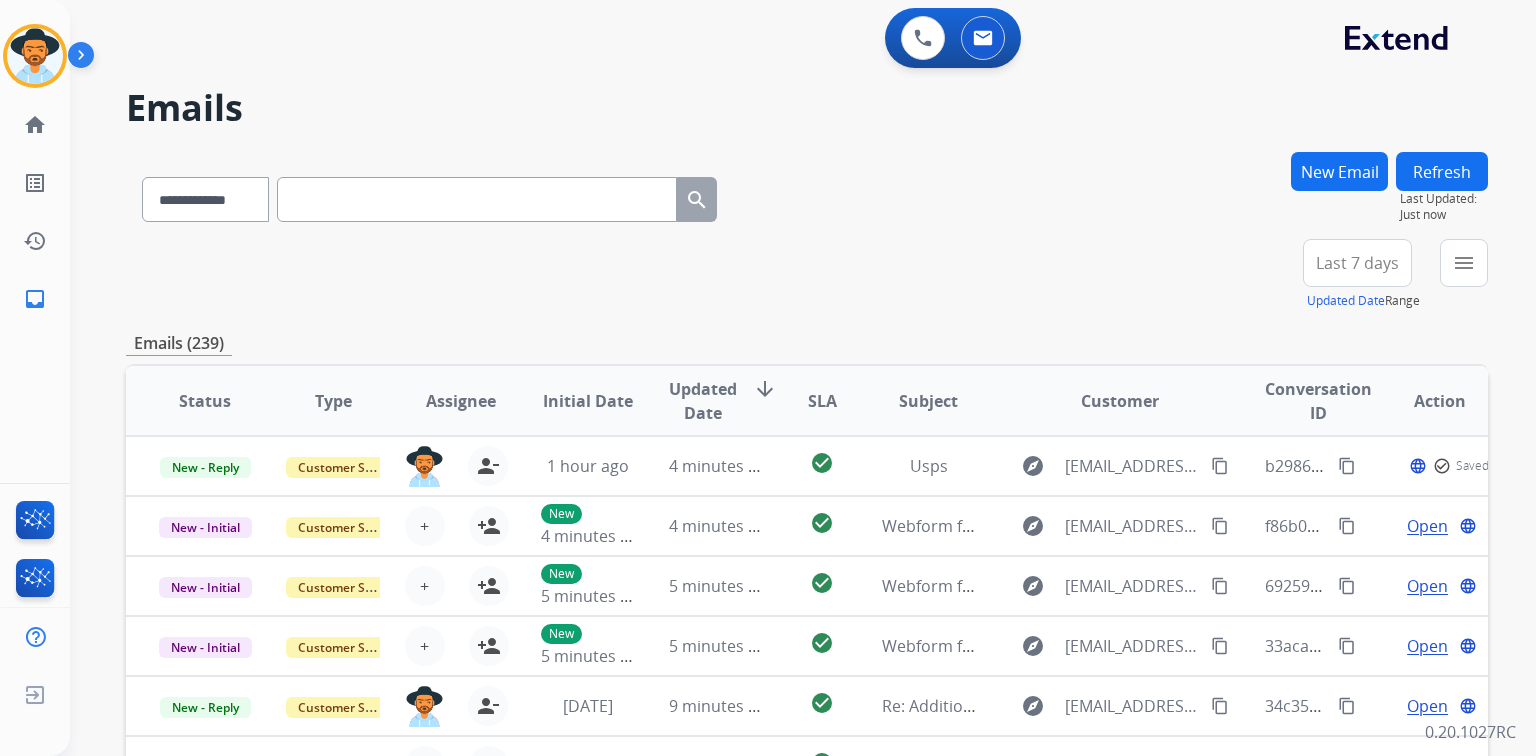 click on "**********" at bounding box center [807, 195] 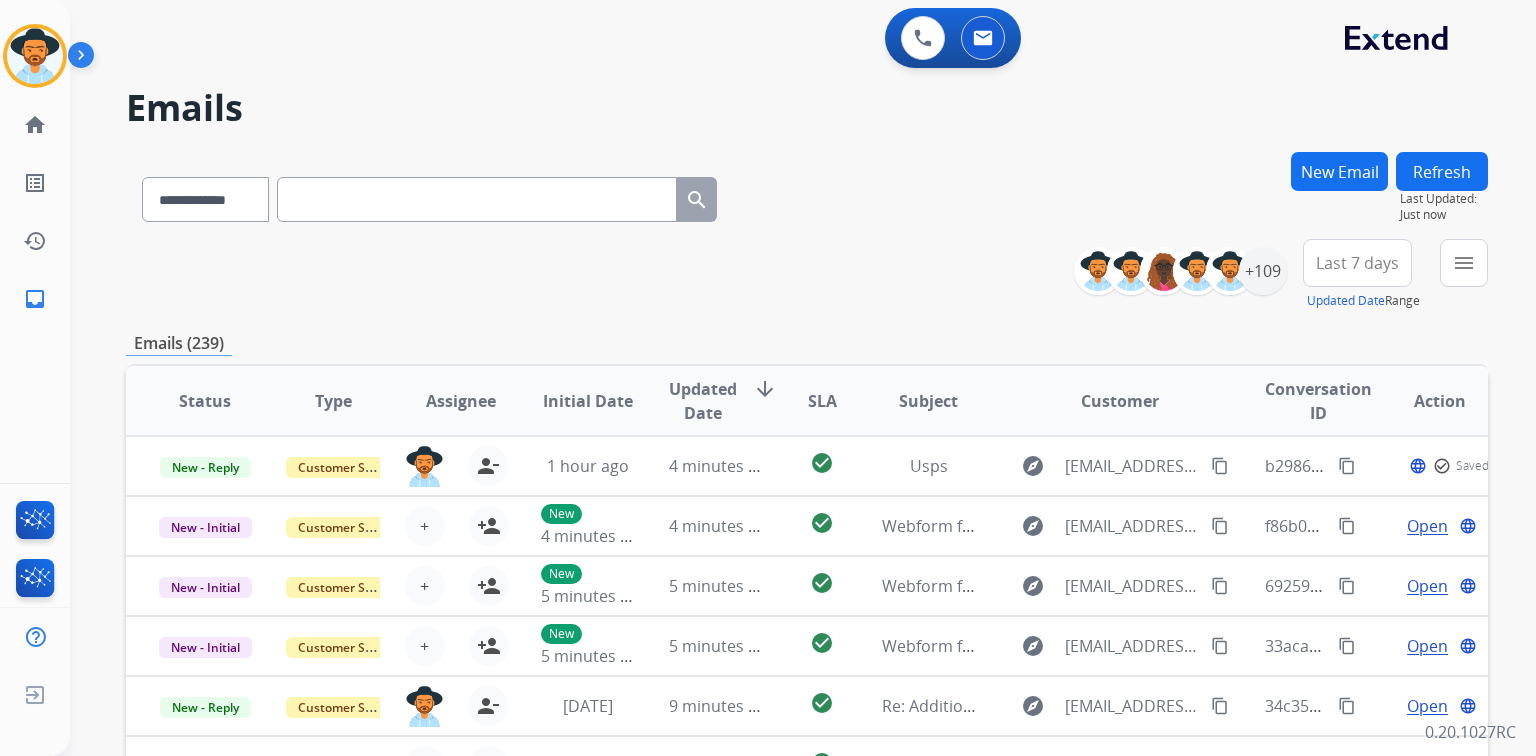 click at bounding box center (477, 199) 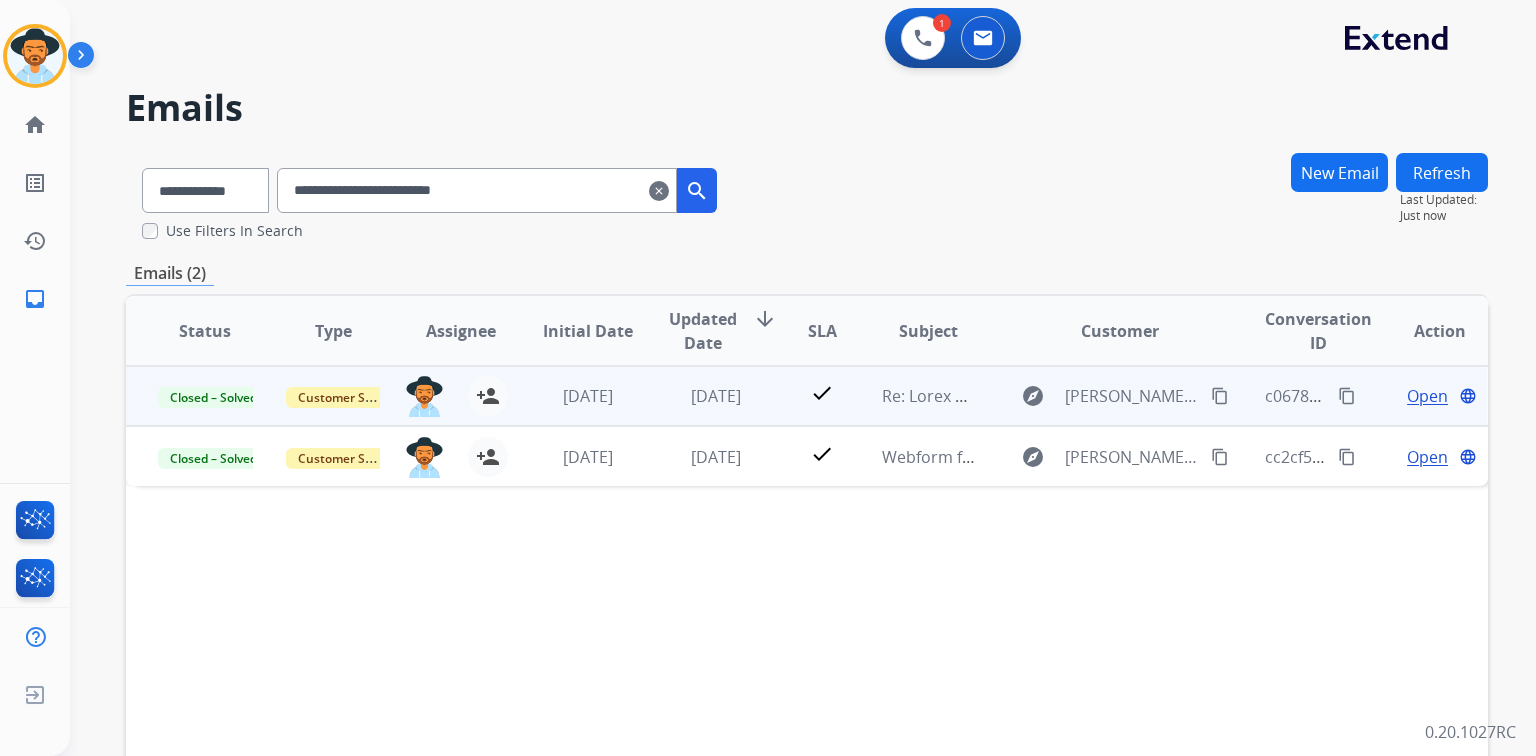 click on "Open" at bounding box center [1427, 396] 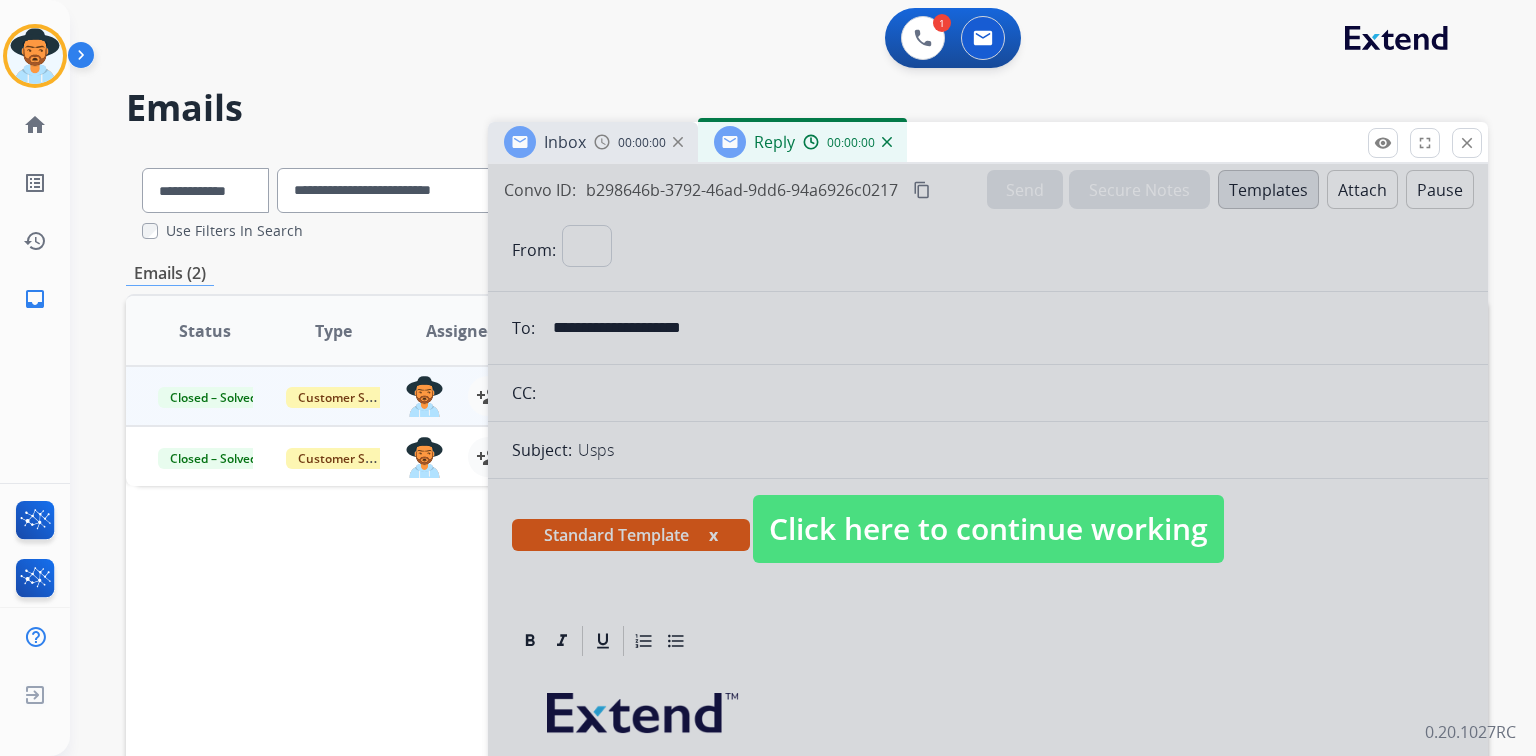 select on "**********" 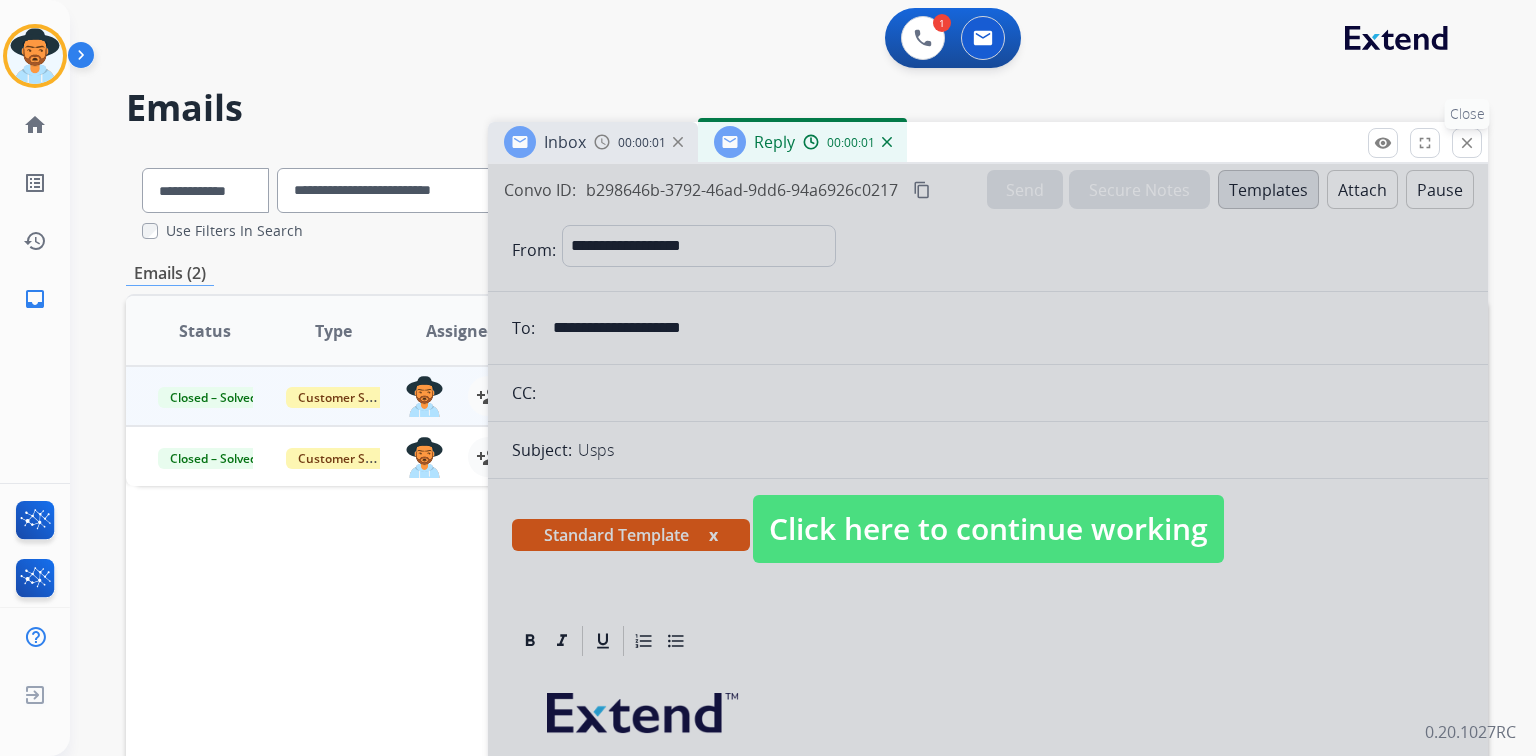 click on "close" at bounding box center [1467, 143] 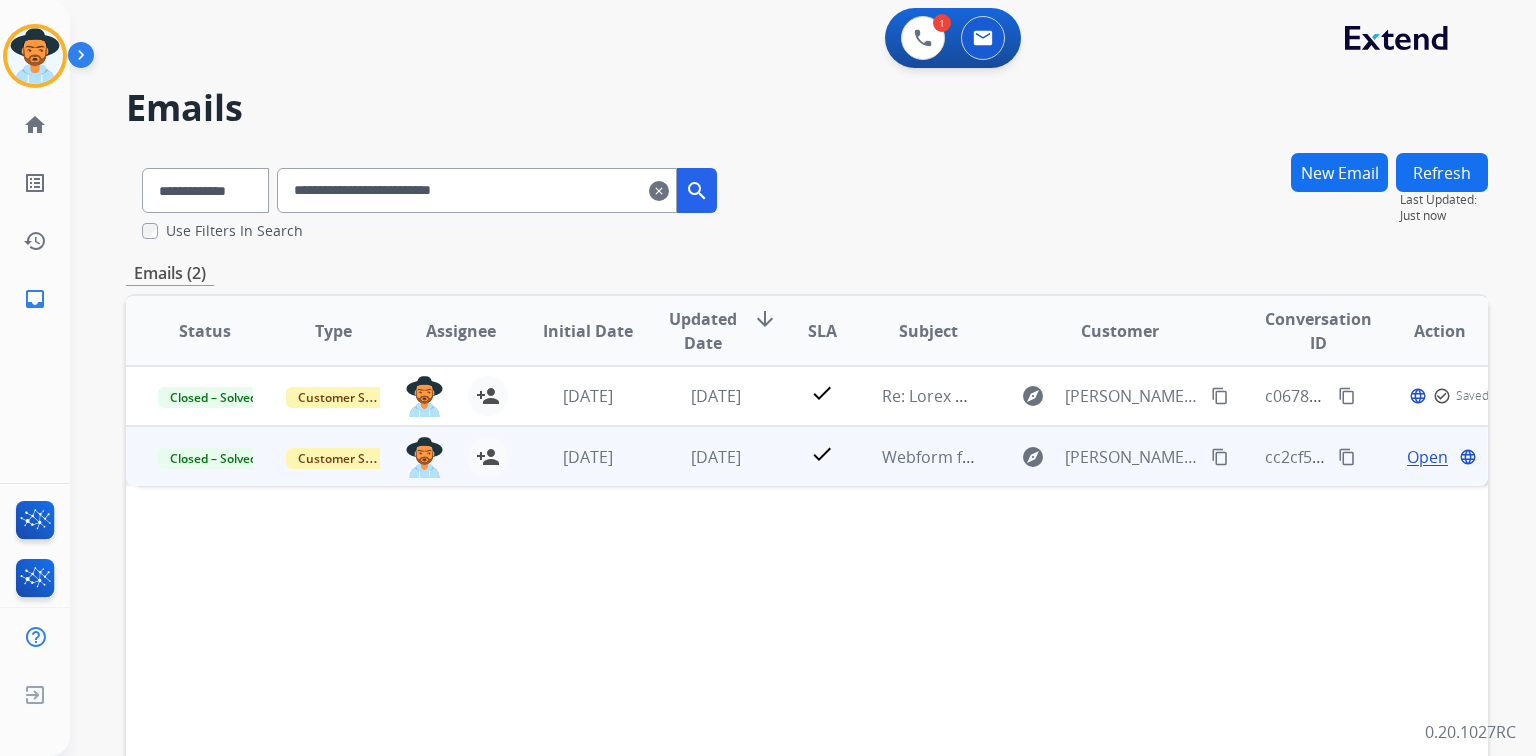 click on "Open" at bounding box center [1427, 457] 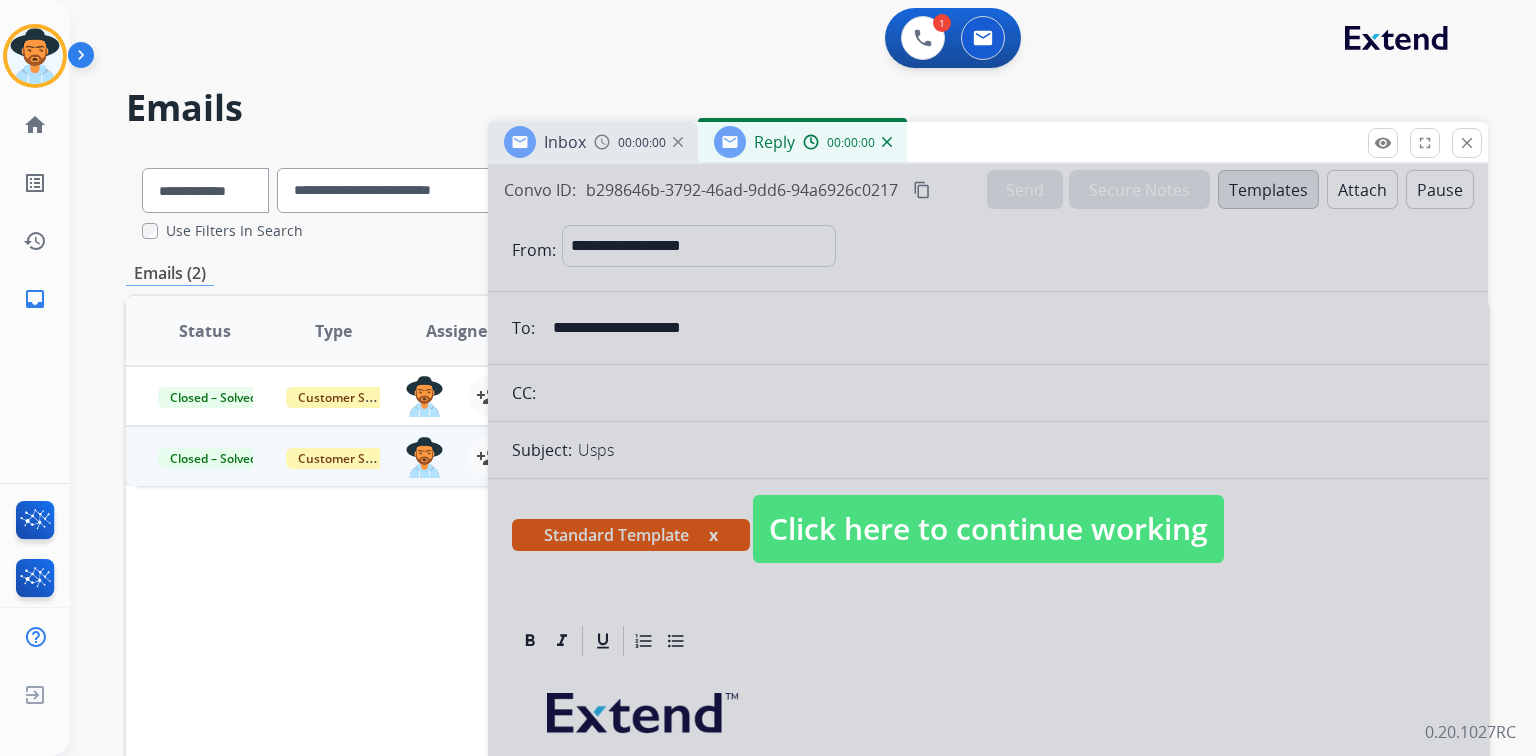 click at bounding box center [988, 509] 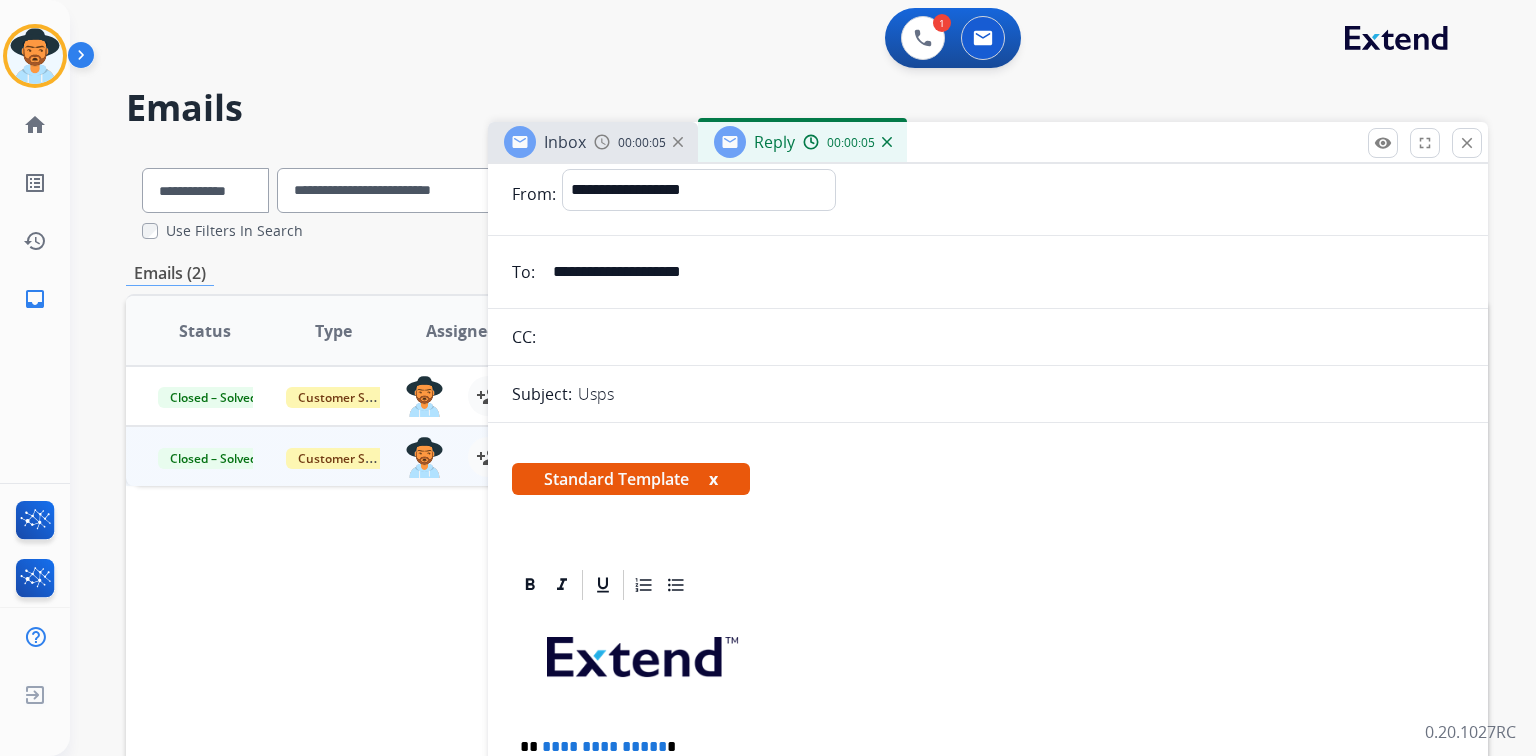 scroll, scrollTop: 0, scrollLeft: 0, axis: both 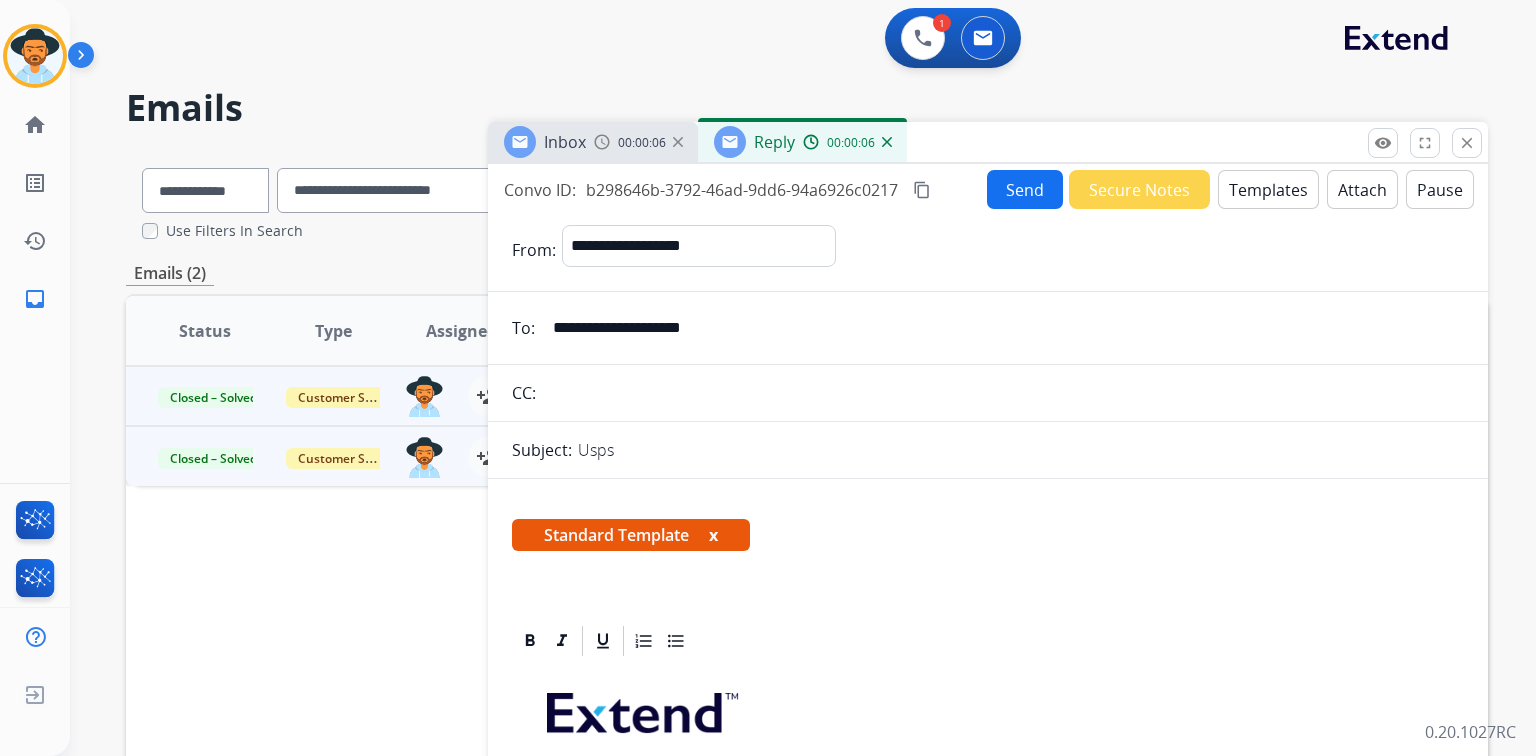 drag, startPoint x: 738, startPoint y: 325, endPoint x: 289, endPoint y: 398, distance: 454.8956 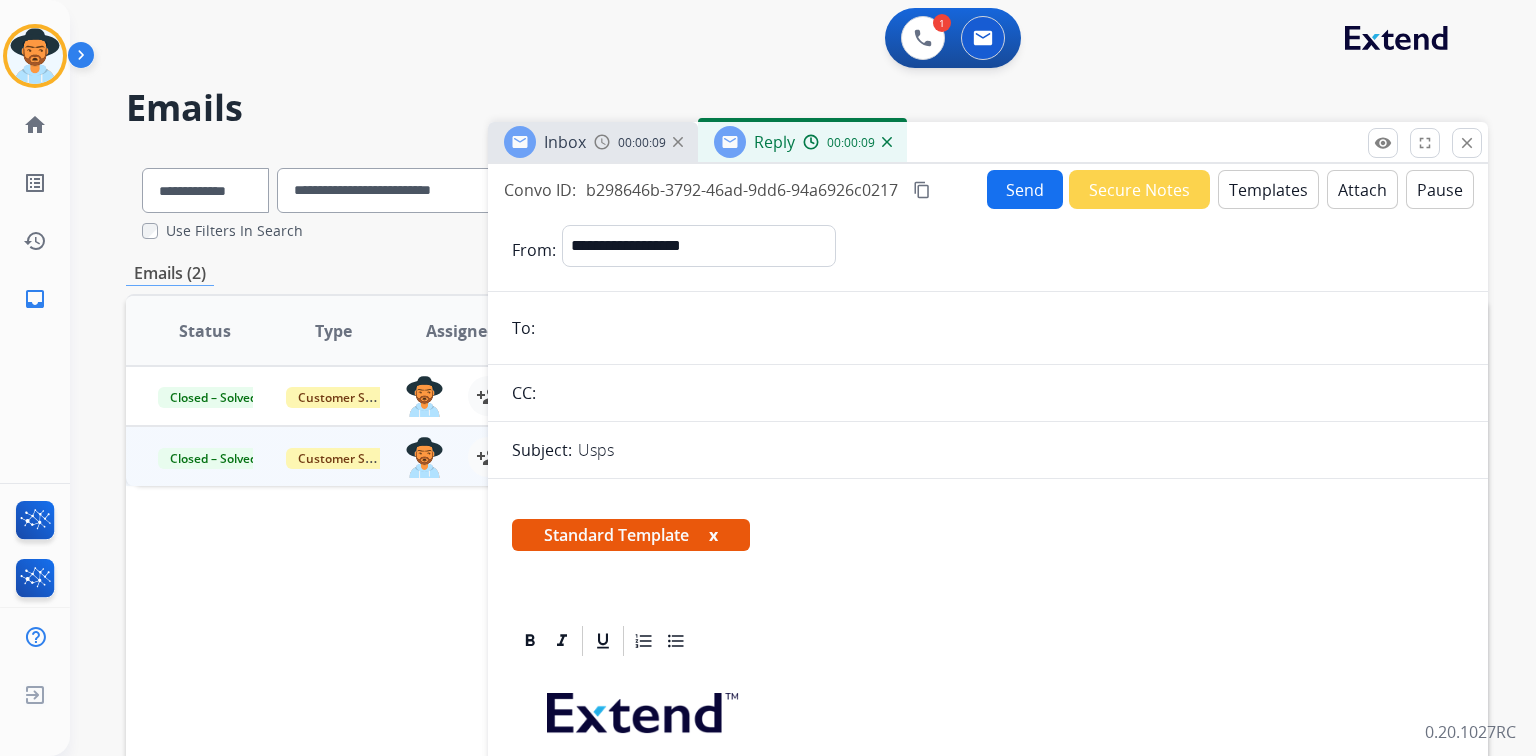 type 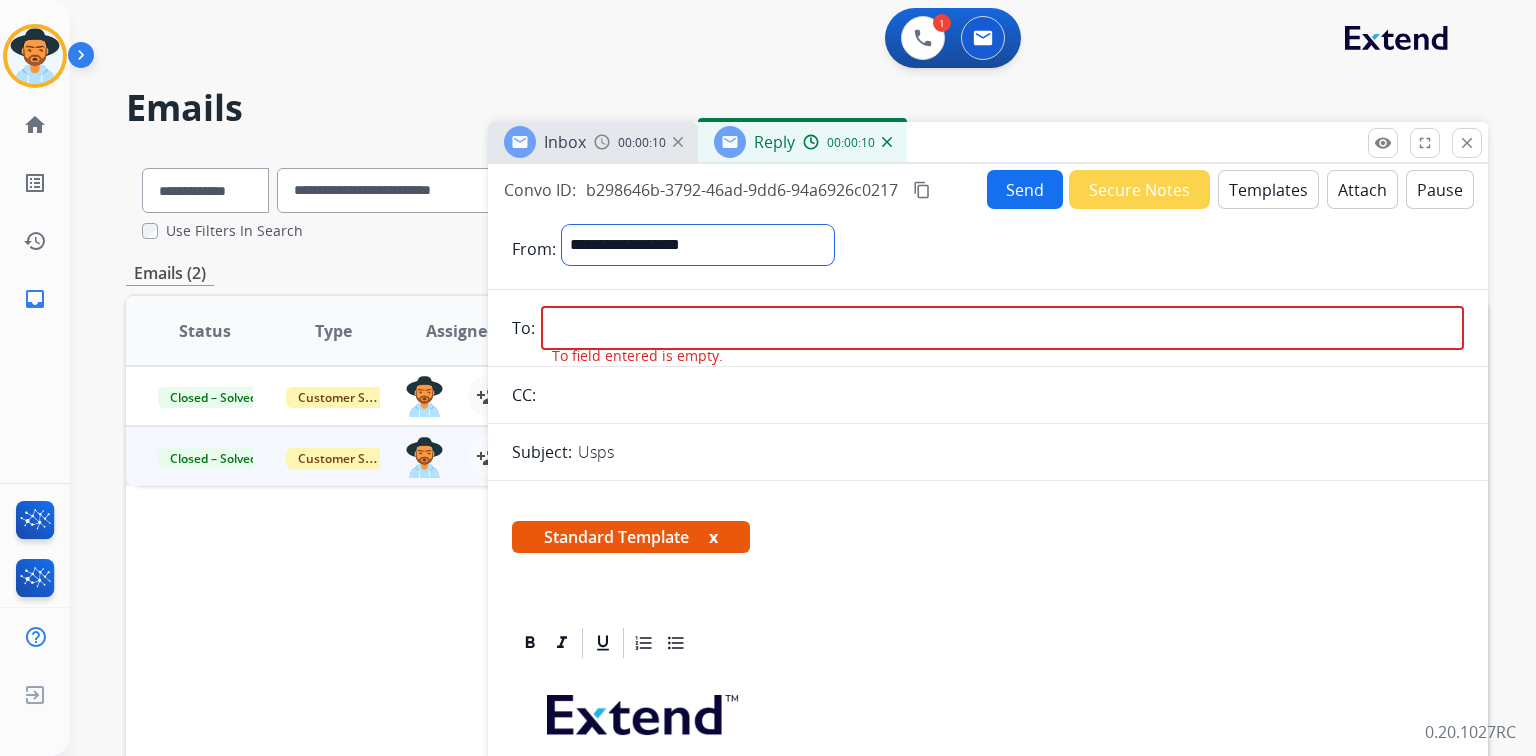 drag, startPoint x: 756, startPoint y: 228, endPoint x: -167, endPoint y: 188, distance: 923.86633 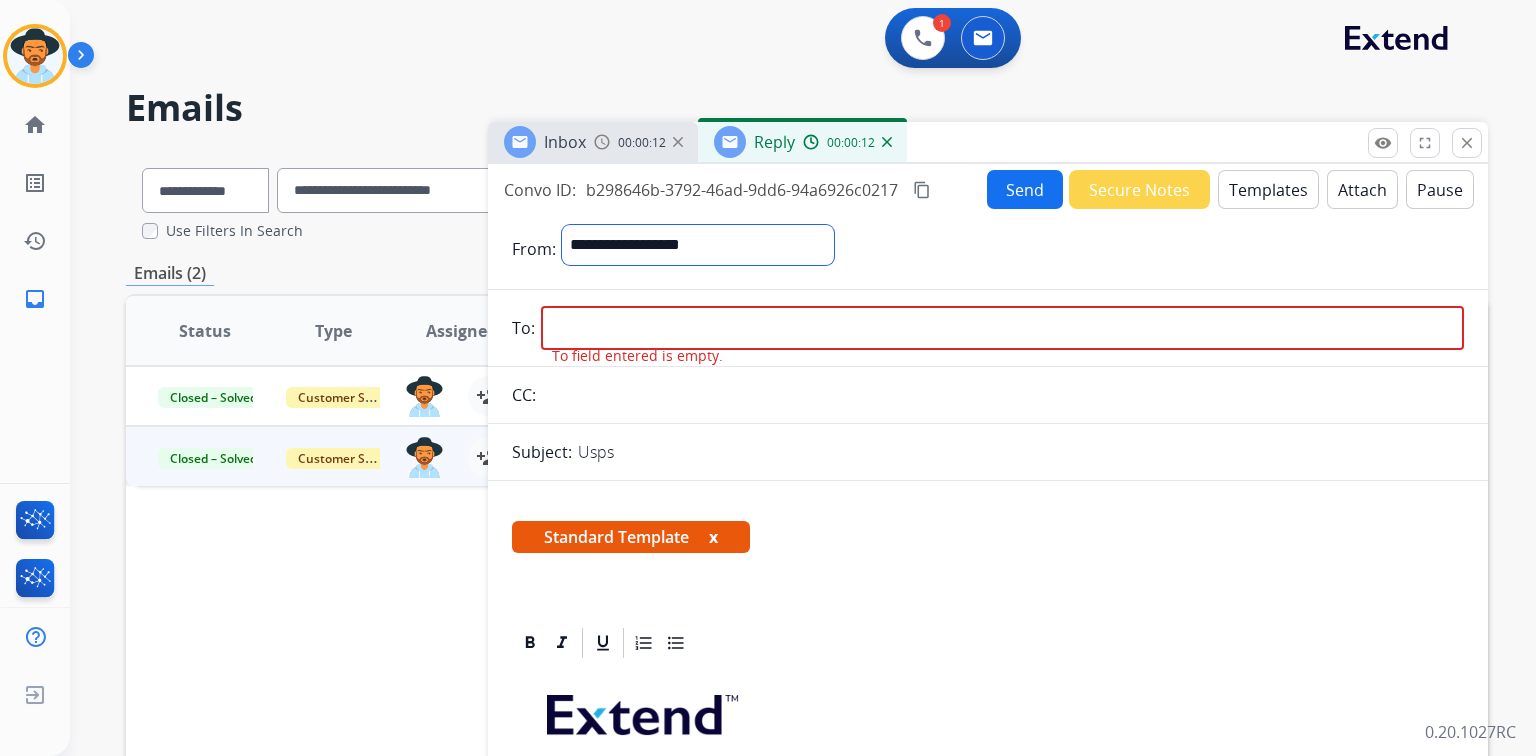 click on "**********" at bounding box center (698, 245) 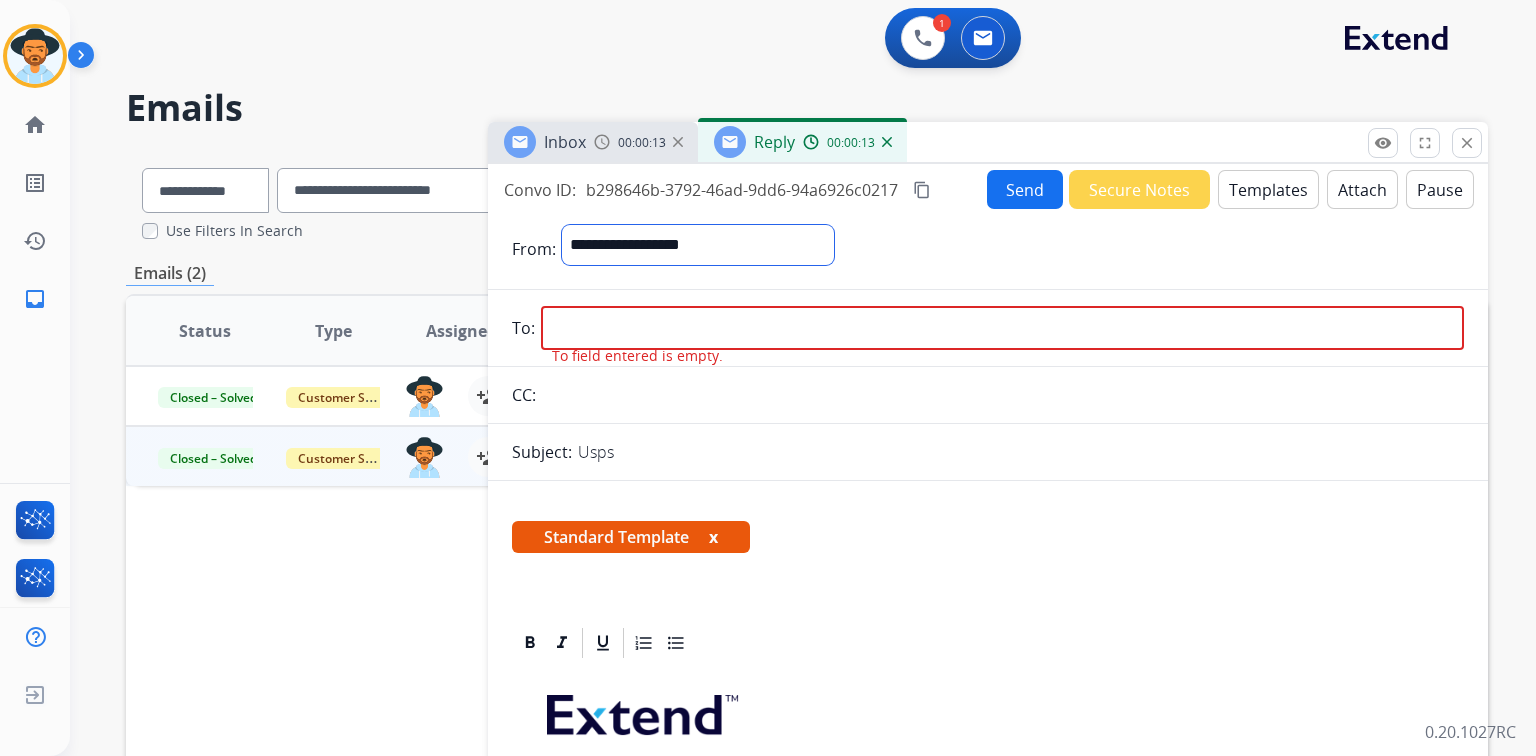 drag, startPoint x: 771, startPoint y: 243, endPoint x: 748, endPoint y: 248, distance: 23.537205 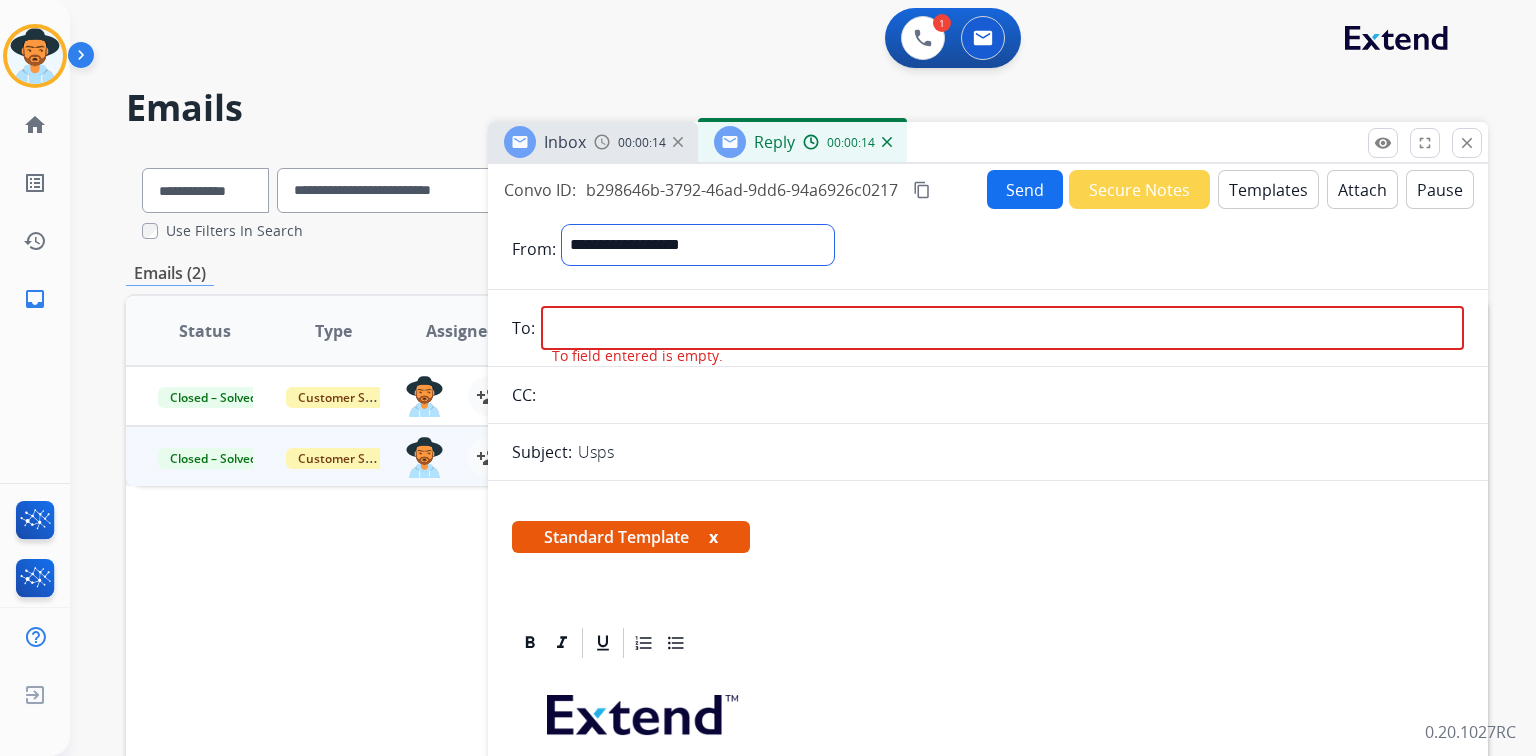 drag, startPoint x: 748, startPoint y: 248, endPoint x: 699, endPoint y: 252, distance: 49.162994 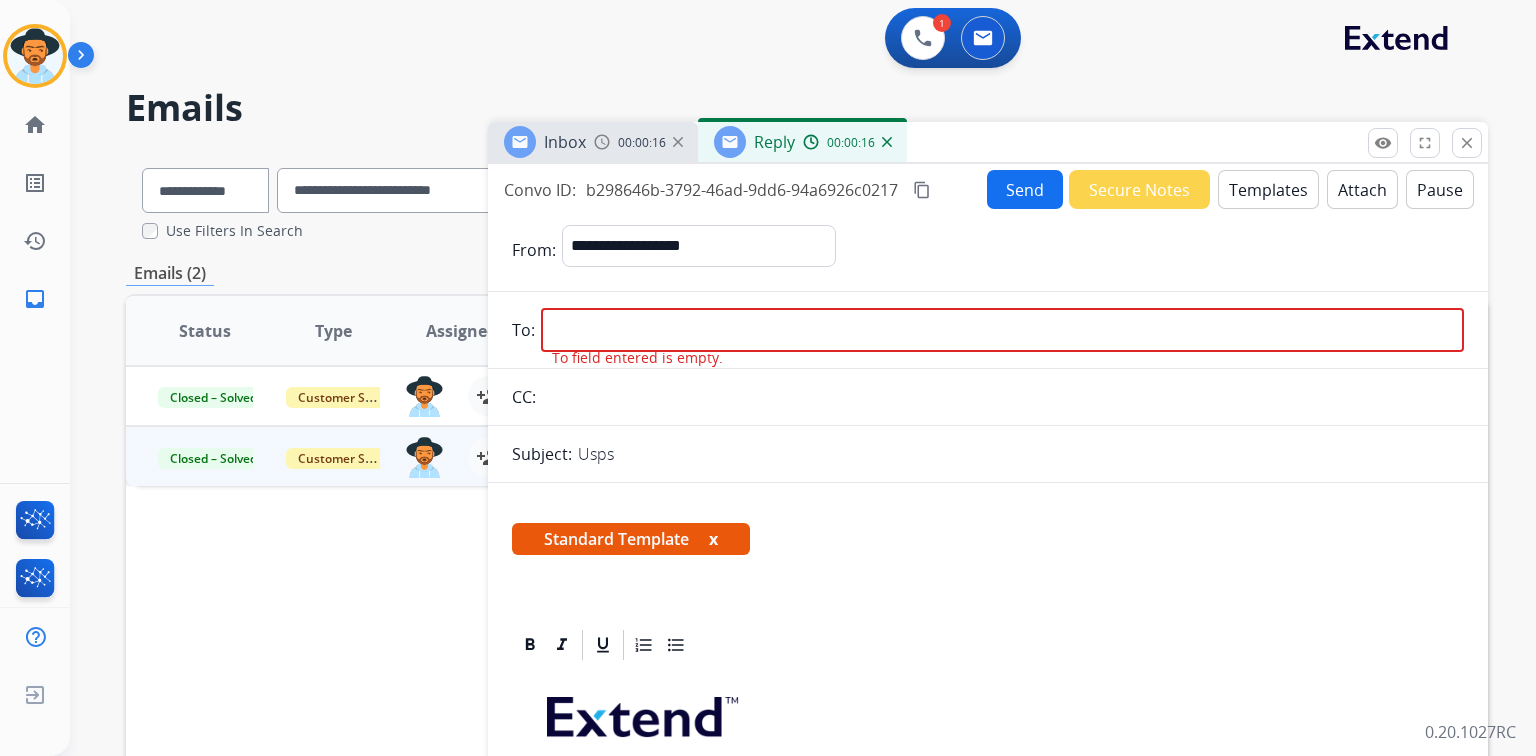 drag, startPoint x: 1470, startPoint y: 139, endPoint x: 1468, endPoint y: 163, distance: 24.083189 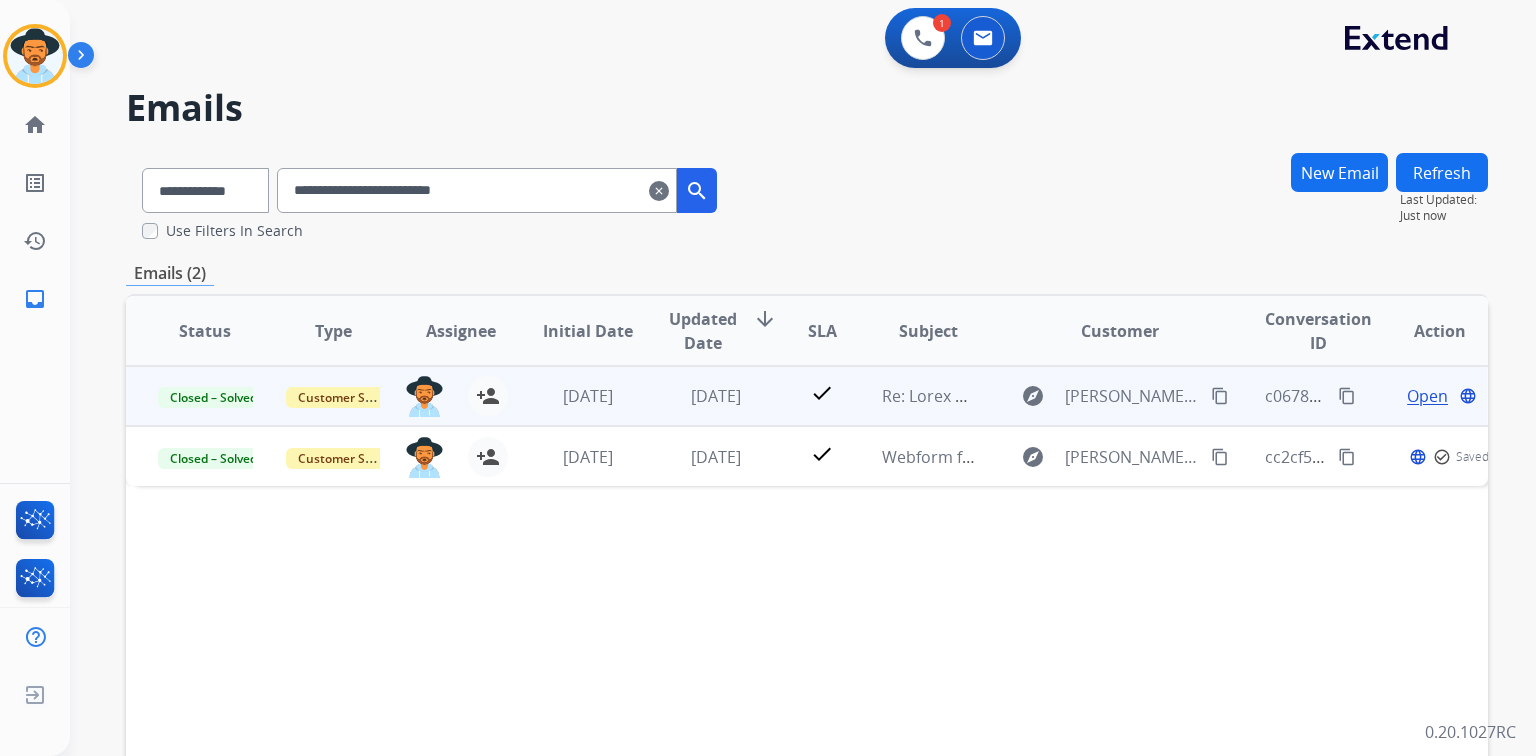 click on "Open" at bounding box center [1427, 396] 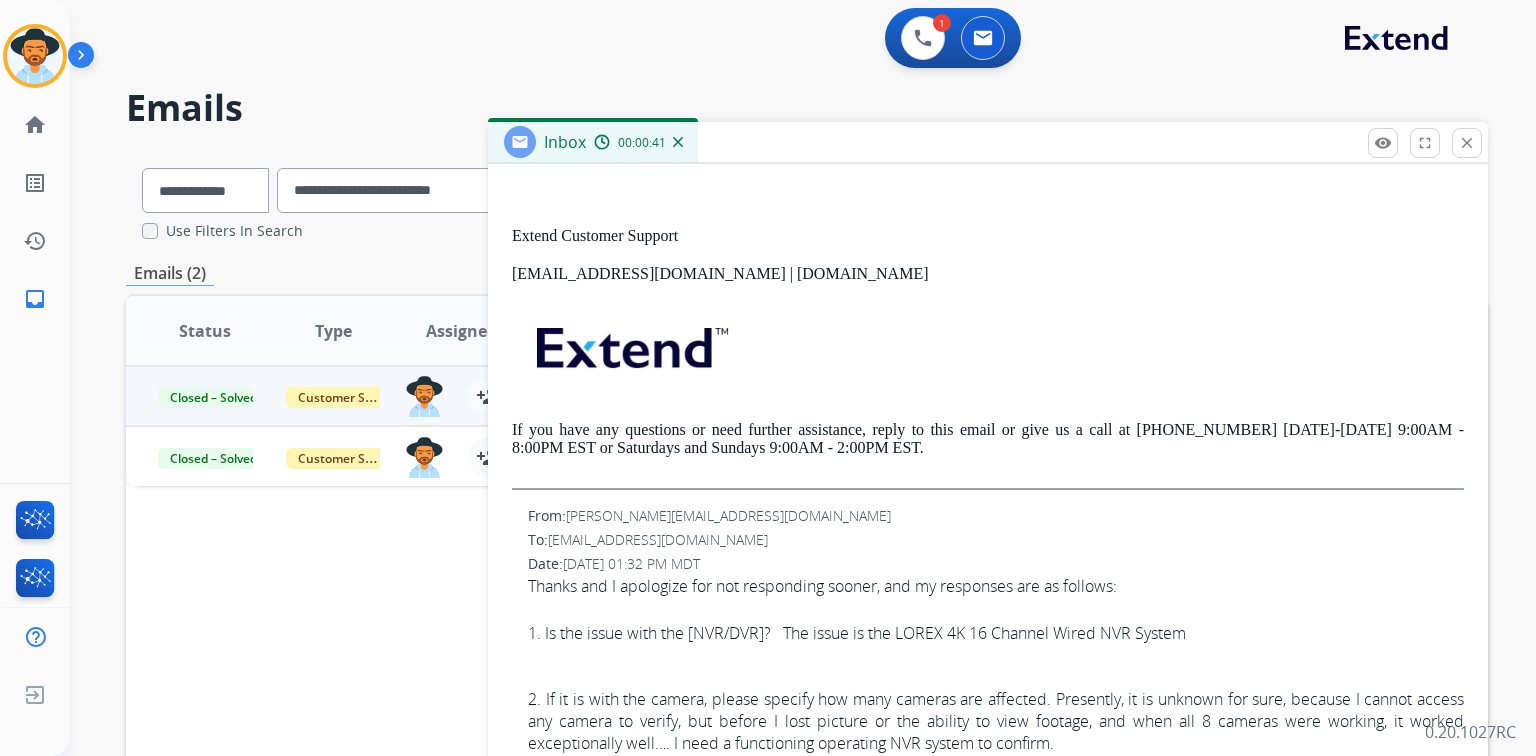 scroll, scrollTop: 880, scrollLeft: 0, axis: vertical 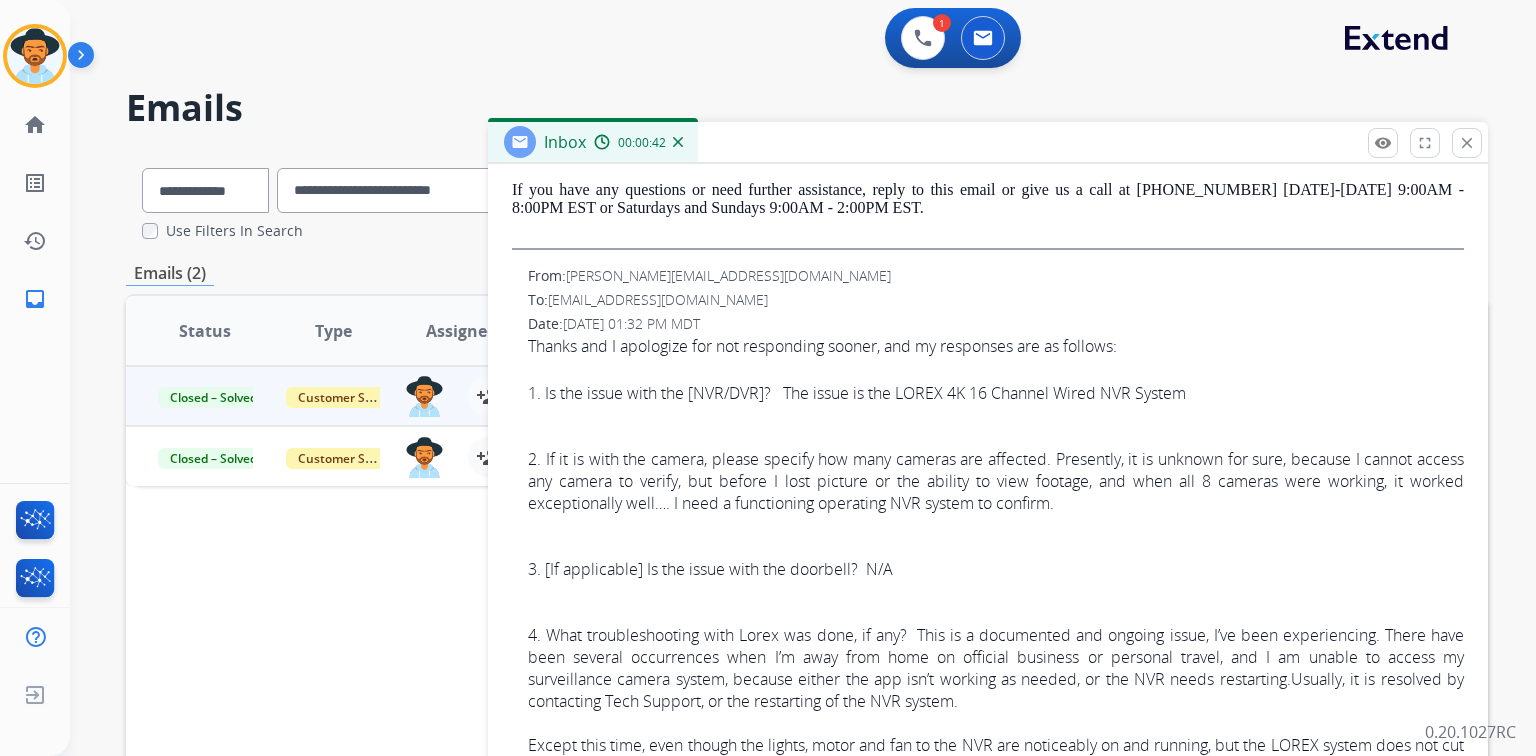 drag, startPoint x: 1477, startPoint y: 144, endPoint x: 1470, endPoint y: 154, distance: 12.206555 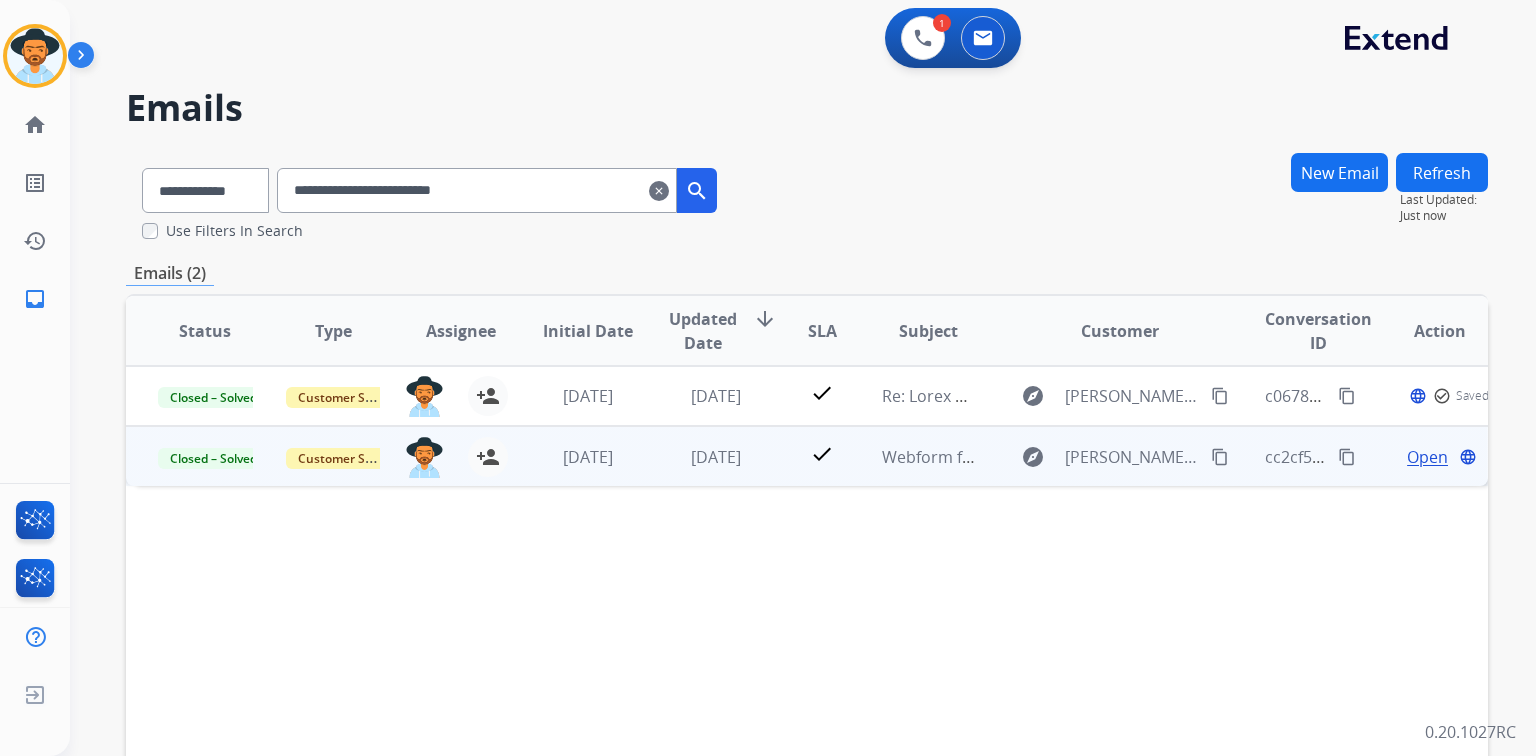 click on "Open" at bounding box center (1427, 457) 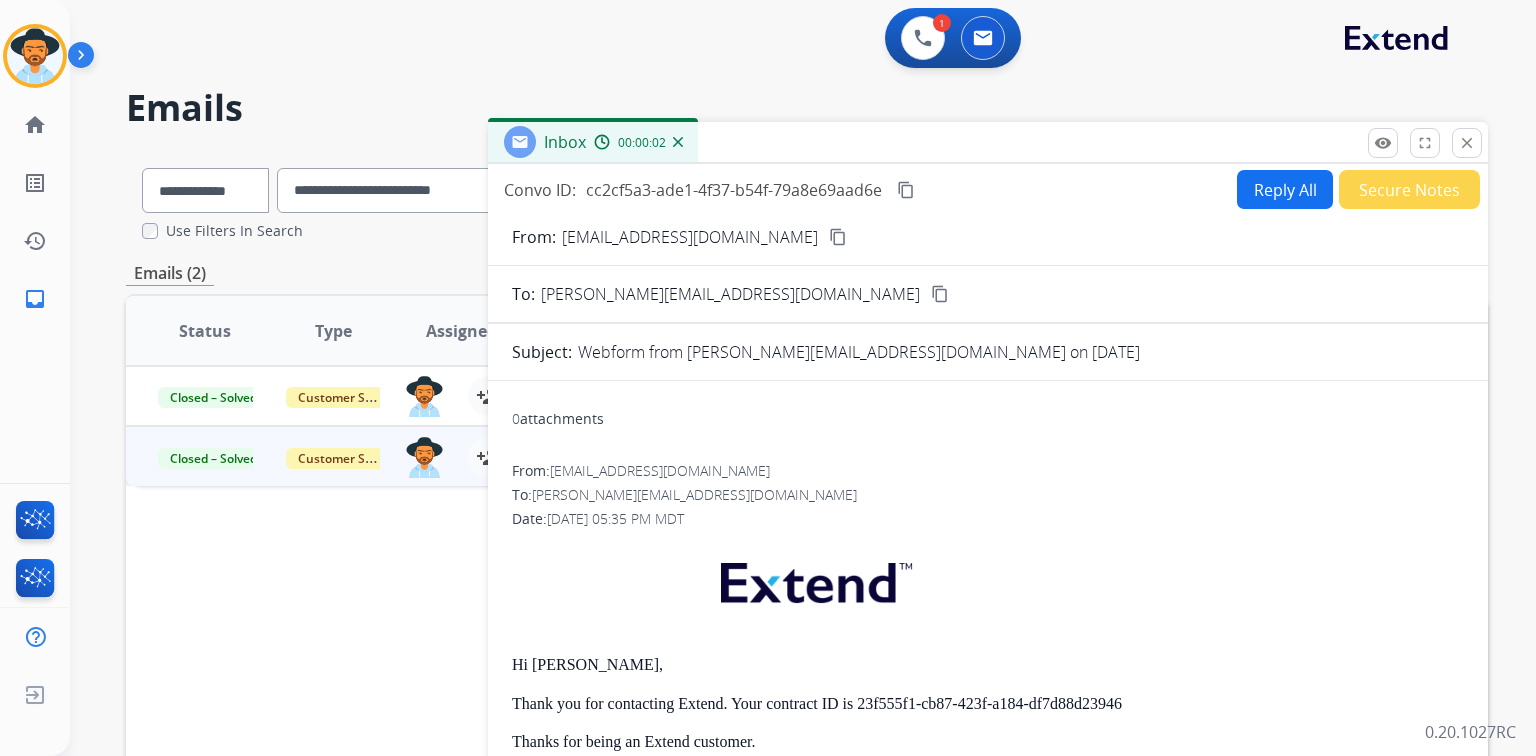 scroll, scrollTop: 240, scrollLeft: 0, axis: vertical 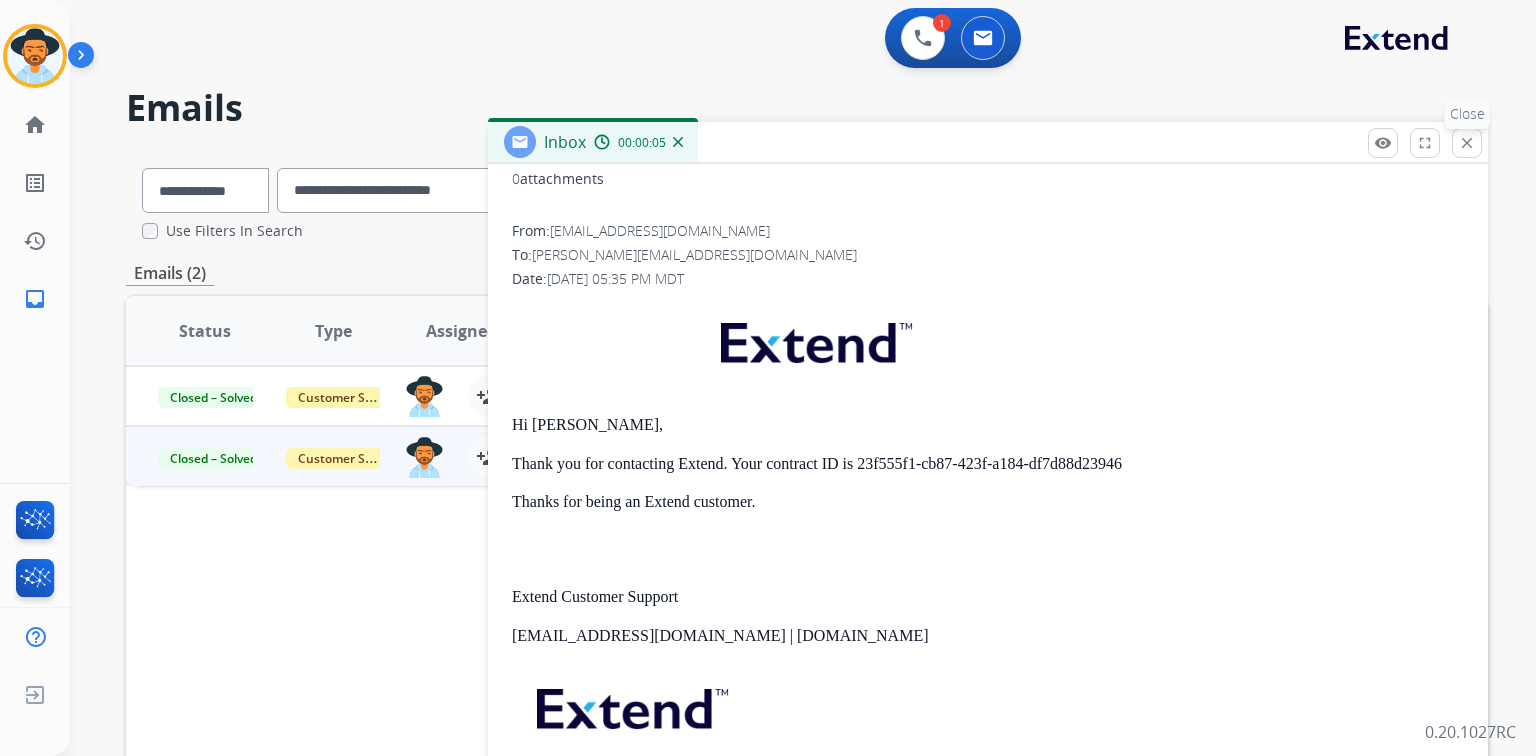 click on "close" at bounding box center [1467, 143] 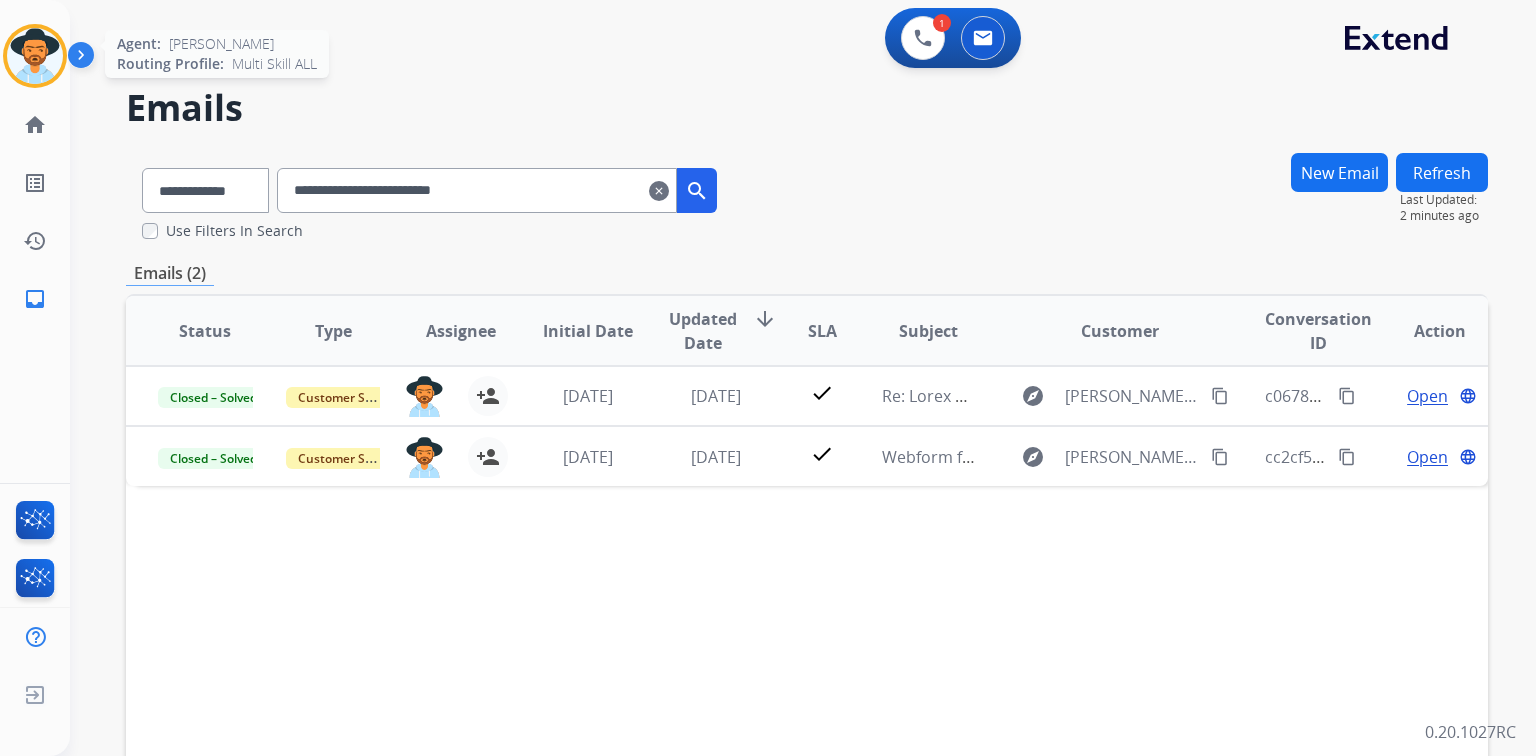 click at bounding box center (35, 56) 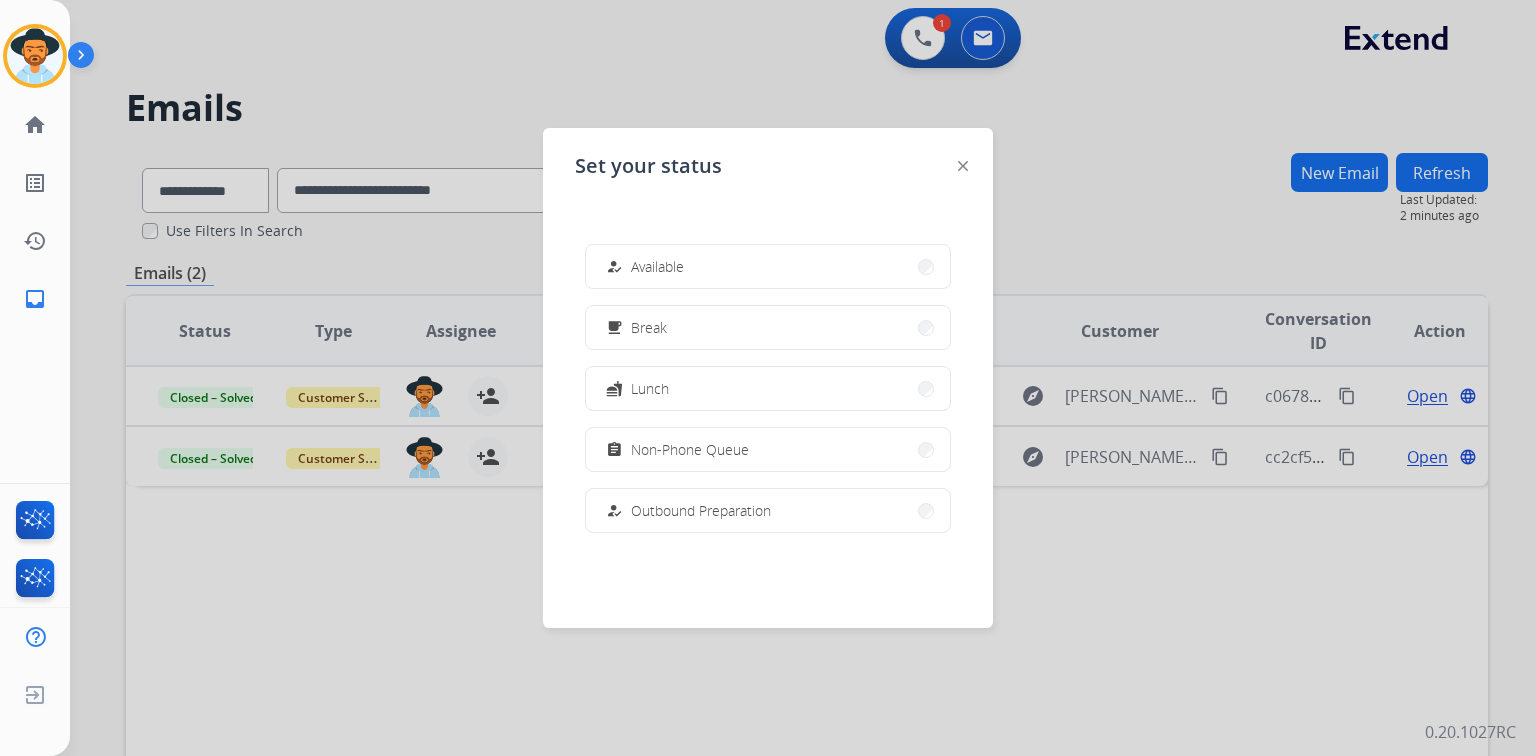 click at bounding box center (768, 378) 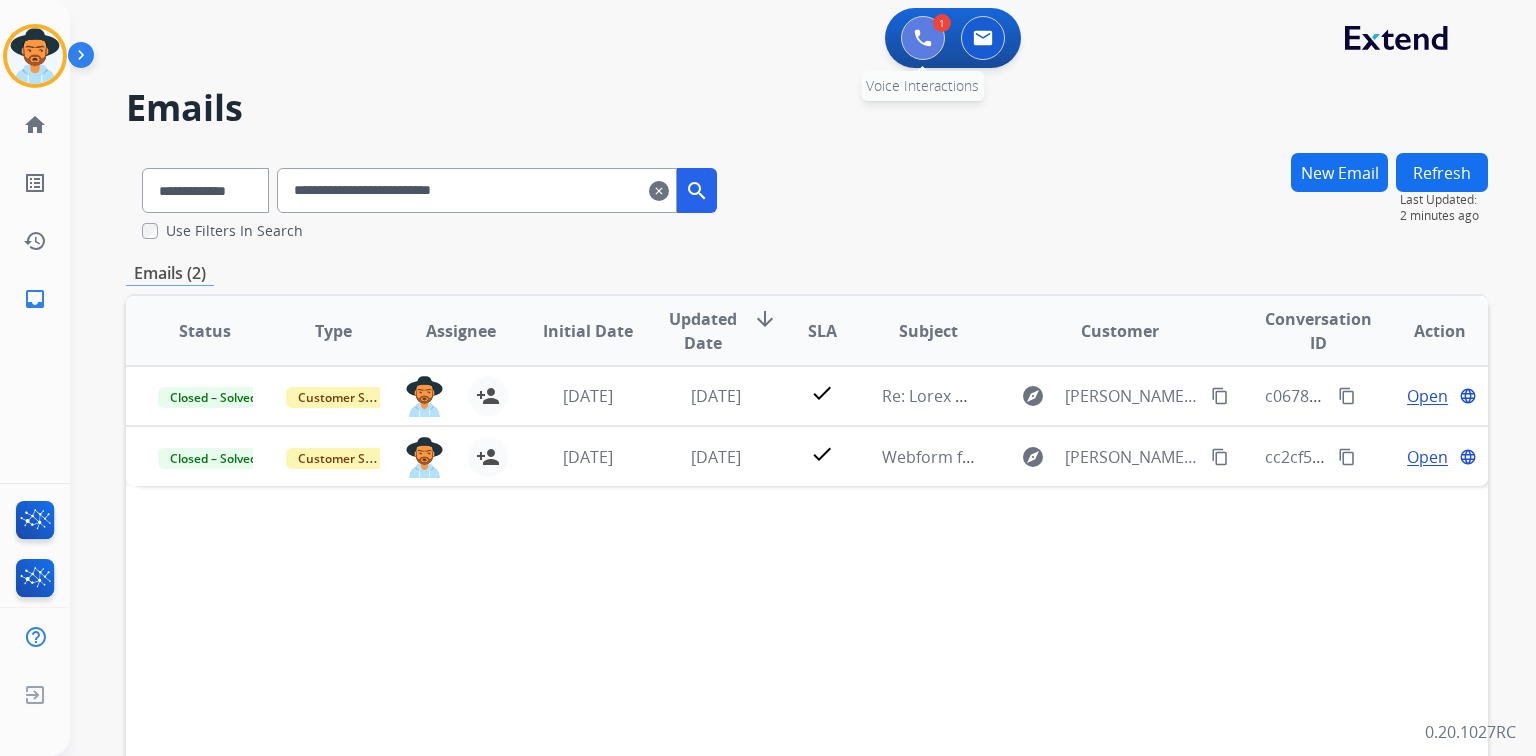 click at bounding box center (923, 38) 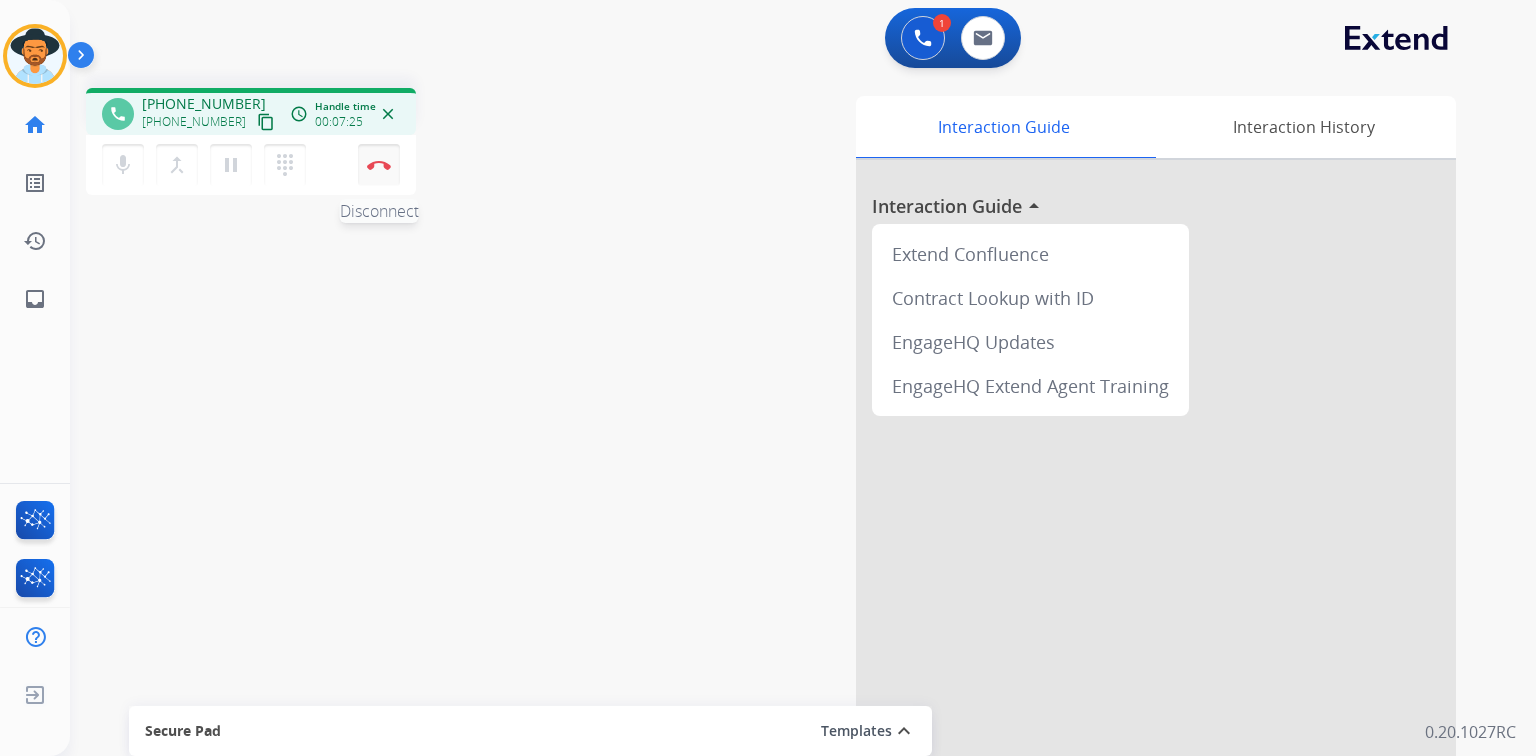 click on "Disconnect" at bounding box center [379, 165] 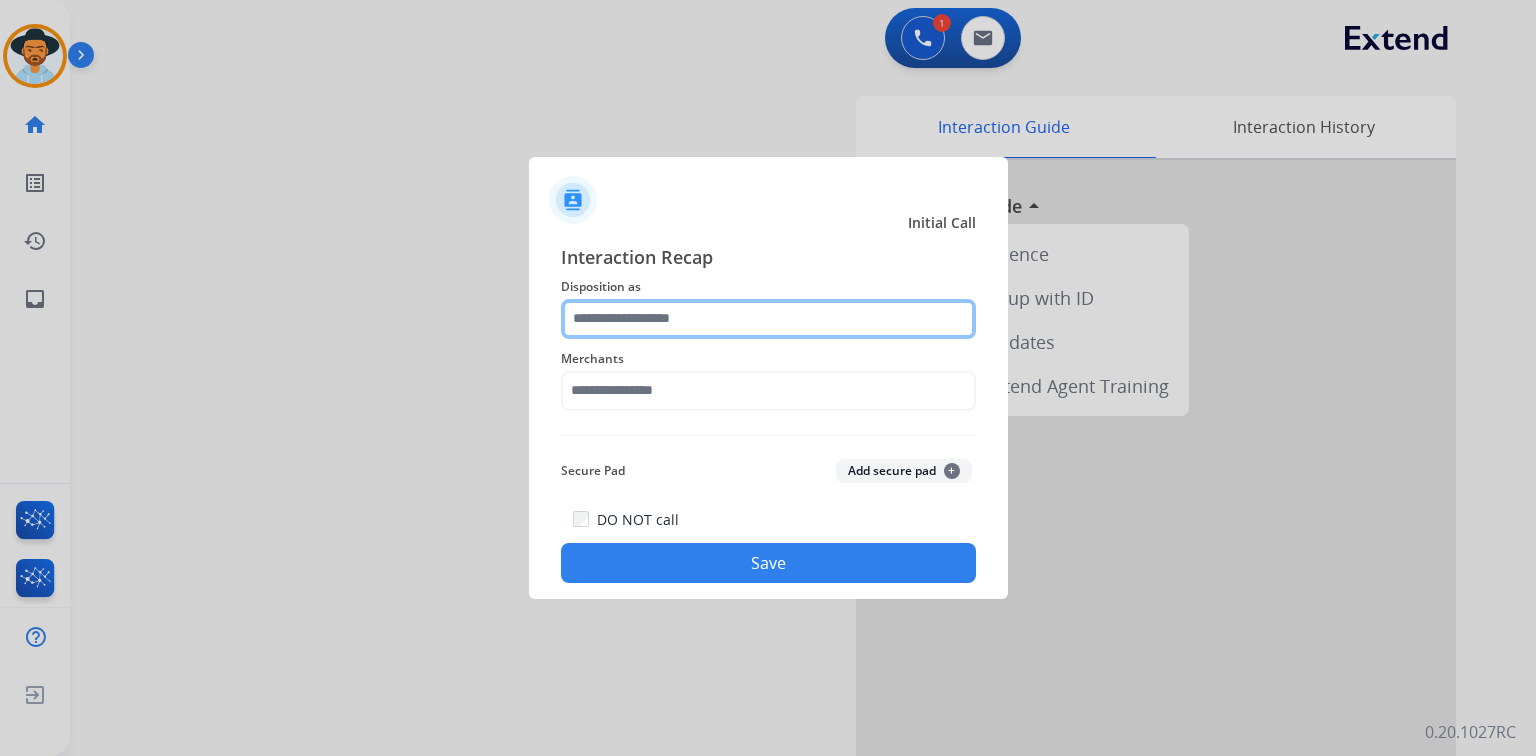 click 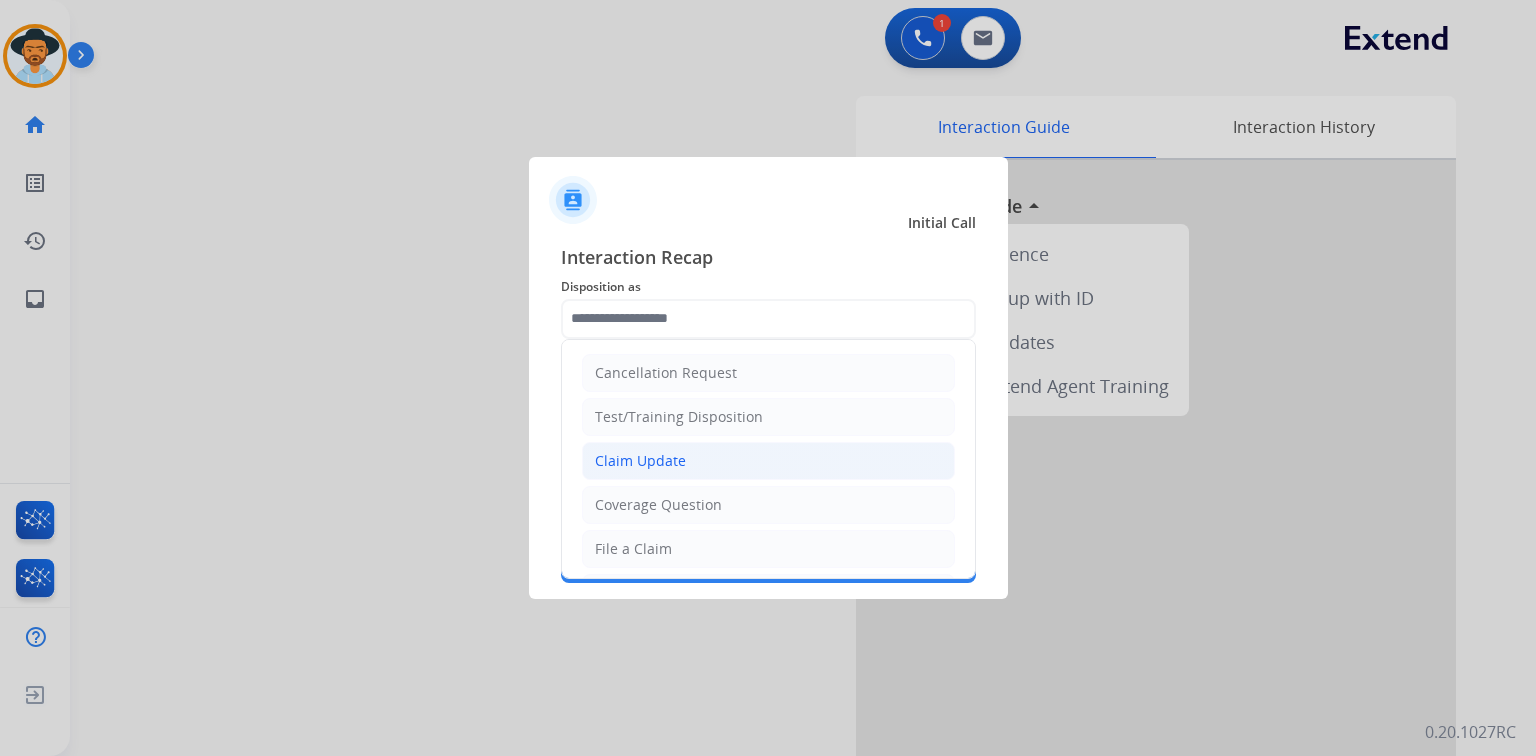 click on "Claim Update" 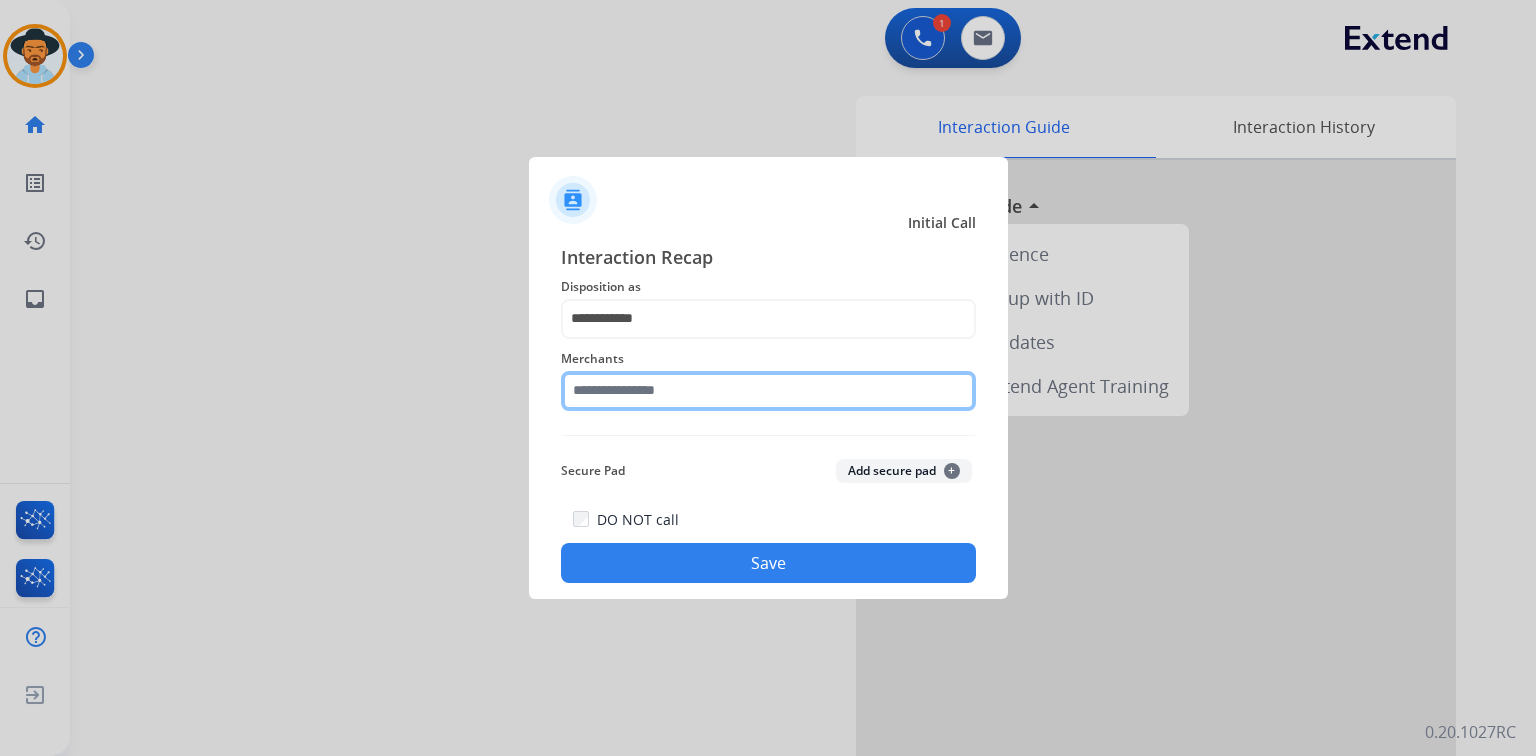 click 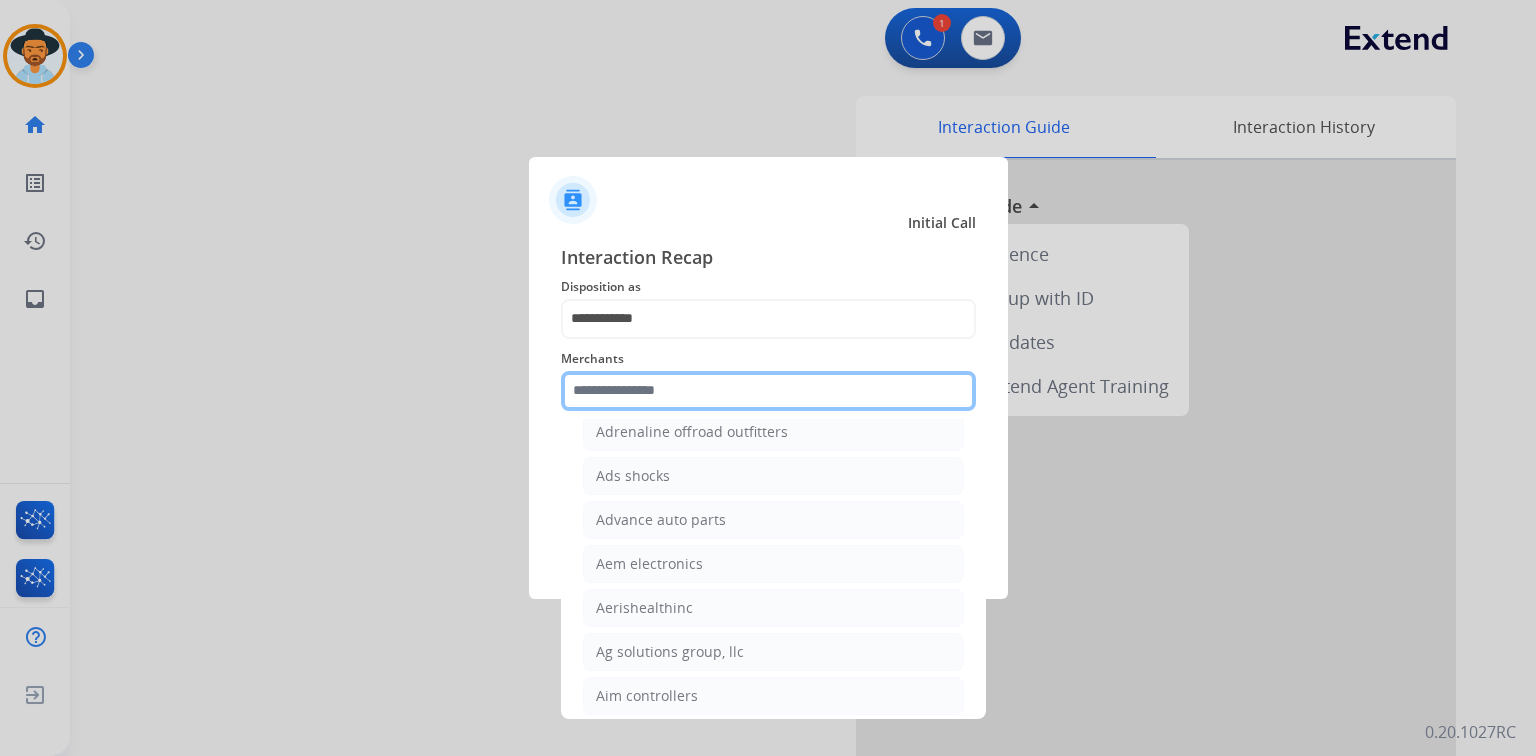 scroll, scrollTop: 400, scrollLeft: 0, axis: vertical 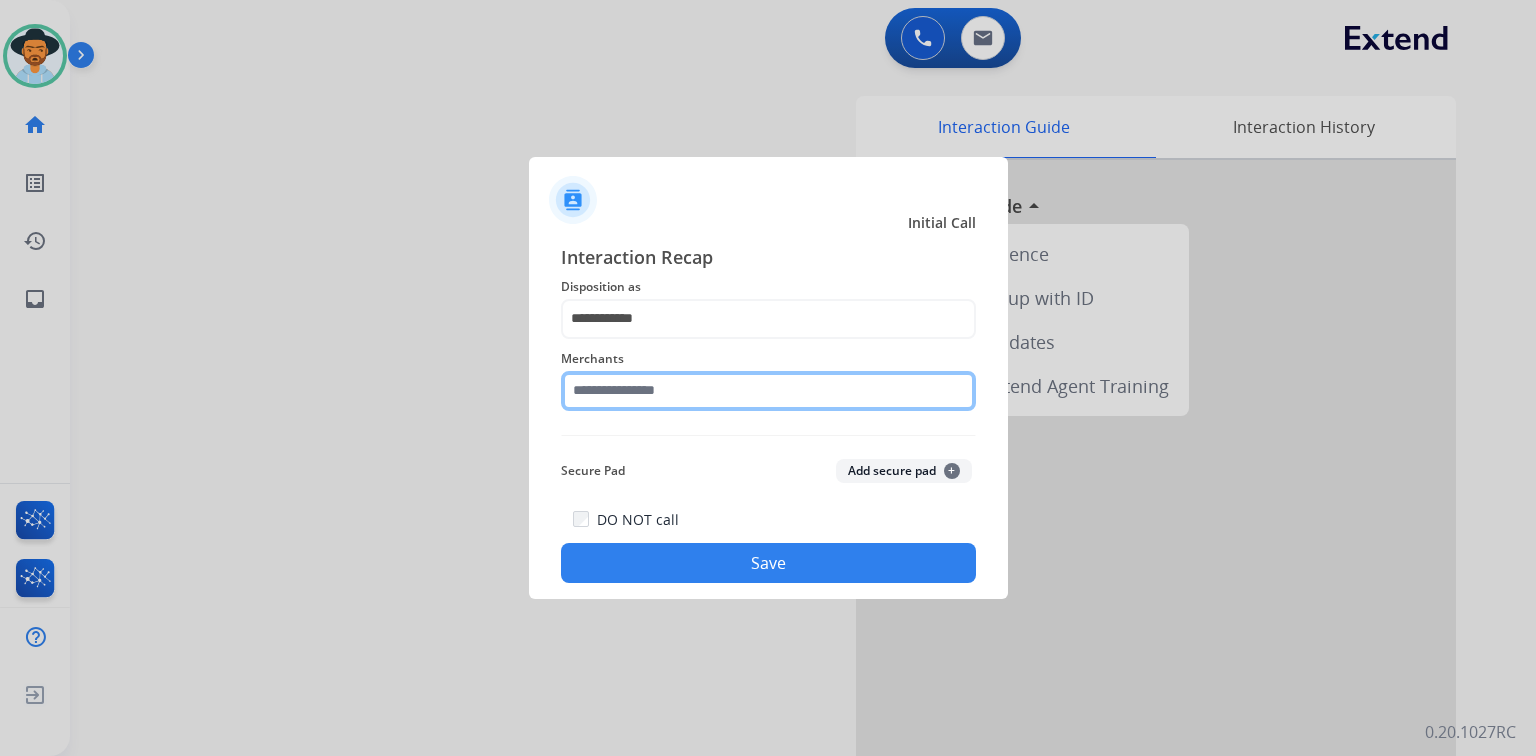 click 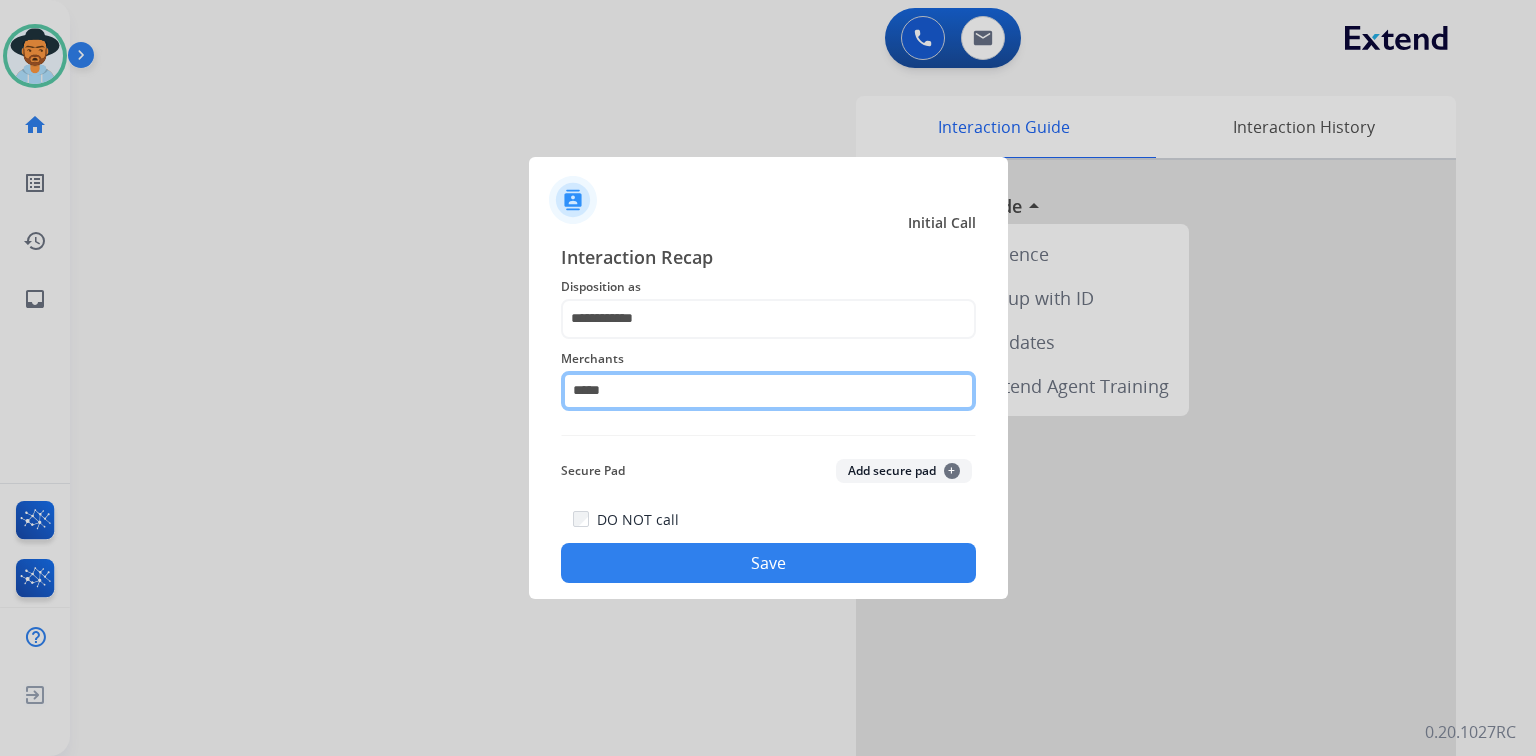 click on "*****" 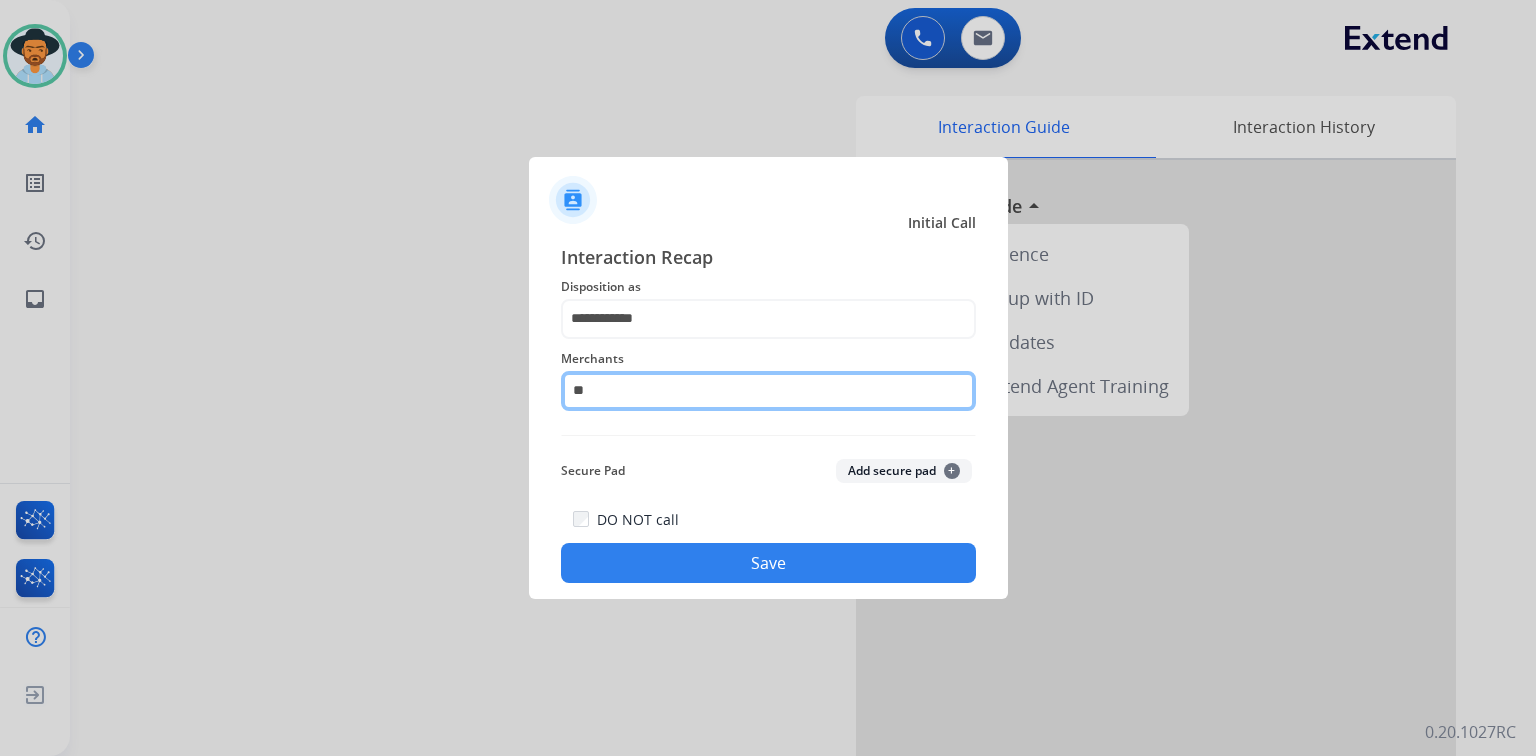 type on "*" 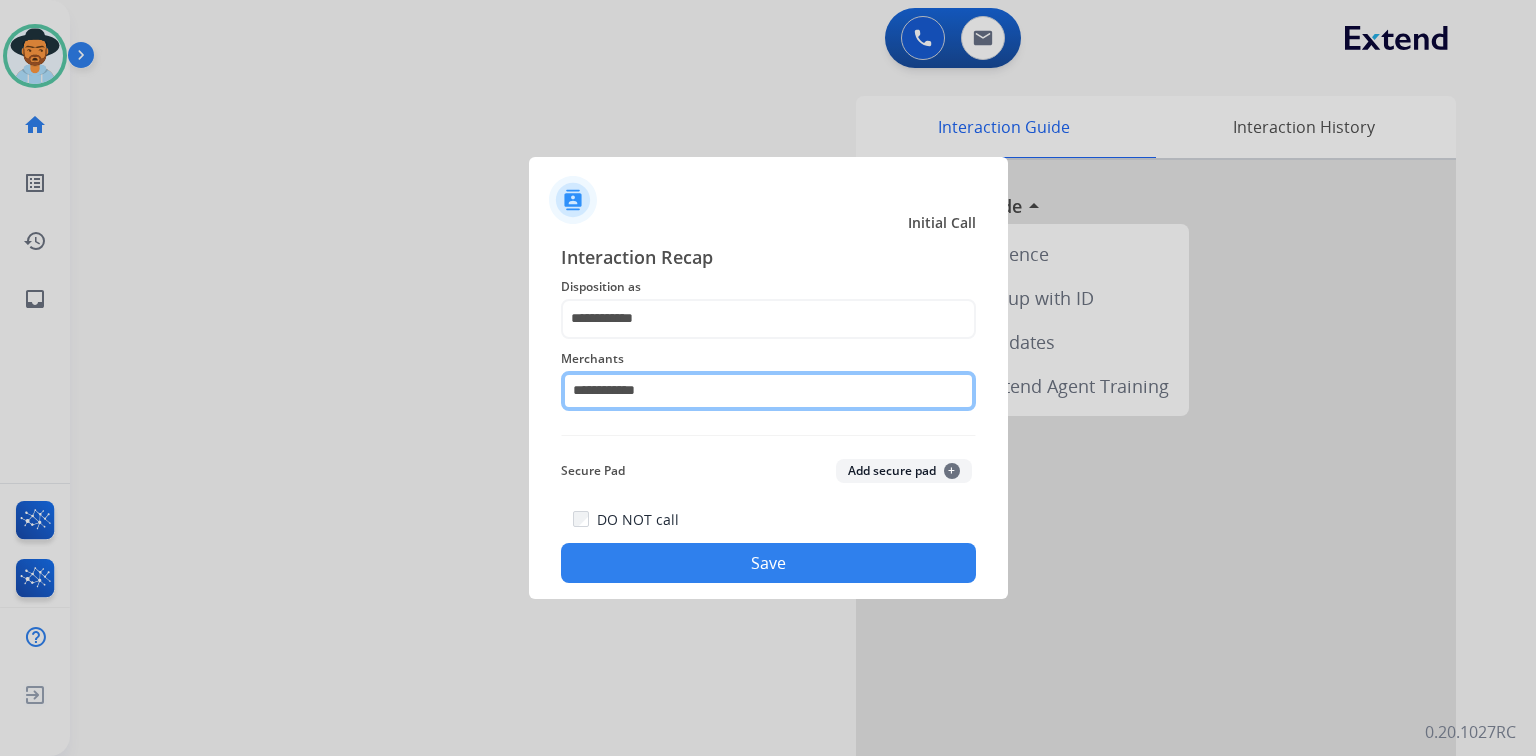 click on "**********" 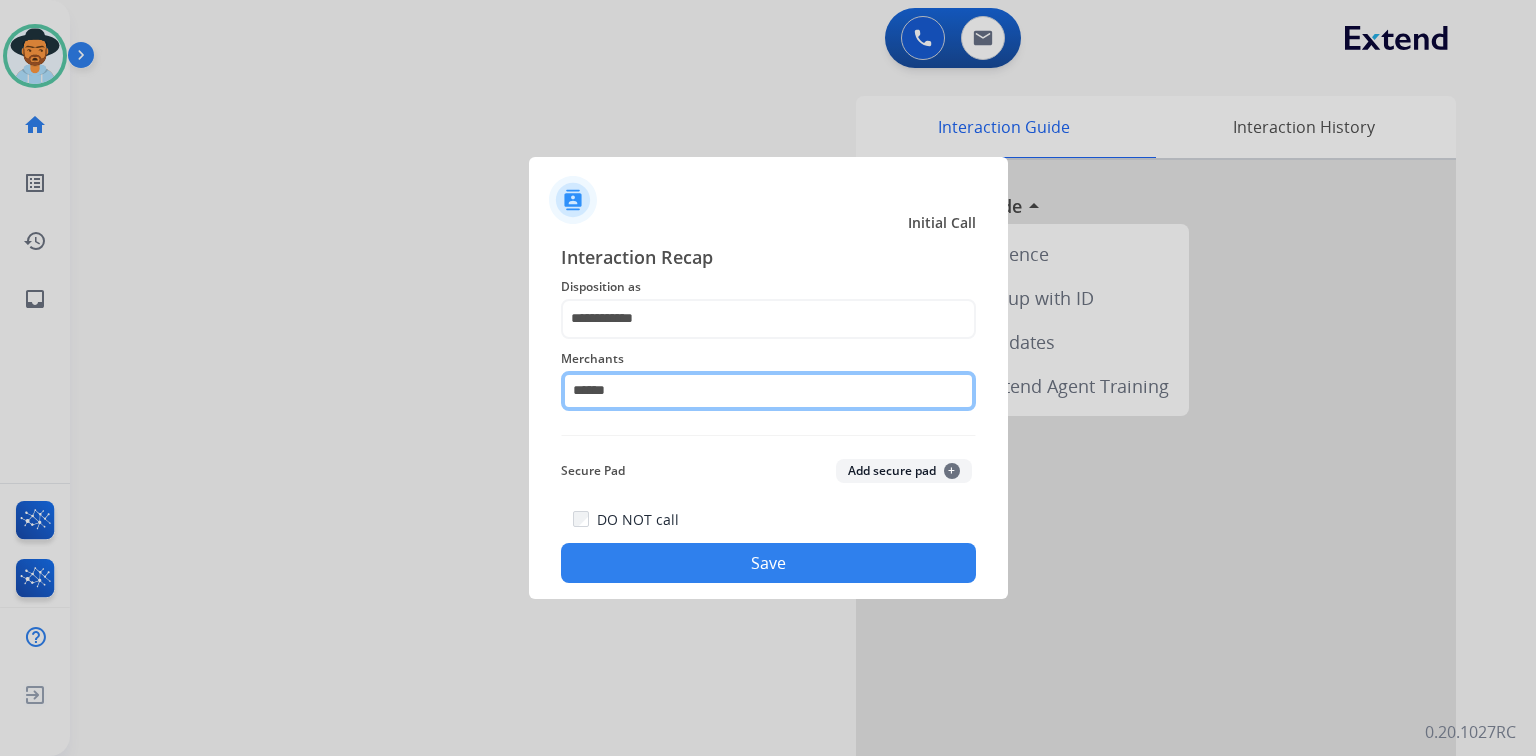 drag, startPoint x: 615, startPoint y: 379, endPoint x: 392, endPoint y: 428, distance: 228.31995 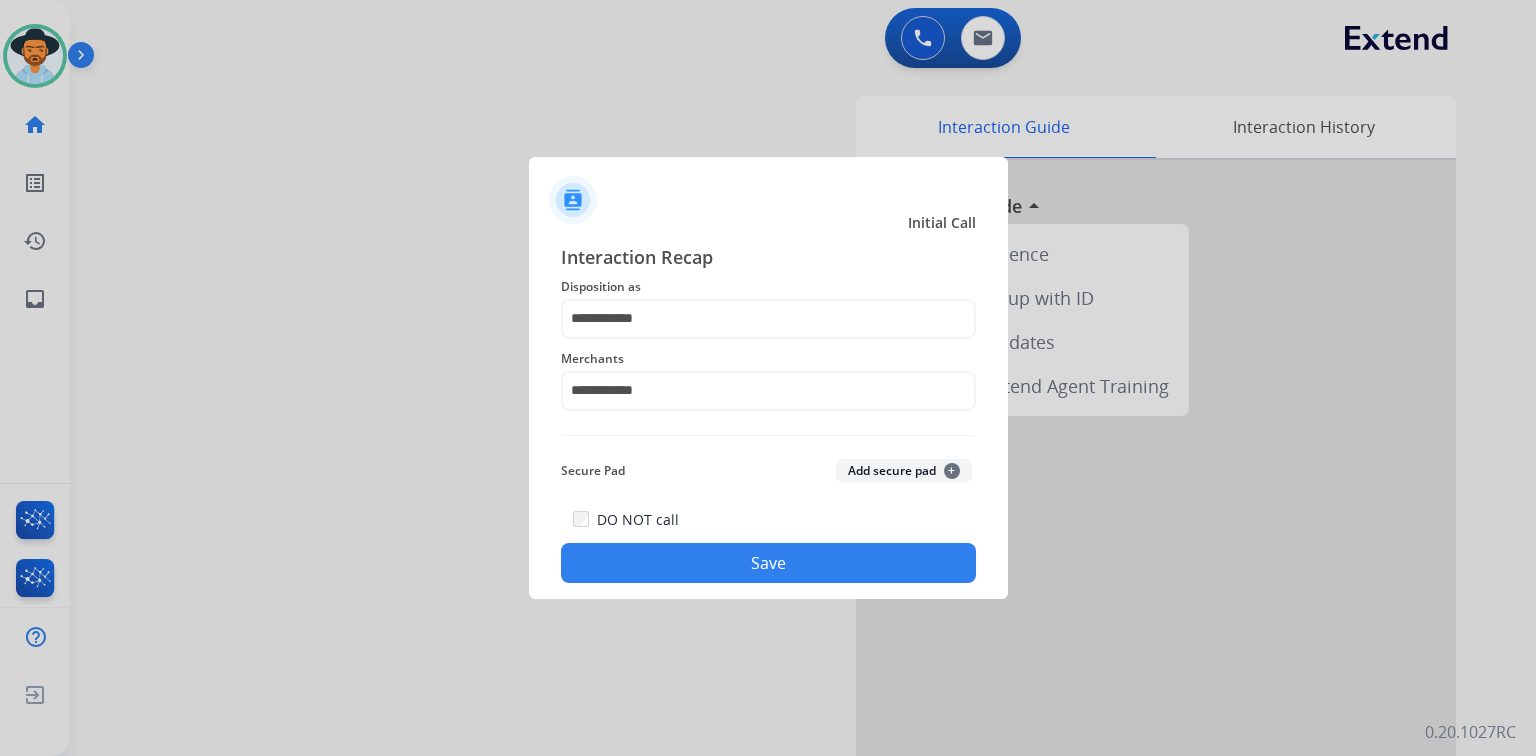 click at bounding box center [768, 378] 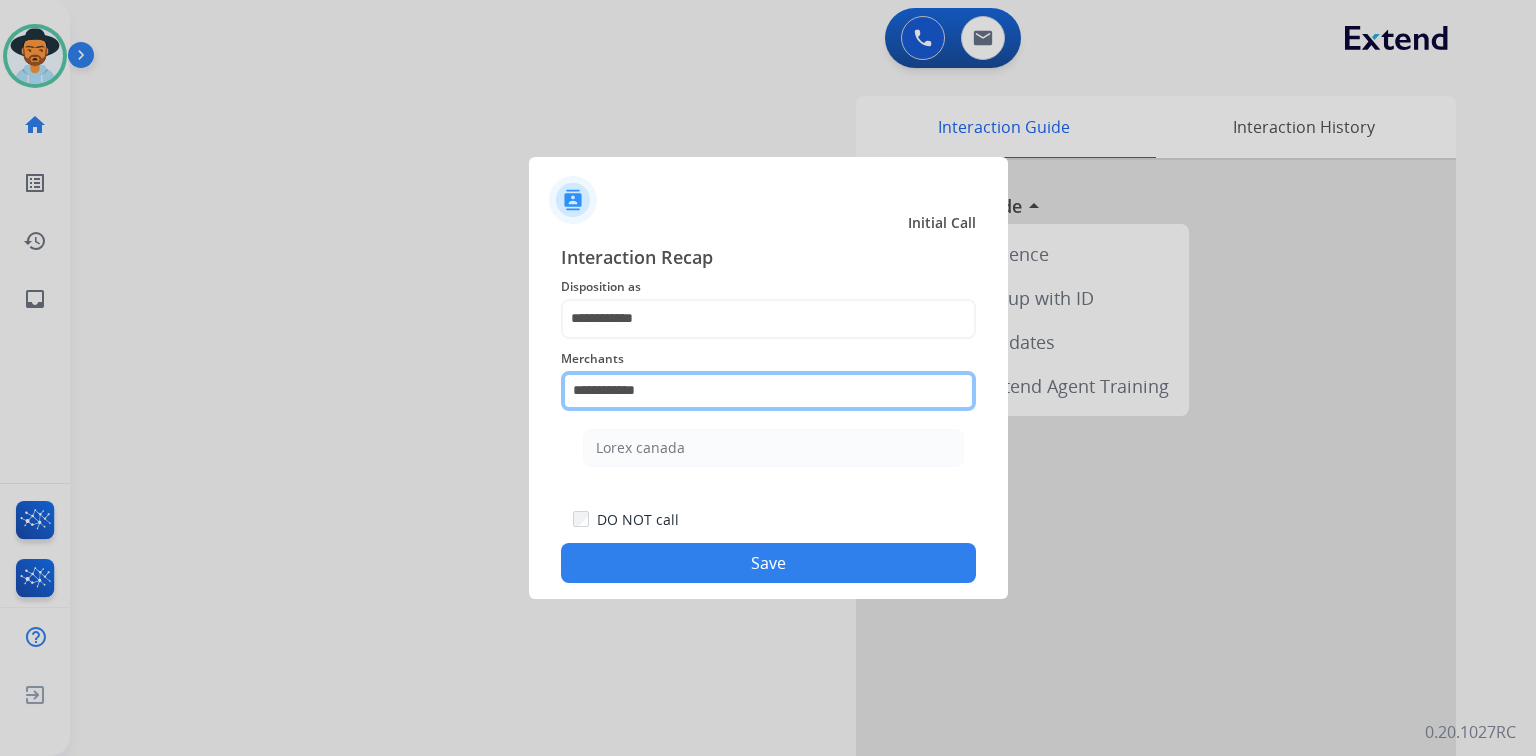 drag, startPoint x: 669, startPoint y: 400, endPoint x: 658, endPoint y: 399, distance: 11.045361 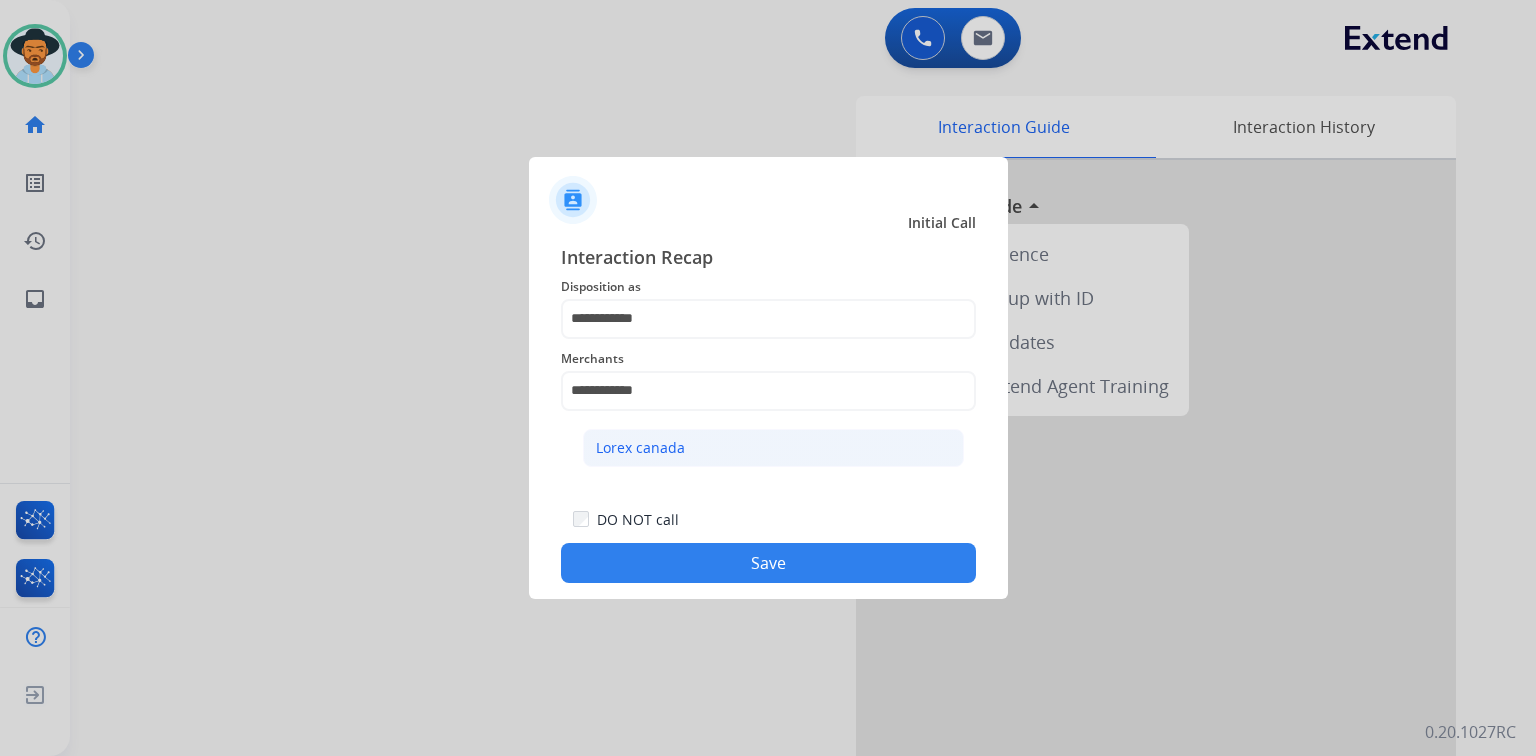 click on "Lorex canada" 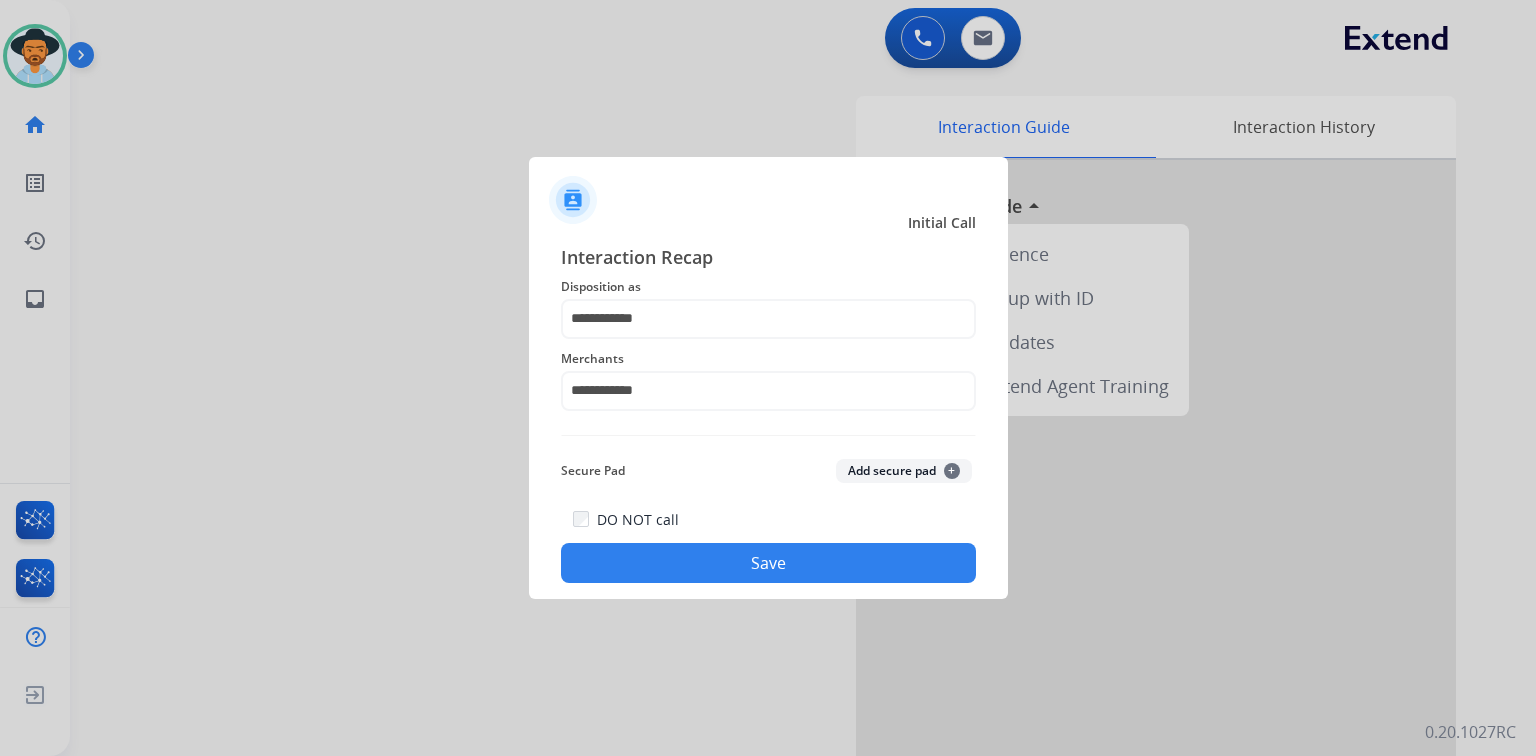 click on "Save" 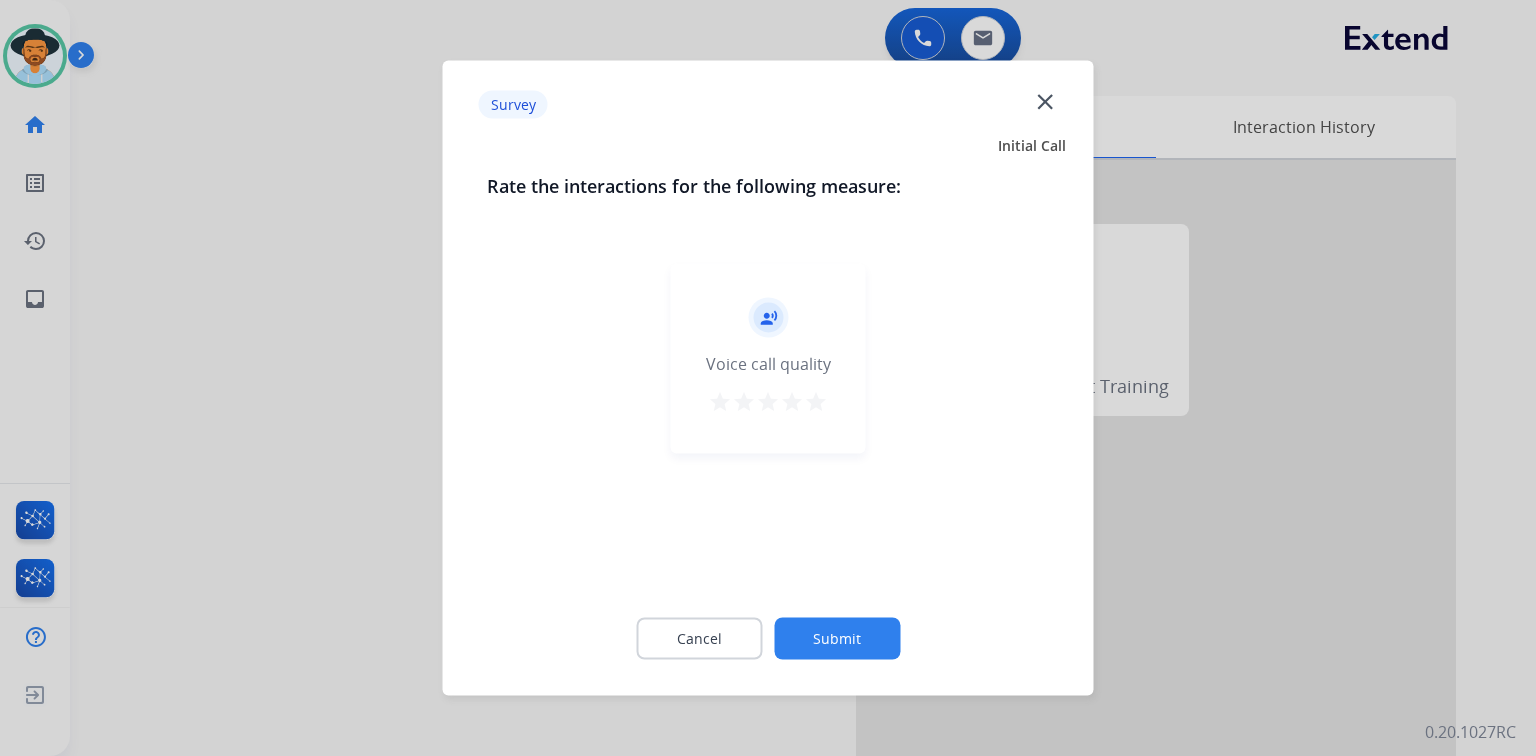 click on "star" at bounding box center (816, 402) 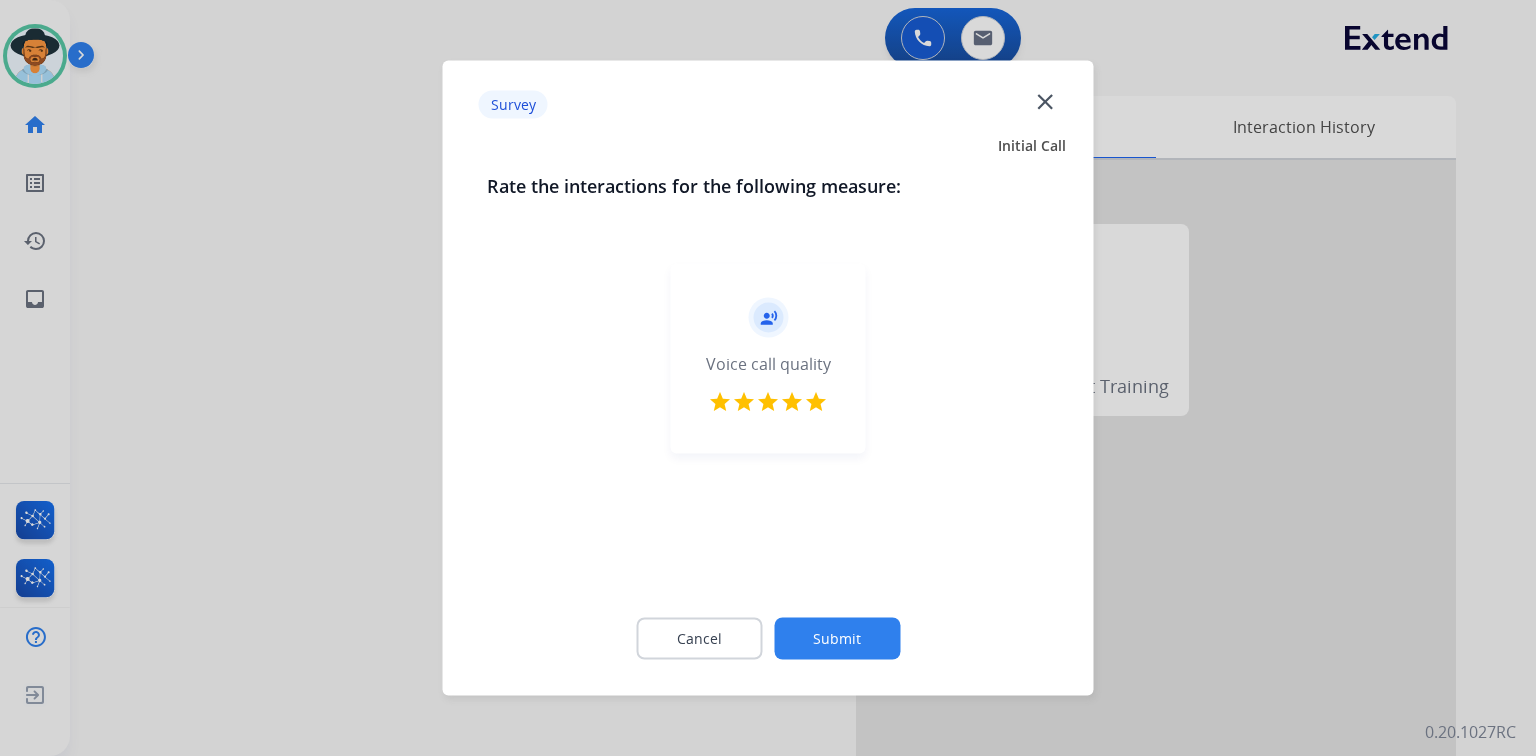 click on "Submit" 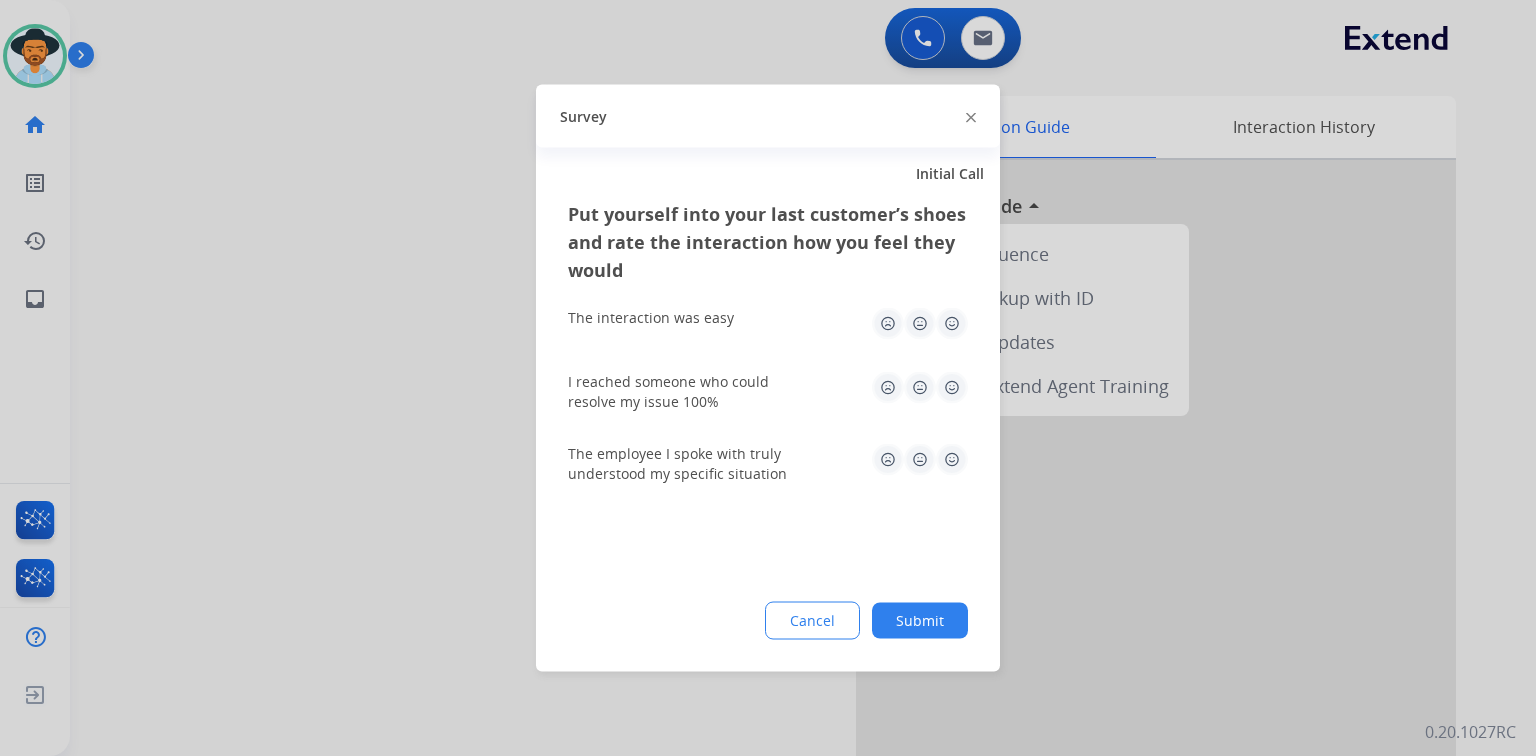 click 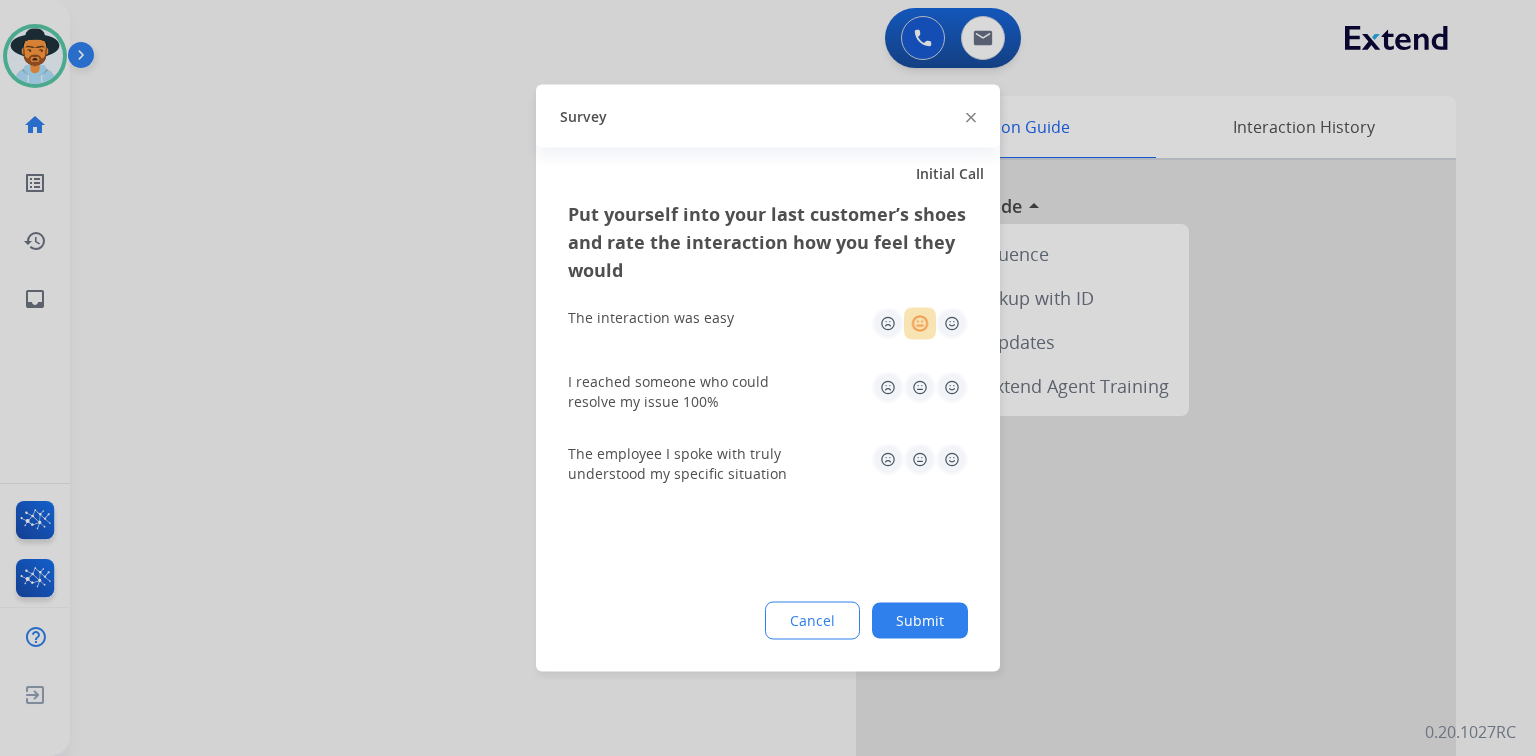 click 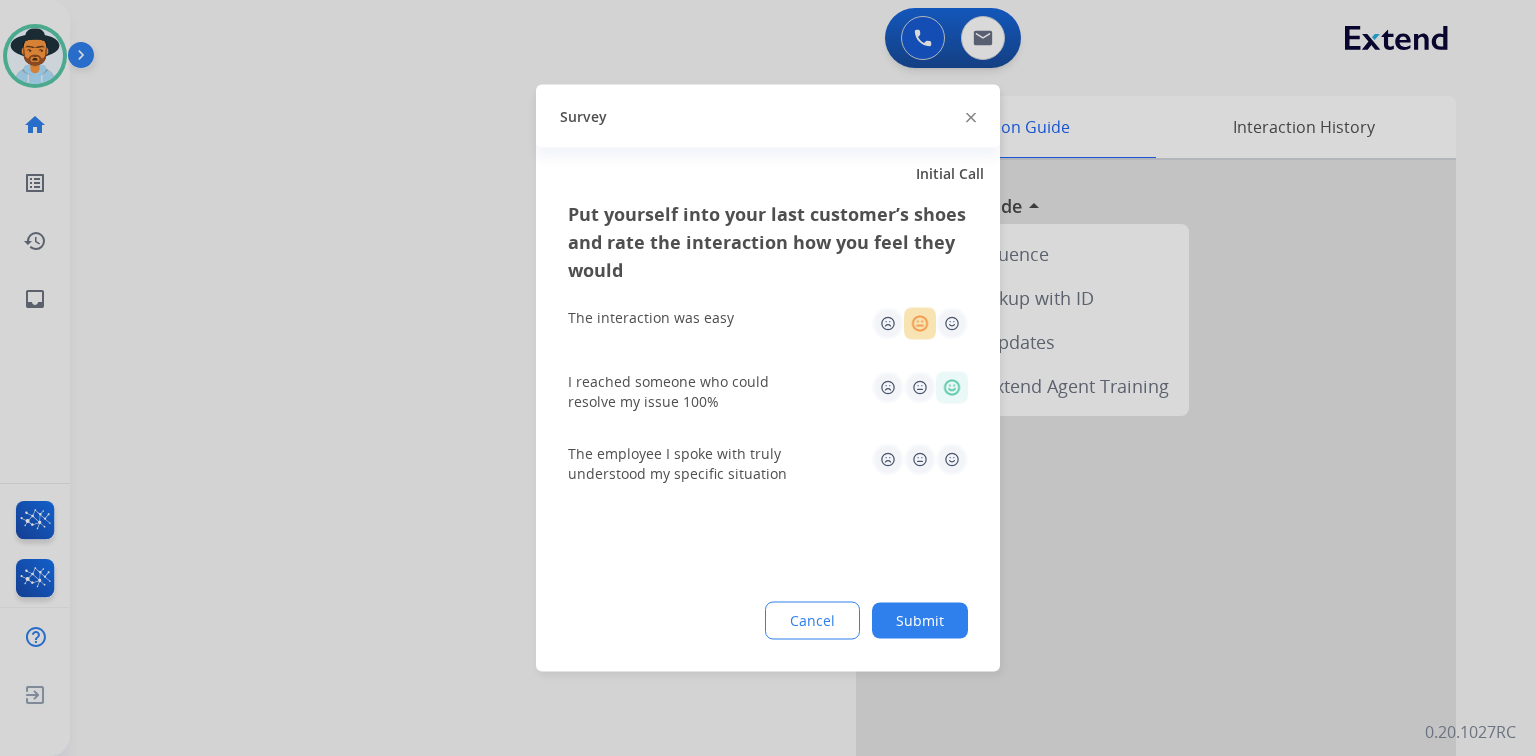 click 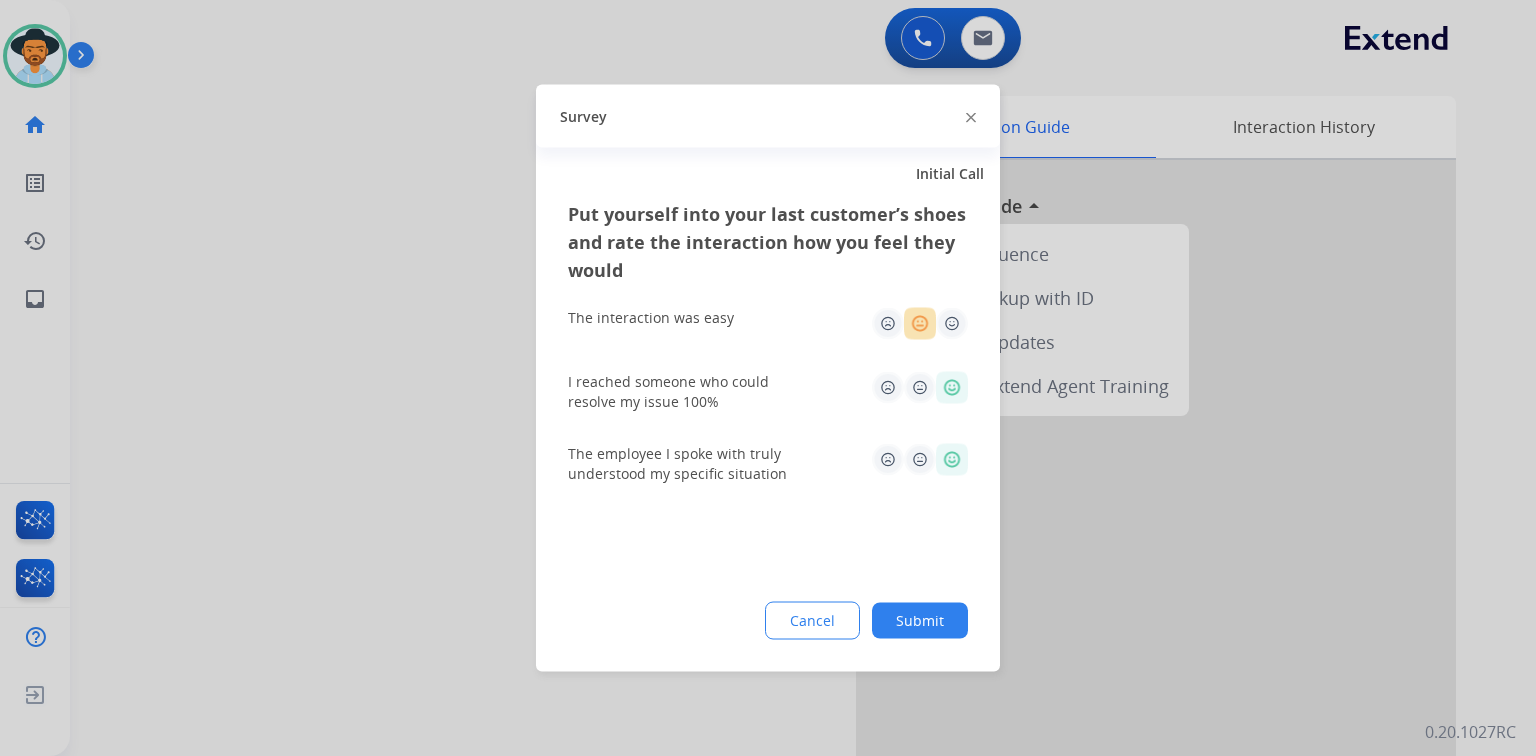 click 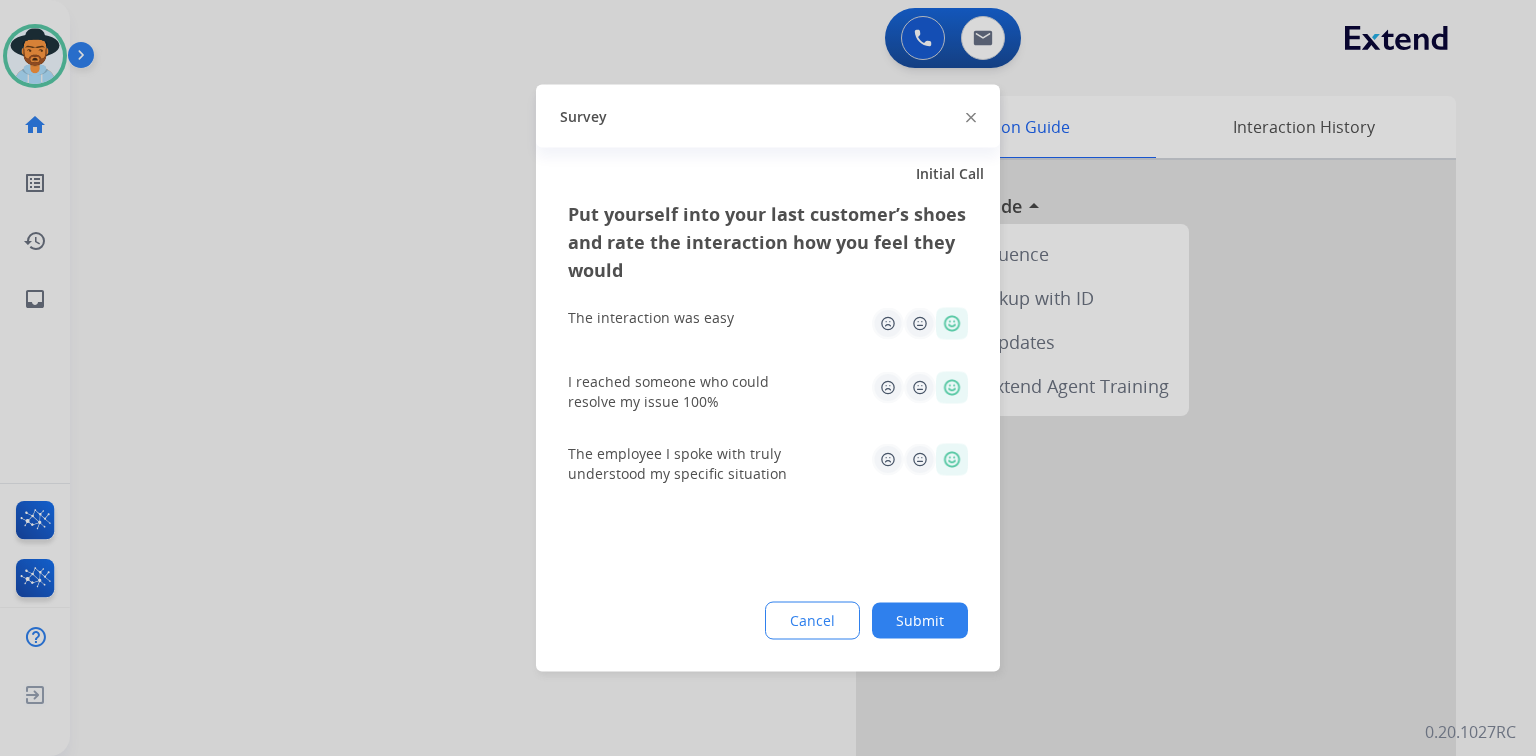 click on "Submit" 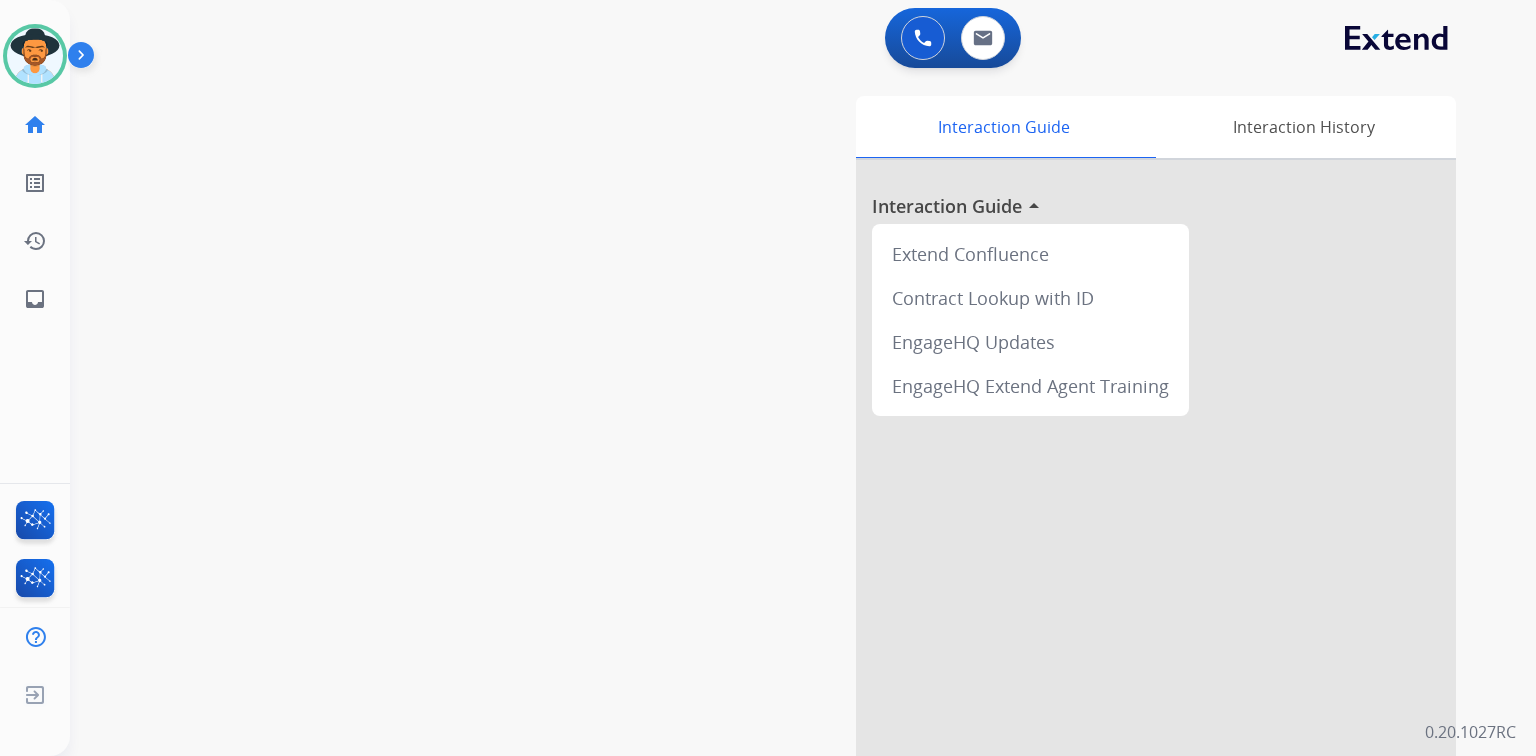 click on "swap_horiz Break voice bridge close_fullscreen Connect 3-Way Call merge_type Separate 3-Way Call  Interaction Guide   Interaction History  Interaction Guide arrow_drop_up  Extend Confluence   Contract Lookup with ID   EngageHQ Updates   EngageHQ Extend Agent Training" at bounding box center [779, 489] 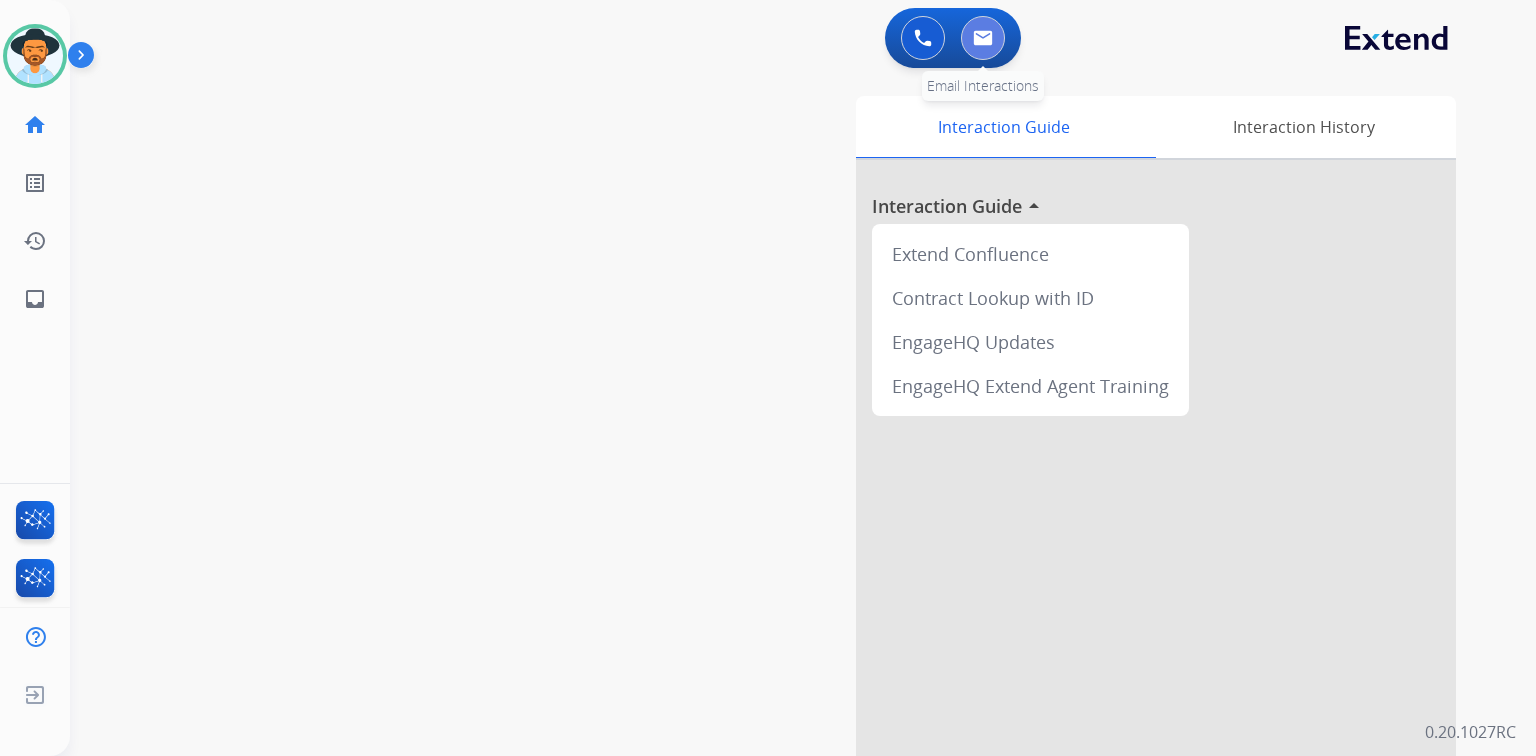 click at bounding box center [983, 38] 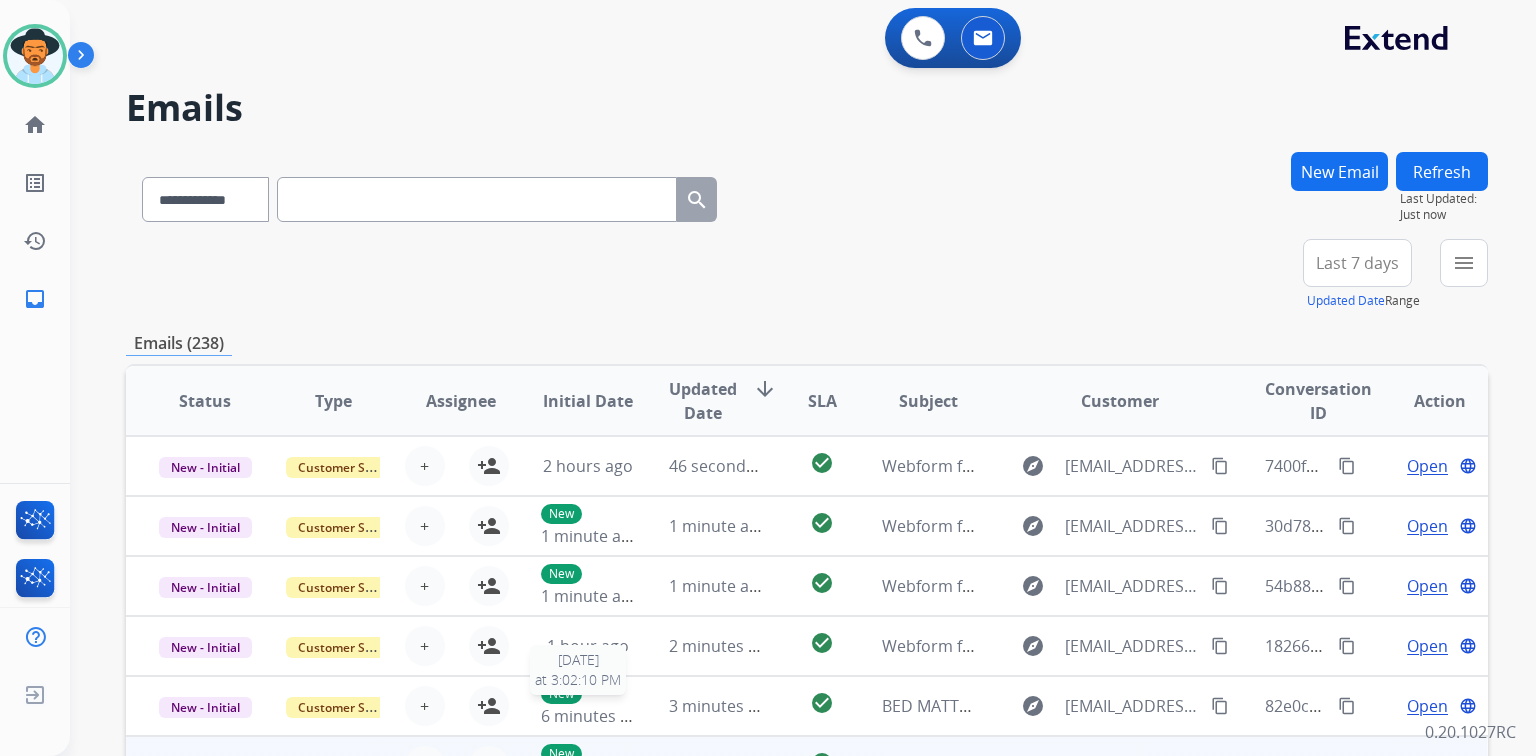 scroll, scrollTop: 1, scrollLeft: 0, axis: vertical 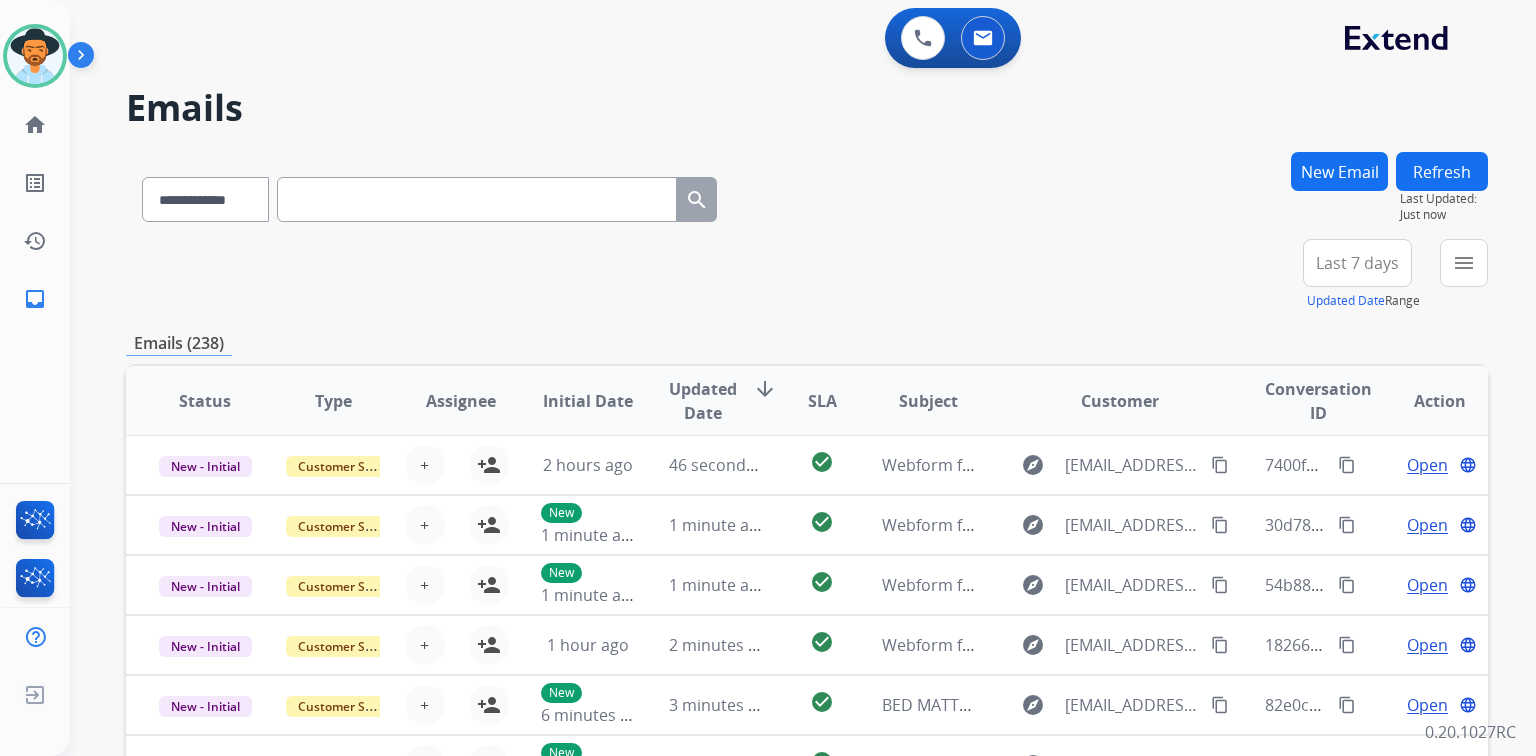 click on "Last 7 days" at bounding box center [1357, 263] 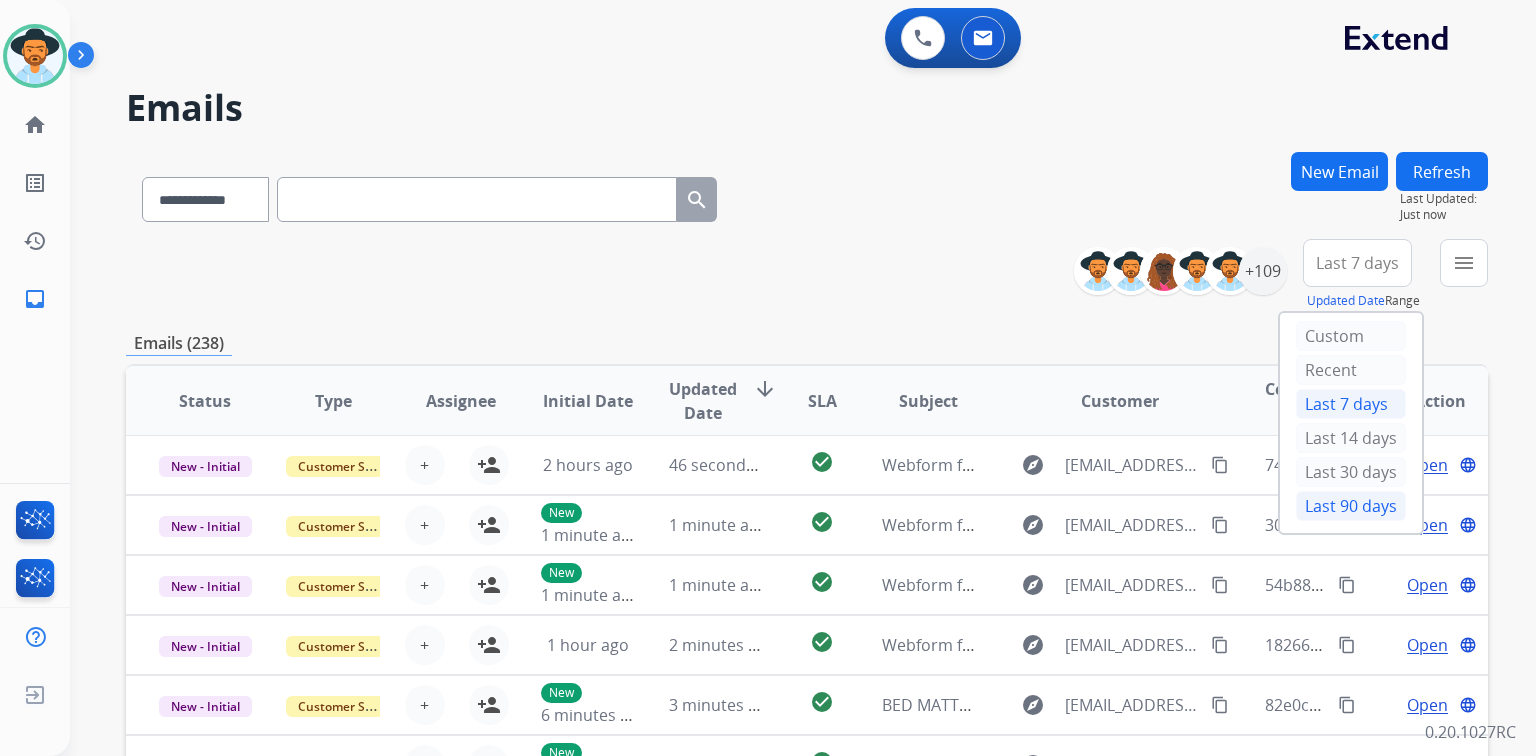 click on "Last 90 days" at bounding box center [1351, 506] 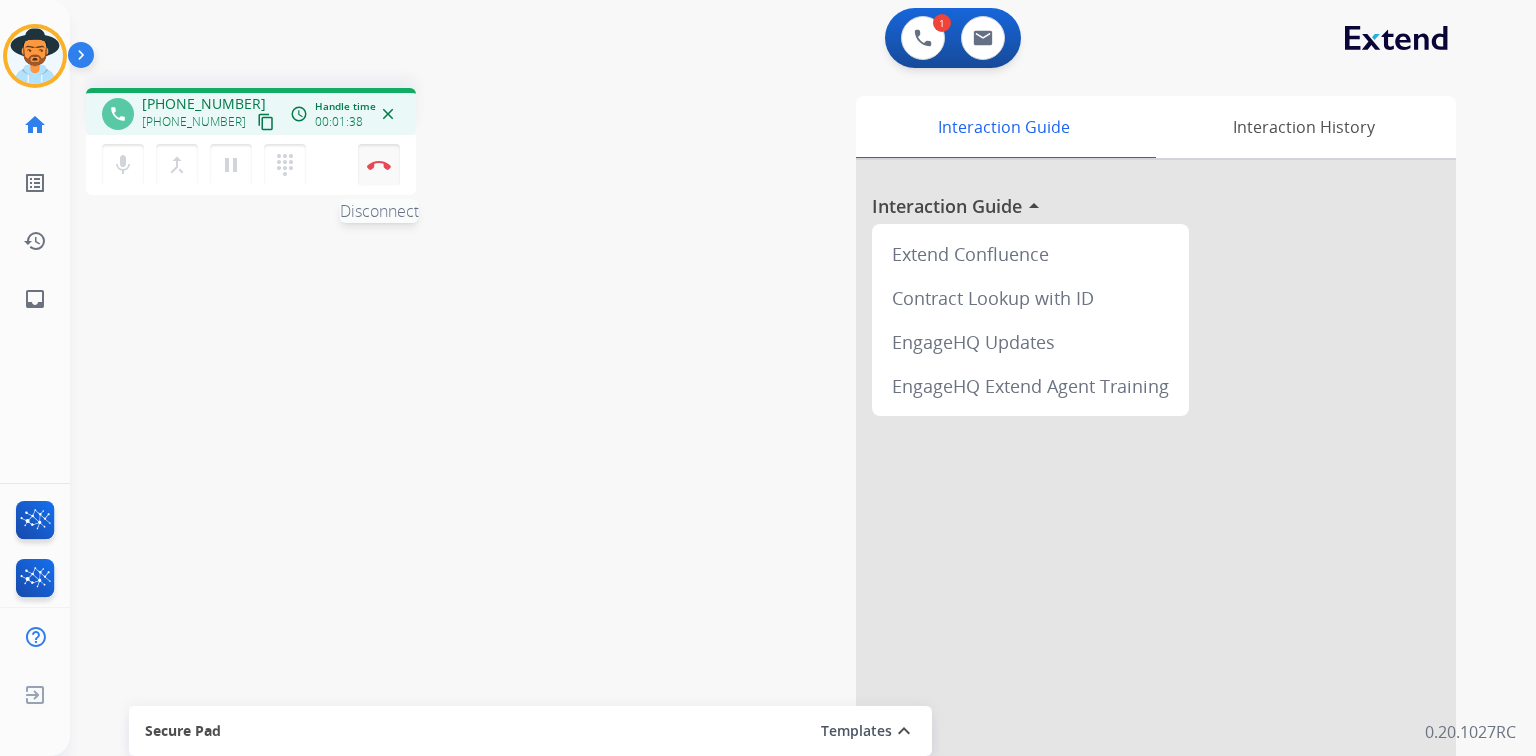 click on "Disconnect" at bounding box center [379, 165] 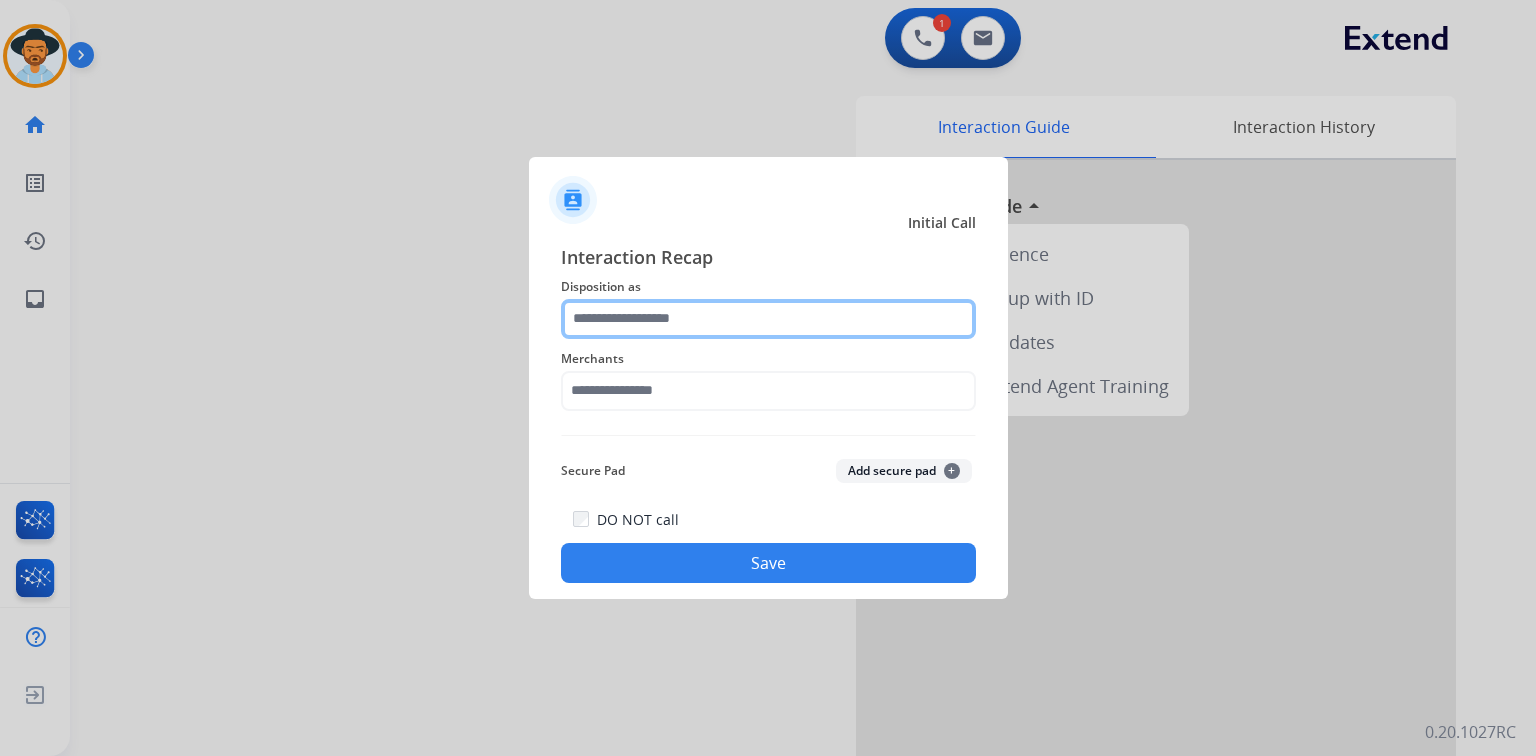 click 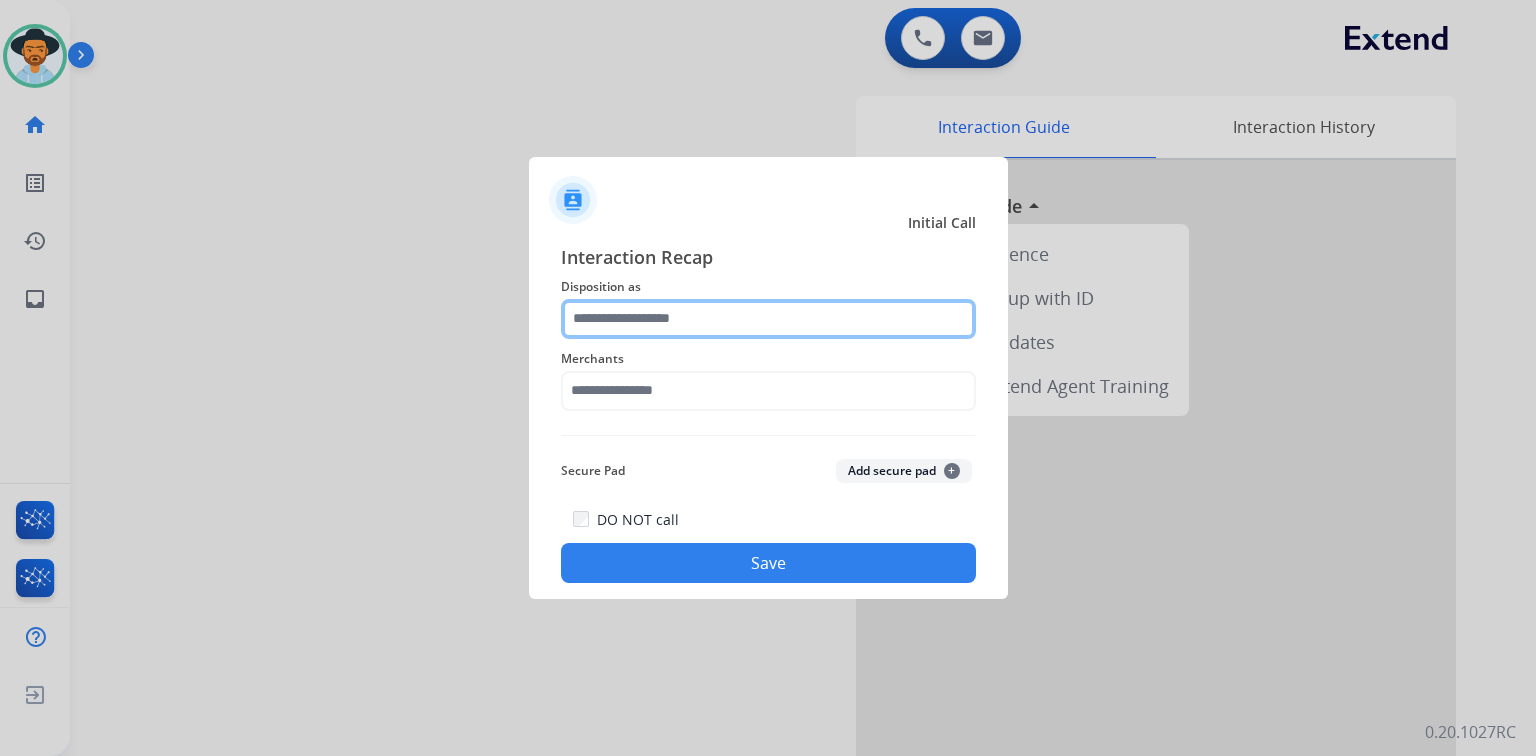click 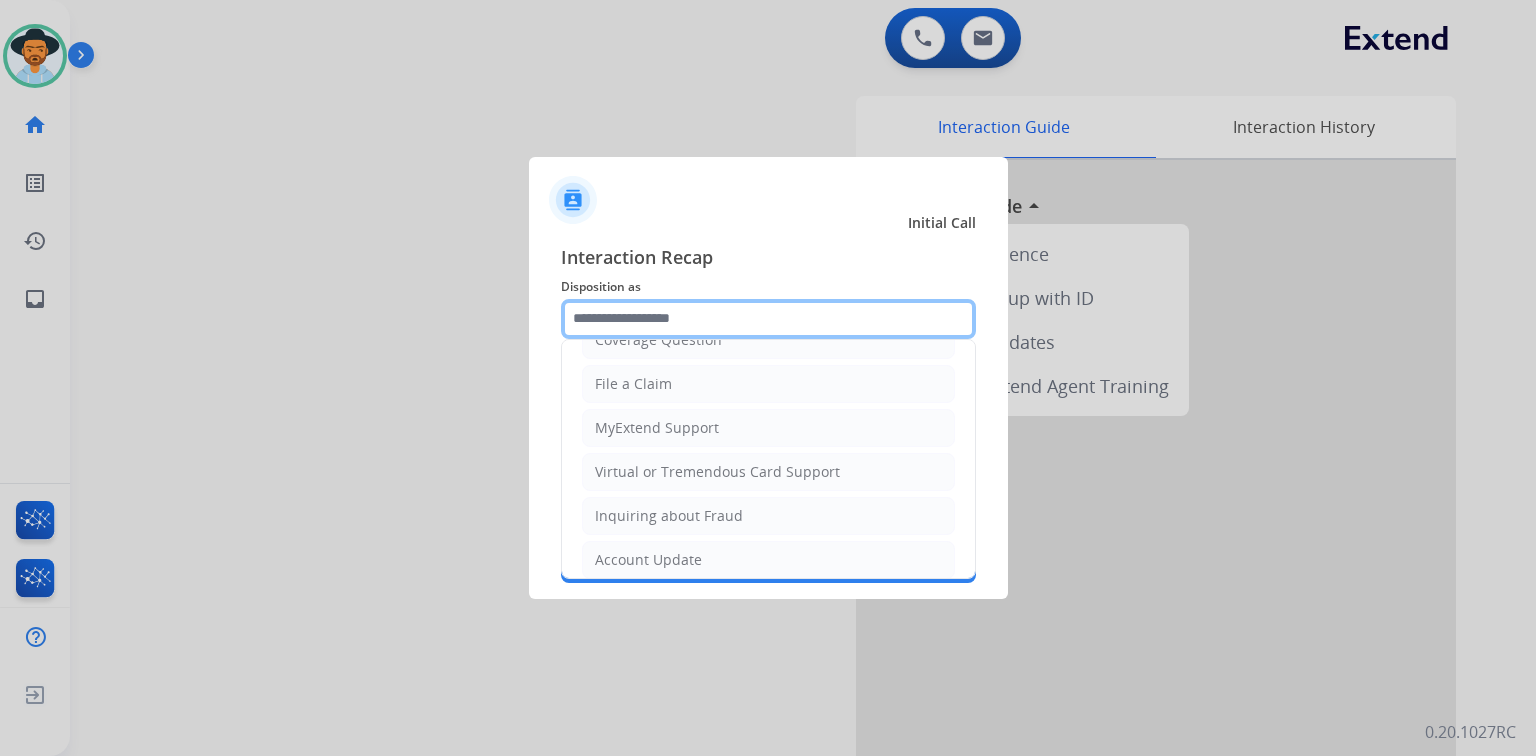 scroll, scrollTop: 307, scrollLeft: 0, axis: vertical 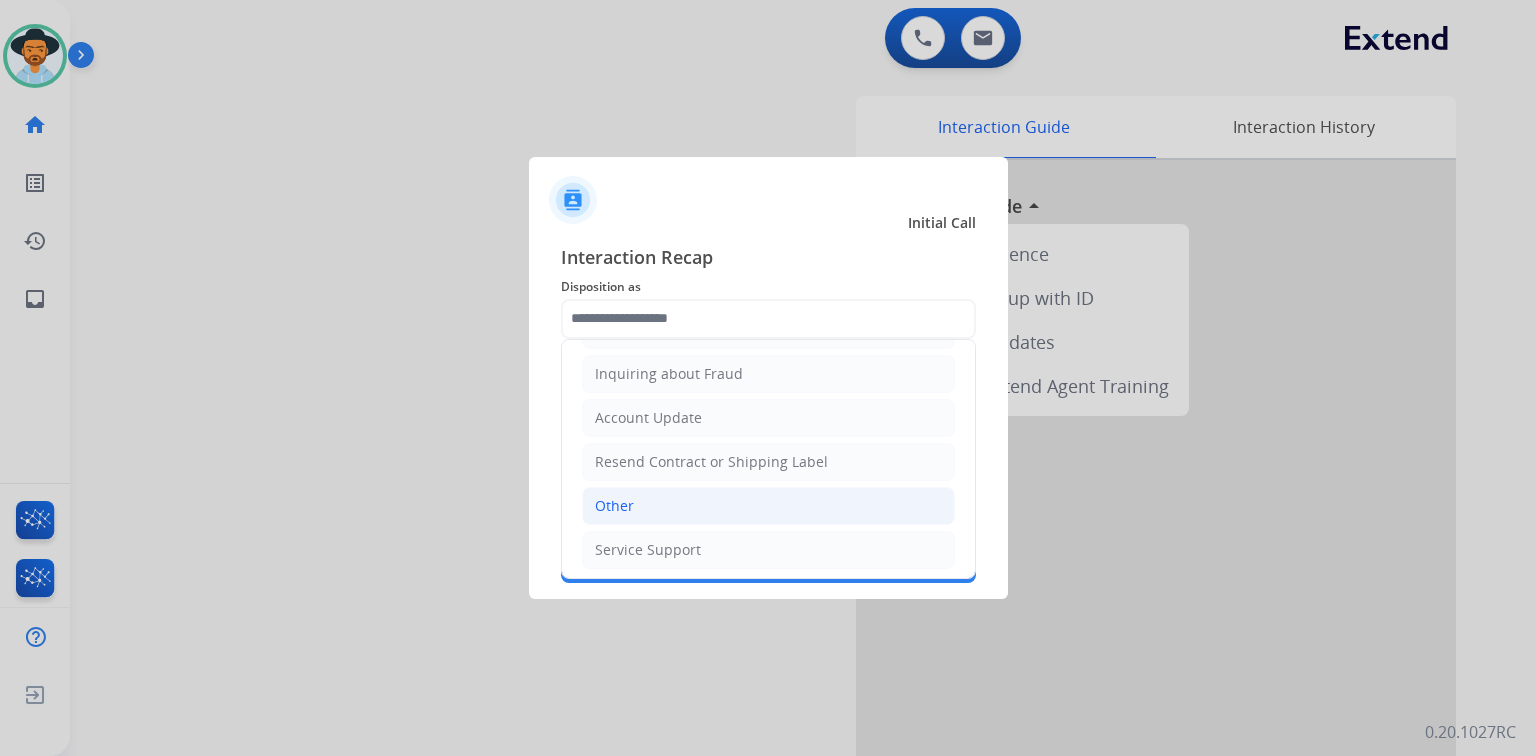 click on "Other" 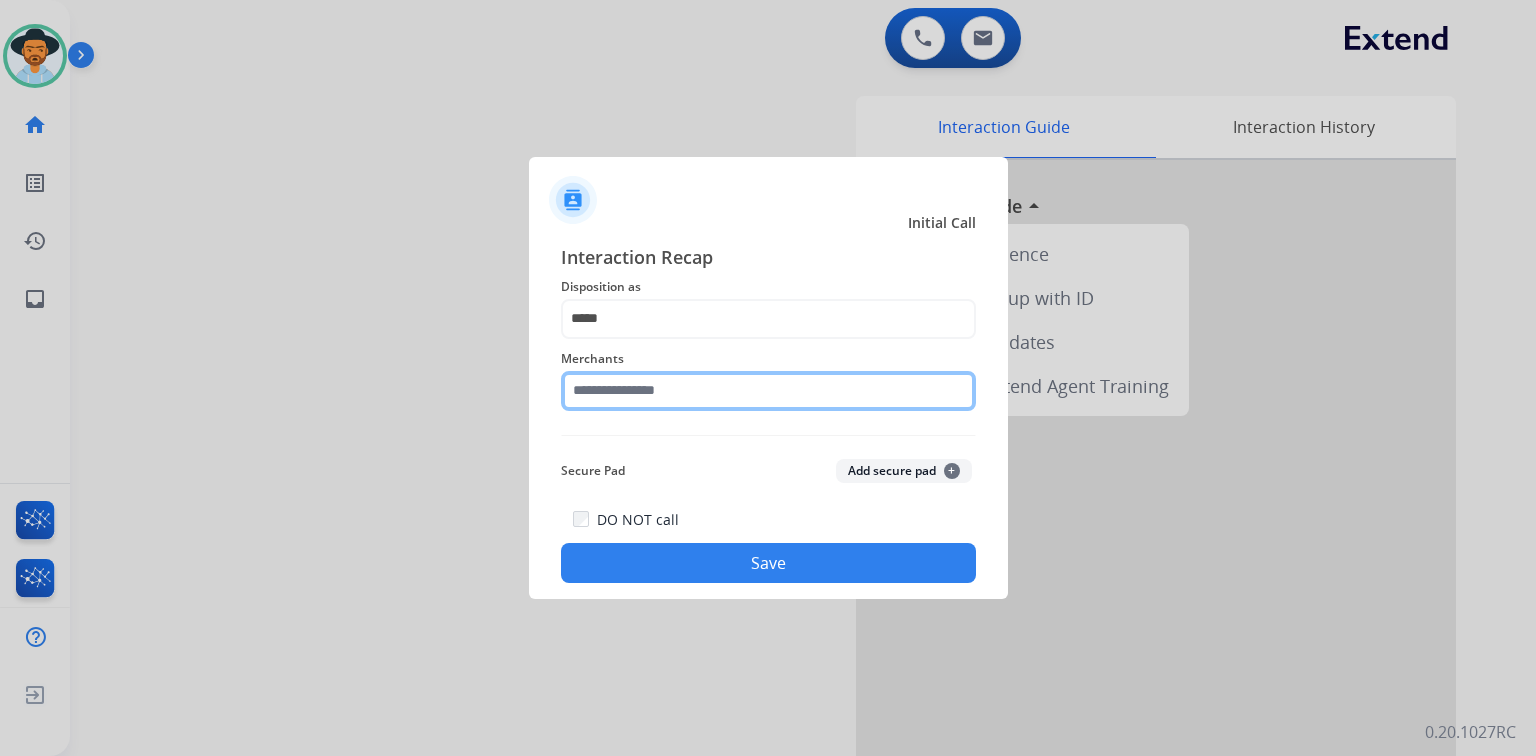 click 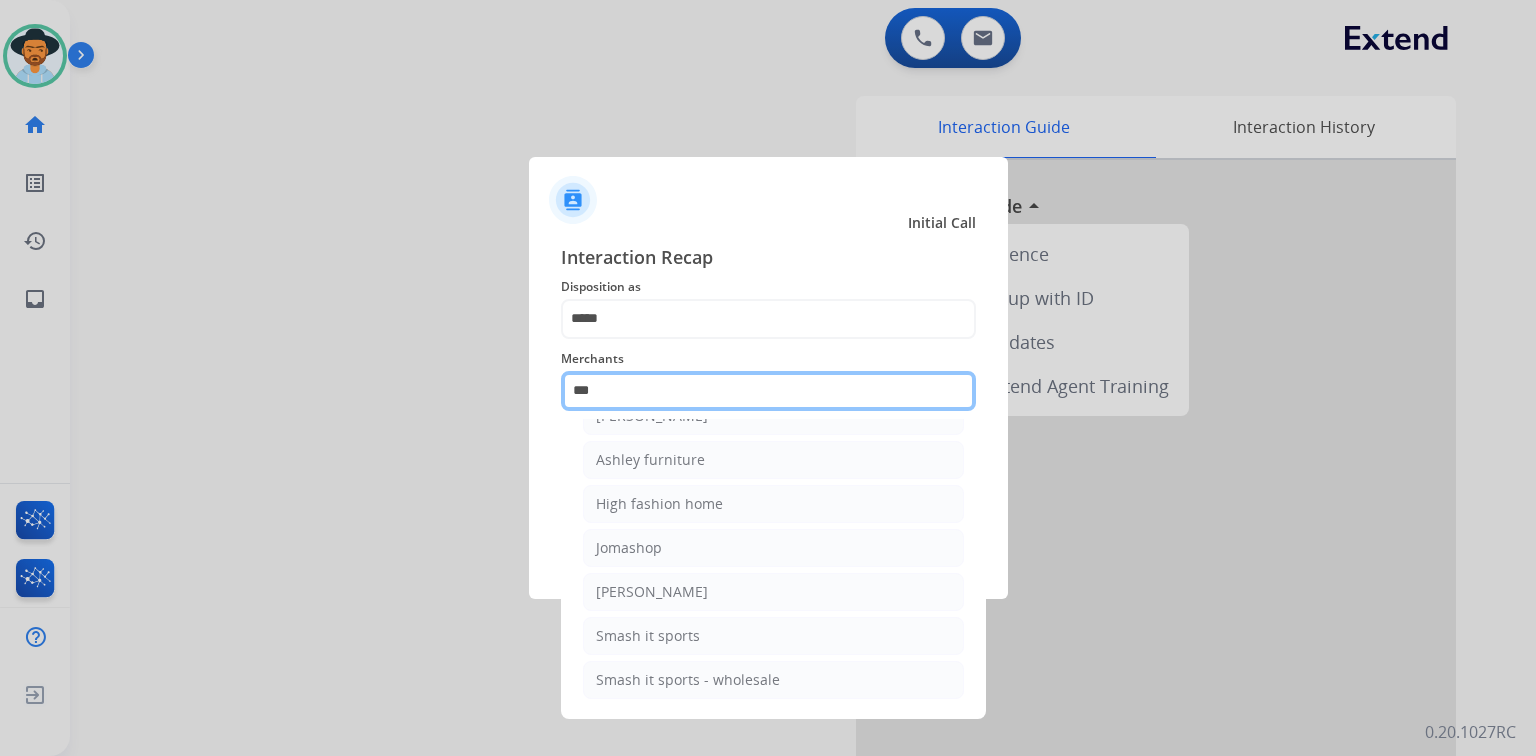 scroll, scrollTop: 29, scrollLeft: 0, axis: vertical 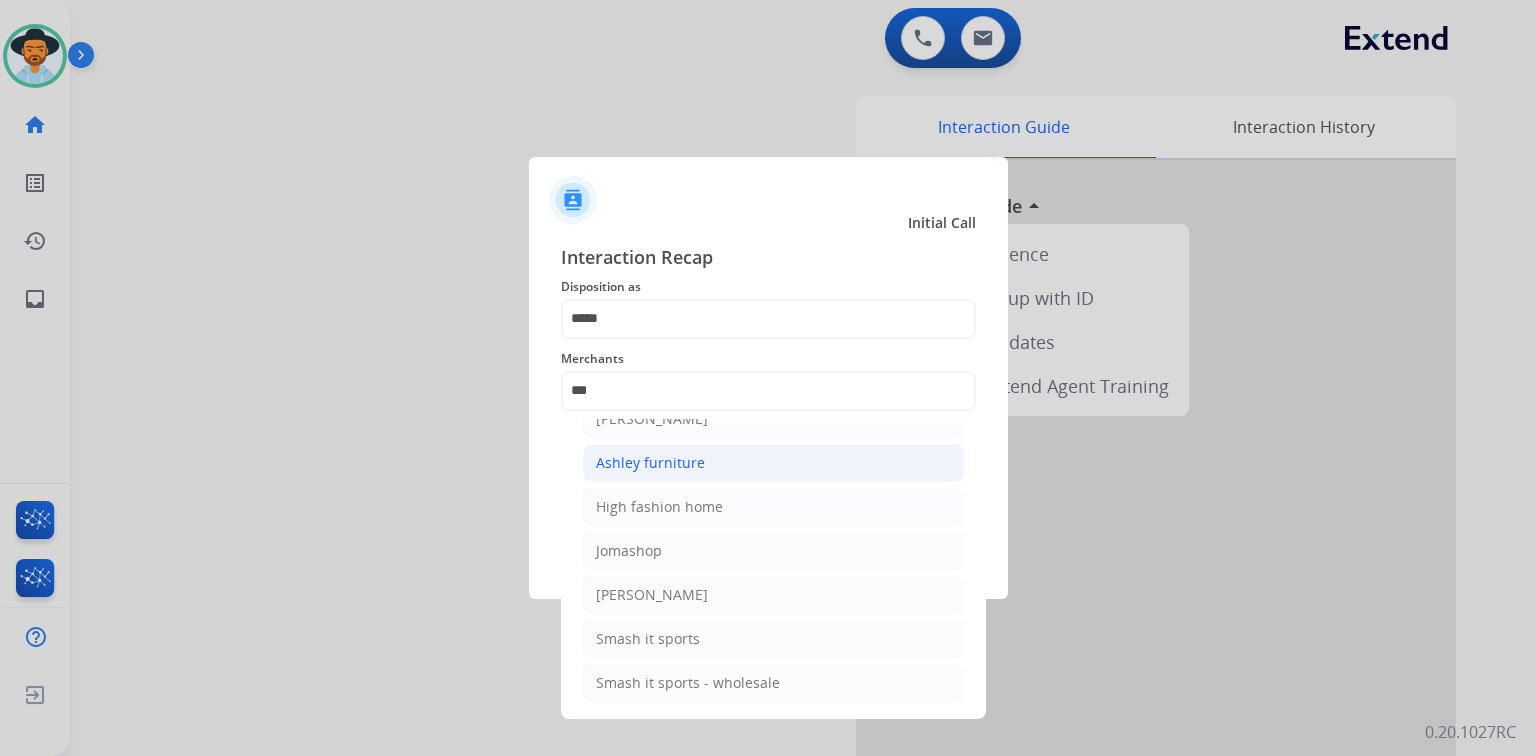 click on "Ashley furniture" 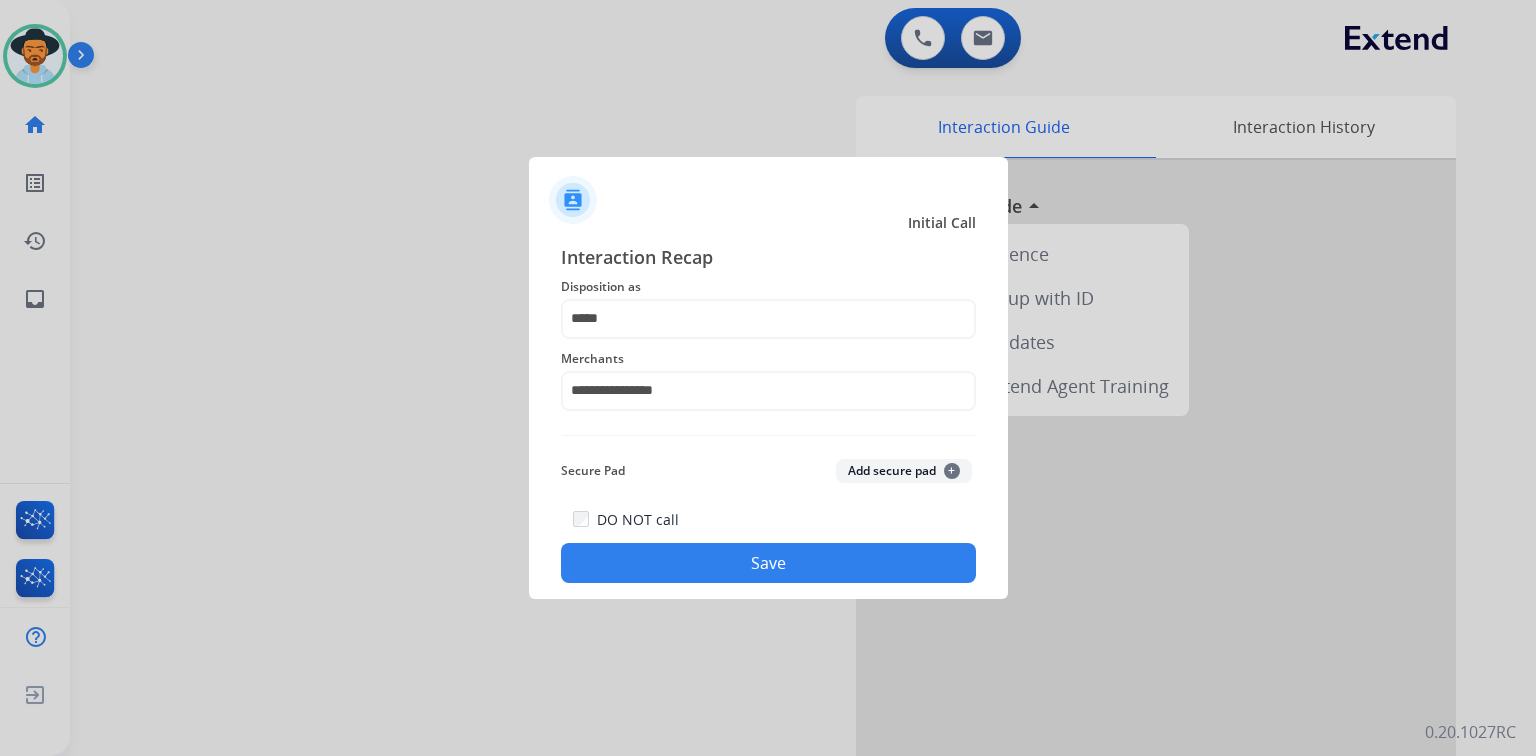click on "Save" 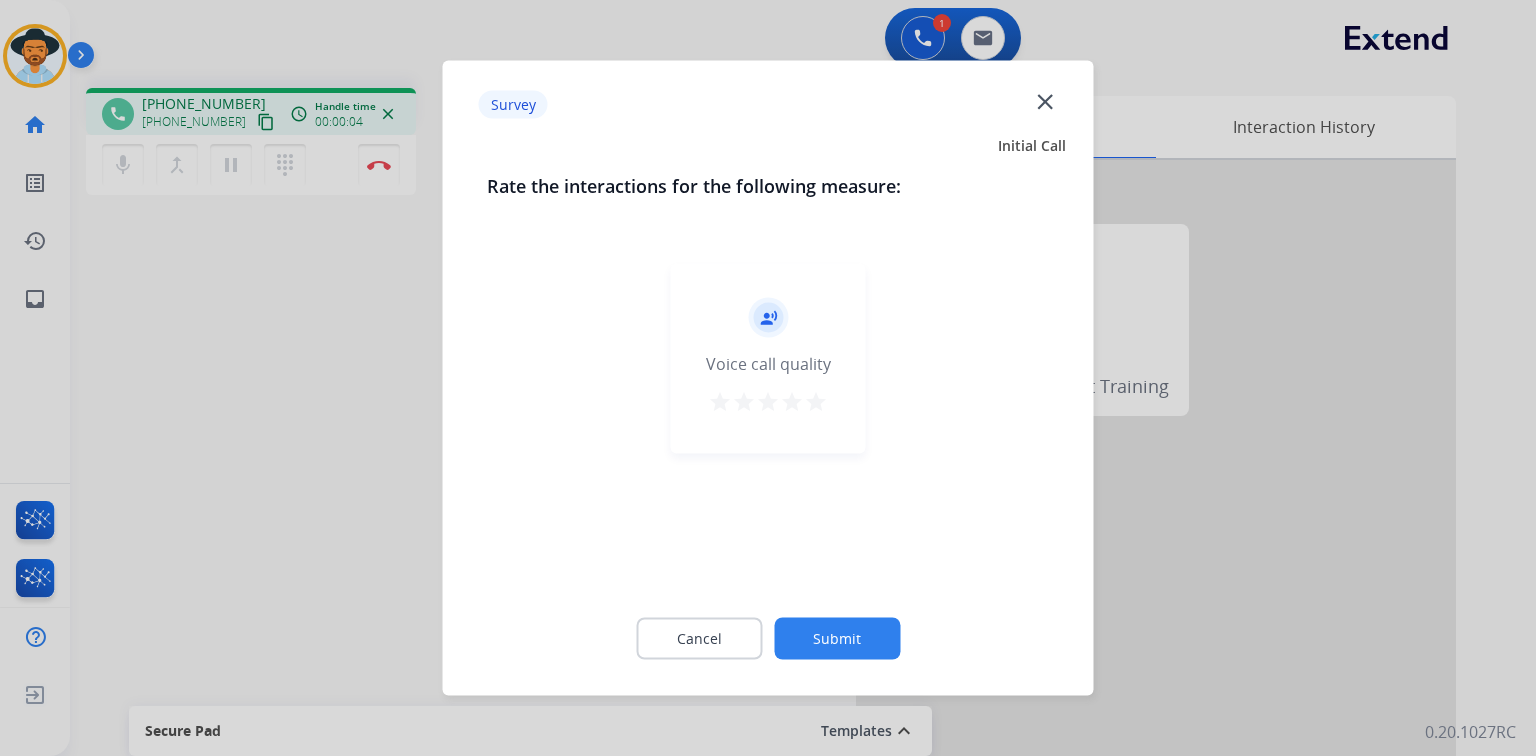click on "Submit" 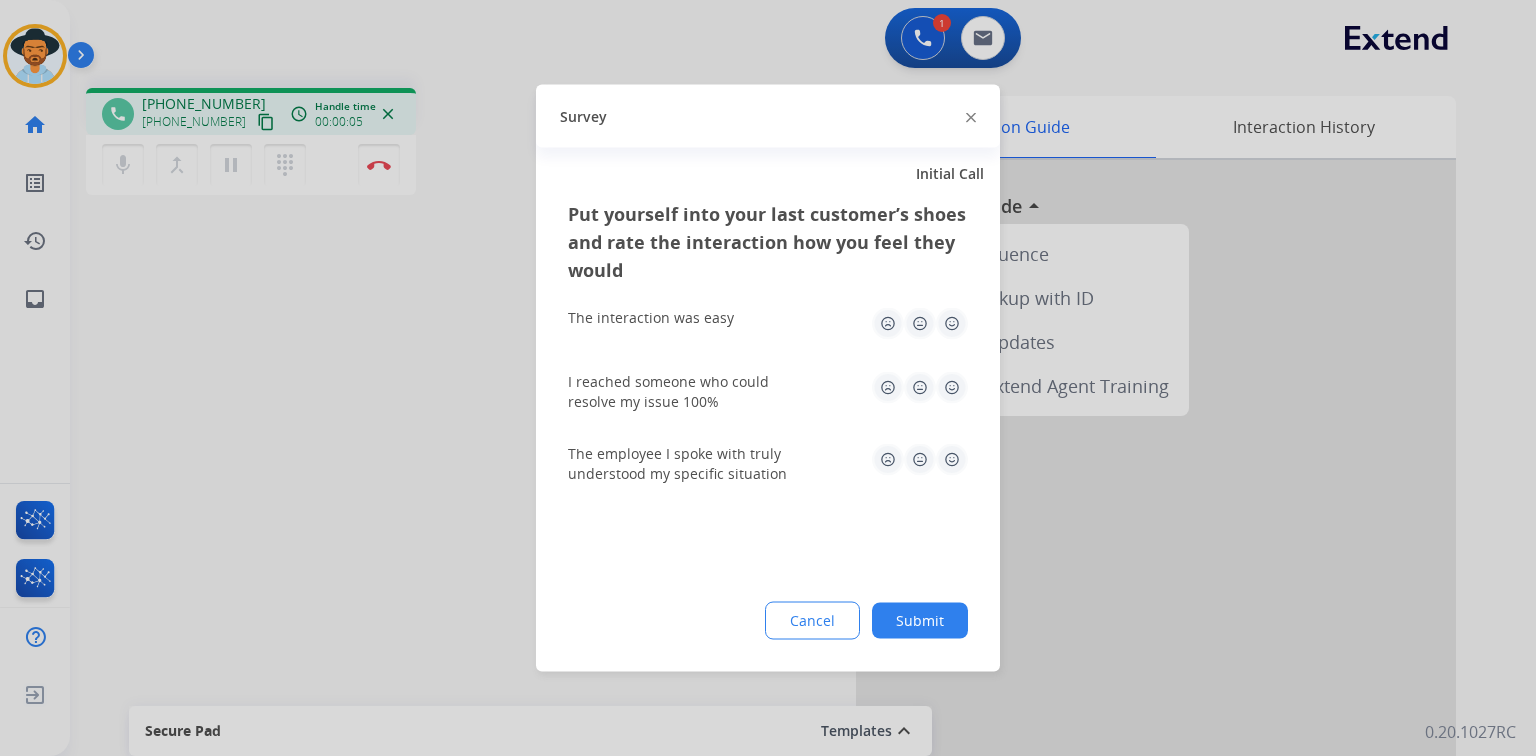 click 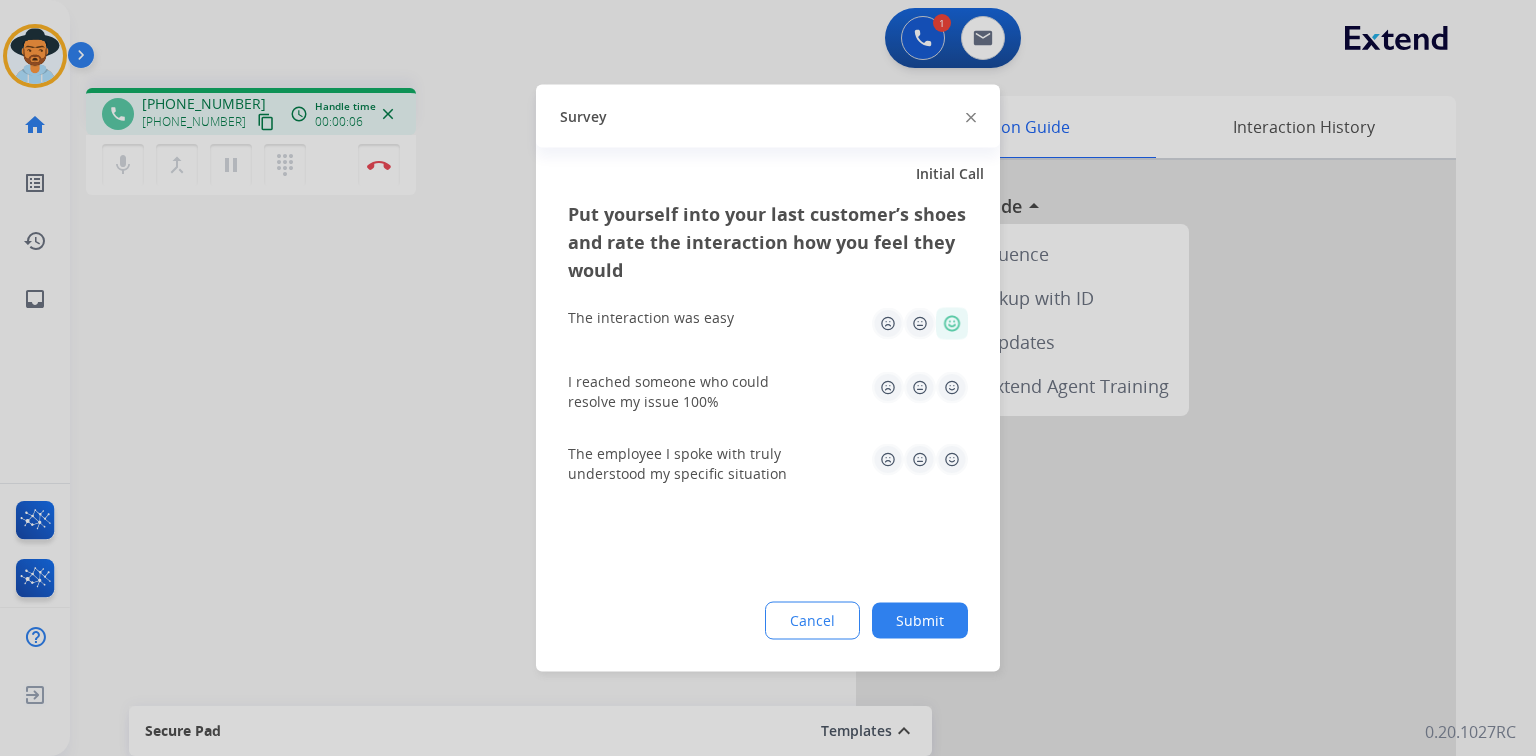 click 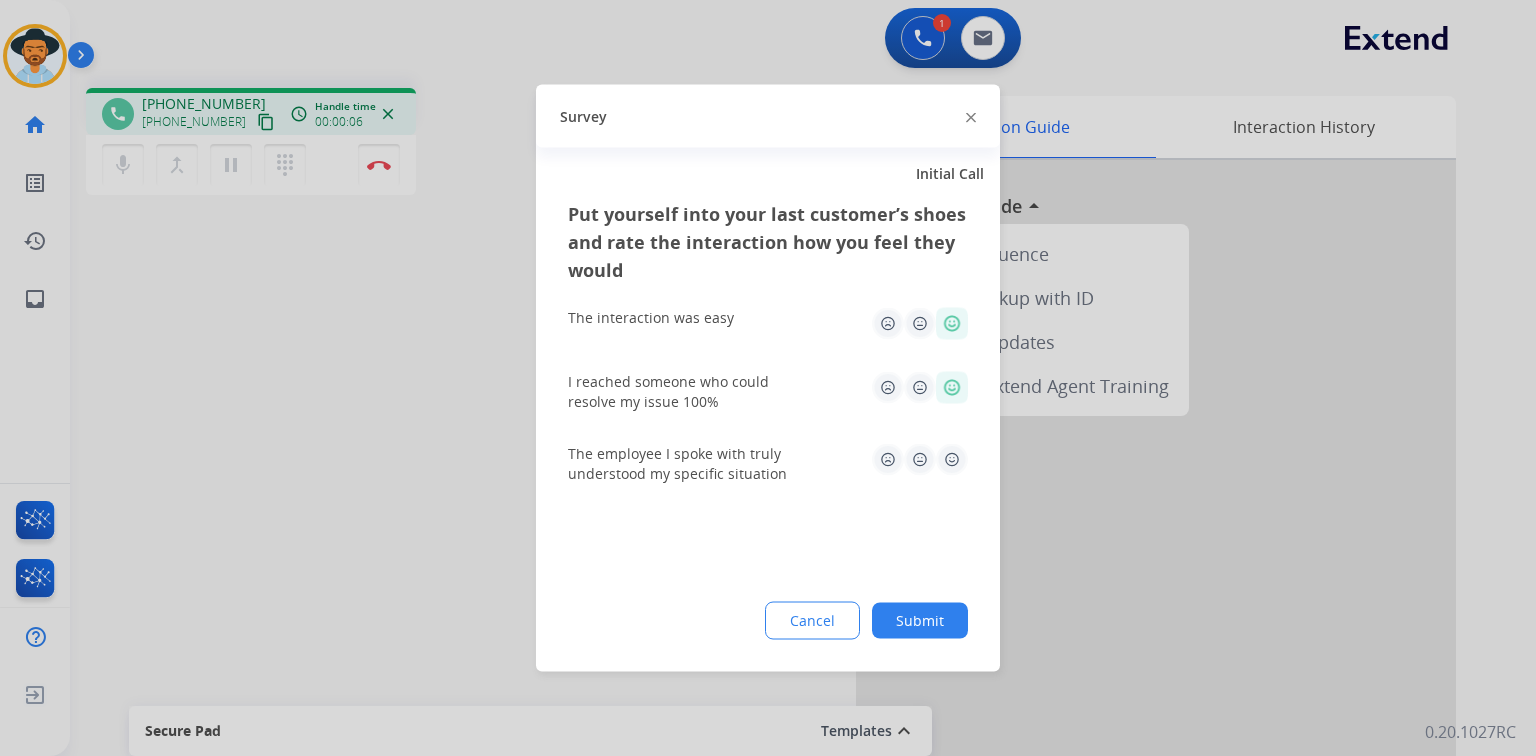 click 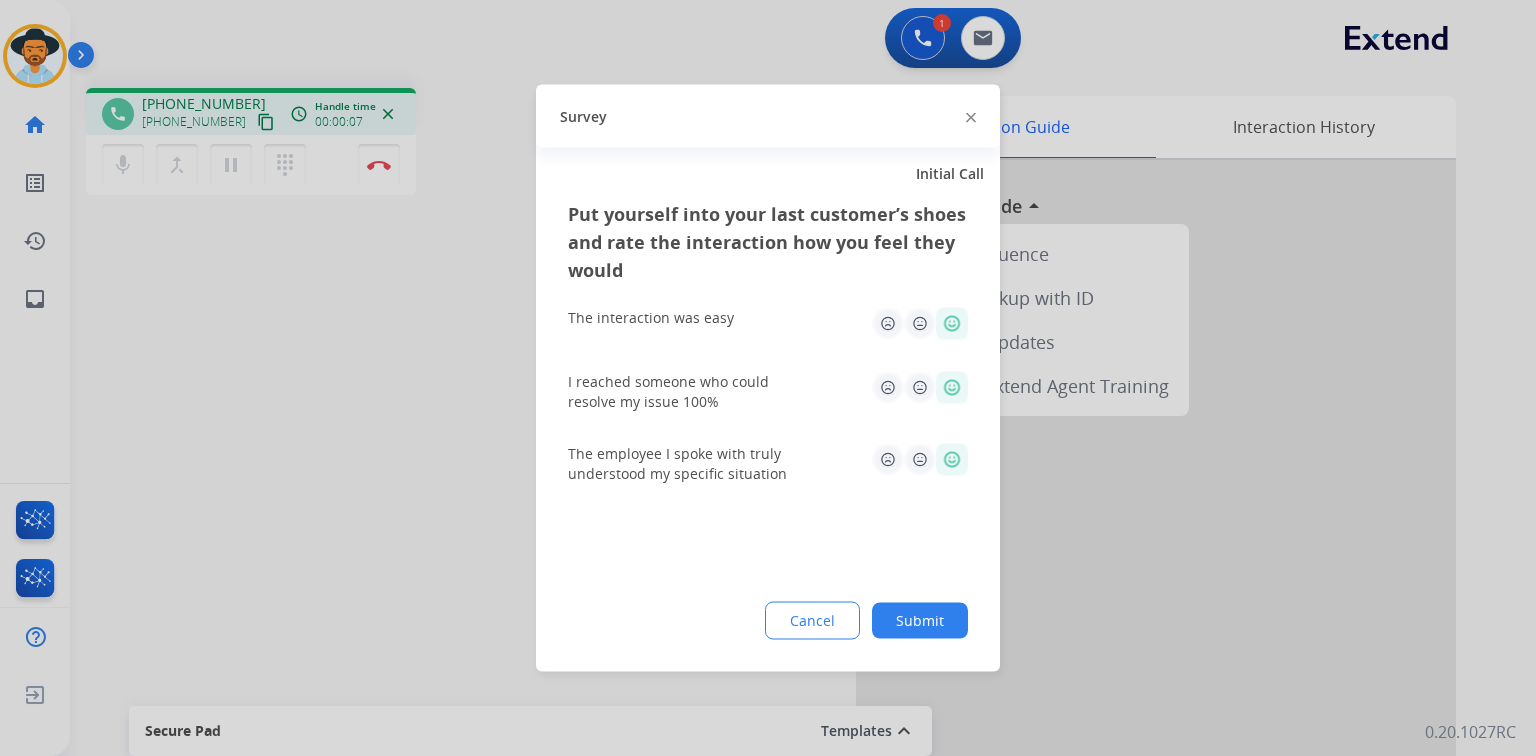 click on "Submit" 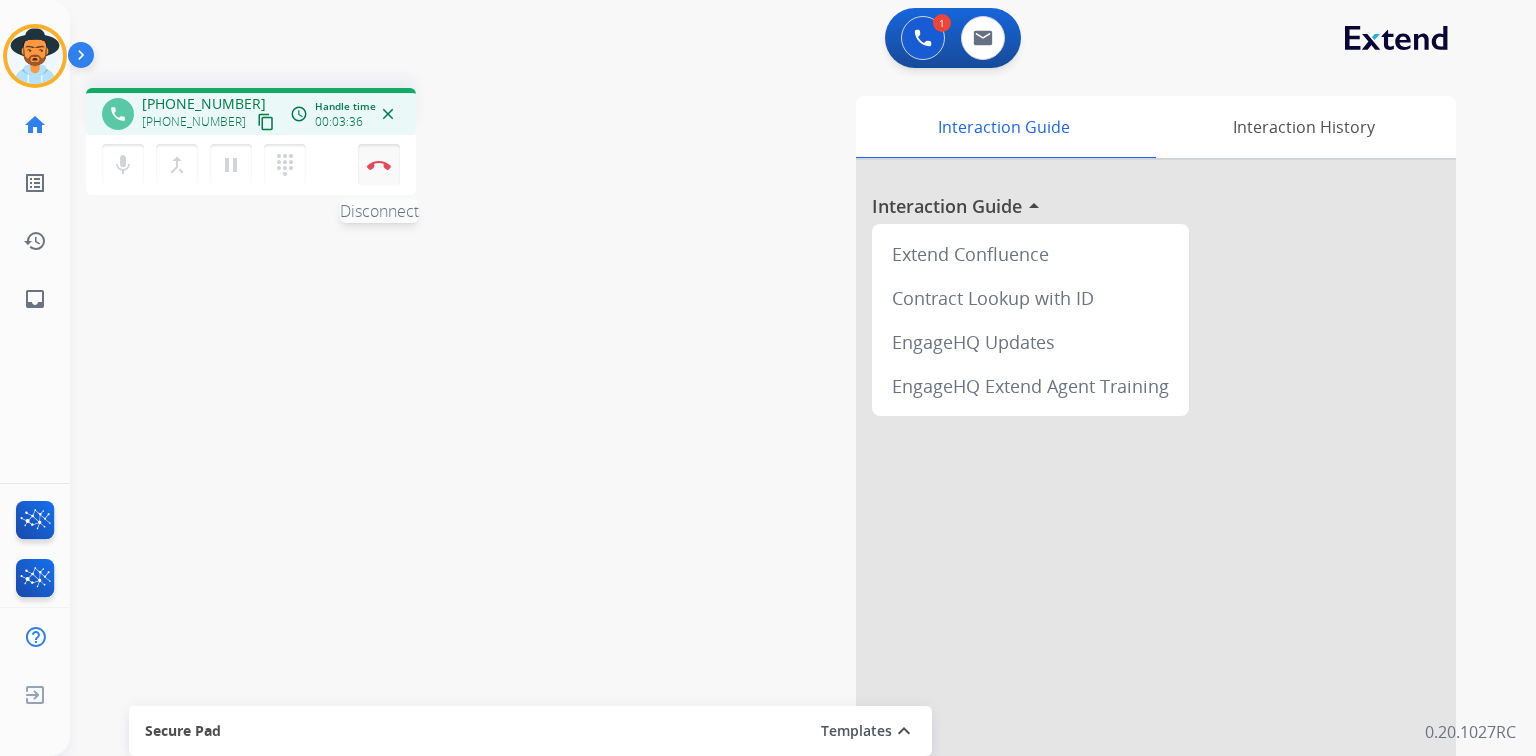 click at bounding box center [379, 165] 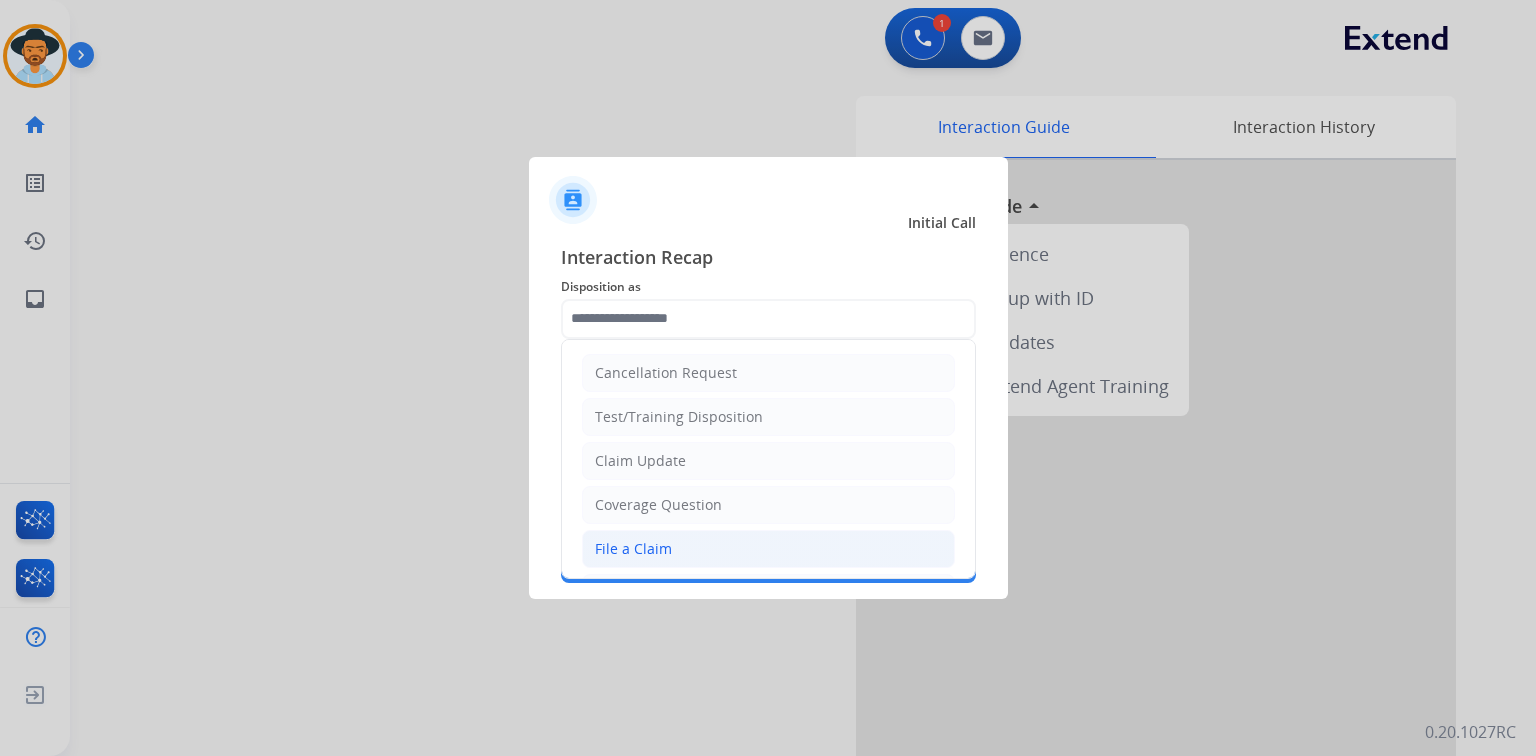 click on "File a Claim" 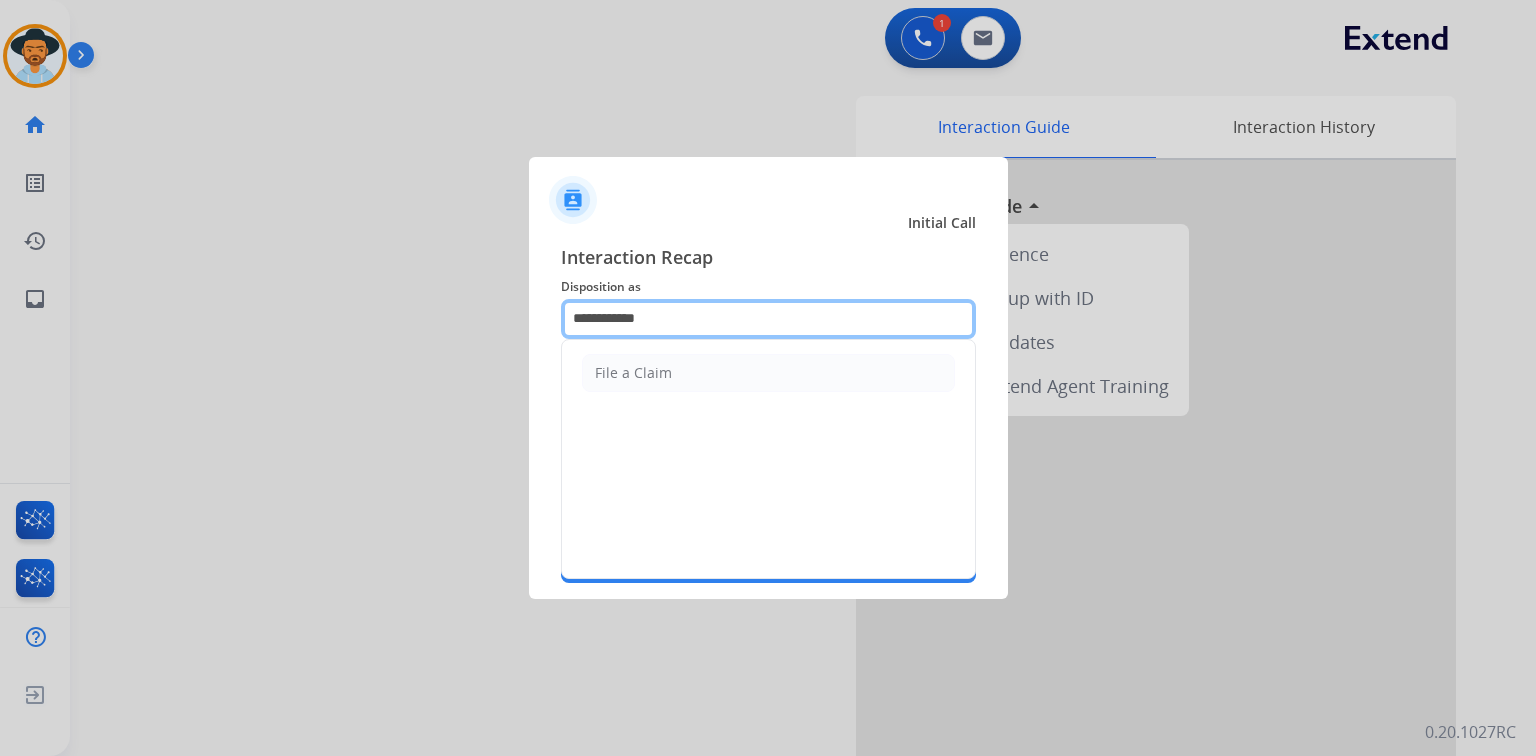 drag, startPoint x: 676, startPoint y: 319, endPoint x: 120, endPoint y: 328, distance: 556.0728 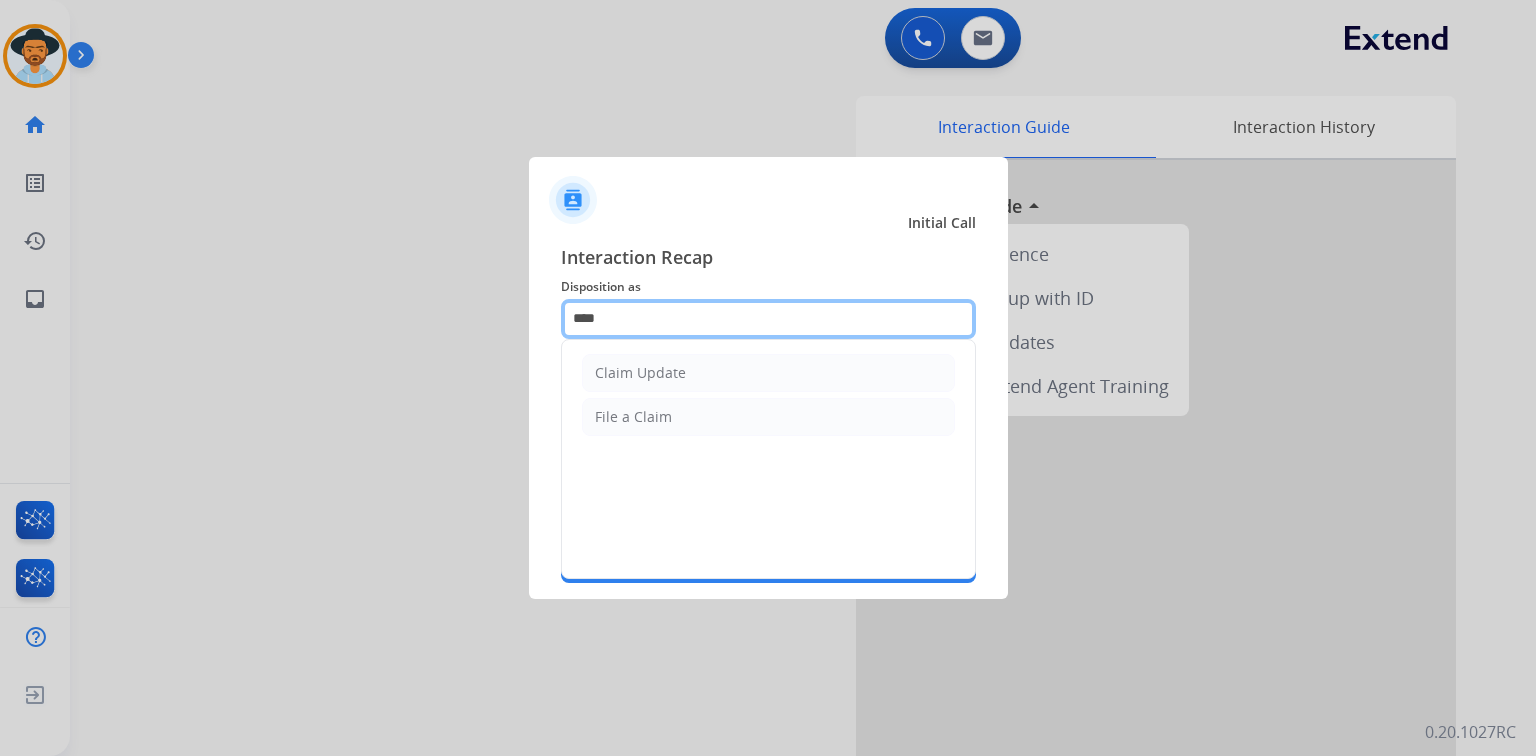 type on "*****" 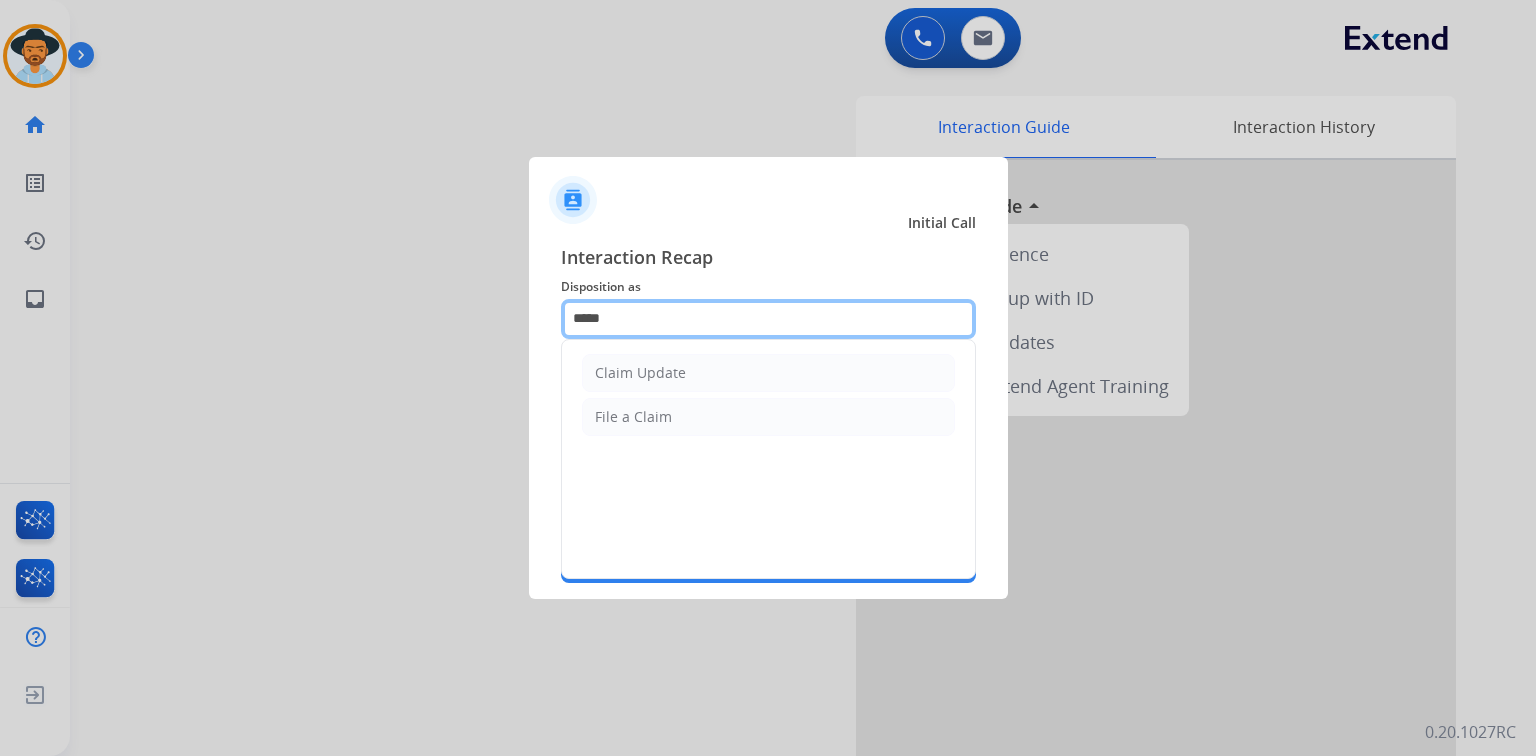 drag, startPoint x: 676, startPoint y: 332, endPoint x: 437, endPoint y: 344, distance: 239.30107 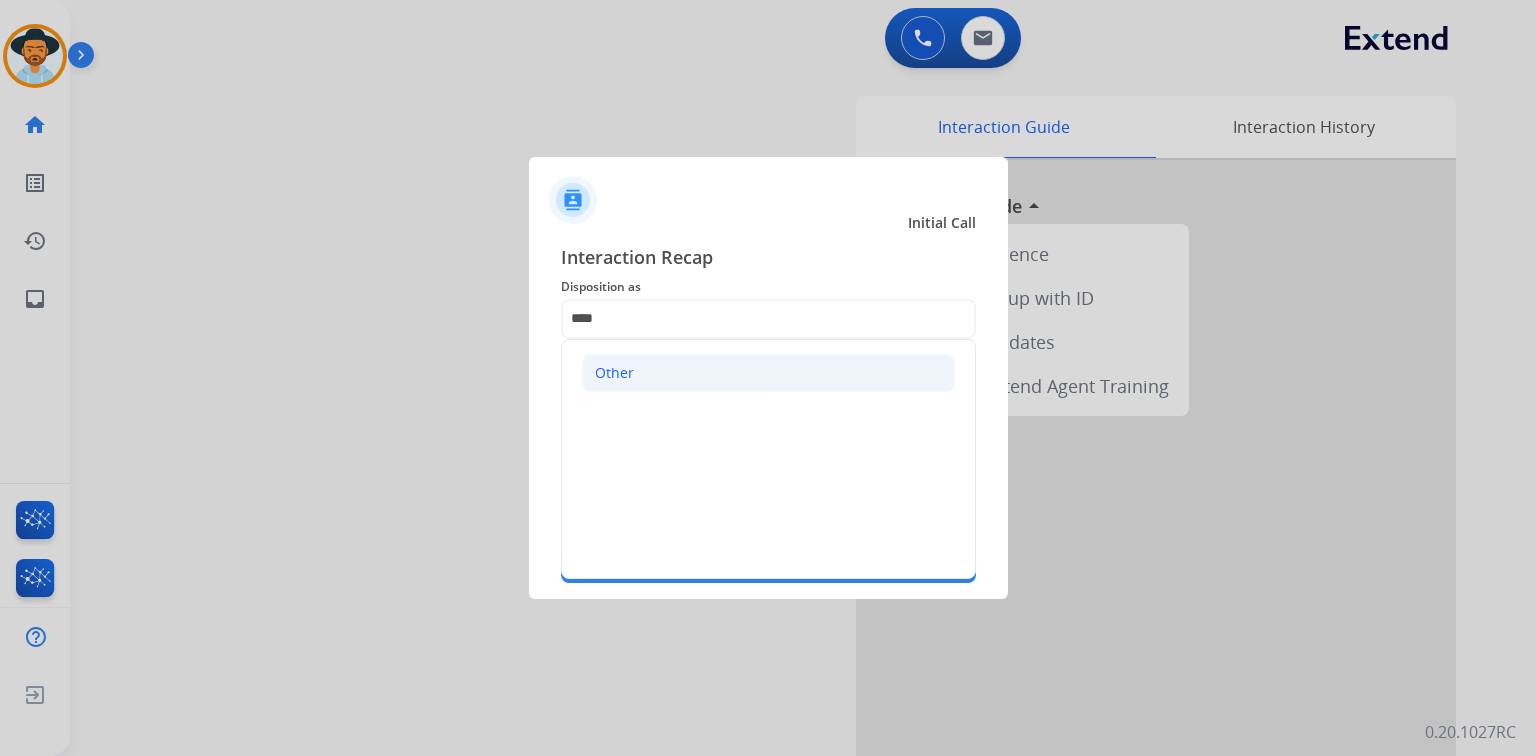 click on "Other" 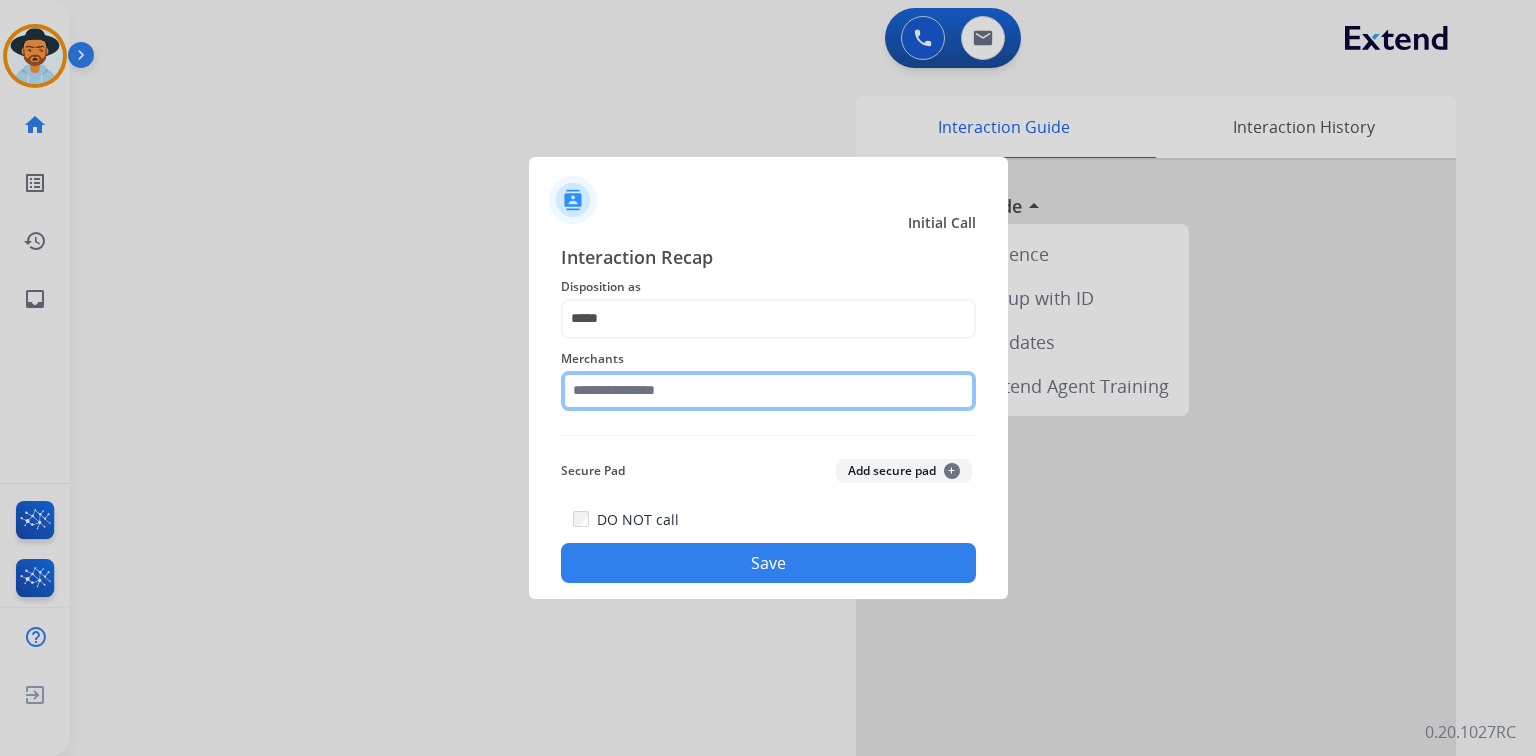 click 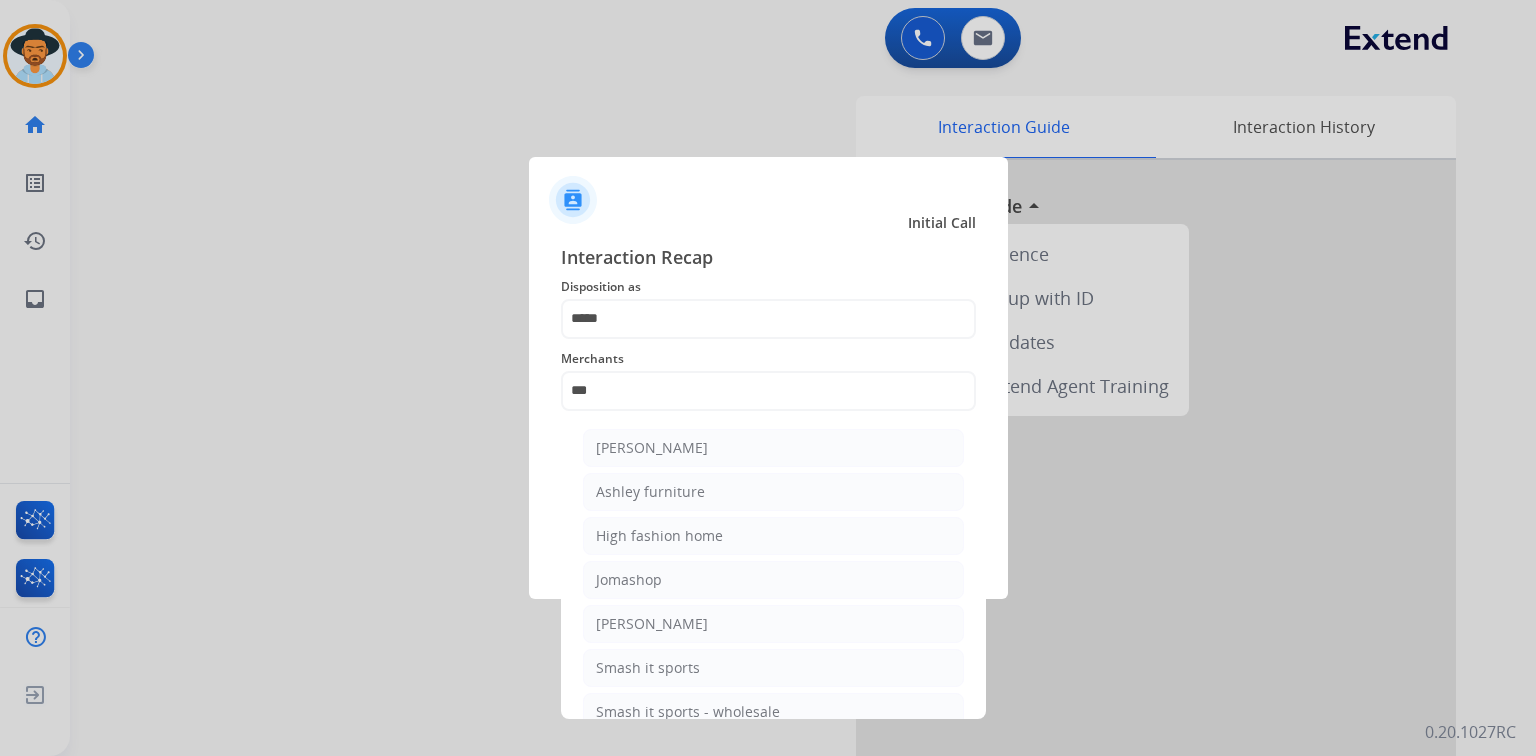 click on "Ashley furniture" 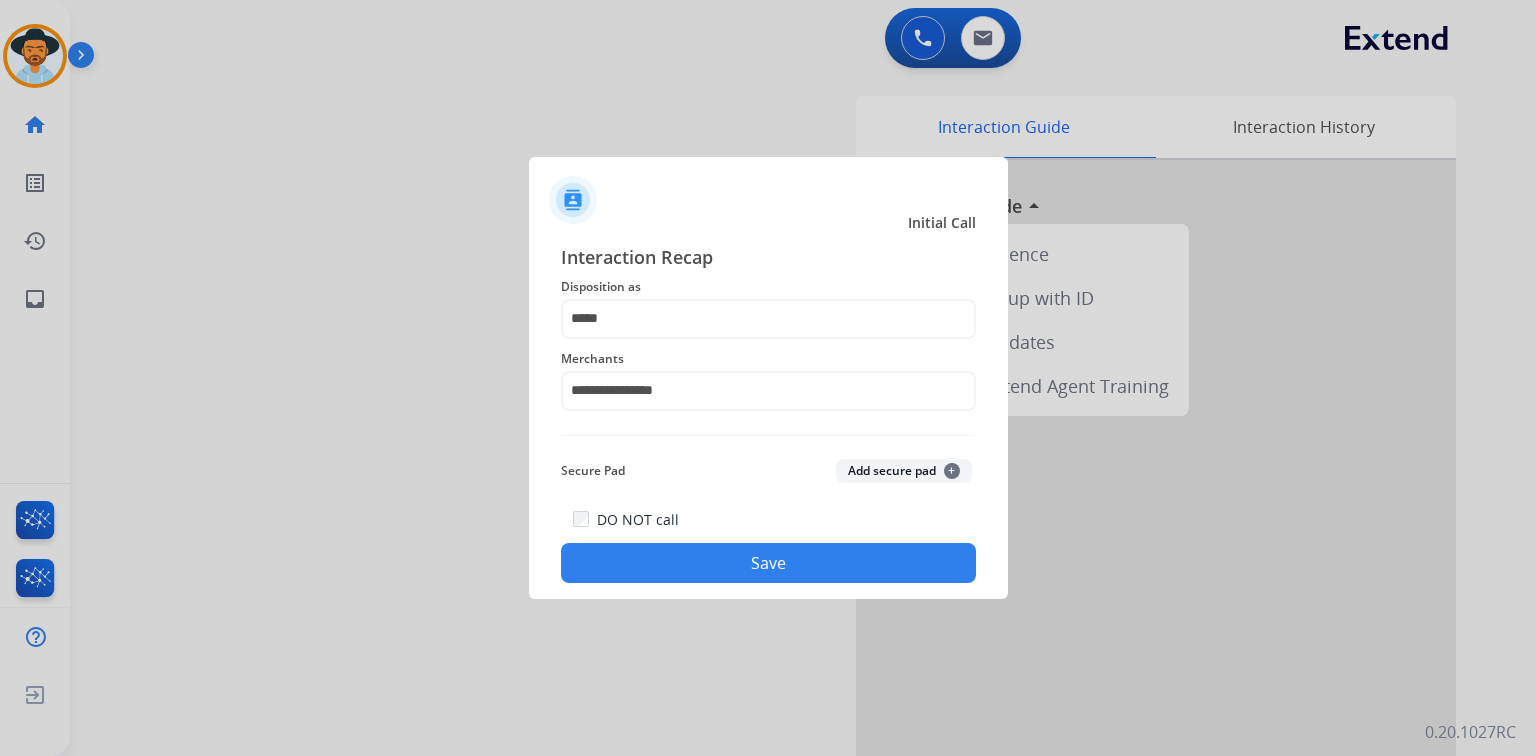 click on "Save" 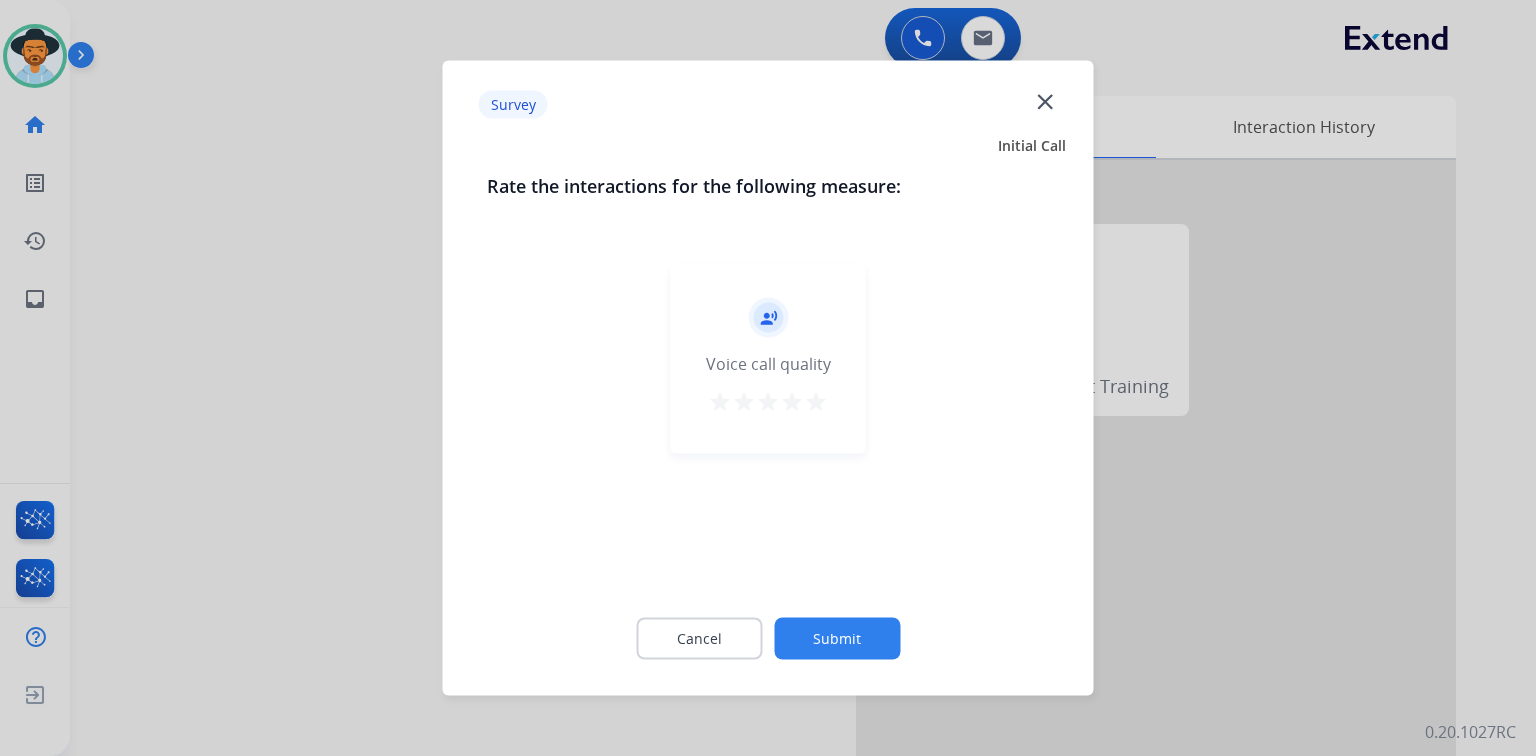 click on "star" at bounding box center (816, 402) 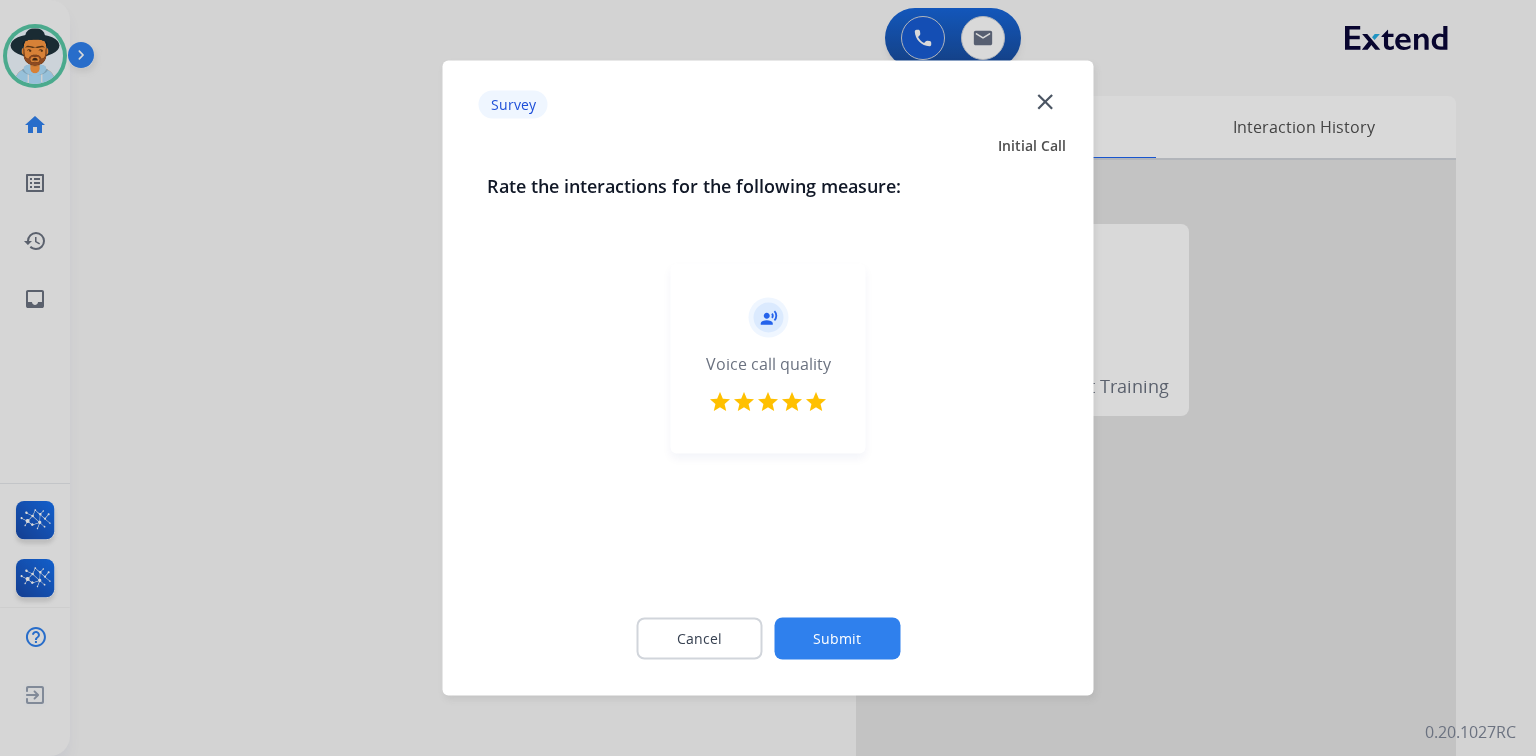 click on "Submit" 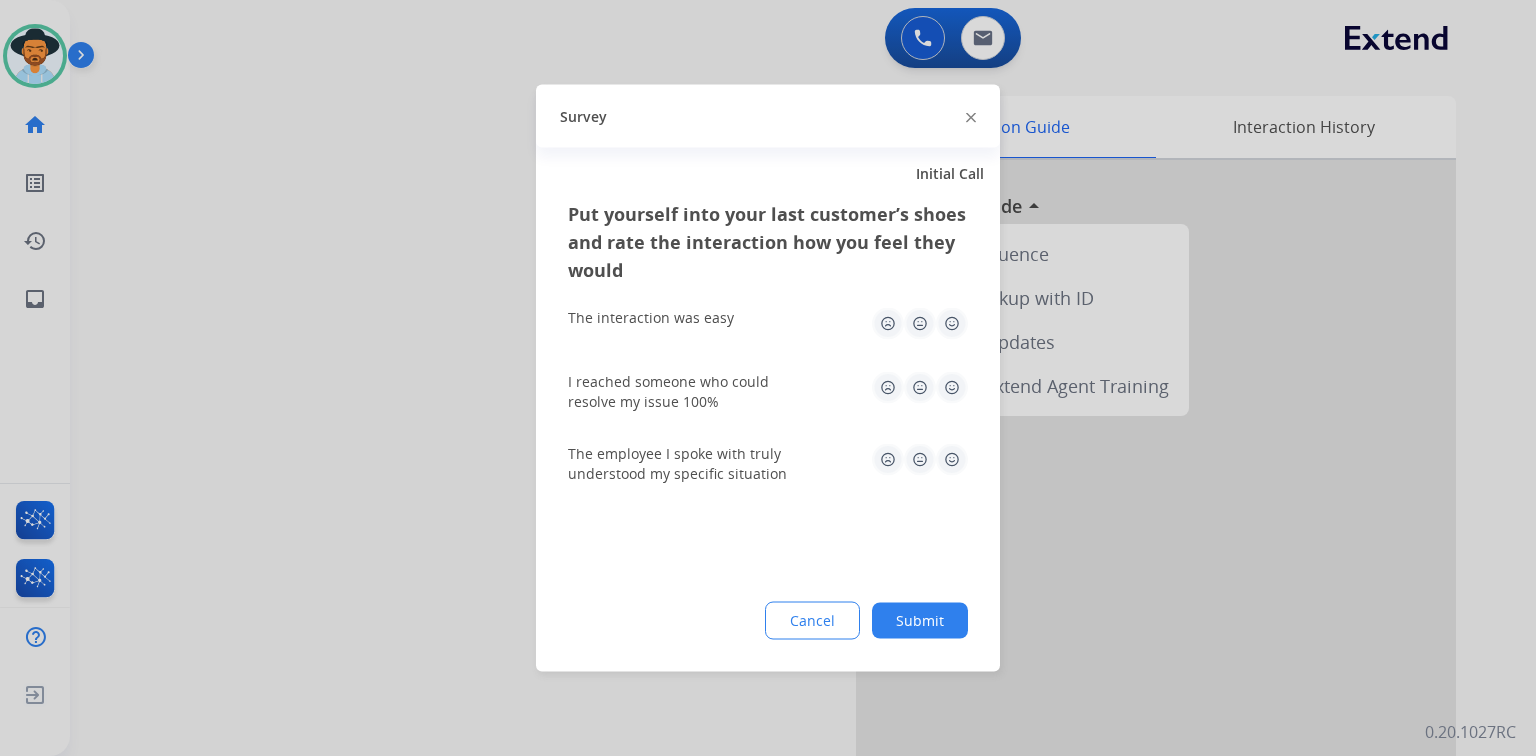click on "The interaction was easy" 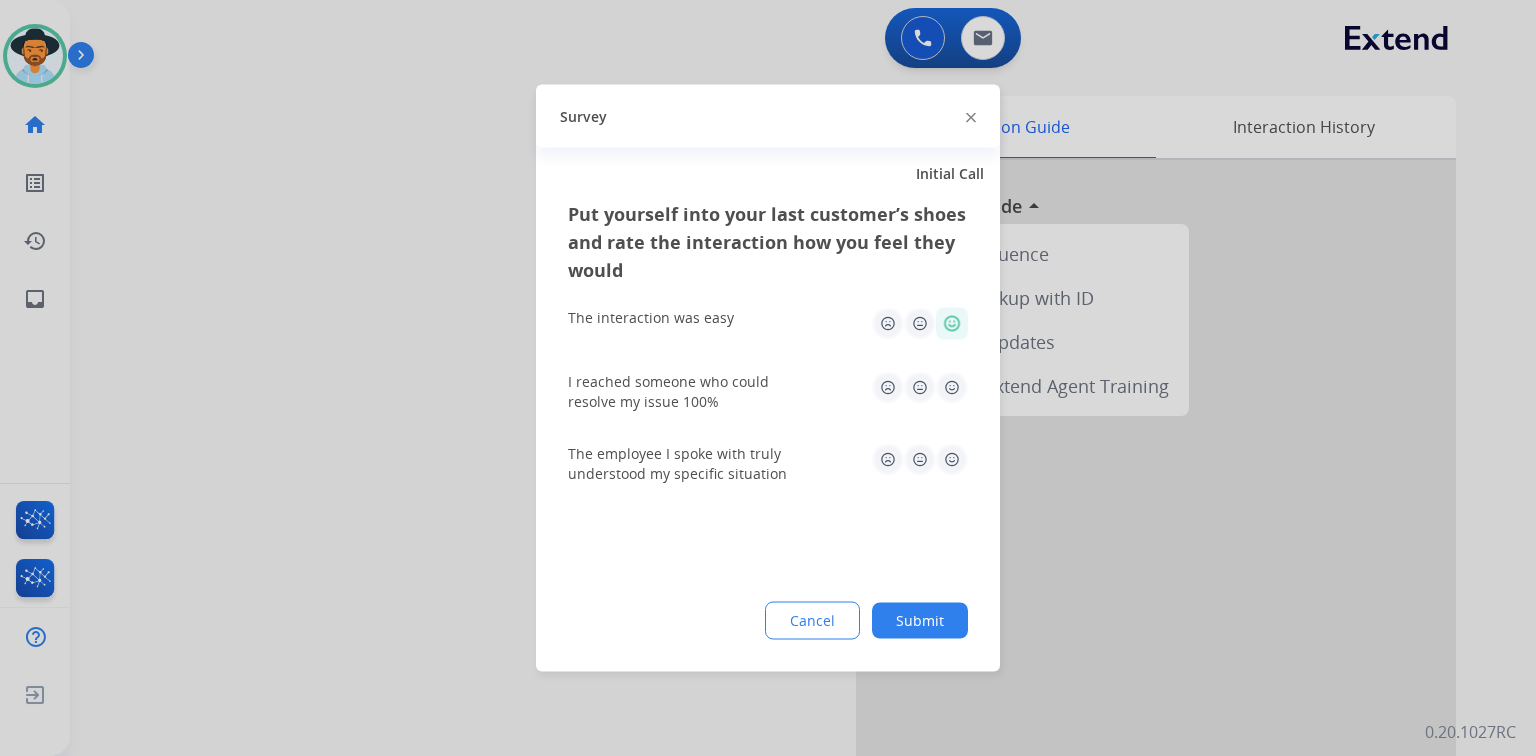 click 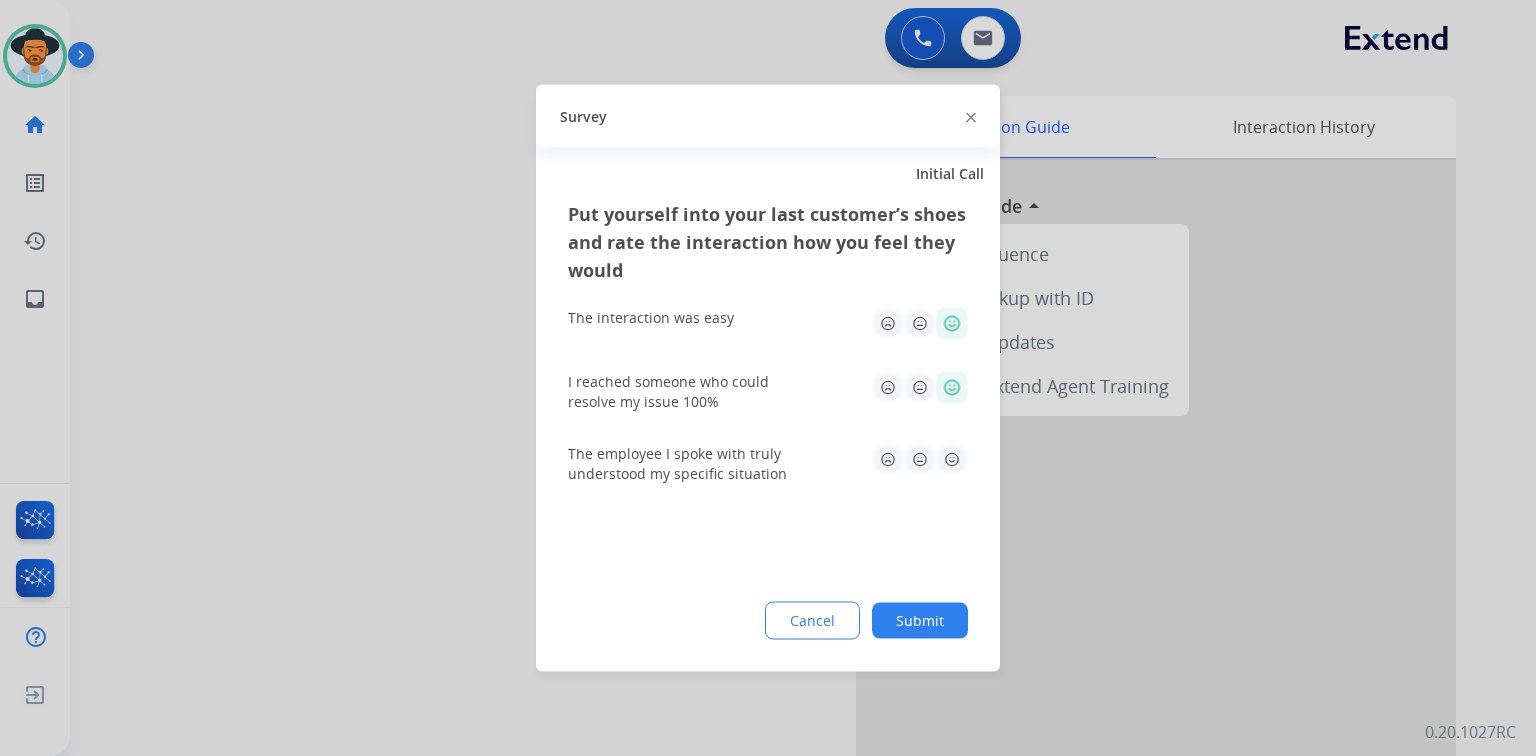 click 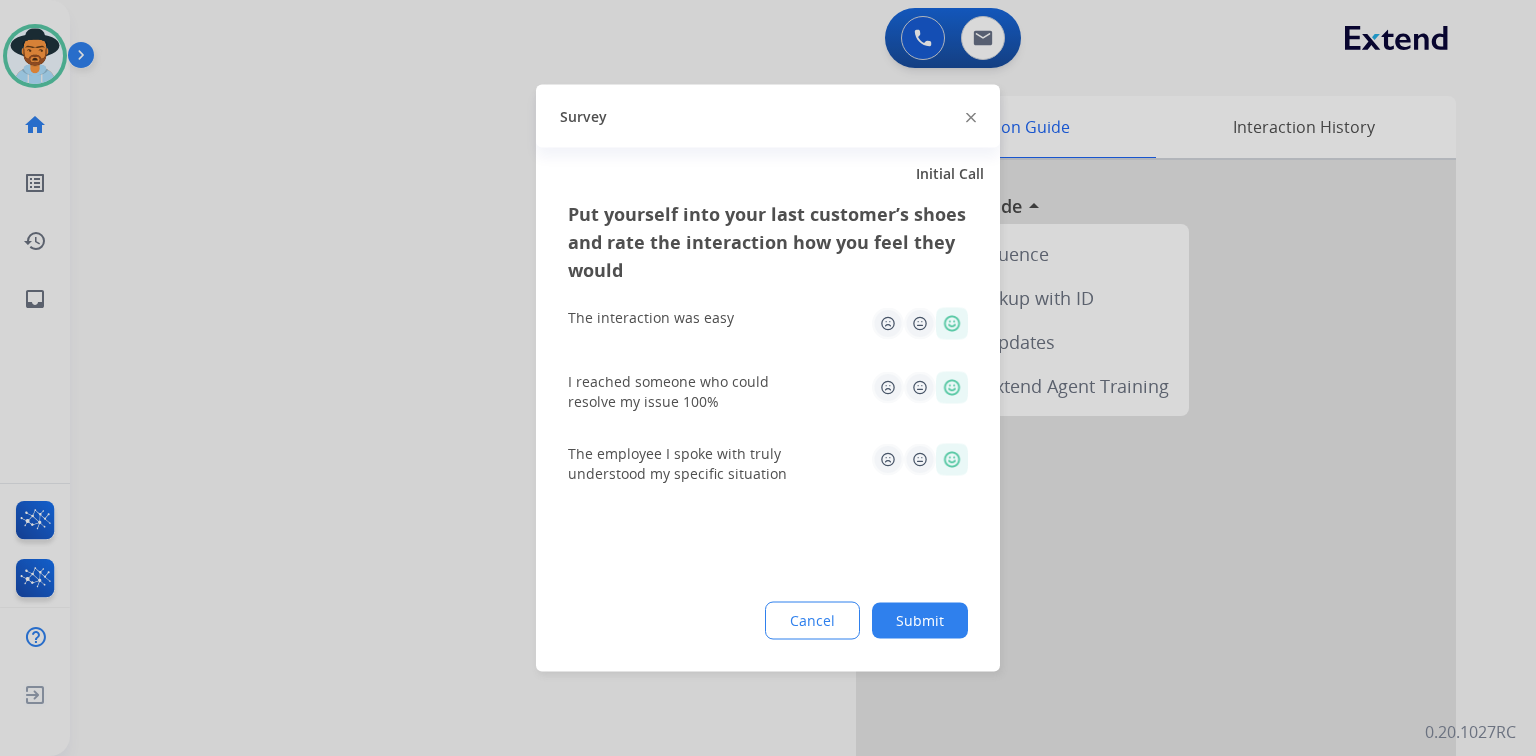 click on "Submit" 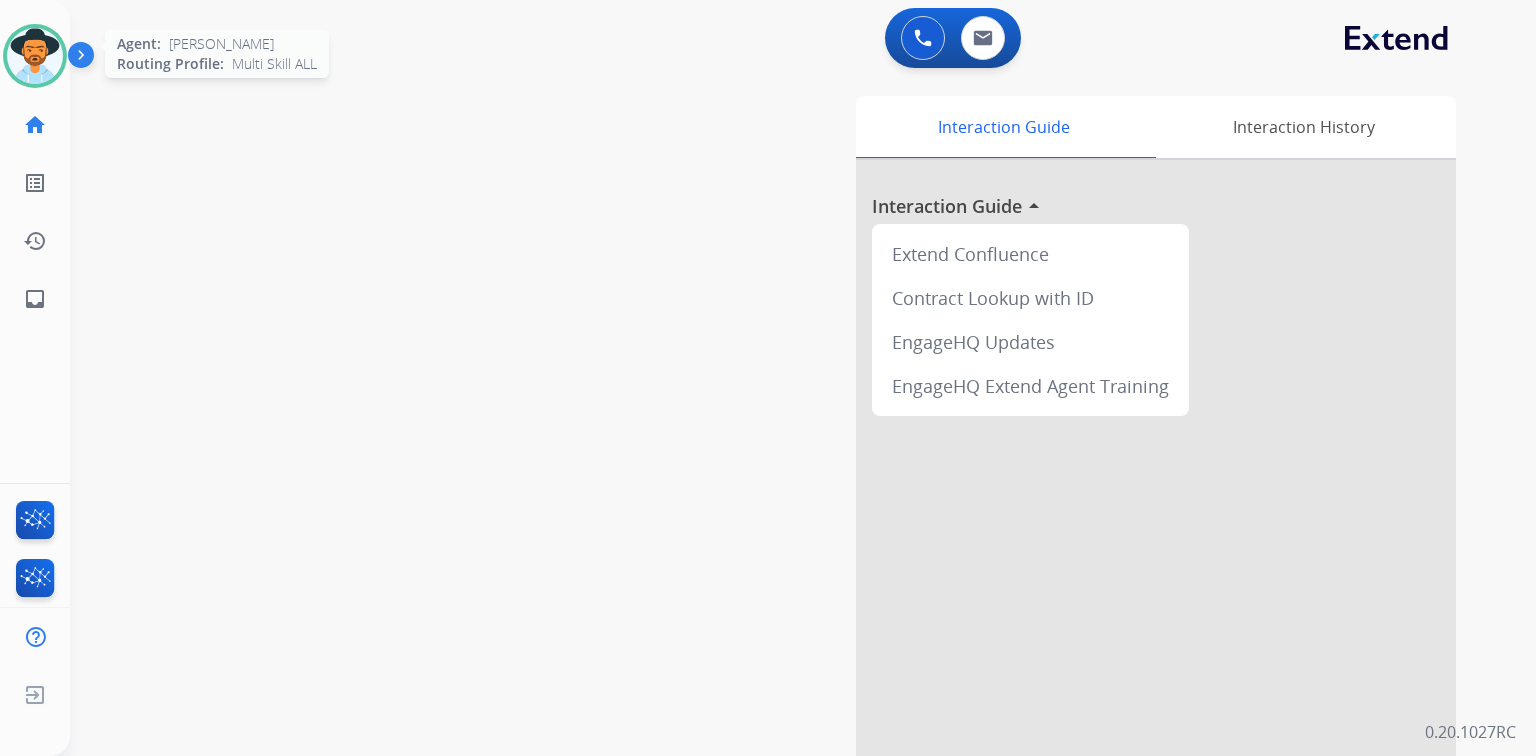 click at bounding box center [35, 56] 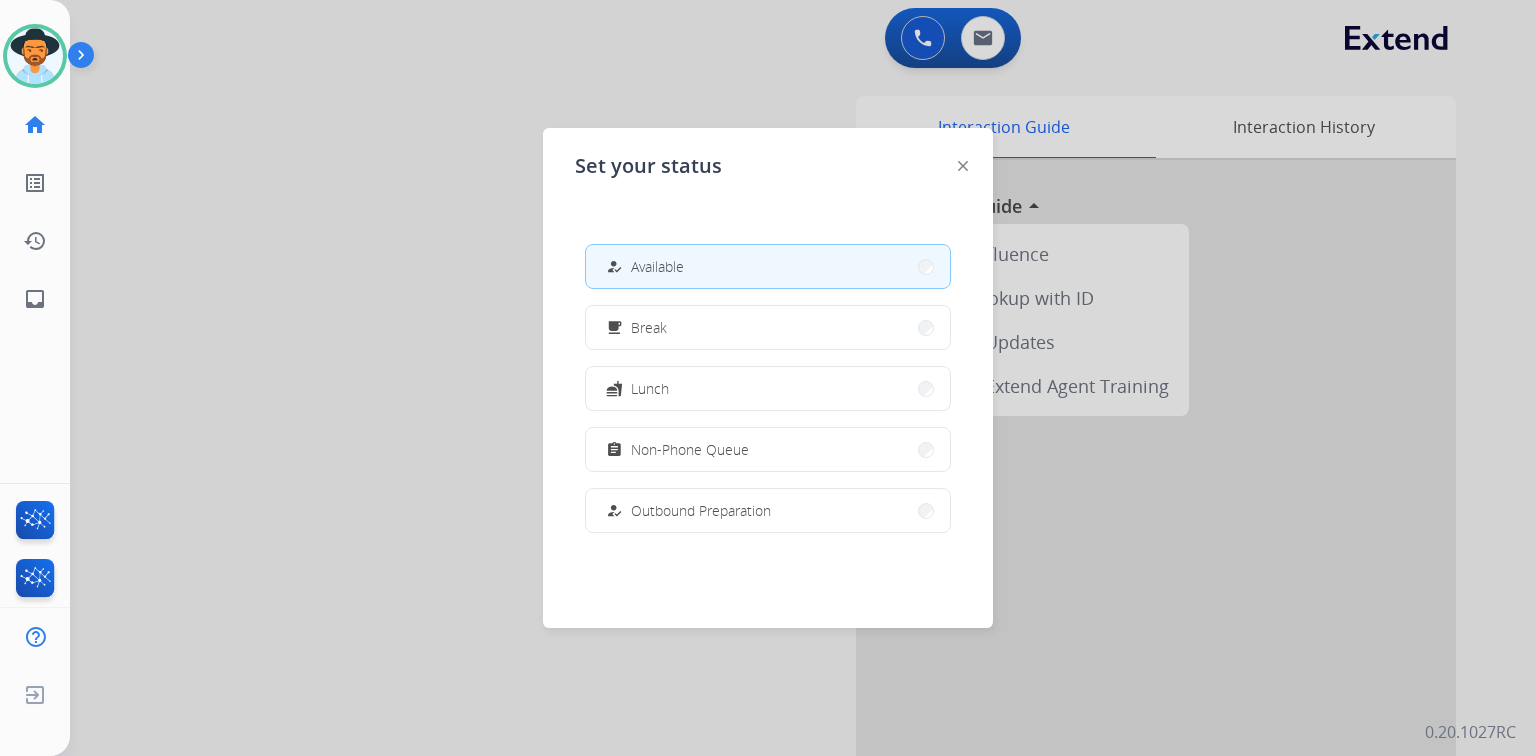click on "Non-Phone Queue" at bounding box center (690, 449) 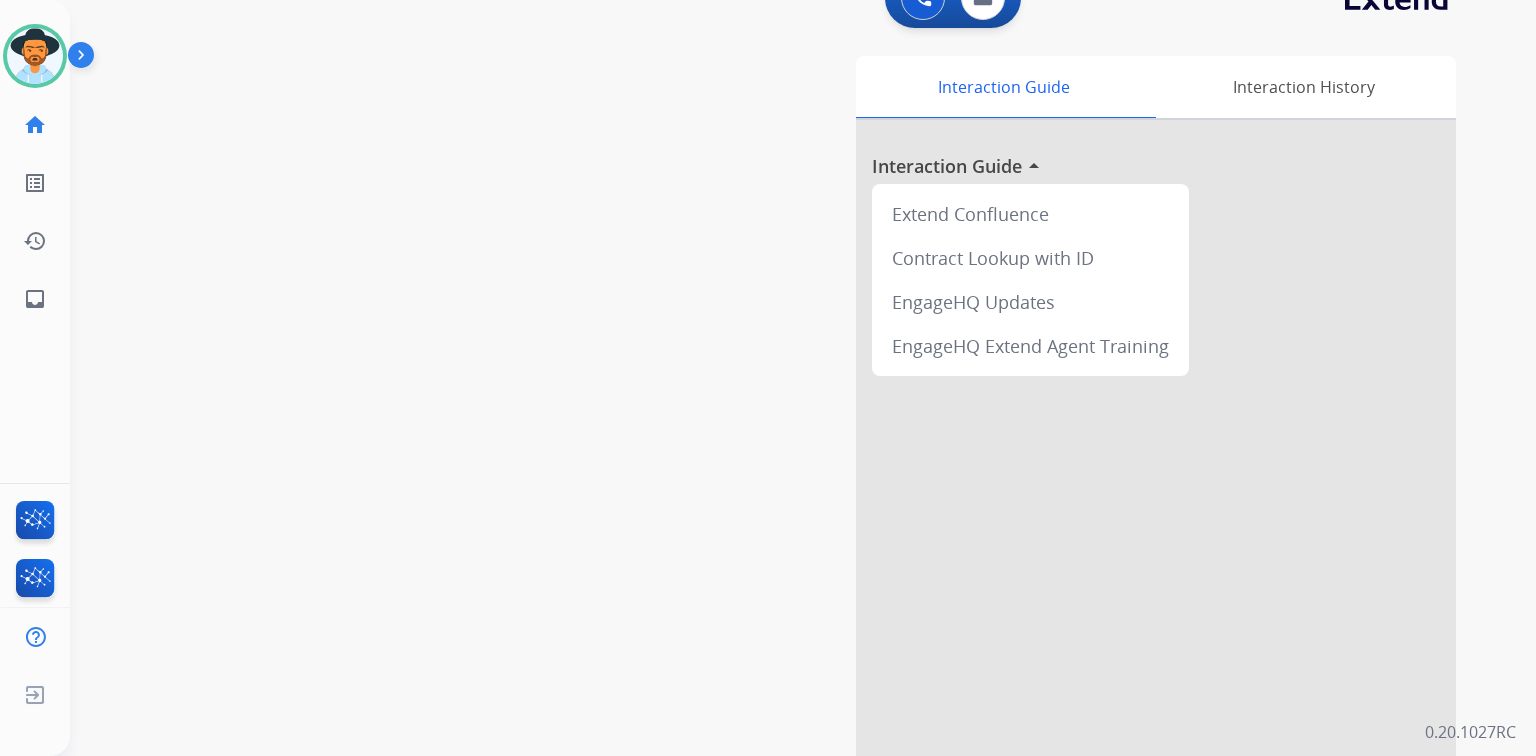 scroll, scrollTop: 0, scrollLeft: 0, axis: both 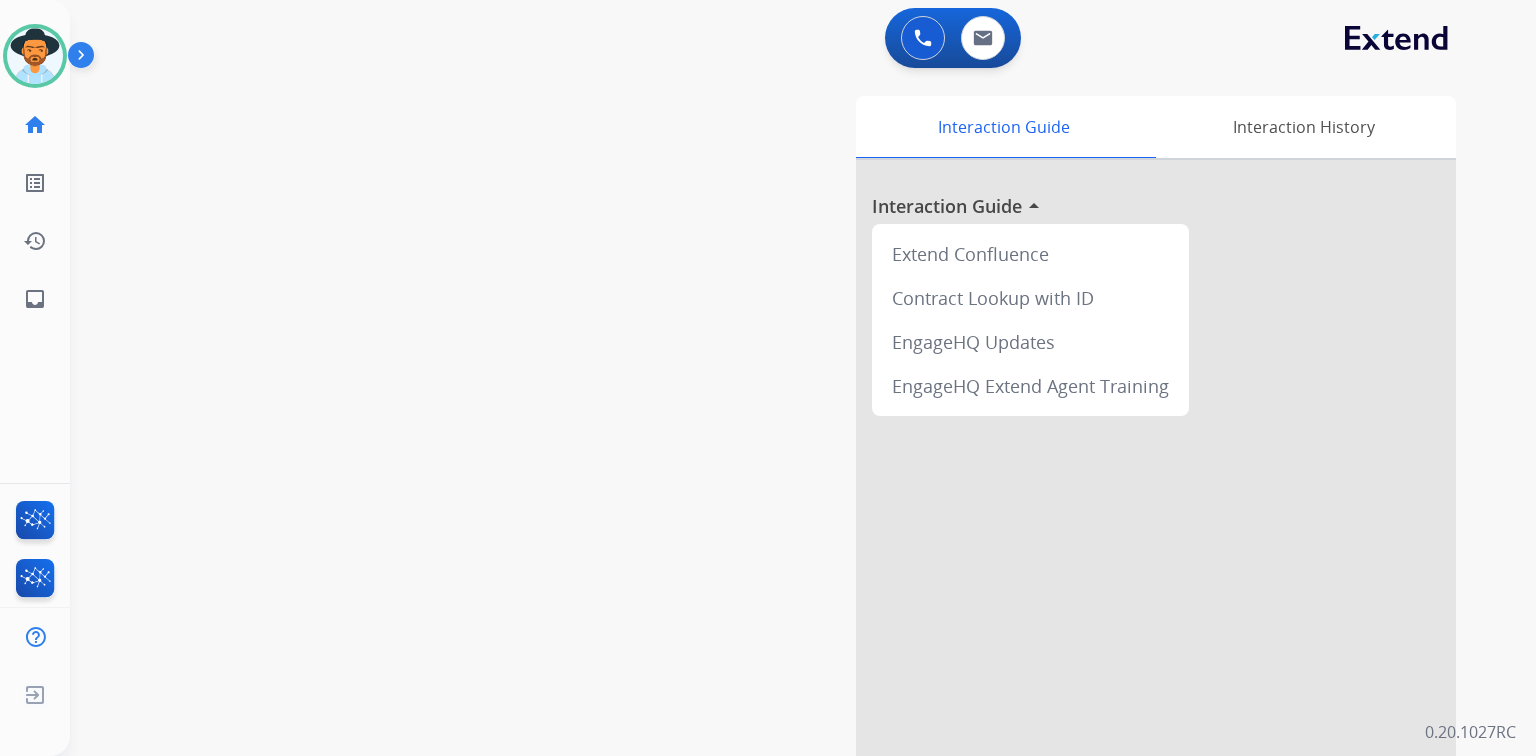 drag, startPoint x: -86, startPoint y: 680, endPoint x: -235, endPoint y: 686, distance: 149.12076 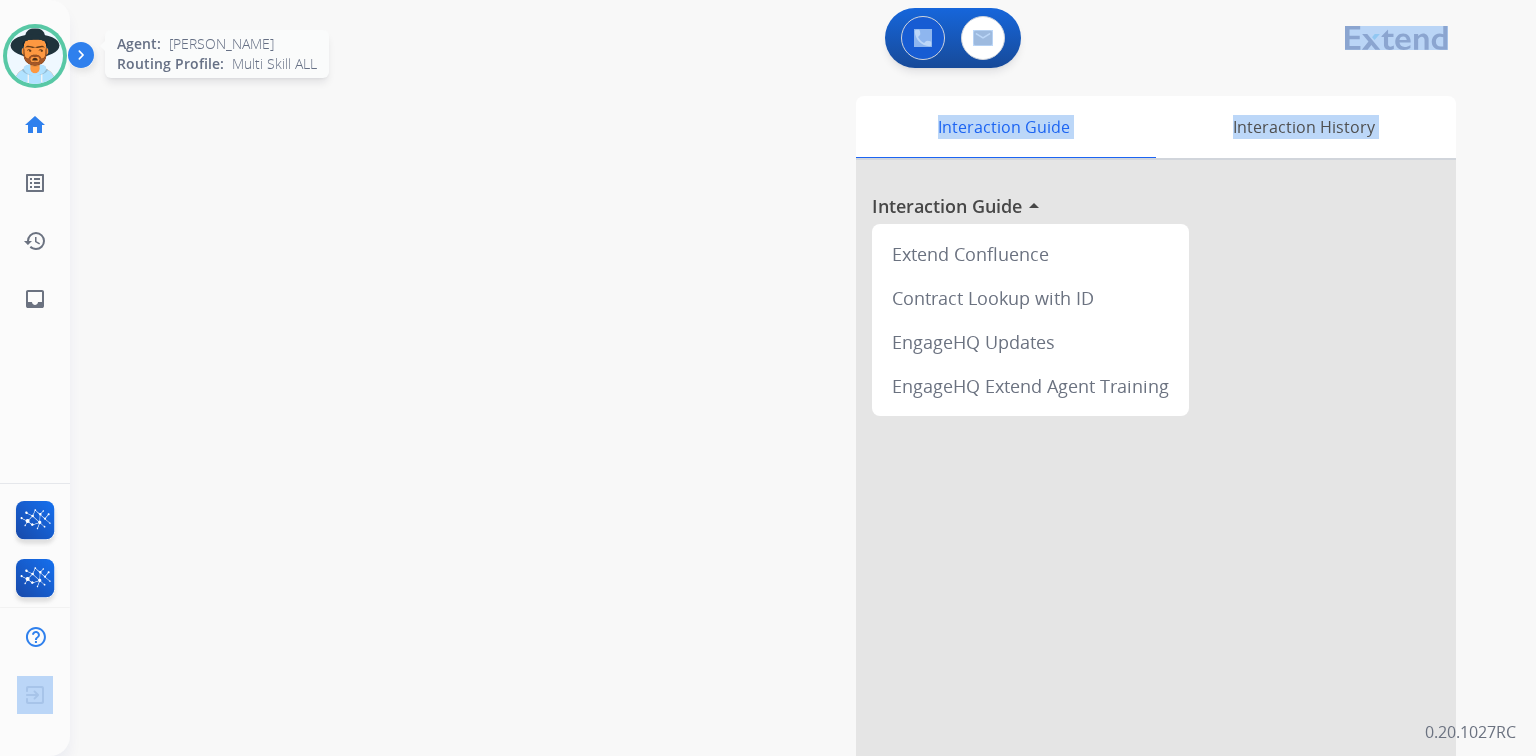 click at bounding box center [35, 56] 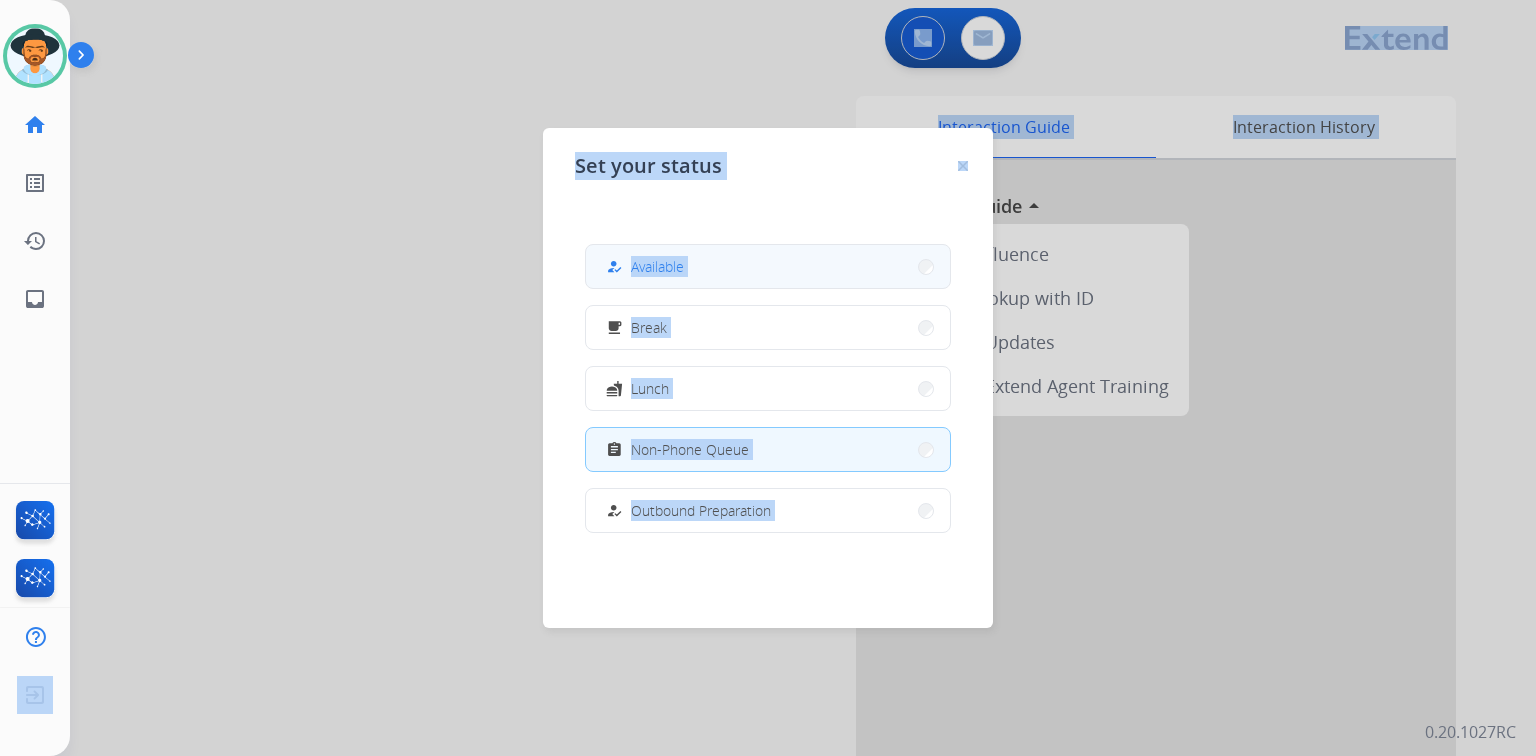 click on "how_to_reg Available" at bounding box center (768, 266) 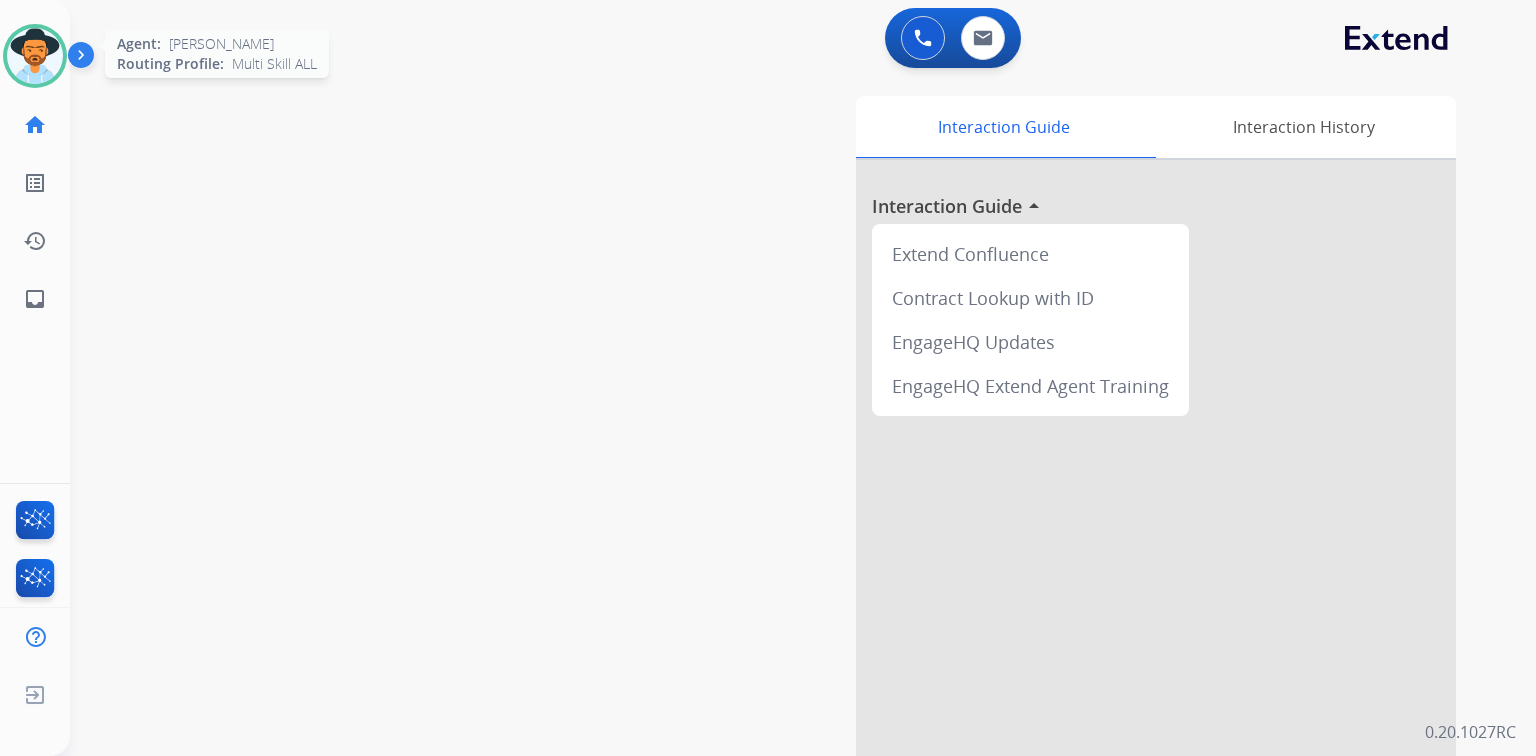 click at bounding box center [35, 56] 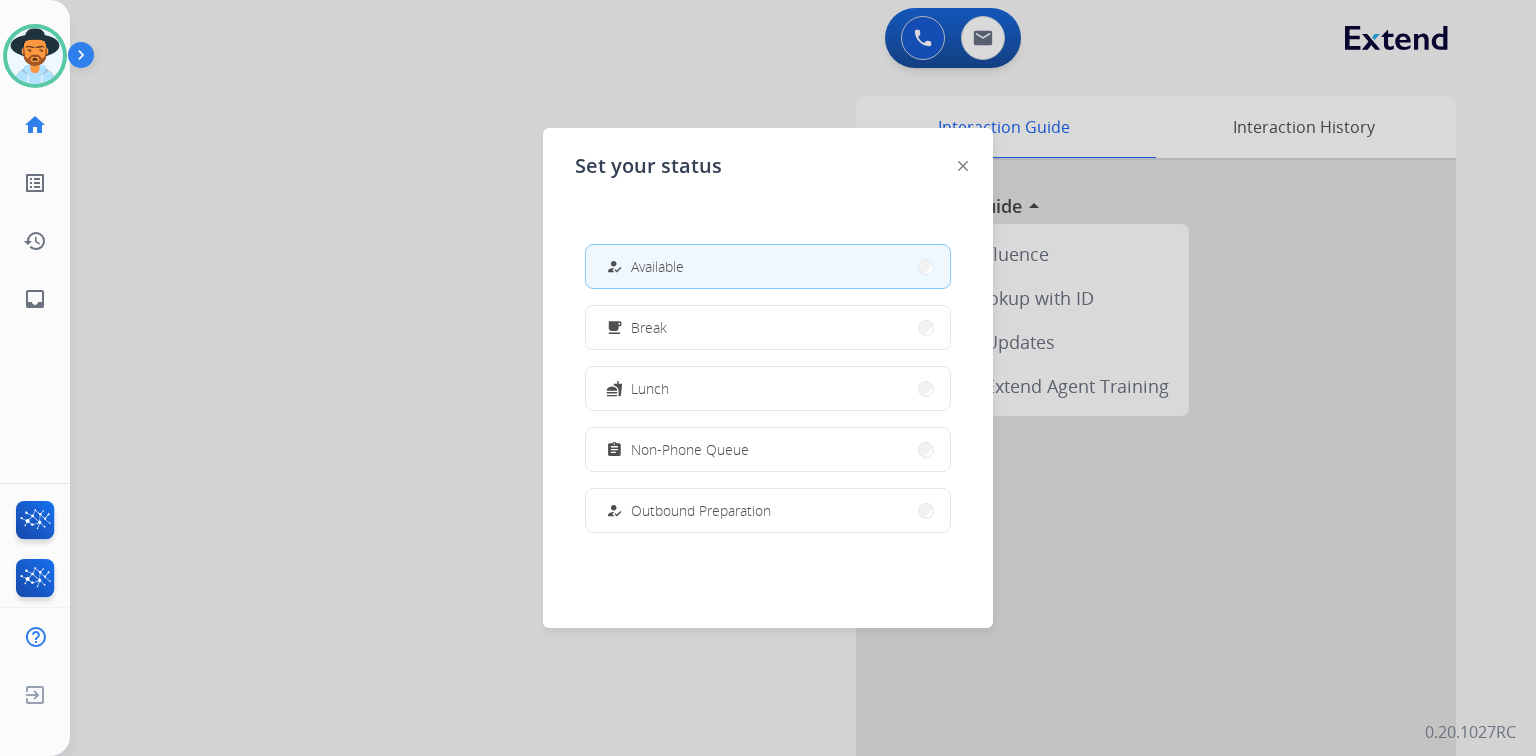 click at bounding box center (768, 378) 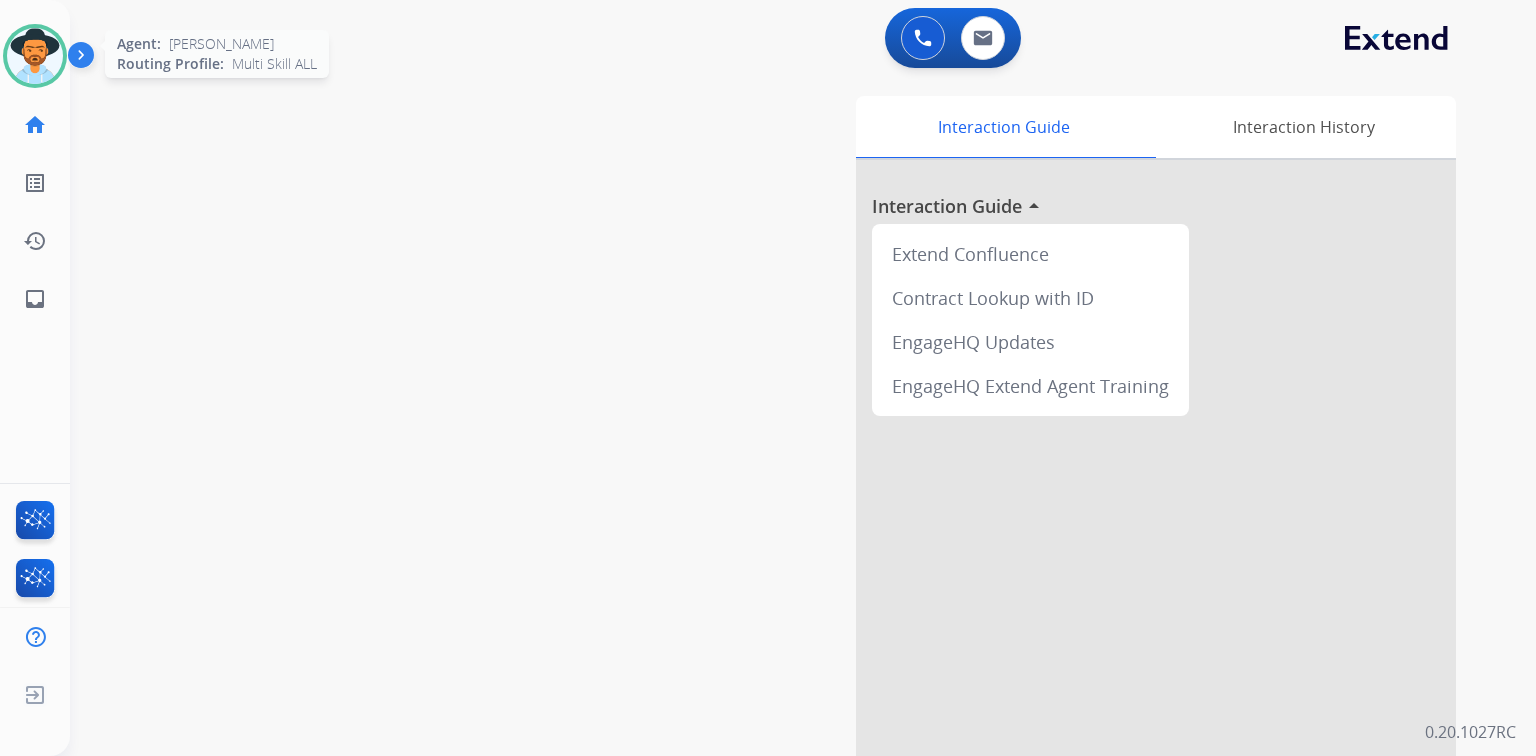click at bounding box center (35, 56) 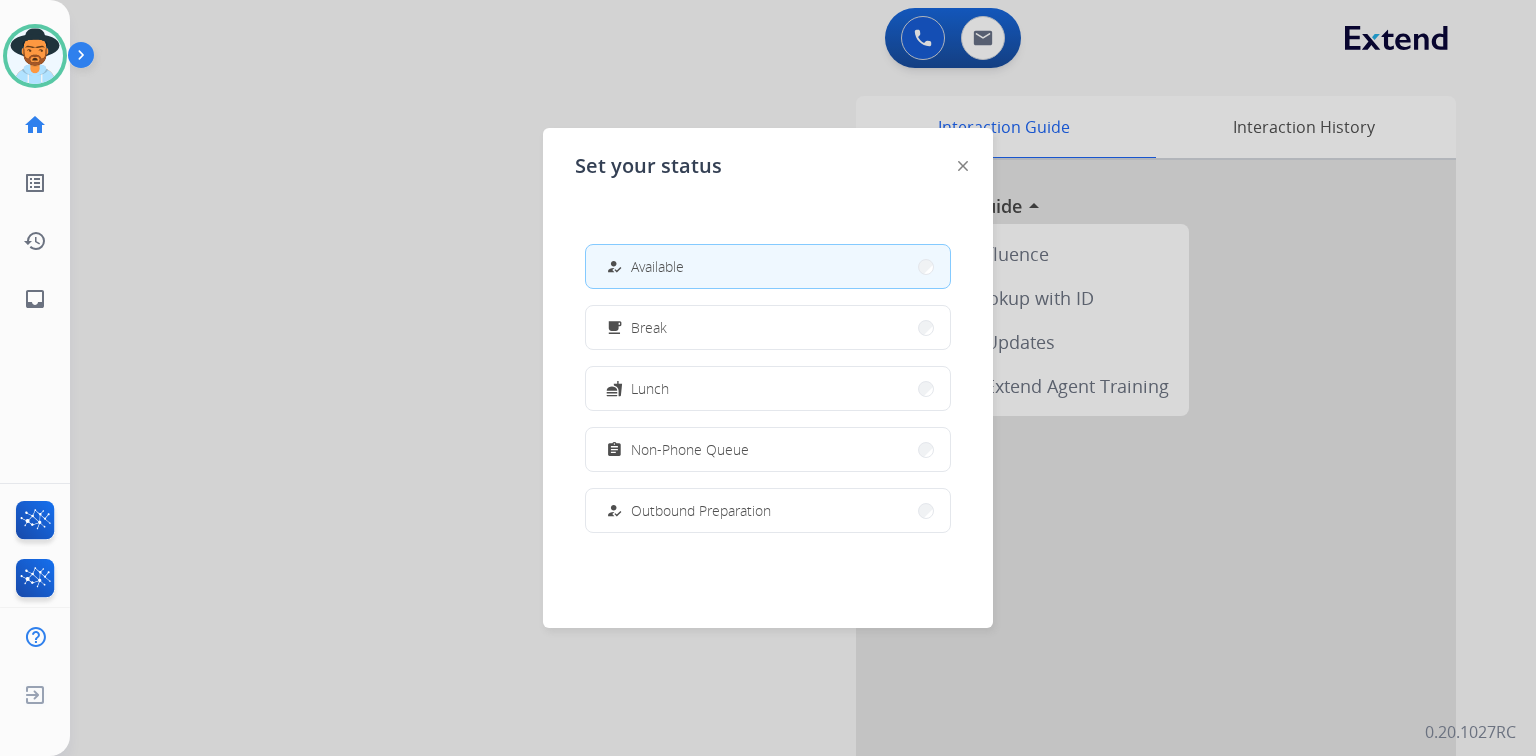 click at bounding box center [768, 378] 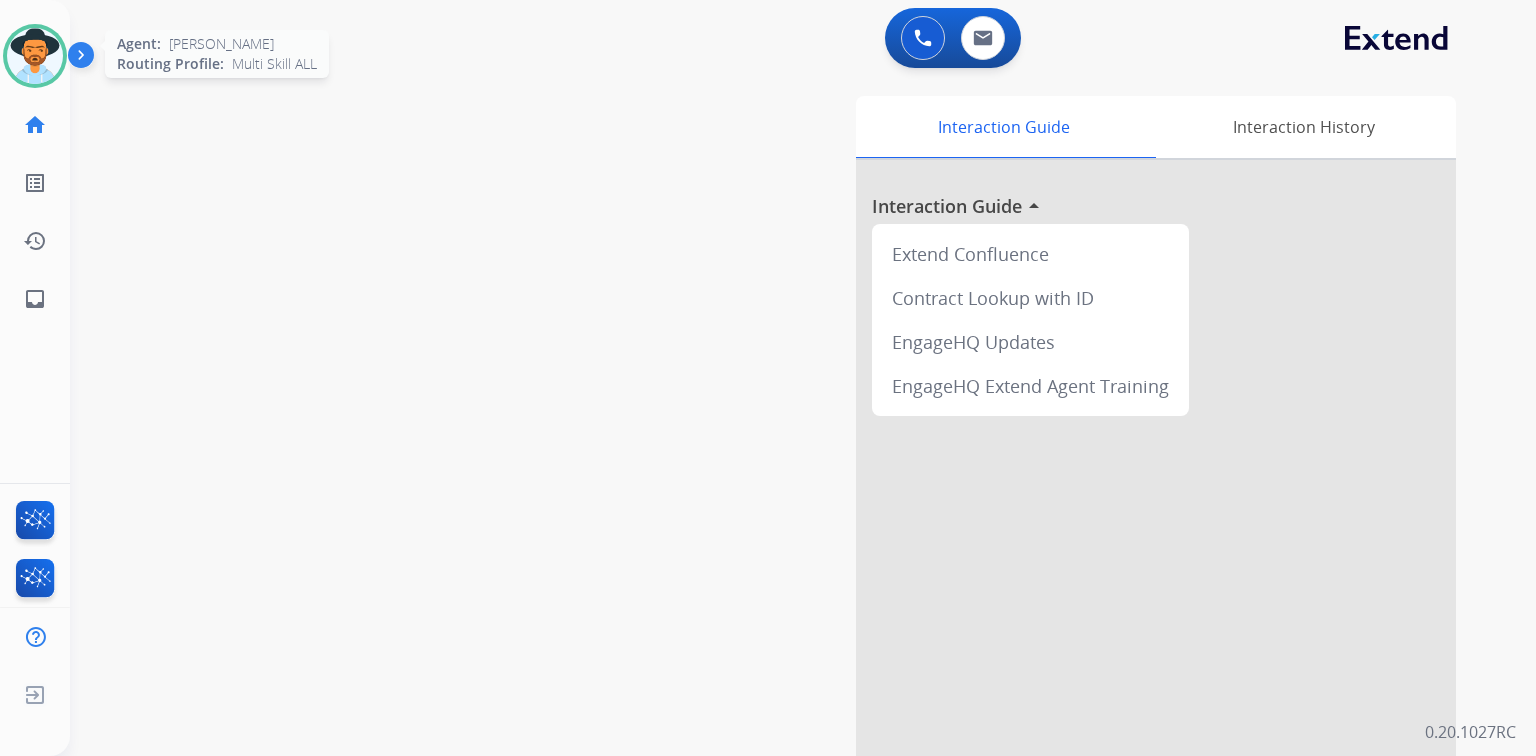 click at bounding box center [35, 56] 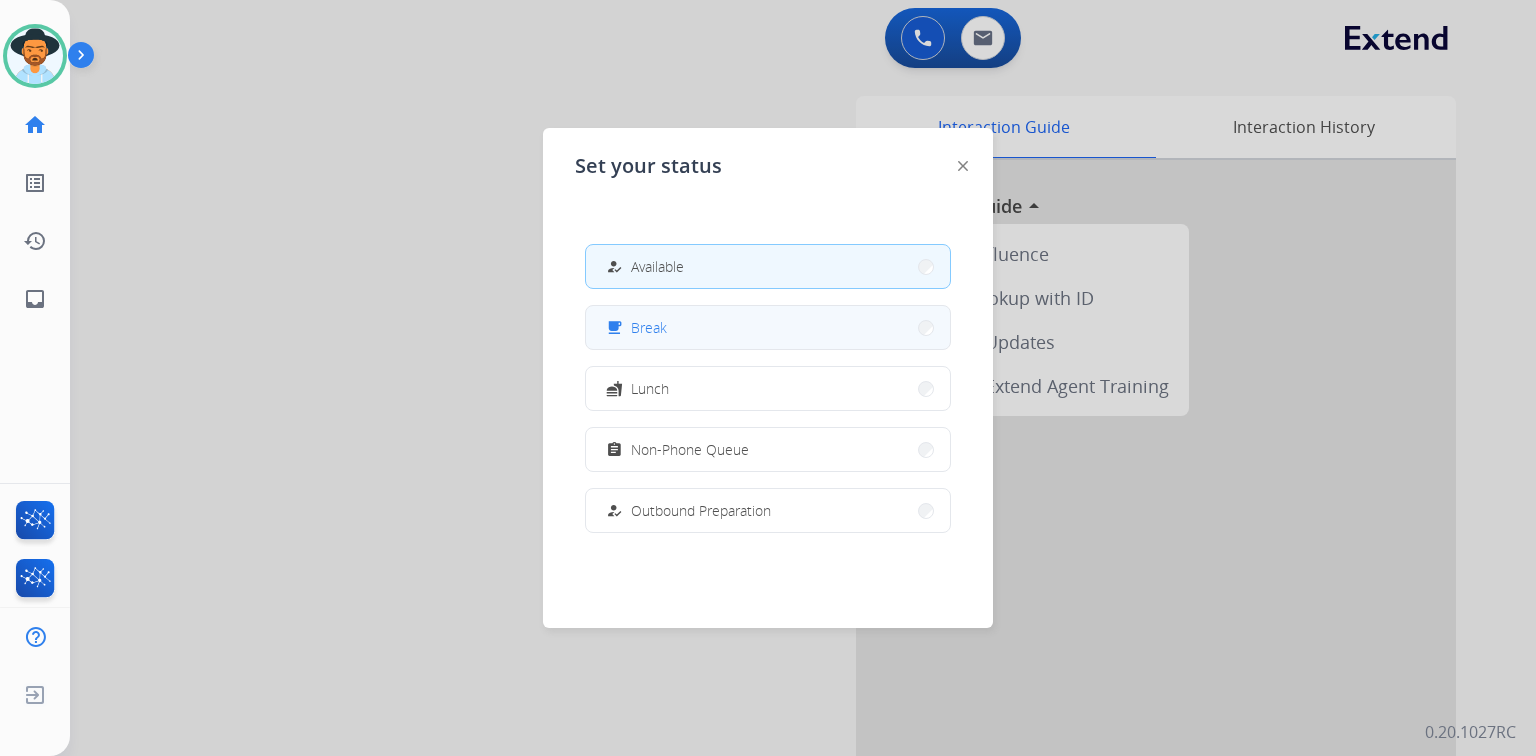 click on "free_breakfast" at bounding box center (616, 328) 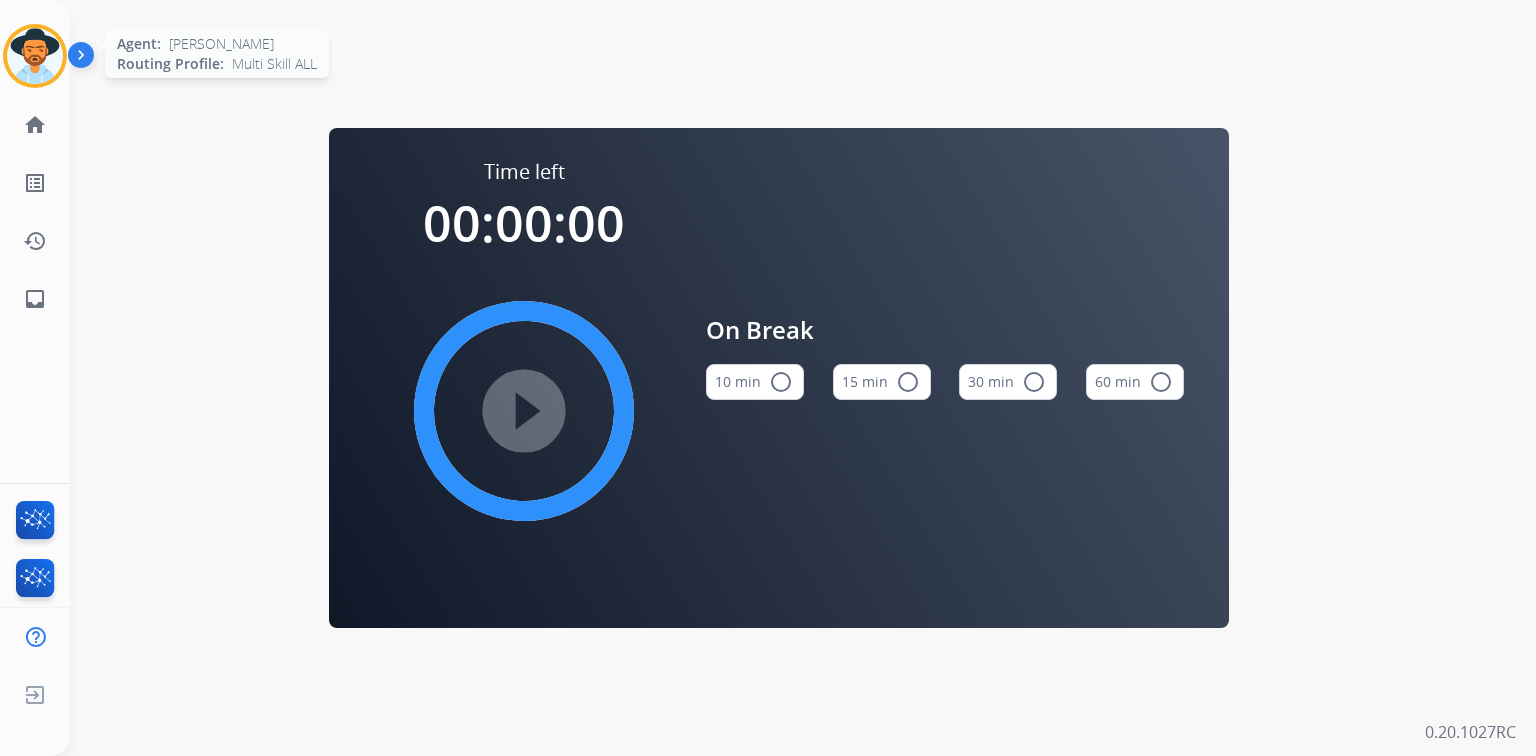 click at bounding box center (35, 56) 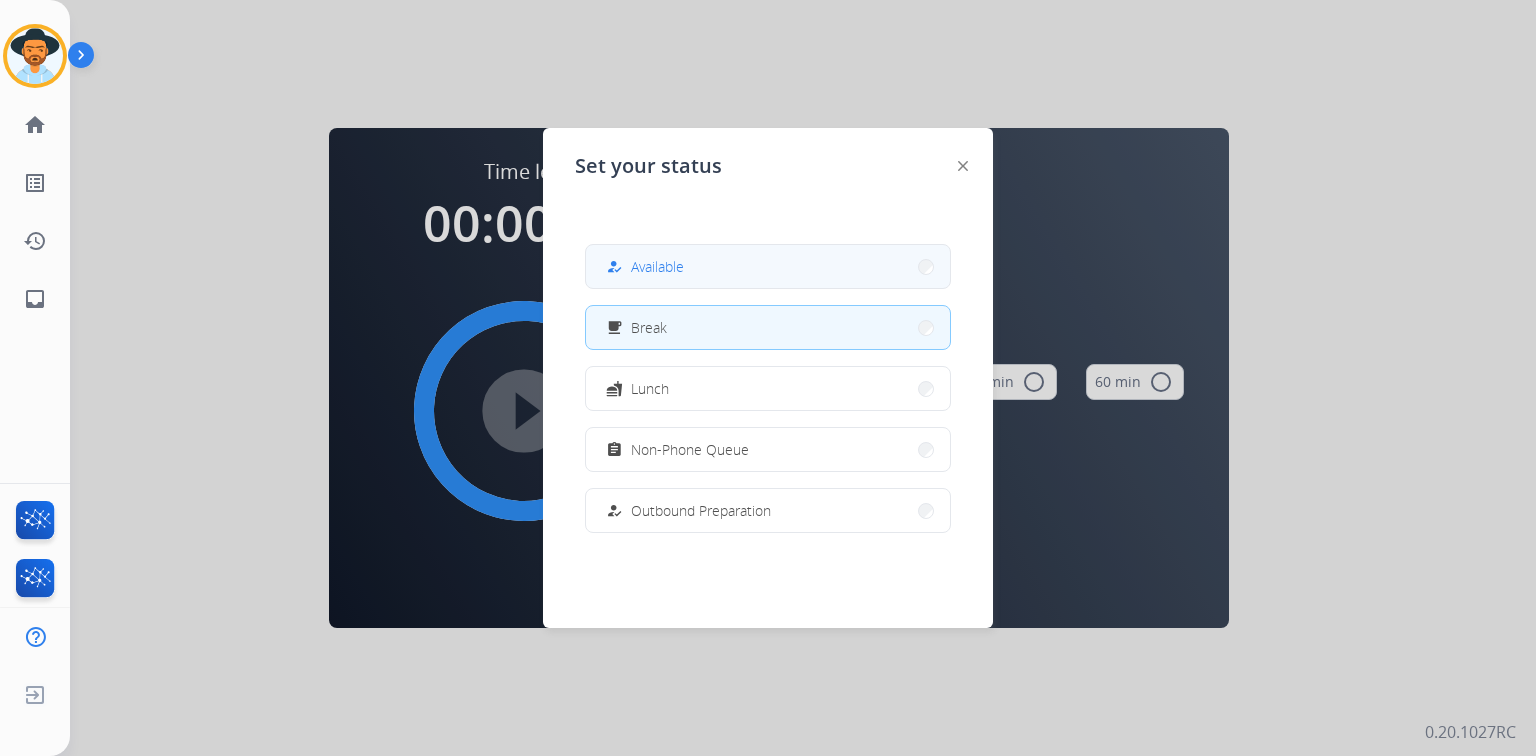 click on "how_to_reg Available" at bounding box center [768, 266] 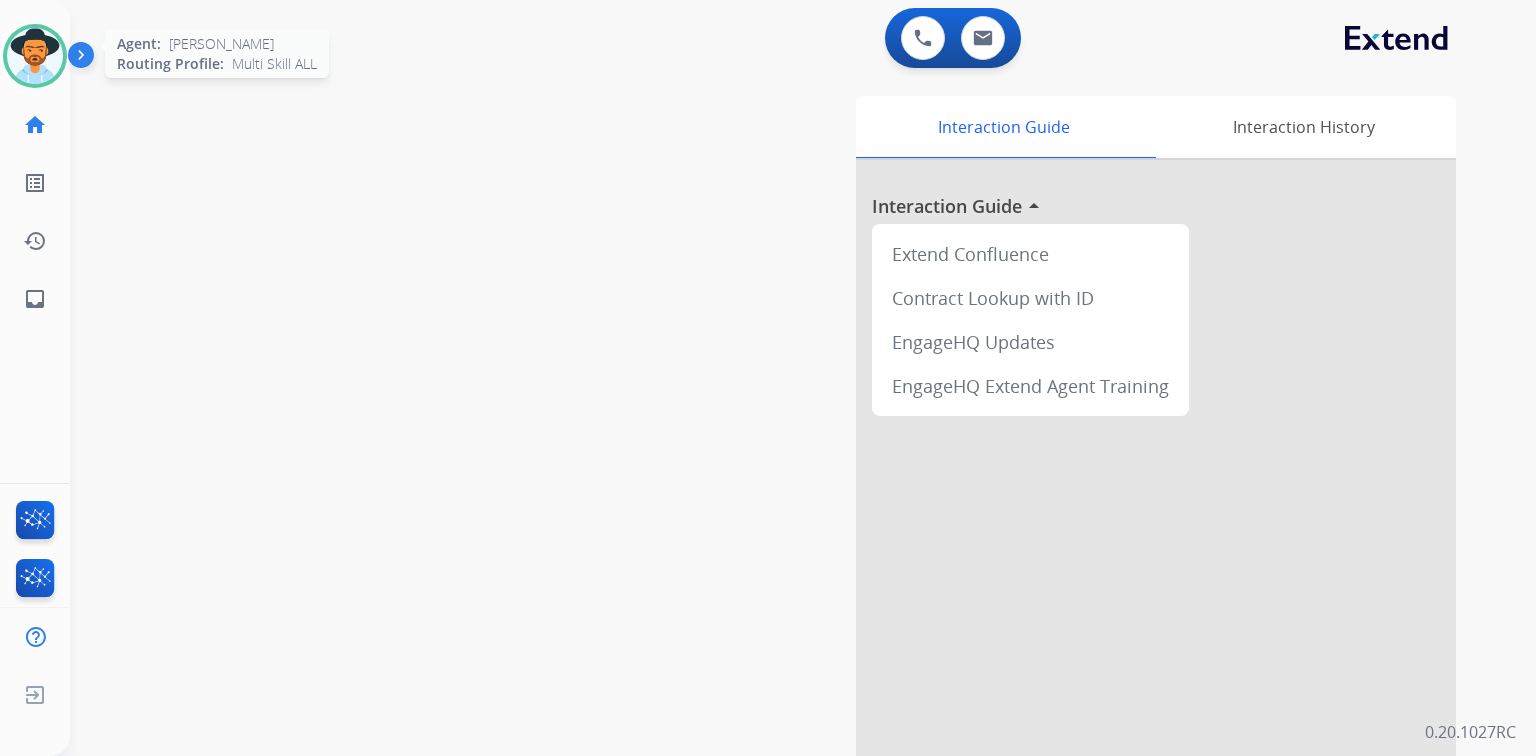 click at bounding box center (35, 56) 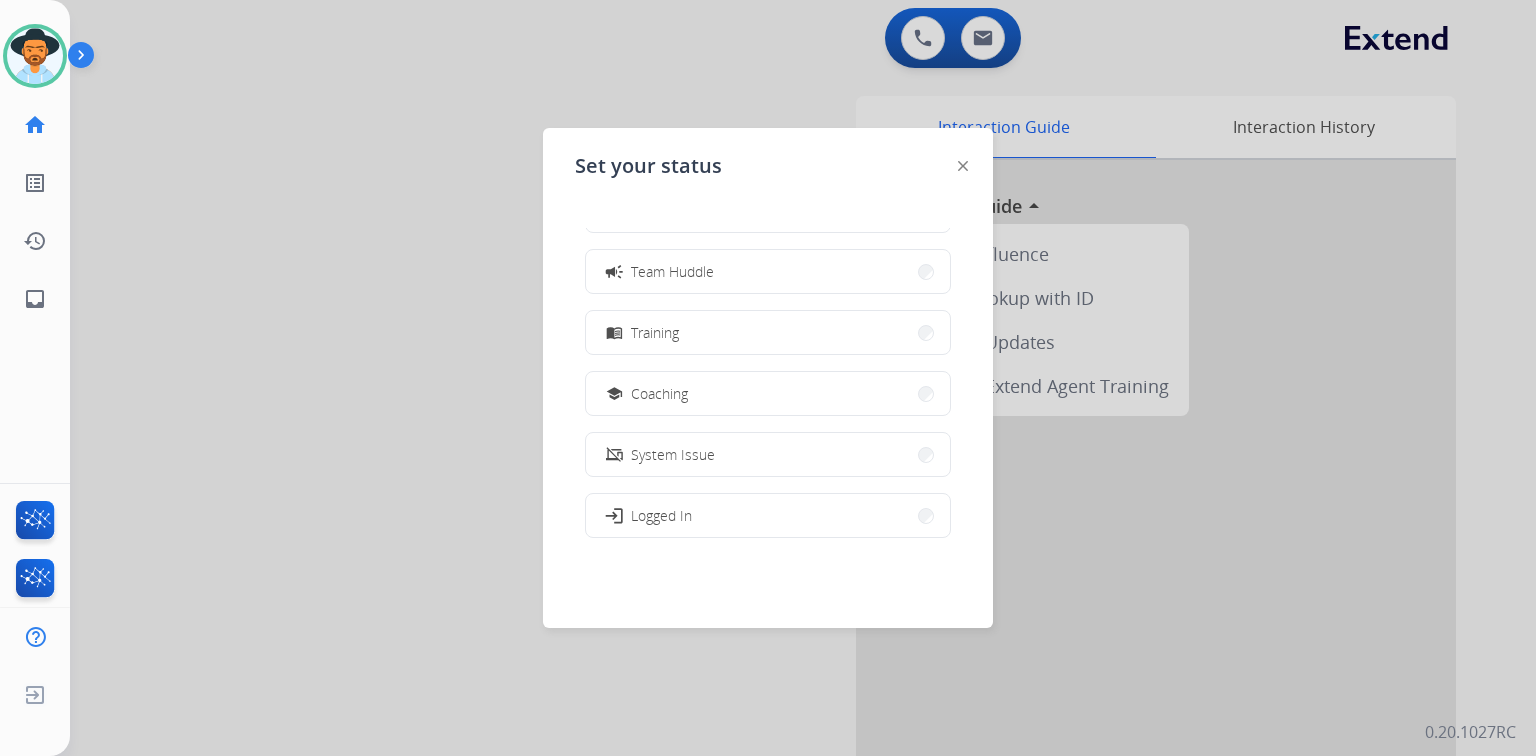 scroll, scrollTop: 376, scrollLeft: 0, axis: vertical 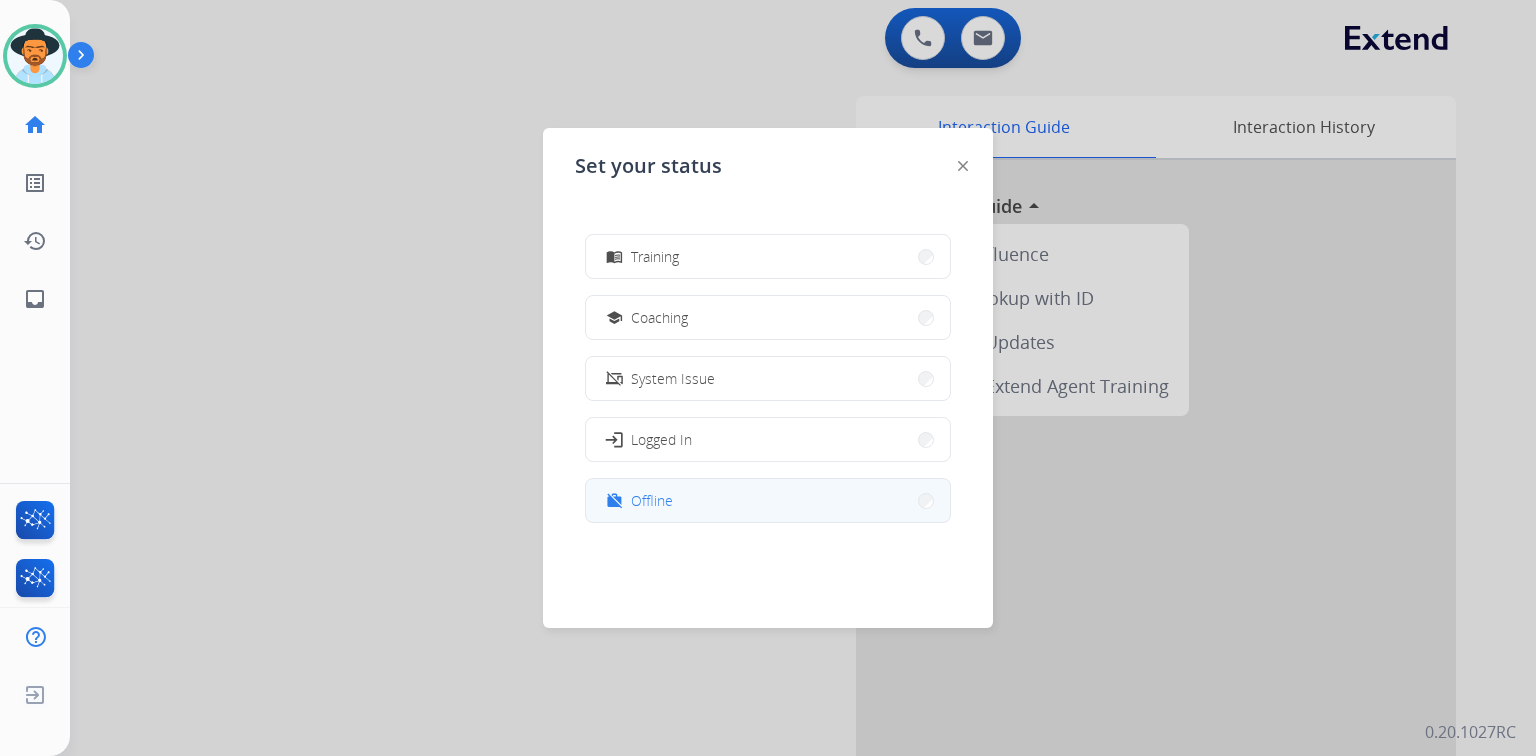 click on "work_off Offline" at bounding box center (768, 500) 